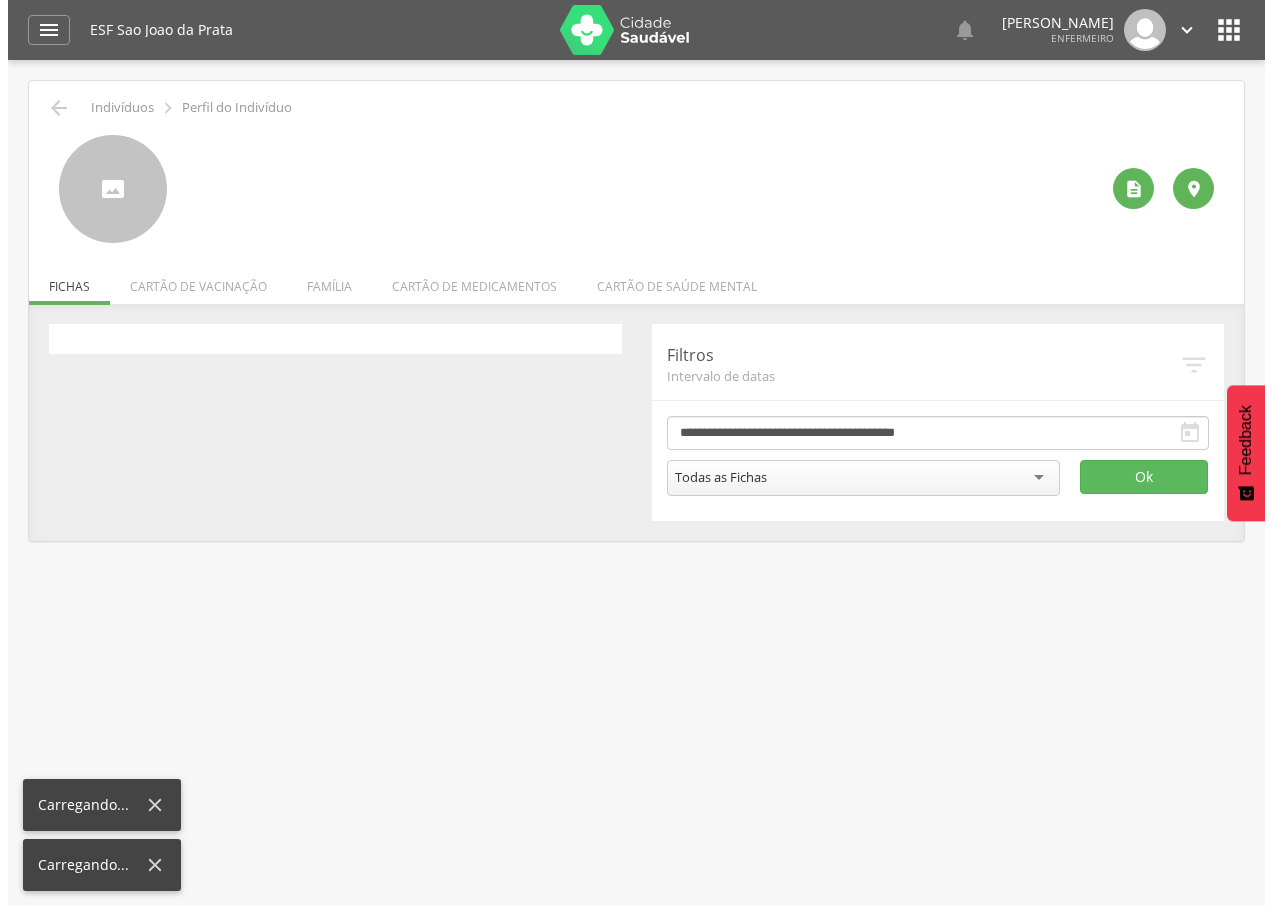 scroll, scrollTop: 0, scrollLeft: 0, axis: both 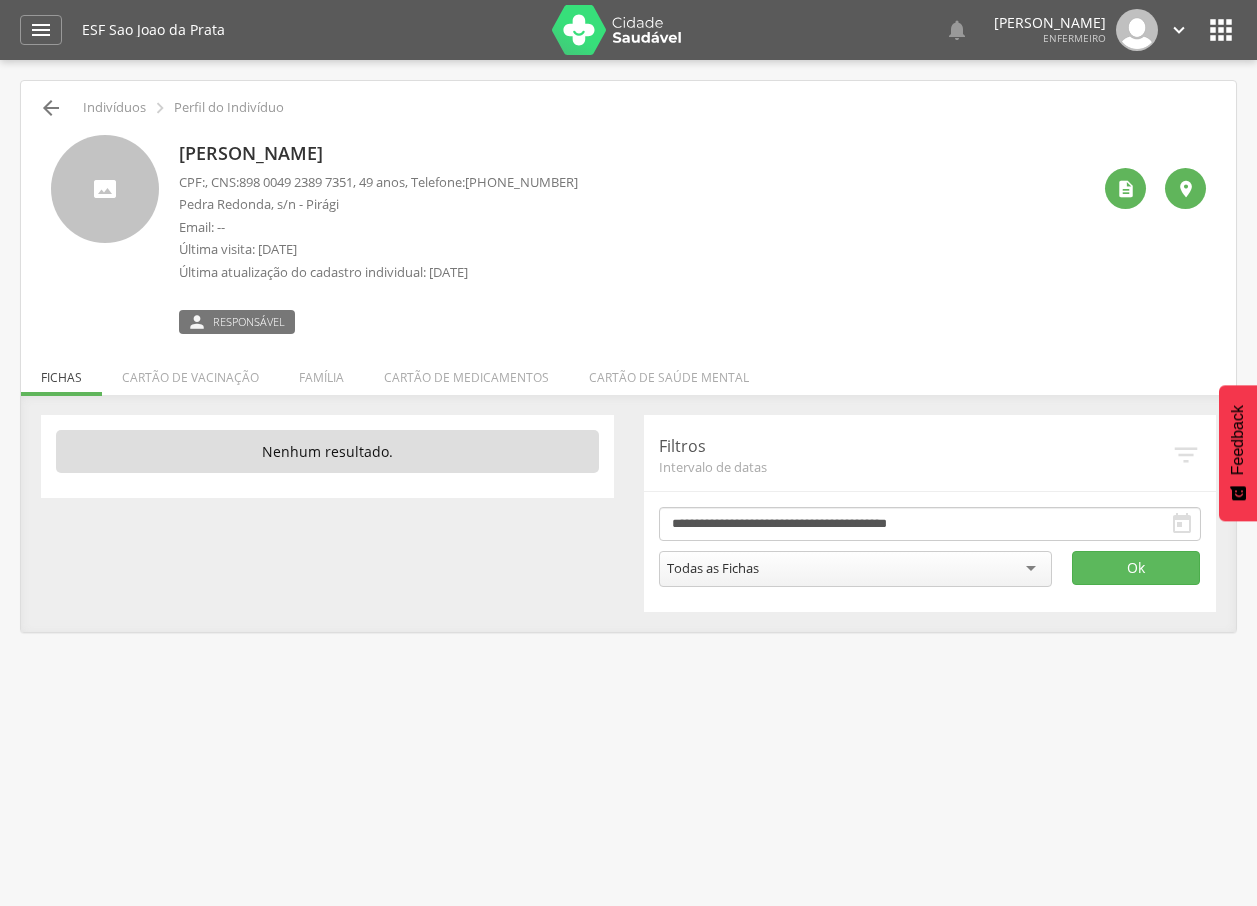 click on "" at bounding box center [51, 108] 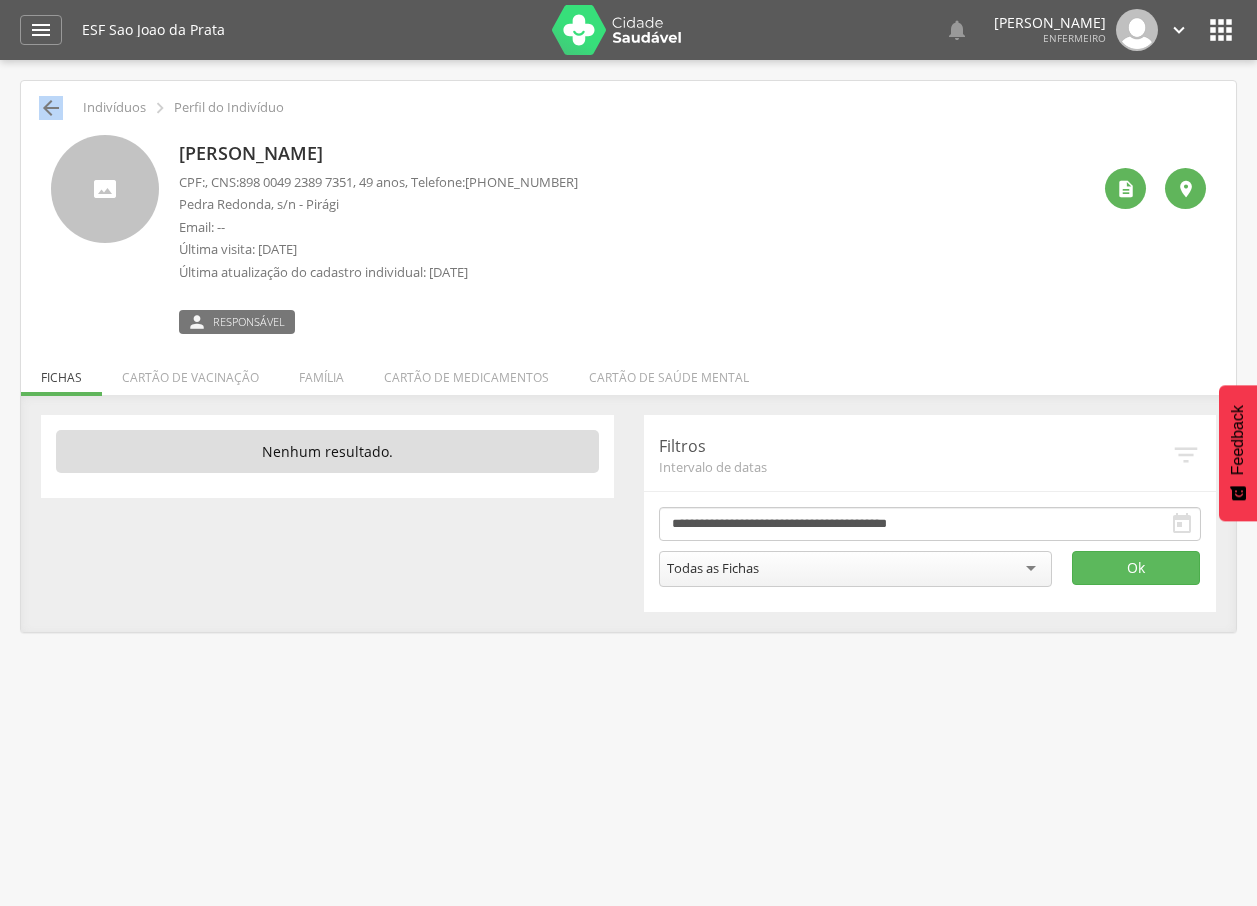 click on "" at bounding box center [51, 108] 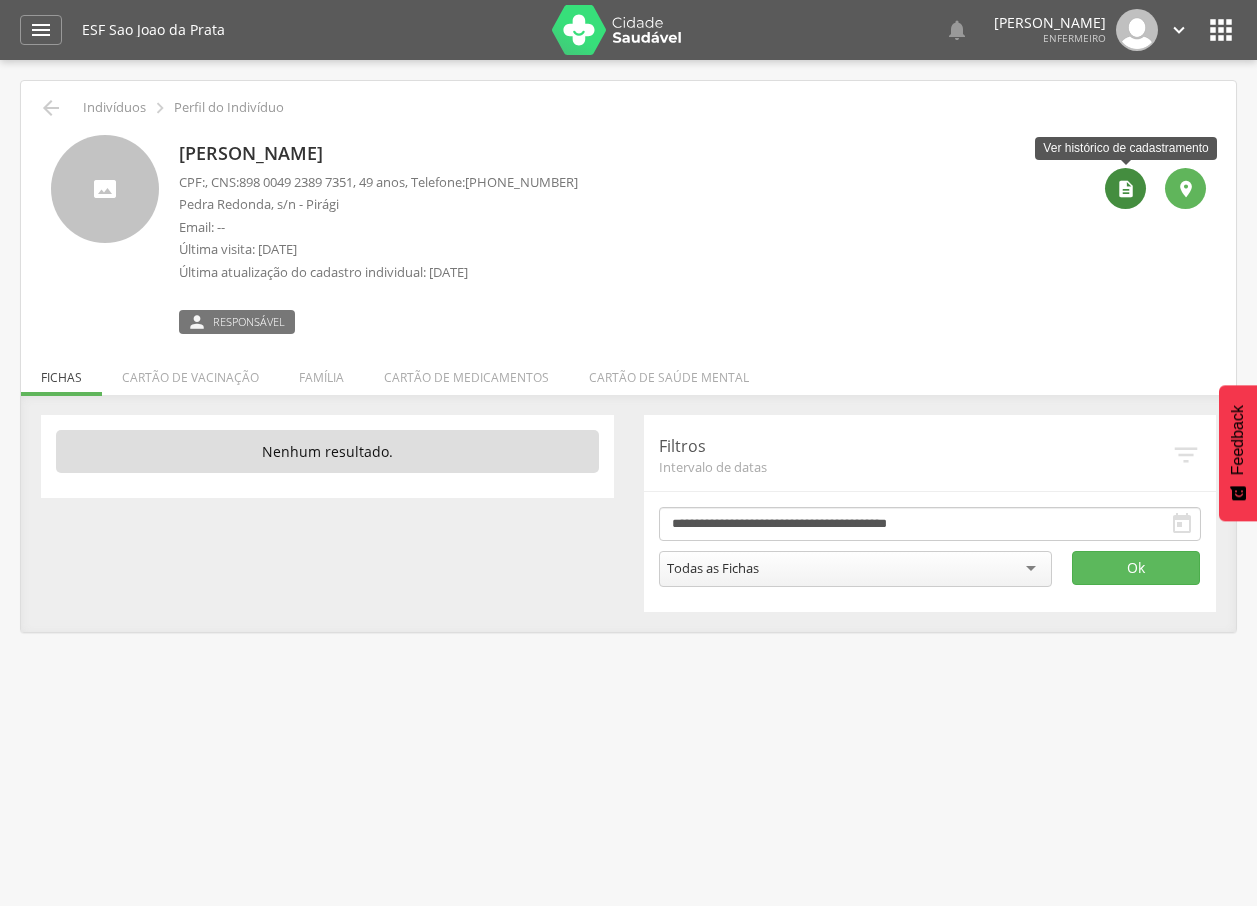 click on "" at bounding box center (1126, 189) 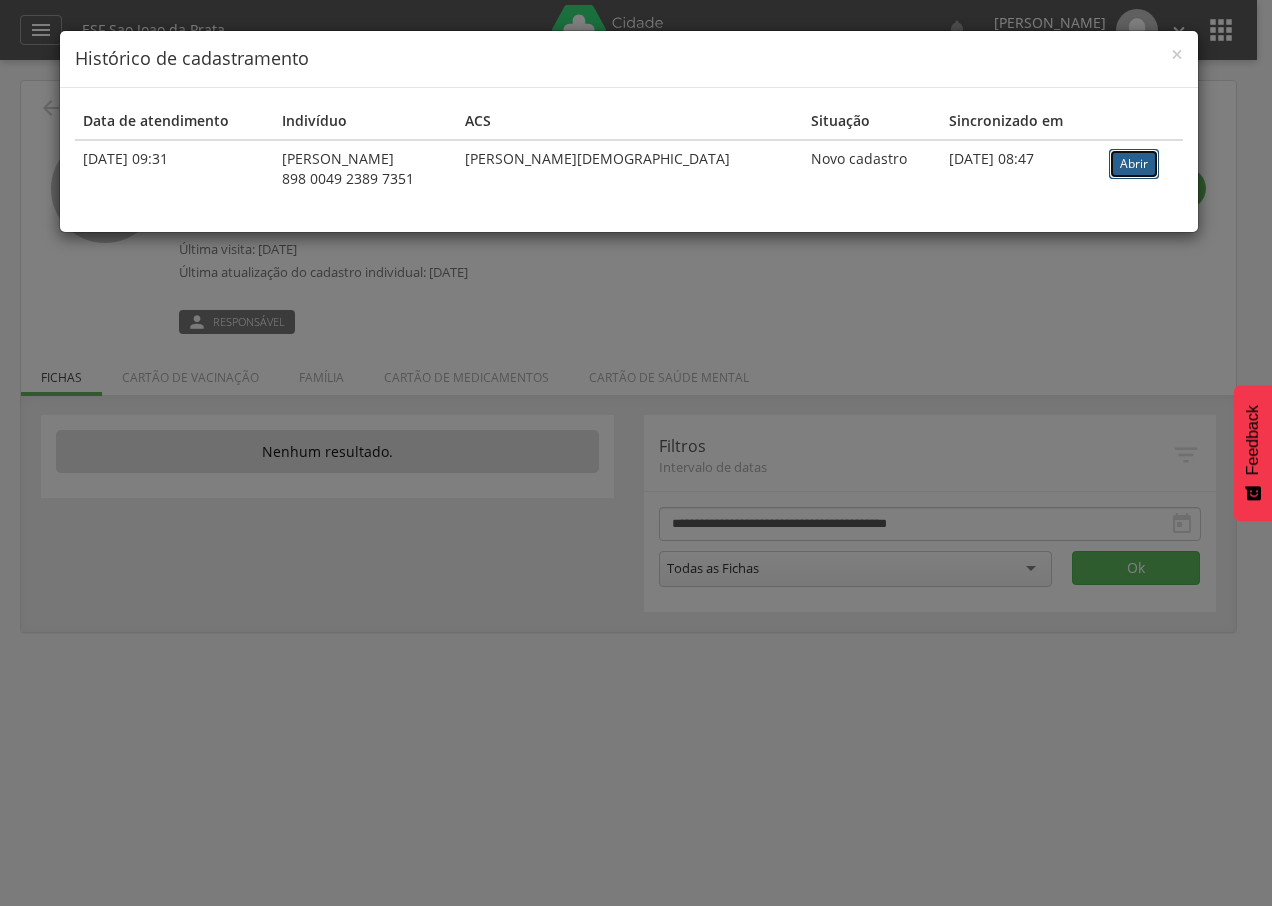 click on "Abrir" at bounding box center [1134, 164] 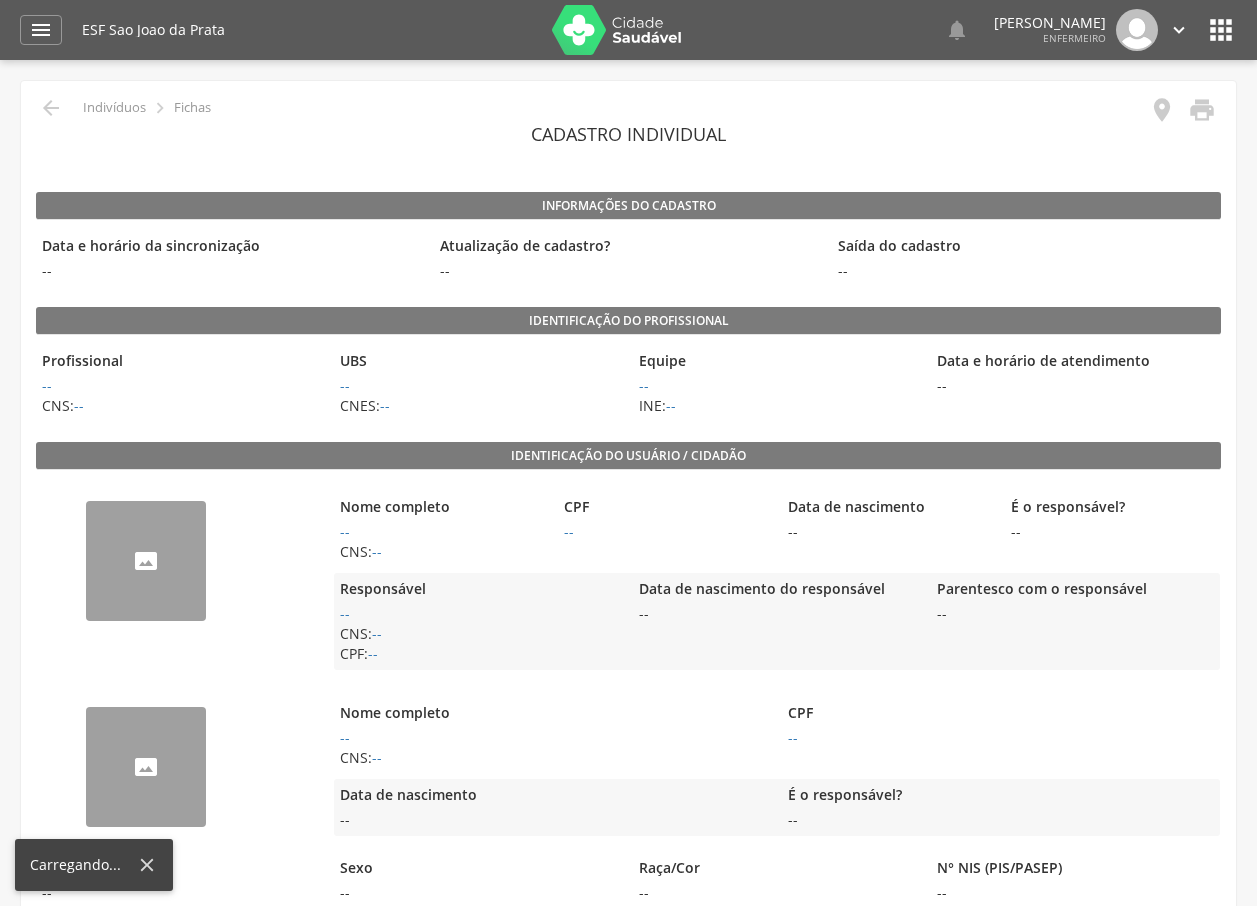 scroll, scrollTop: 0, scrollLeft: 0, axis: both 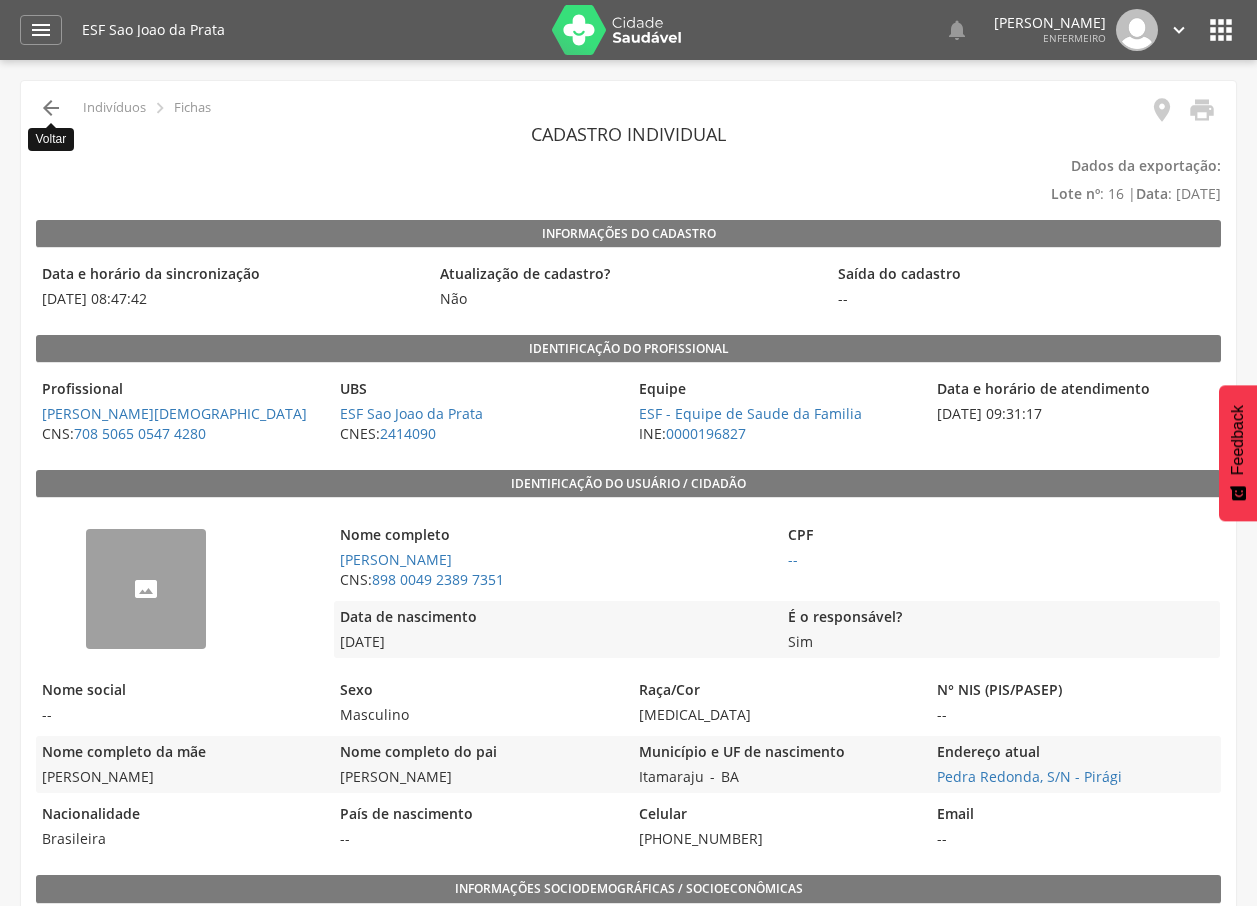 click on "" at bounding box center (51, 108) 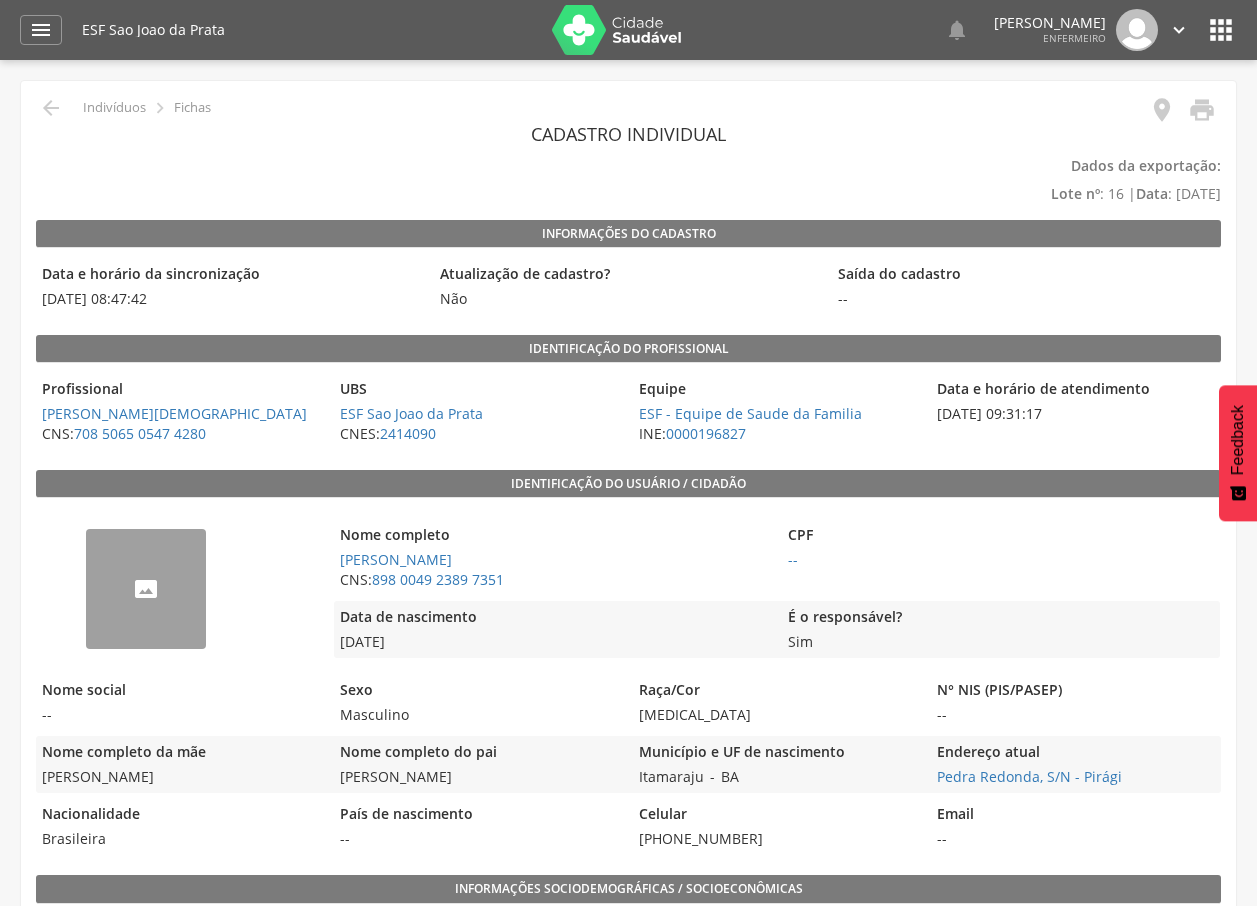 click on " Voltar
Indivíduos

Fichas" at bounding box center [123, 108] 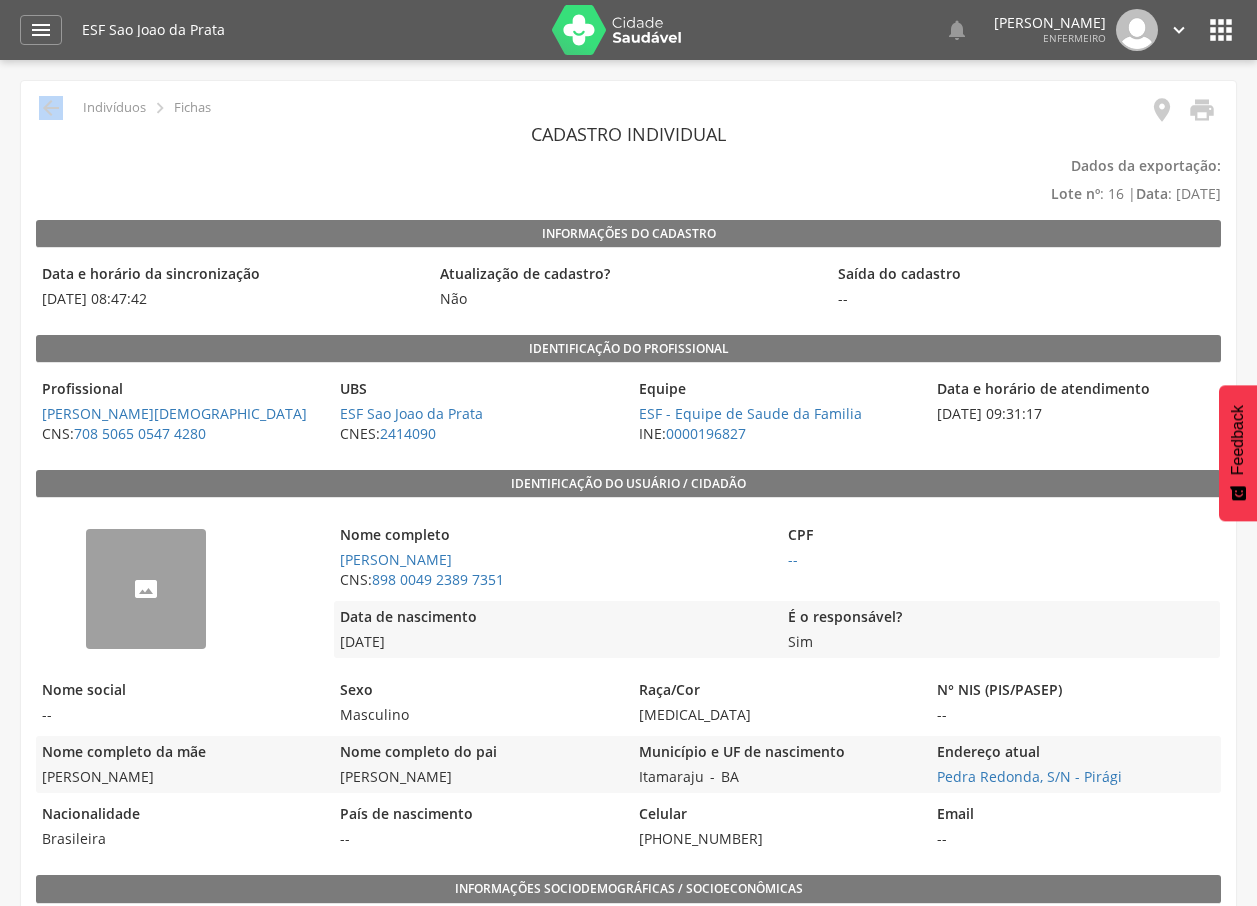 click on "
Indivíduos

Fichas" at bounding box center (123, 108) 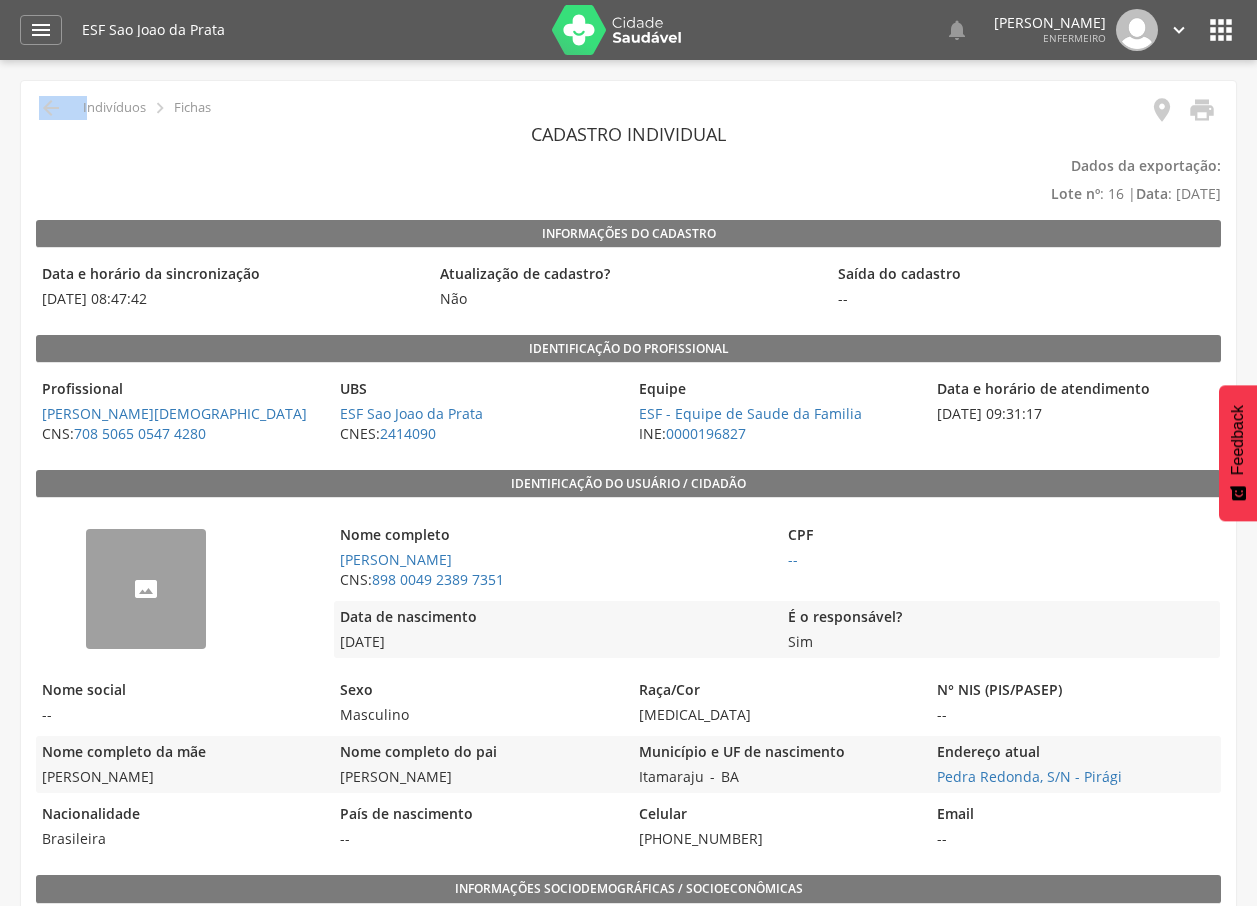 click on "
Indivíduos

Fichas" at bounding box center [123, 108] 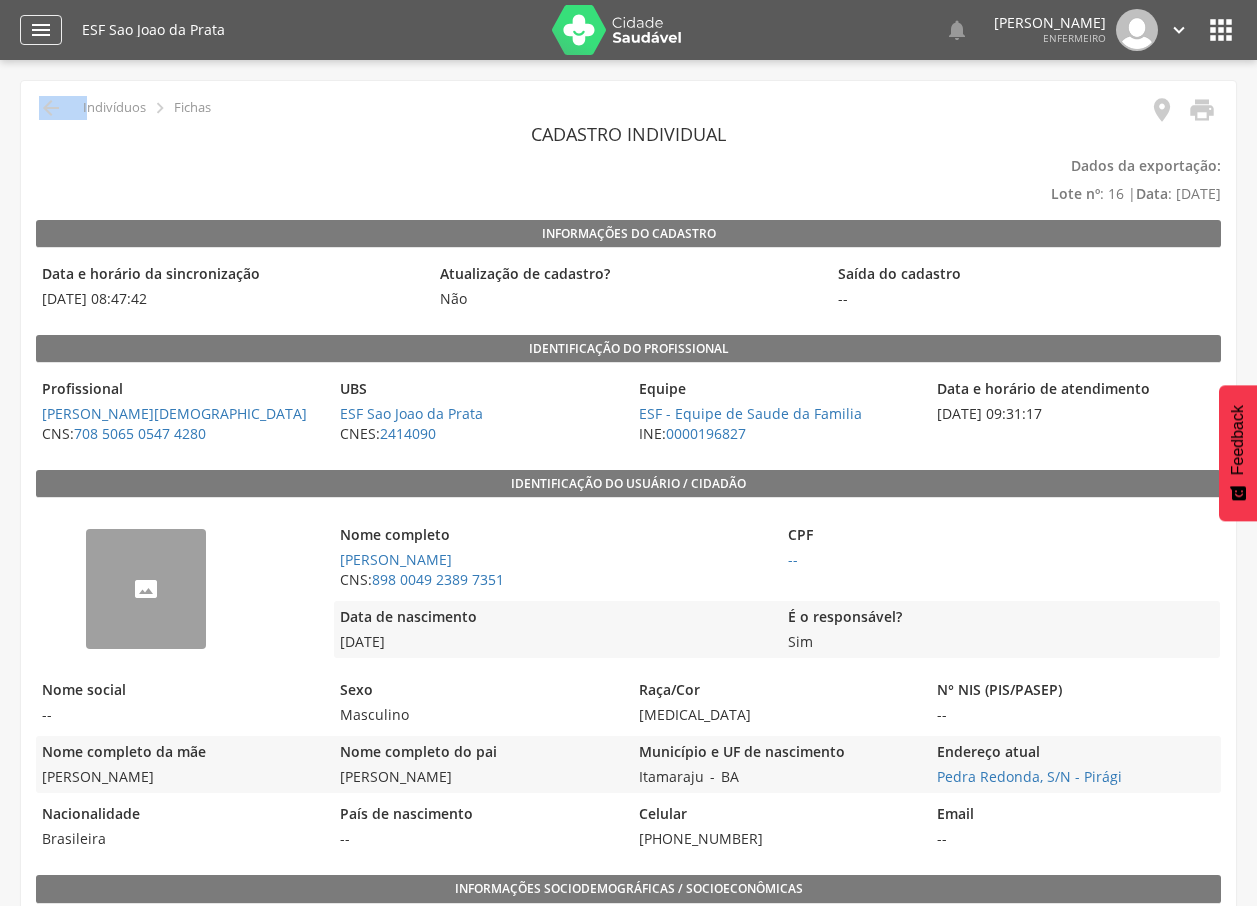 drag, startPoint x: 38, startPoint y: 104, endPoint x: 40, endPoint y: 30, distance: 74.02702 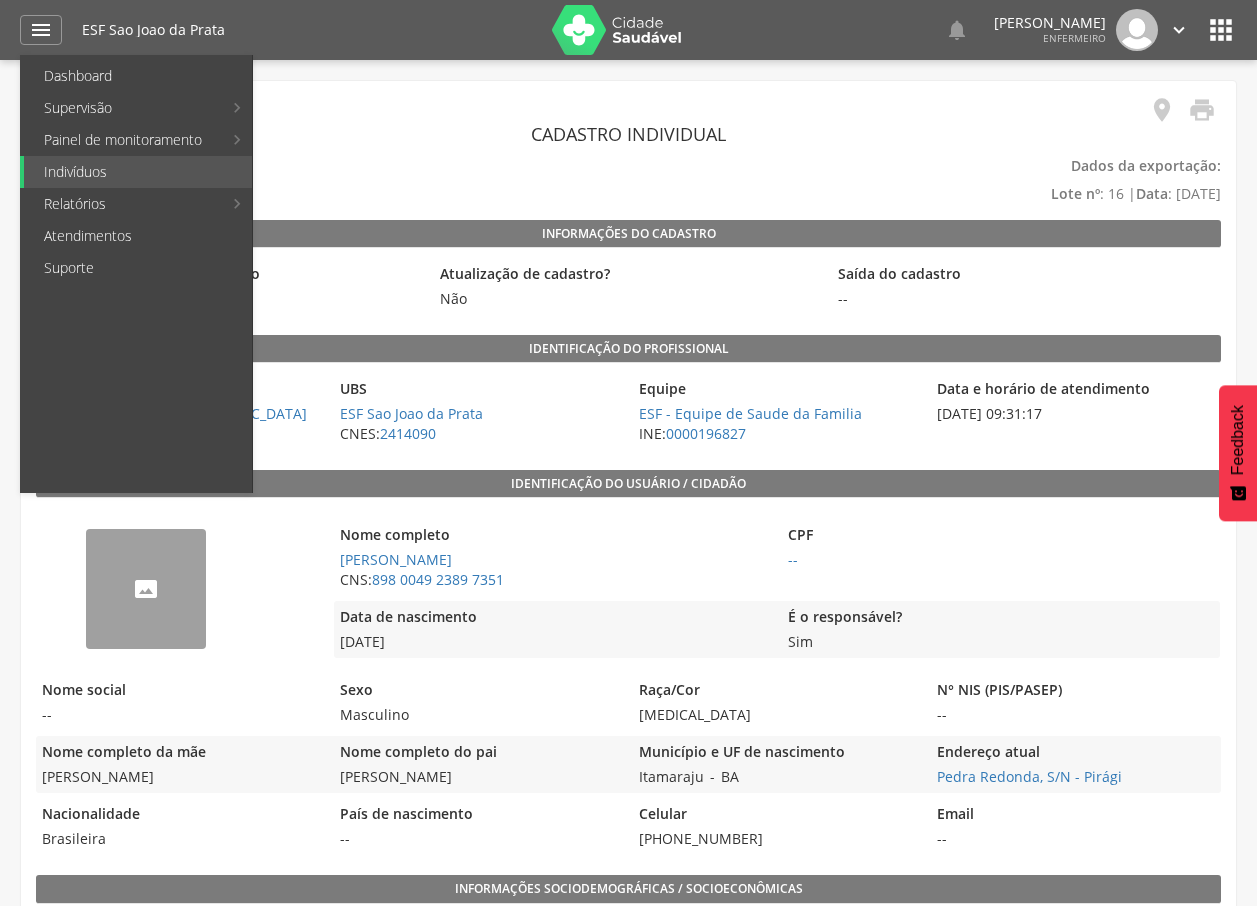 drag, startPoint x: 895, startPoint y: 181, endPoint x: 957, endPoint y: 159, distance: 65.78754 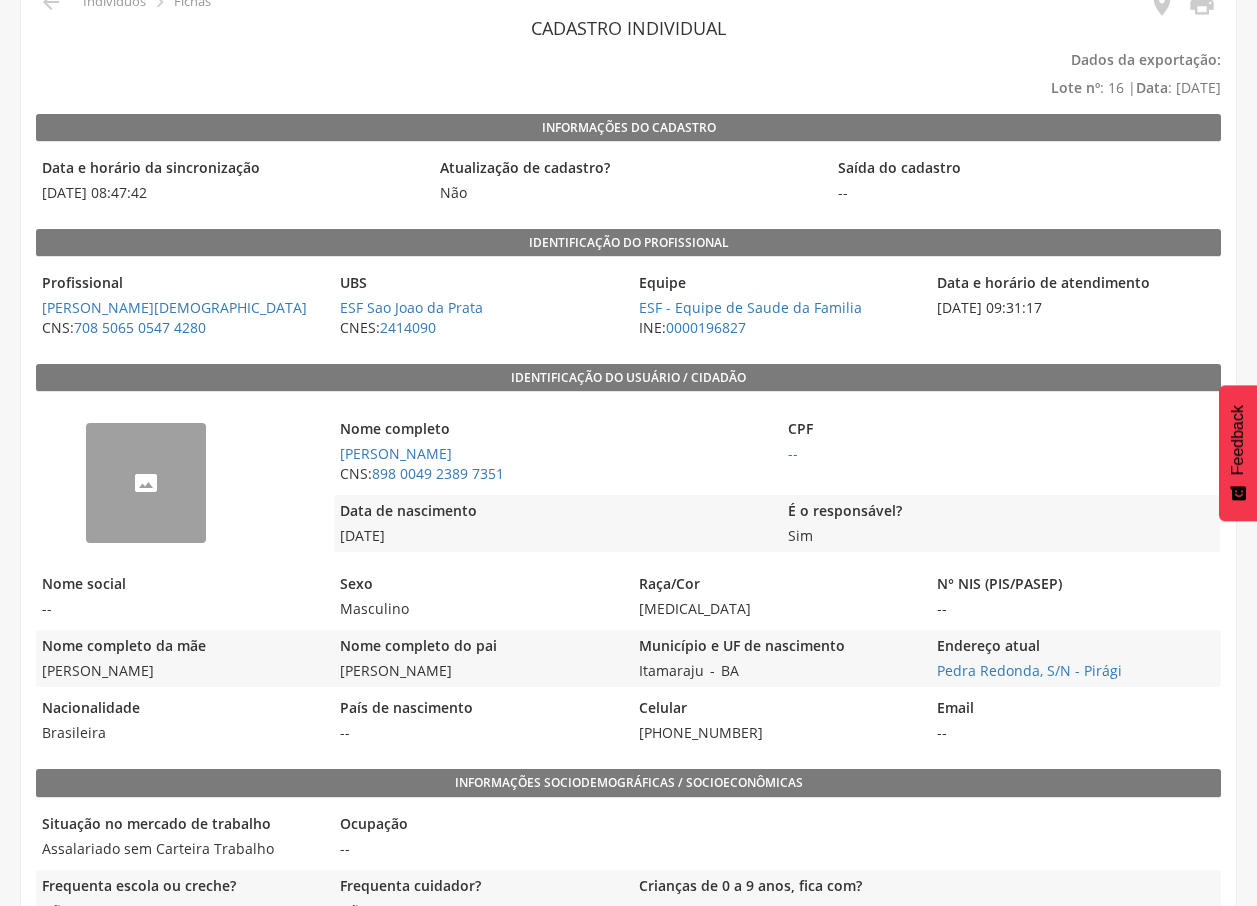 scroll, scrollTop: 0, scrollLeft: 0, axis: both 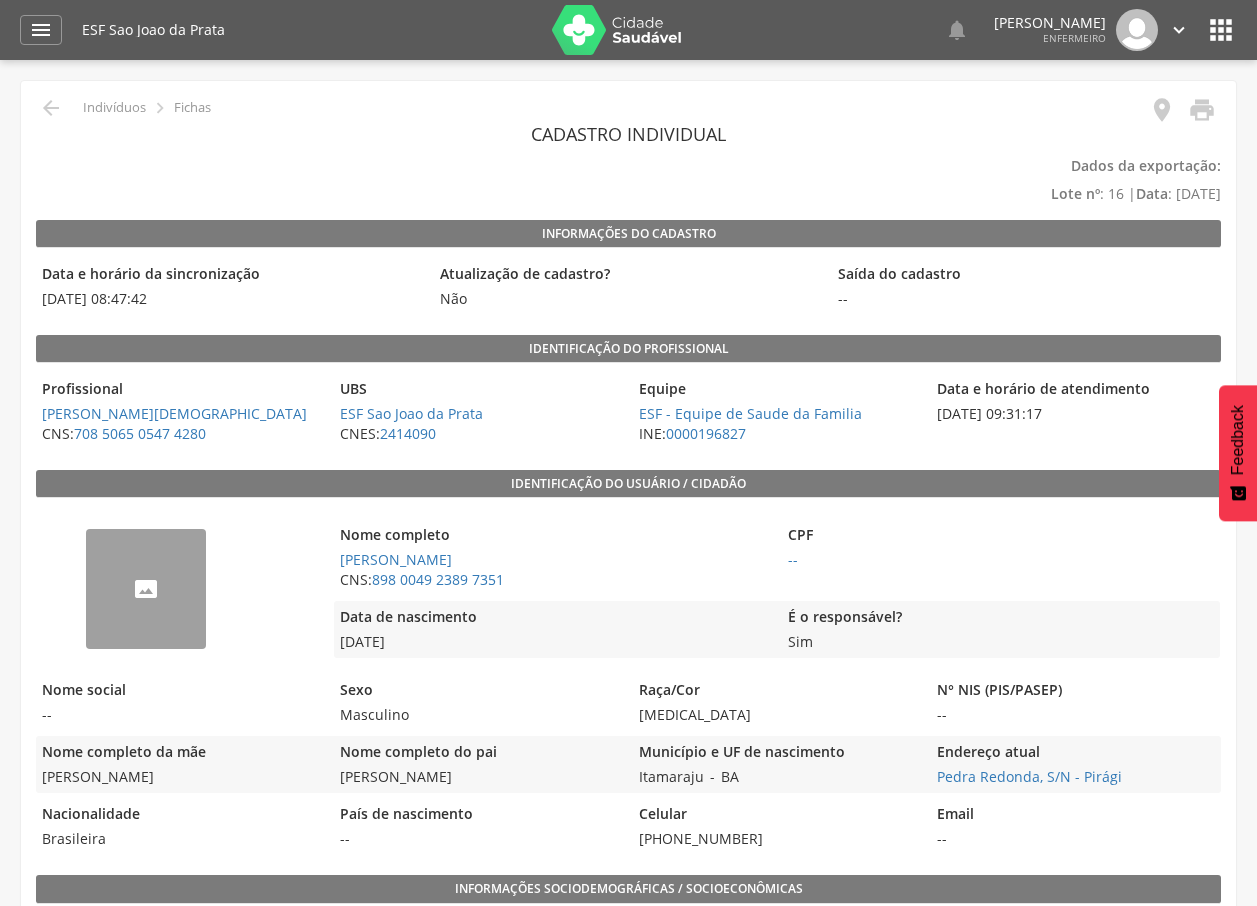 click on "Indivíduos" at bounding box center (114, 108) 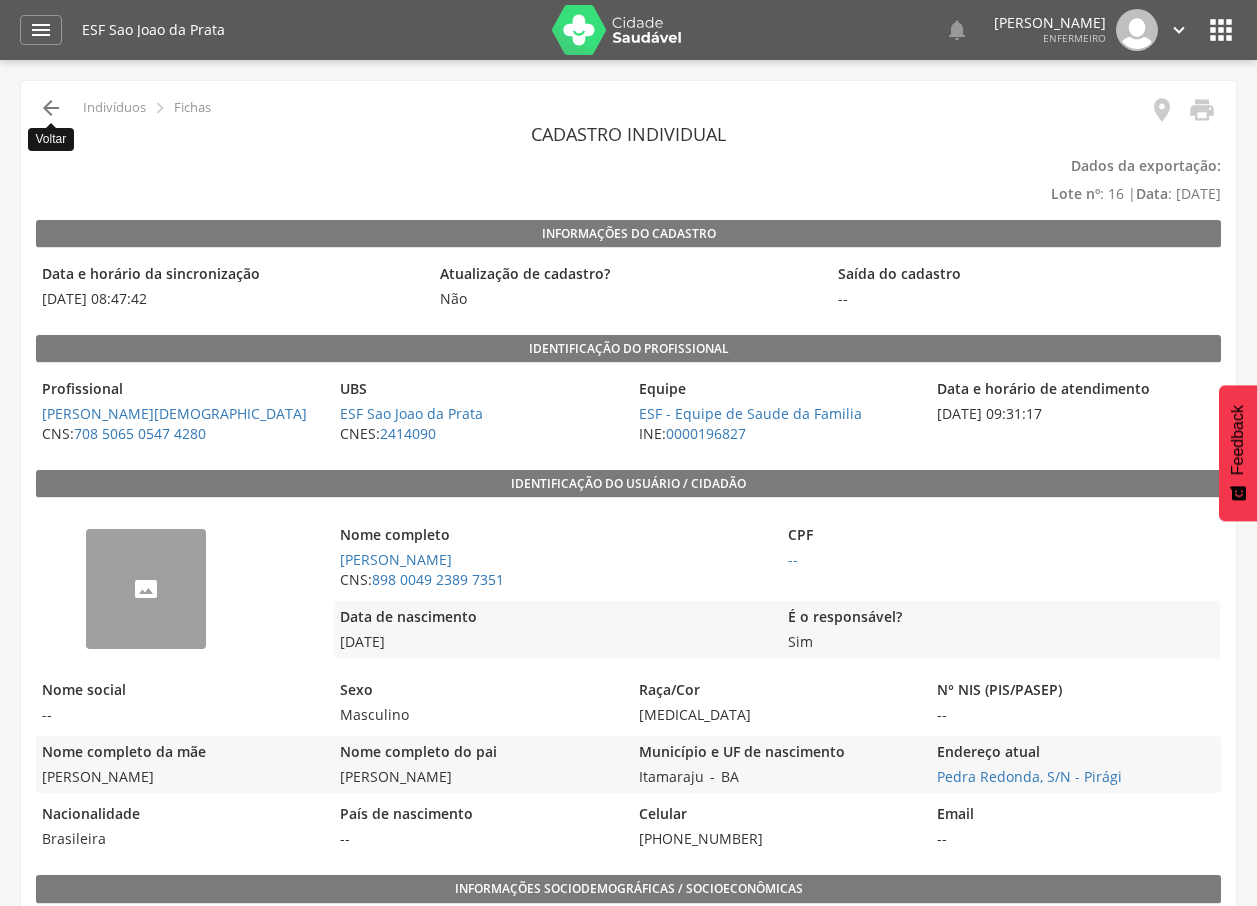 click on "" at bounding box center [51, 108] 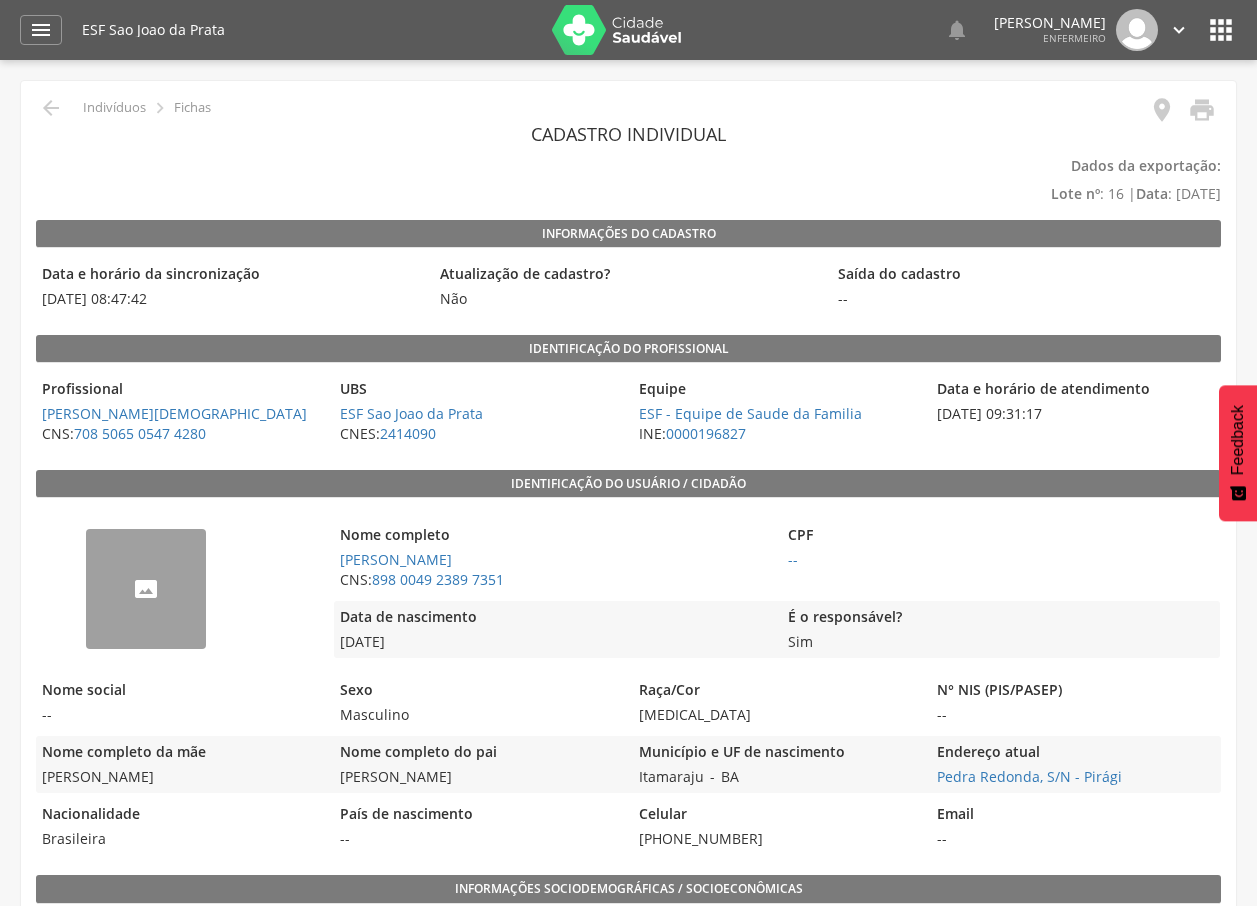 click on "Cadastro individual" at bounding box center [628, 134] 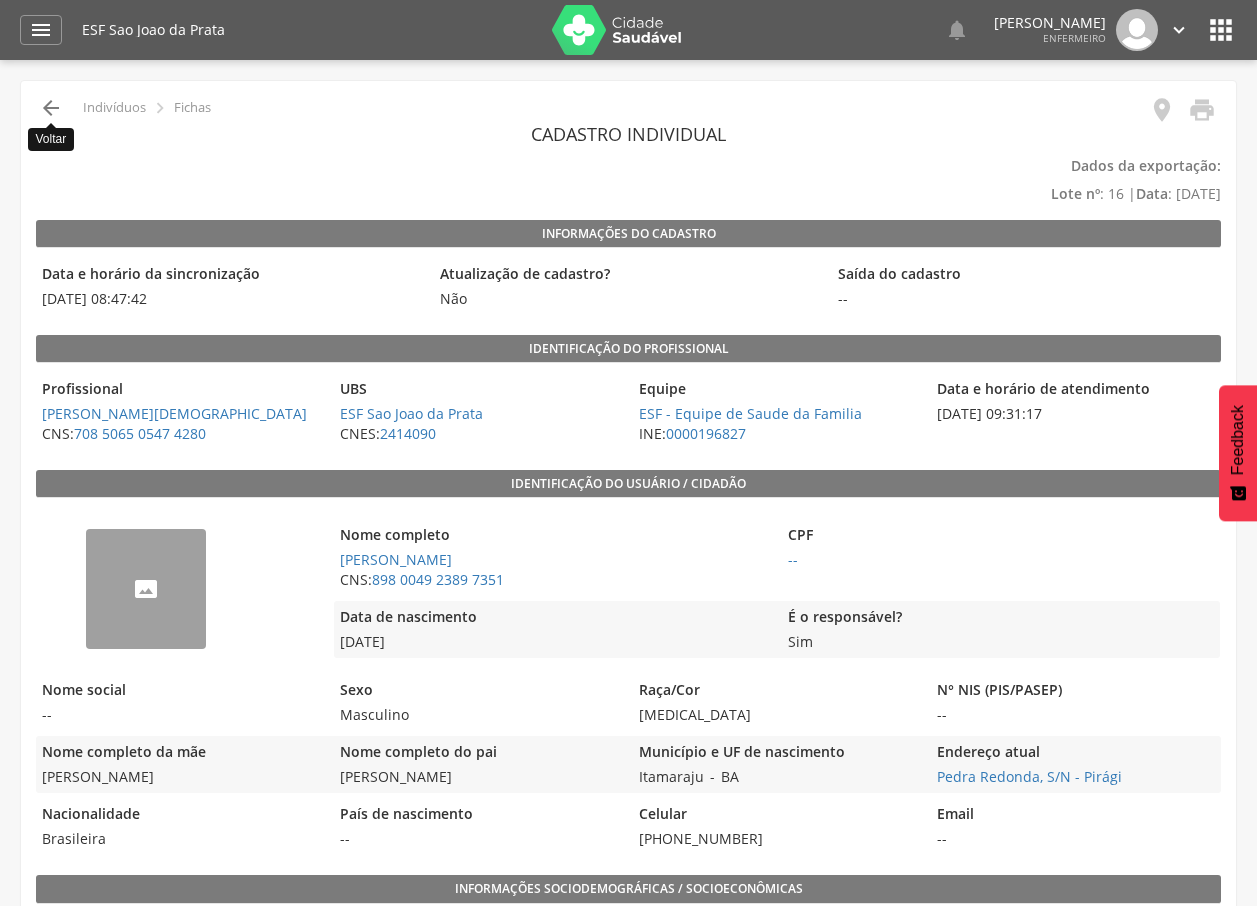 click on "" at bounding box center [51, 108] 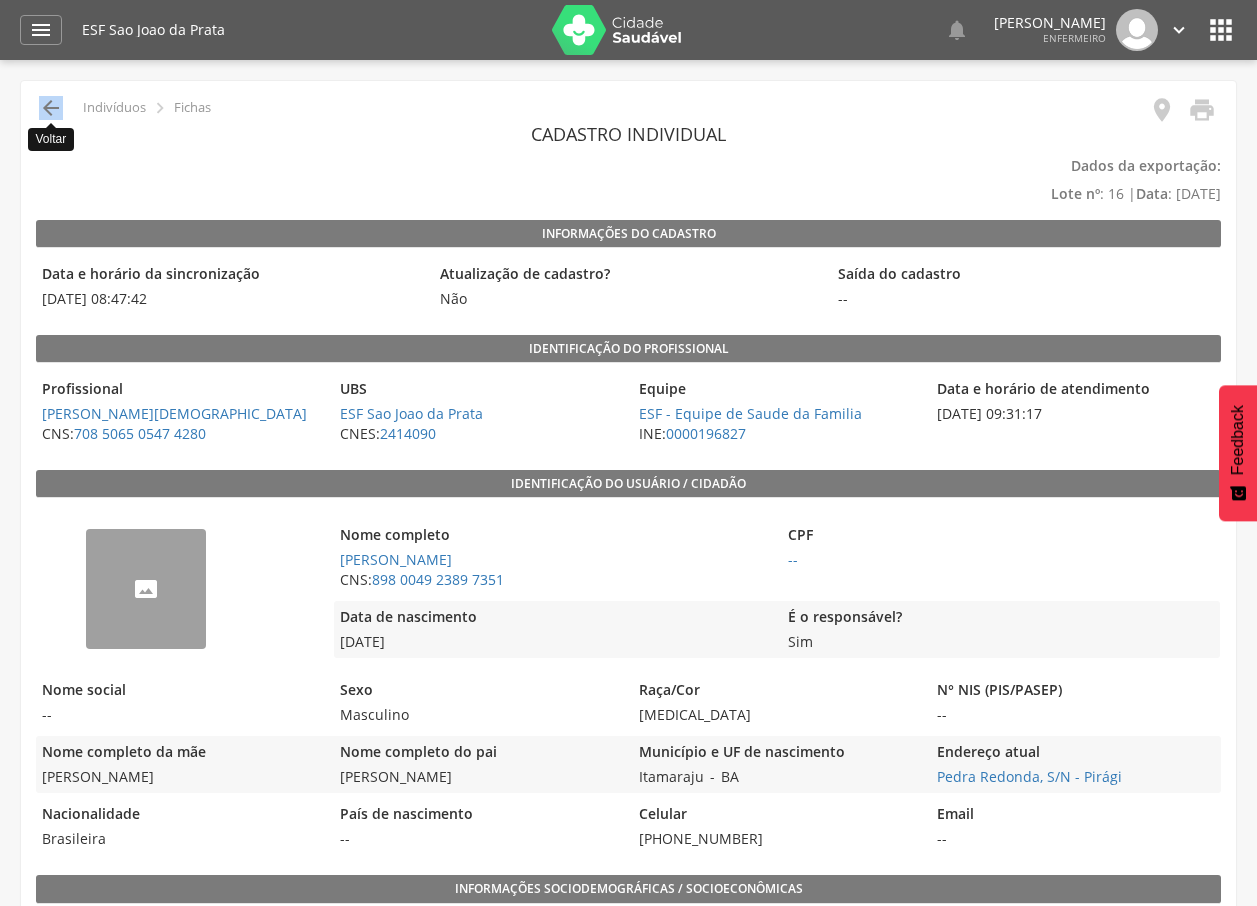 click on "" at bounding box center (51, 108) 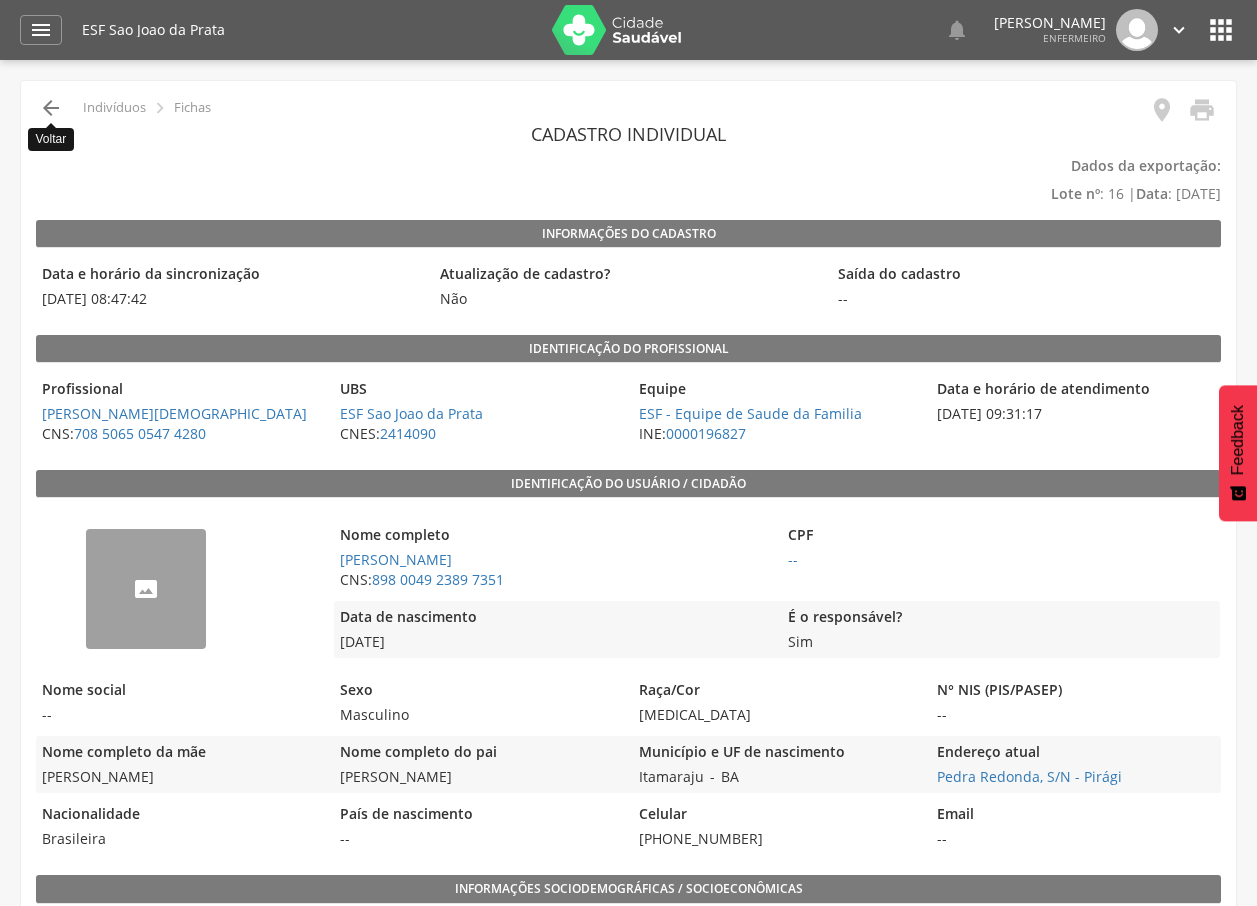click on "" at bounding box center (51, 108) 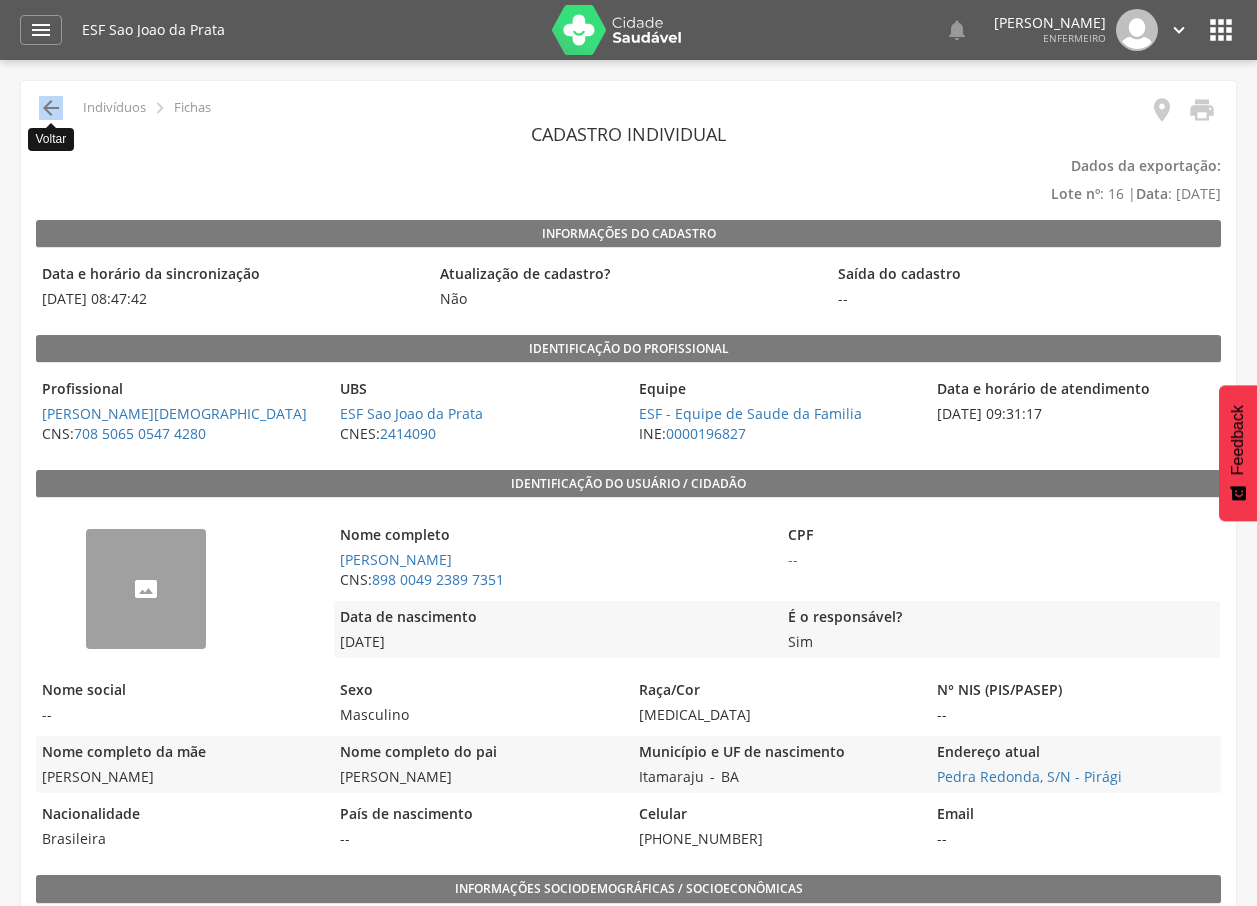 click on "" at bounding box center [51, 108] 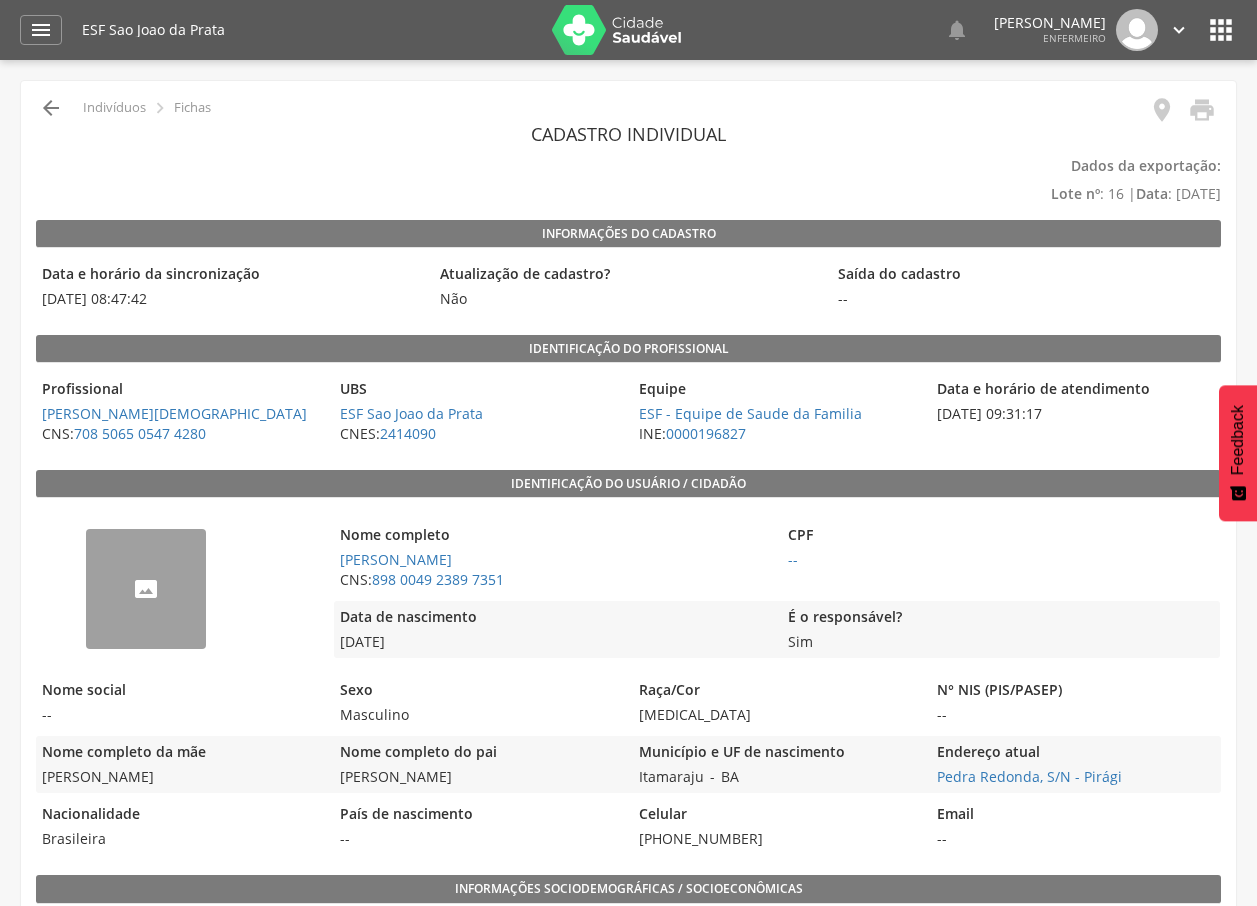 click on "" at bounding box center (51, 108) 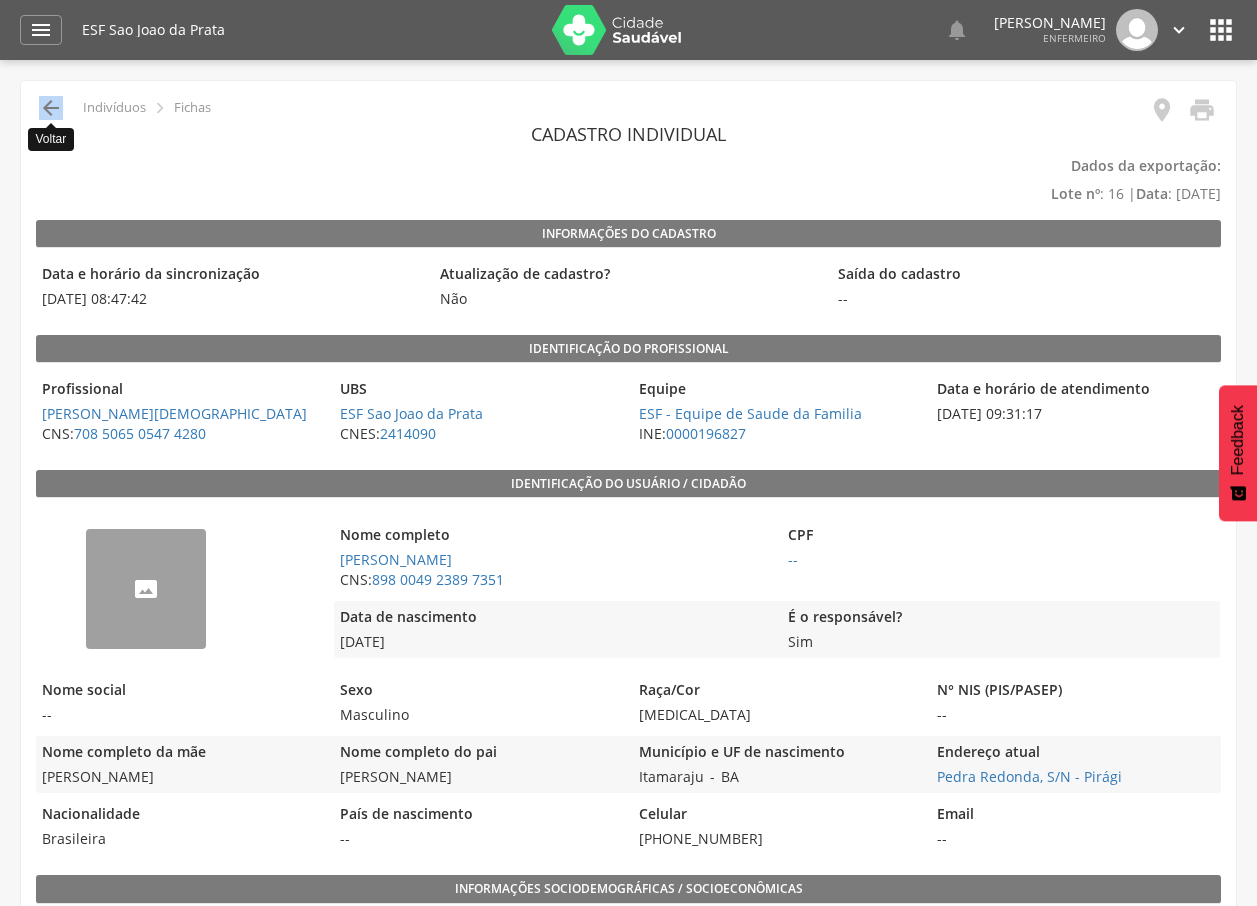 click on "" at bounding box center [51, 108] 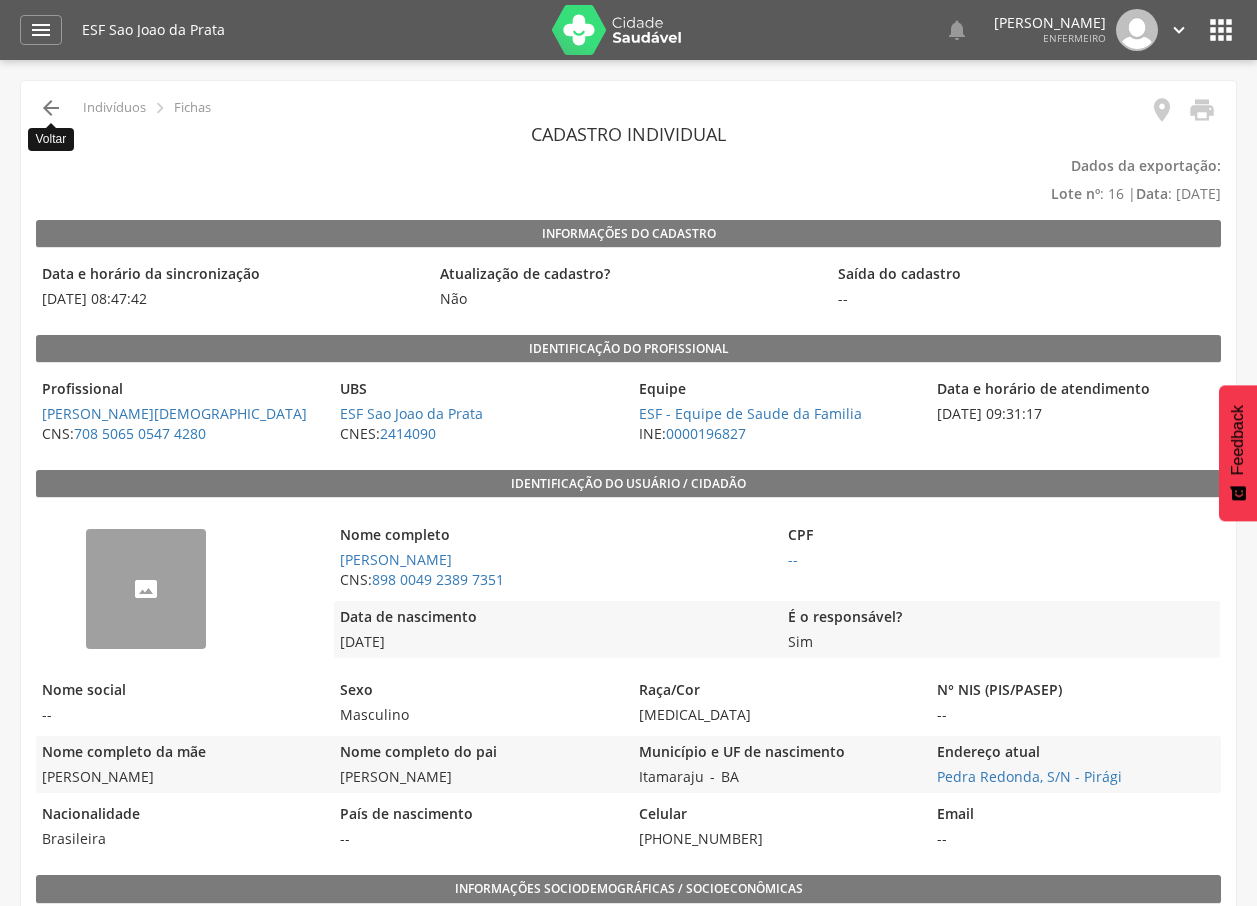 click on "" at bounding box center (51, 108) 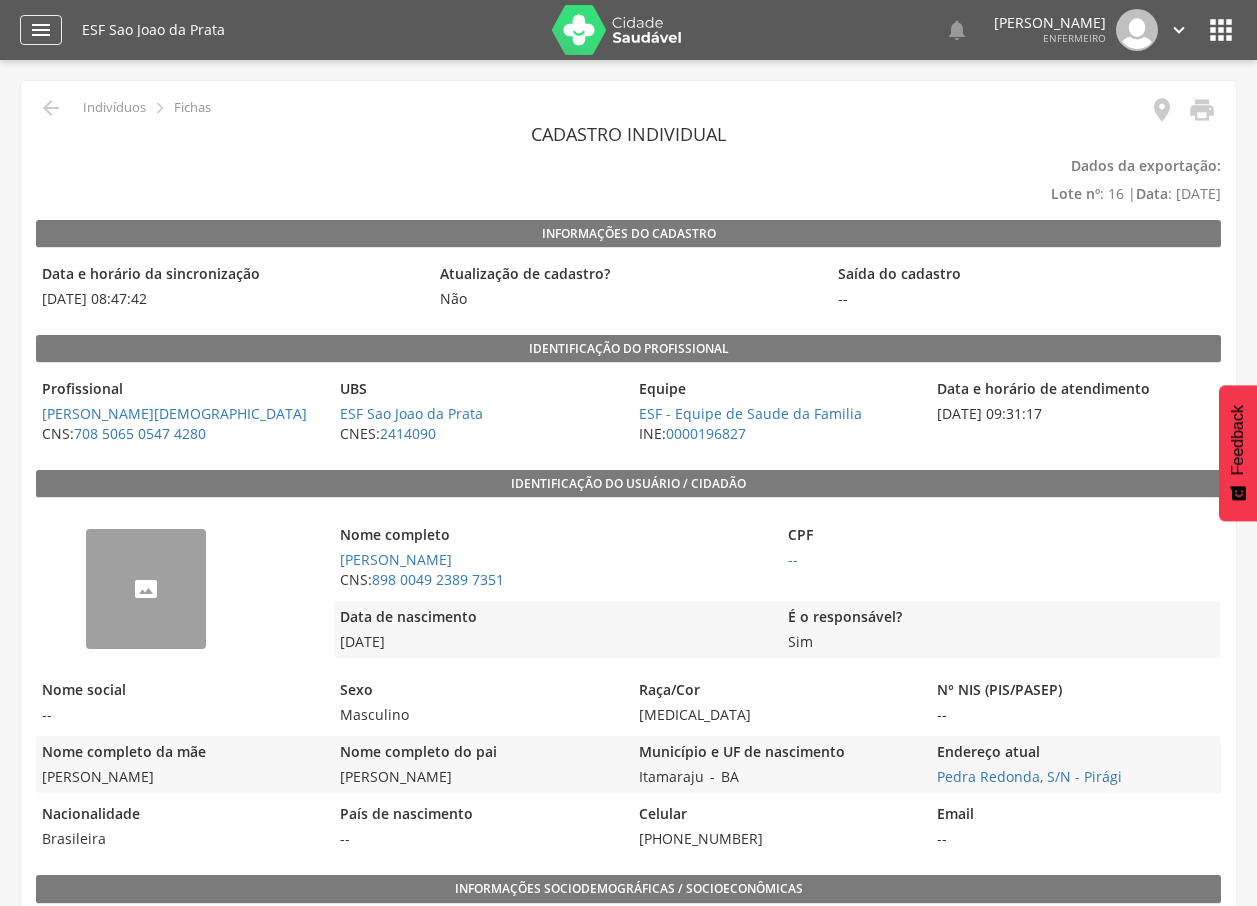 click on "" at bounding box center (41, 30) 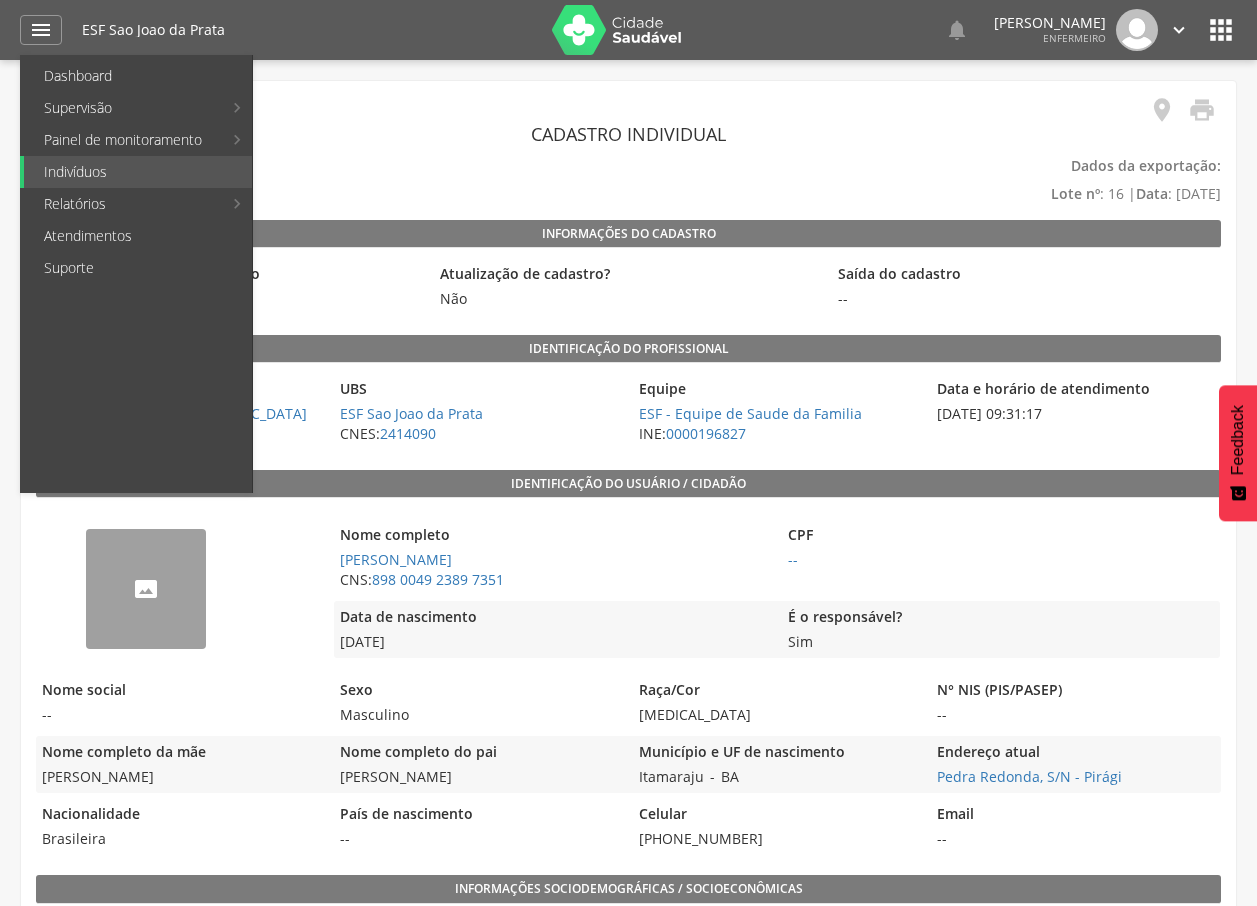 drag, startPoint x: 331, startPoint y: 81, endPoint x: 518, endPoint y: 107, distance: 188.79883 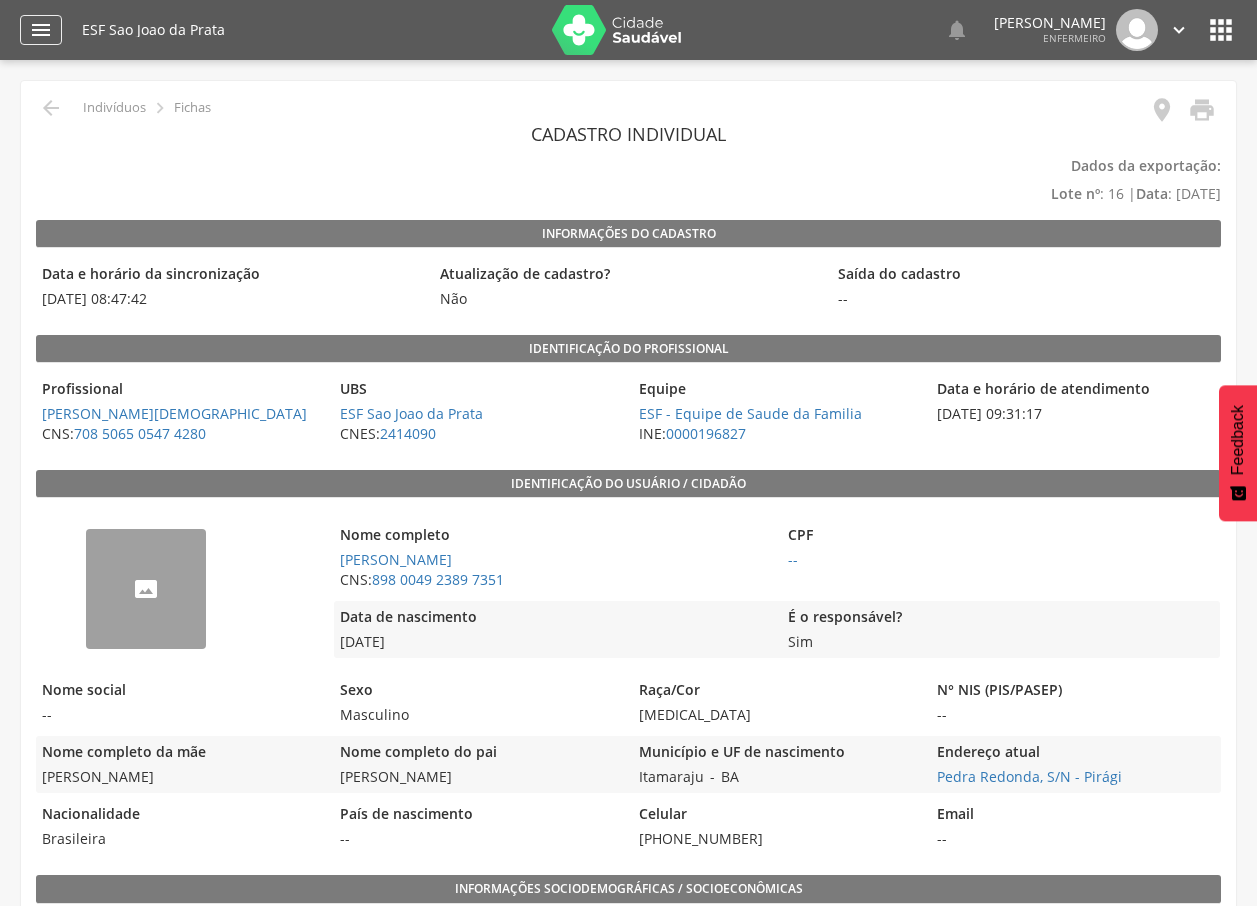 click on "" at bounding box center (41, 30) 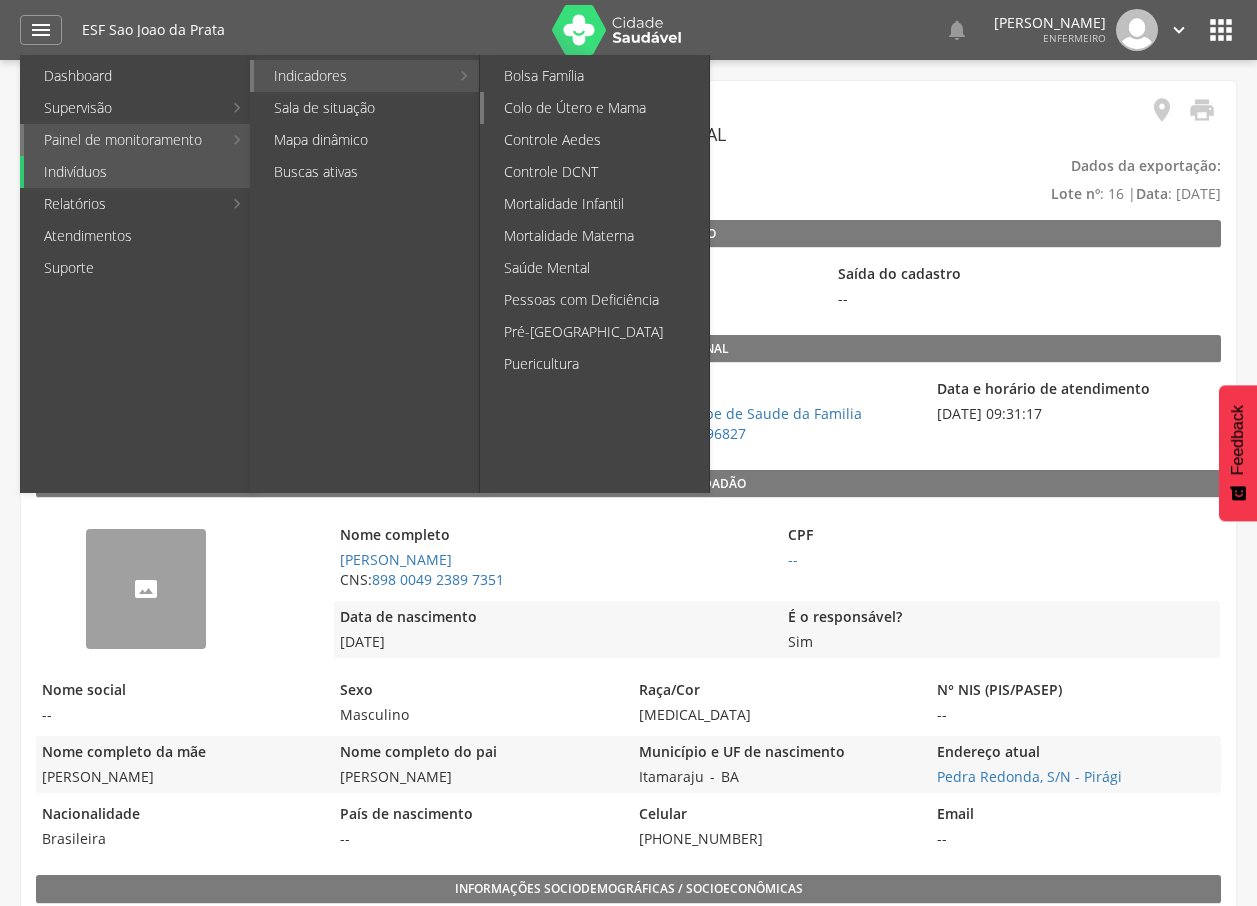 click on "Colo de Útero e Mama" at bounding box center (596, 108) 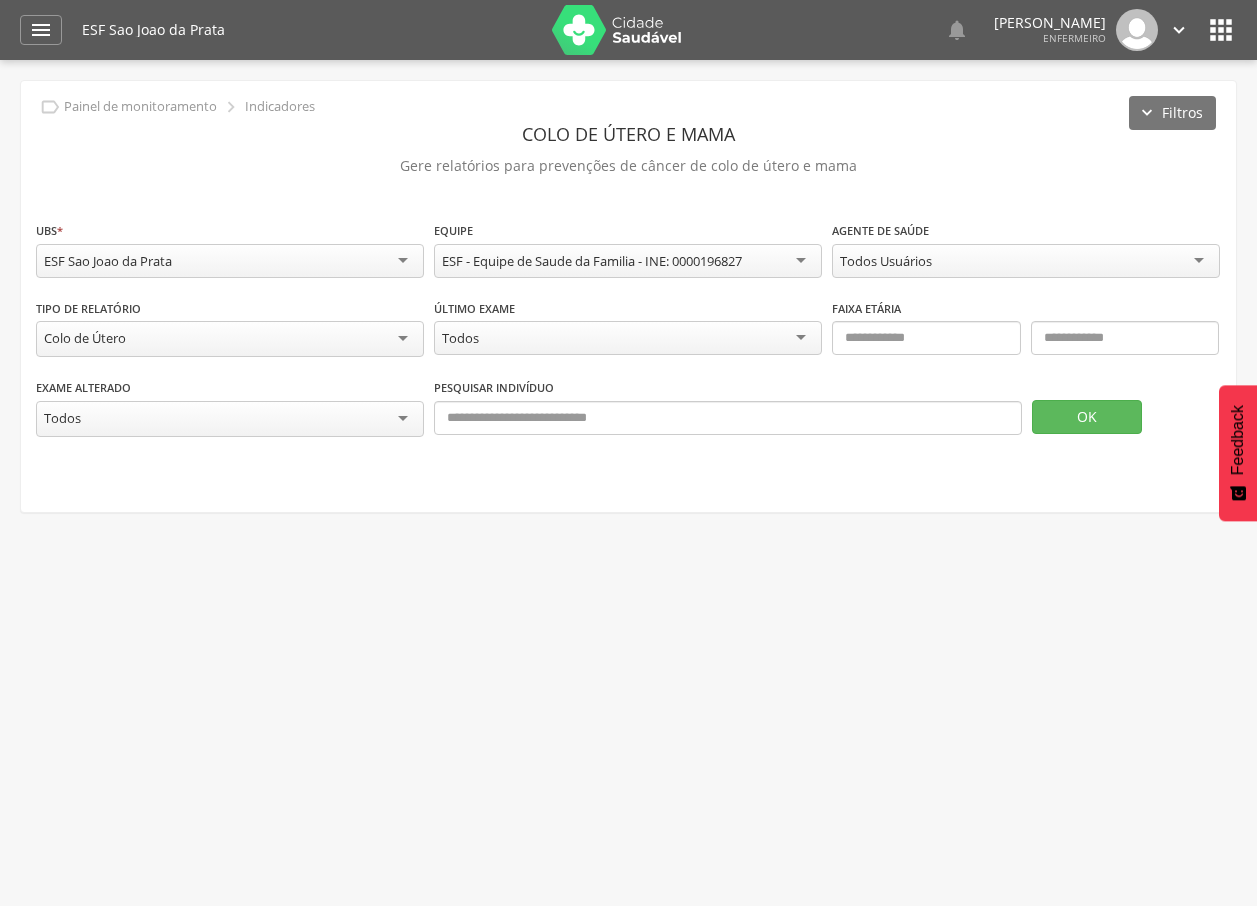 click on "Todos Usuários Todos Usuários Edineia Costa Santos Eliene de Oliveira Batista Elieusa Goncalves Oliveira de Almeida Gildilandia Maria de Jesus Santos Maria Silvana Evangelista Pinto dos Santos Maria das Neves Rodrigues da Silva Sirleide Oliveira Pereira Santos" at bounding box center (1026, 263) 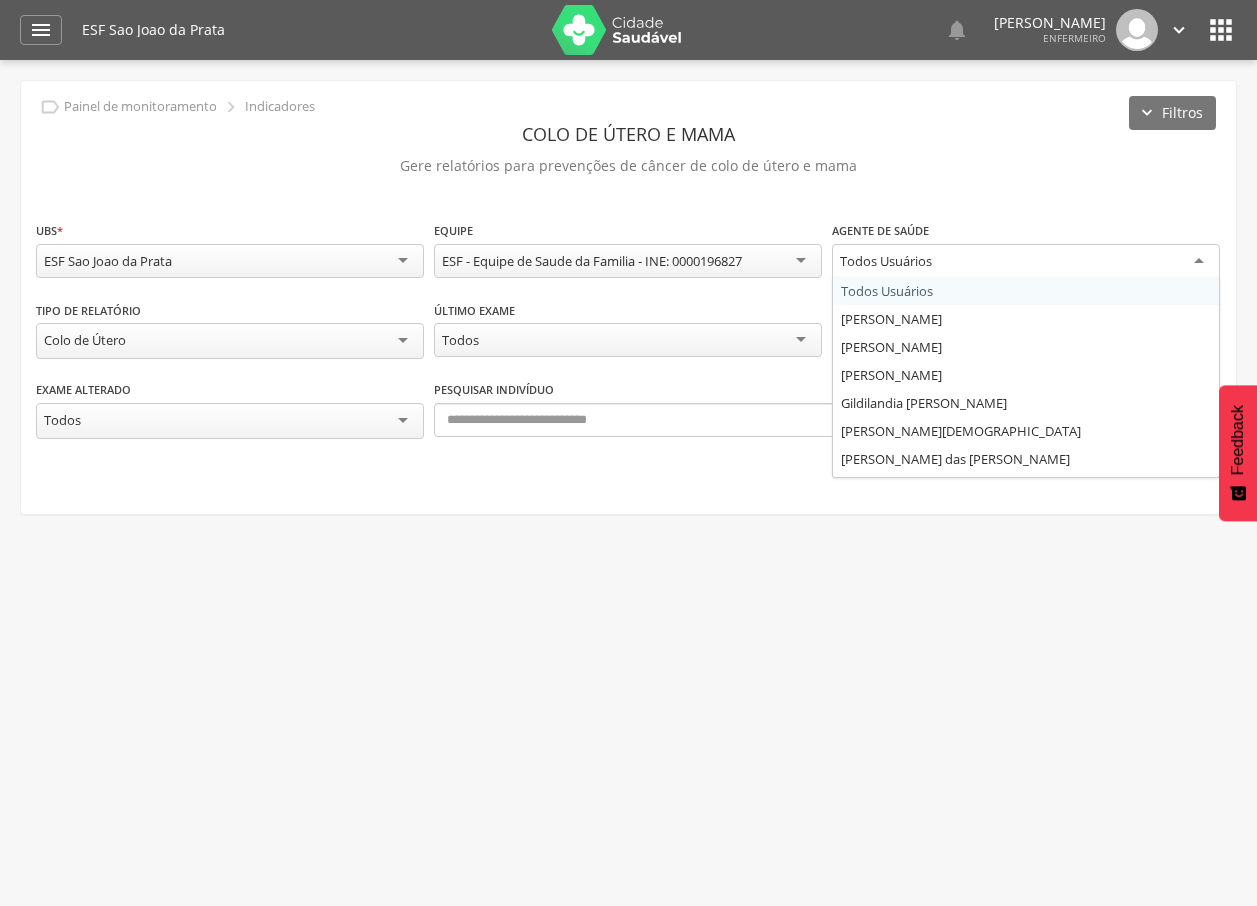 click on "Todos Usuários" at bounding box center [1026, 262] 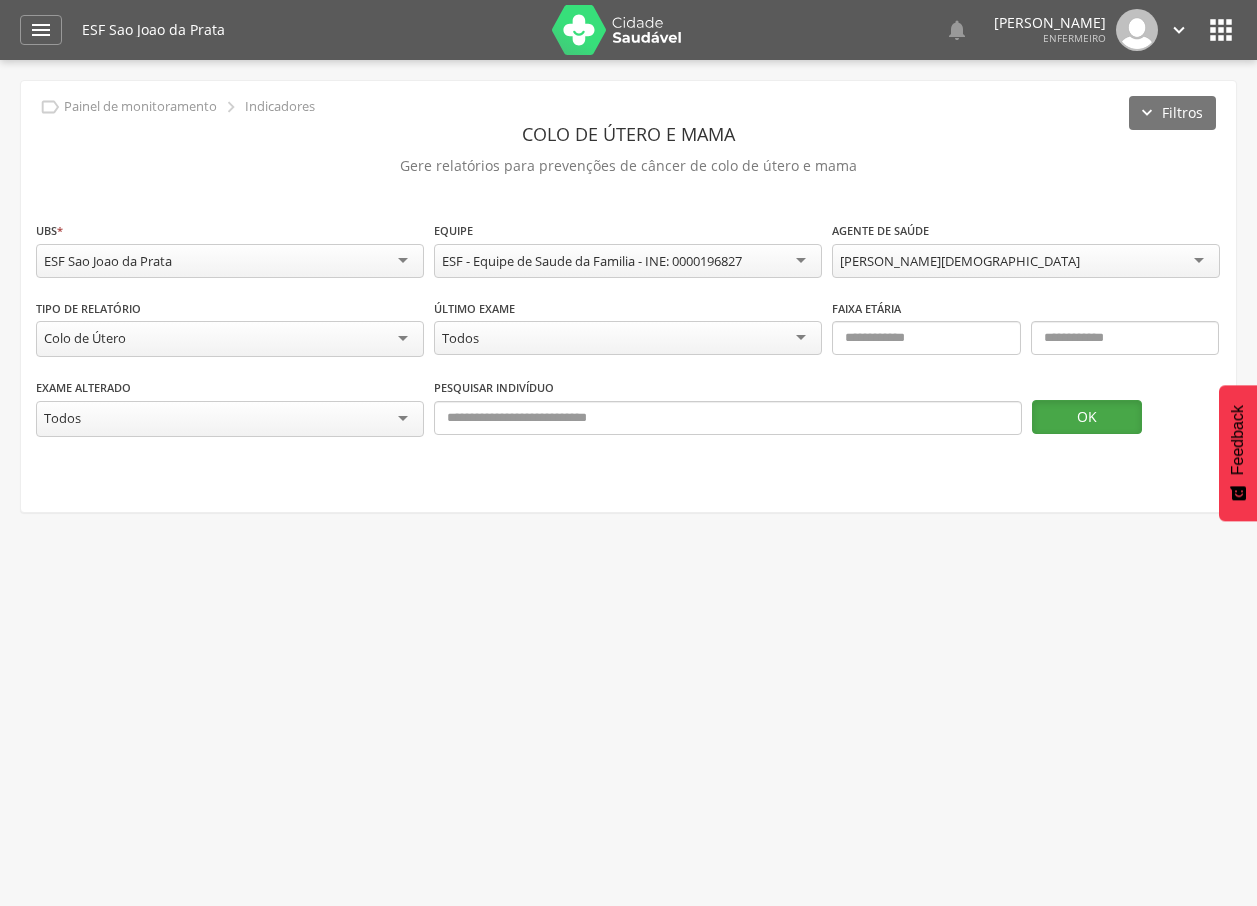 click on "OK" at bounding box center [1087, 417] 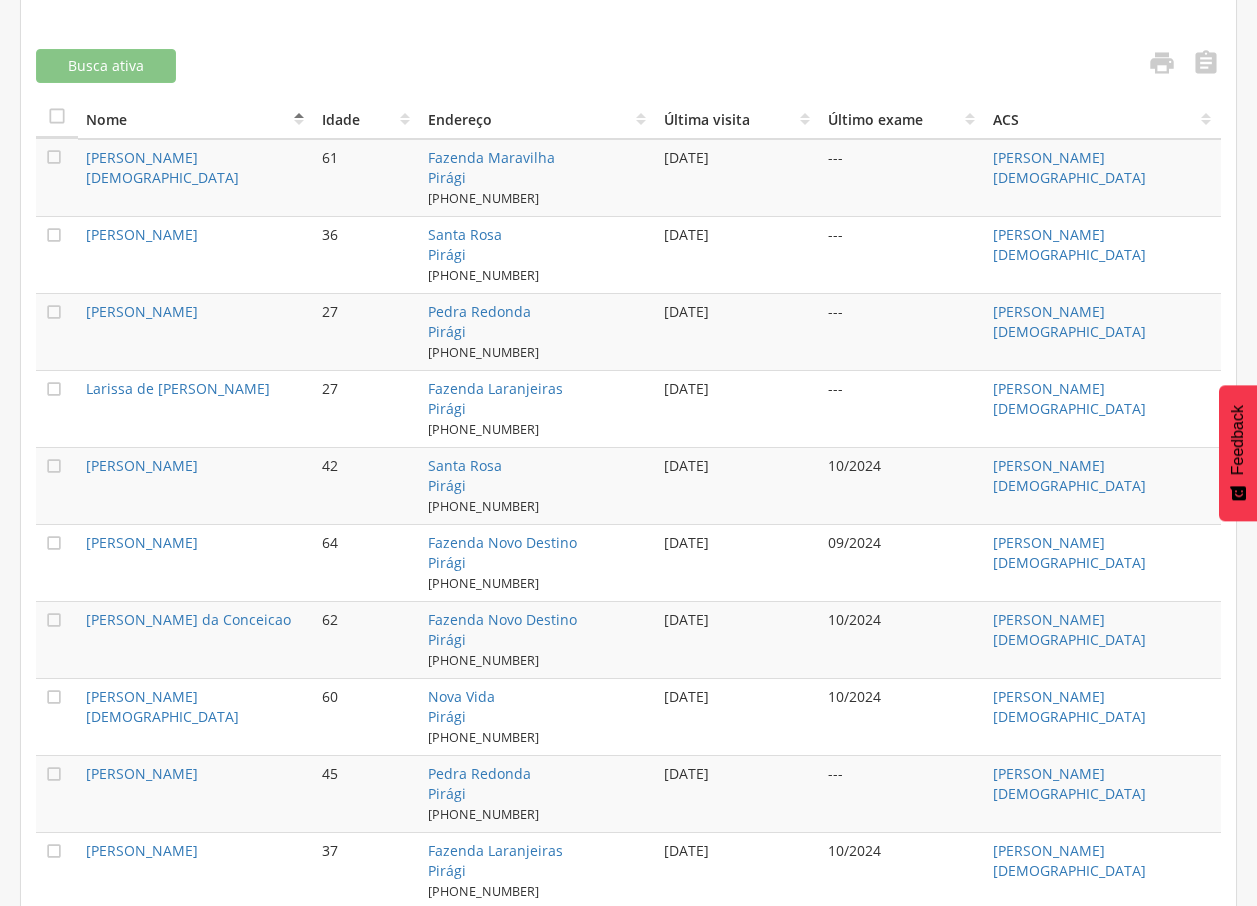 scroll, scrollTop: 653, scrollLeft: 0, axis: vertical 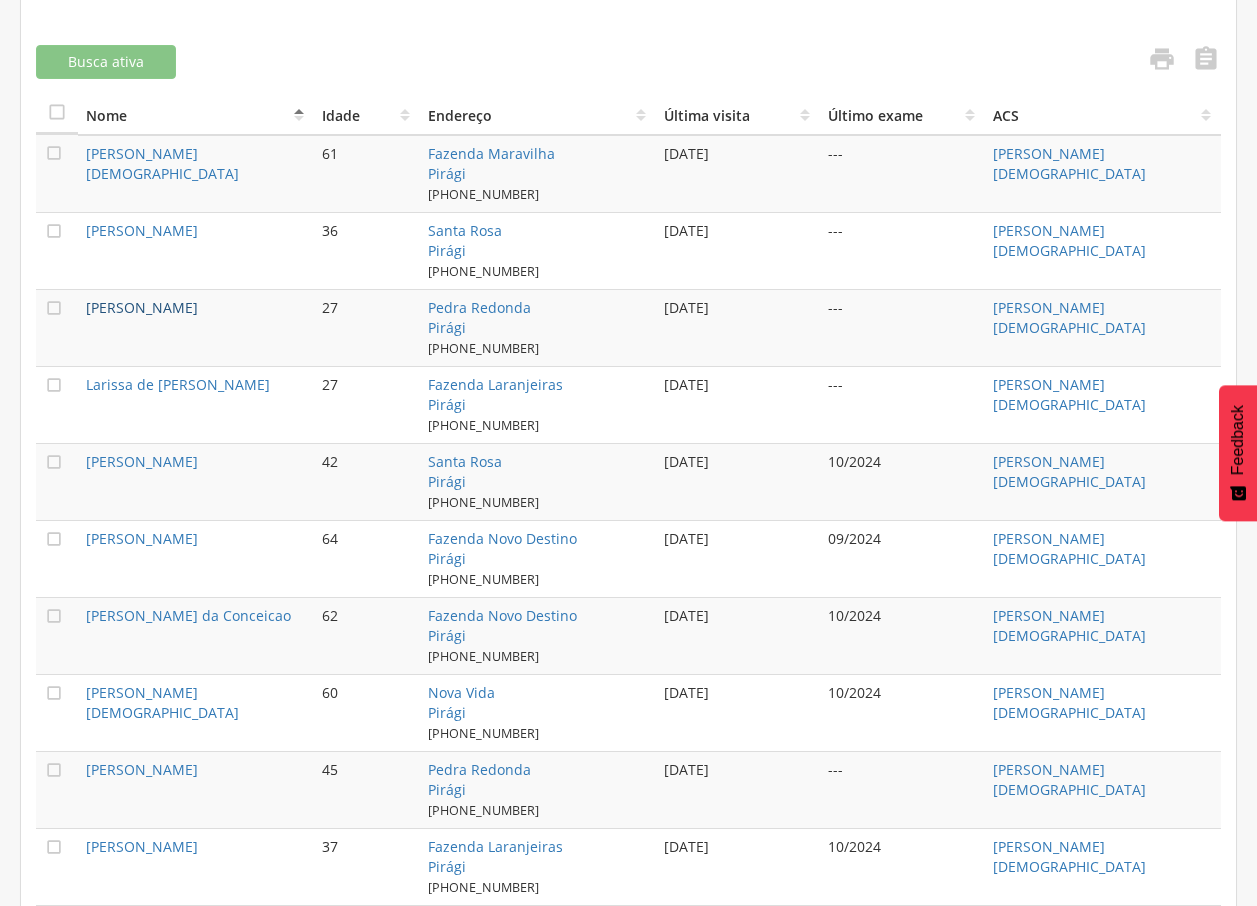 click on "José Milton Gomes Coelho" at bounding box center (142, 307) 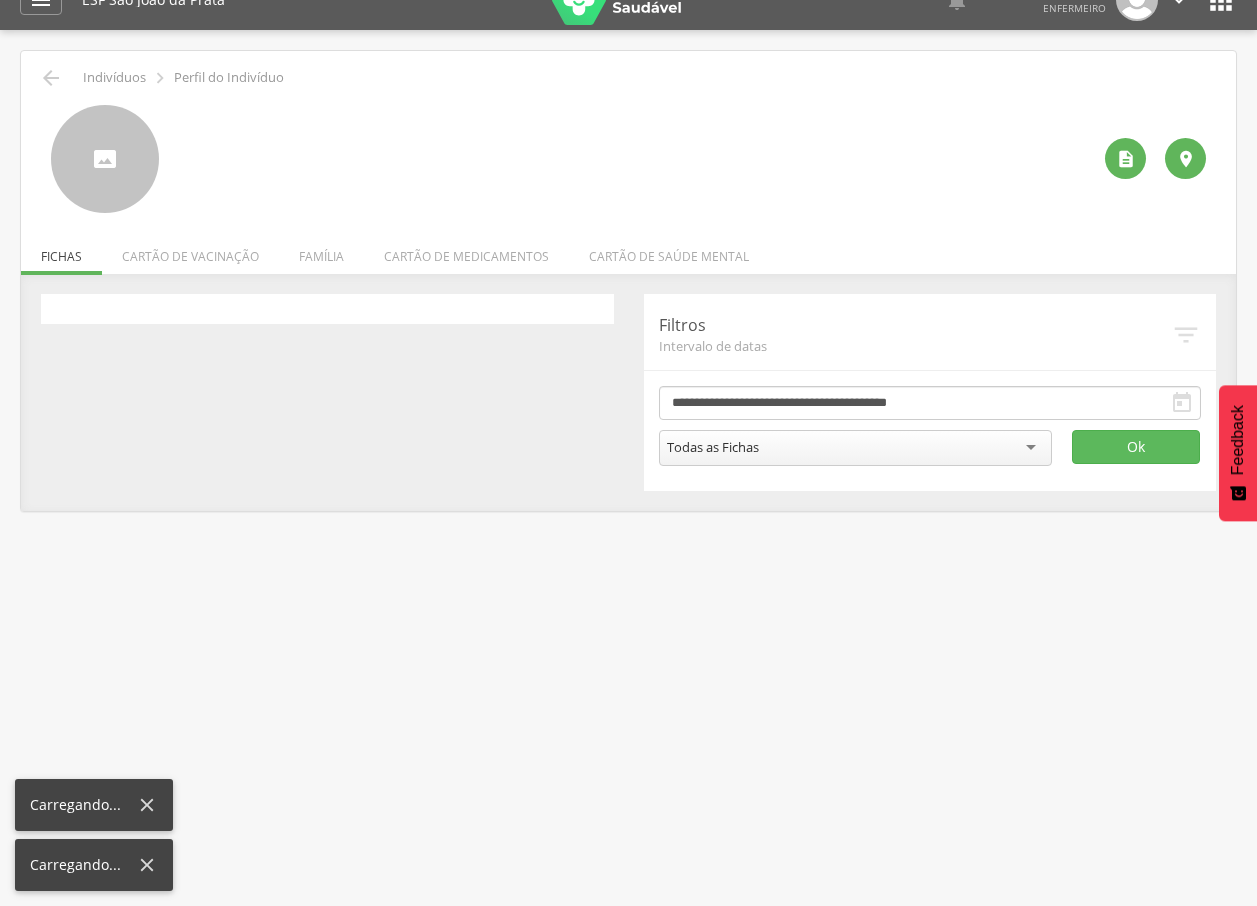scroll, scrollTop: 0, scrollLeft: 0, axis: both 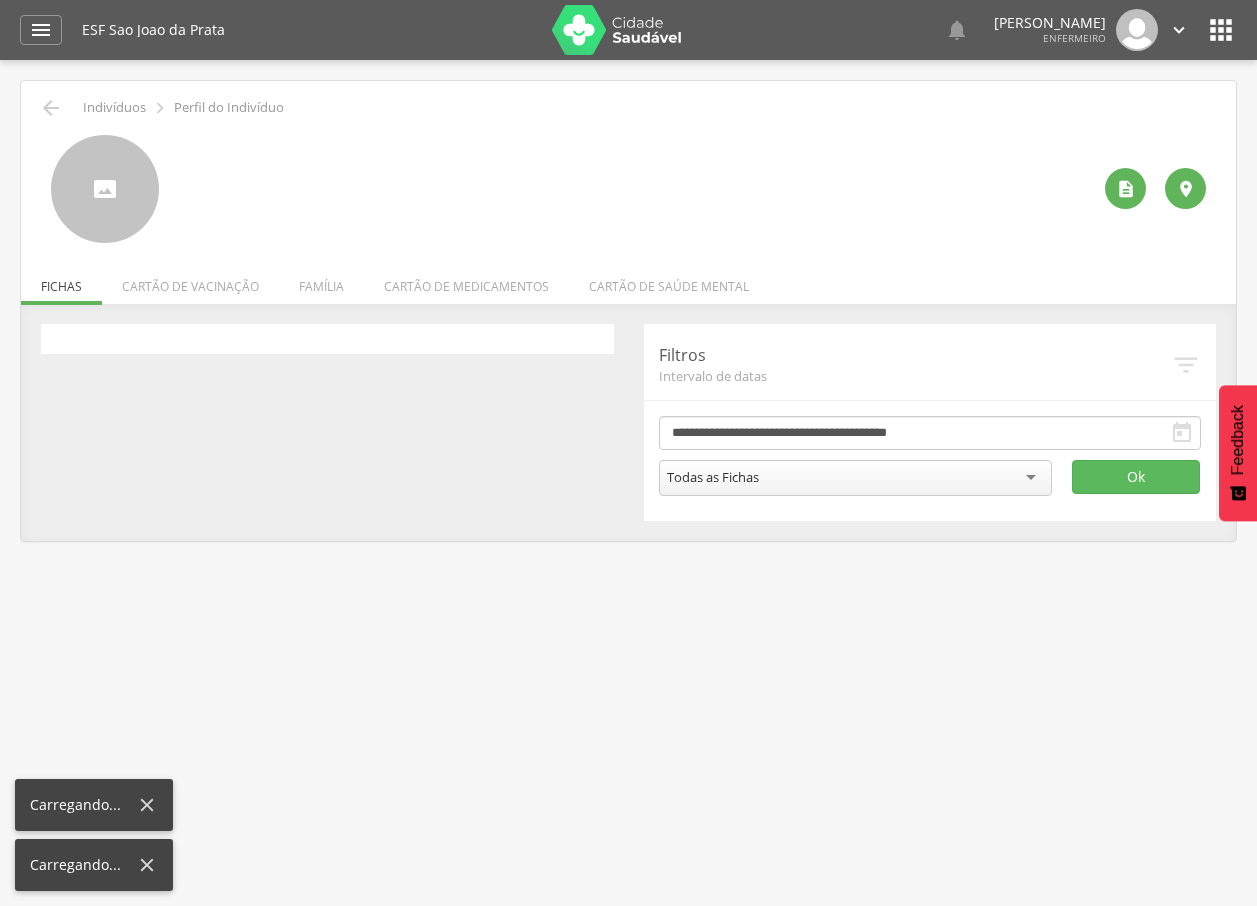click on "" at bounding box center (1221, 30) 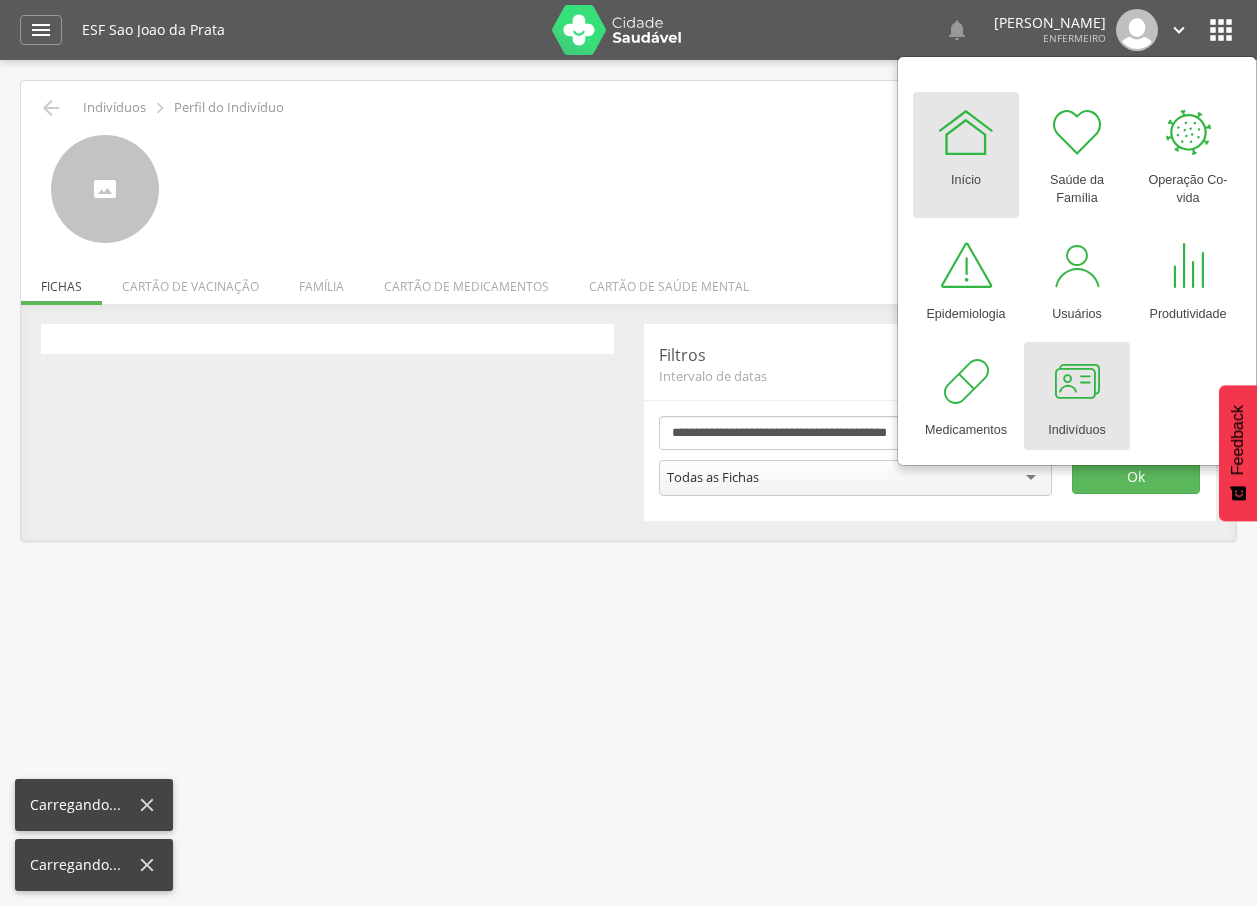click at bounding box center [1077, 382] 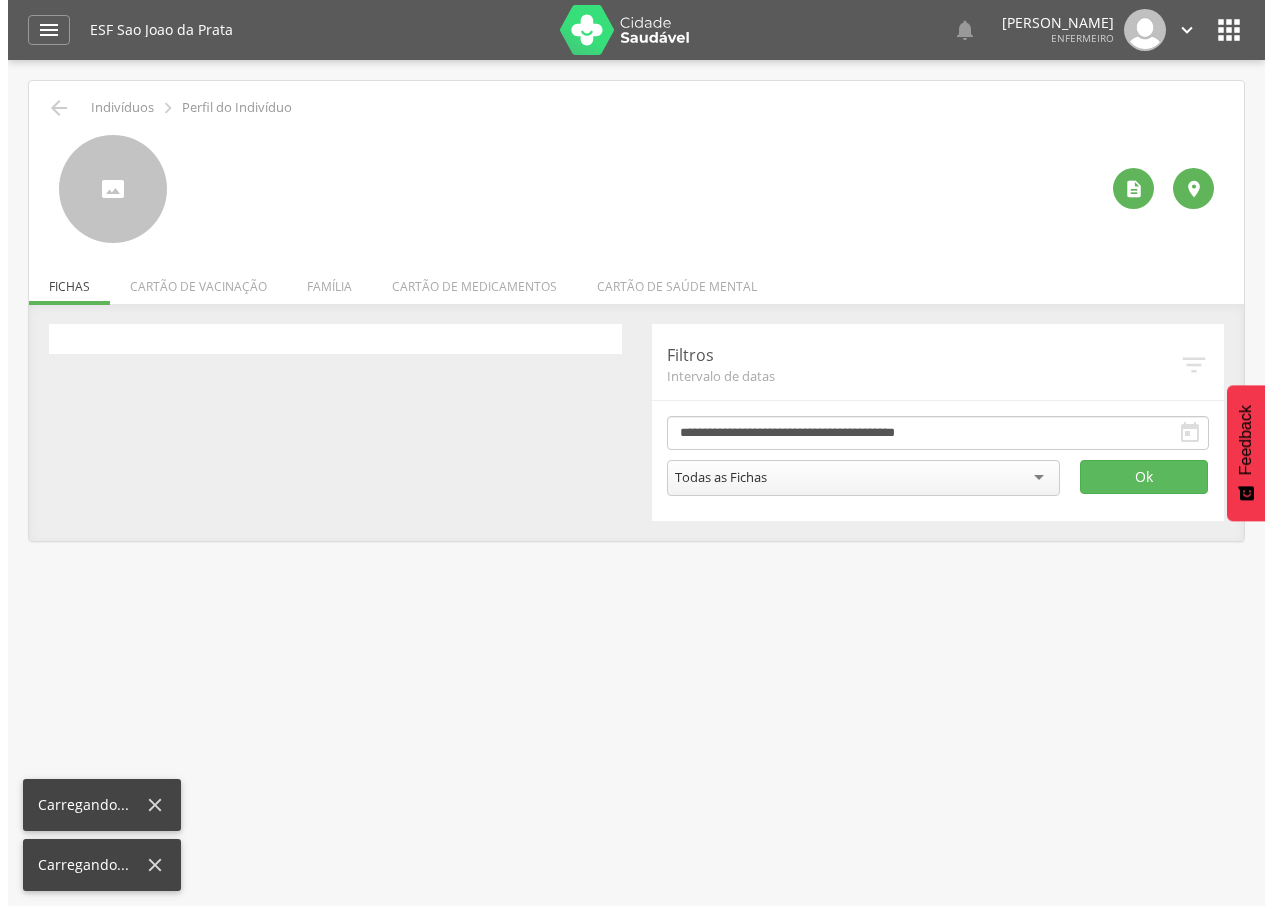 scroll, scrollTop: 0, scrollLeft: 0, axis: both 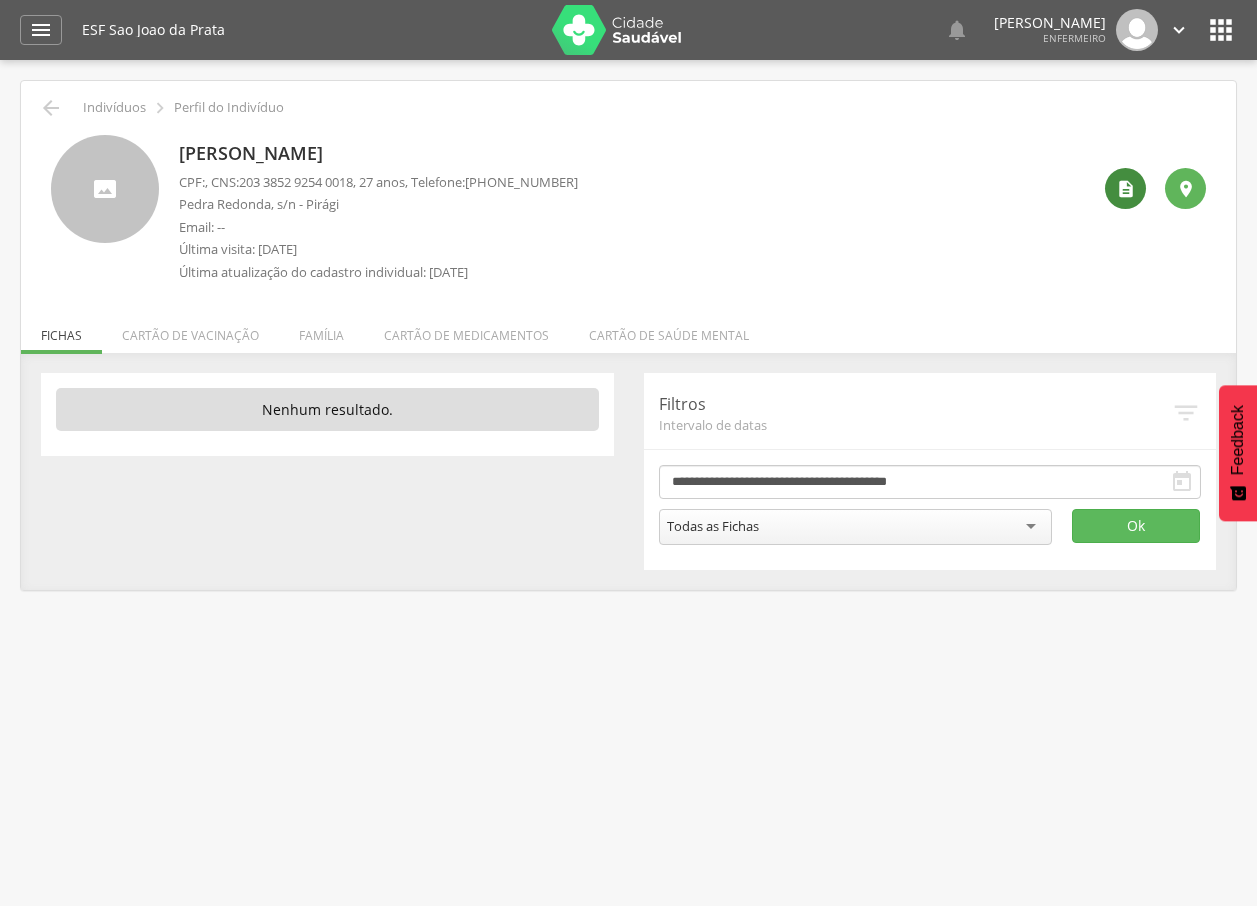 click on "" at bounding box center (1125, 188) 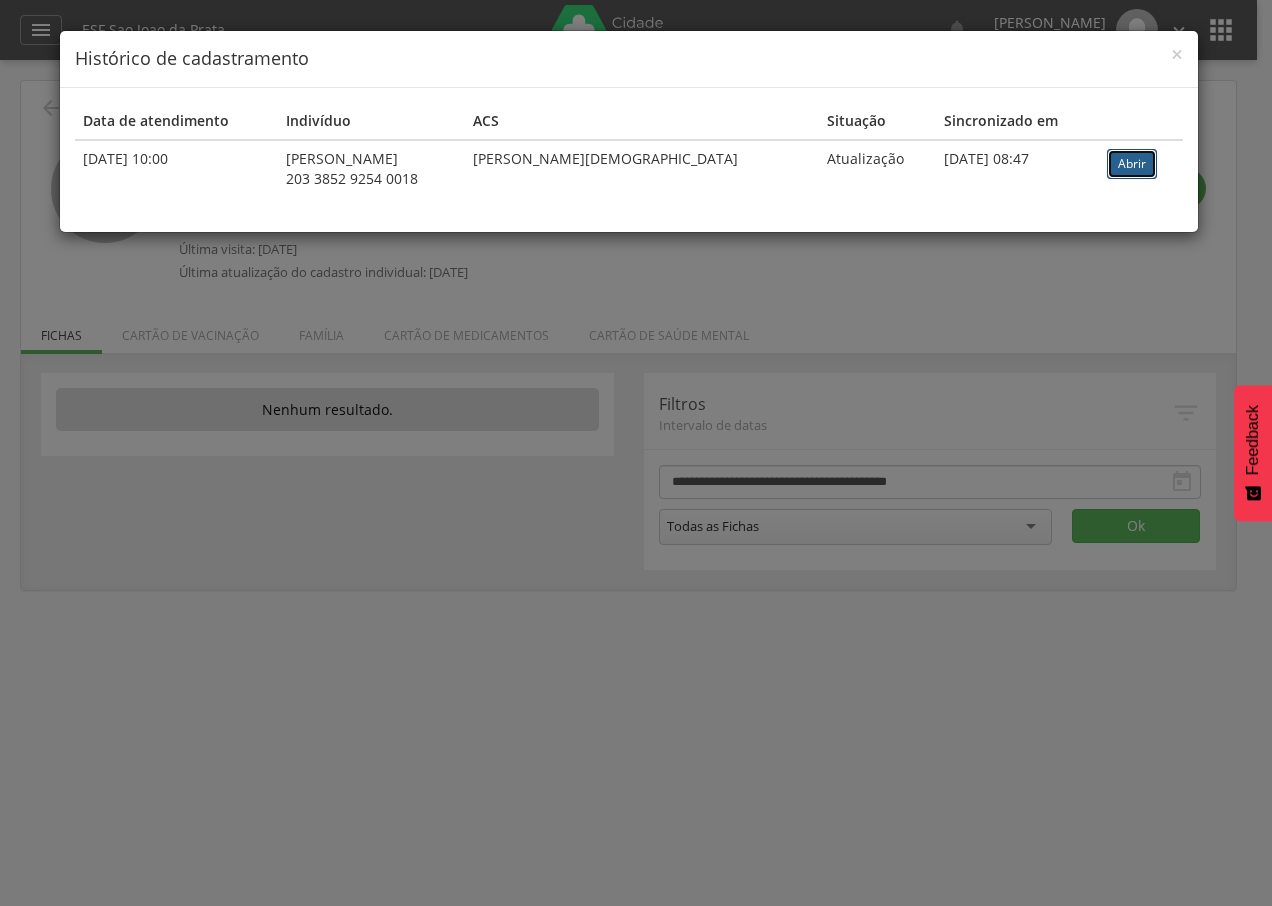 click on "Abrir" at bounding box center (1132, 164) 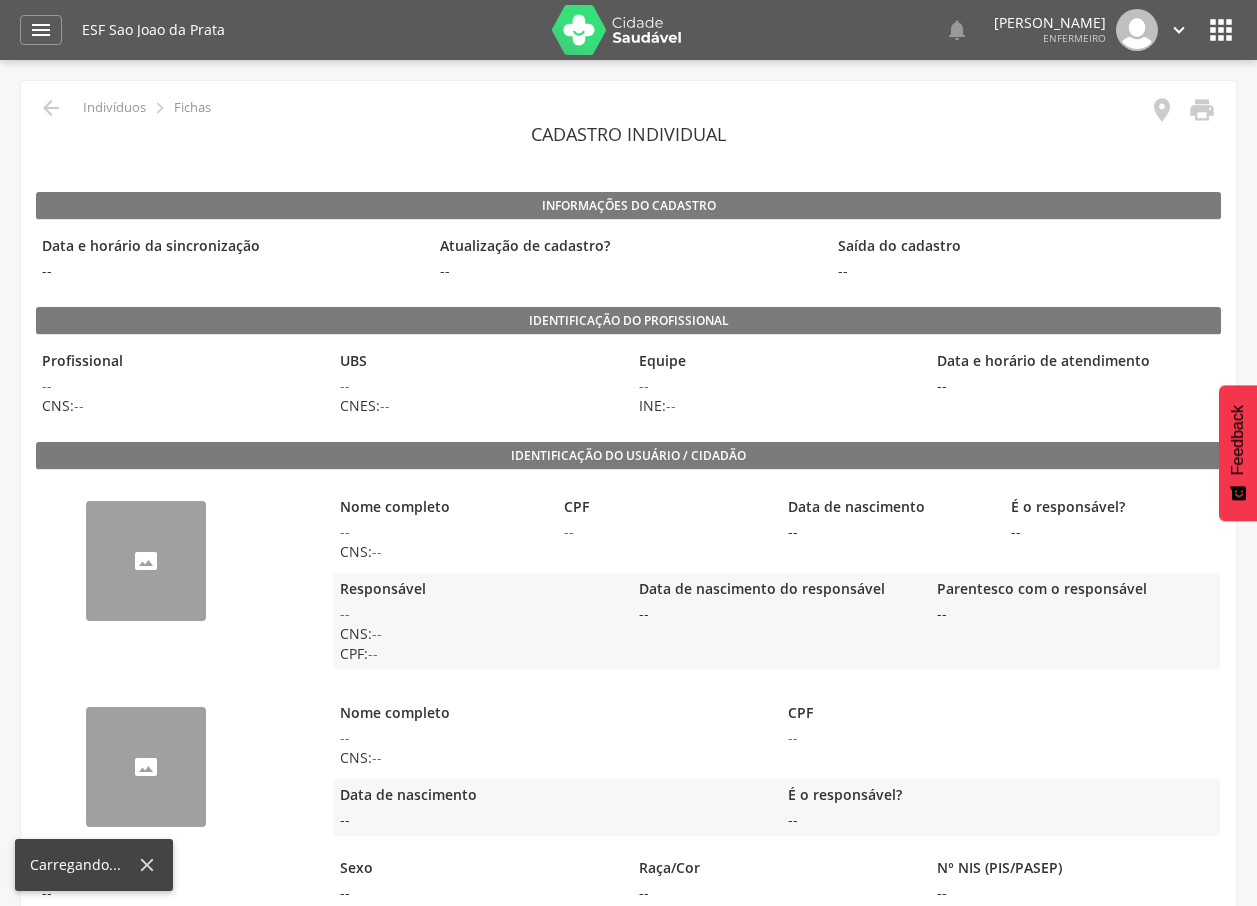 scroll, scrollTop: 0, scrollLeft: 0, axis: both 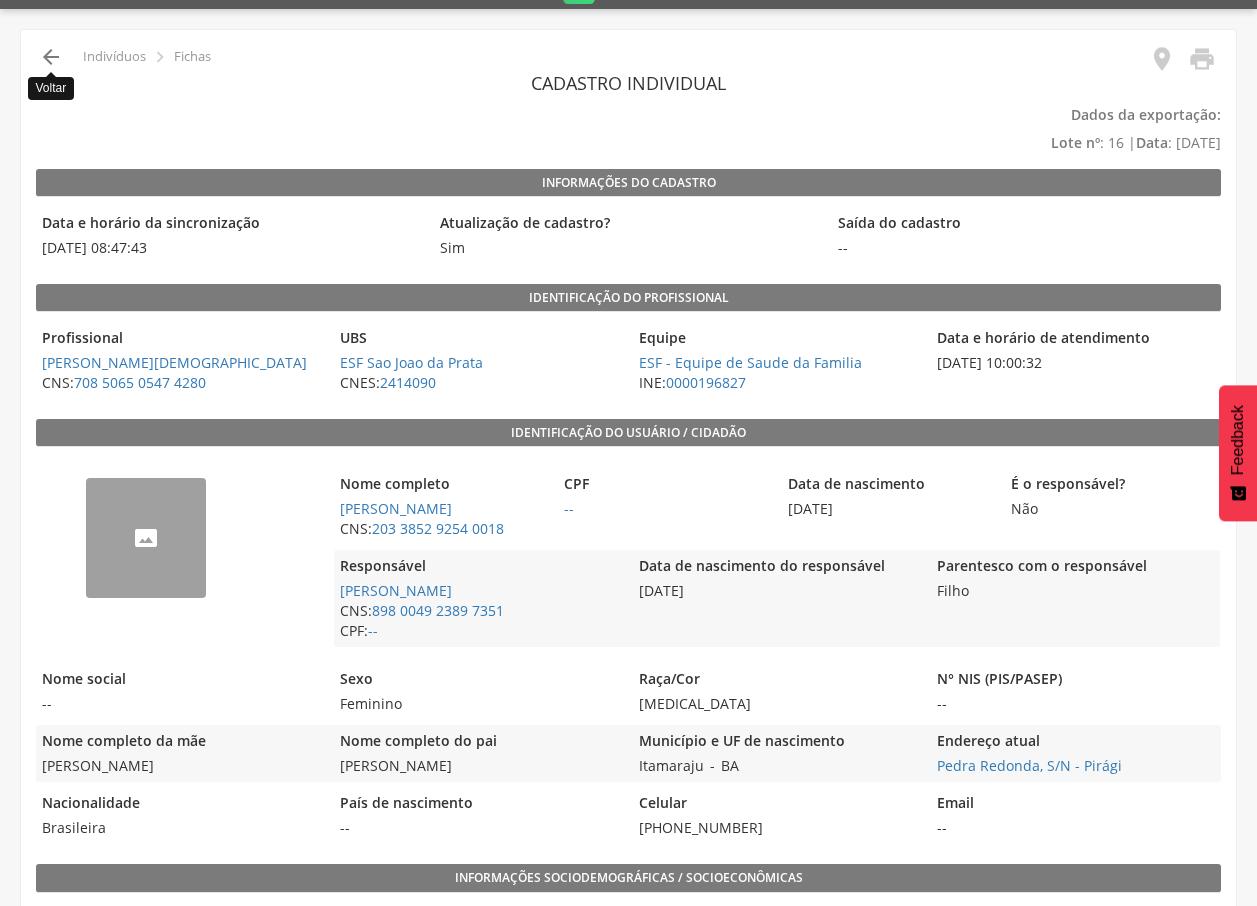 click on "" at bounding box center (51, 57) 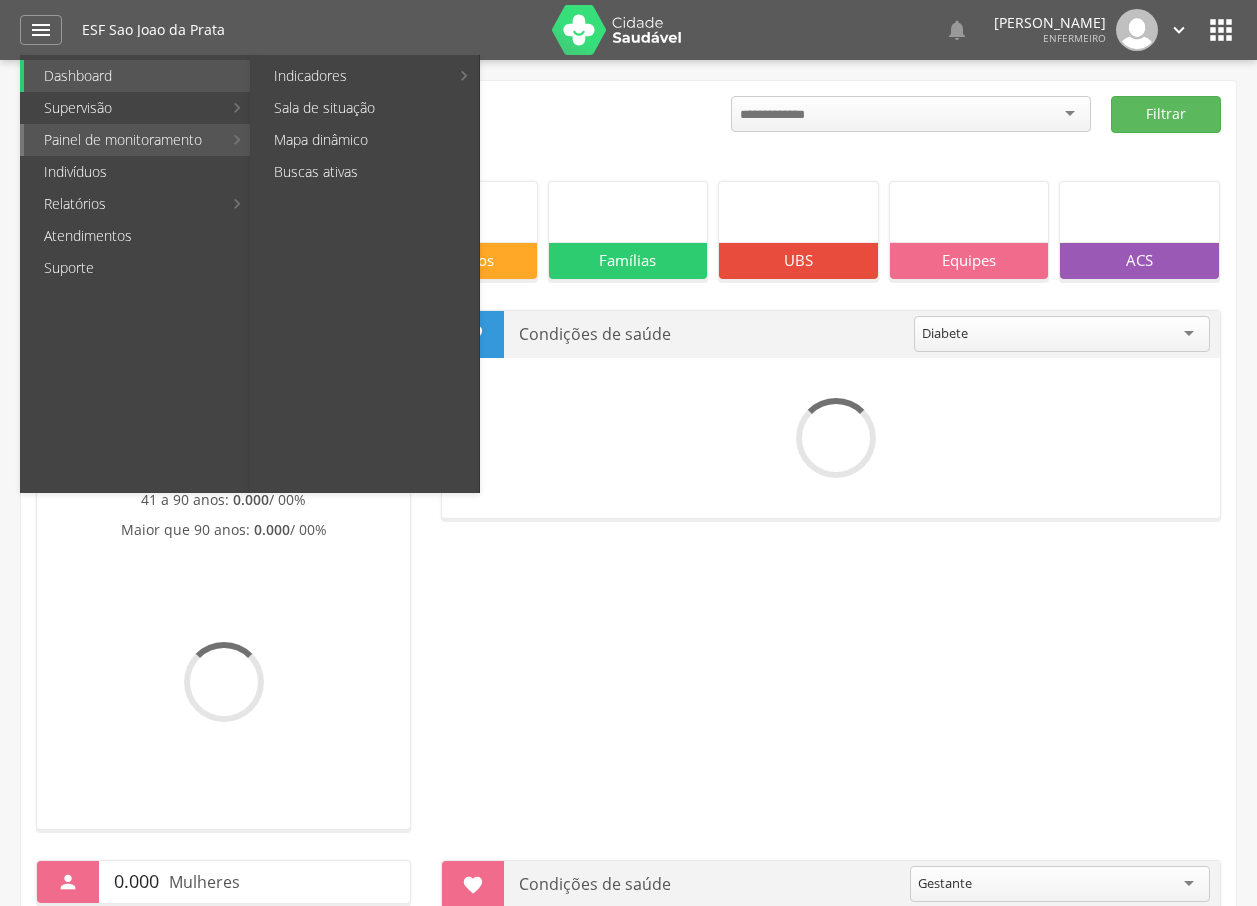 scroll, scrollTop: 0, scrollLeft: 0, axis: both 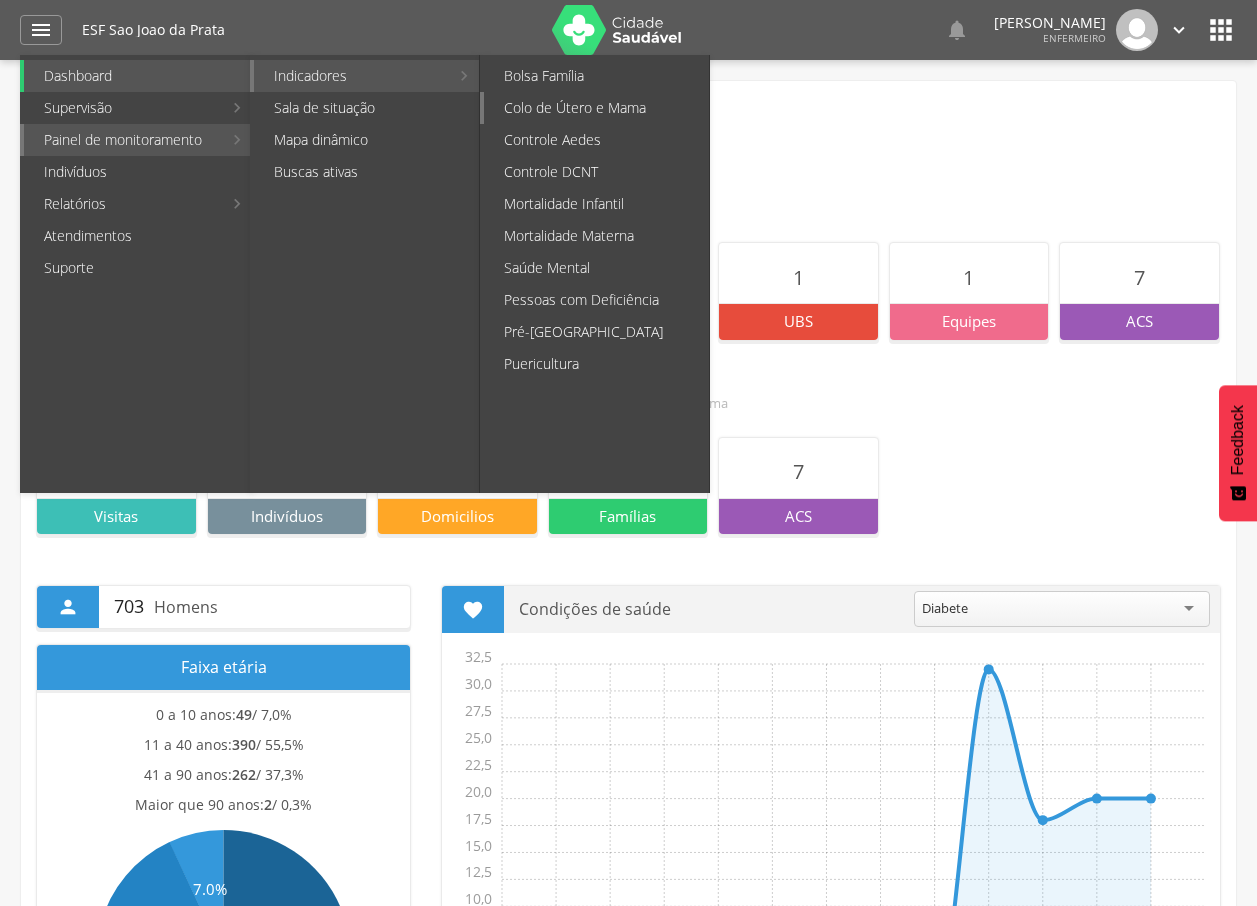 click on "Colo de Útero e Mama" at bounding box center (596, 108) 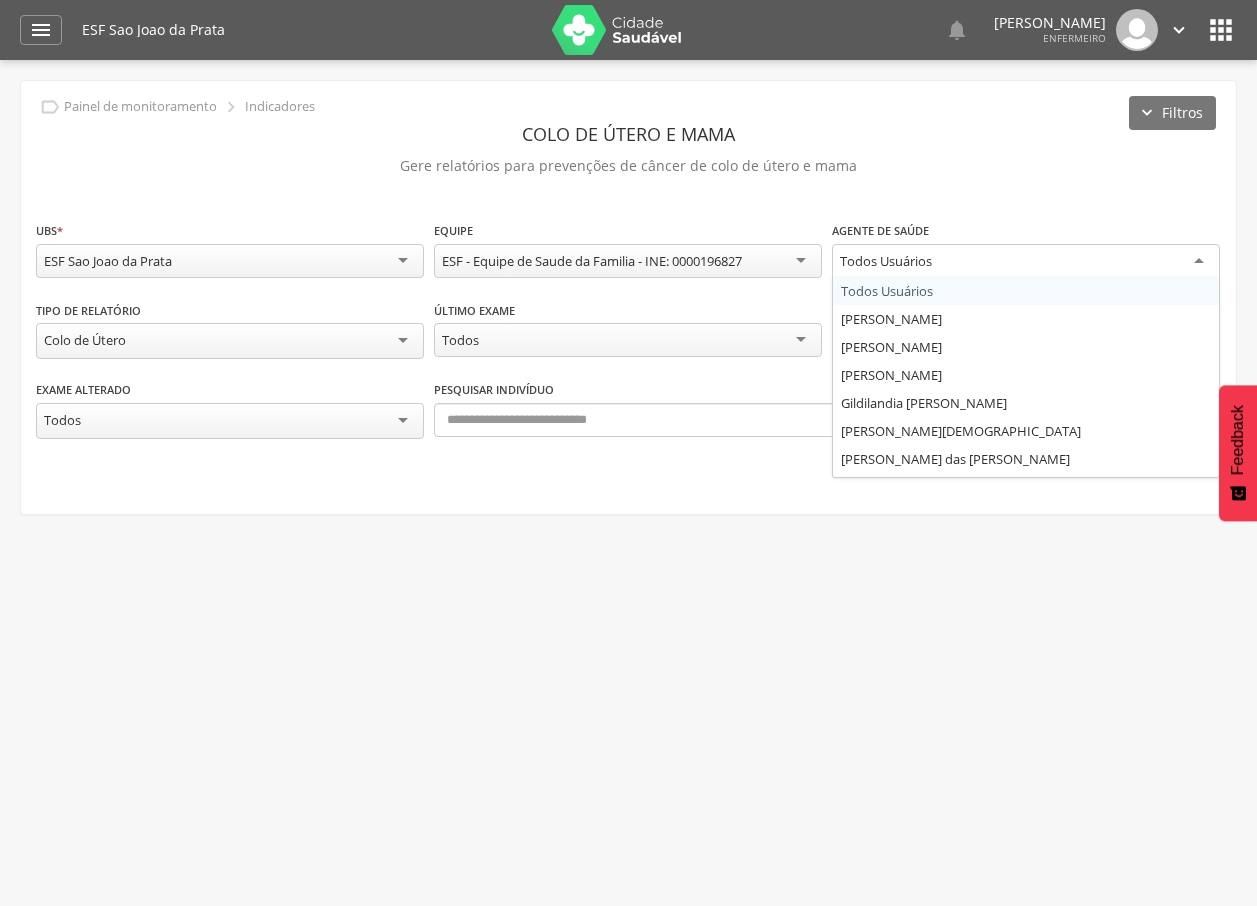 click on "Todos Usuários" at bounding box center [1026, 262] 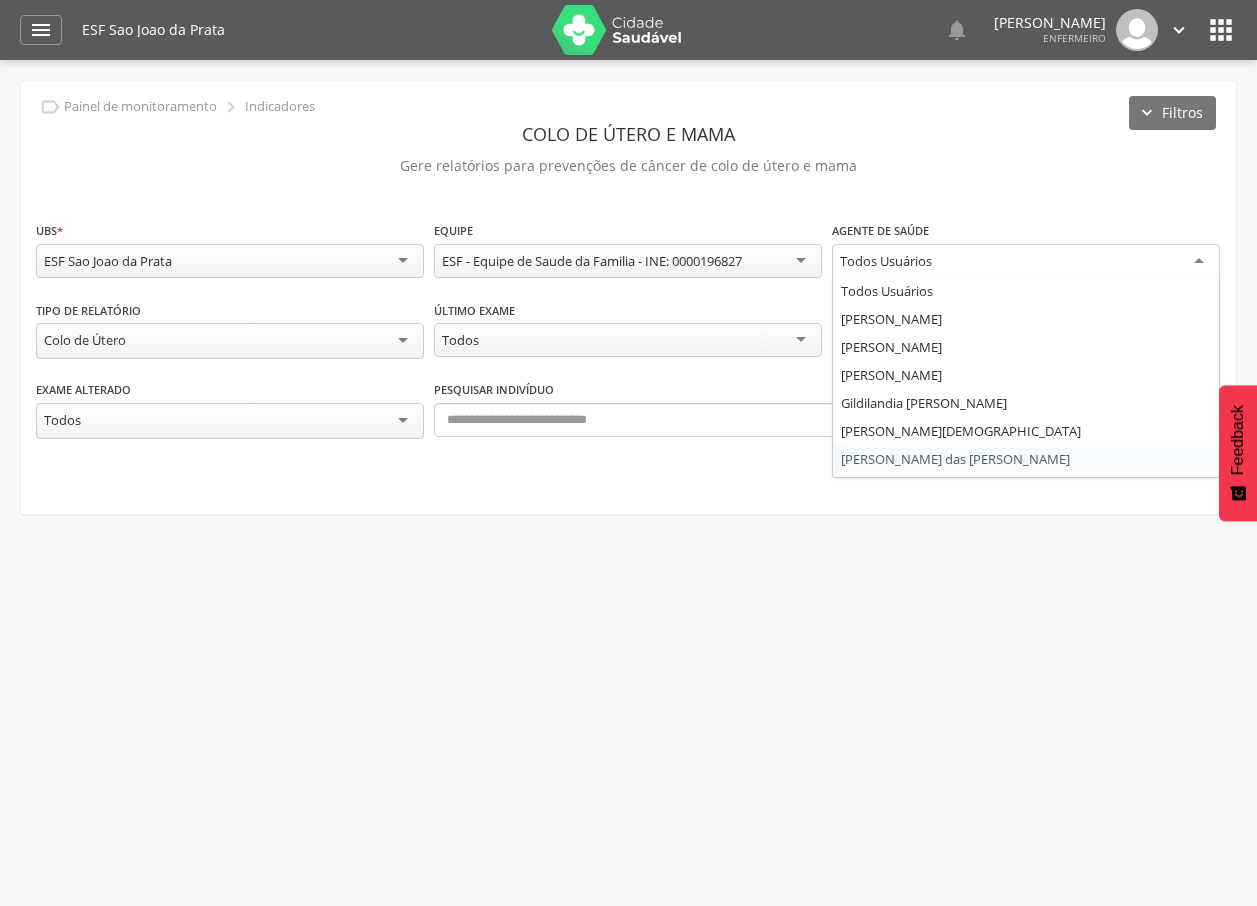 scroll, scrollTop: 0, scrollLeft: 0, axis: both 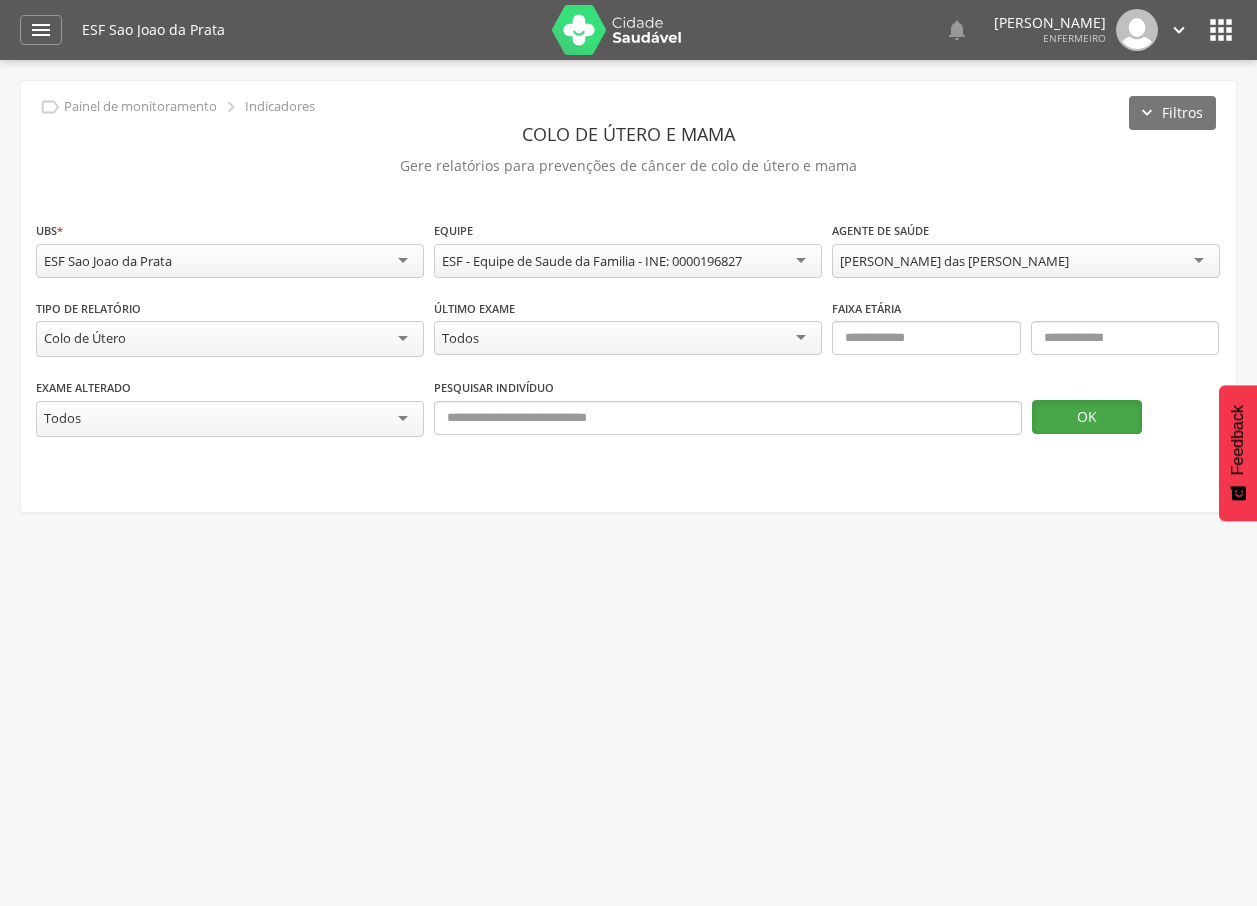 click on "OK" at bounding box center [1087, 417] 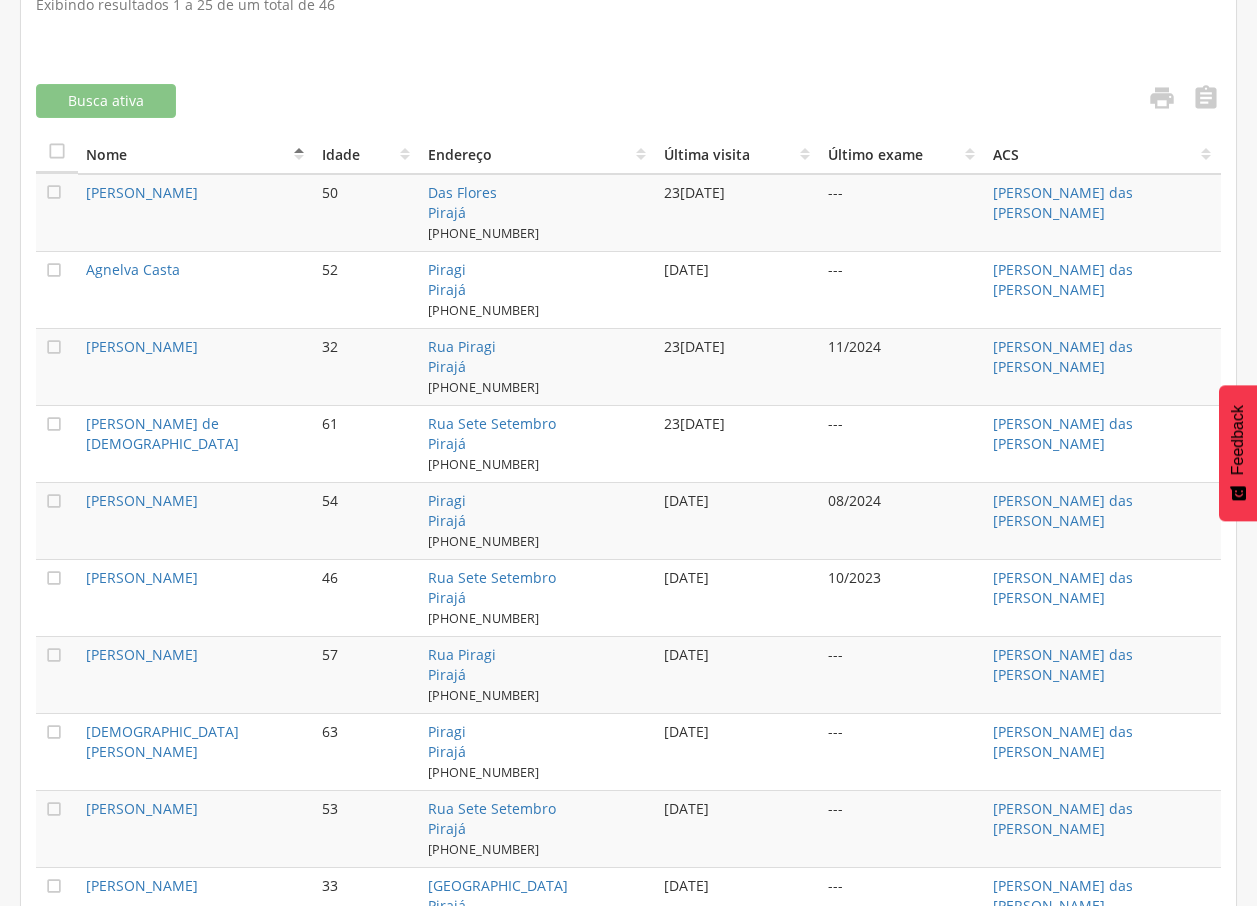 scroll, scrollTop: 505, scrollLeft: 0, axis: vertical 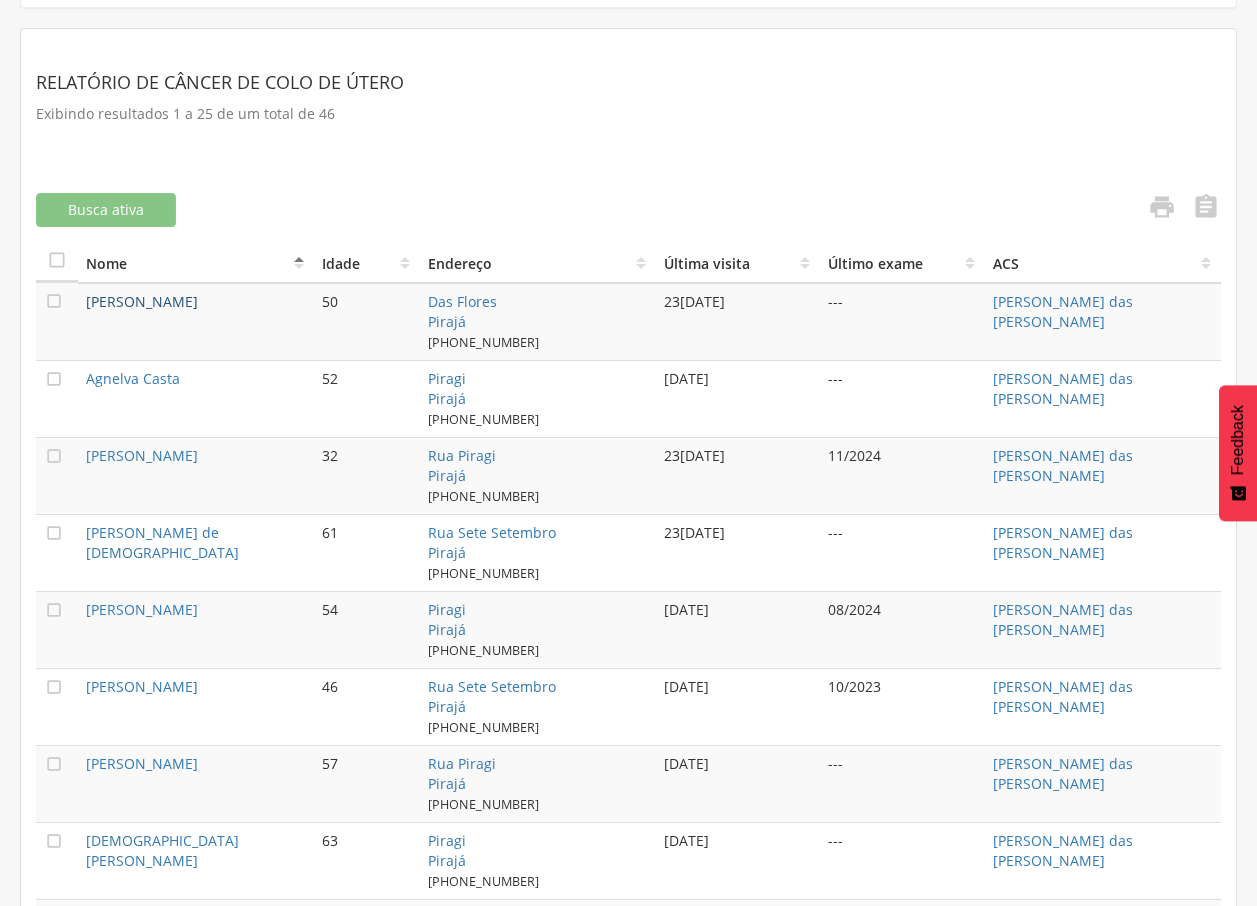 click on "[PERSON_NAME]" at bounding box center [142, 301] 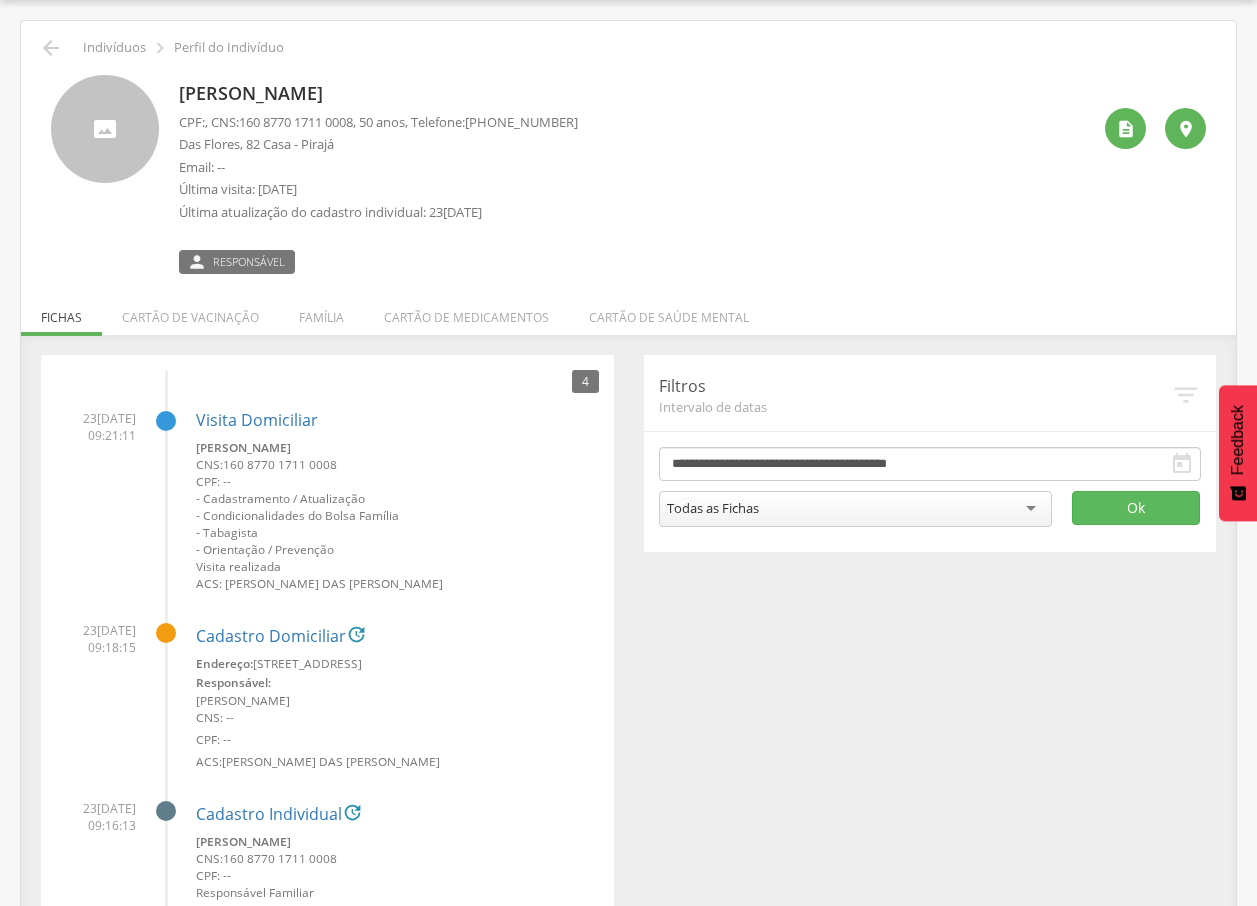 scroll, scrollTop: 209, scrollLeft: 0, axis: vertical 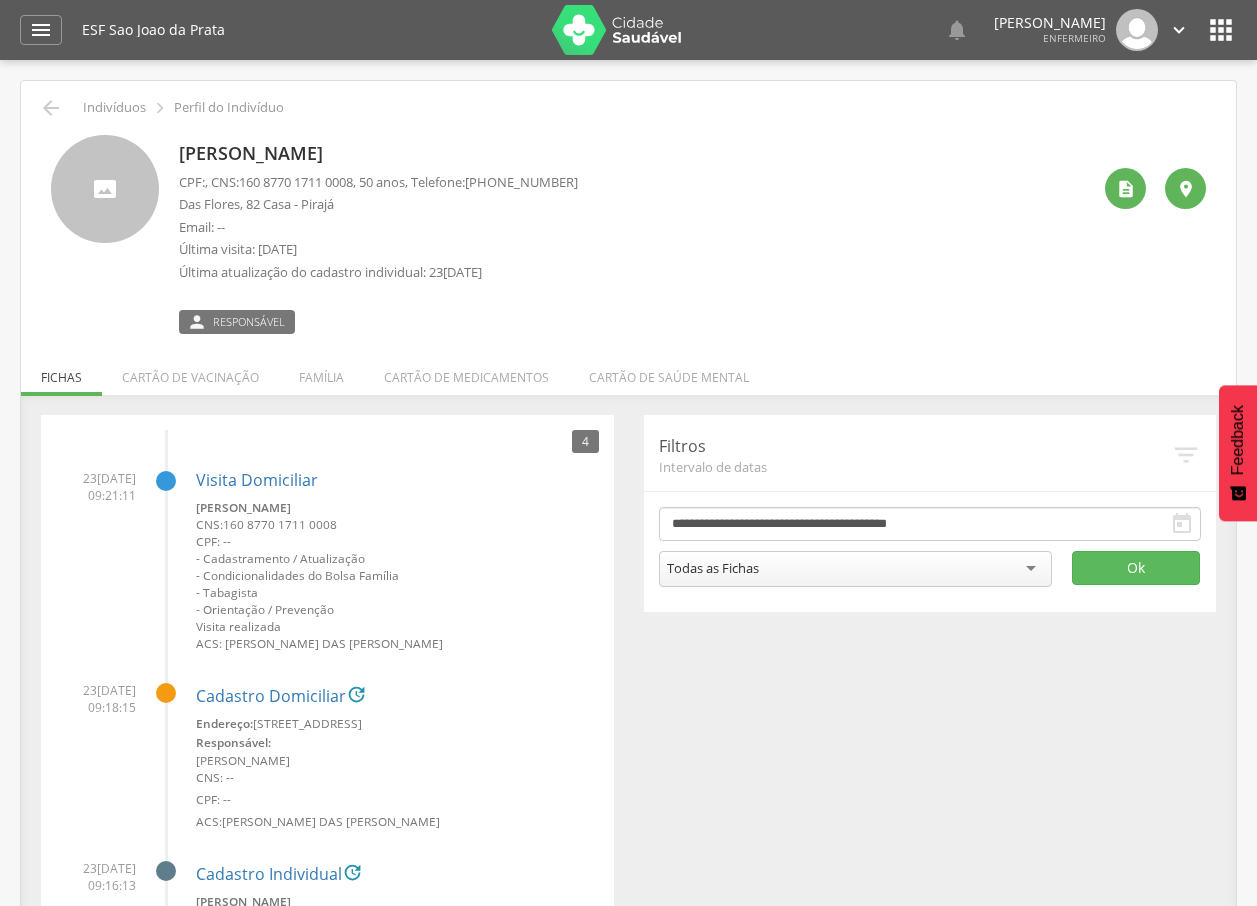 drag, startPoint x: 174, startPoint y: 145, endPoint x: 451, endPoint y: 147, distance: 277.00723 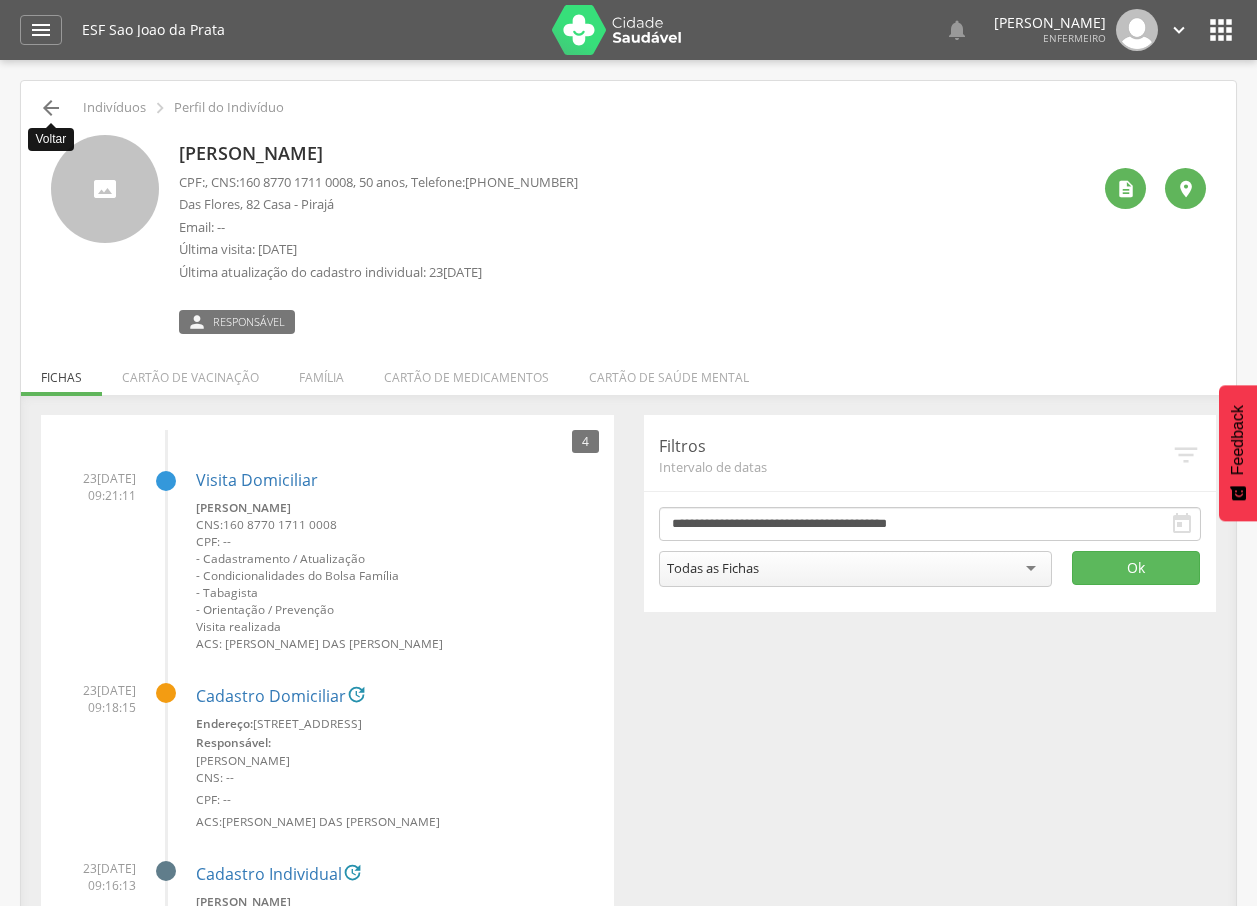 click on "" at bounding box center [51, 108] 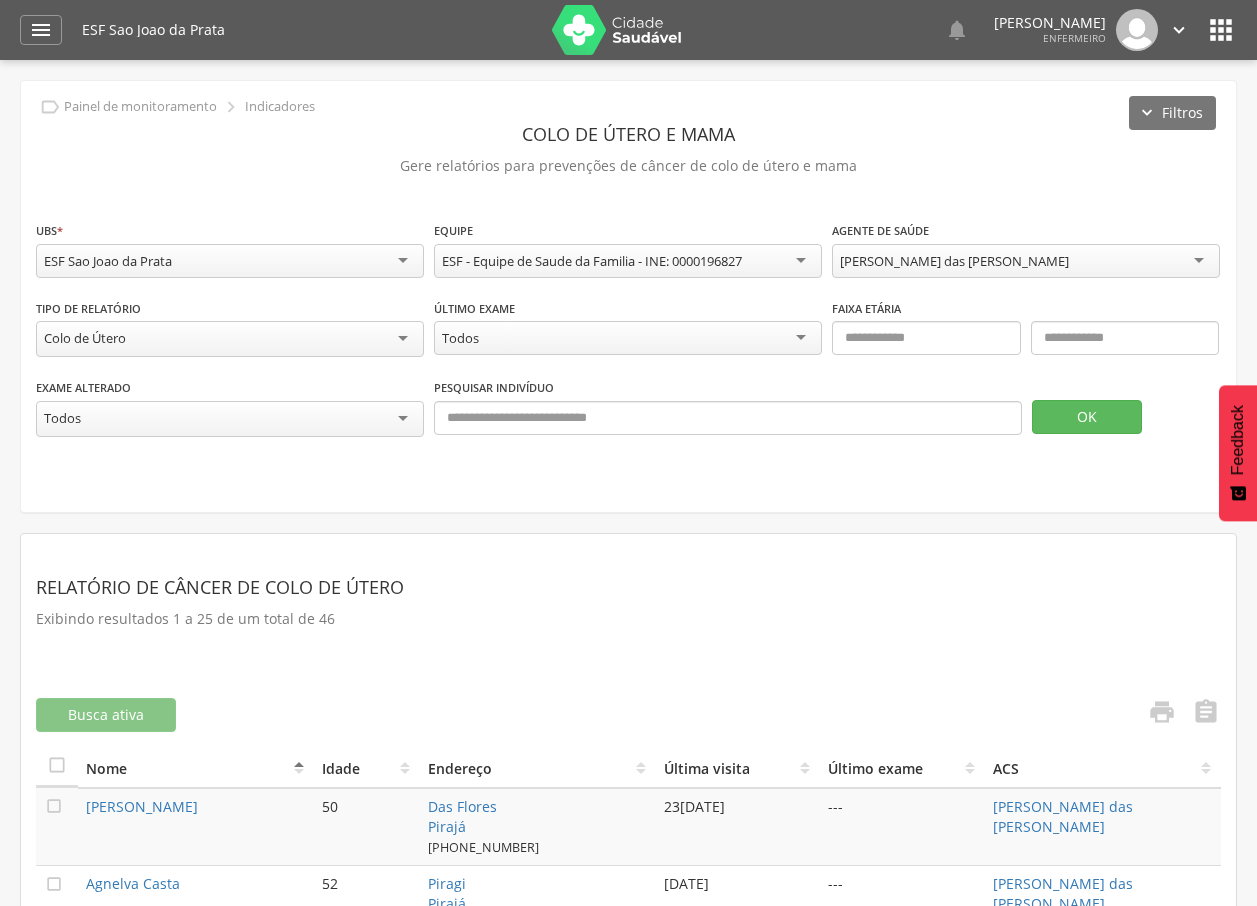 scroll, scrollTop: 60, scrollLeft: 0, axis: vertical 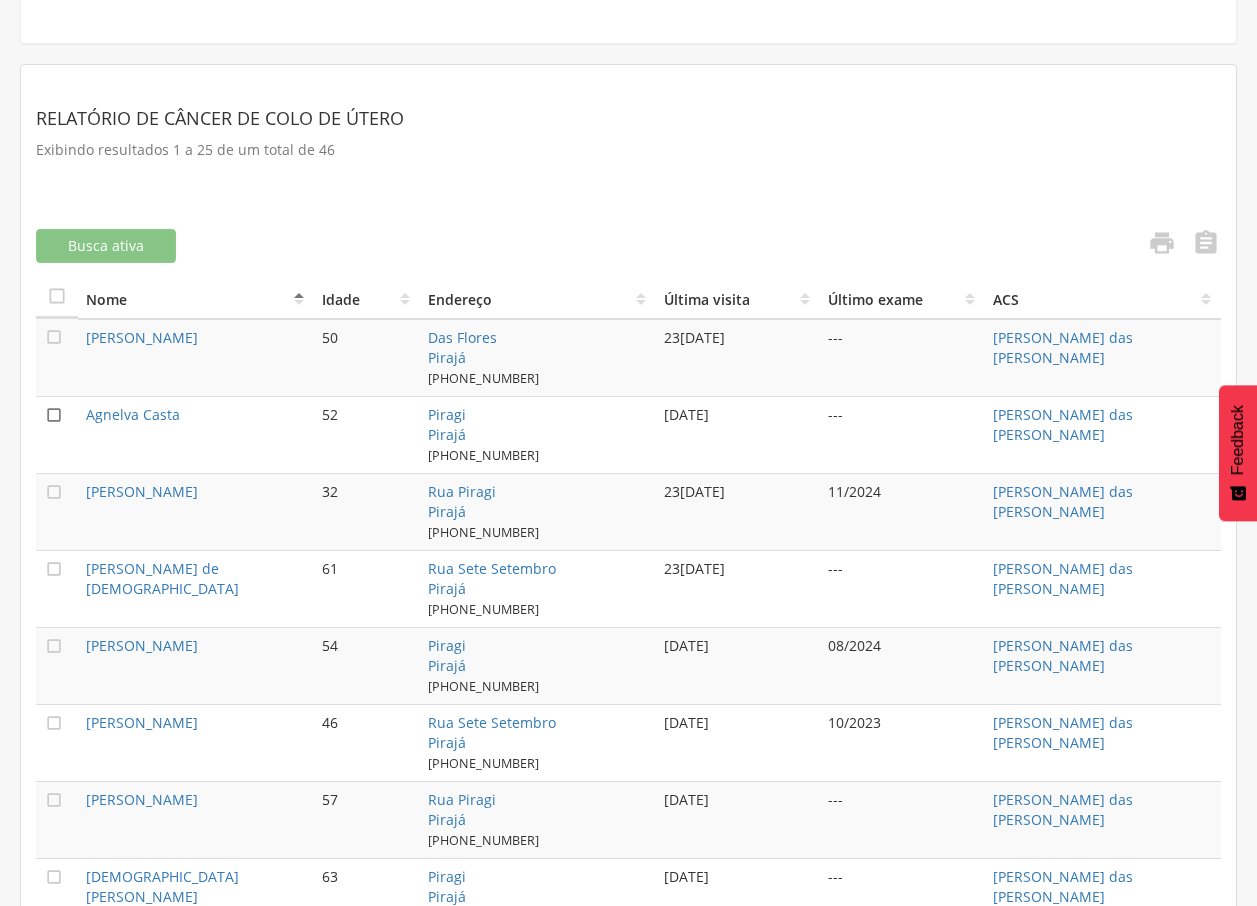 click on "" at bounding box center (54, 415) 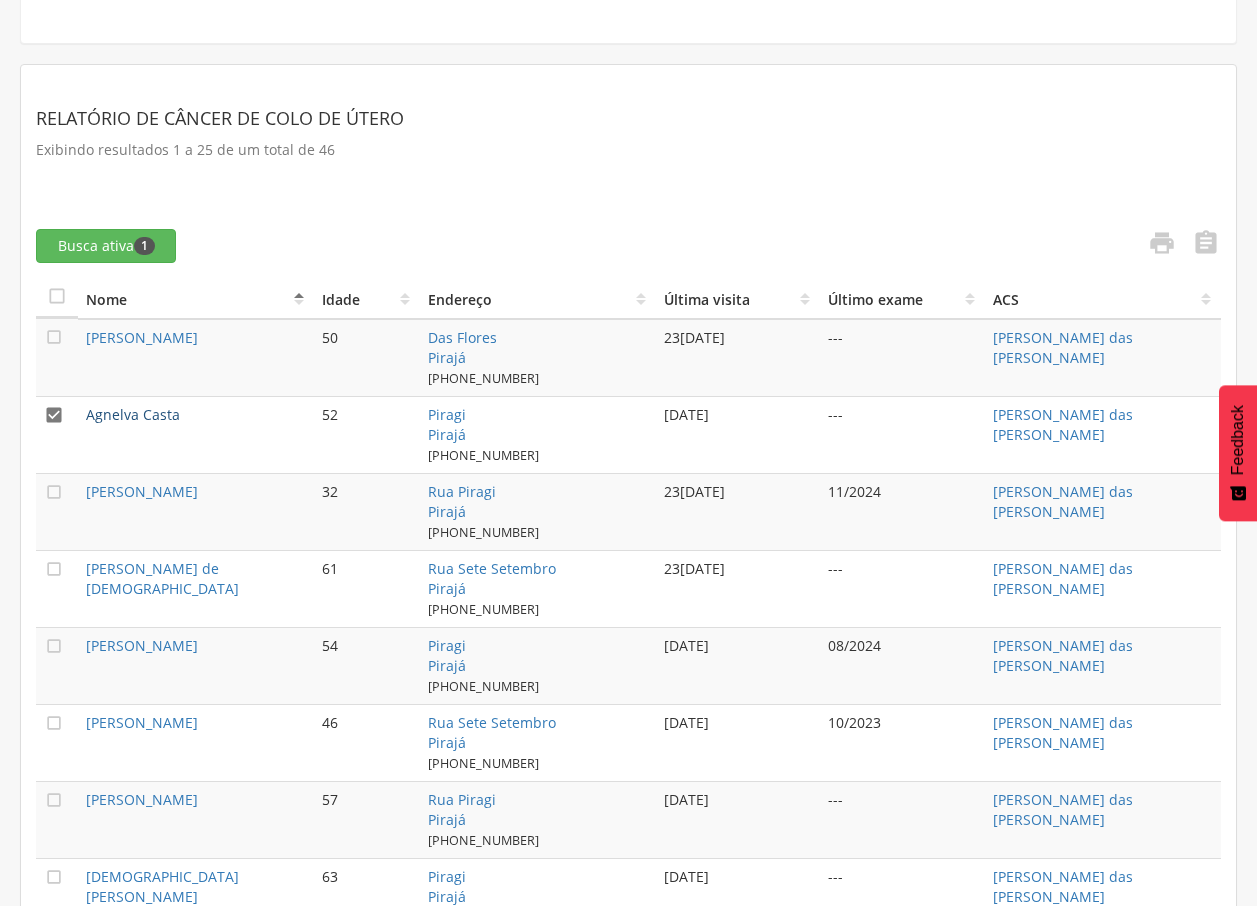 click on "Agnelva Casta" at bounding box center [133, 414] 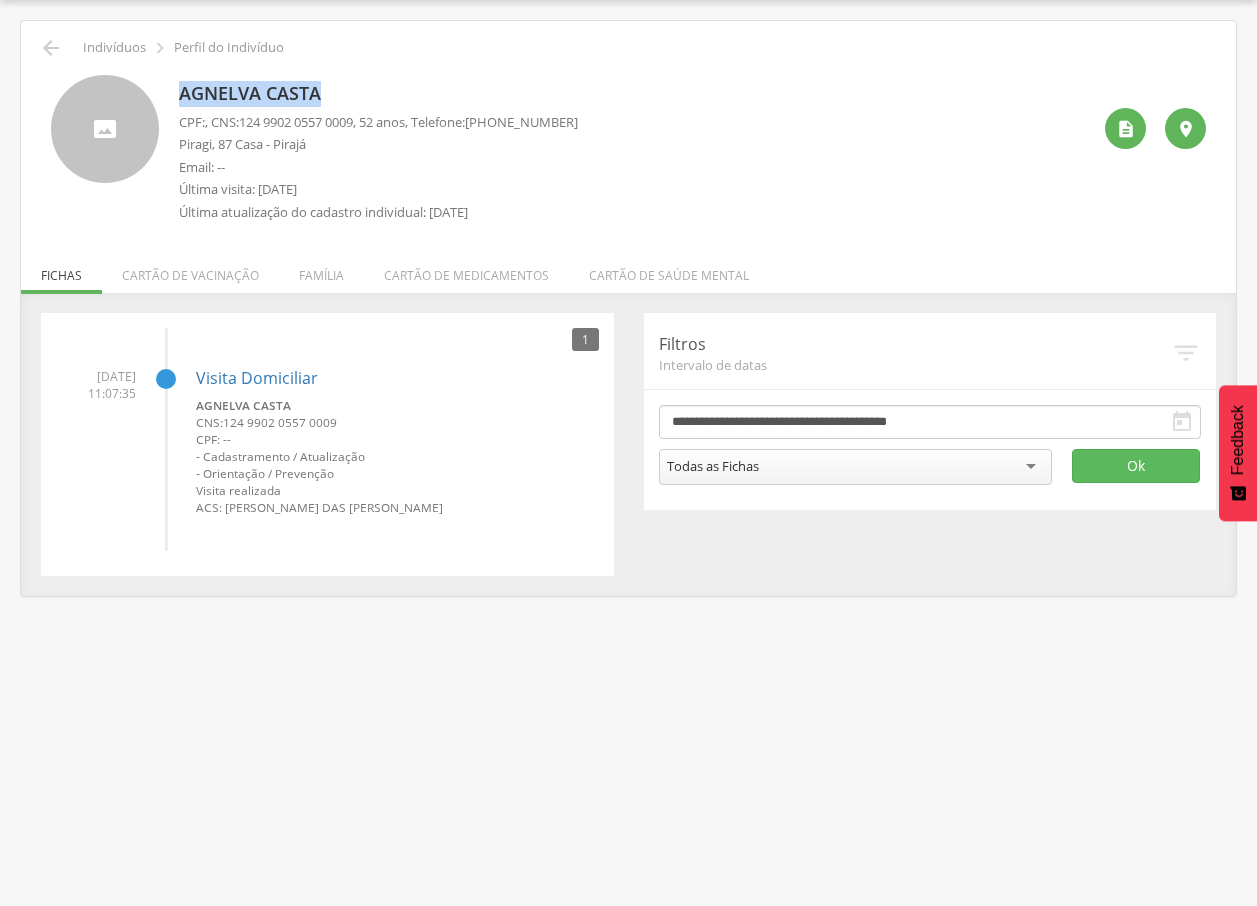 drag, startPoint x: 175, startPoint y: 93, endPoint x: 337, endPoint y: 99, distance: 162.11107 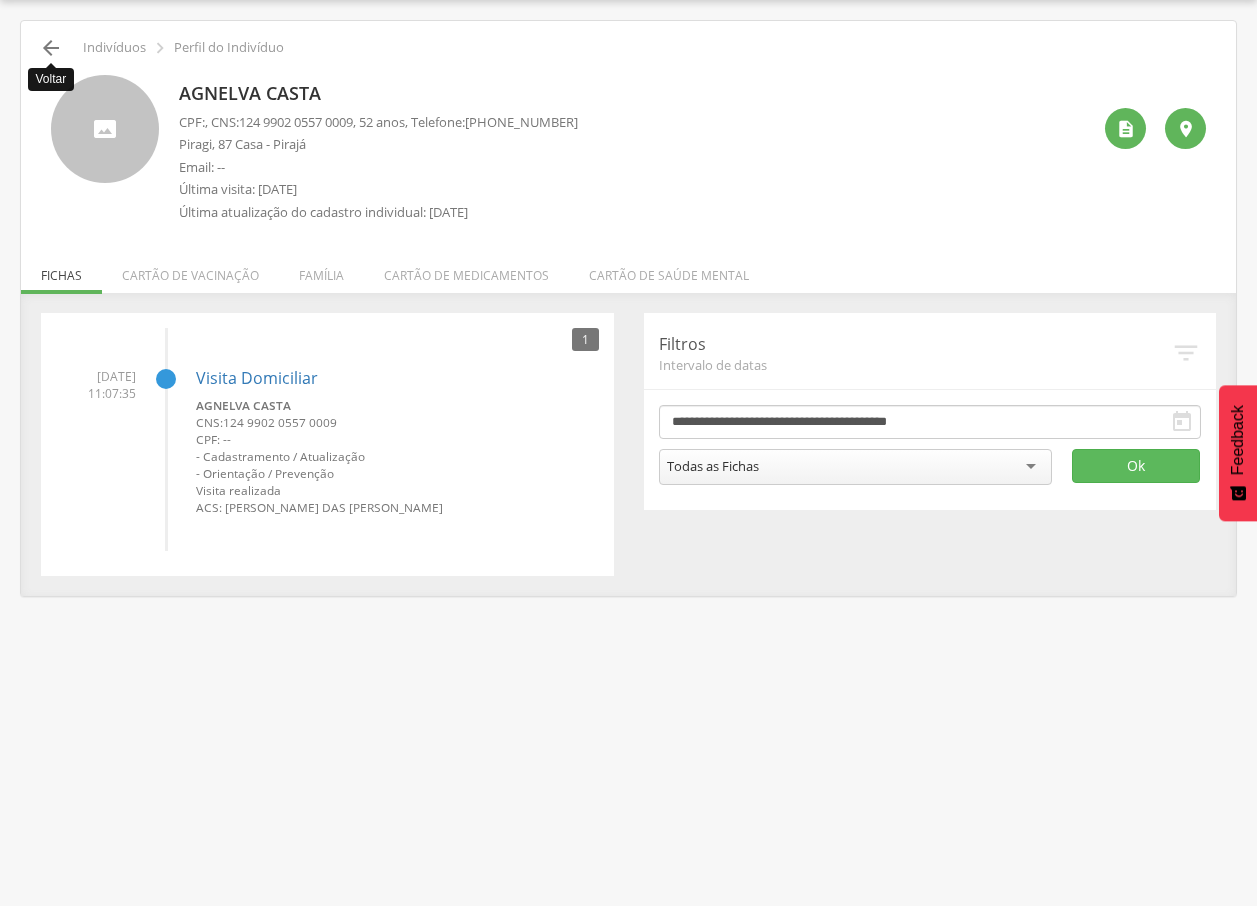 click on "" at bounding box center (51, 48) 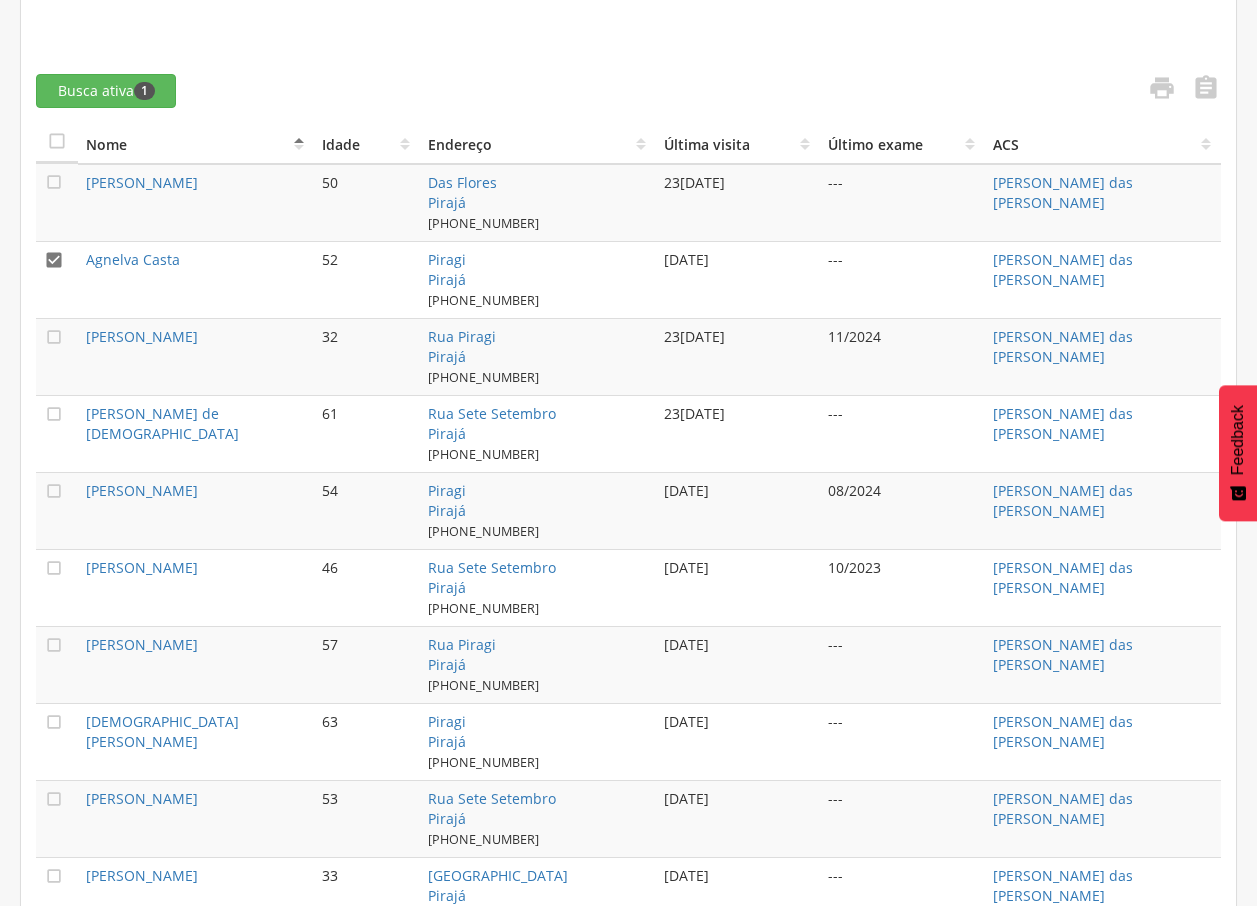 scroll, scrollTop: 631, scrollLeft: 0, axis: vertical 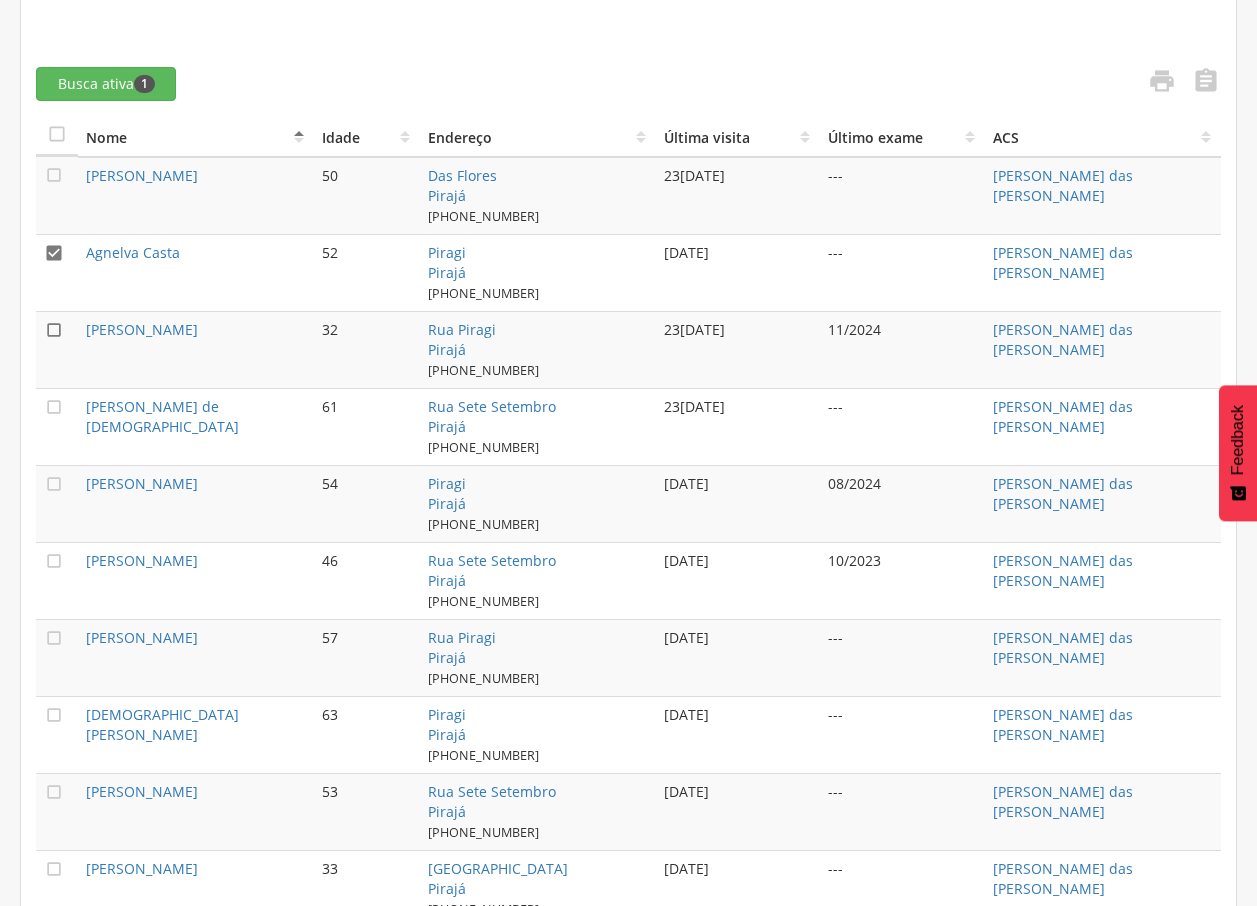 click on "" at bounding box center (54, 330) 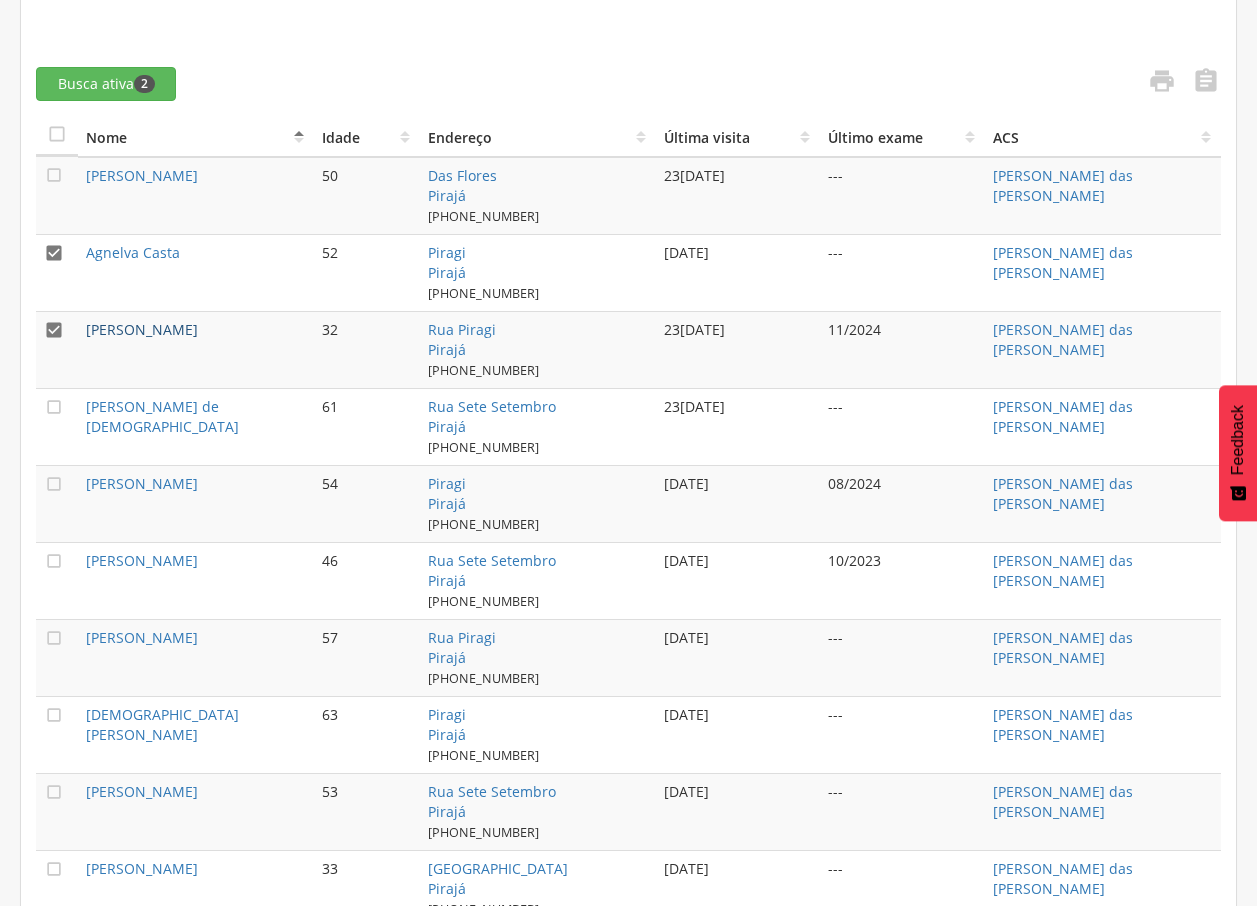 click on "[PERSON_NAME]" at bounding box center [142, 329] 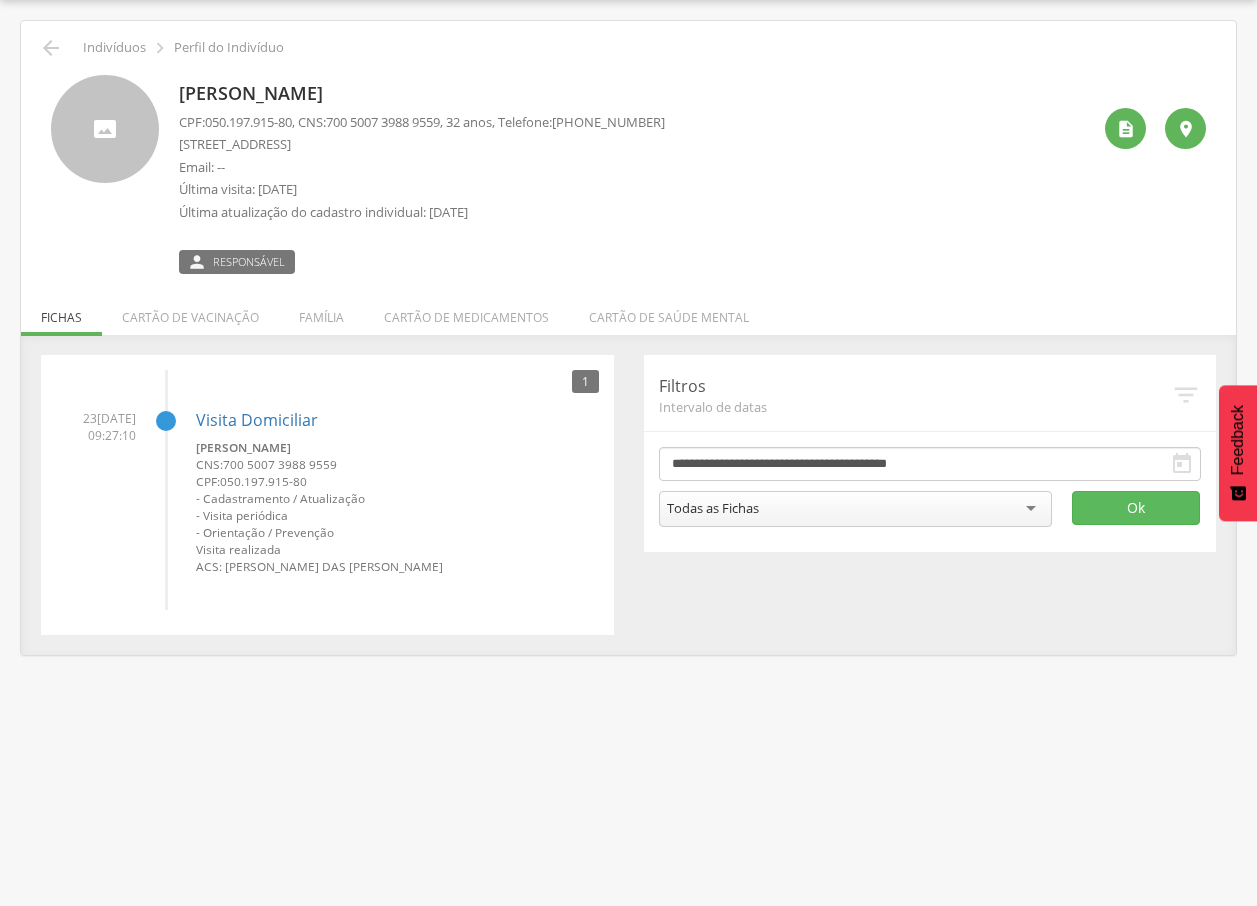 drag, startPoint x: 178, startPoint y: 89, endPoint x: 389, endPoint y: 103, distance: 211.46394 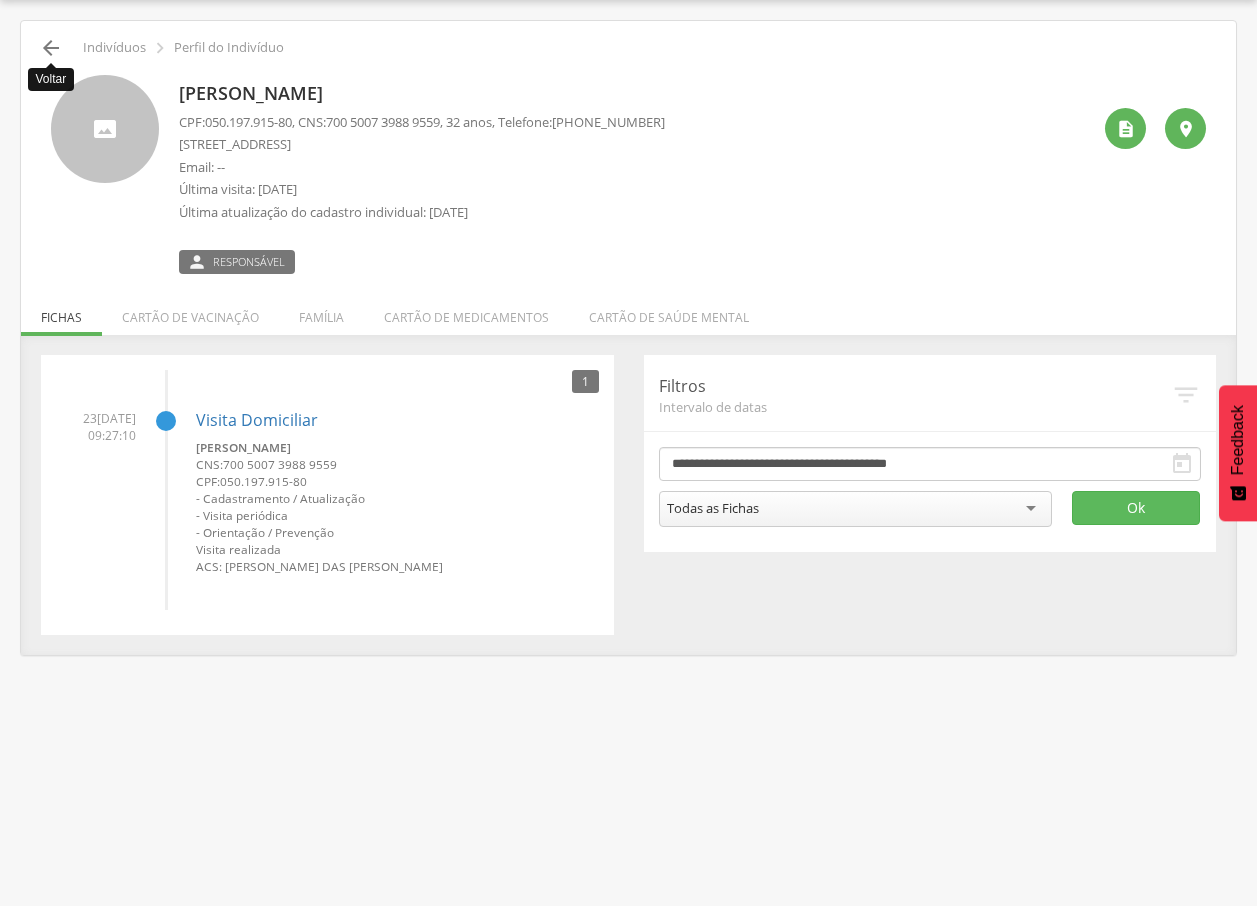 click on "" at bounding box center (51, 48) 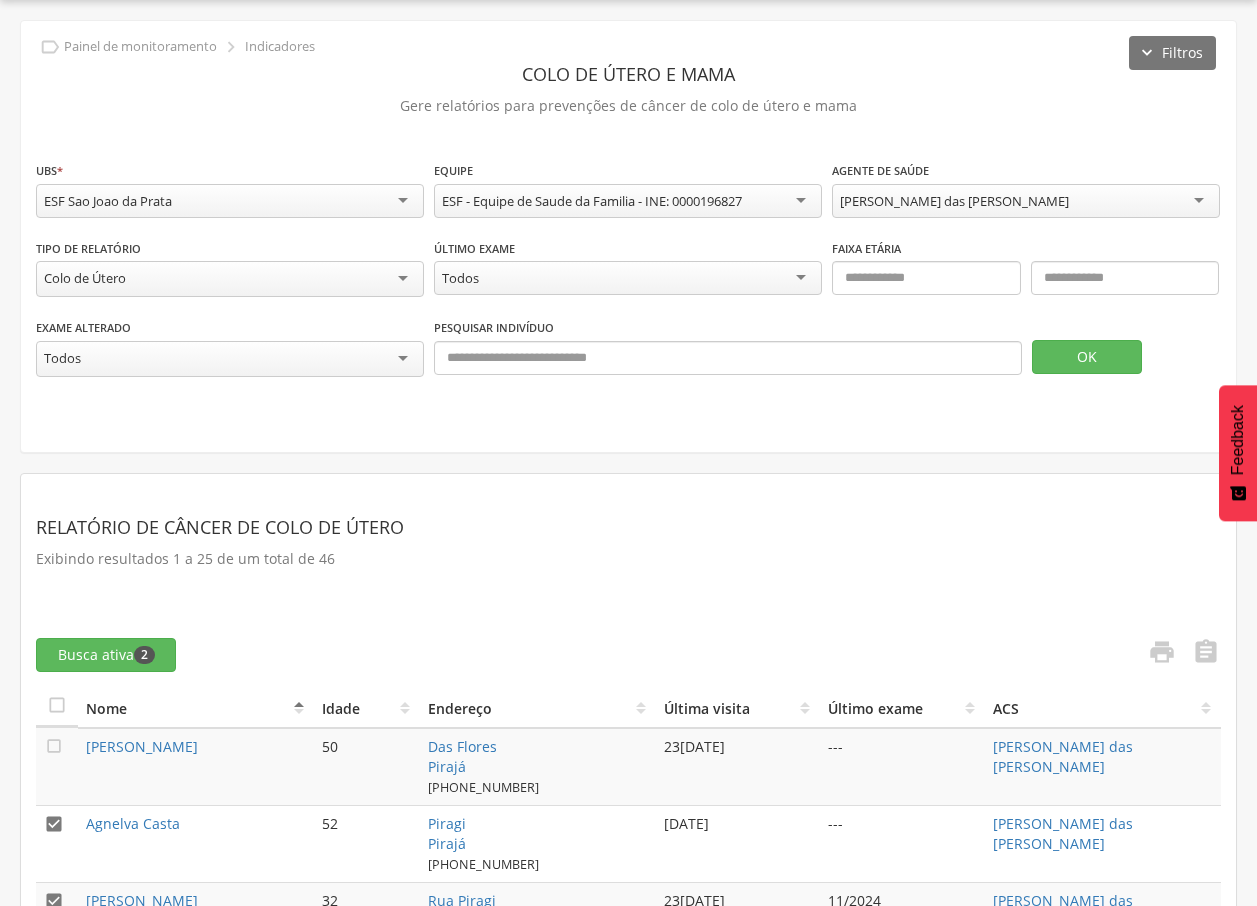 scroll, scrollTop: 0, scrollLeft: 0, axis: both 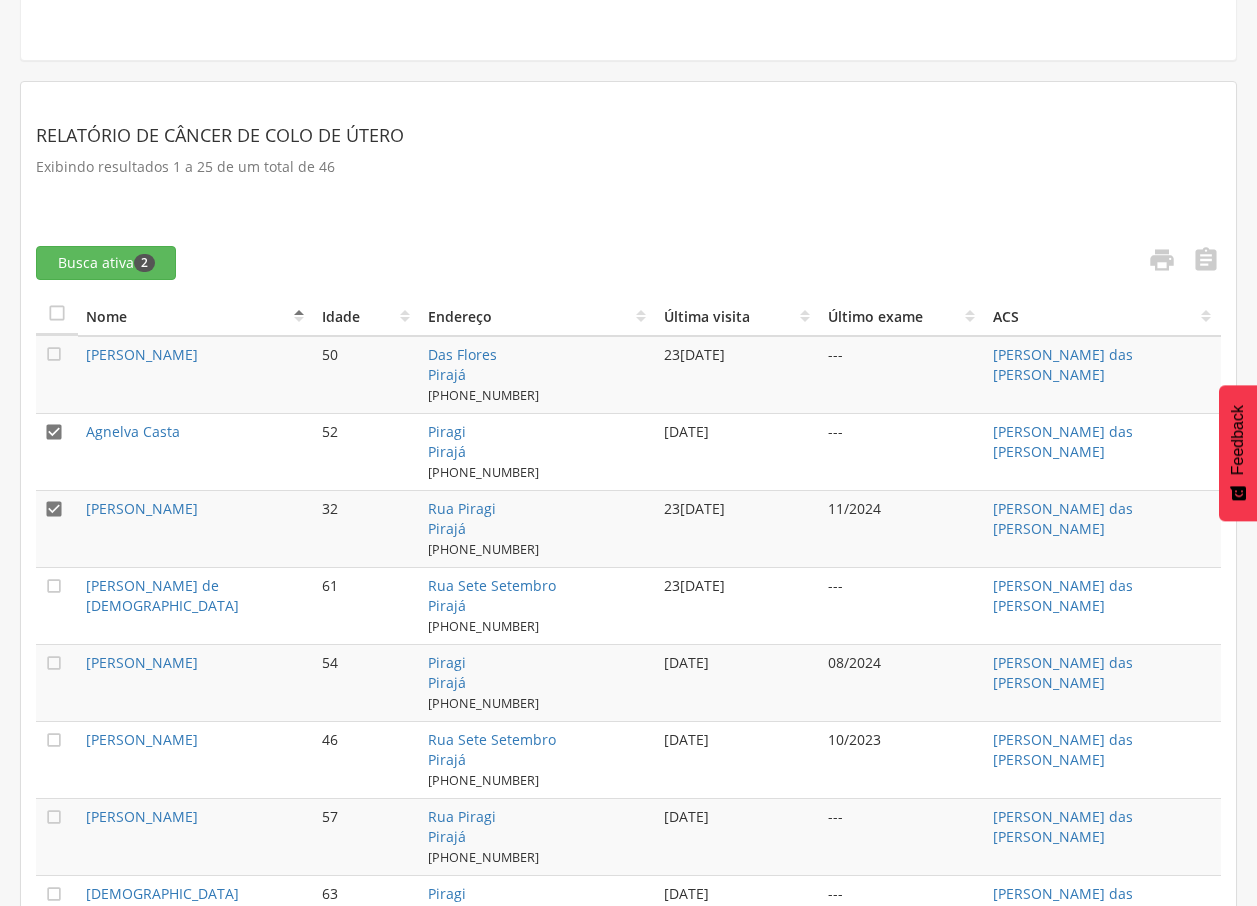 click on "" at bounding box center (54, 432) 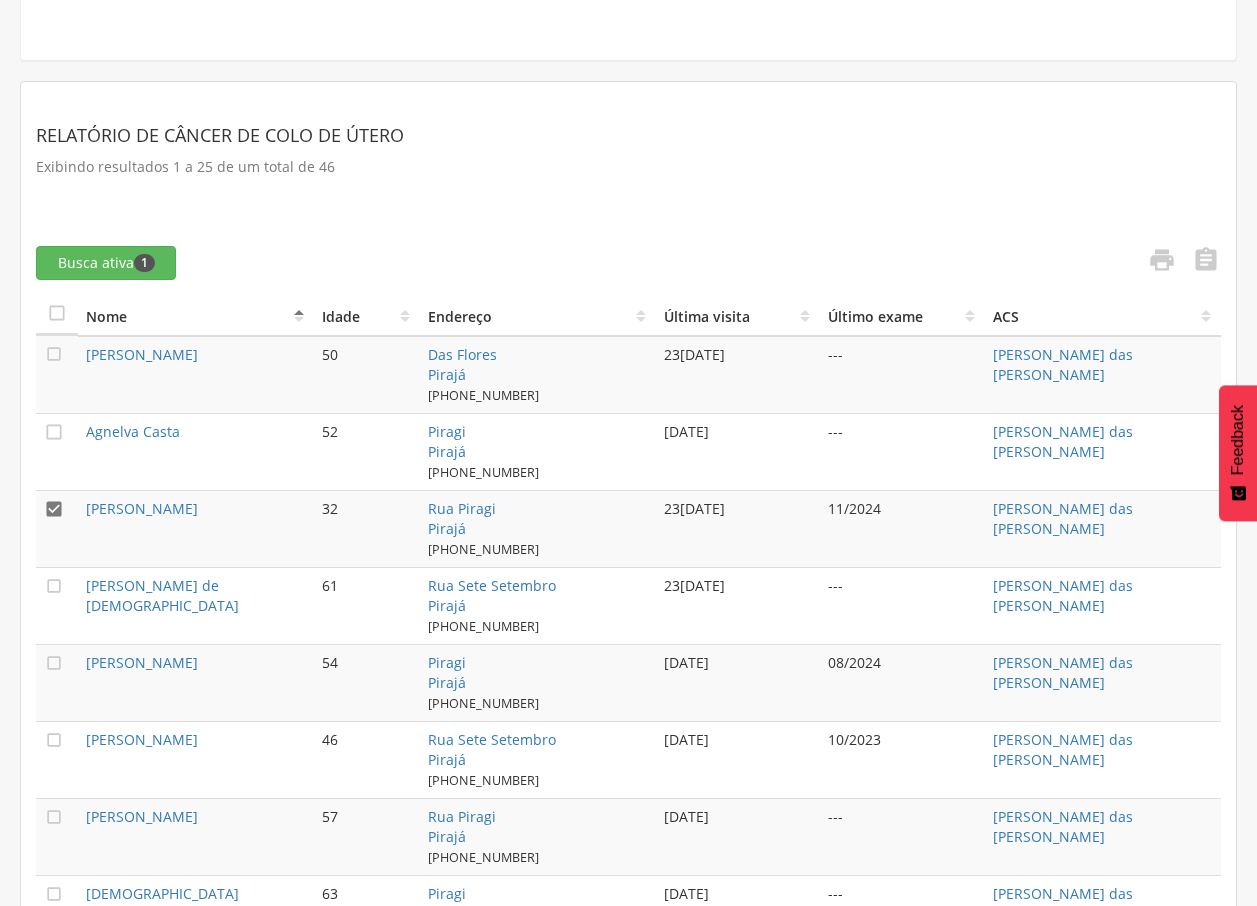 click on "" at bounding box center (54, 509) 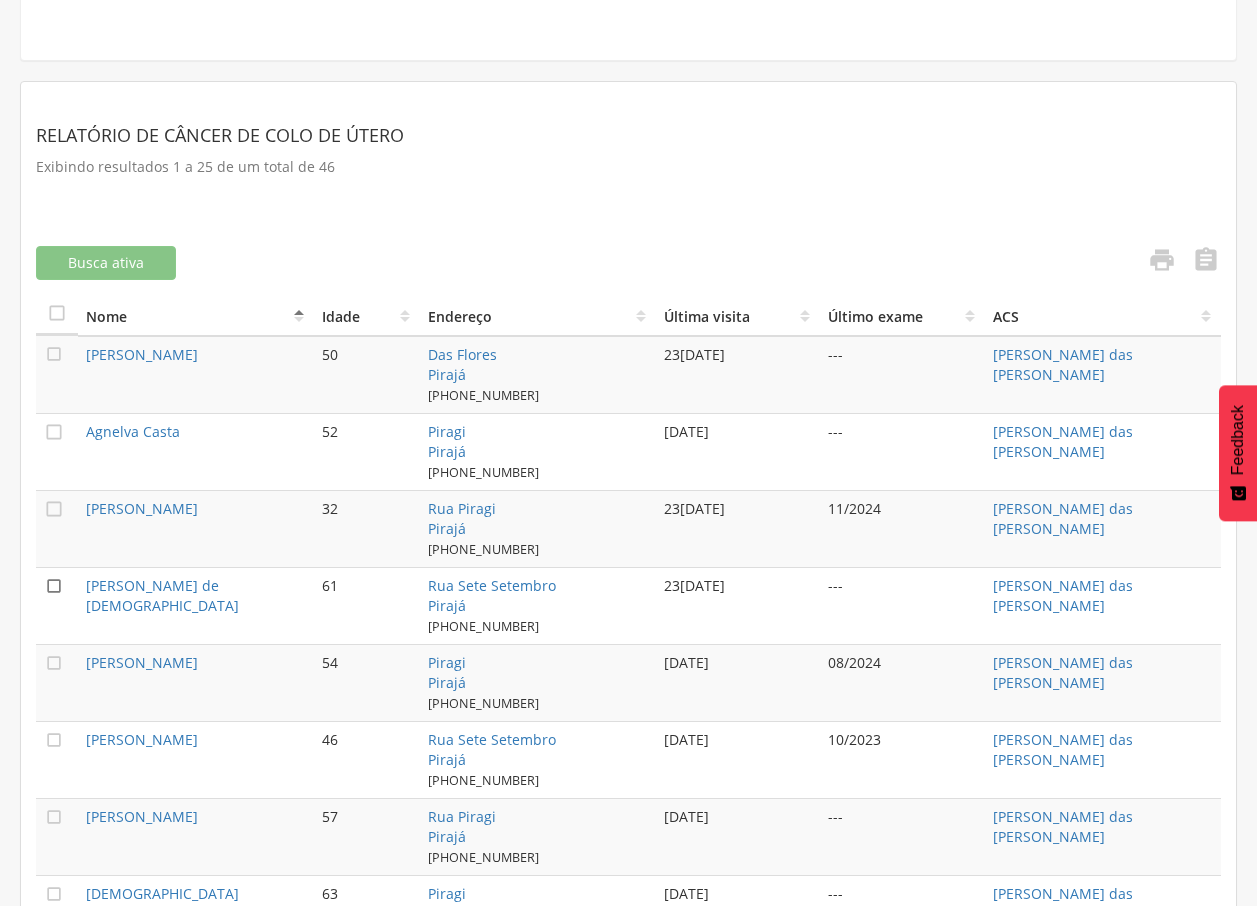 click on "" at bounding box center [54, 586] 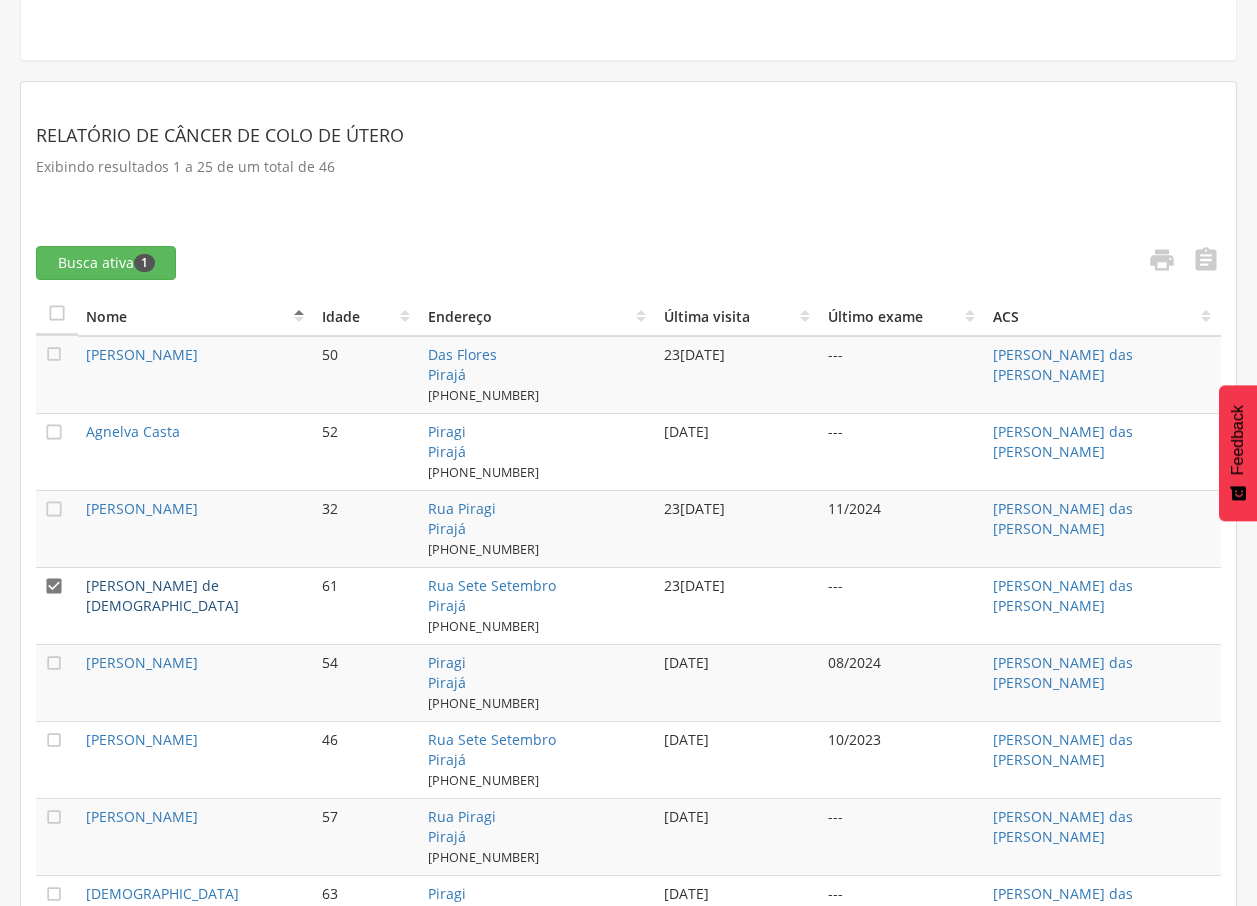 click on "[PERSON_NAME] de [DEMOGRAPHIC_DATA]" at bounding box center (162, 595) 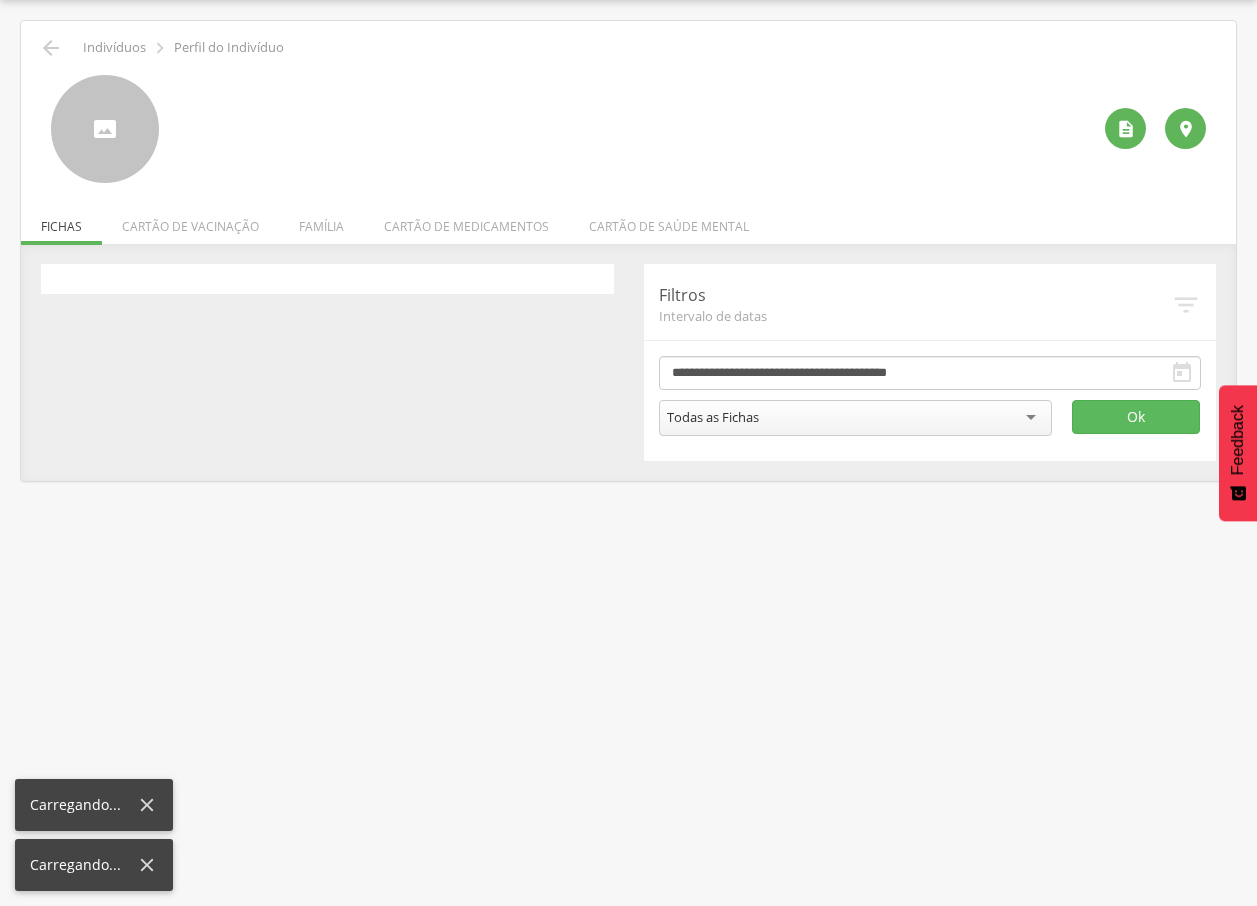 scroll, scrollTop: 60, scrollLeft: 0, axis: vertical 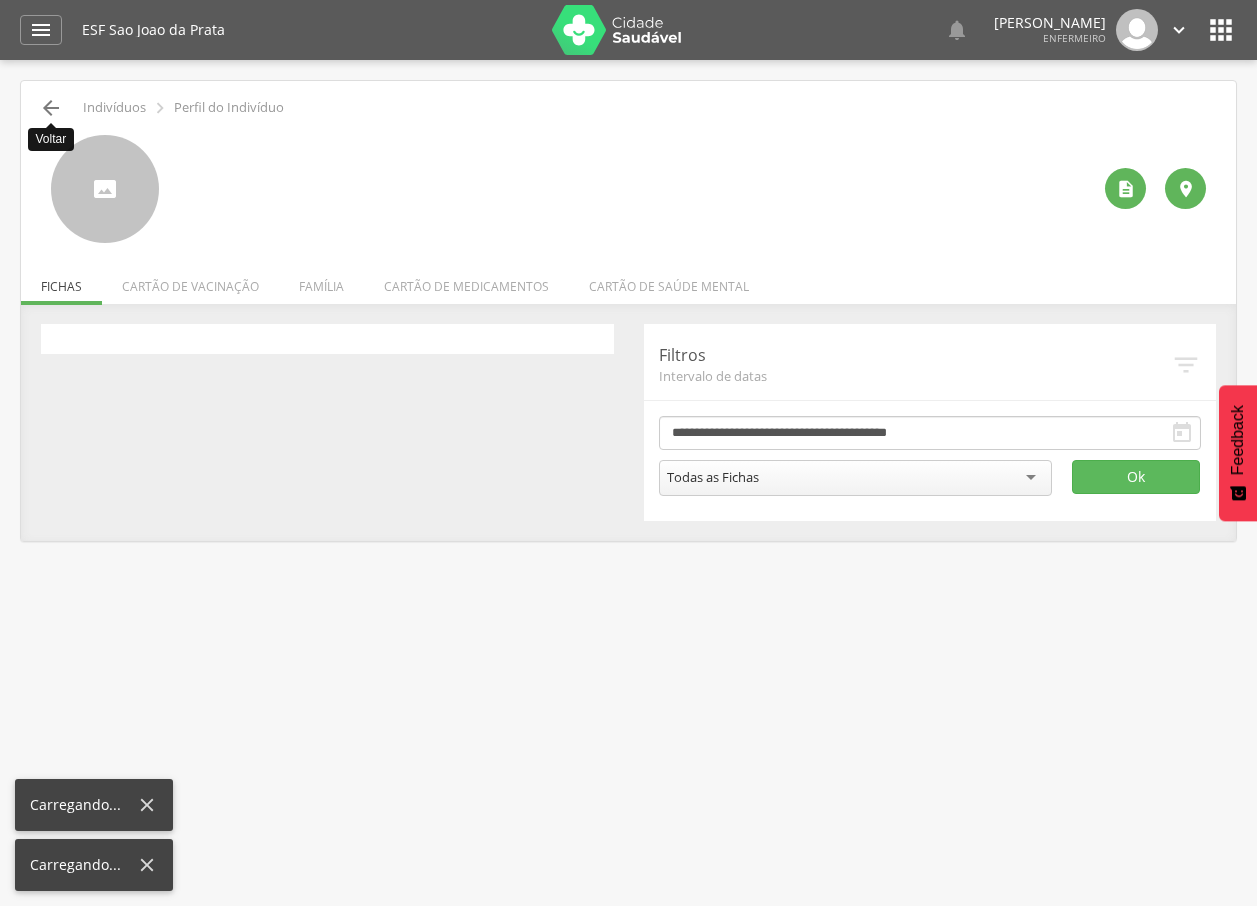 click on "" at bounding box center (51, 108) 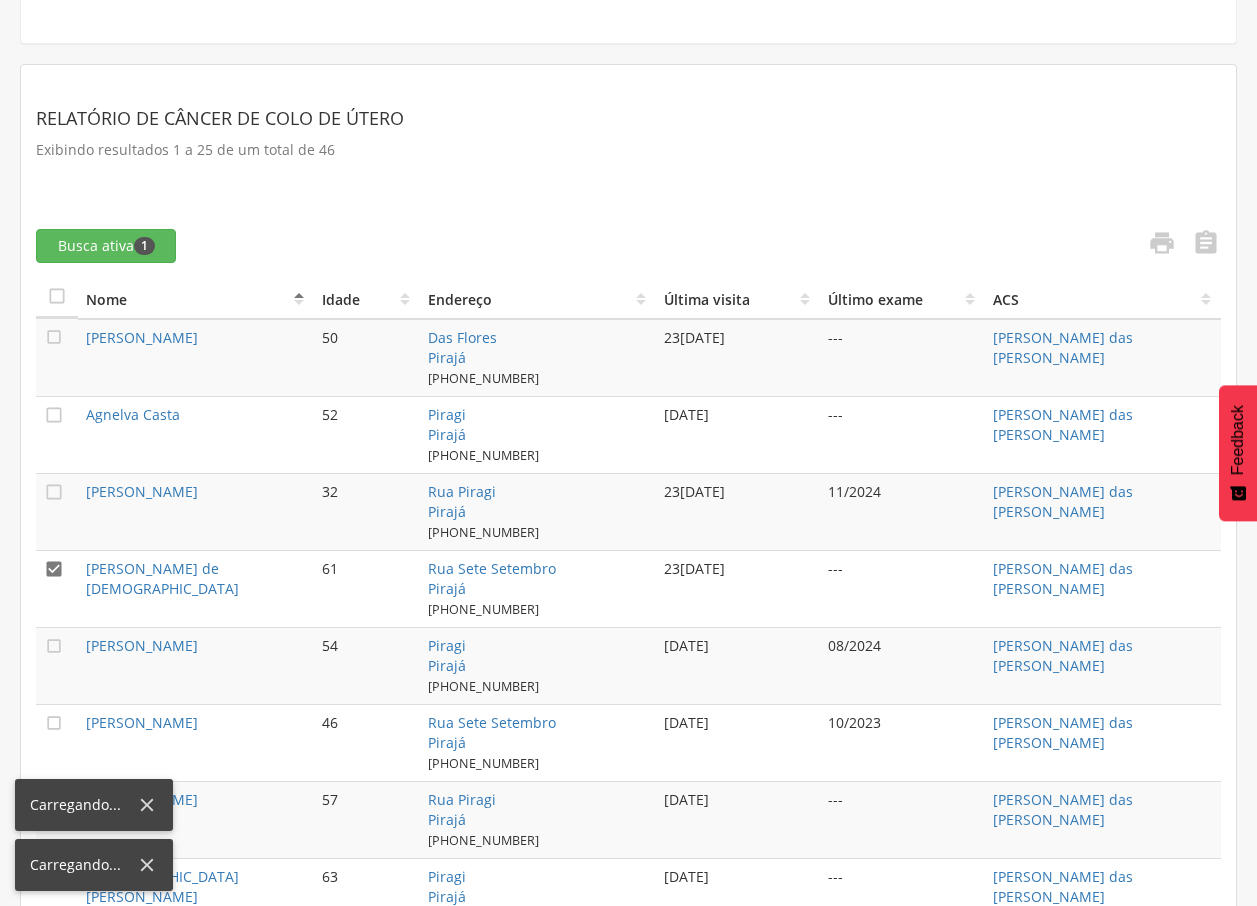 scroll, scrollTop: 505, scrollLeft: 0, axis: vertical 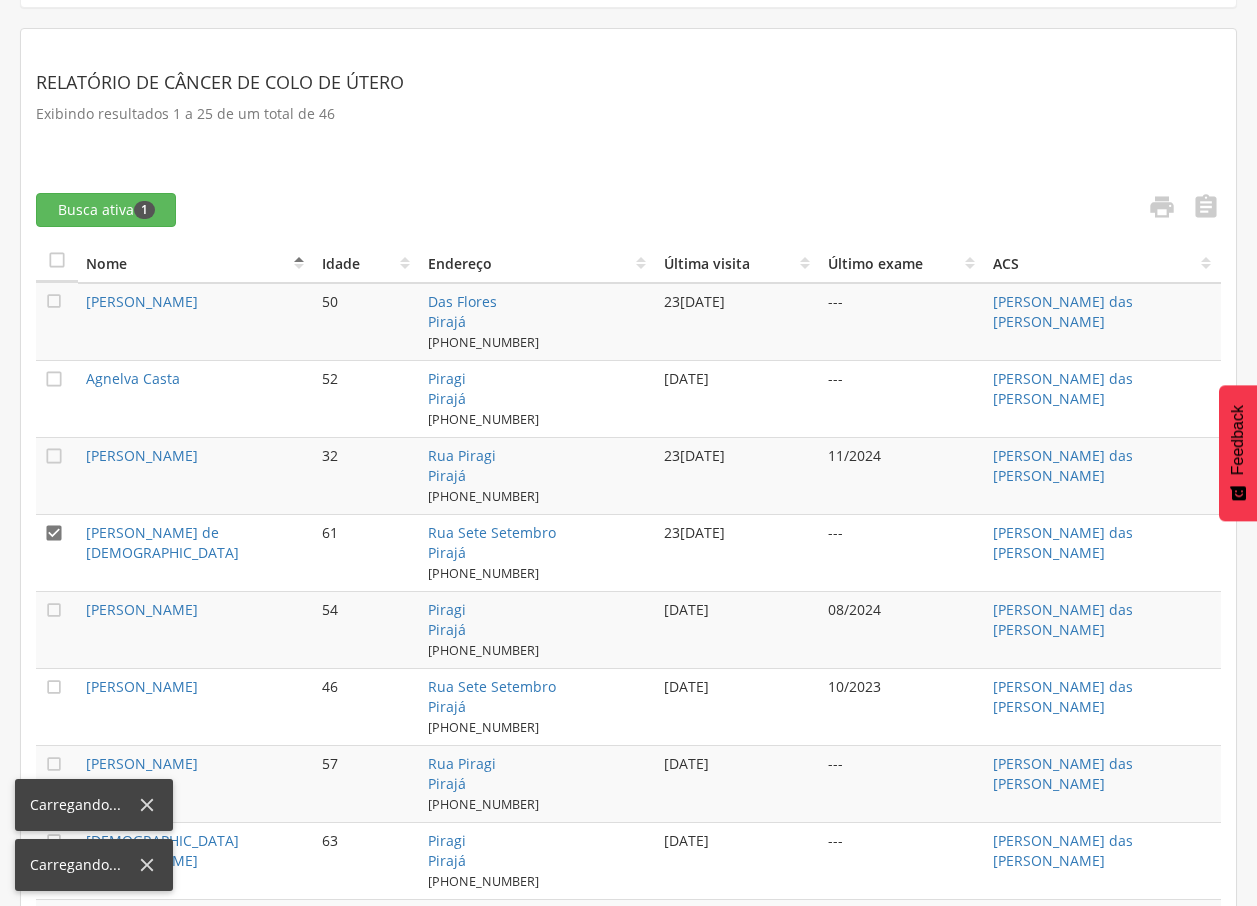 click on "" at bounding box center [54, 533] 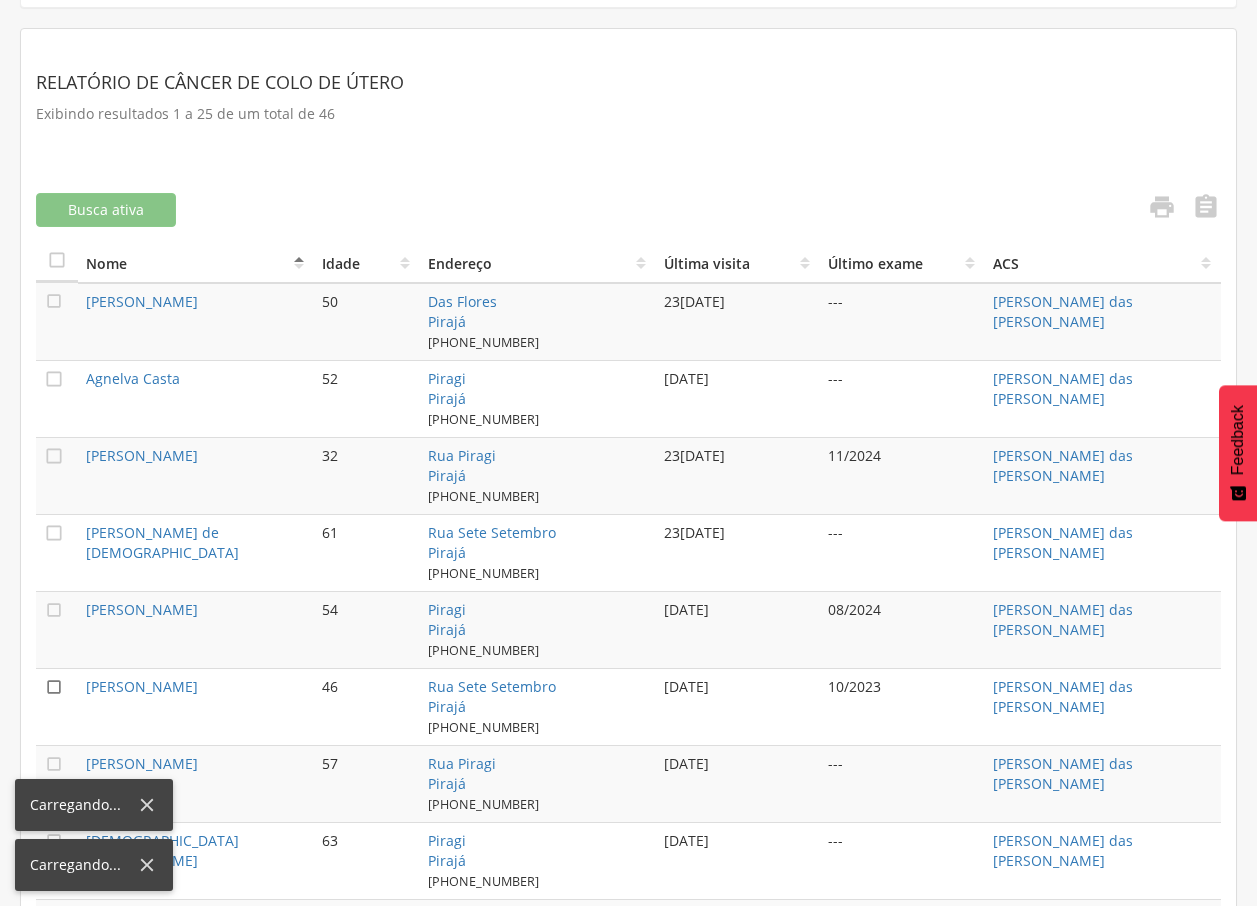 click on "" at bounding box center (54, 687) 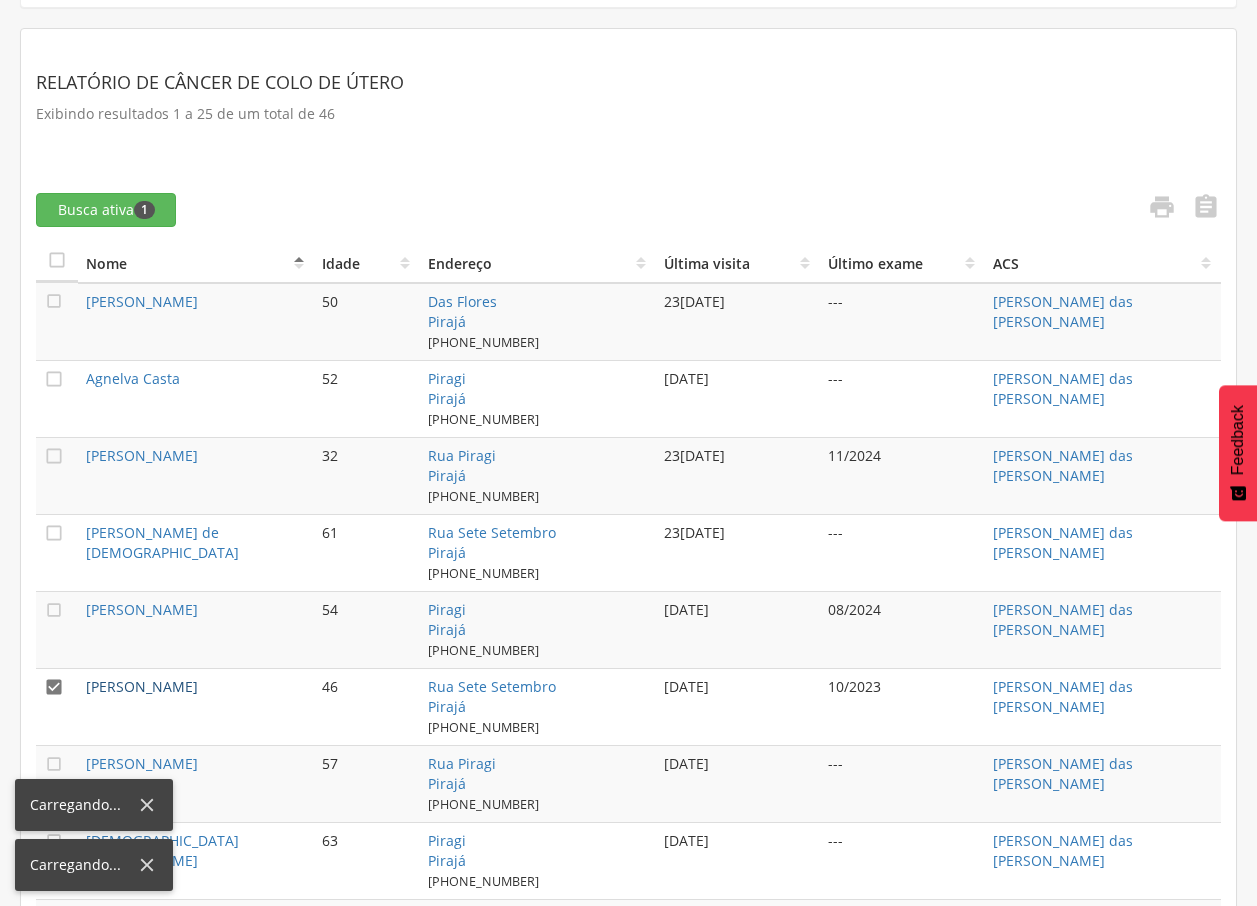 click on "[PERSON_NAME]" at bounding box center [142, 686] 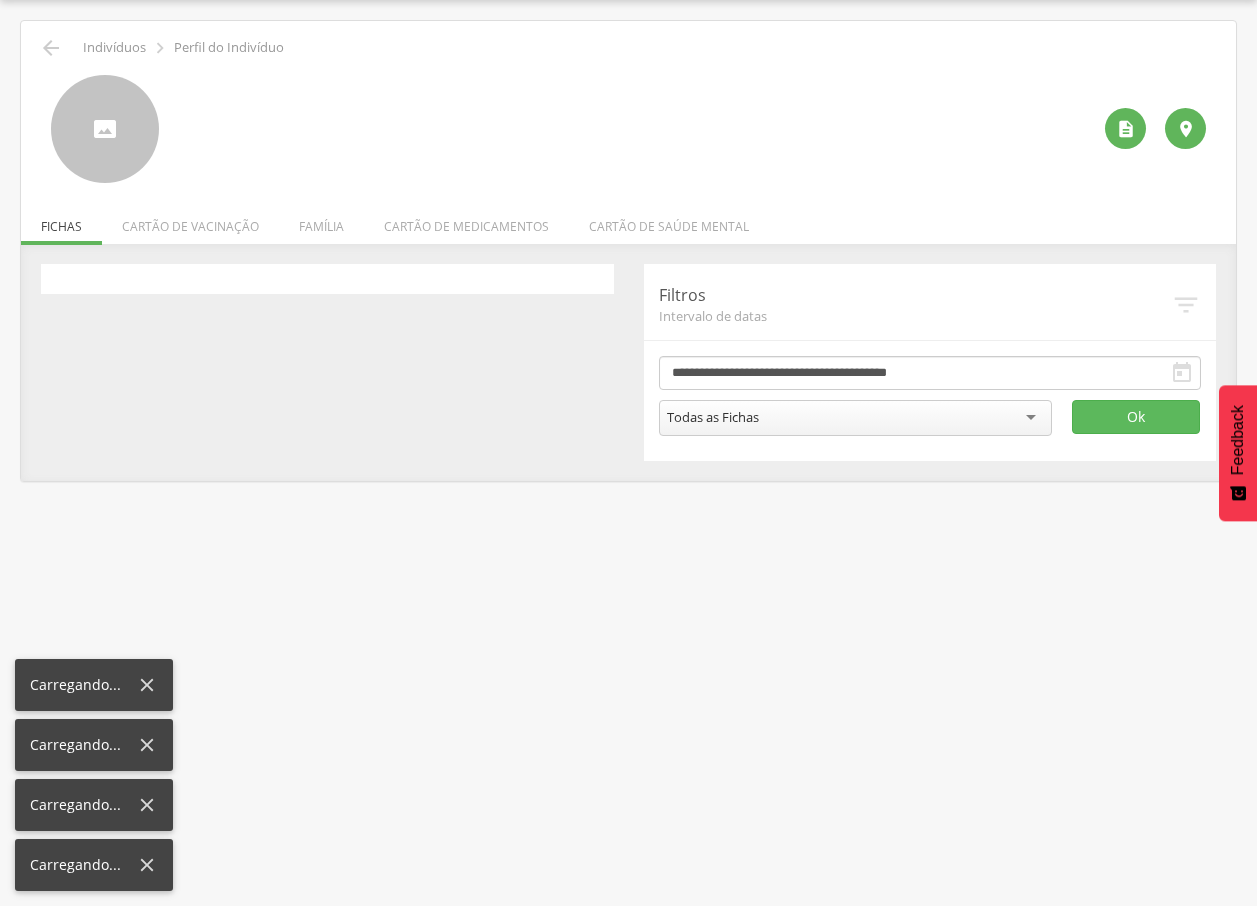 scroll, scrollTop: 60, scrollLeft: 0, axis: vertical 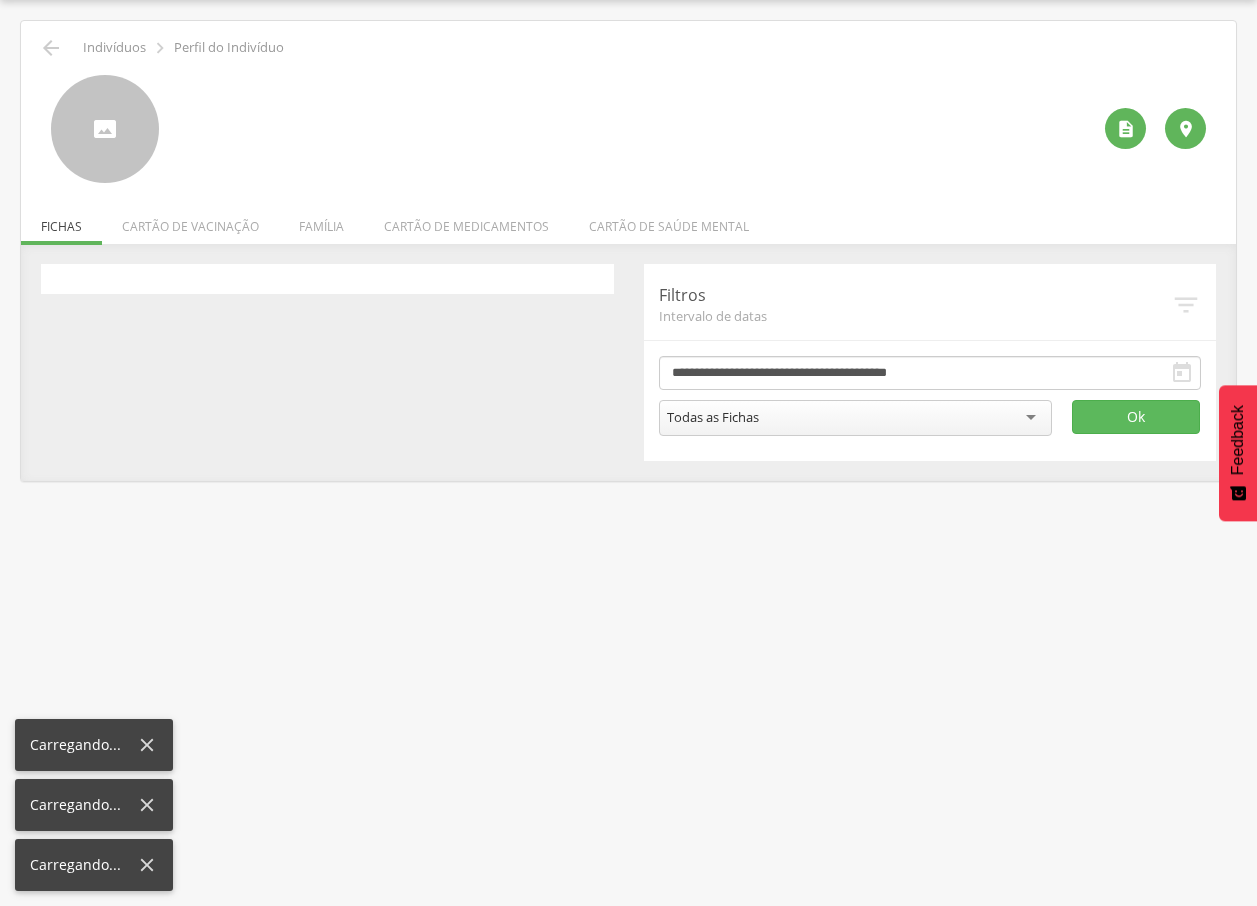 click 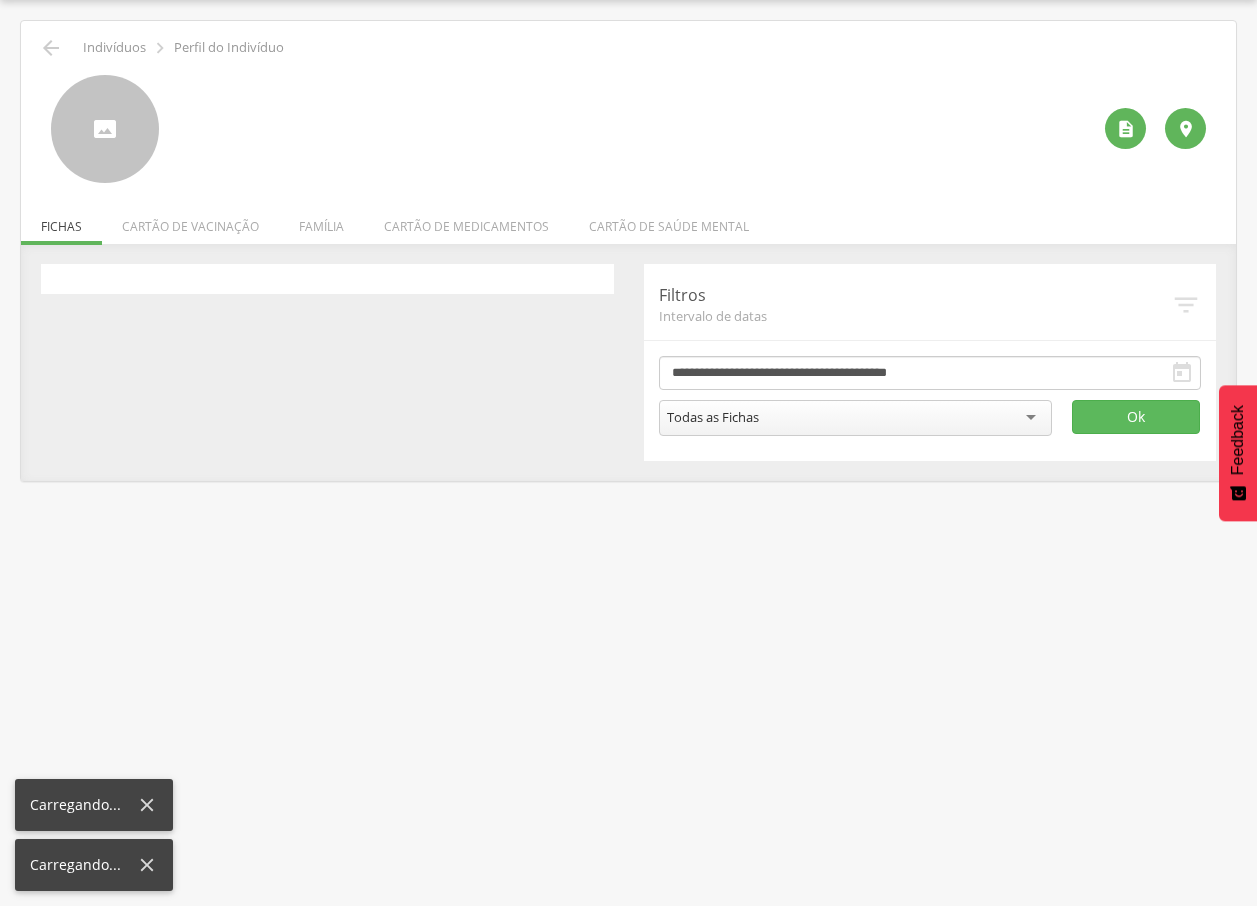 click 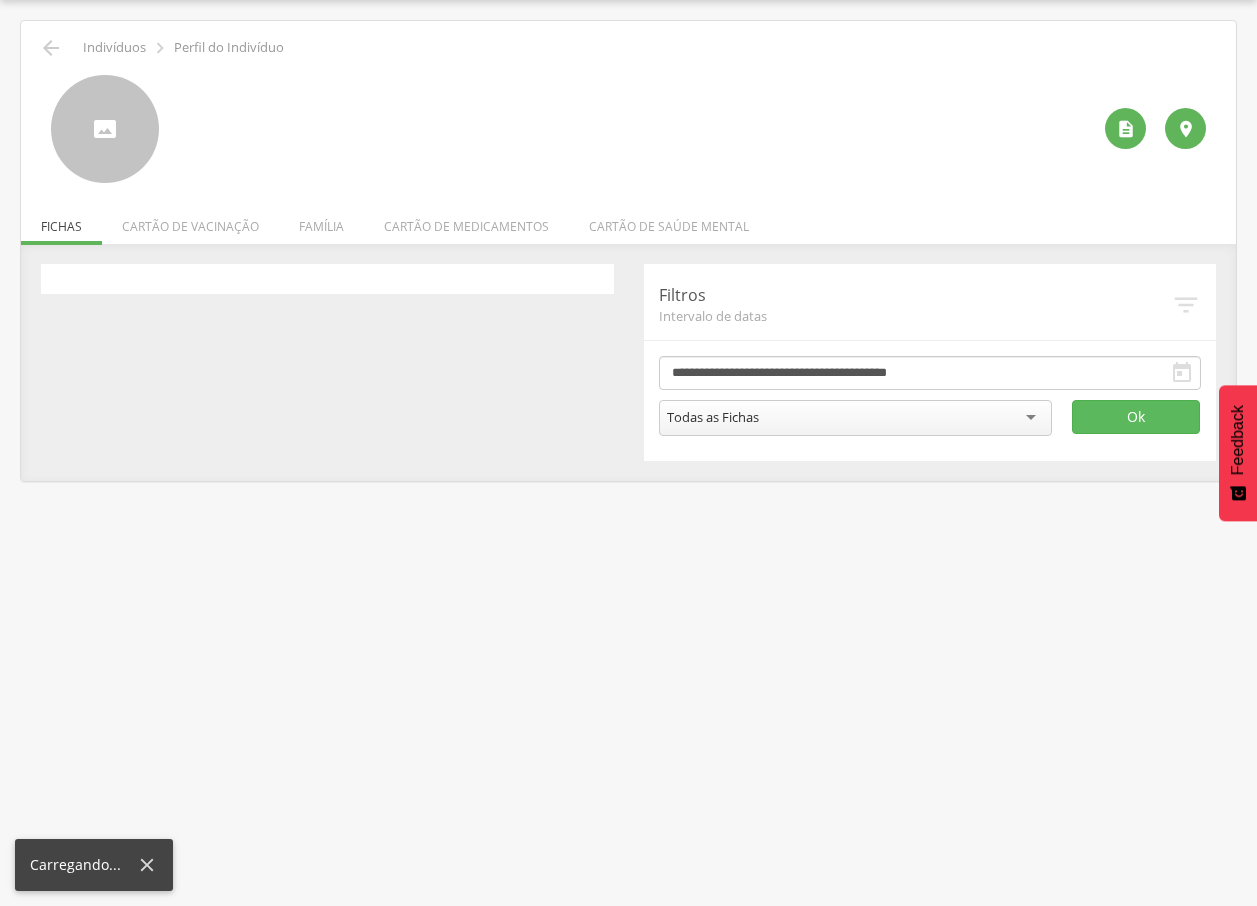 drag, startPoint x: 140, startPoint y: 849, endPoint x: 145, endPoint y: 862, distance: 13.928389 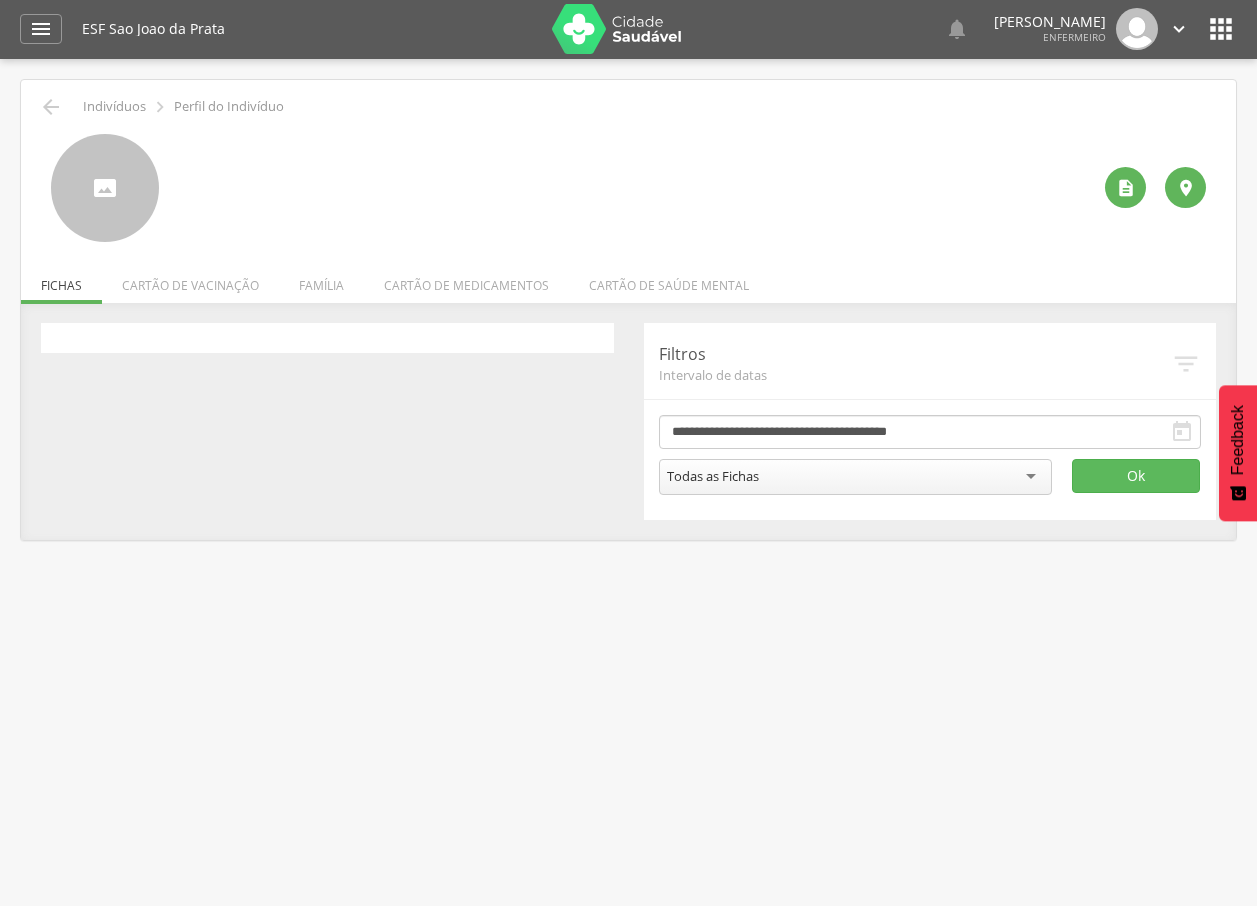 scroll, scrollTop: 0, scrollLeft: 0, axis: both 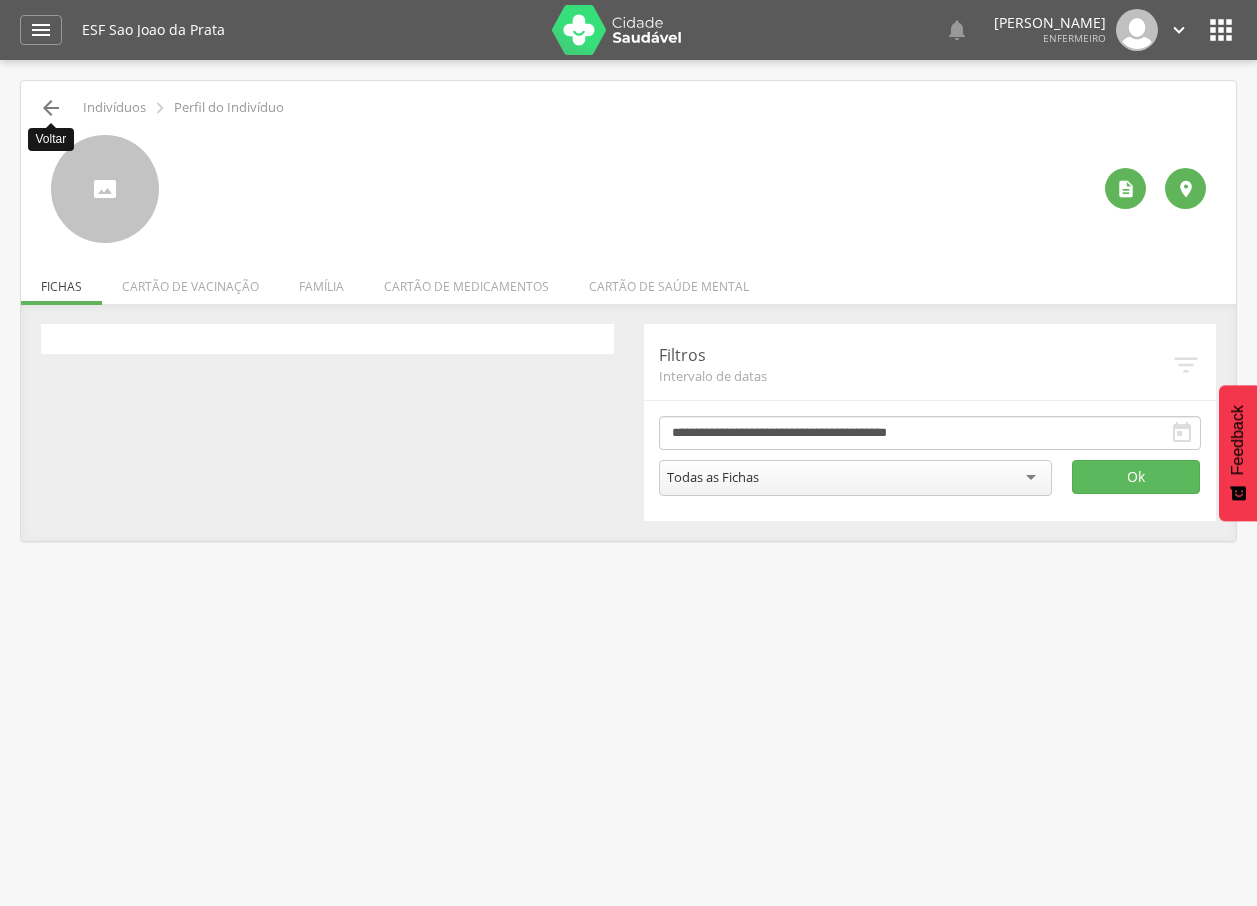 click on "" at bounding box center (51, 108) 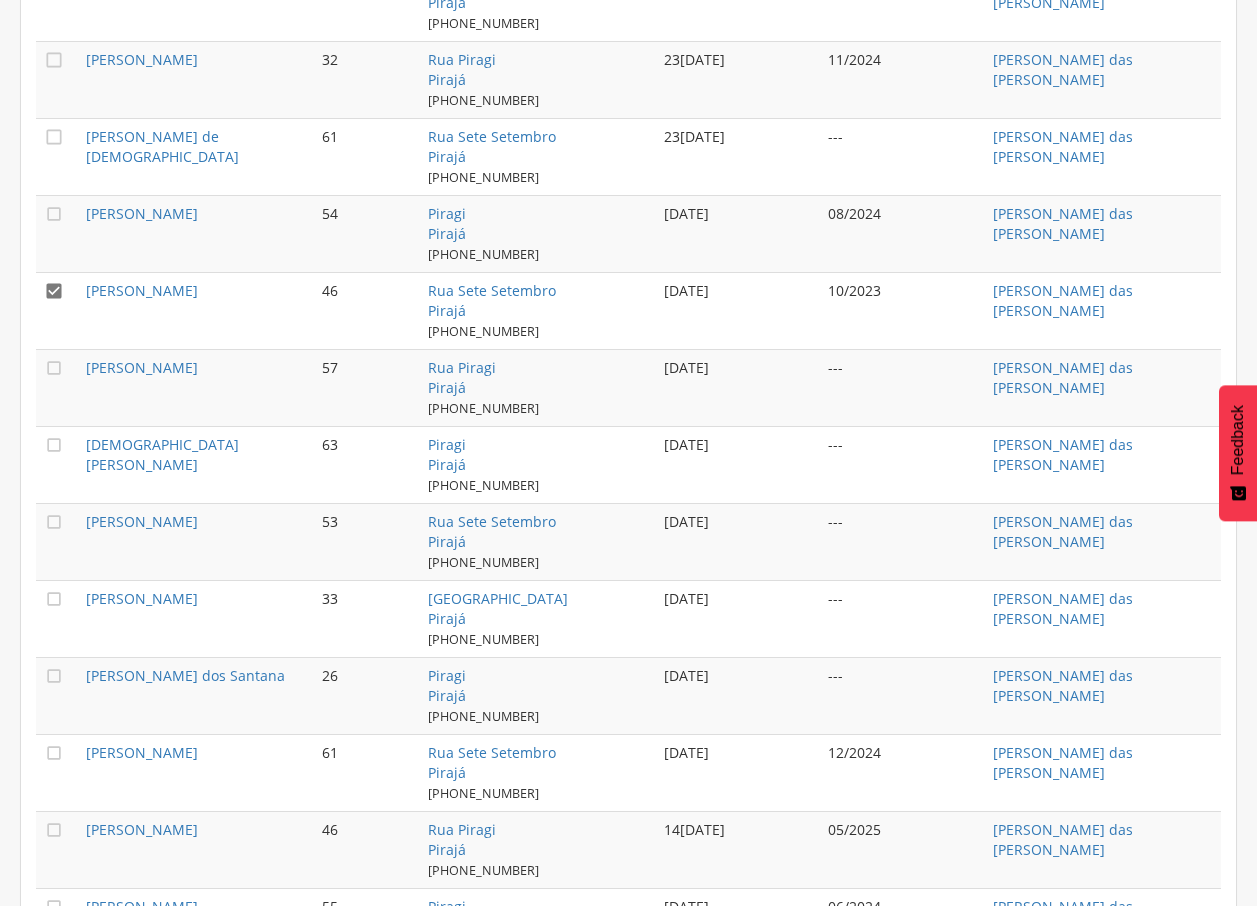 scroll, scrollTop: 908, scrollLeft: 0, axis: vertical 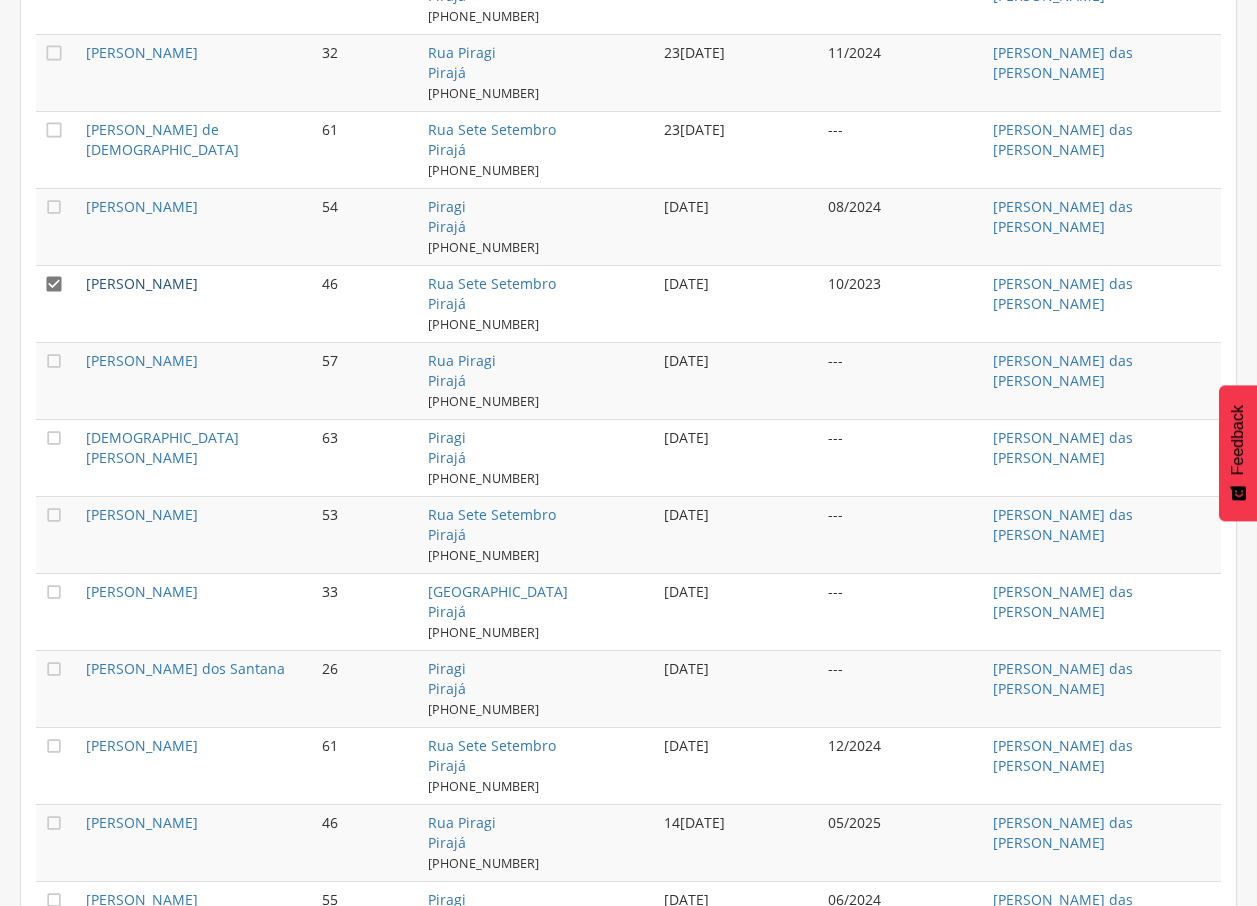 click on "[PERSON_NAME]" at bounding box center (142, 283) 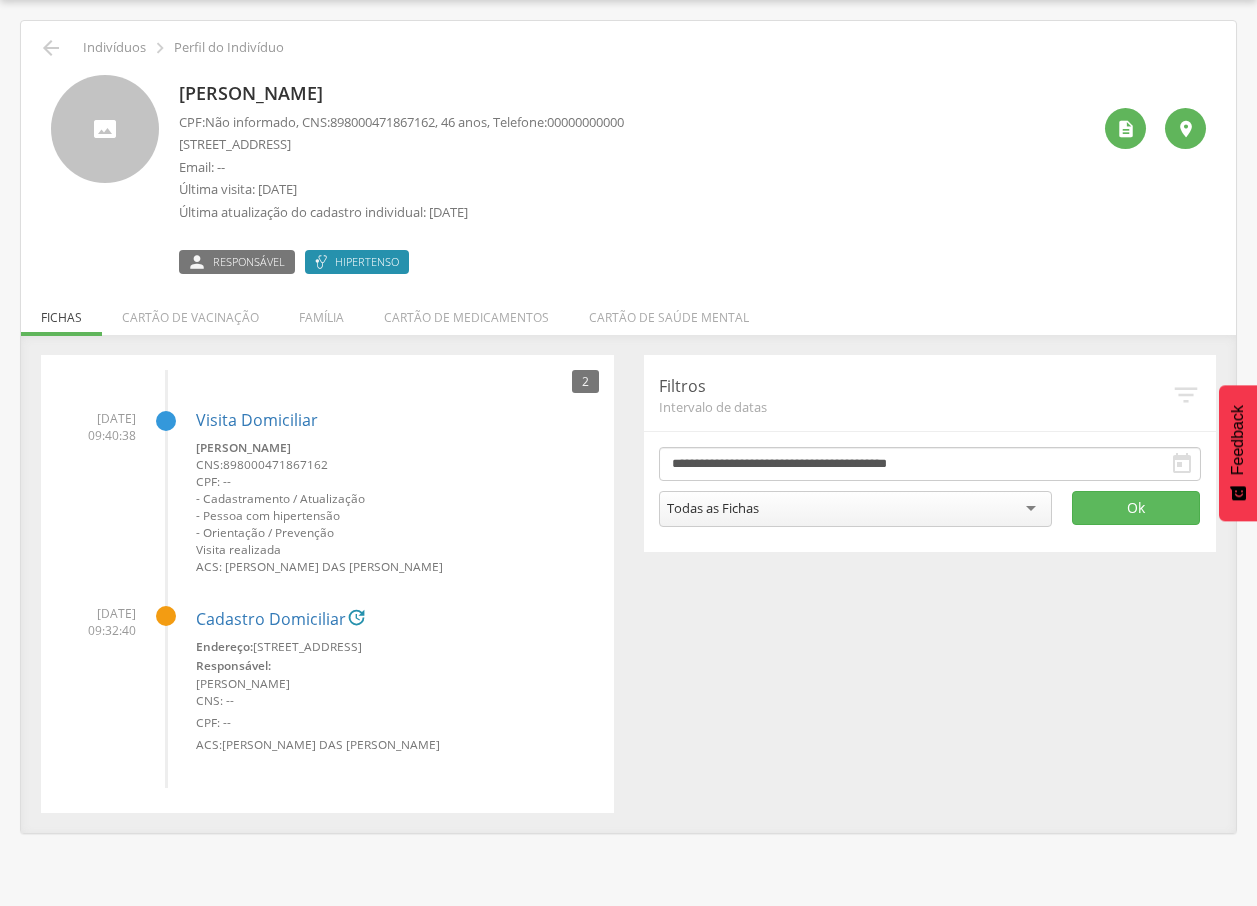 drag, startPoint x: 178, startPoint y: 96, endPoint x: 424, endPoint y: 96, distance: 246 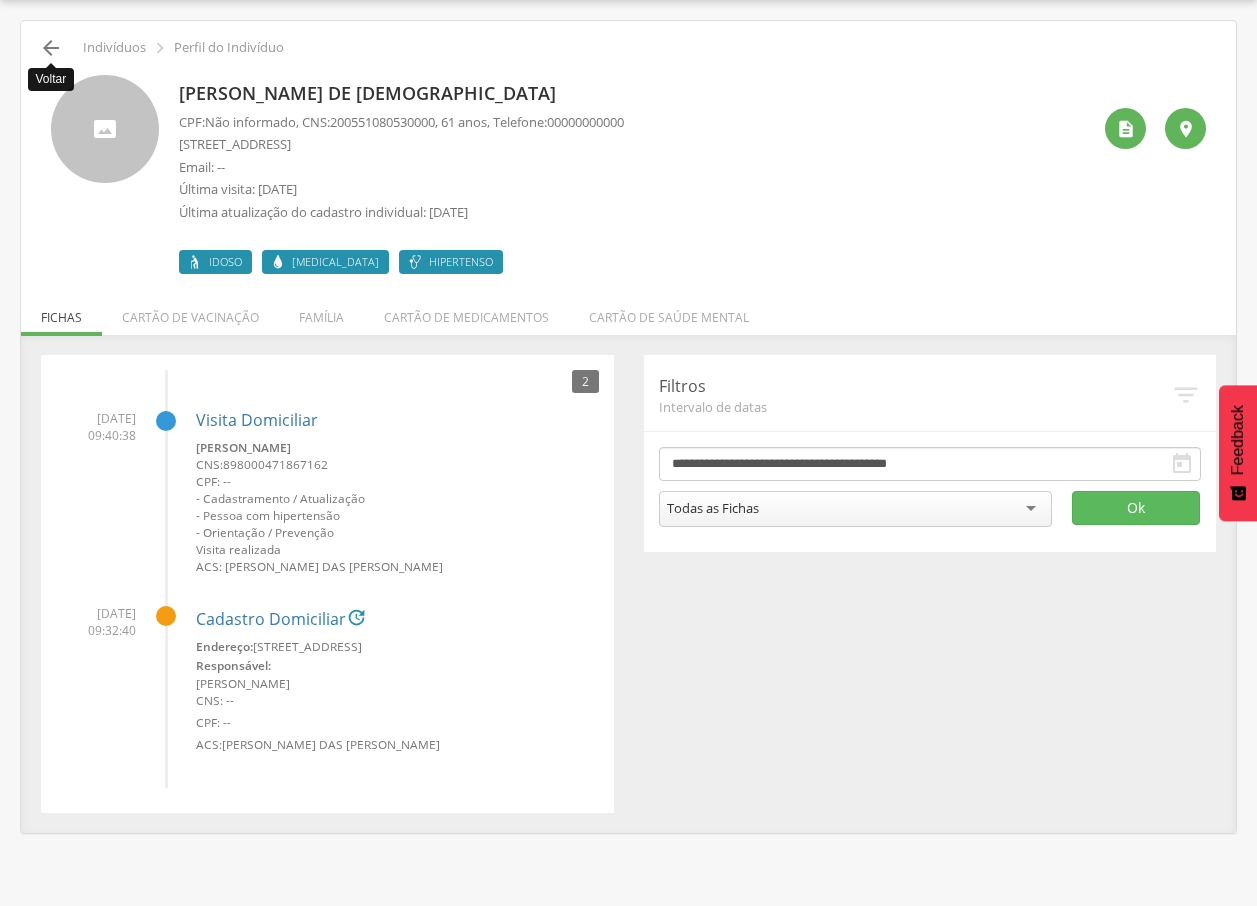 click on "" at bounding box center [51, 48] 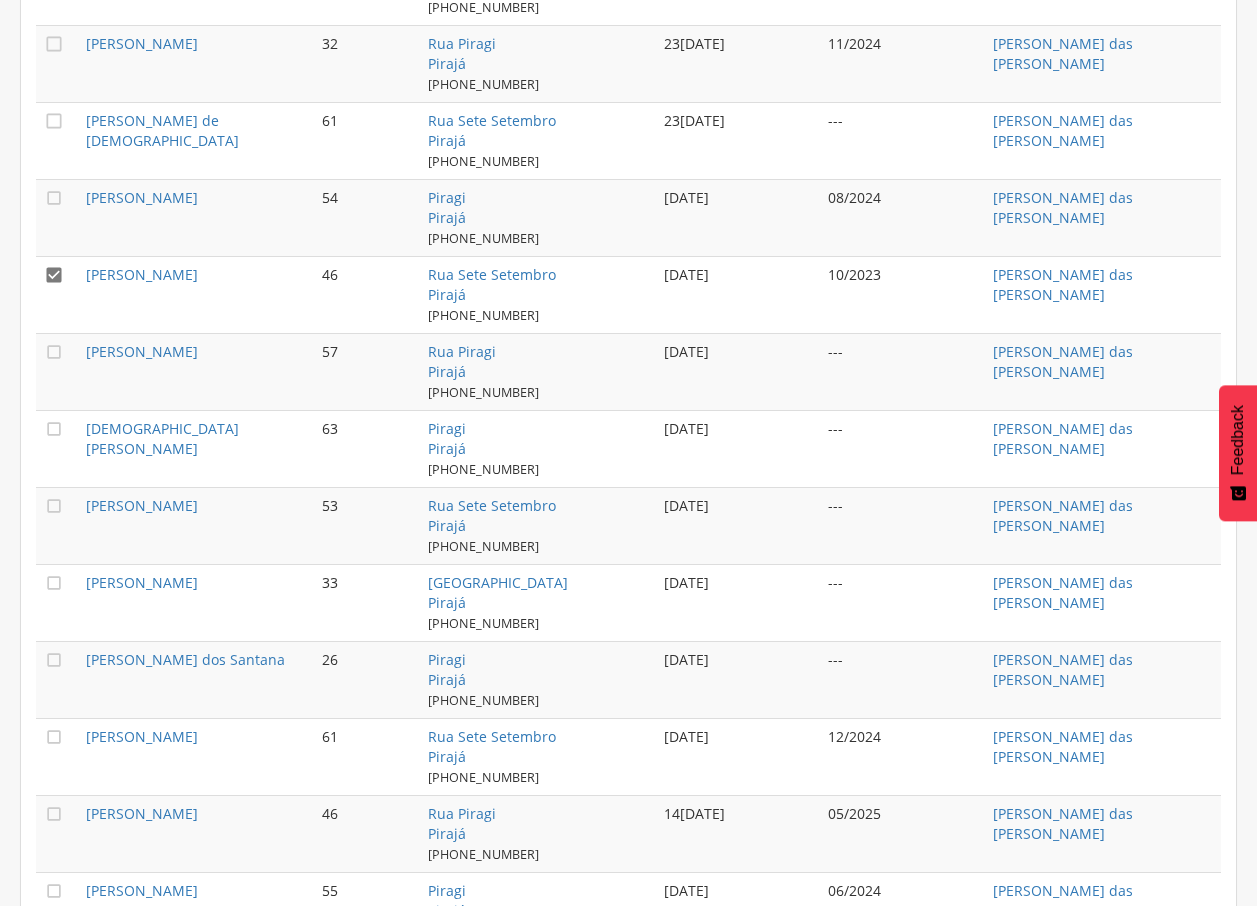 scroll, scrollTop: 937, scrollLeft: 0, axis: vertical 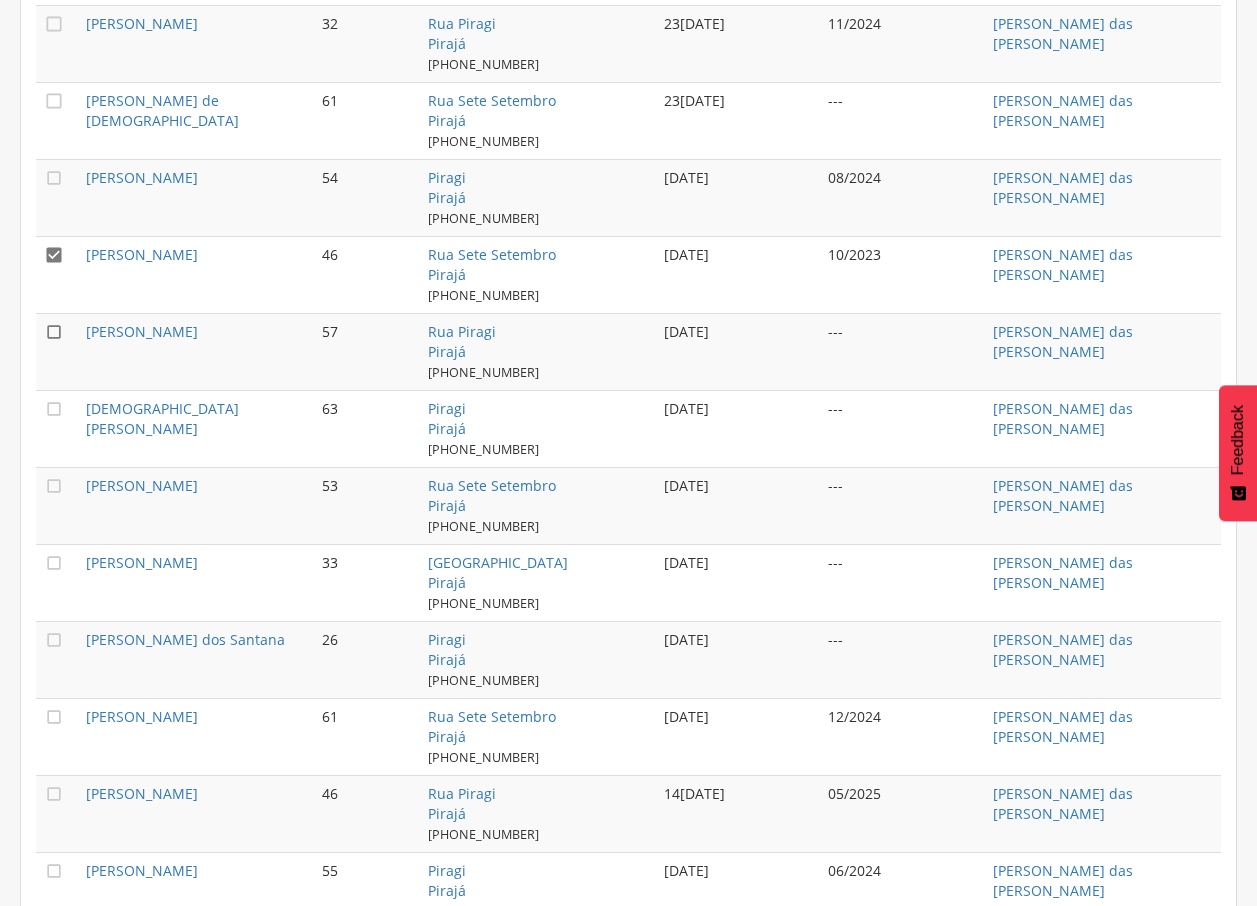 click on "" at bounding box center [54, 332] 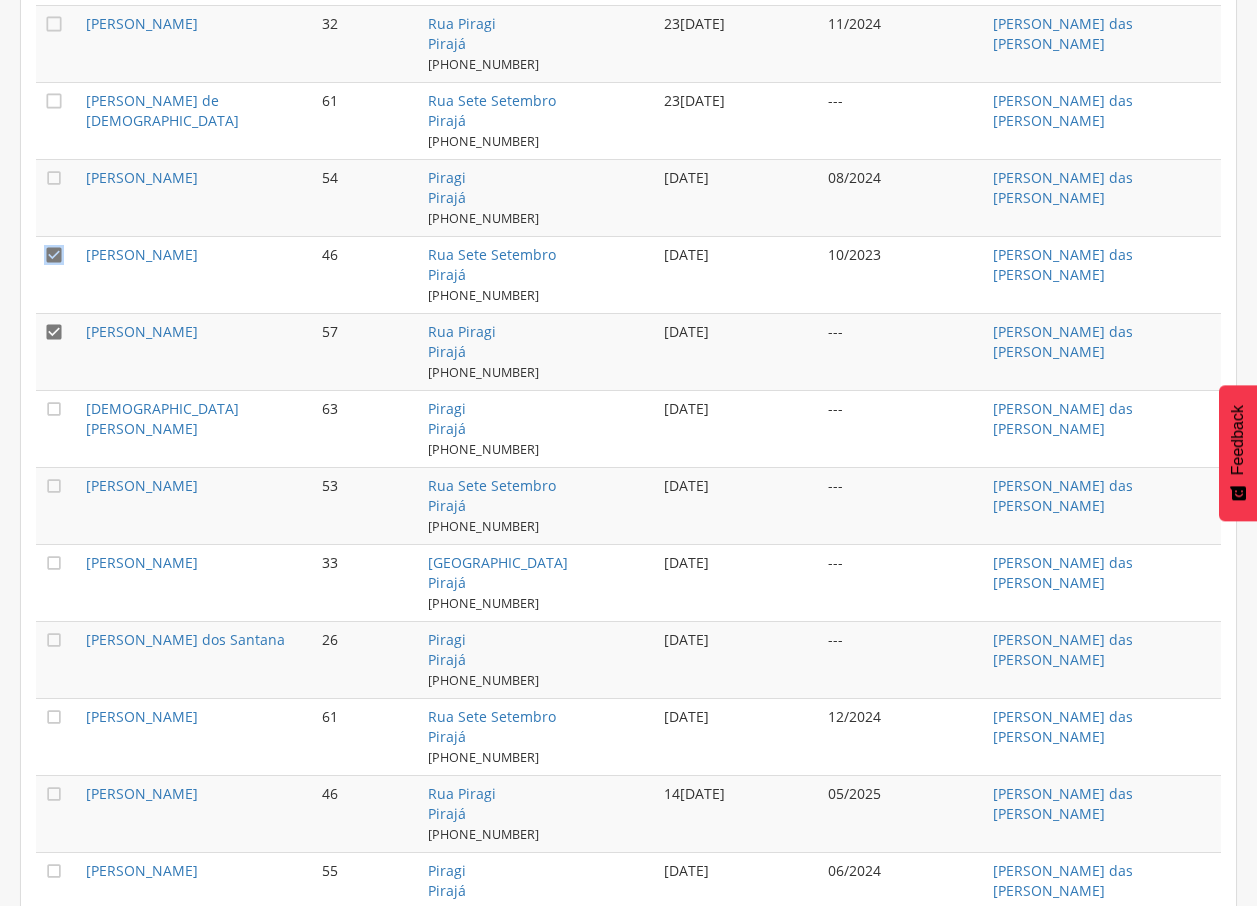 click on "" at bounding box center [54, 255] 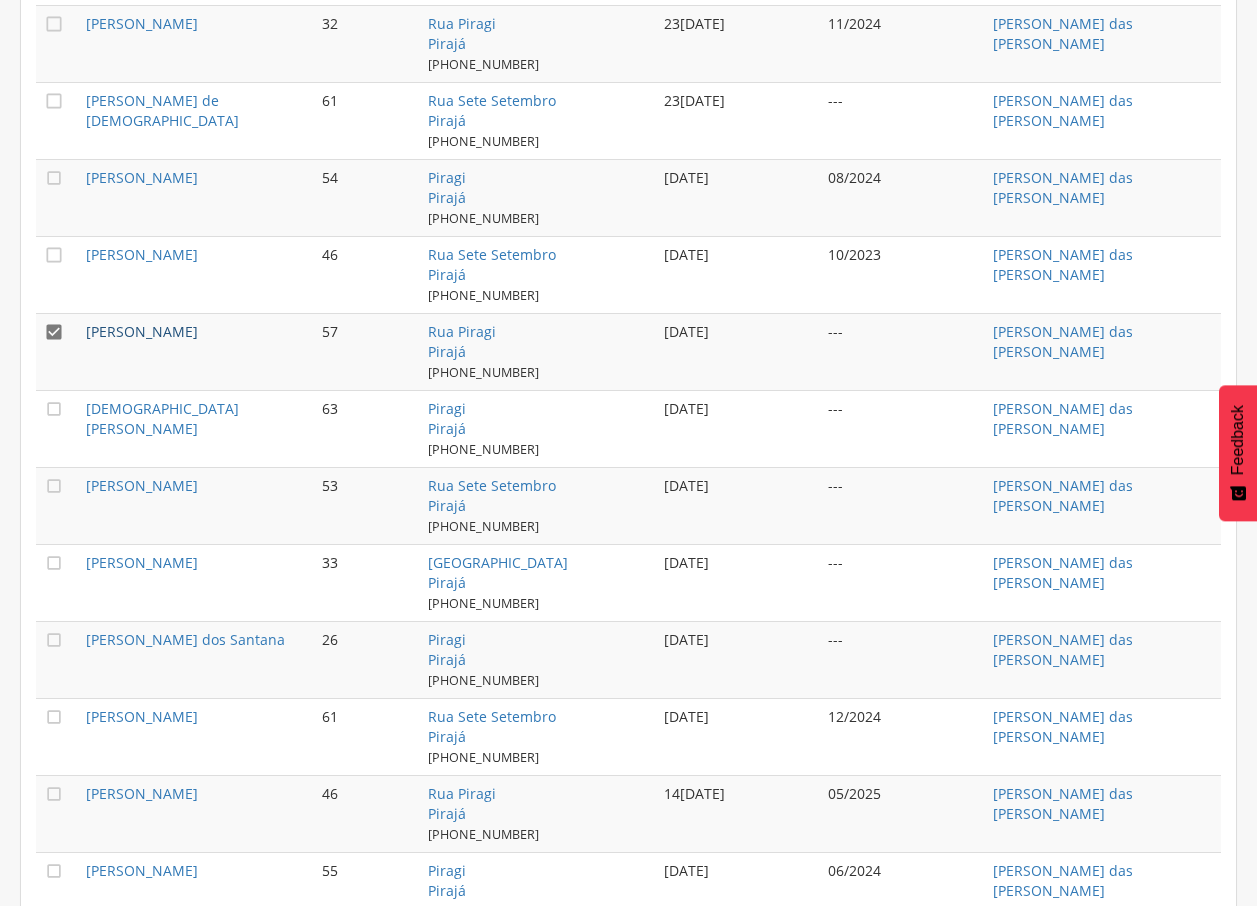 click on "[PERSON_NAME]" at bounding box center [142, 331] 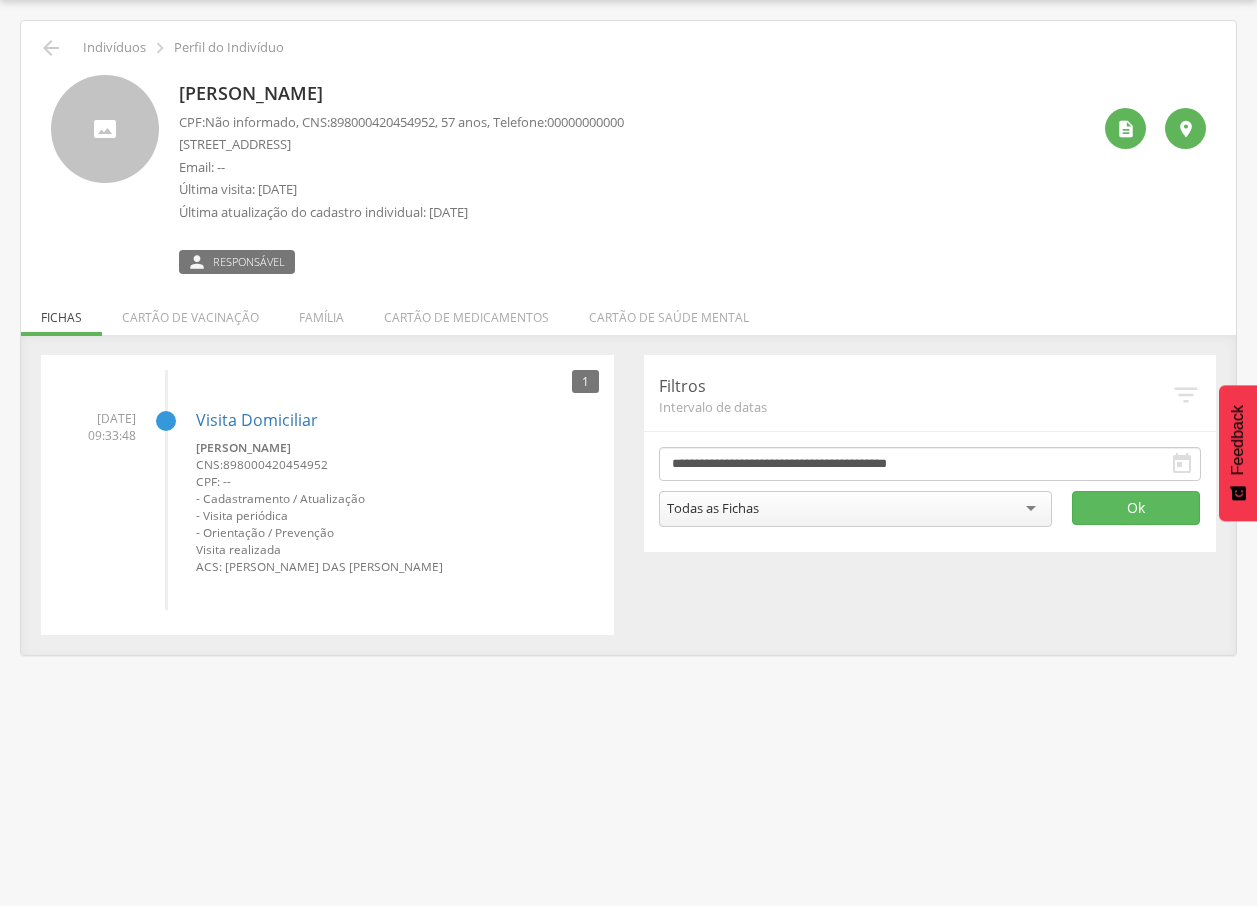 drag, startPoint x: 175, startPoint y: 87, endPoint x: 449, endPoint y: 85, distance: 274.0073 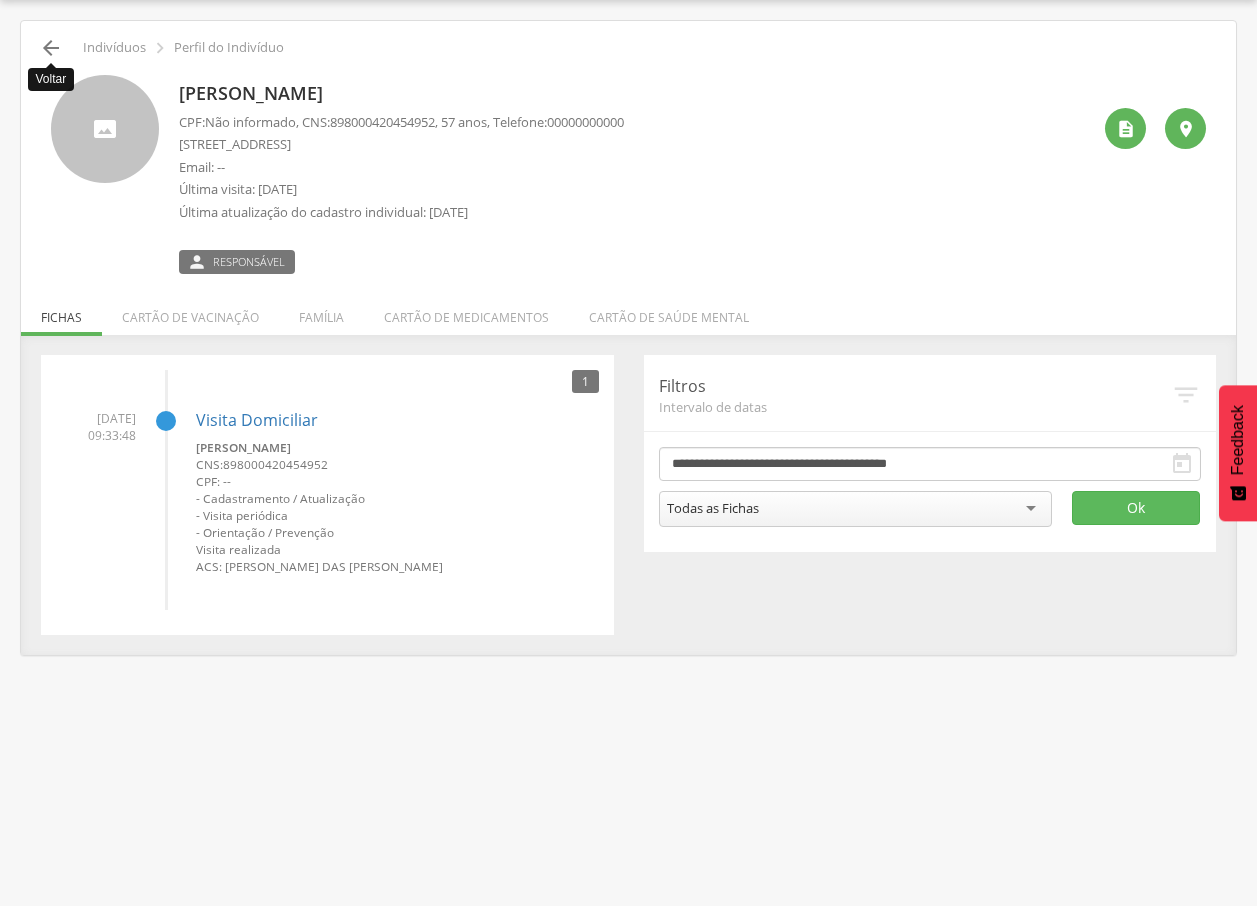 click on "" at bounding box center [51, 48] 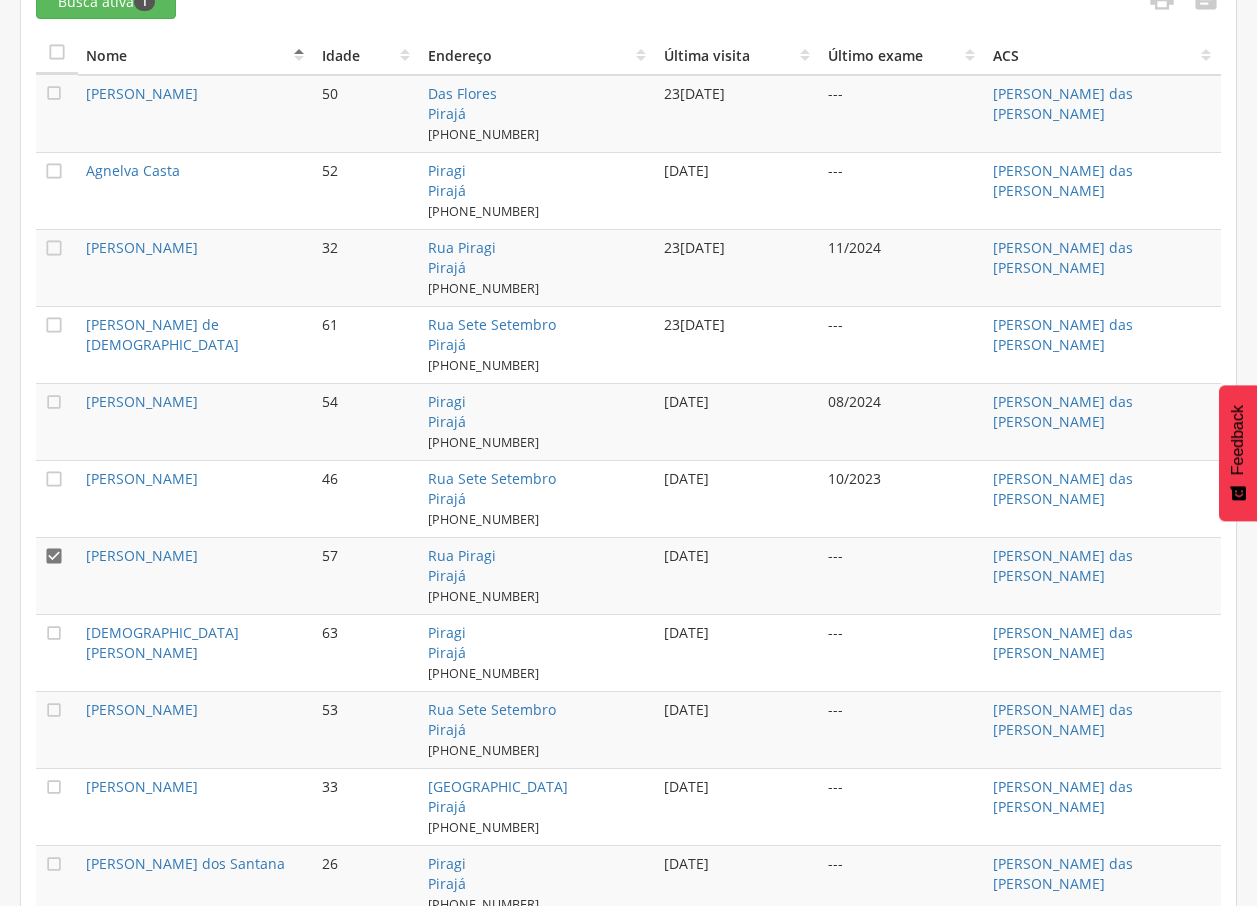 scroll, scrollTop: 898, scrollLeft: 0, axis: vertical 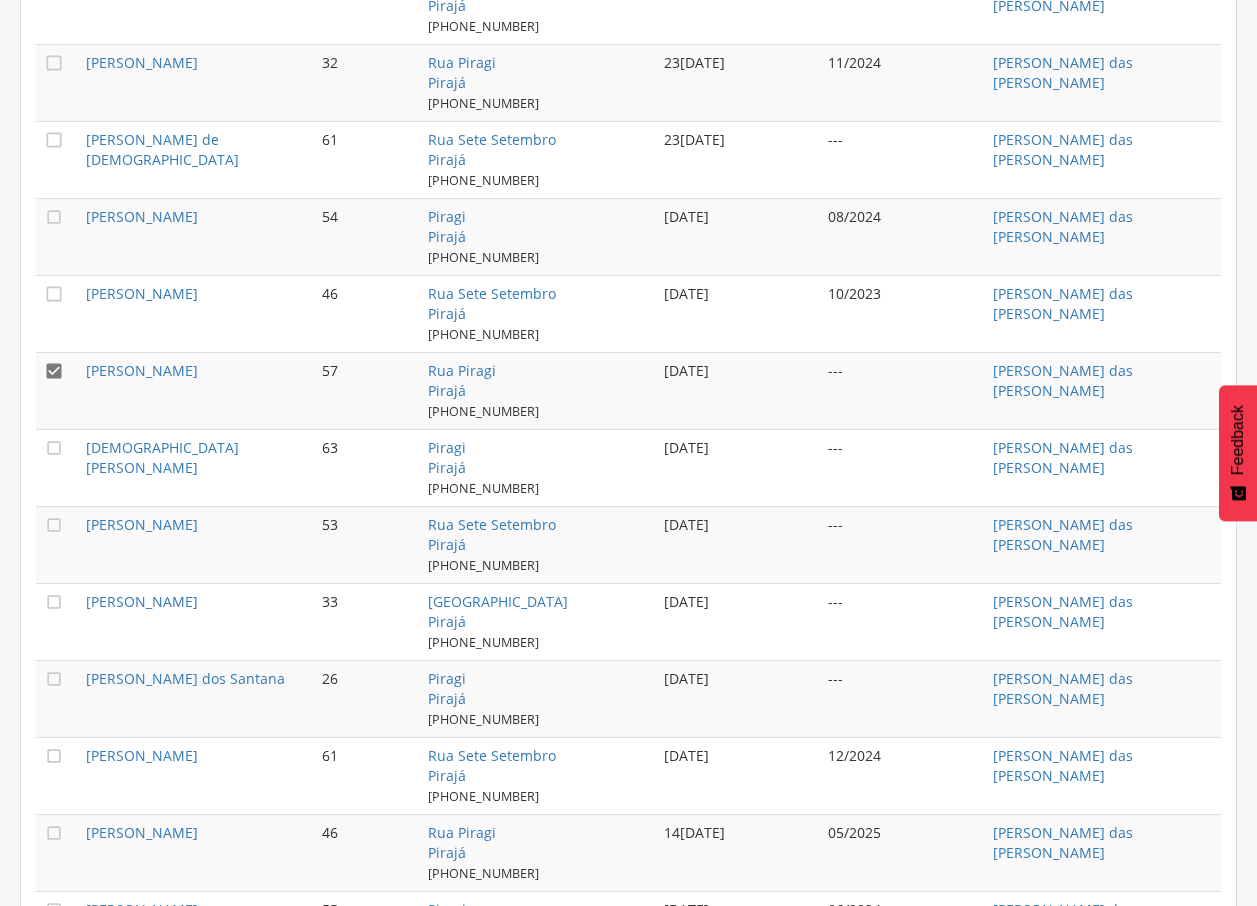 click on "" at bounding box center [57, 467] 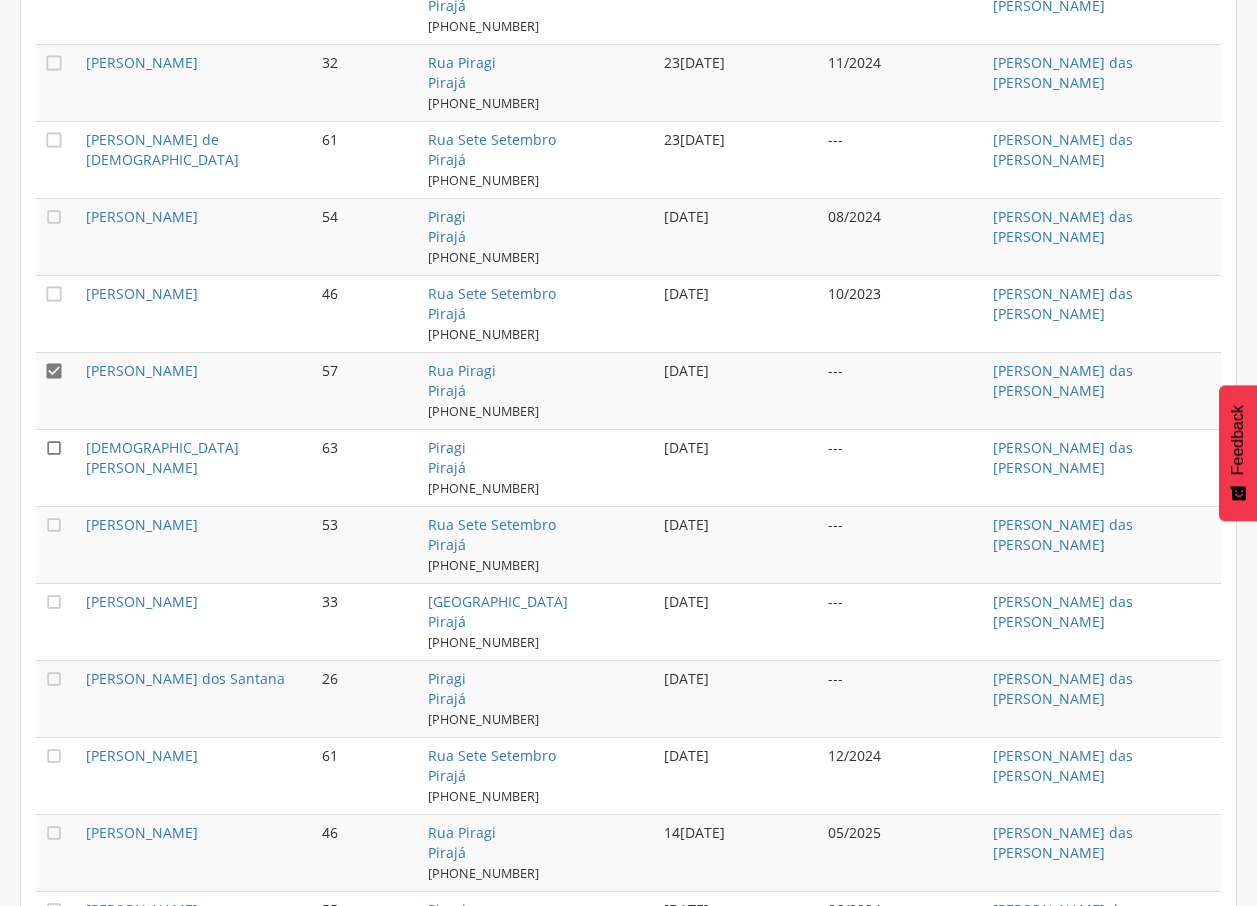 click on "" at bounding box center [54, 448] 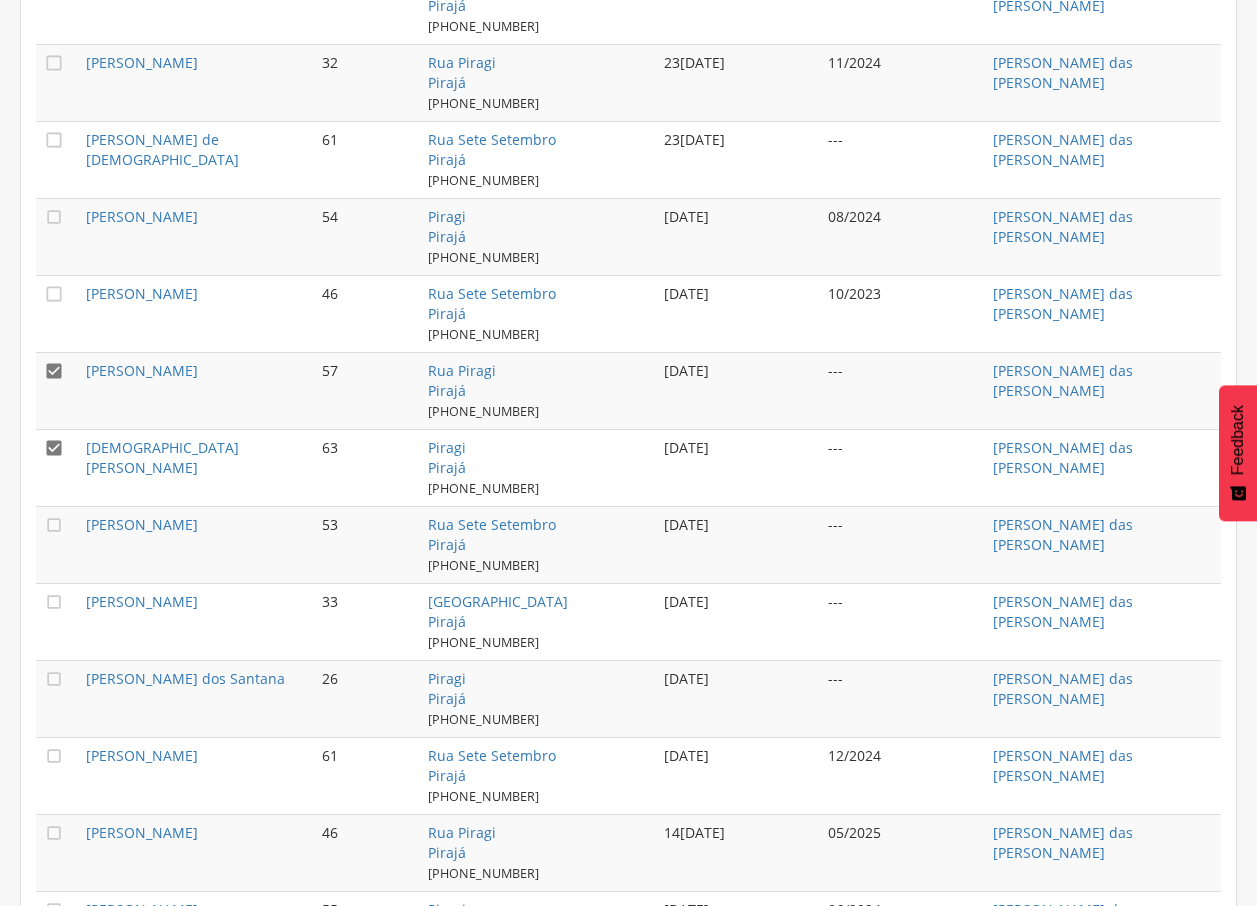 drag, startPoint x: 51, startPoint y: 358, endPoint x: 78, endPoint y: 389, distance: 41.109608 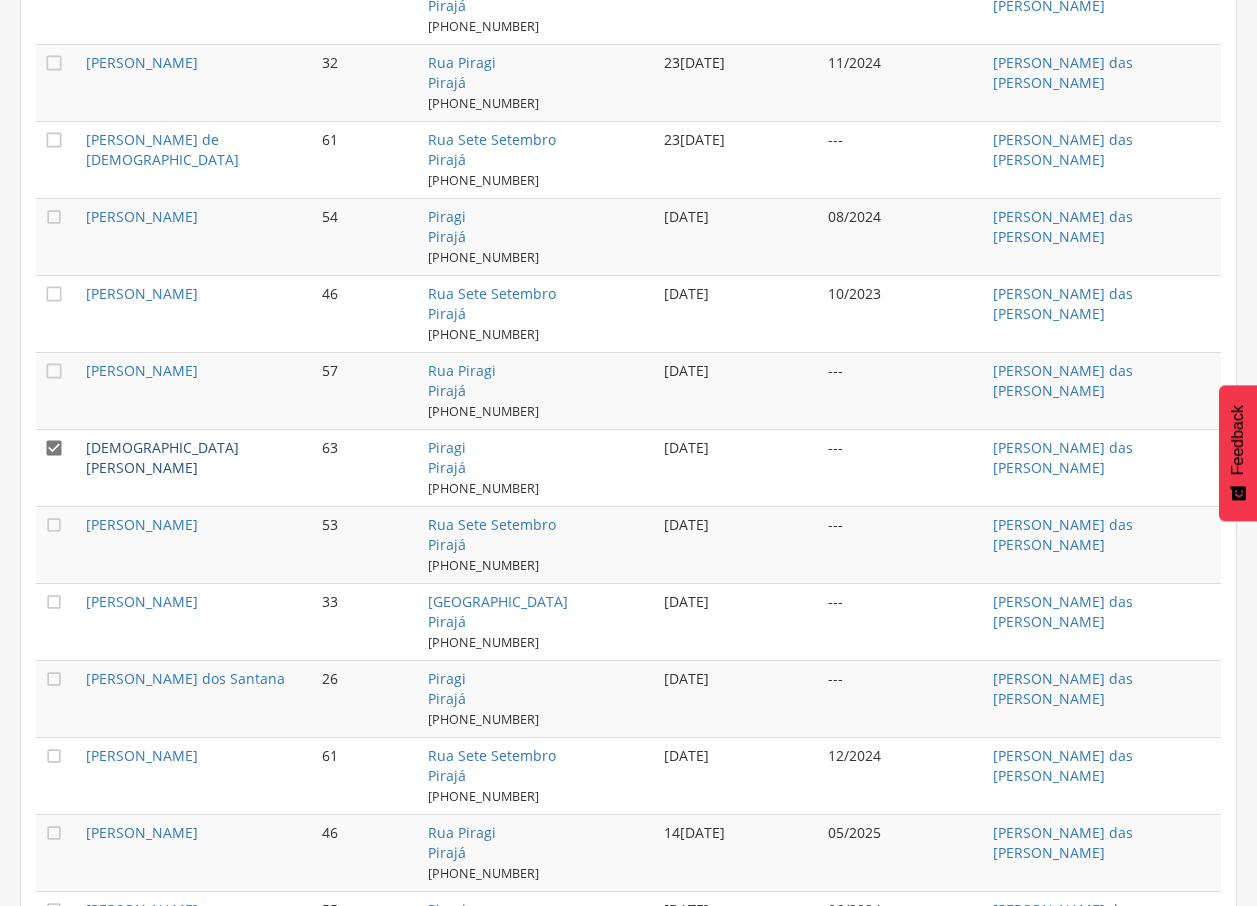 click on "[DEMOGRAPHIC_DATA][PERSON_NAME]" at bounding box center (162, 457) 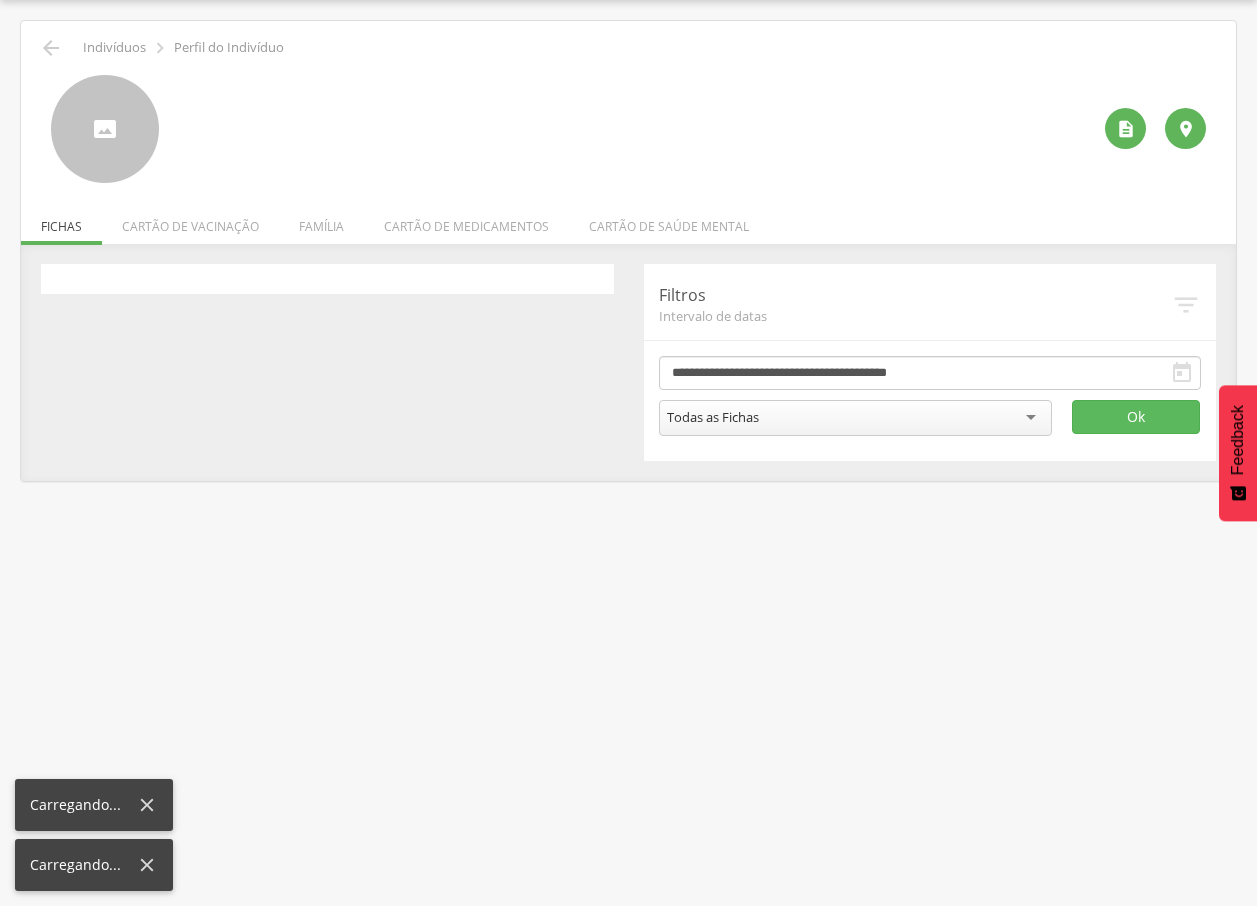 scroll, scrollTop: 60, scrollLeft: 0, axis: vertical 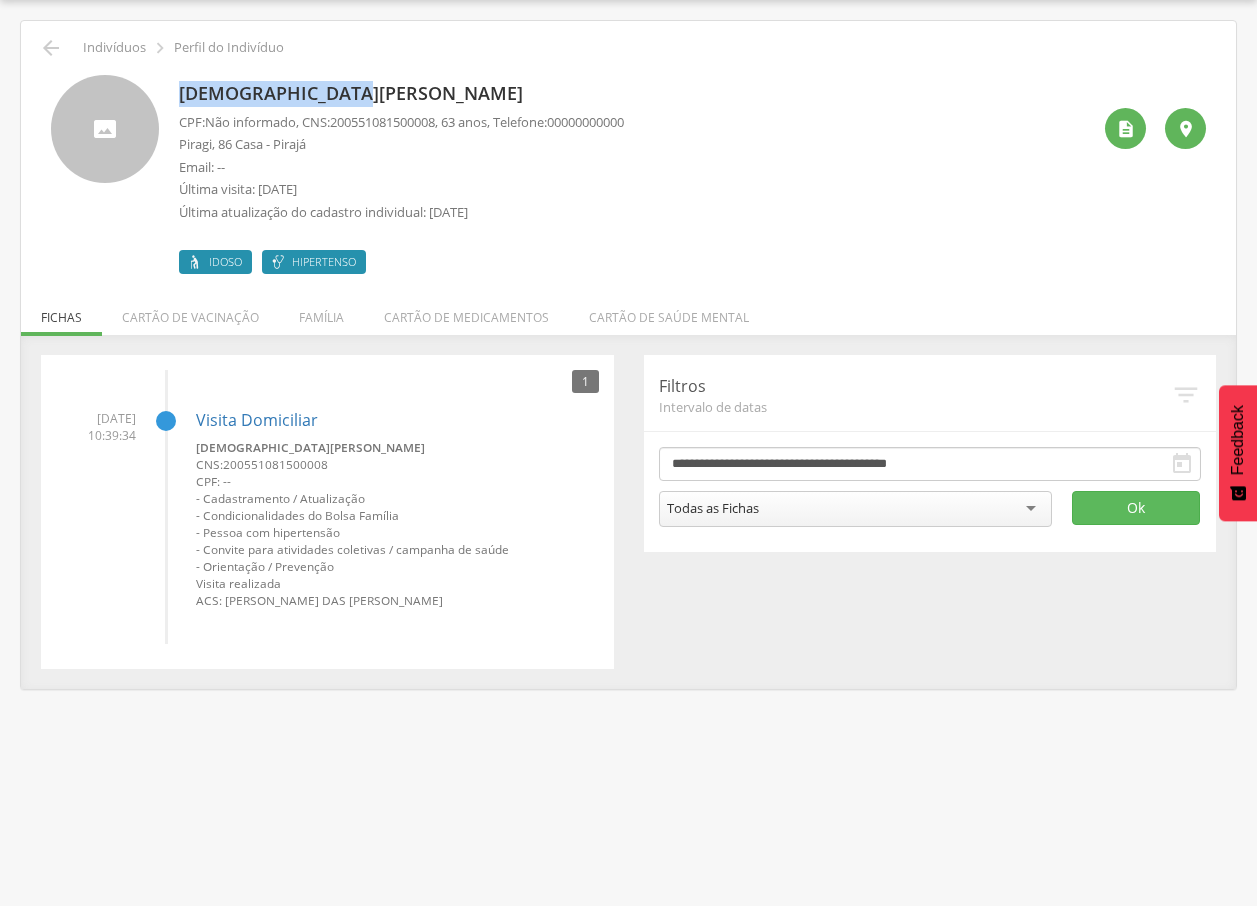 drag, startPoint x: 179, startPoint y: 94, endPoint x: 376, endPoint y: 91, distance: 197.02284 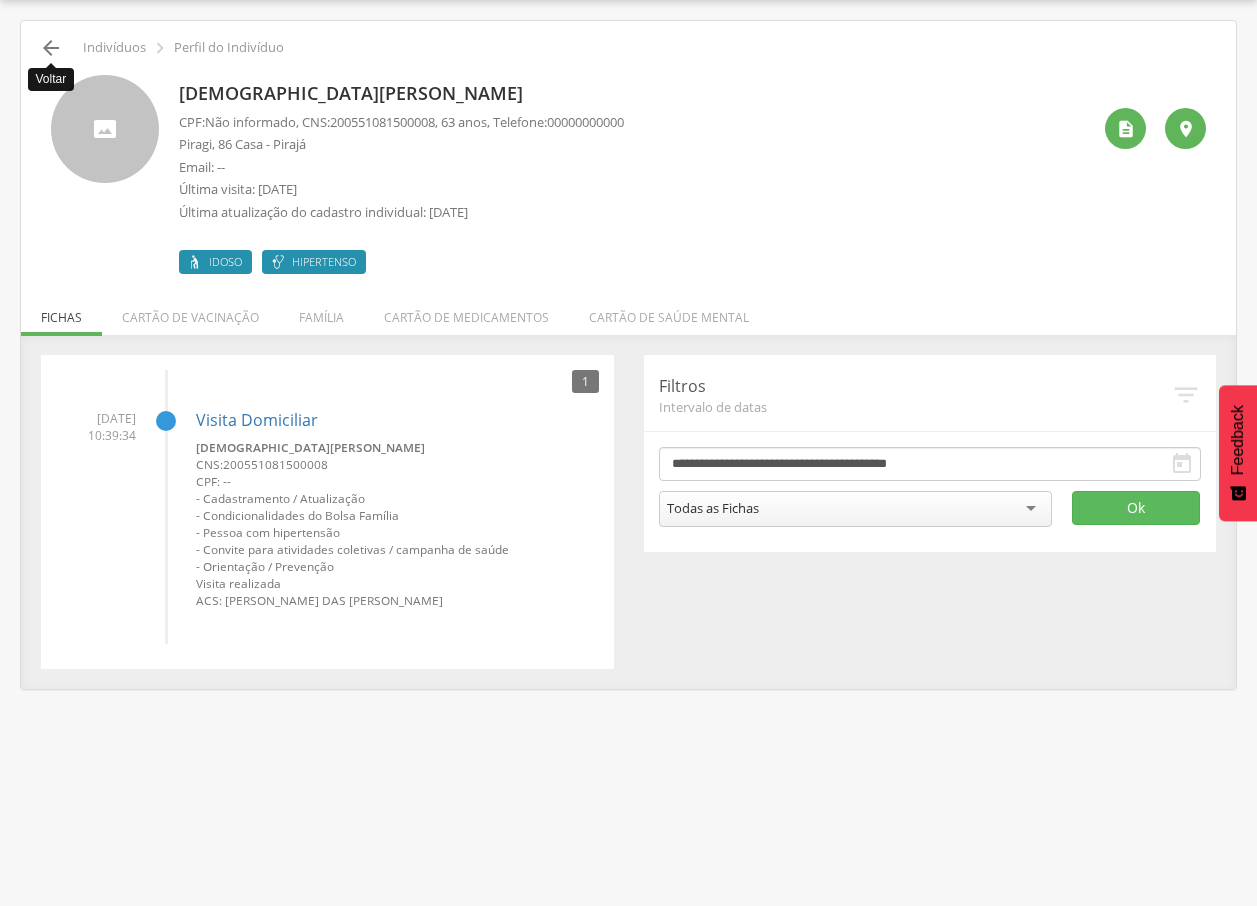 click on "" at bounding box center [51, 48] 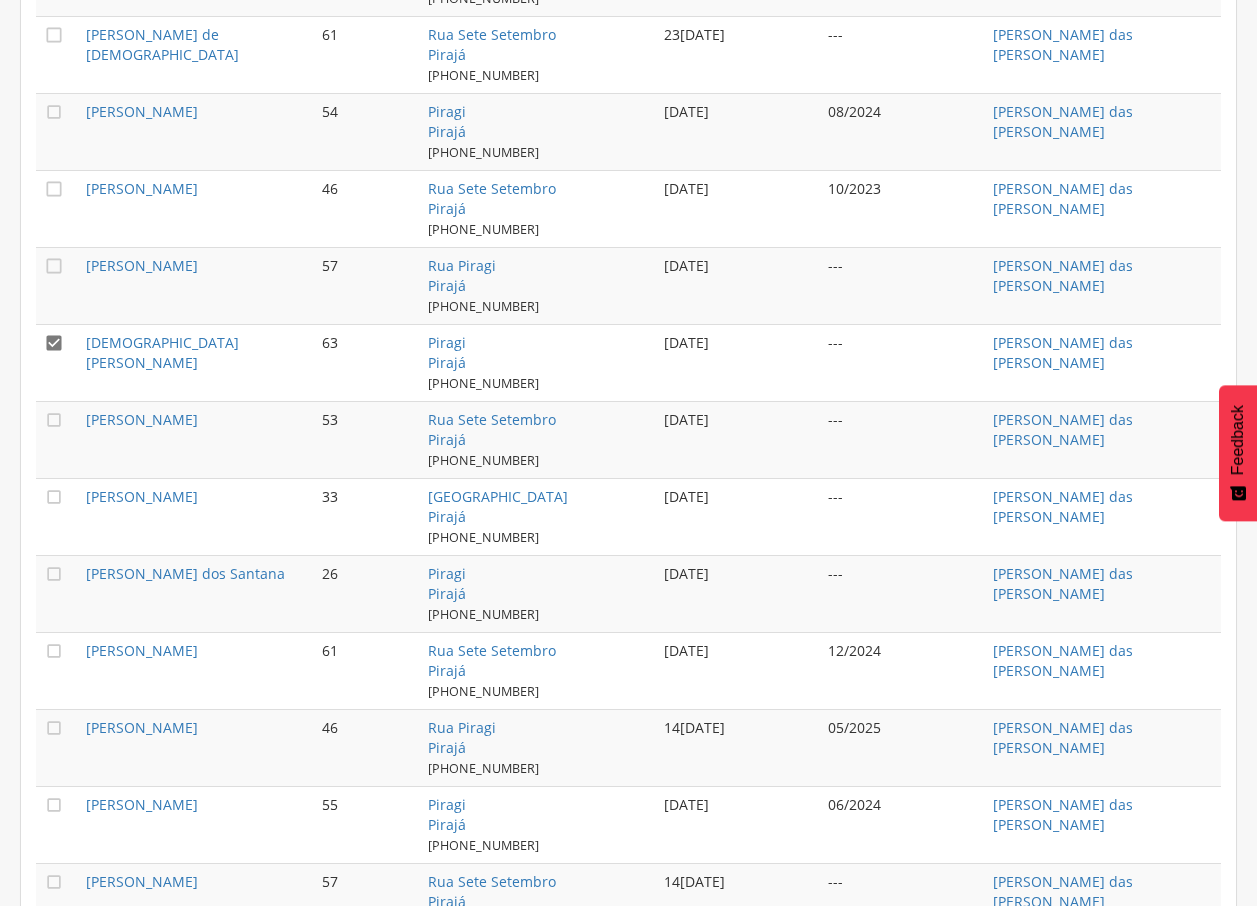 scroll, scrollTop: 1007, scrollLeft: 0, axis: vertical 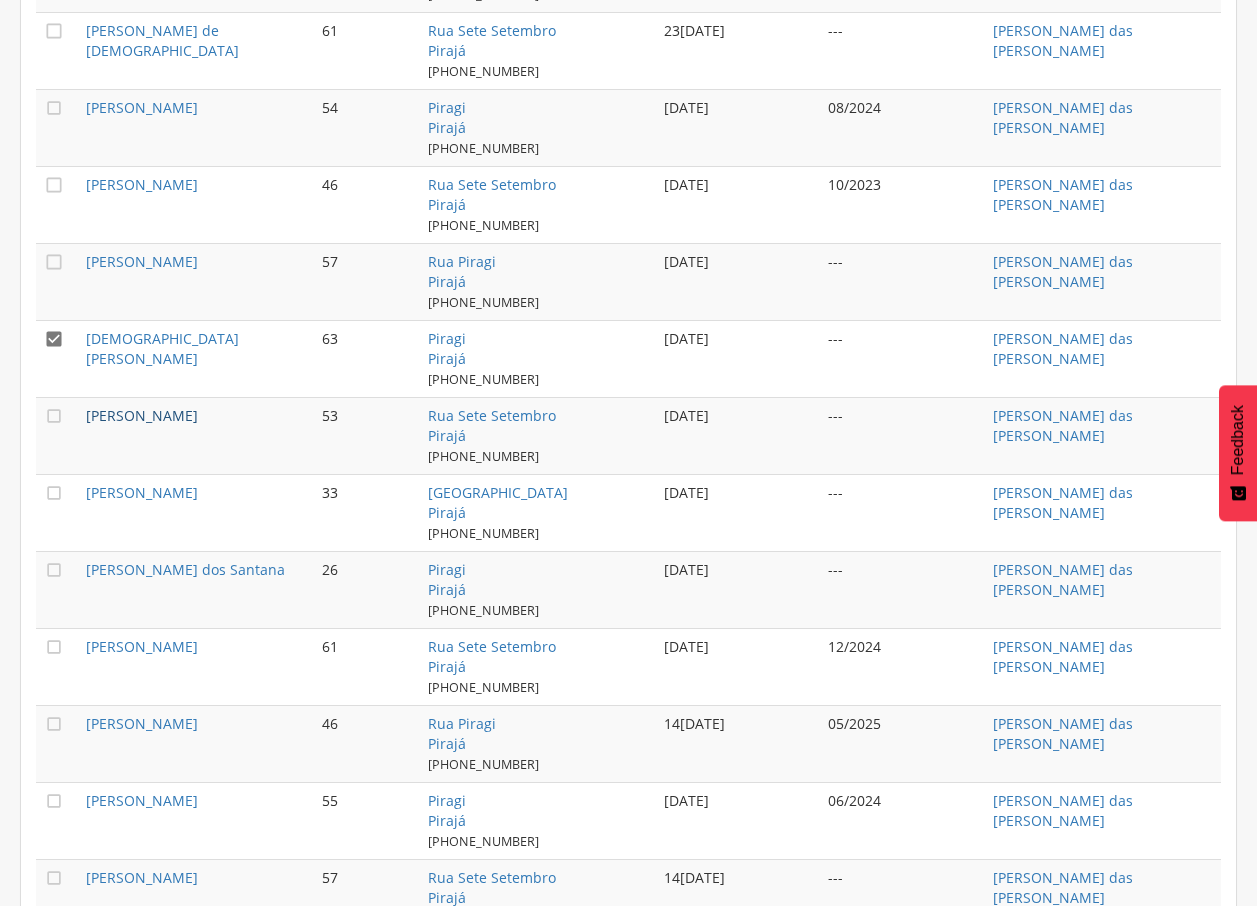 click on "[PERSON_NAME]" at bounding box center [142, 415] 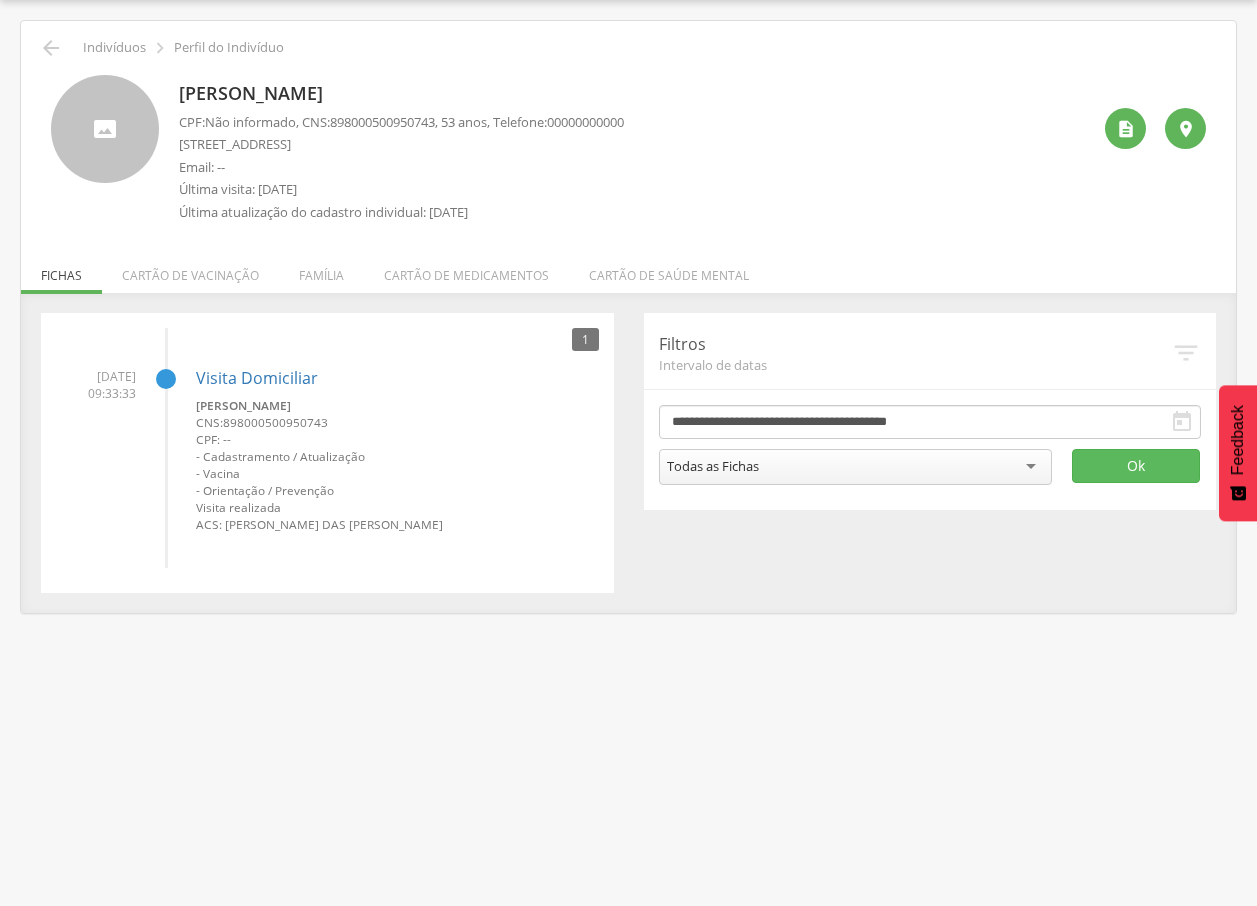drag, startPoint x: 169, startPoint y: 93, endPoint x: 441, endPoint y: 87, distance: 272.06616 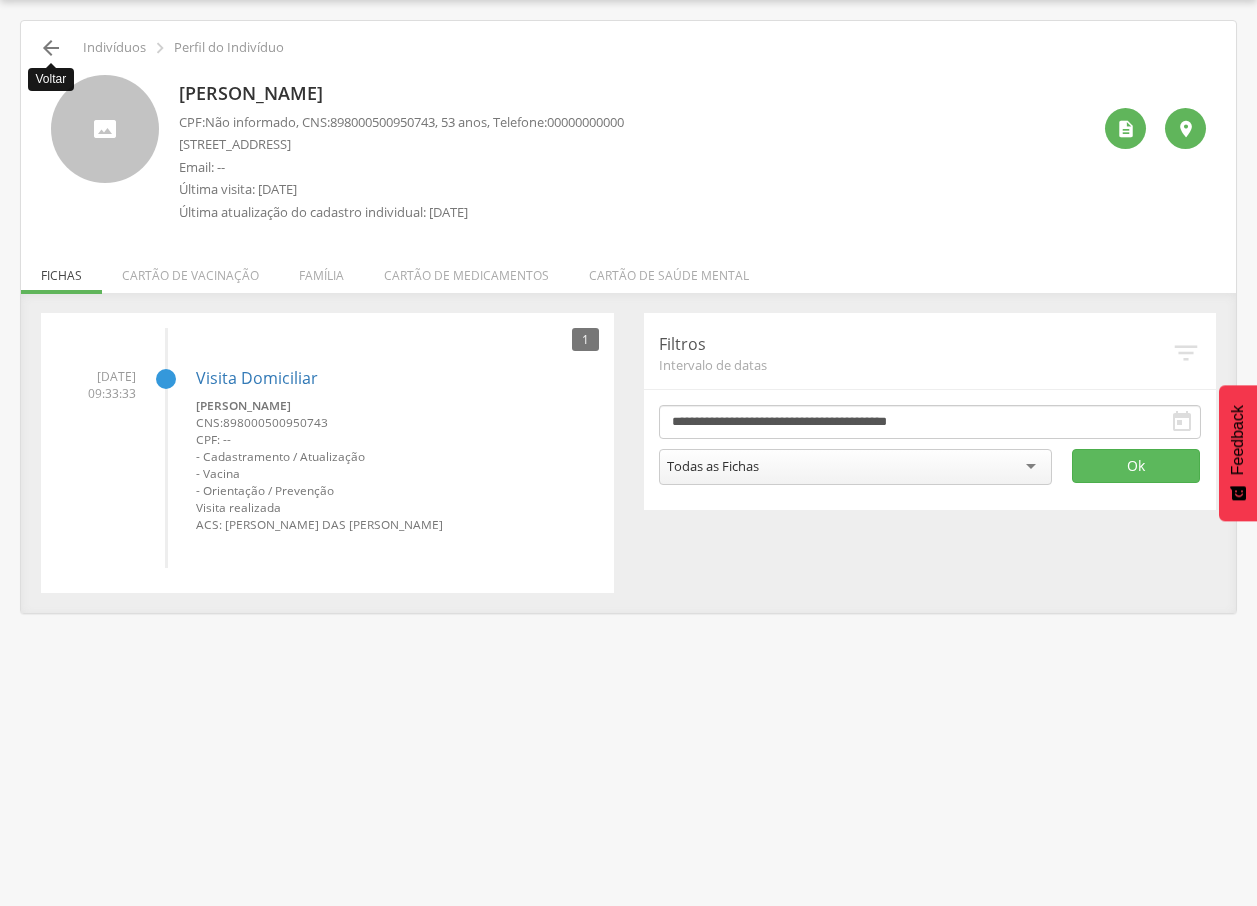 click on "" at bounding box center [51, 48] 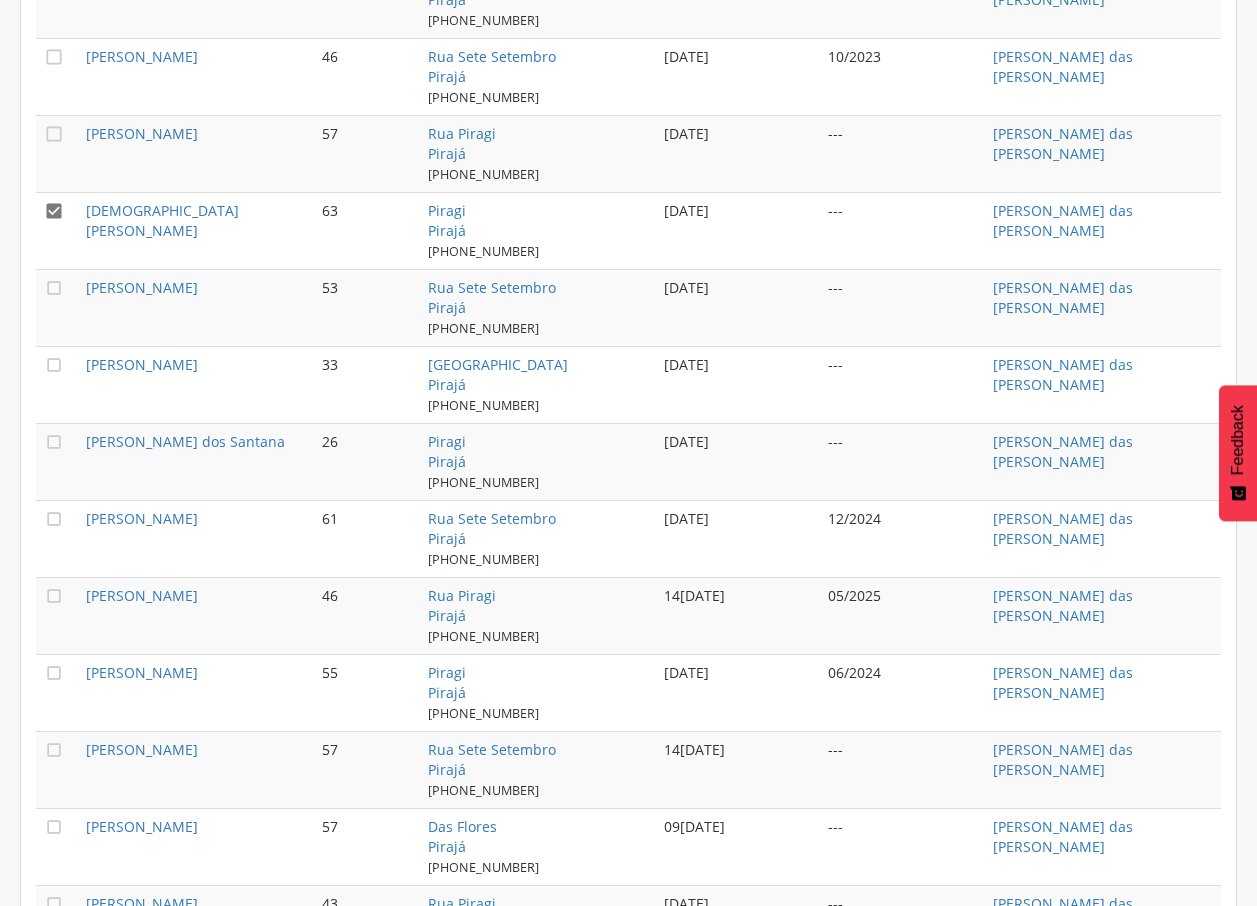 scroll, scrollTop: 1148, scrollLeft: 0, axis: vertical 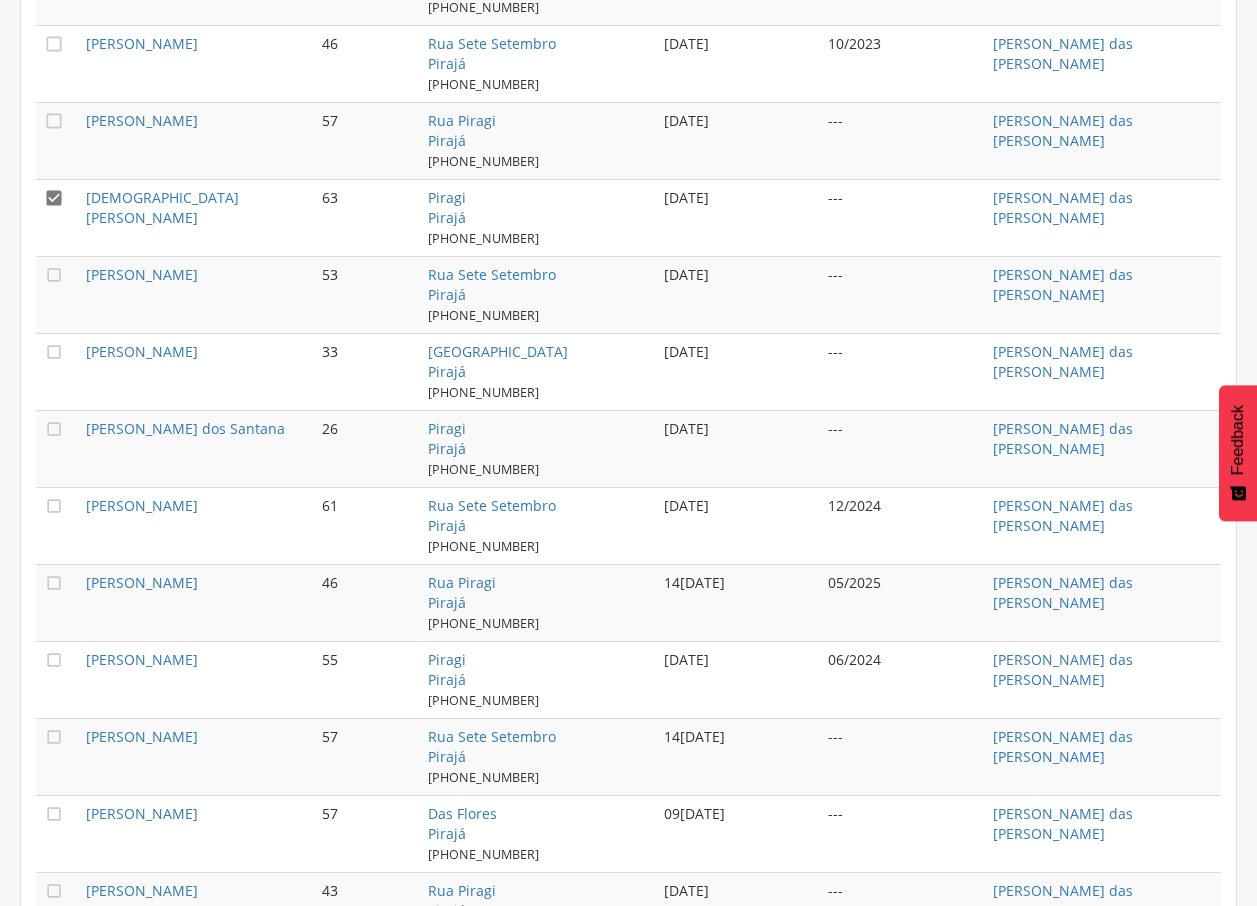 click on "" at bounding box center [54, 198] 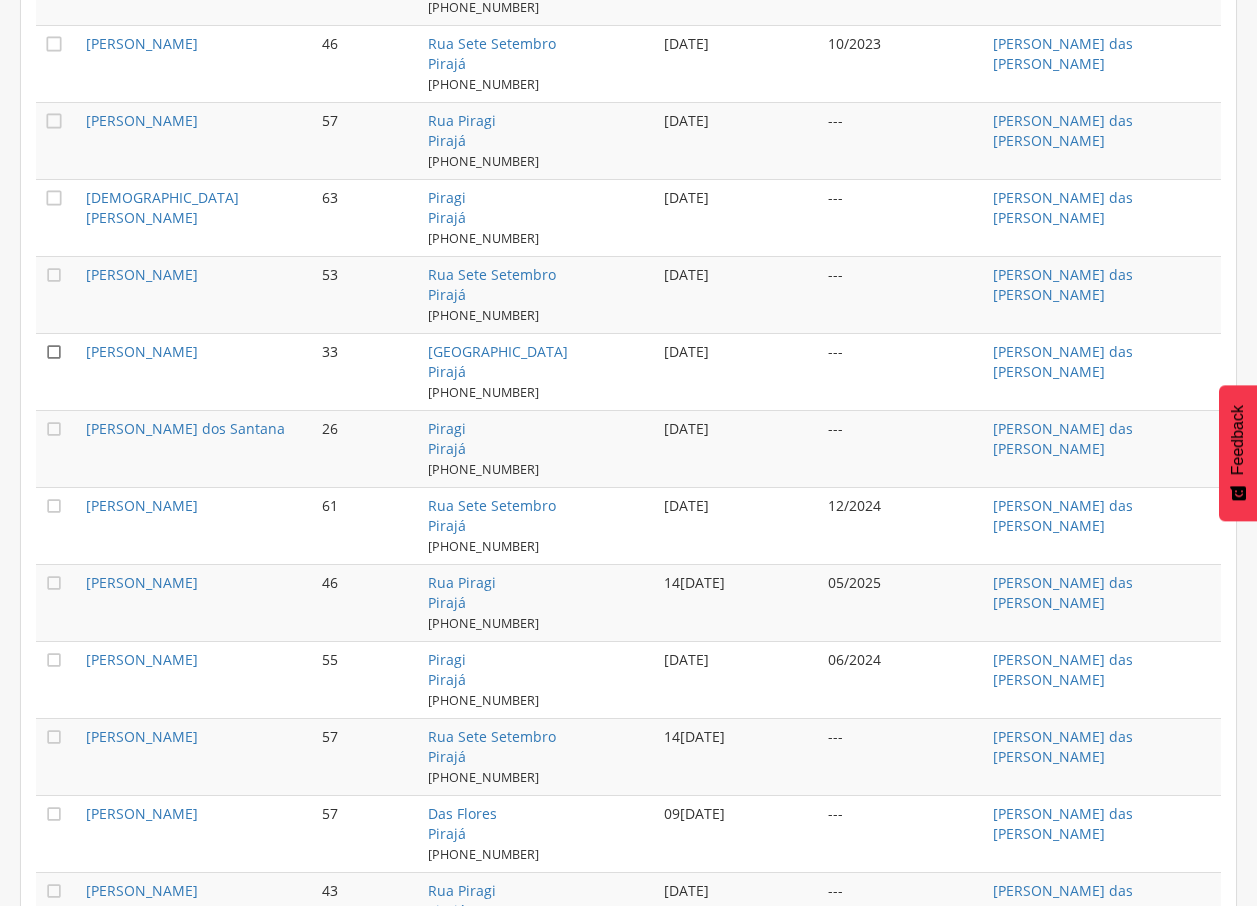click on "" at bounding box center (54, 352) 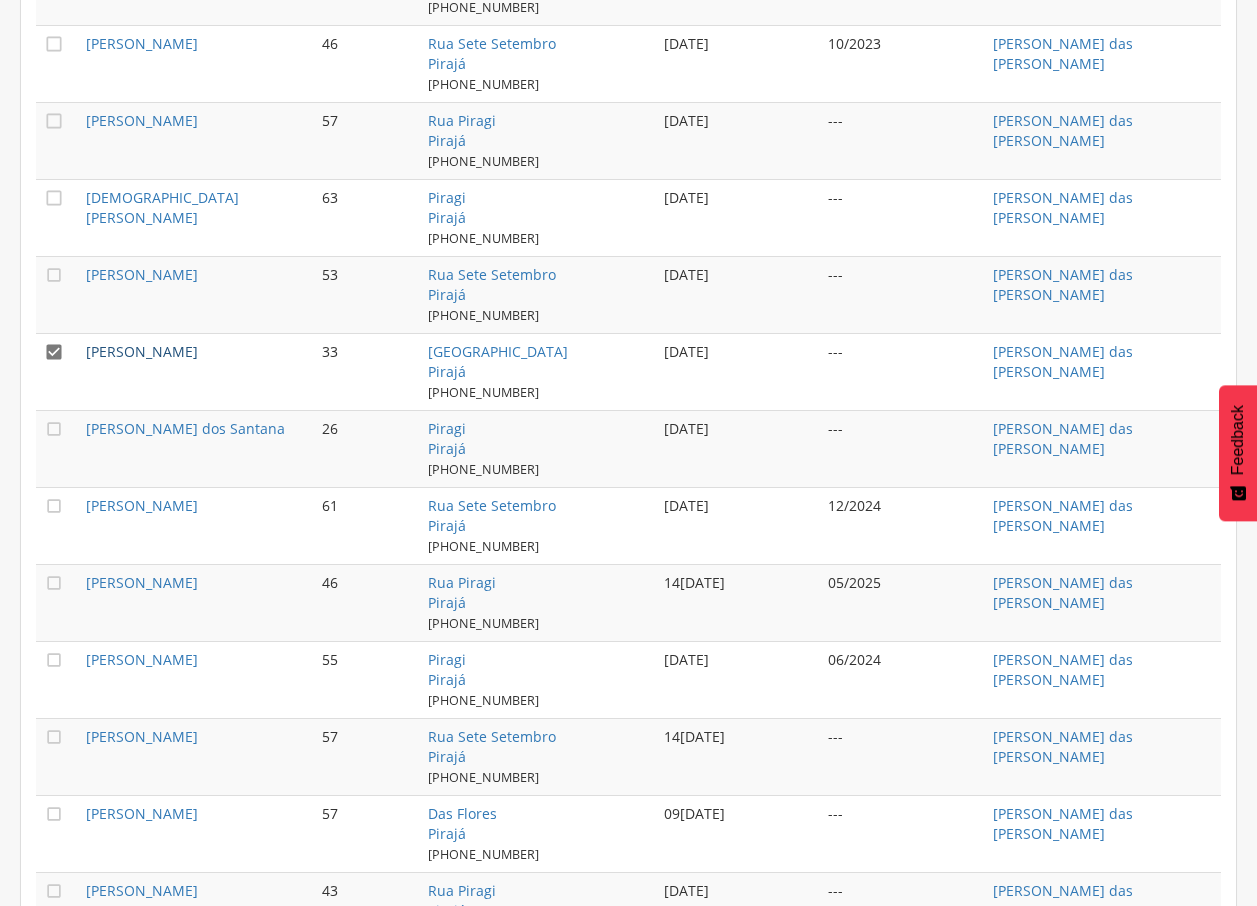 click on "[PERSON_NAME]" at bounding box center (142, 351) 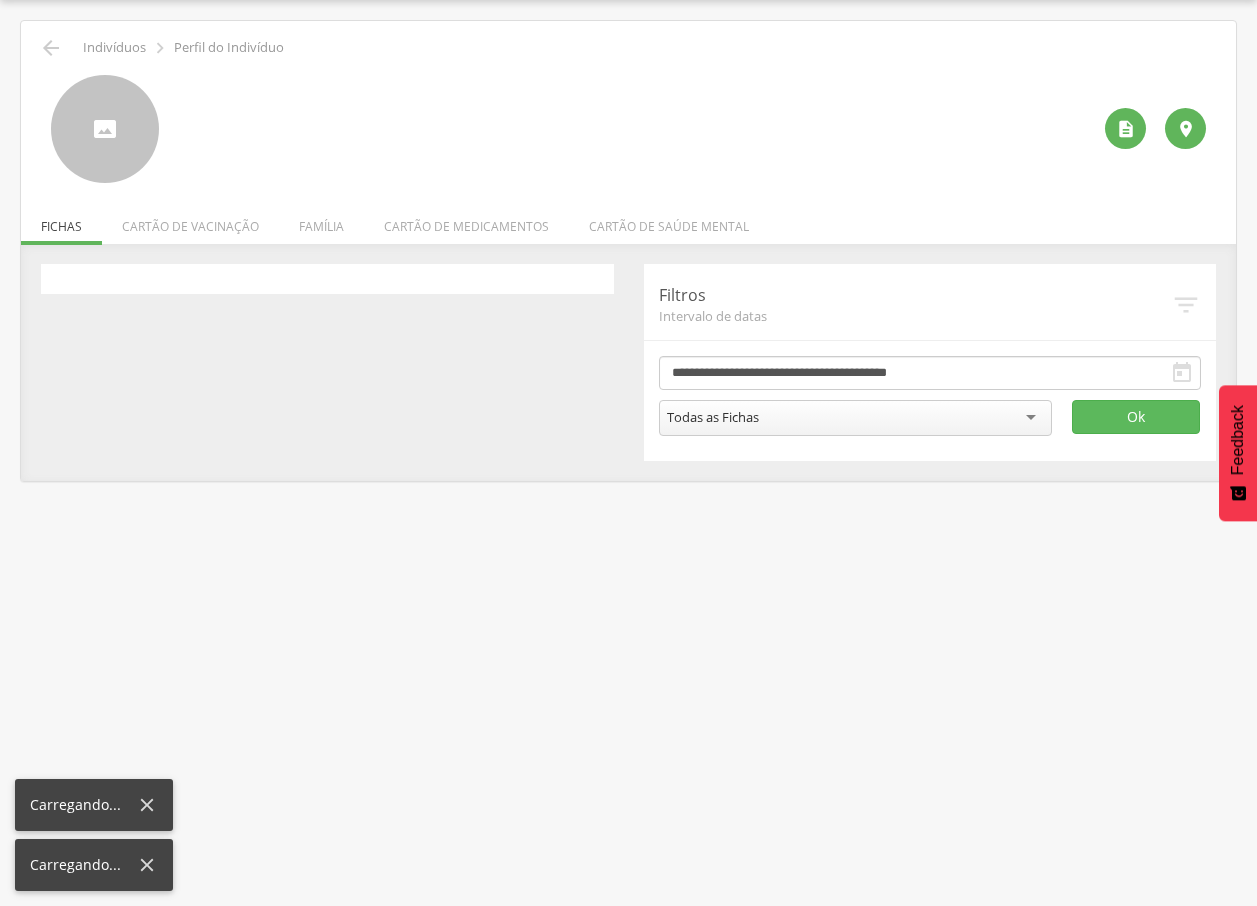 scroll, scrollTop: 60, scrollLeft: 0, axis: vertical 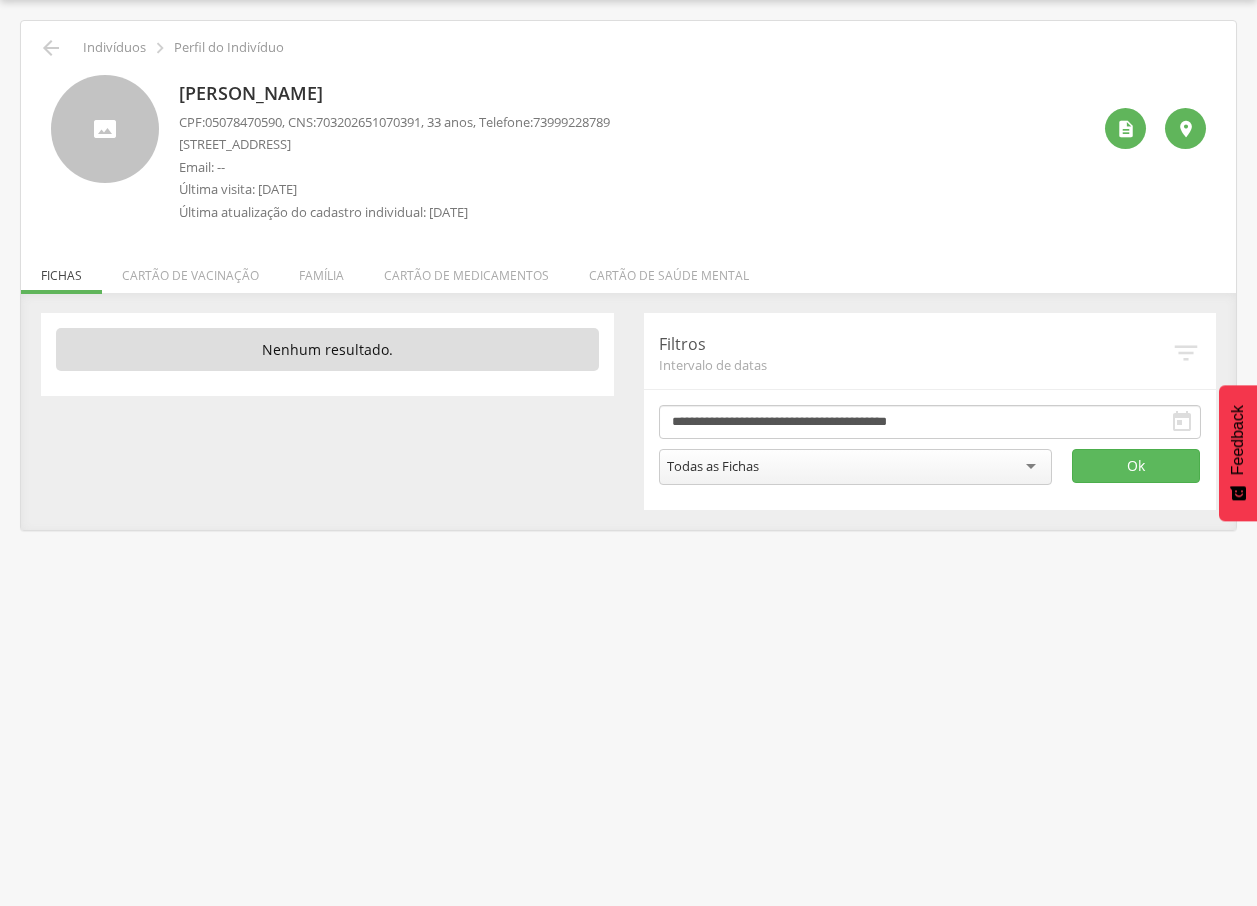 drag, startPoint x: 176, startPoint y: 87, endPoint x: 446, endPoint y: 104, distance: 270.53467 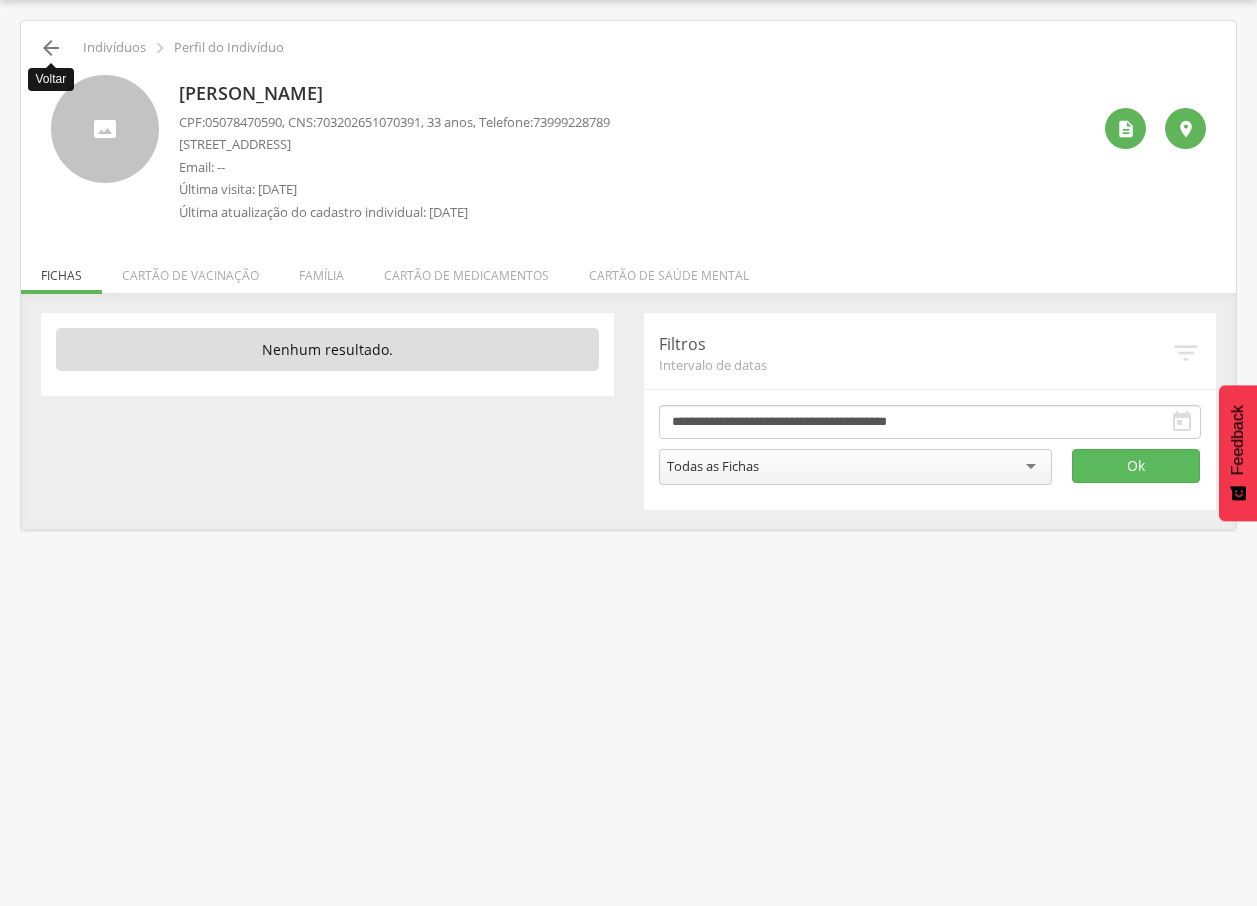 click on "" at bounding box center (51, 48) 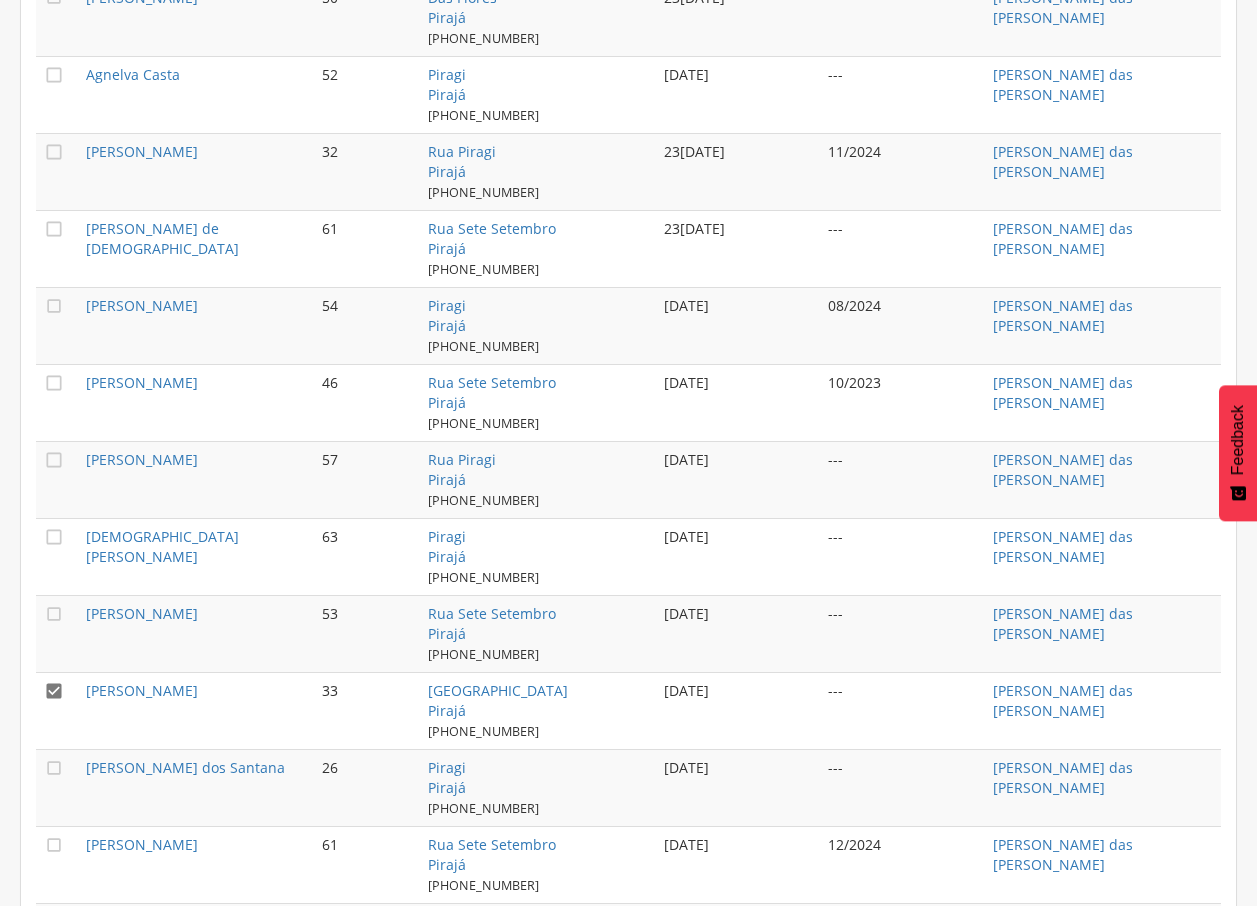 scroll, scrollTop: 842, scrollLeft: 0, axis: vertical 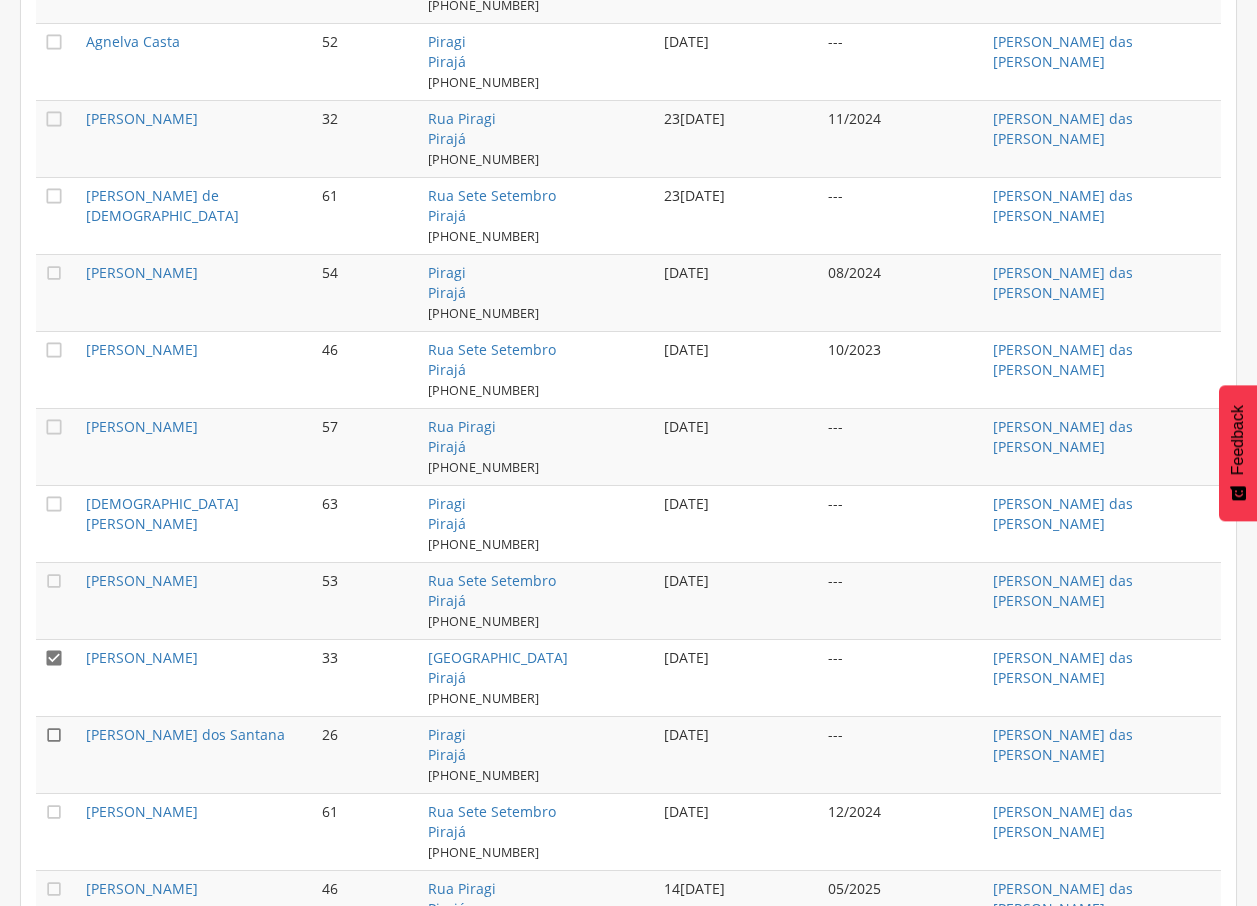 click on "" at bounding box center [54, 735] 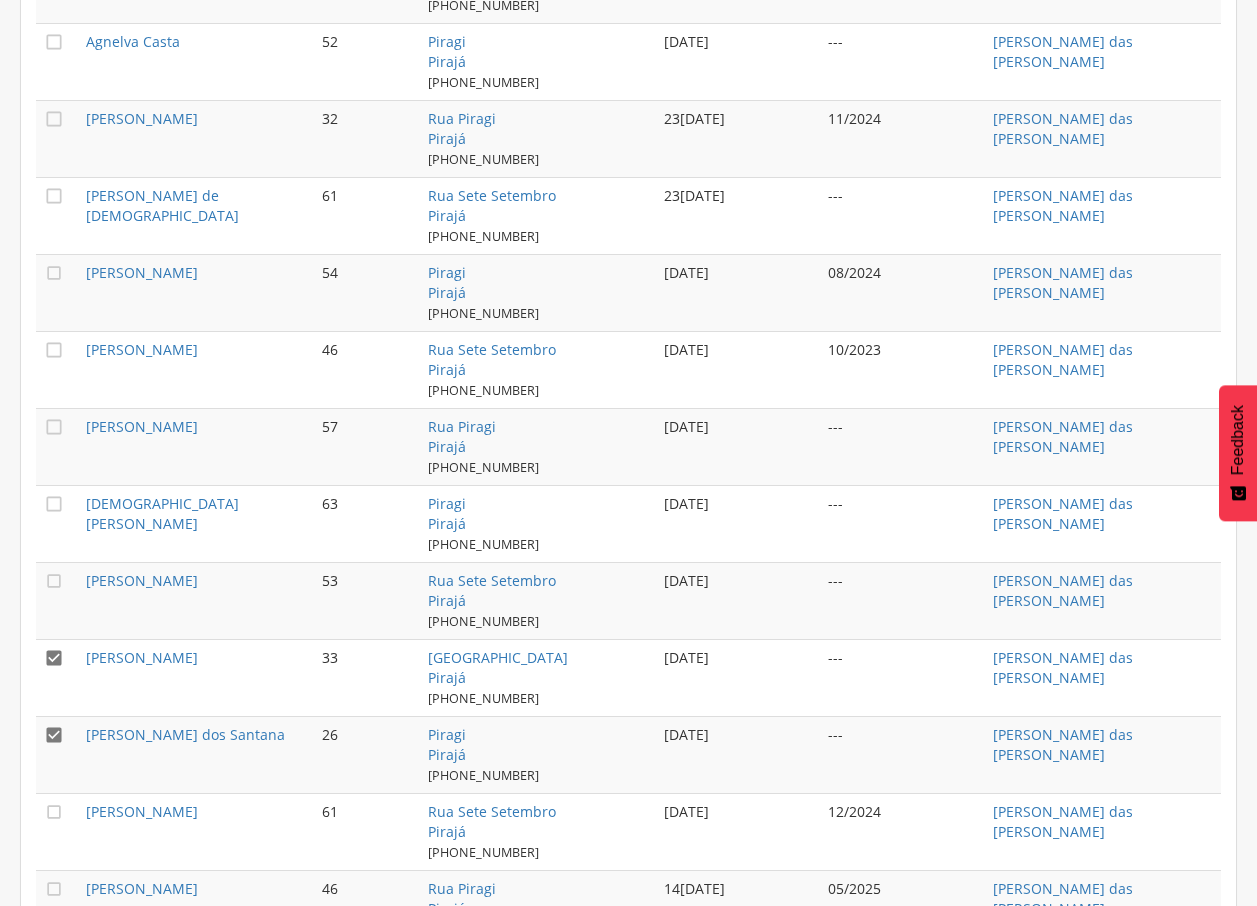 click on "" at bounding box center (54, 658) 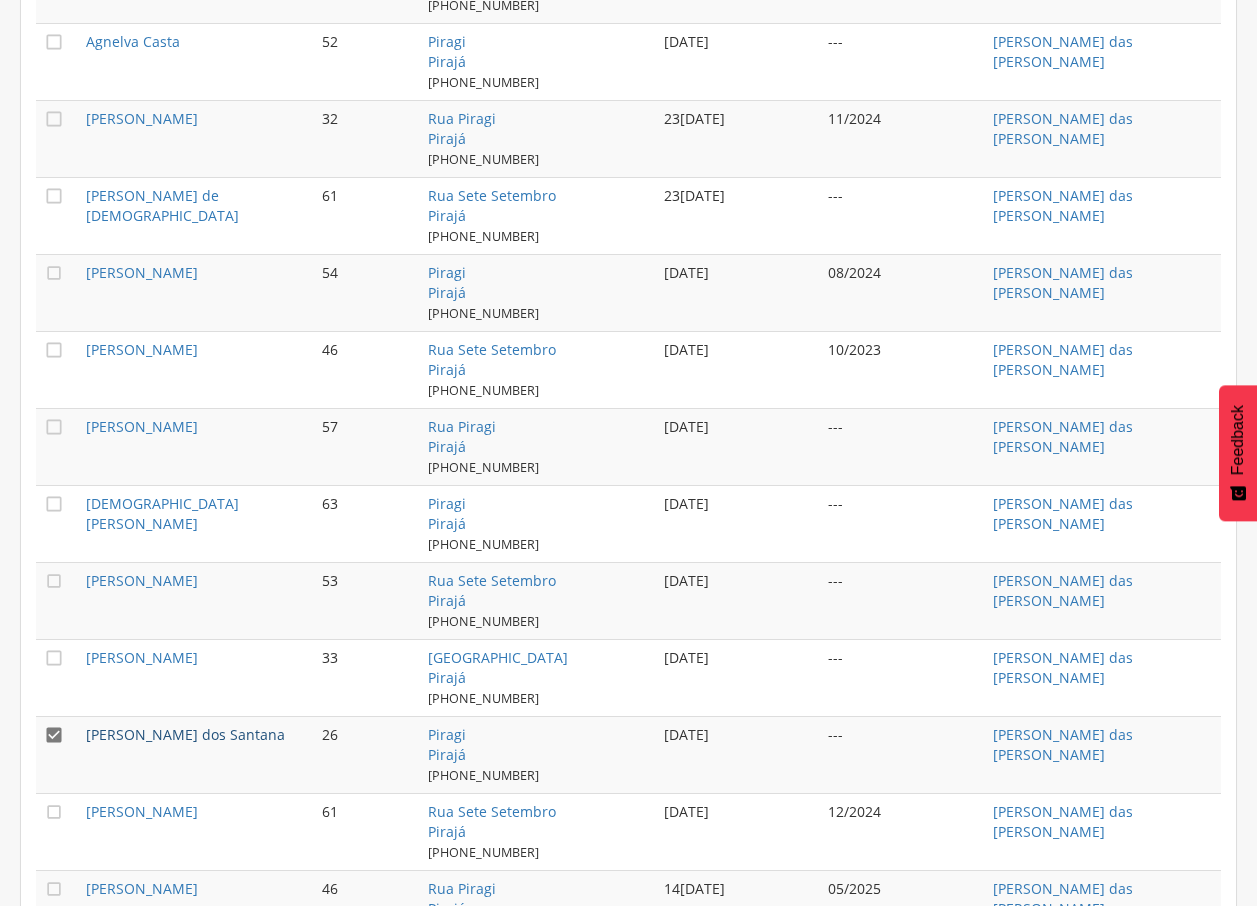click on "[PERSON_NAME] dos Santana" at bounding box center (185, 734) 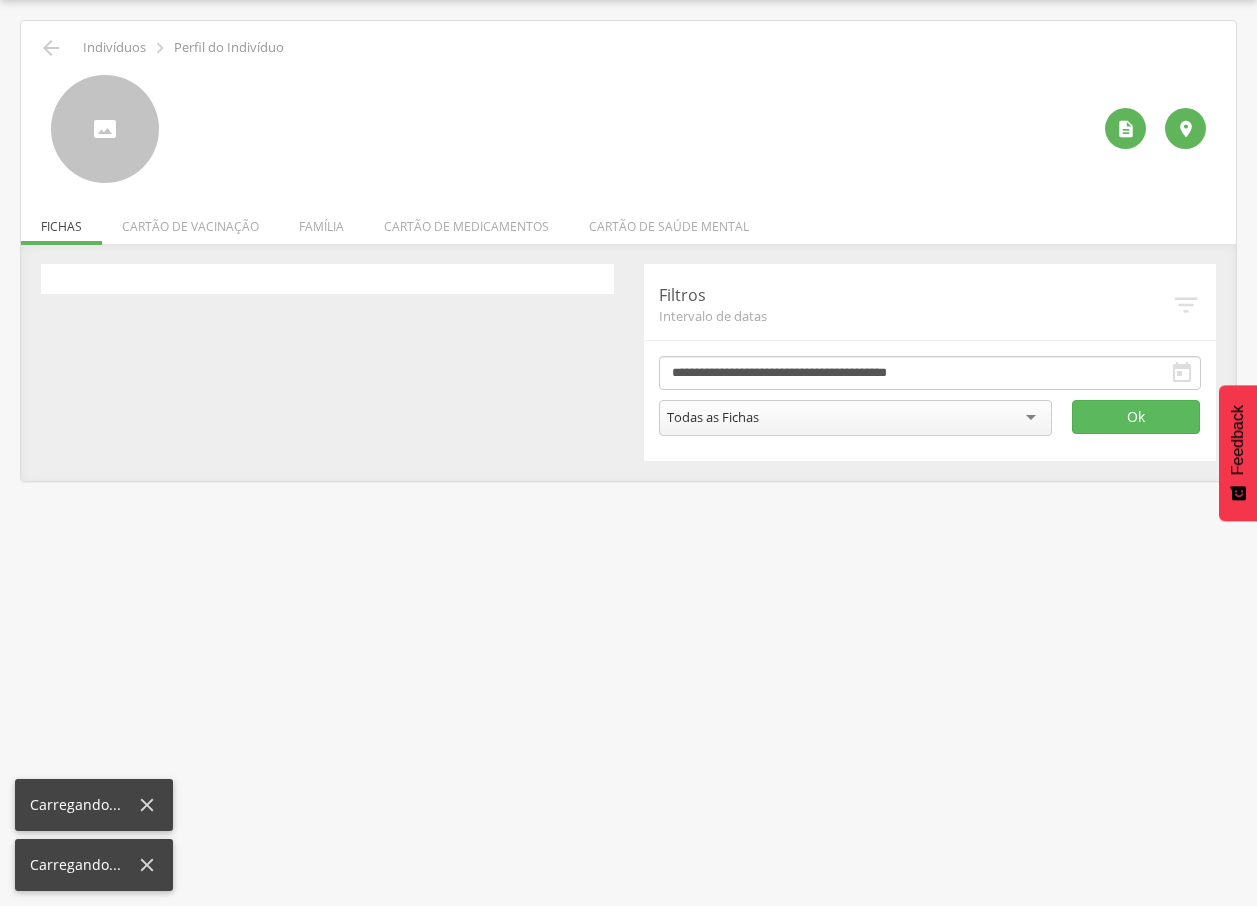 scroll, scrollTop: 60, scrollLeft: 0, axis: vertical 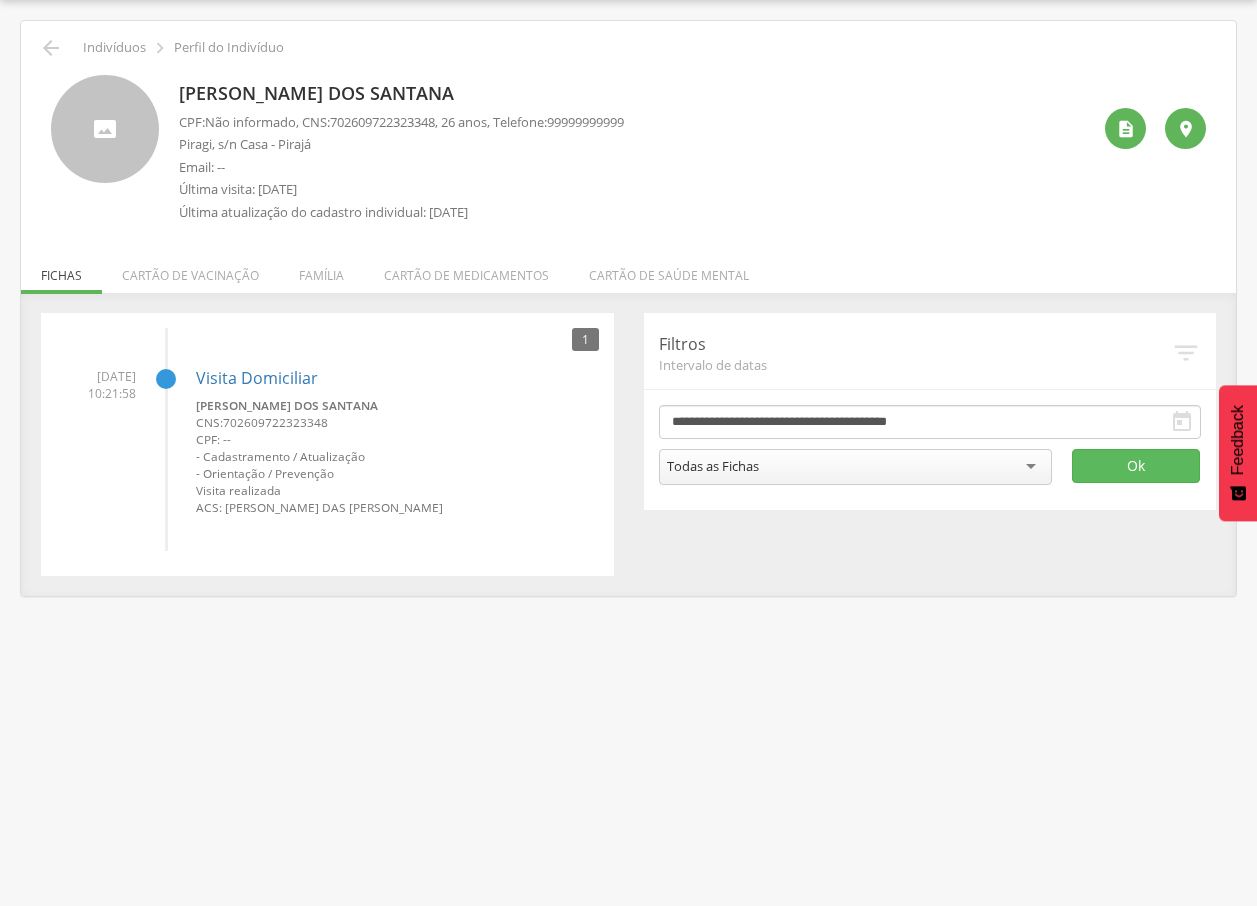 drag, startPoint x: 182, startPoint y: 86, endPoint x: 504, endPoint y: 88, distance: 322.00623 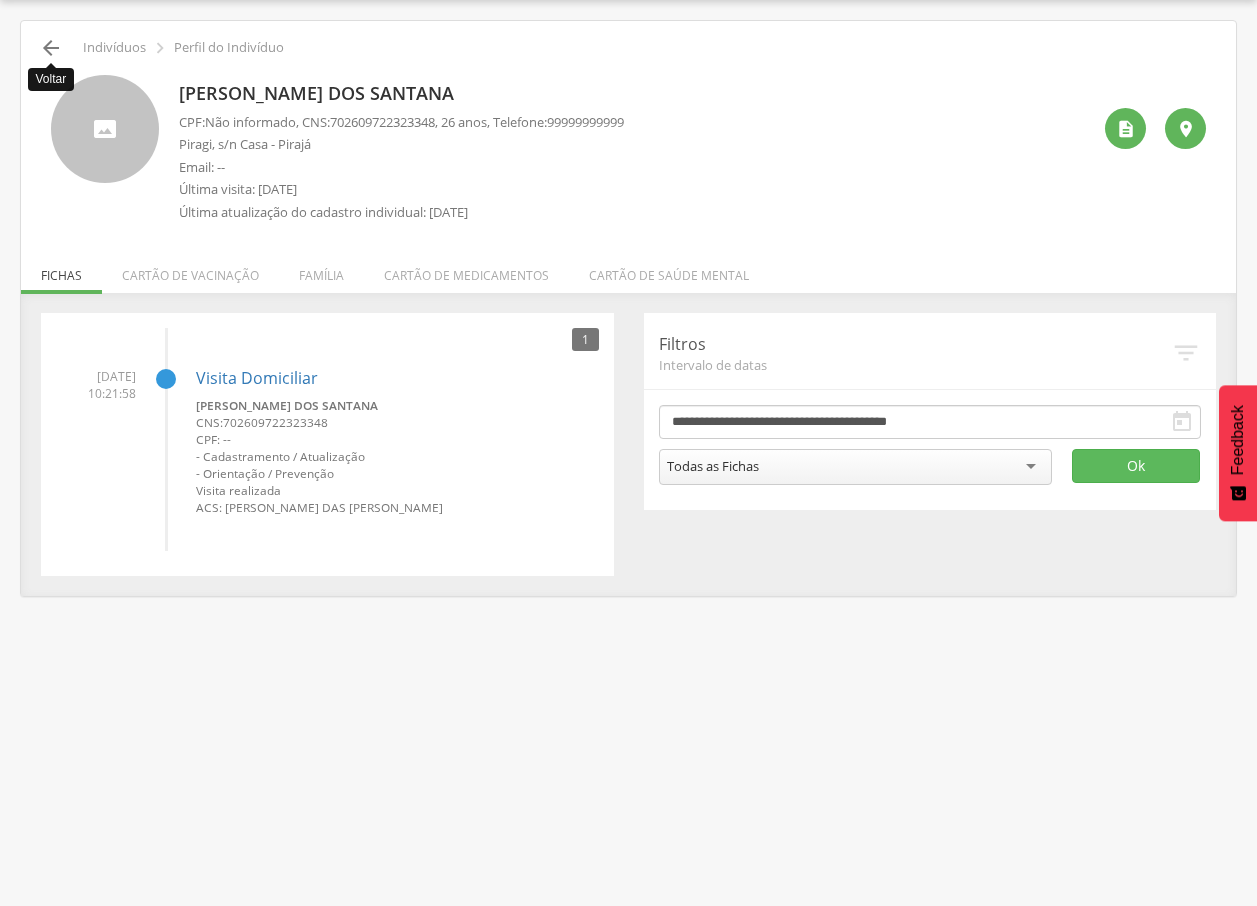 click on "" at bounding box center (51, 48) 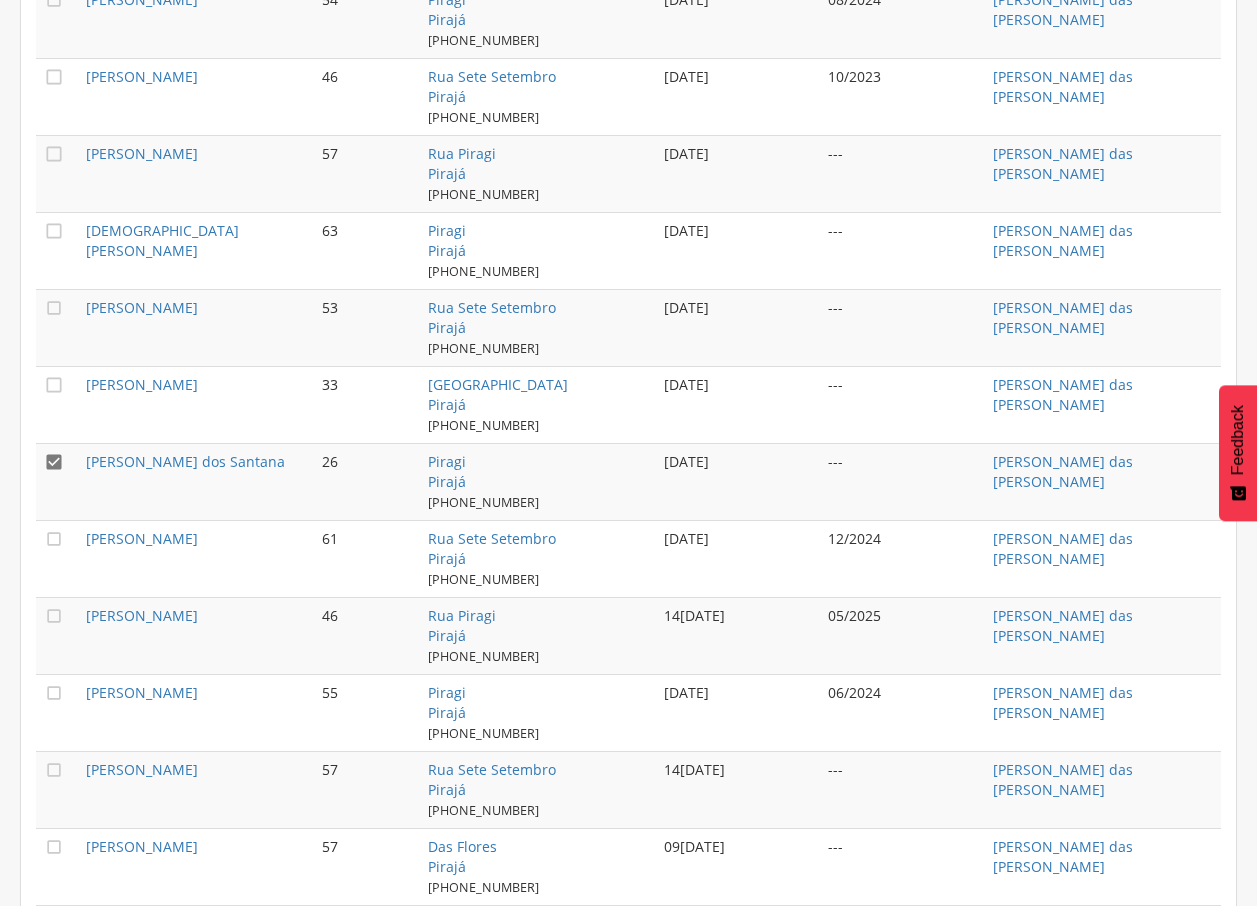 scroll, scrollTop: 1162, scrollLeft: 0, axis: vertical 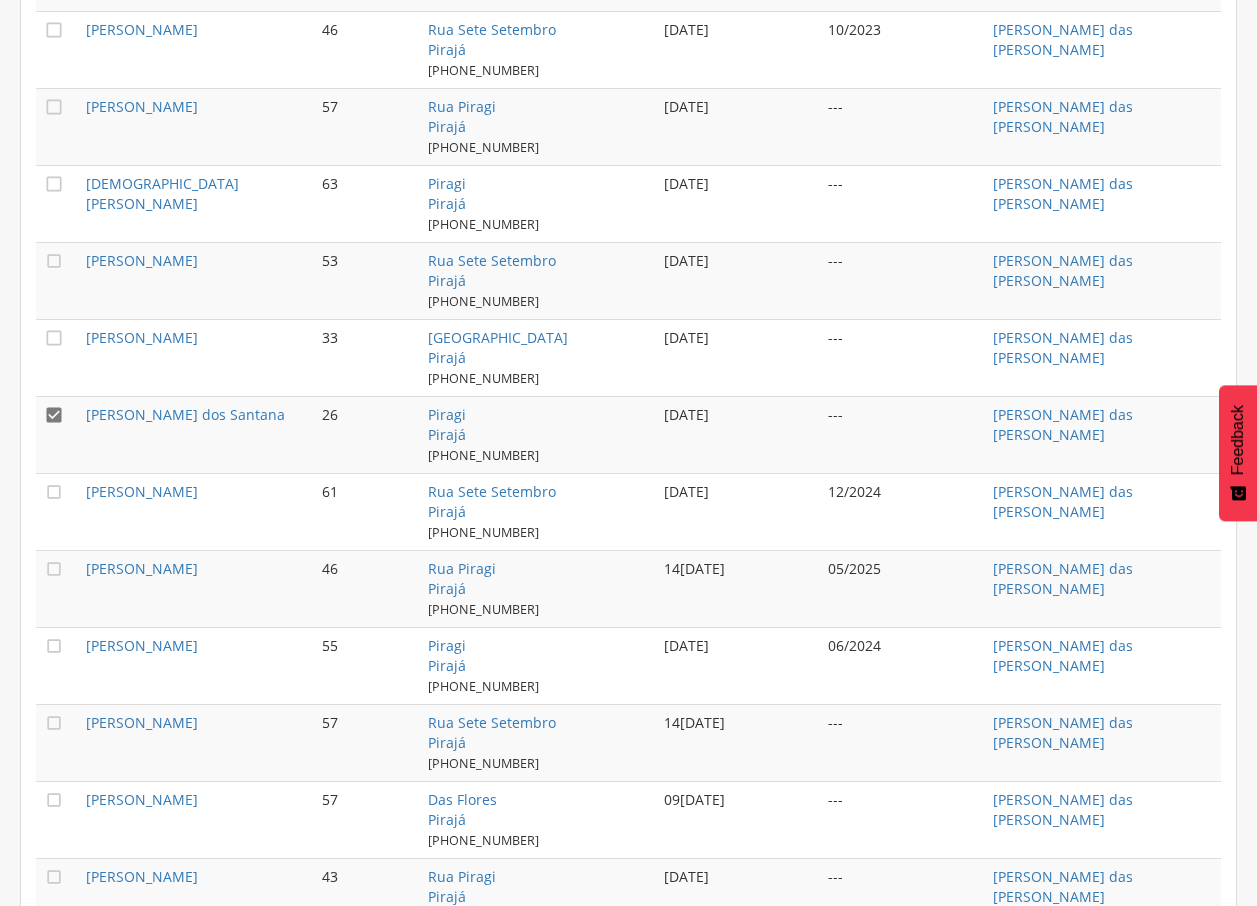 drag, startPoint x: 136, startPoint y: 419, endPoint x: 101, endPoint y: 441, distance: 41.340054 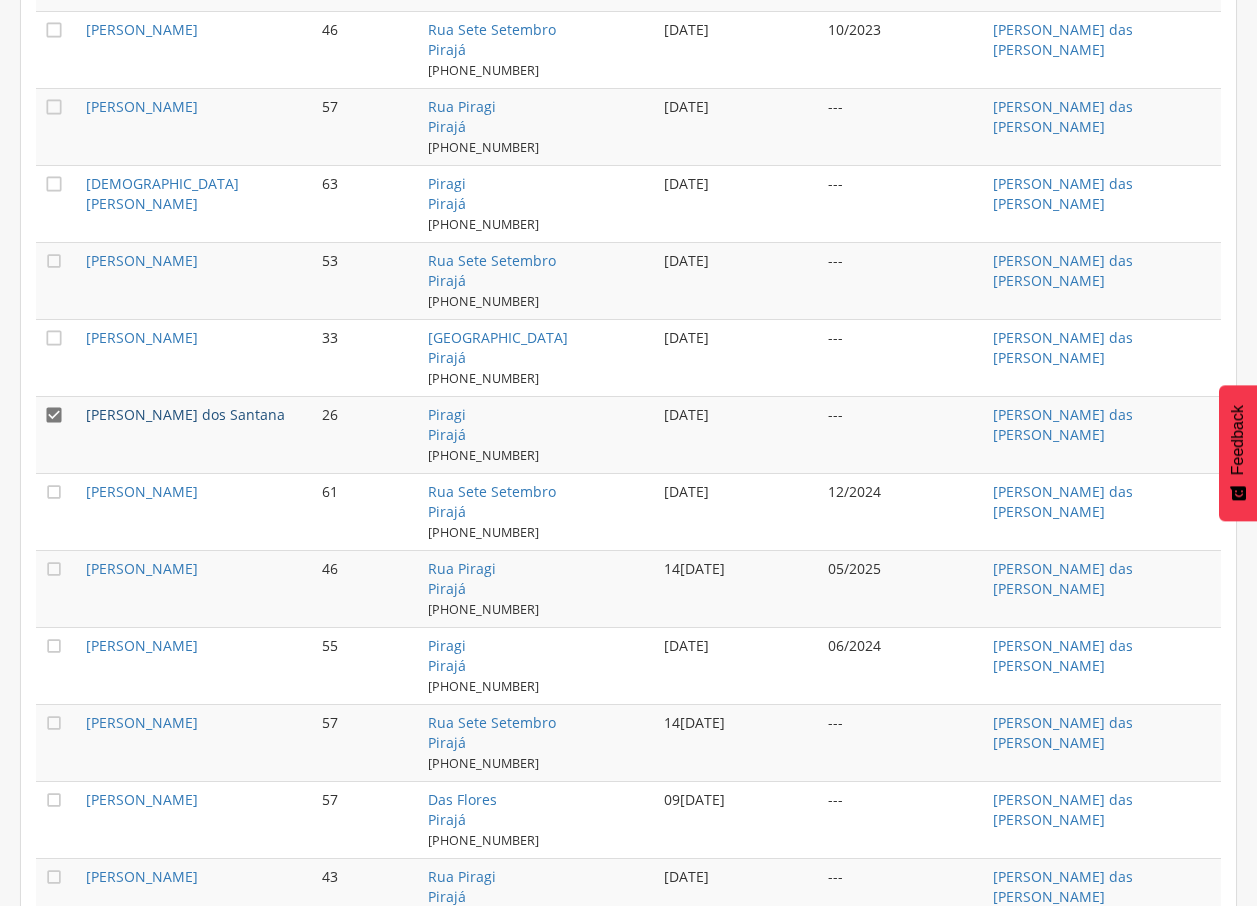 click on "[PERSON_NAME] dos Santana" at bounding box center [185, 414] 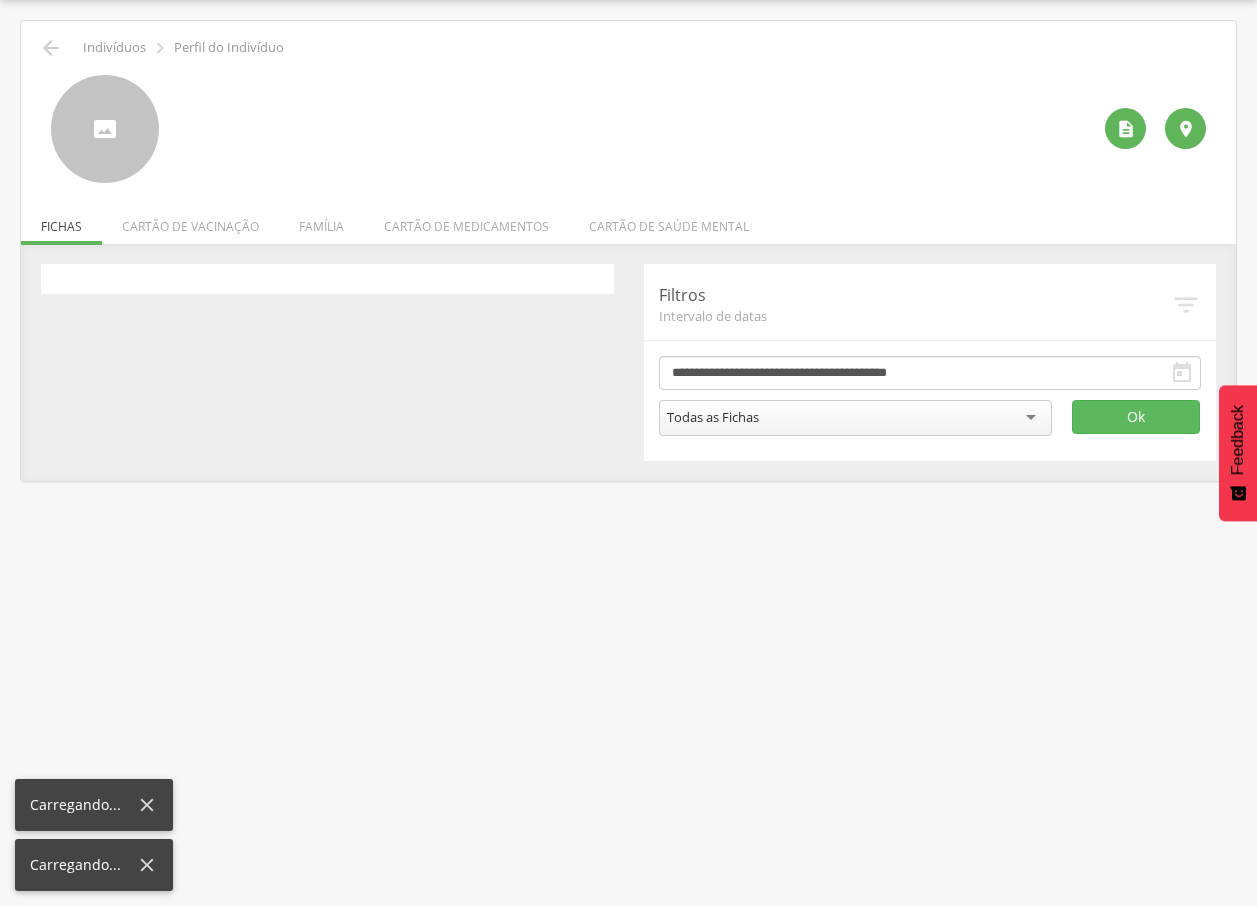 scroll, scrollTop: 60, scrollLeft: 0, axis: vertical 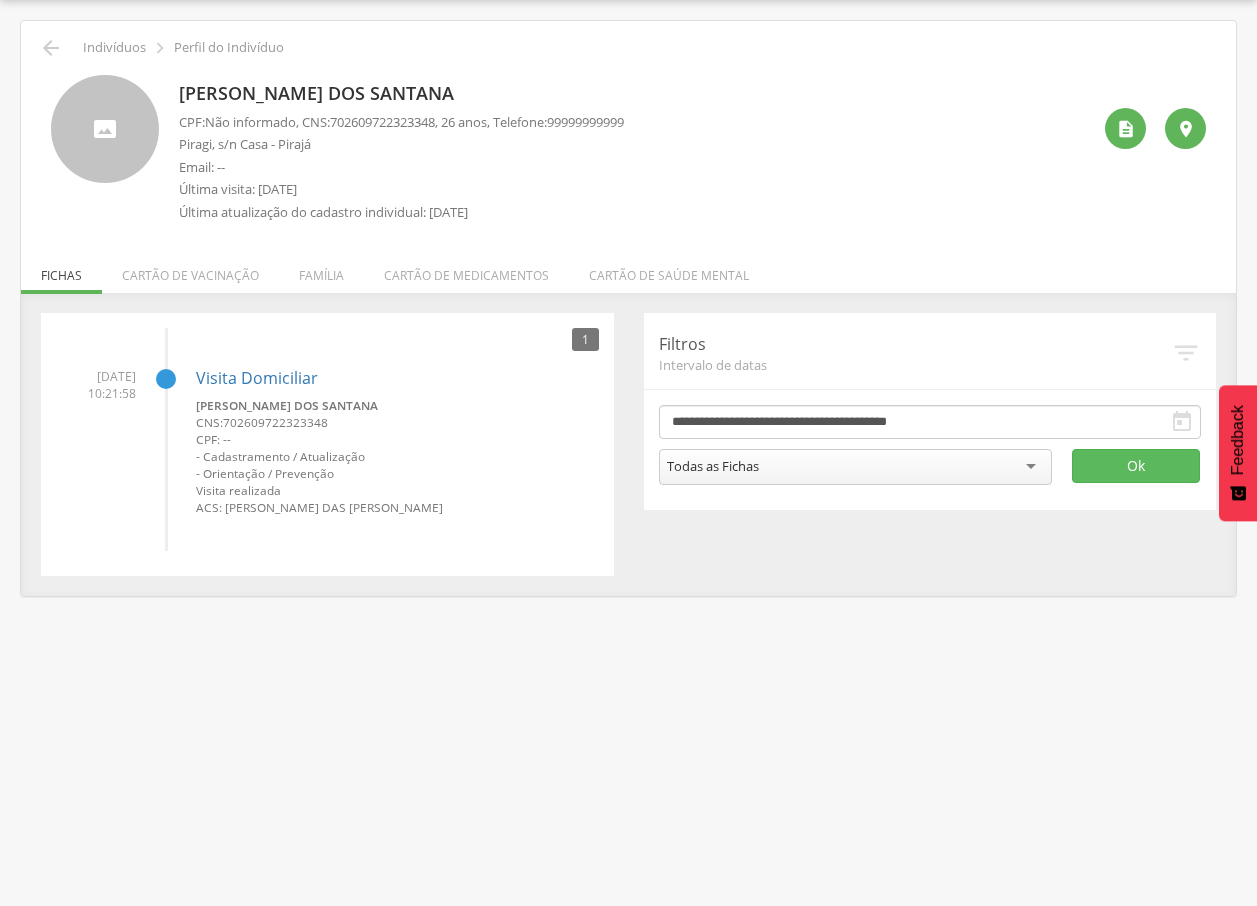 drag, startPoint x: 180, startPoint y: 88, endPoint x: 541, endPoint y: 102, distance: 361.27136 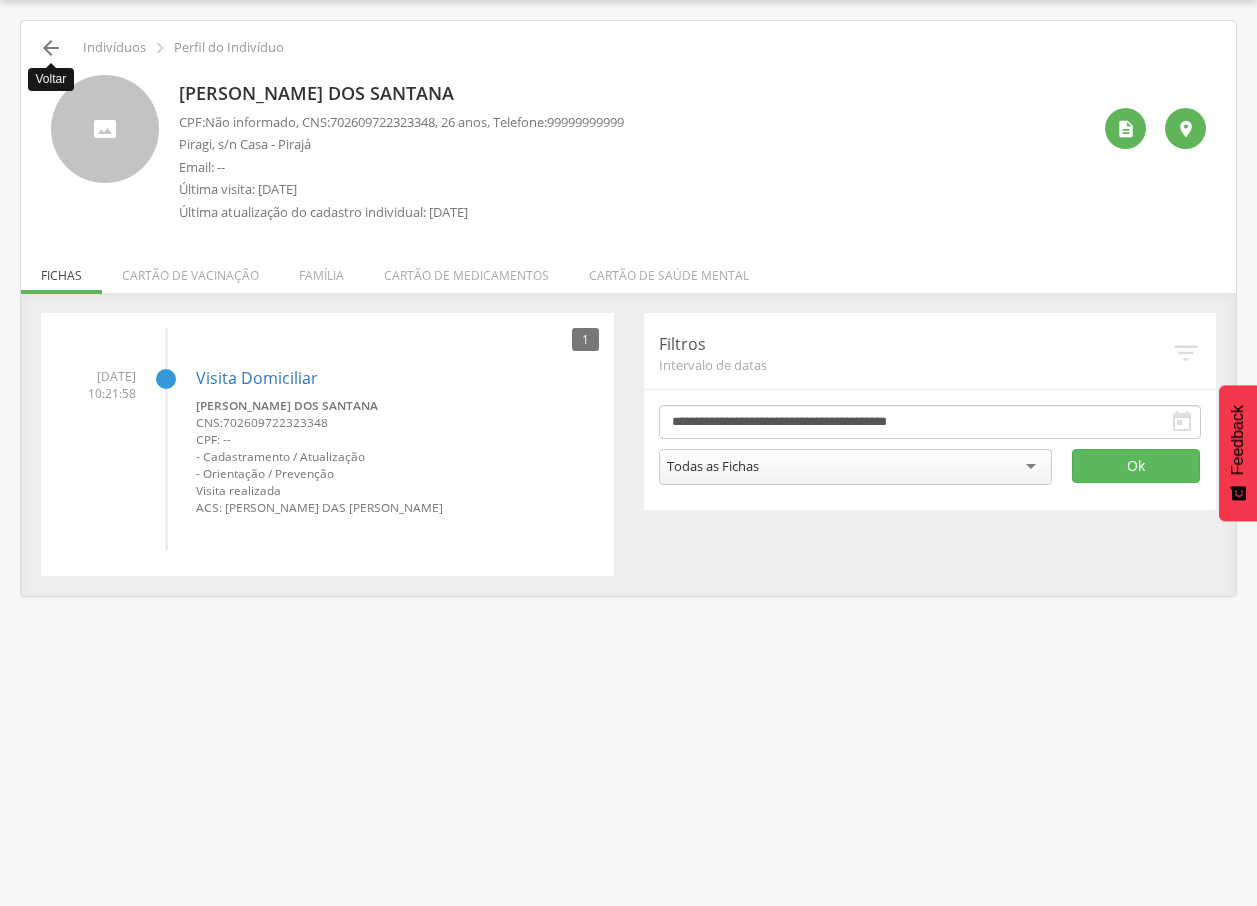 click on "" at bounding box center (51, 48) 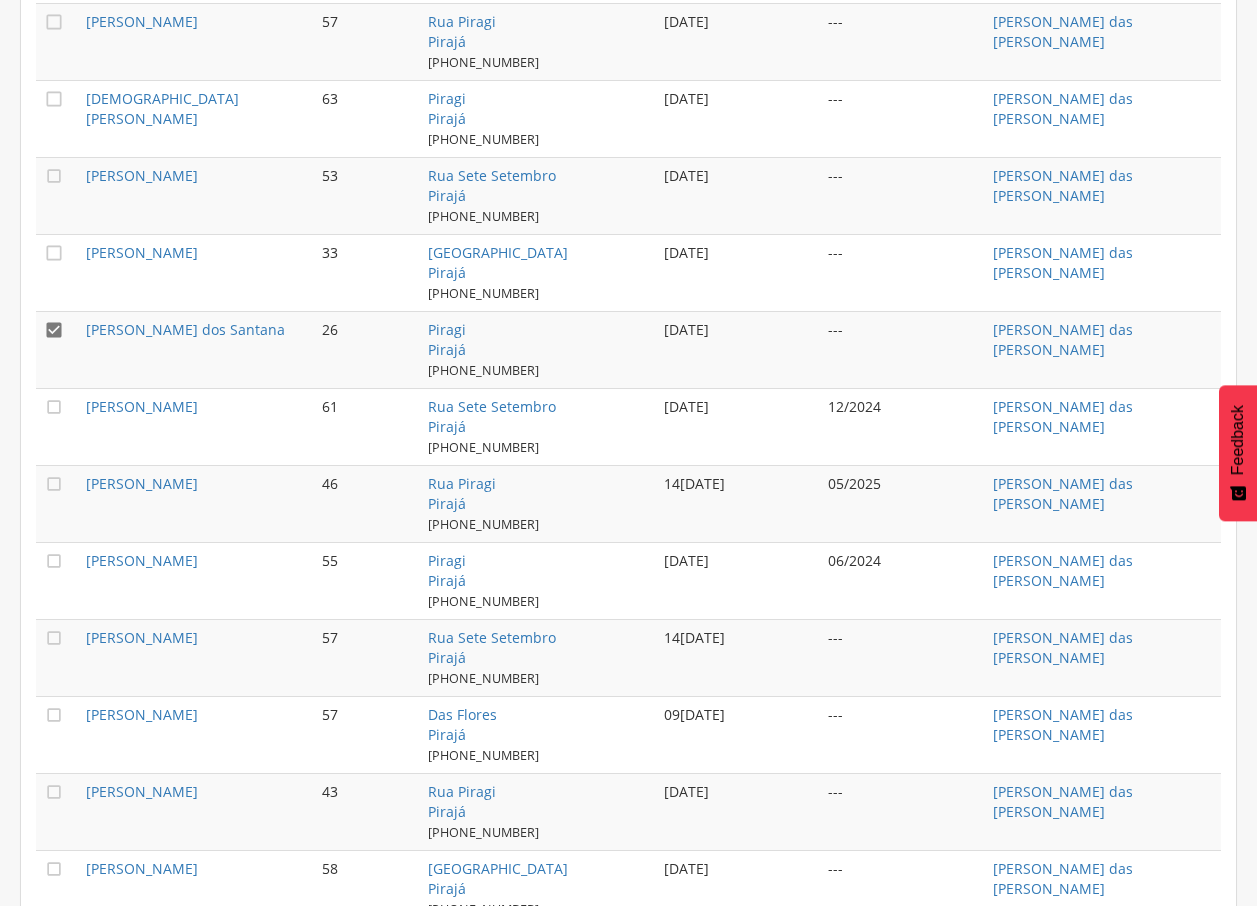 scroll, scrollTop: 1250, scrollLeft: 0, axis: vertical 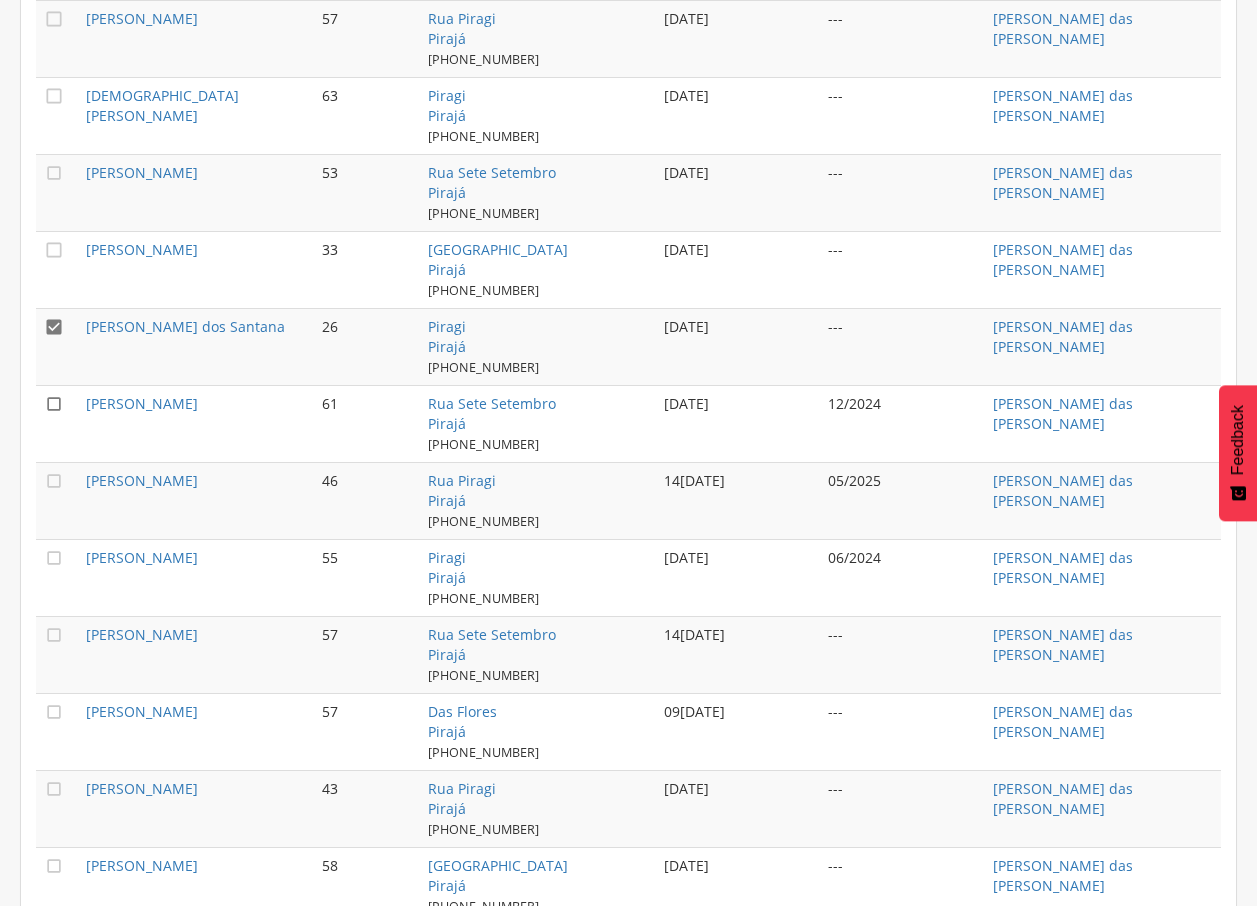 click on "" at bounding box center [54, 404] 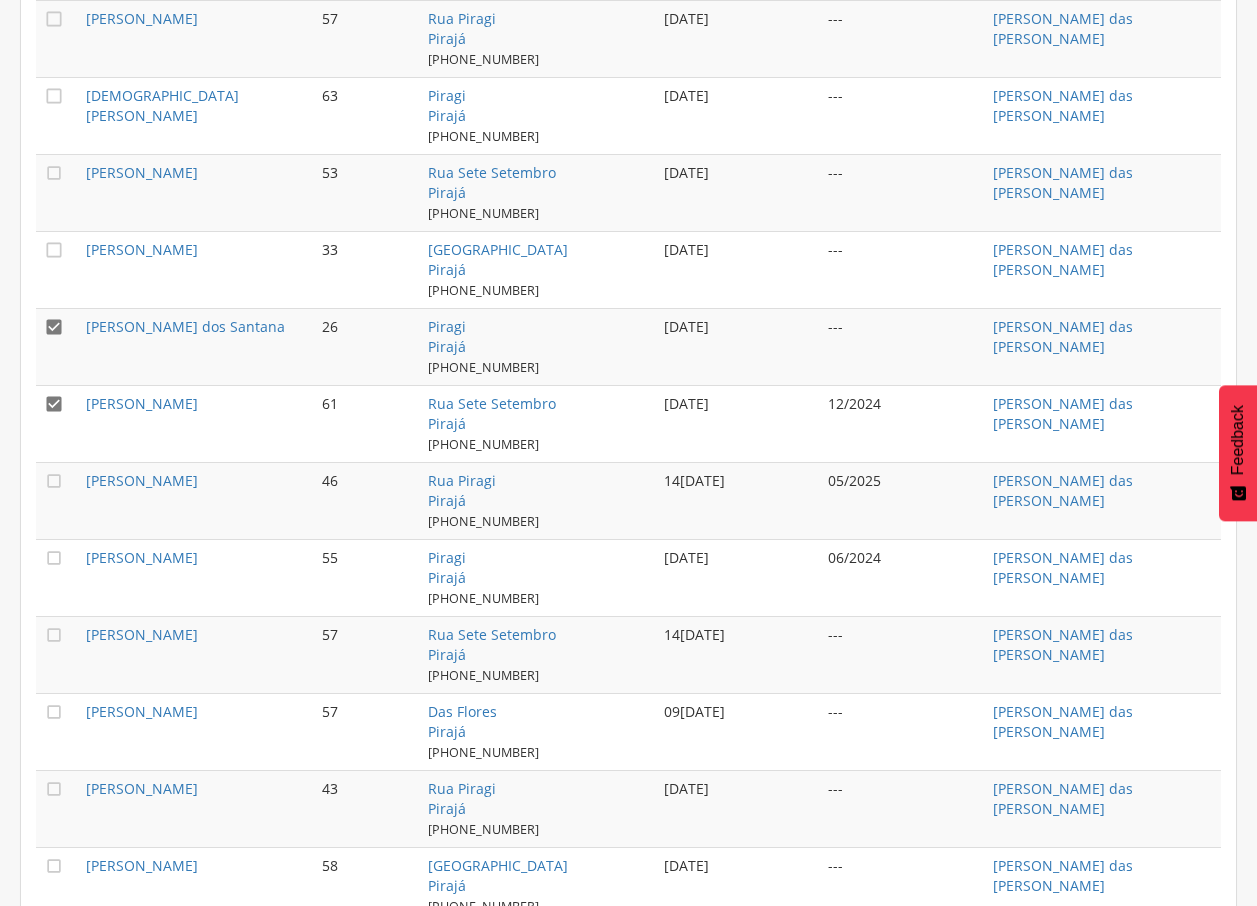 click on "" at bounding box center [54, 327] 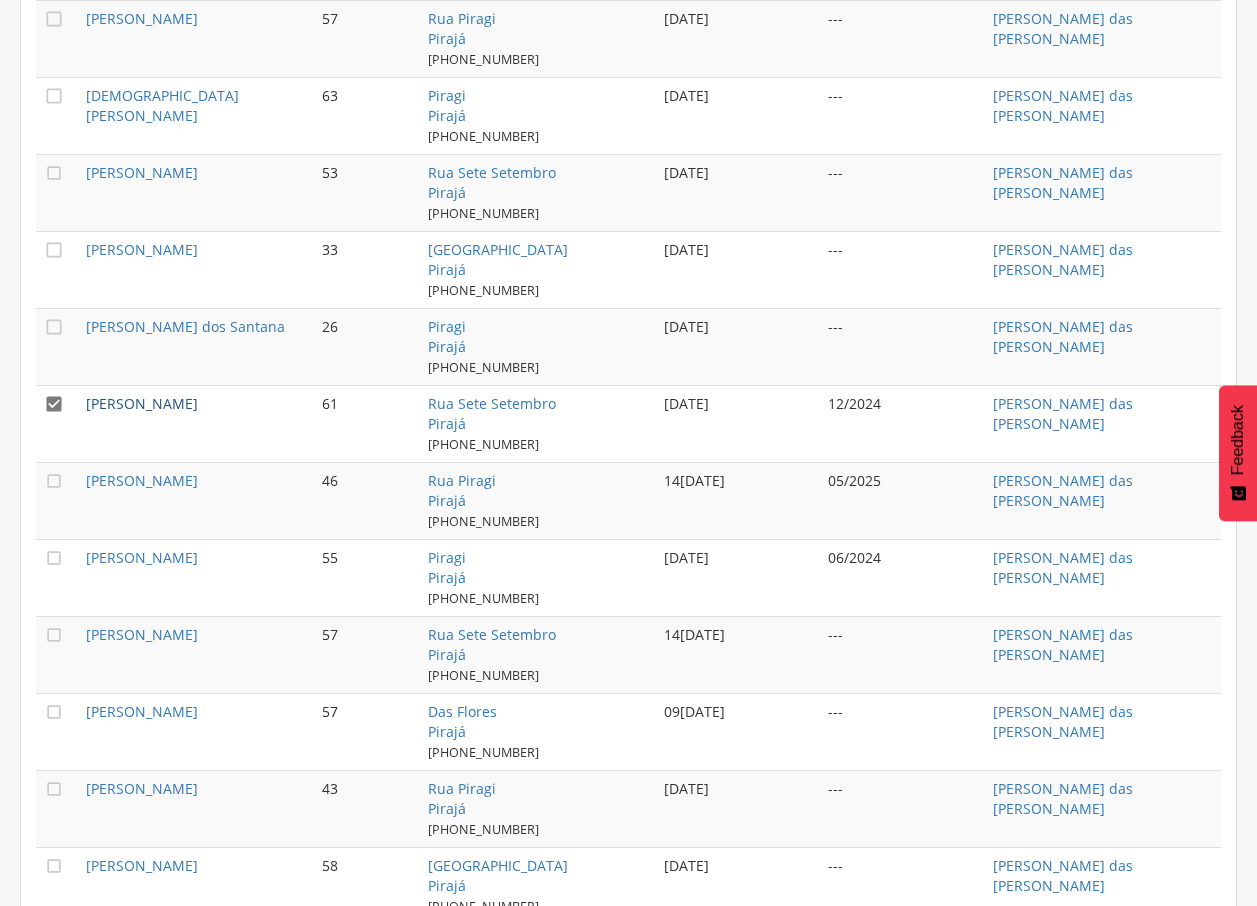 click on "[PERSON_NAME]" at bounding box center (142, 403) 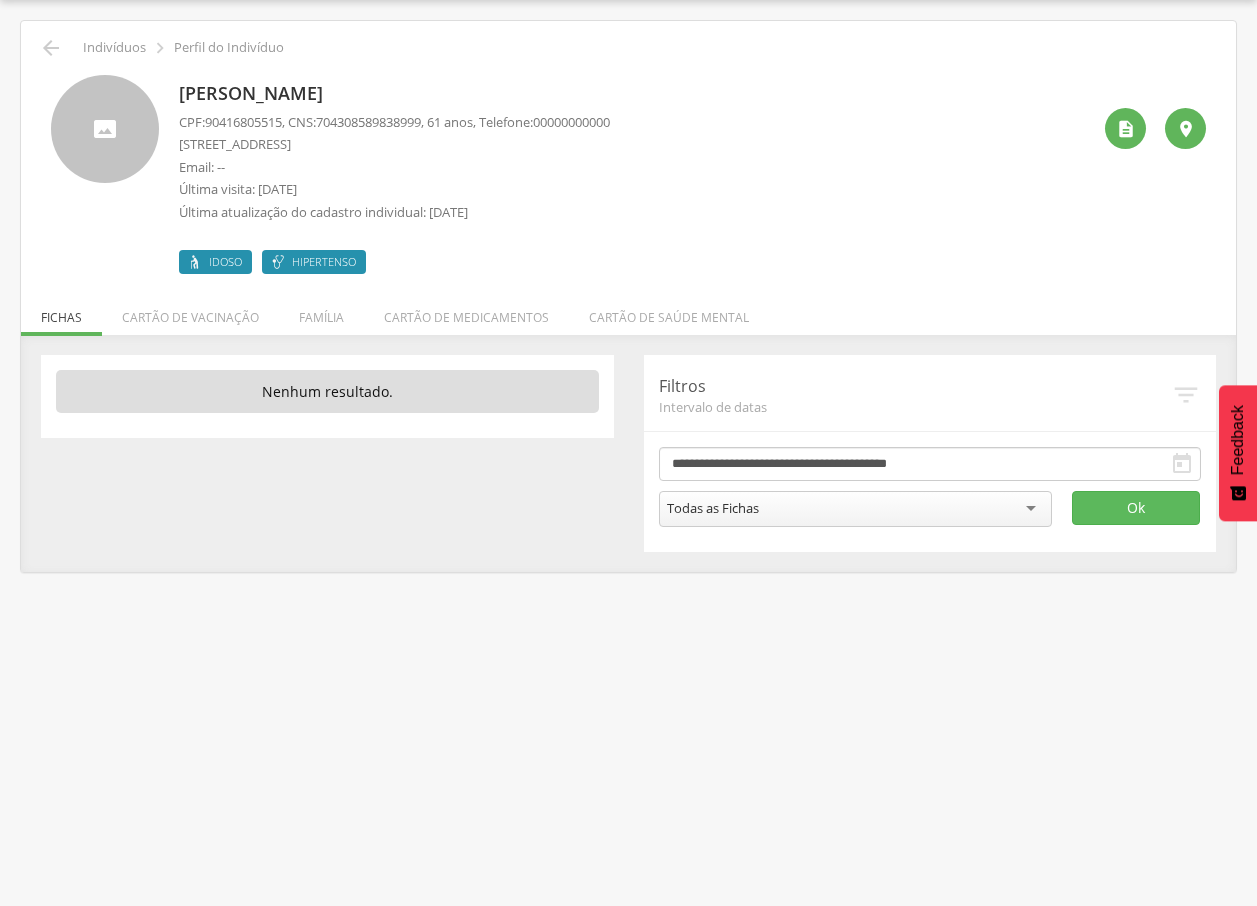 drag, startPoint x: 179, startPoint y: 96, endPoint x: 426, endPoint y: 84, distance: 247.29132 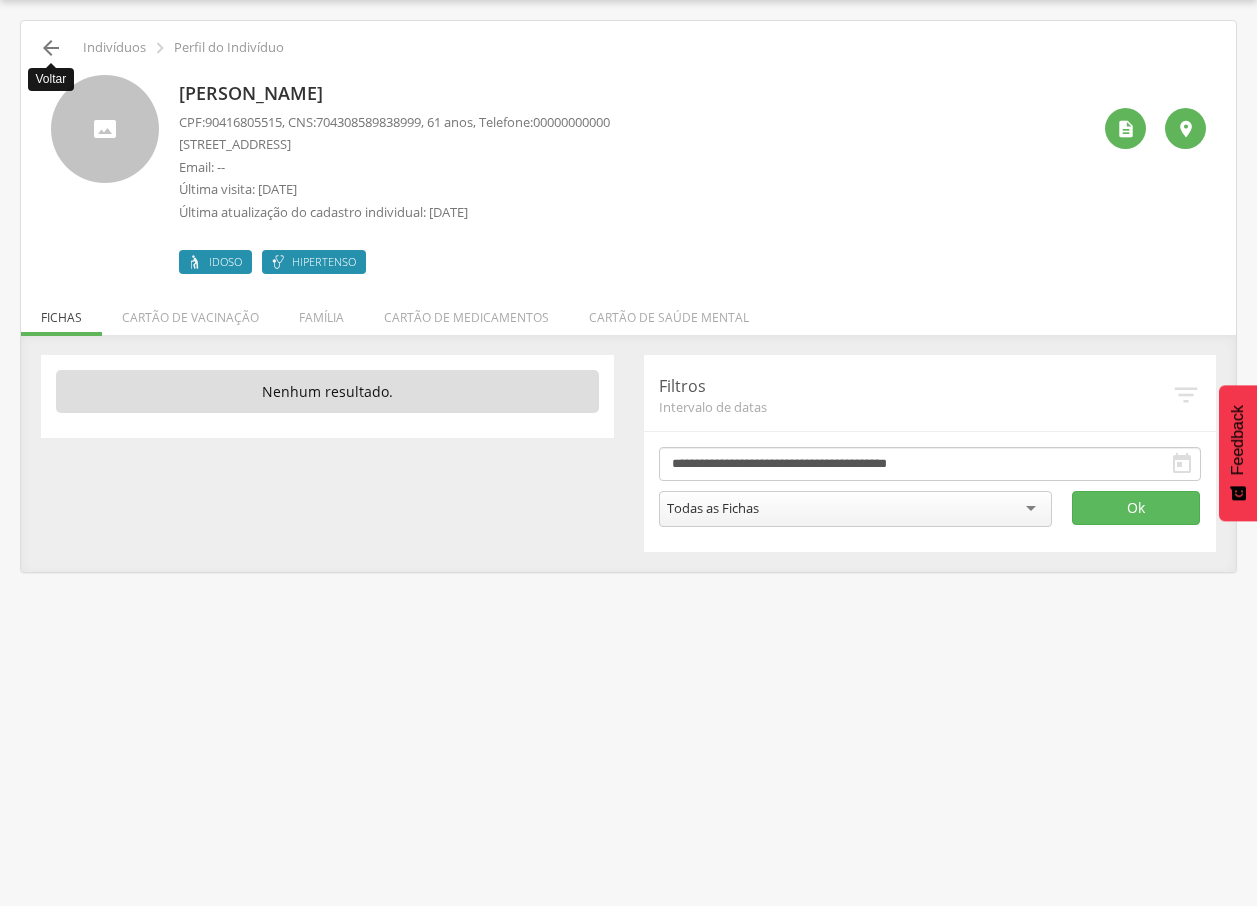 click on "" at bounding box center (51, 48) 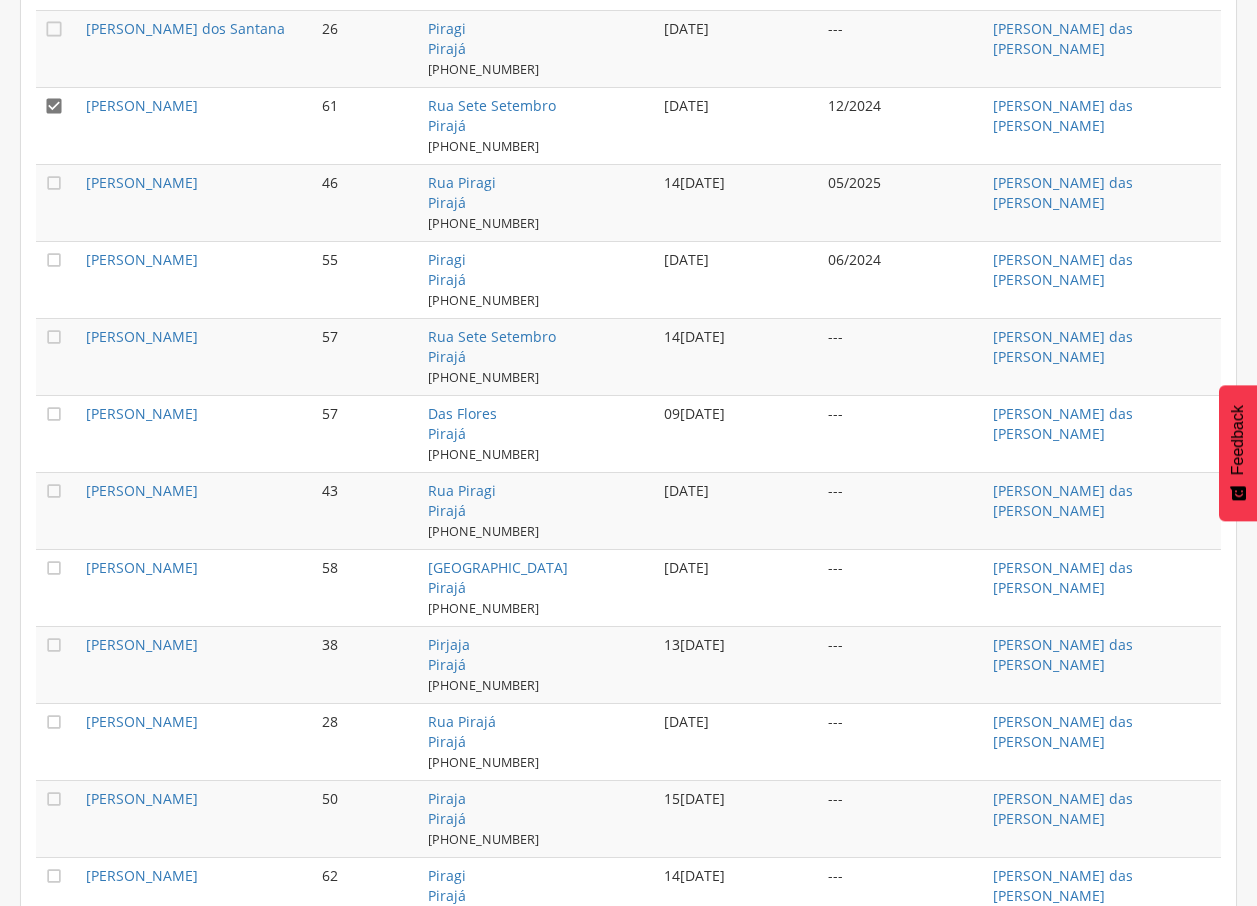 scroll, scrollTop: 1551, scrollLeft: 0, axis: vertical 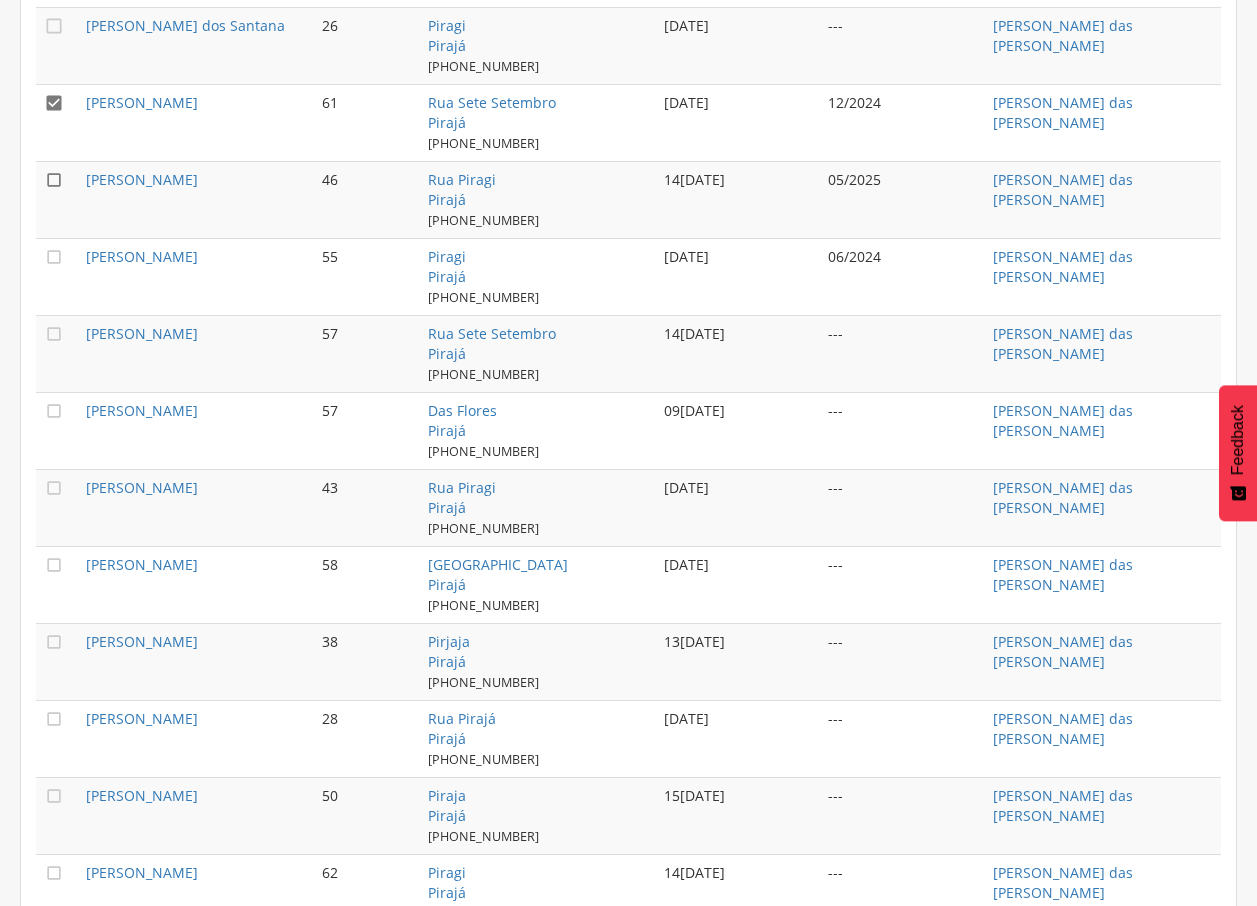 click on "" at bounding box center (54, 180) 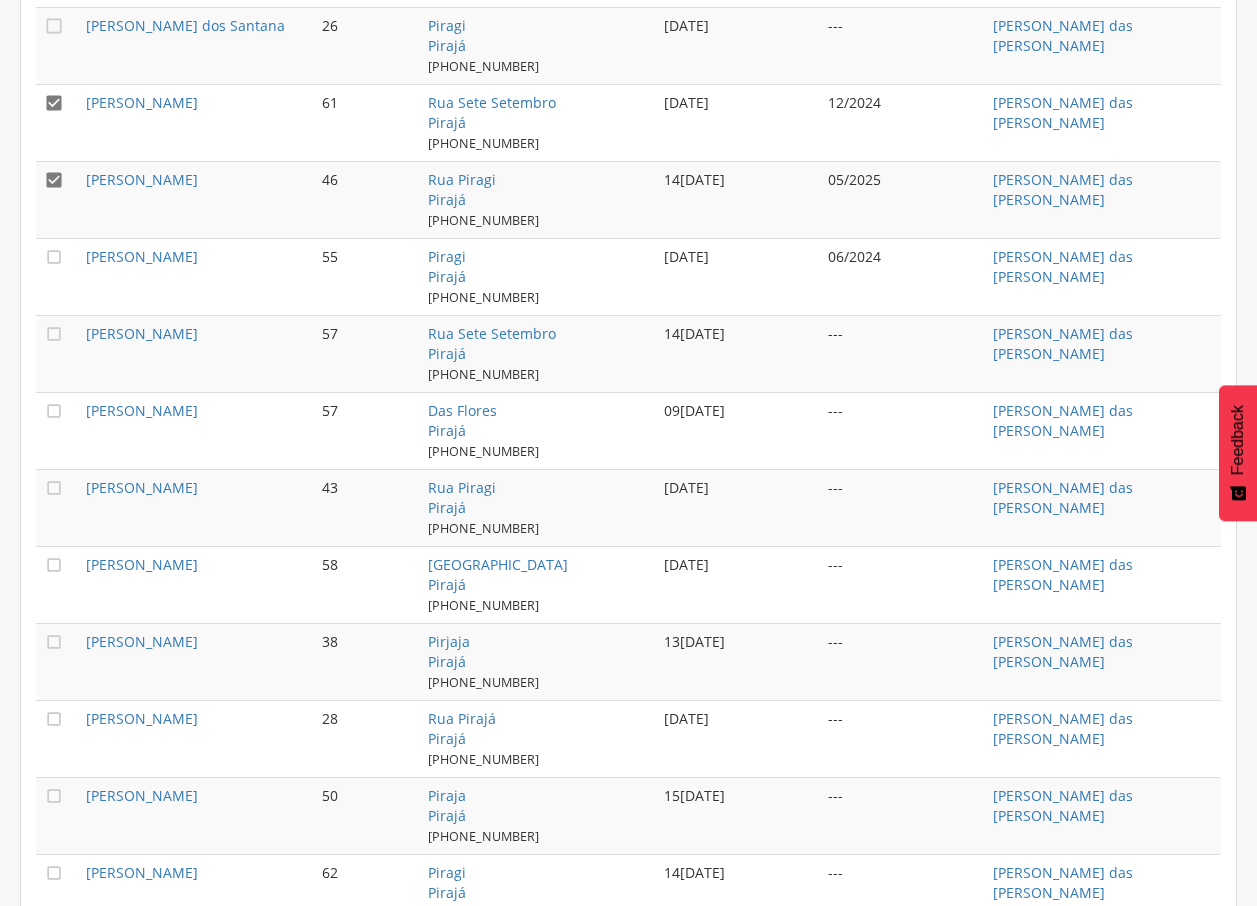 click on "" at bounding box center [54, 103] 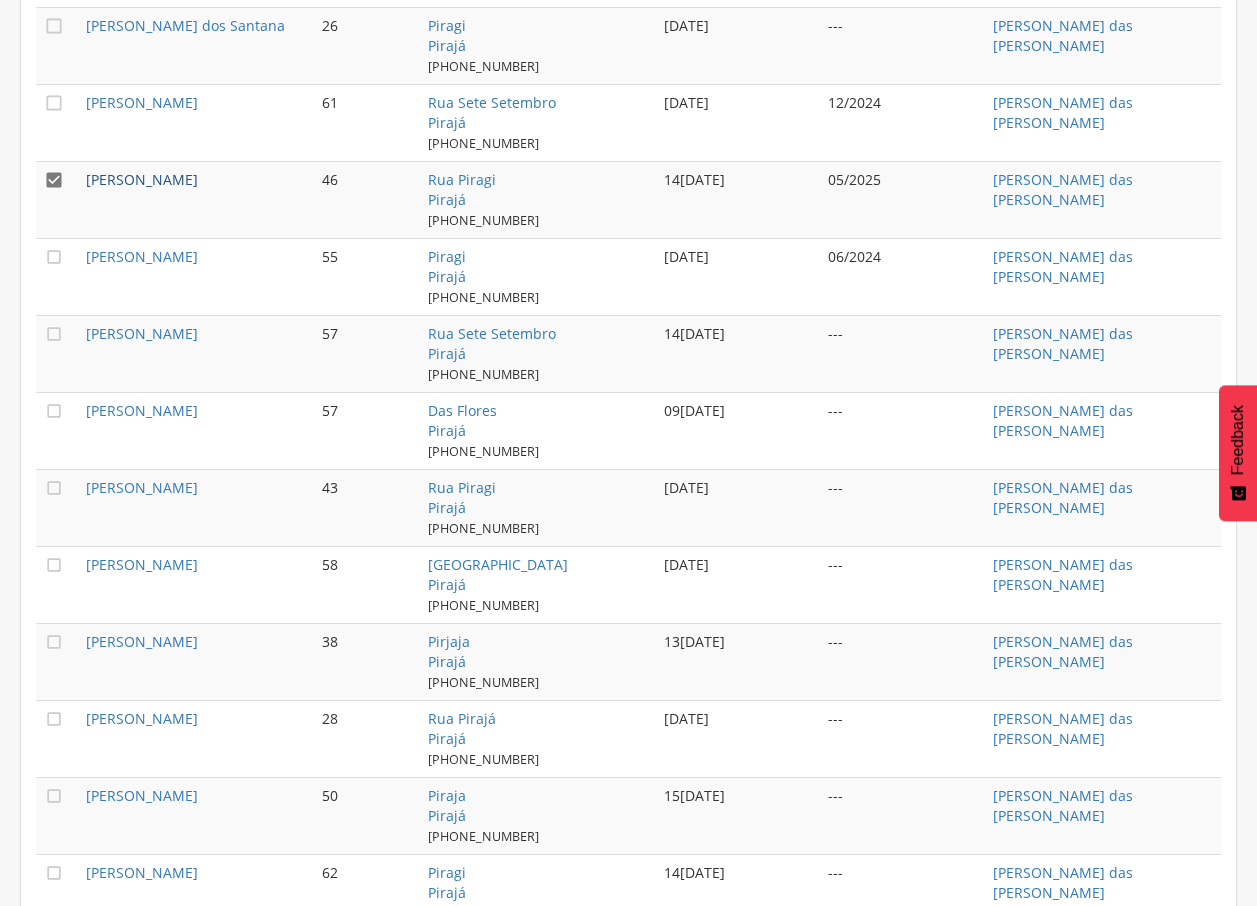 click on "[PERSON_NAME]" at bounding box center (142, 179) 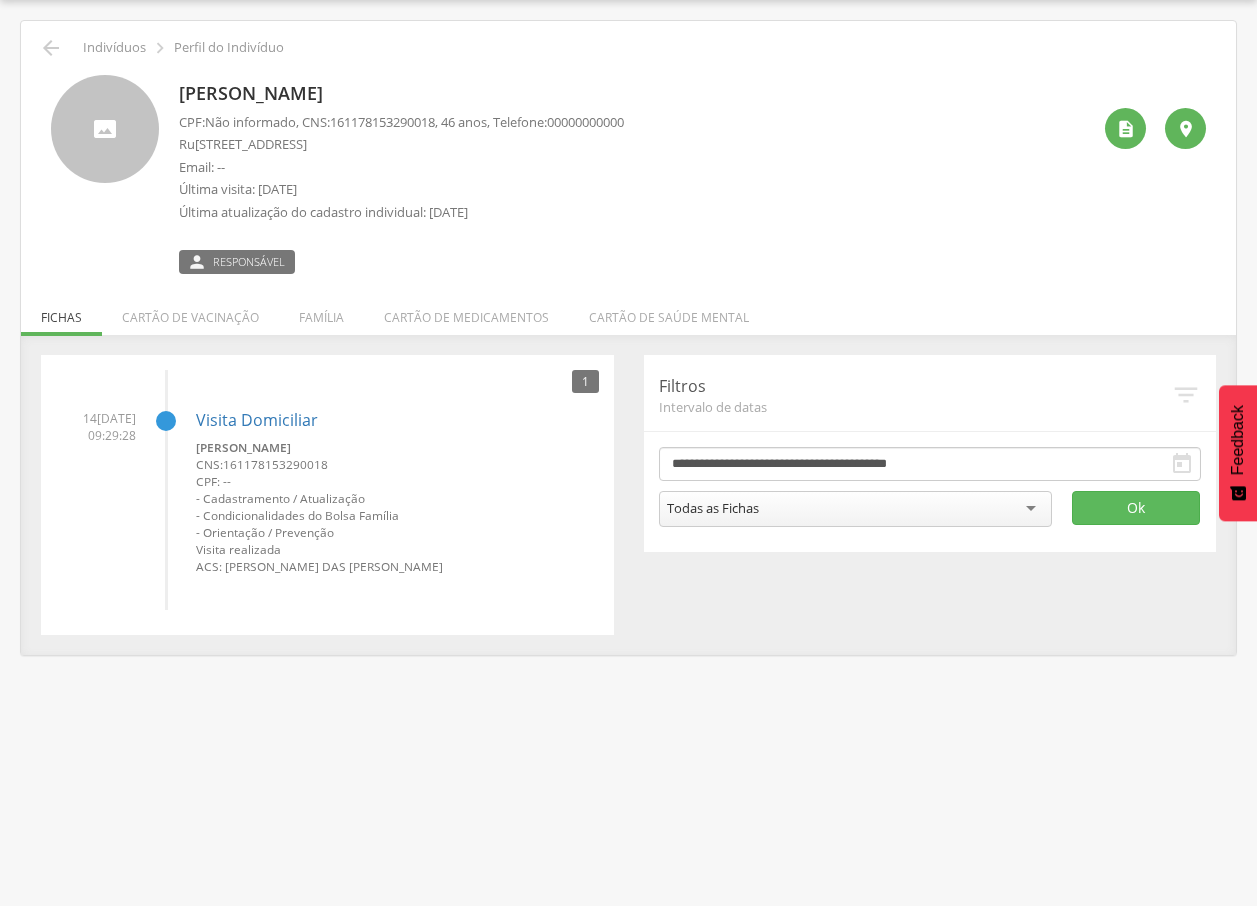 drag, startPoint x: 181, startPoint y: 90, endPoint x: 458, endPoint y: 89, distance: 277.0018 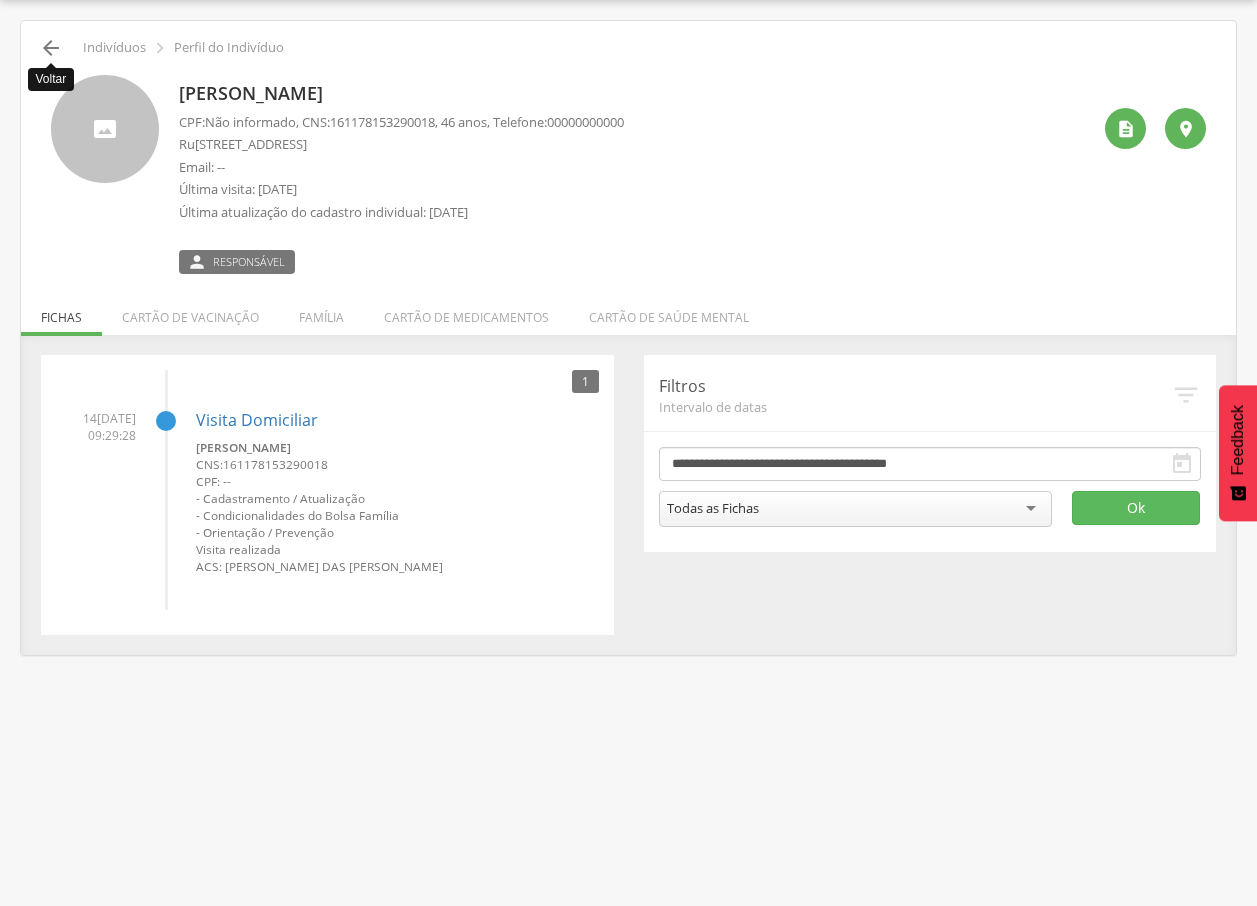 click on "" at bounding box center (51, 48) 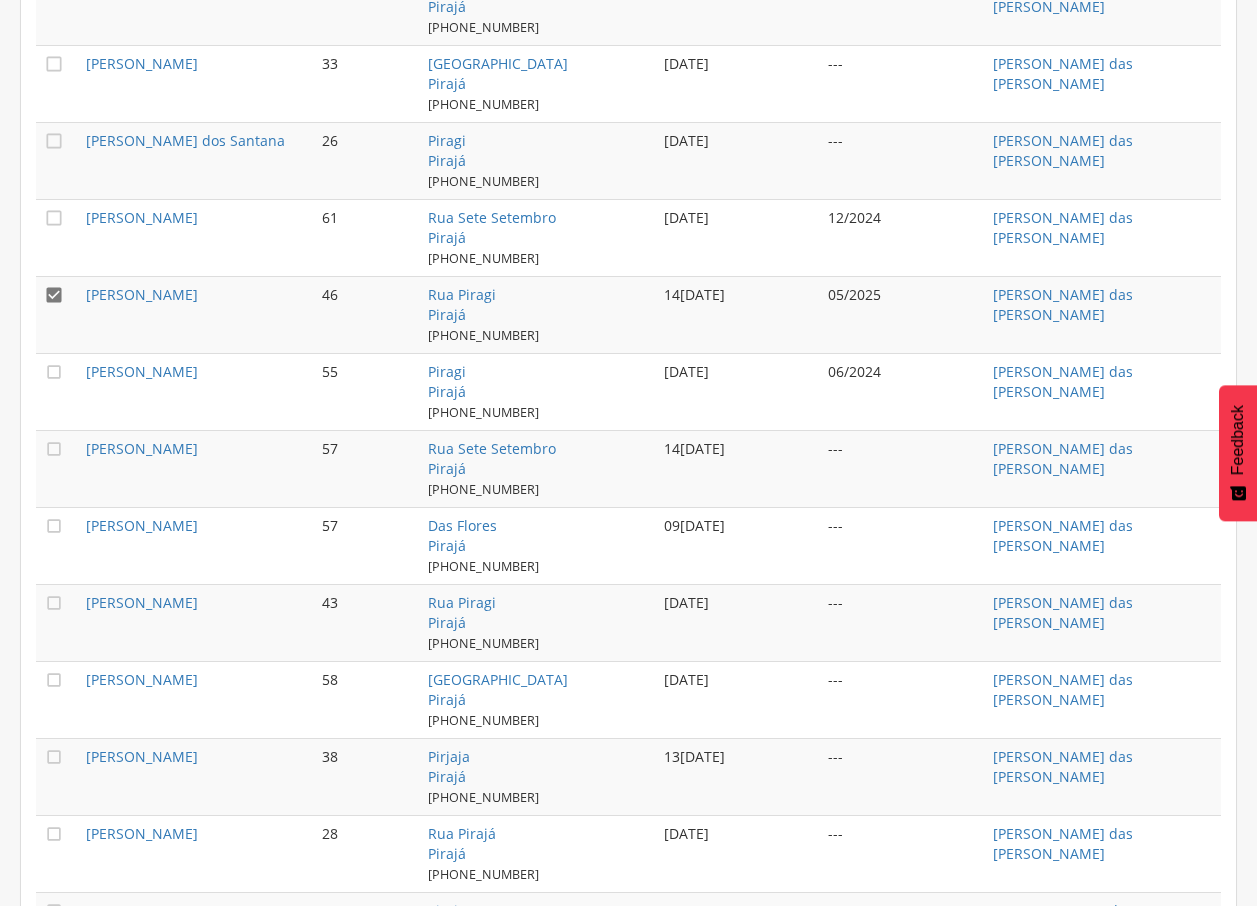 scroll, scrollTop: 1439, scrollLeft: 0, axis: vertical 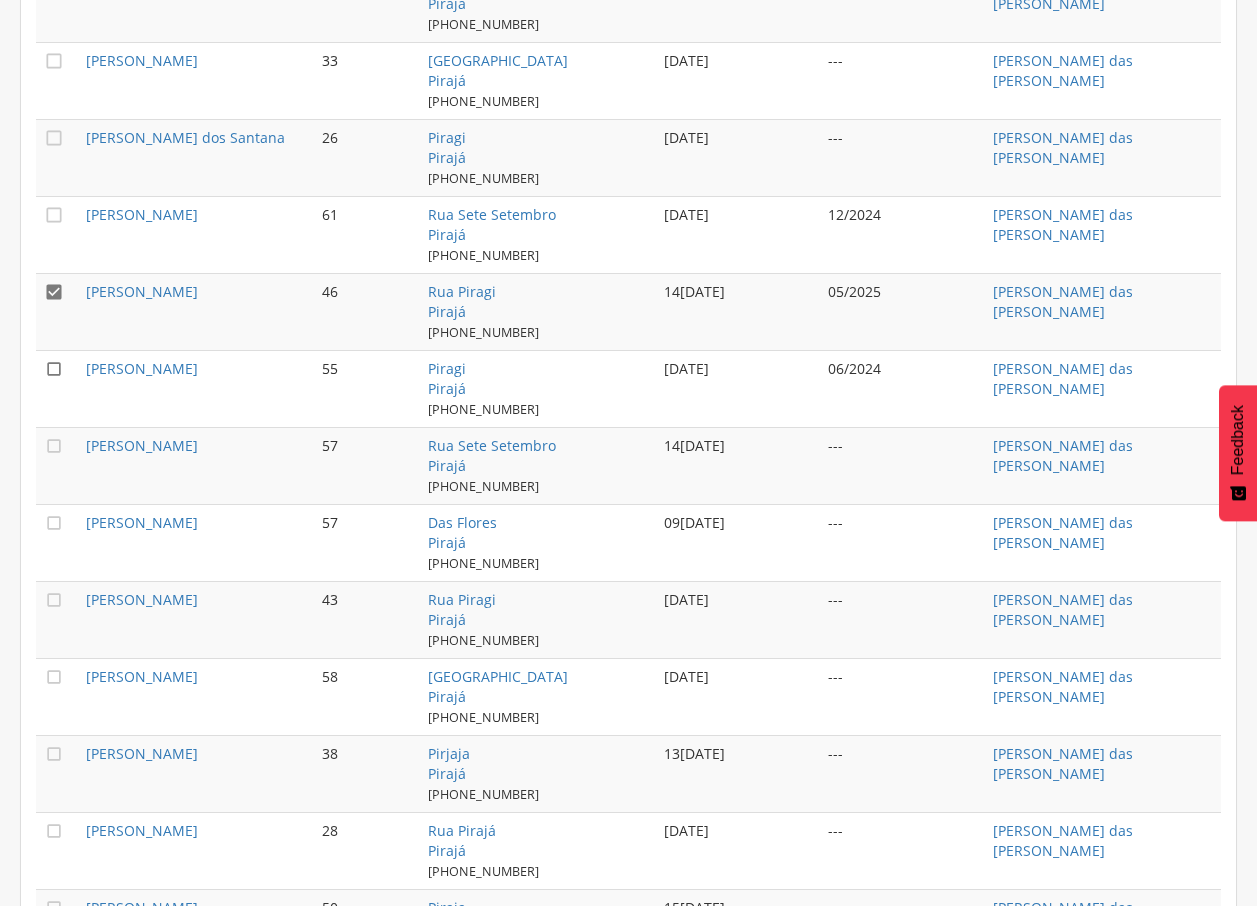 click on "" at bounding box center (54, 369) 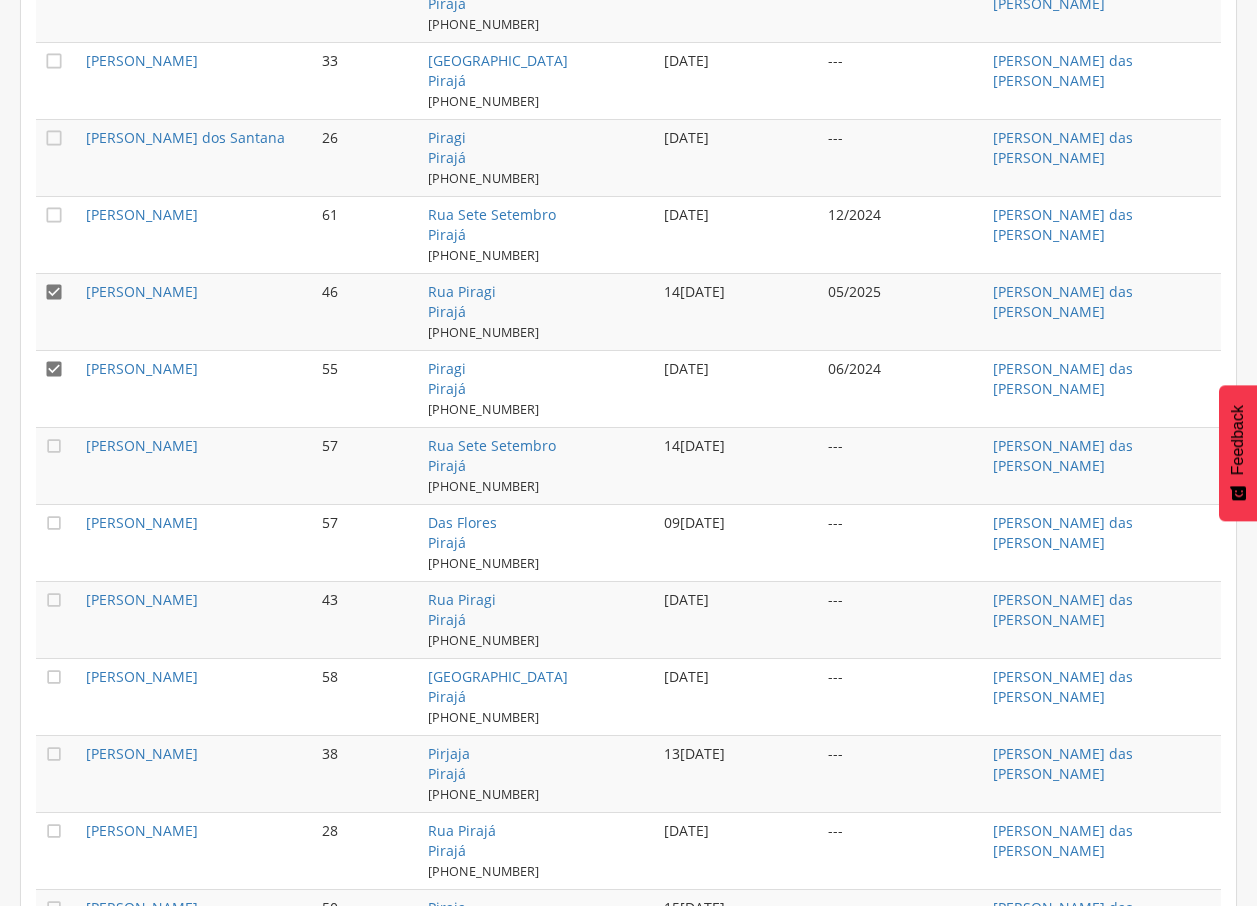 click on "" at bounding box center [54, 292] 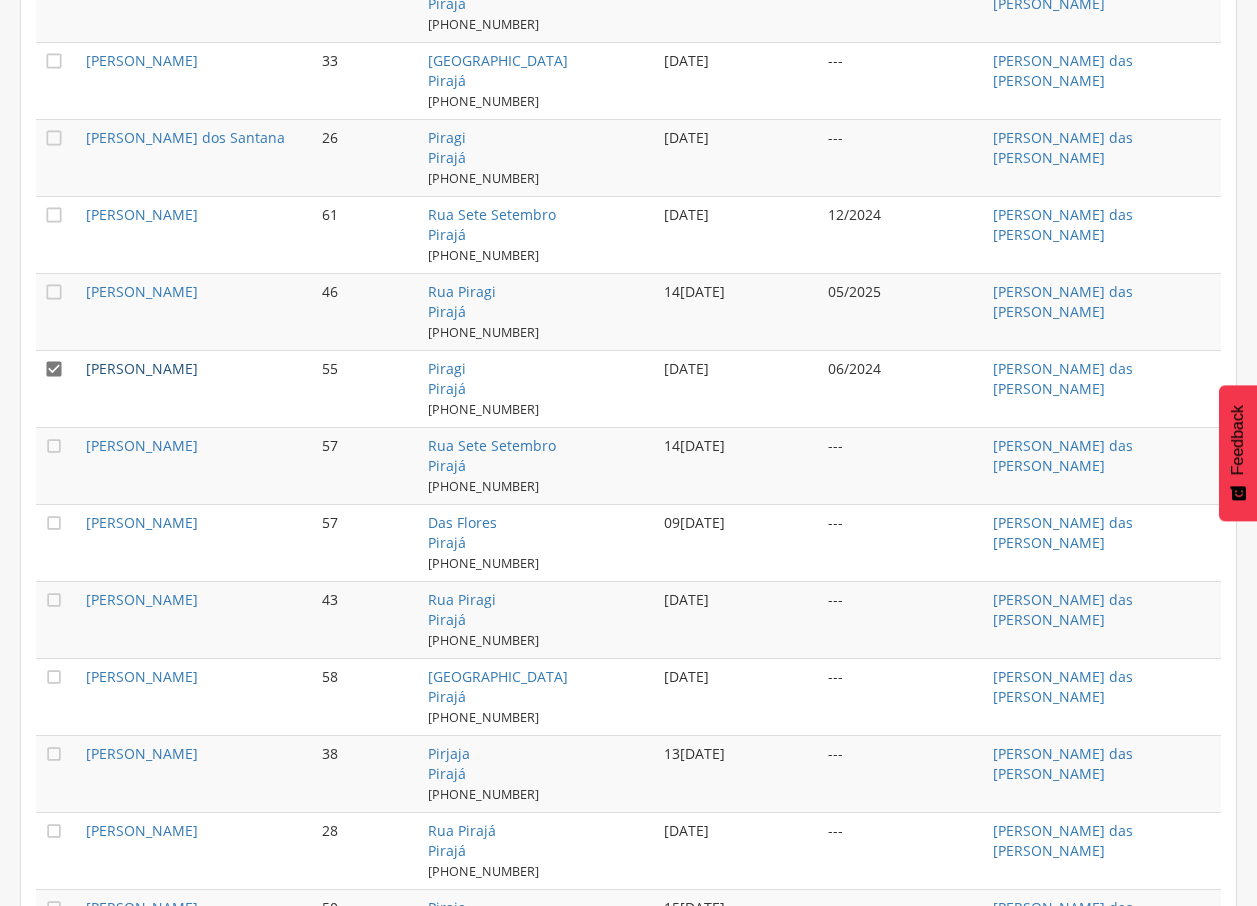 click on "[PERSON_NAME]" at bounding box center (142, 368) 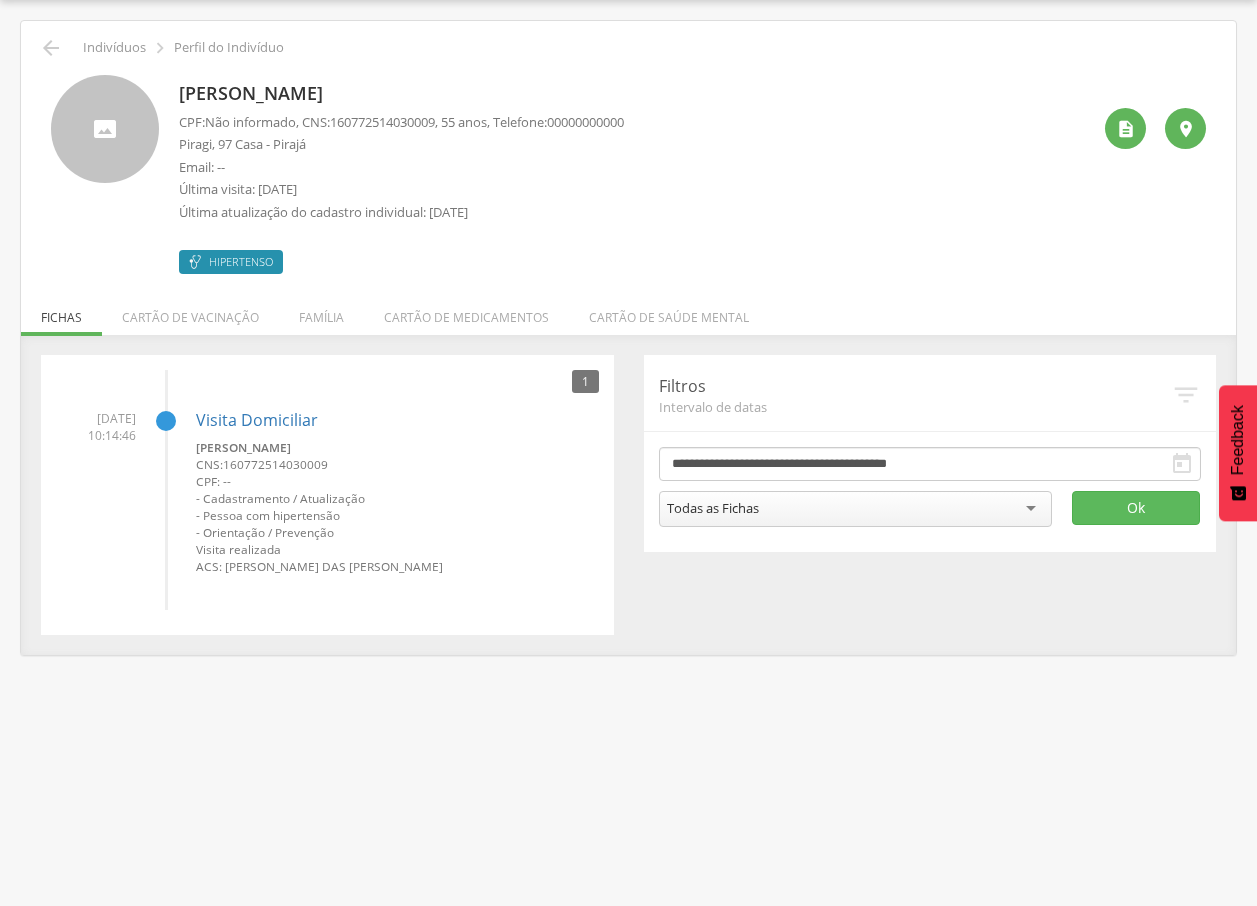 drag, startPoint x: 167, startPoint y: 91, endPoint x: 472, endPoint y: 87, distance: 305.0262 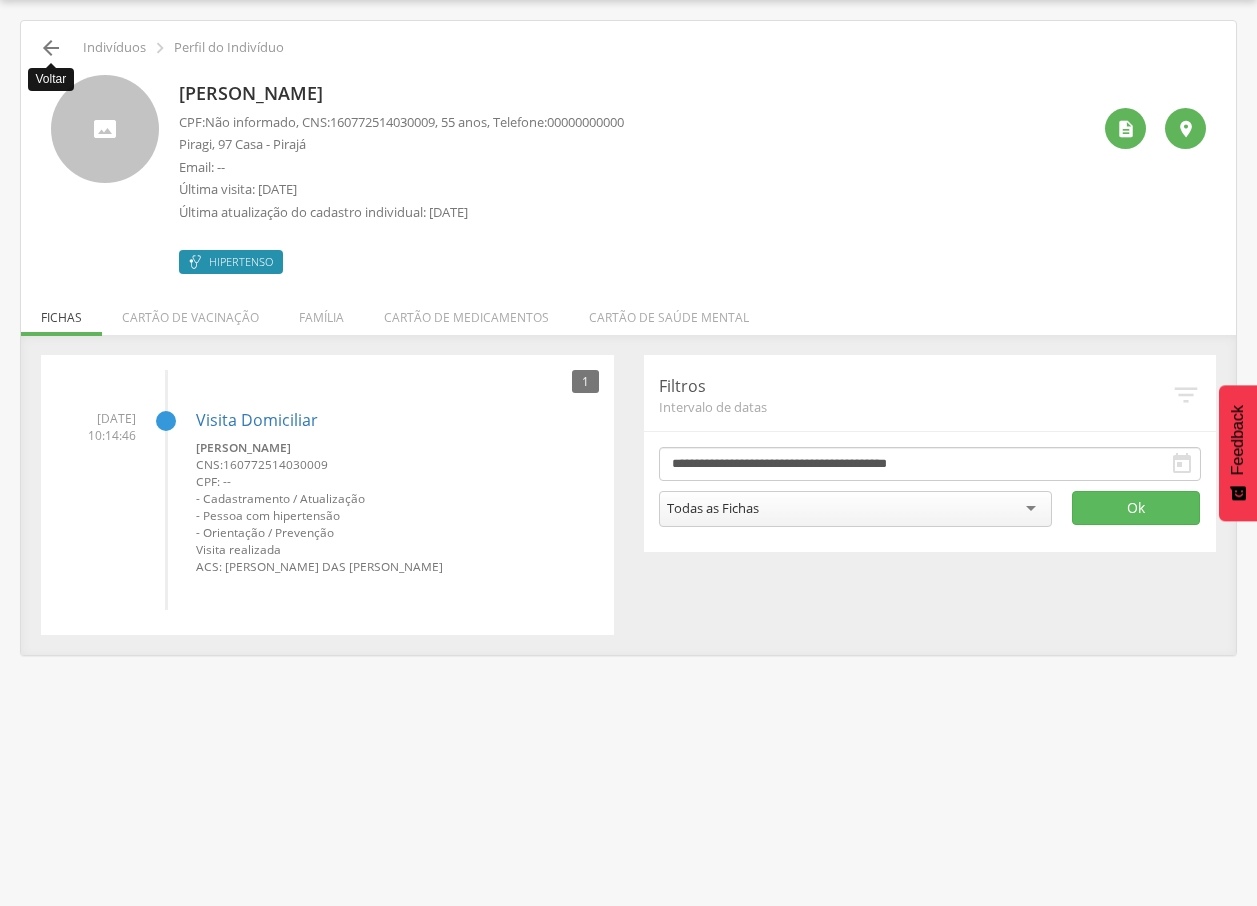 click on "" at bounding box center [51, 48] 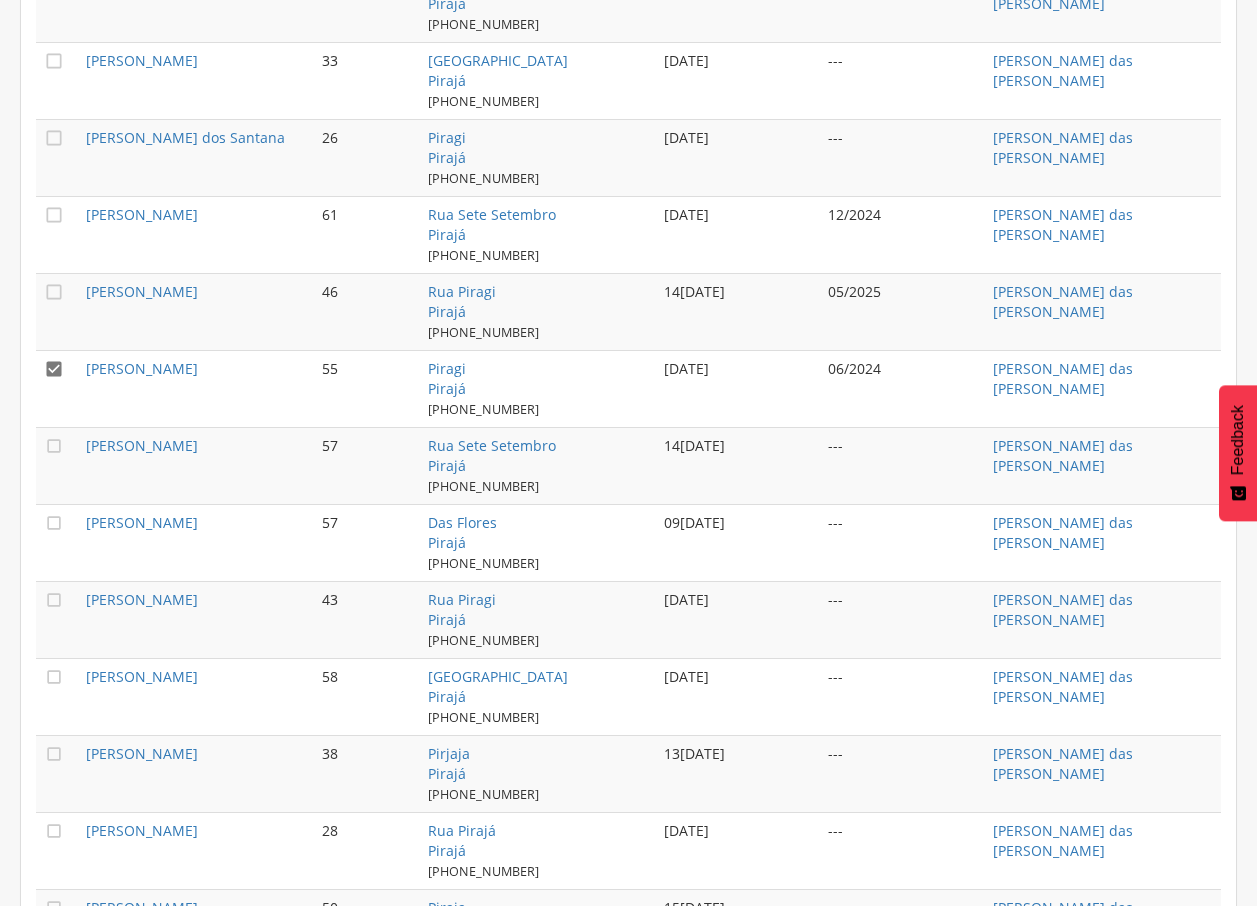 scroll, scrollTop: 1442, scrollLeft: 0, axis: vertical 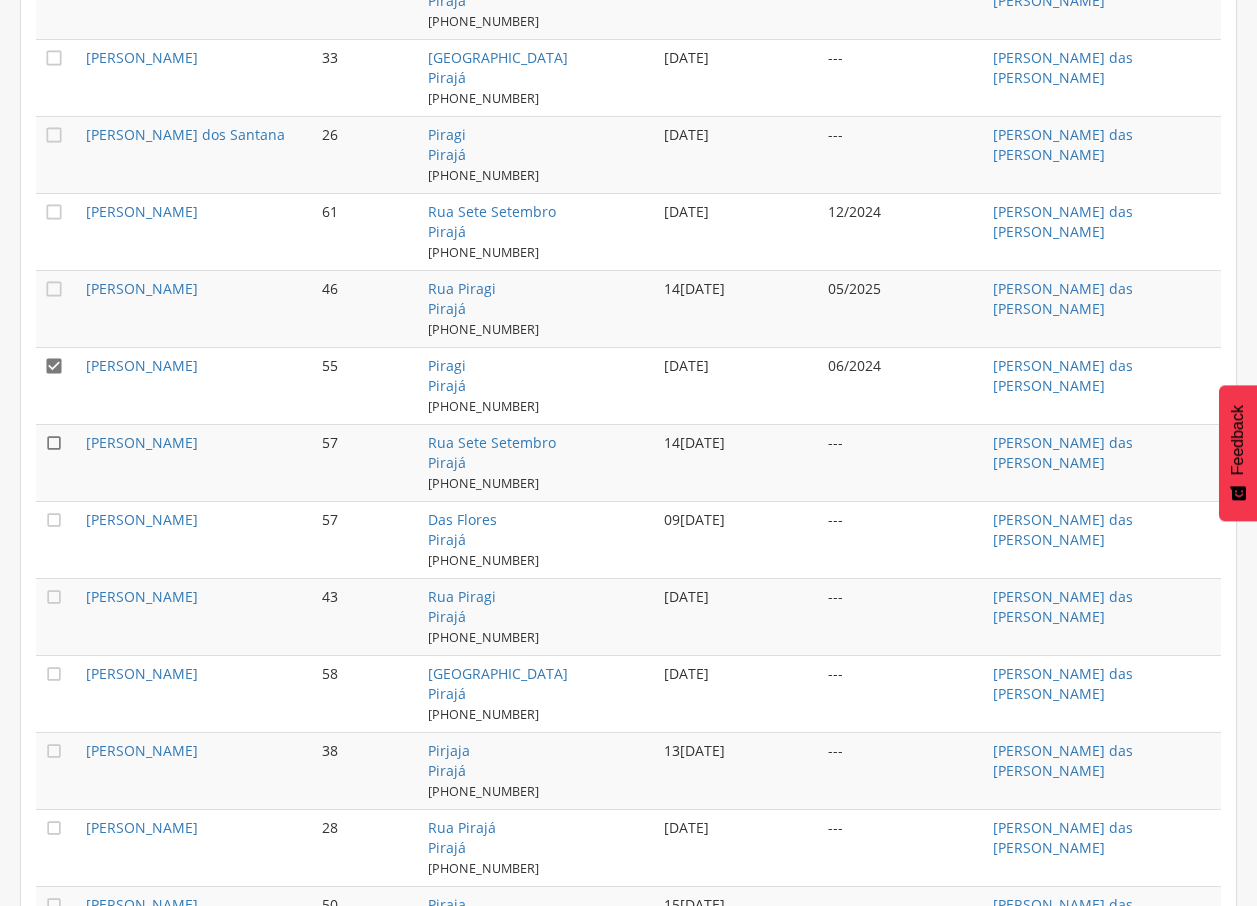 click on "" at bounding box center [54, 443] 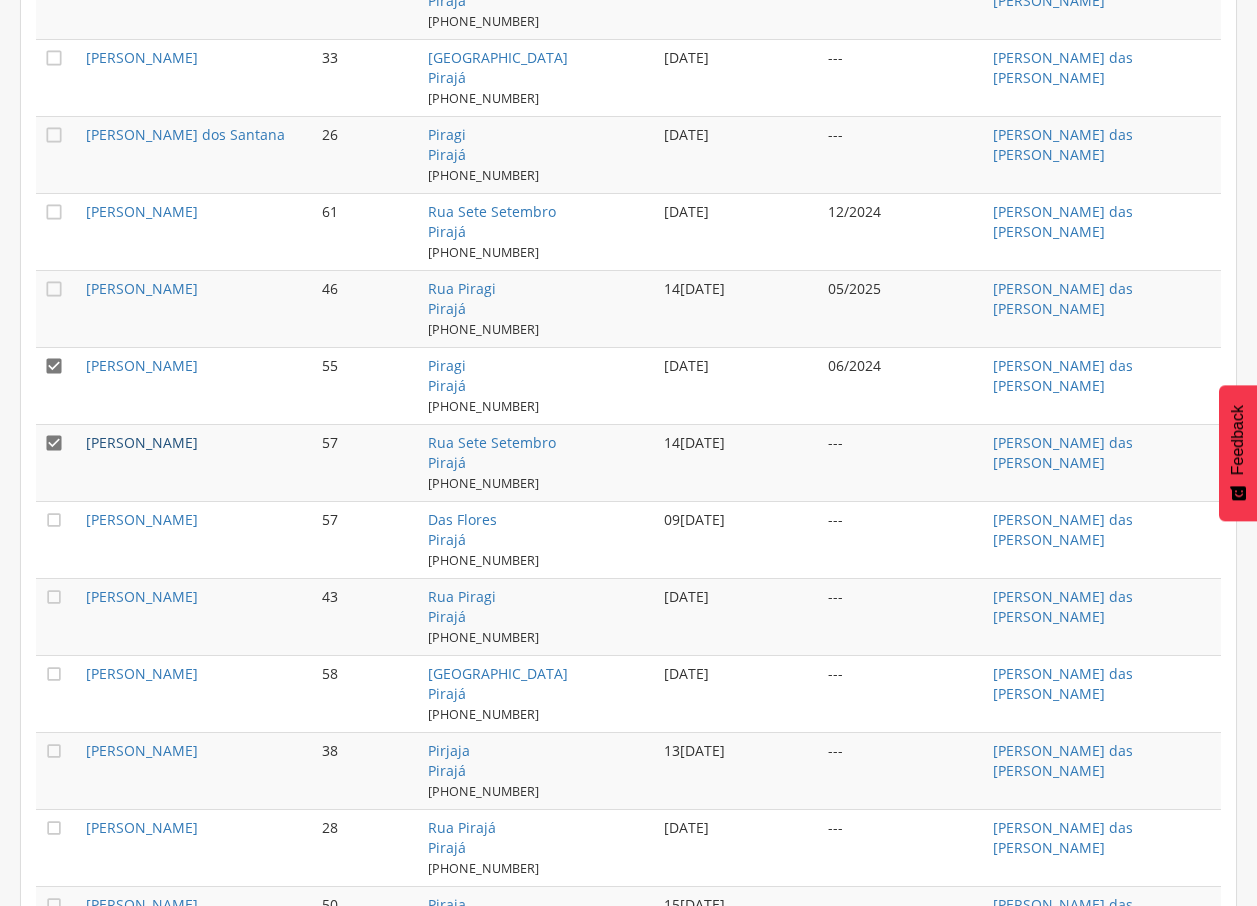 click on "[PERSON_NAME]" at bounding box center (142, 442) 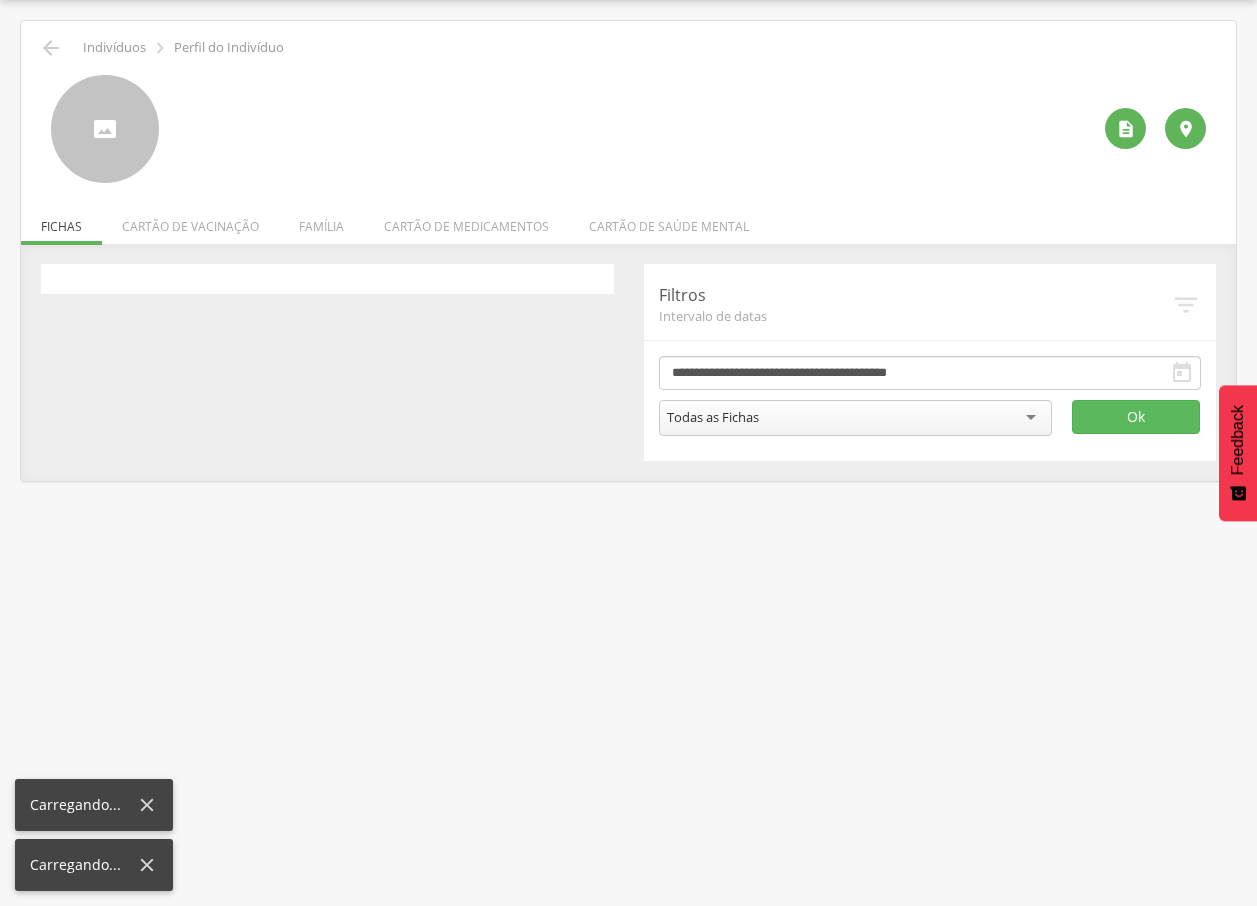 scroll, scrollTop: 60, scrollLeft: 0, axis: vertical 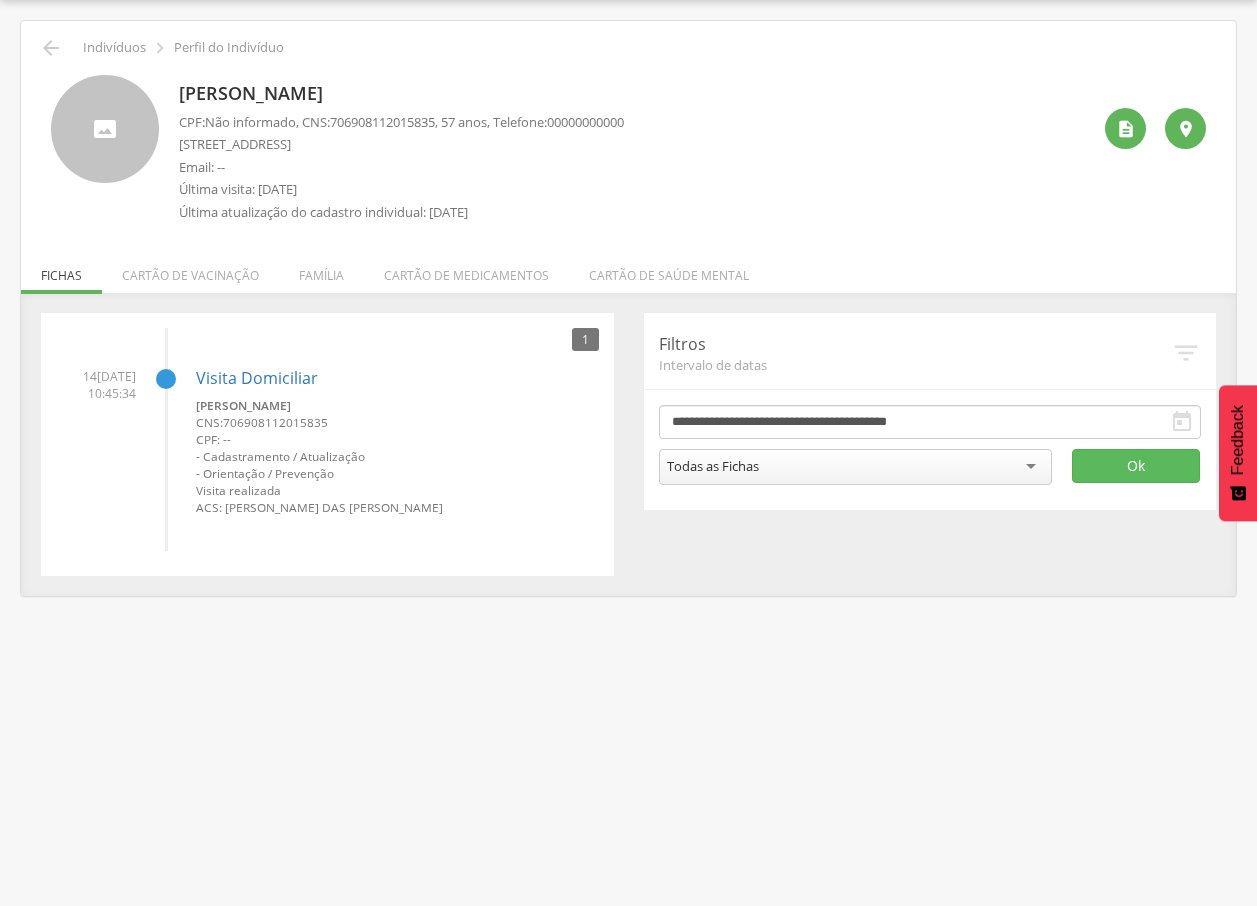 drag, startPoint x: 166, startPoint y: 82, endPoint x: 505, endPoint y: 79, distance: 339.01328 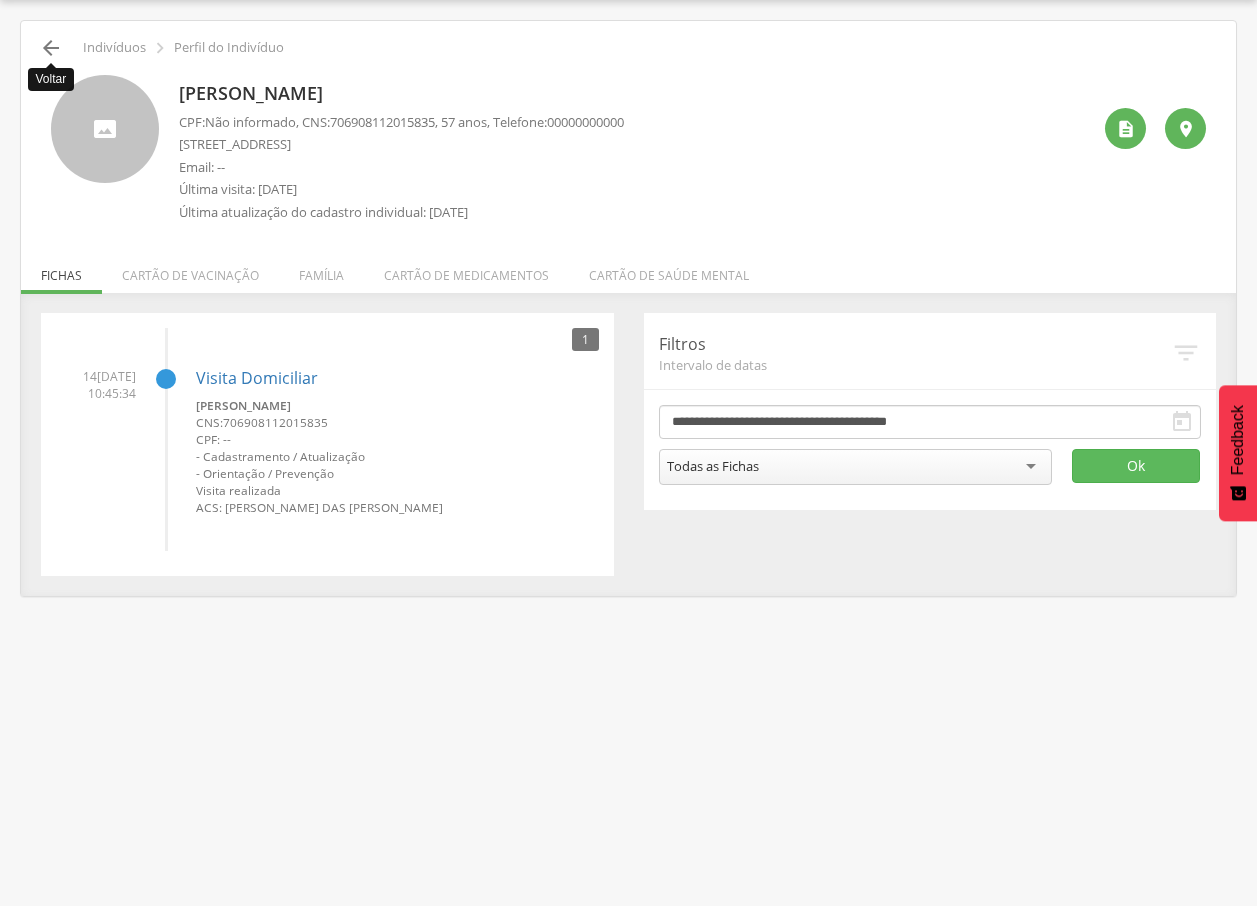 click on "" at bounding box center (51, 48) 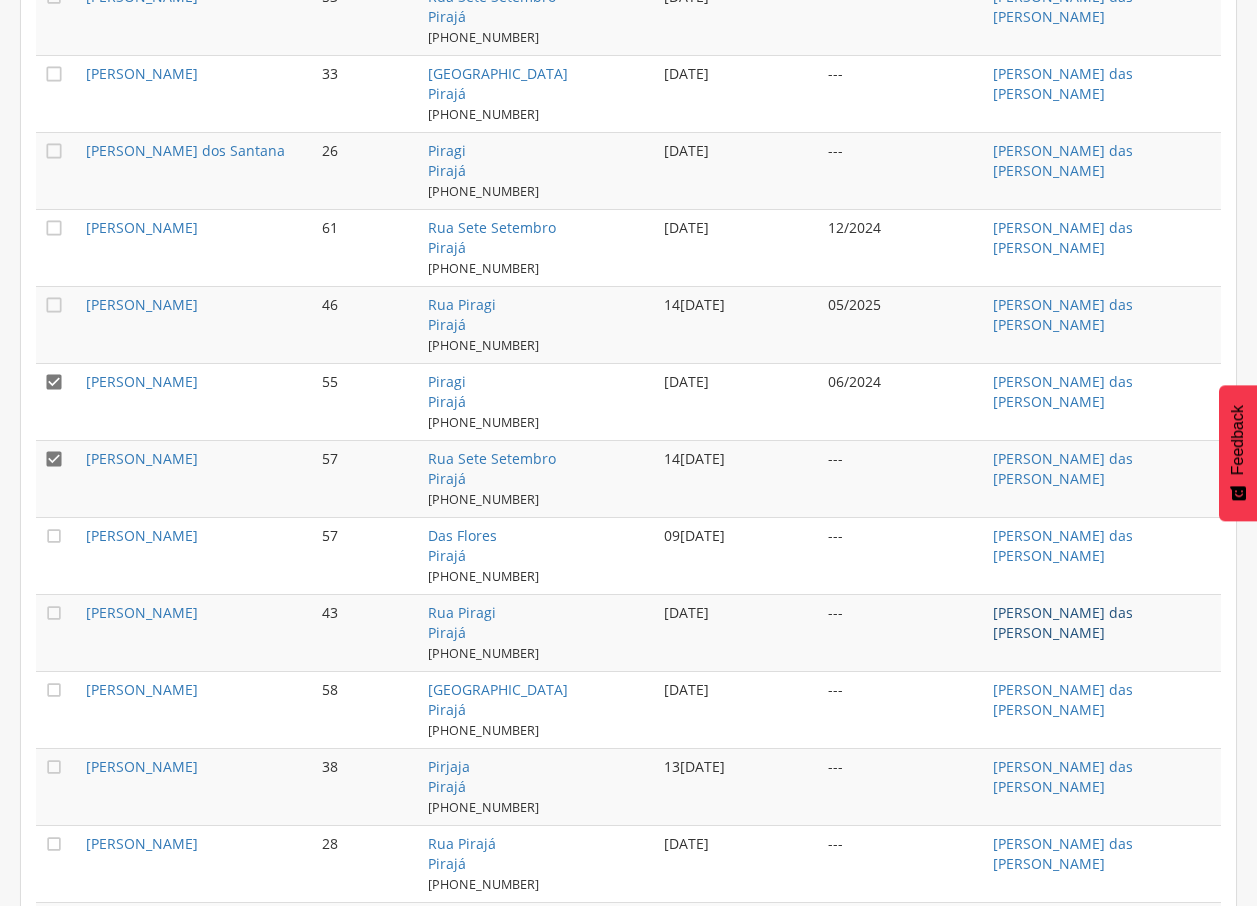 scroll, scrollTop: 1435, scrollLeft: 0, axis: vertical 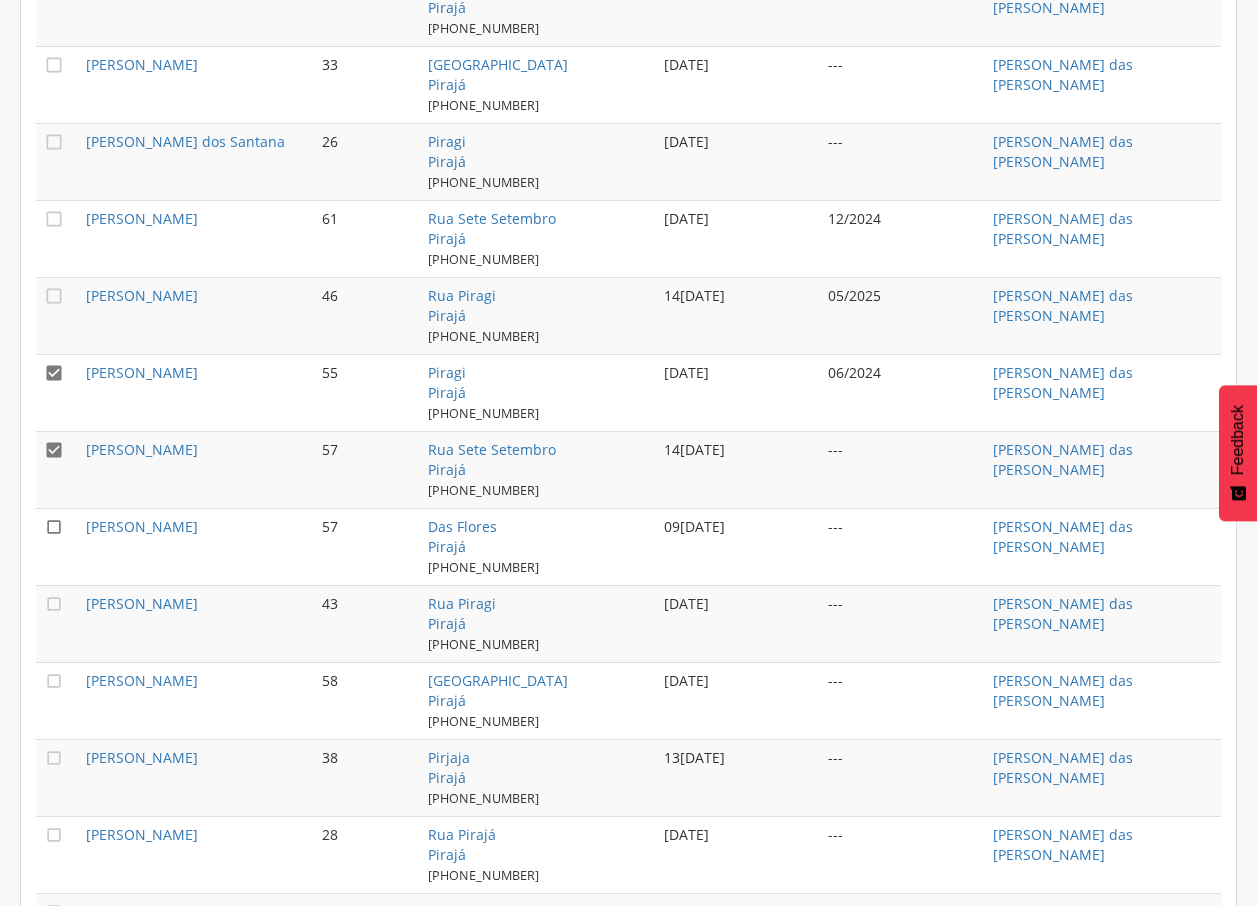 click on "" at bounding box center [54, 527] 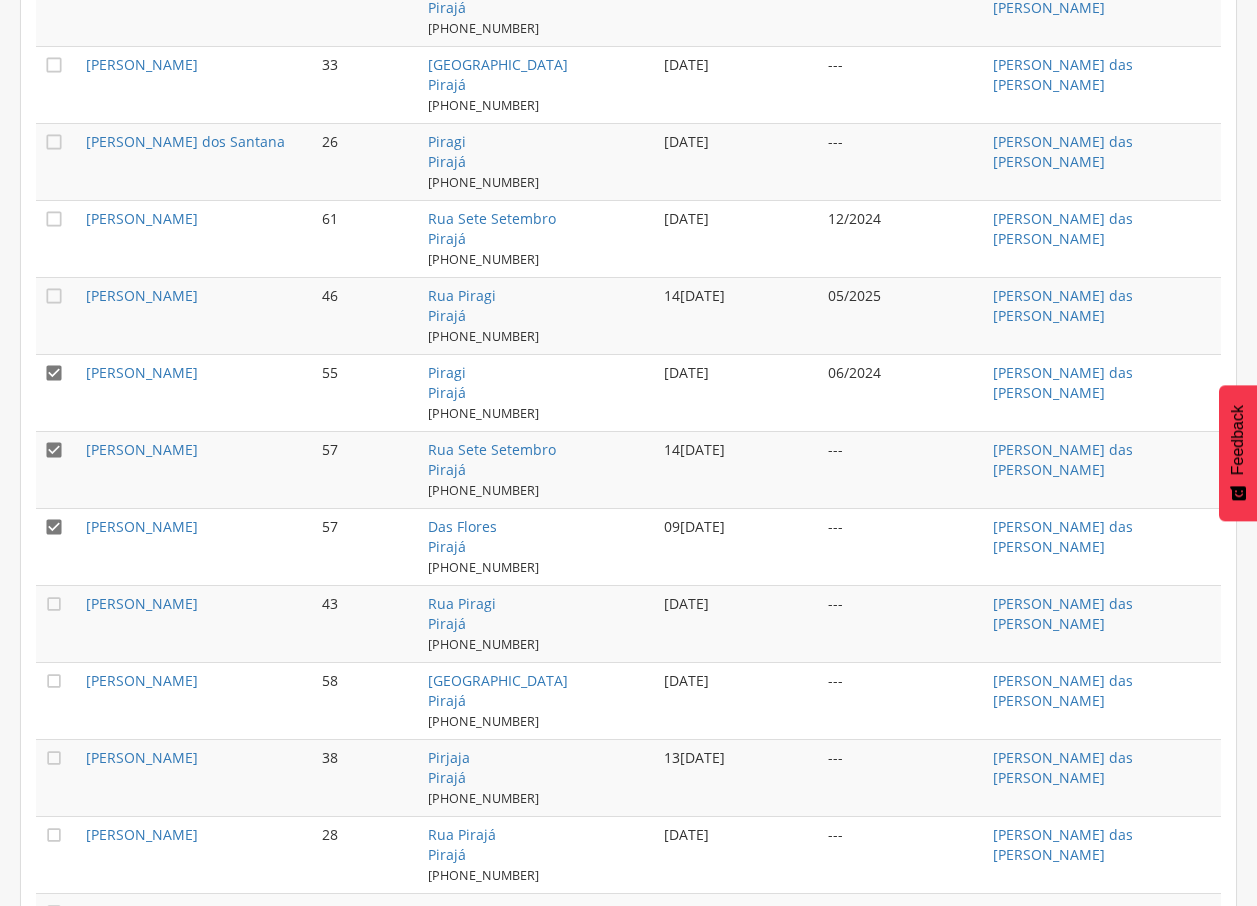 drag, startPoint x: 47, startPoint y: 467, endPoint x: 54, endPoint y: 442, distance: 25.96151 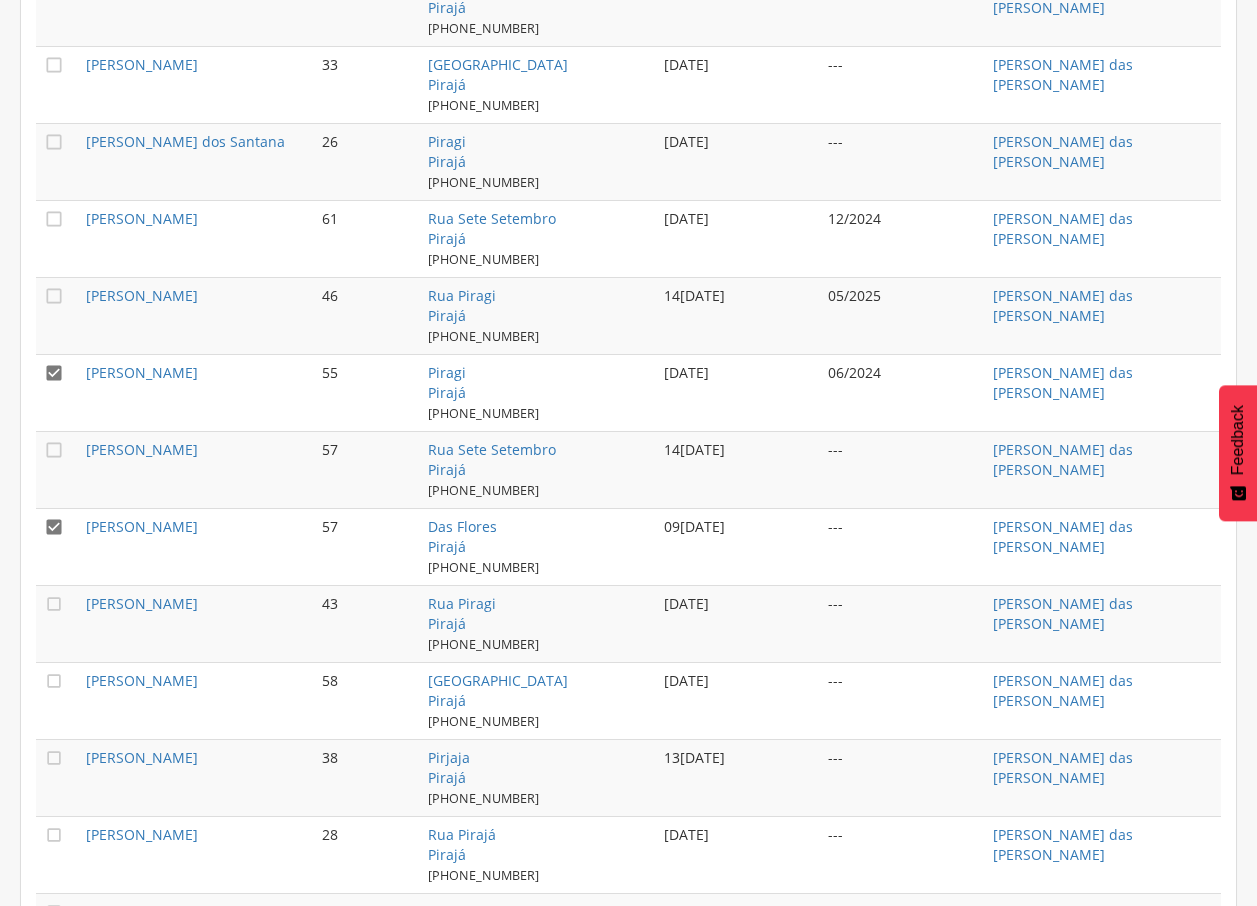 click on "" at bounding box center [54, 373] 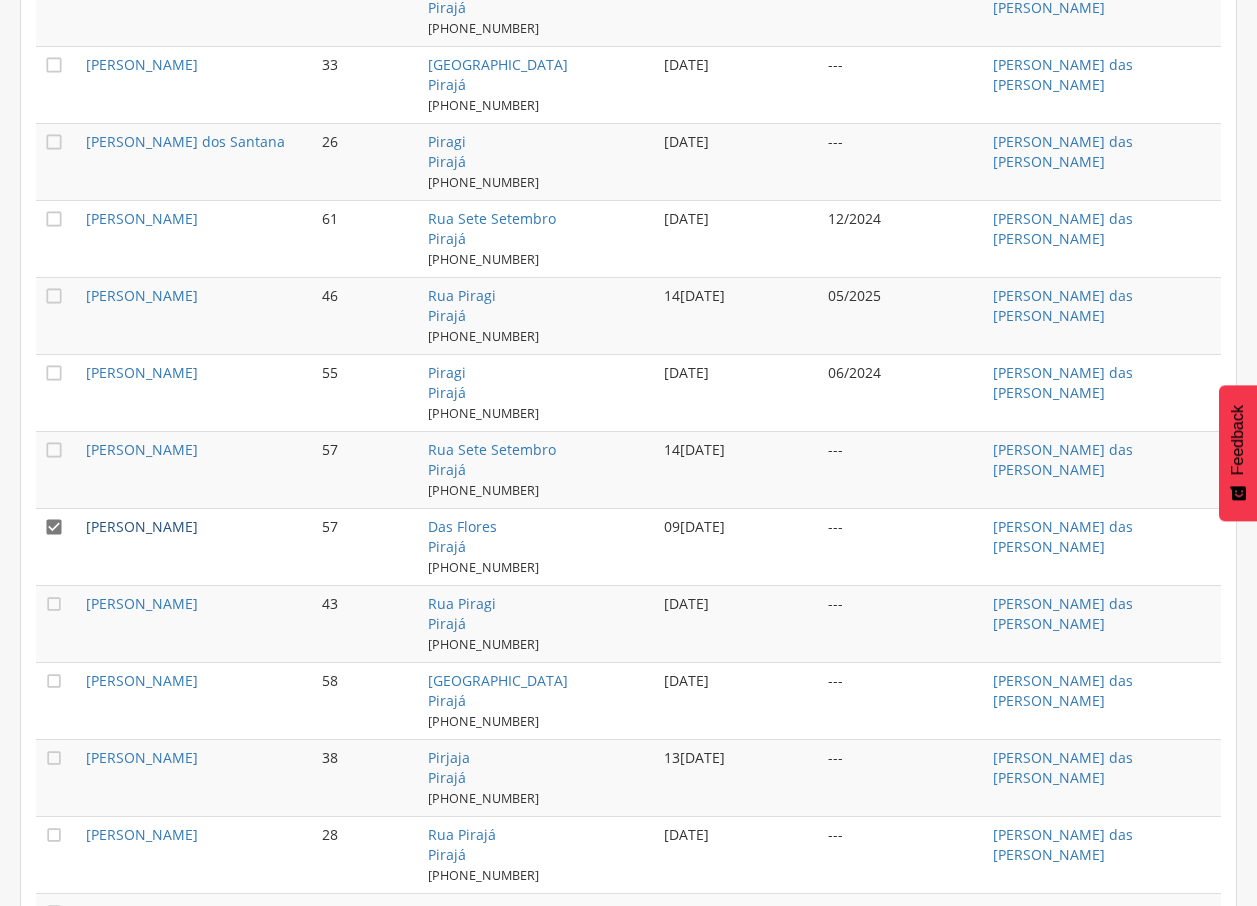 click on "[PERSON_NAME]" at bounding box center (142, 526) 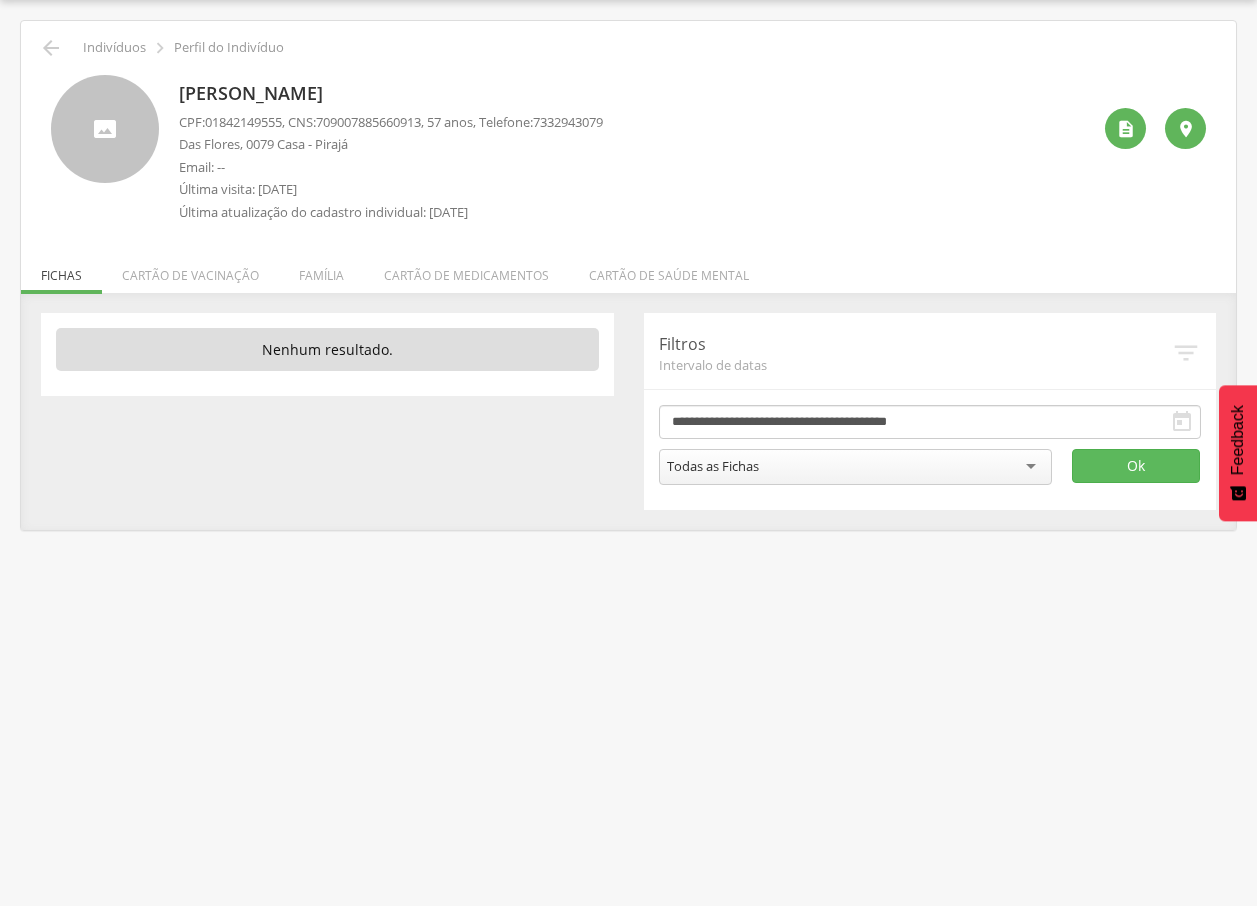 drag, startPoint x: 175, startPoint y: 89, endPoint x: 394, endPoint y: 84, distance: 219.05707 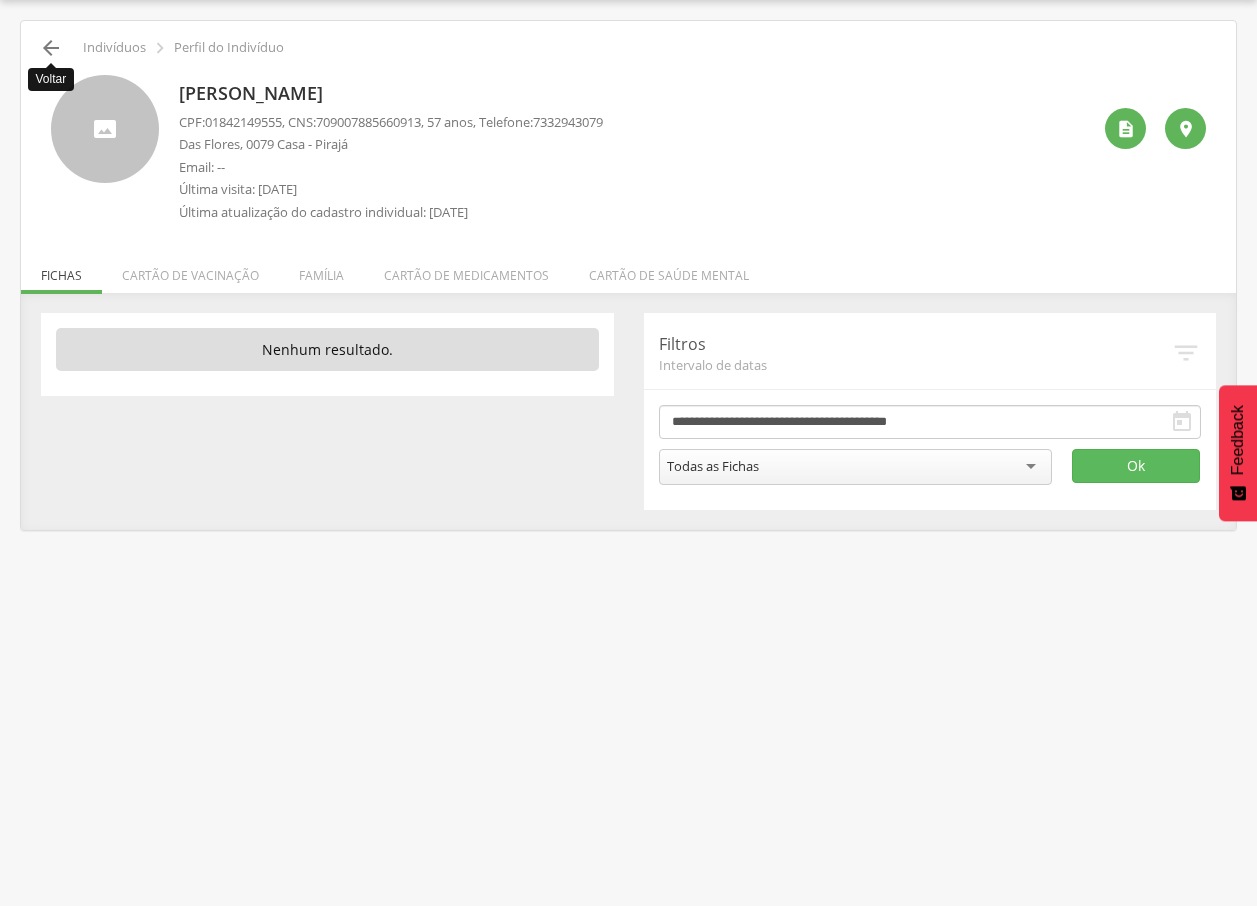 click on "" at bounding box center (51, 48) 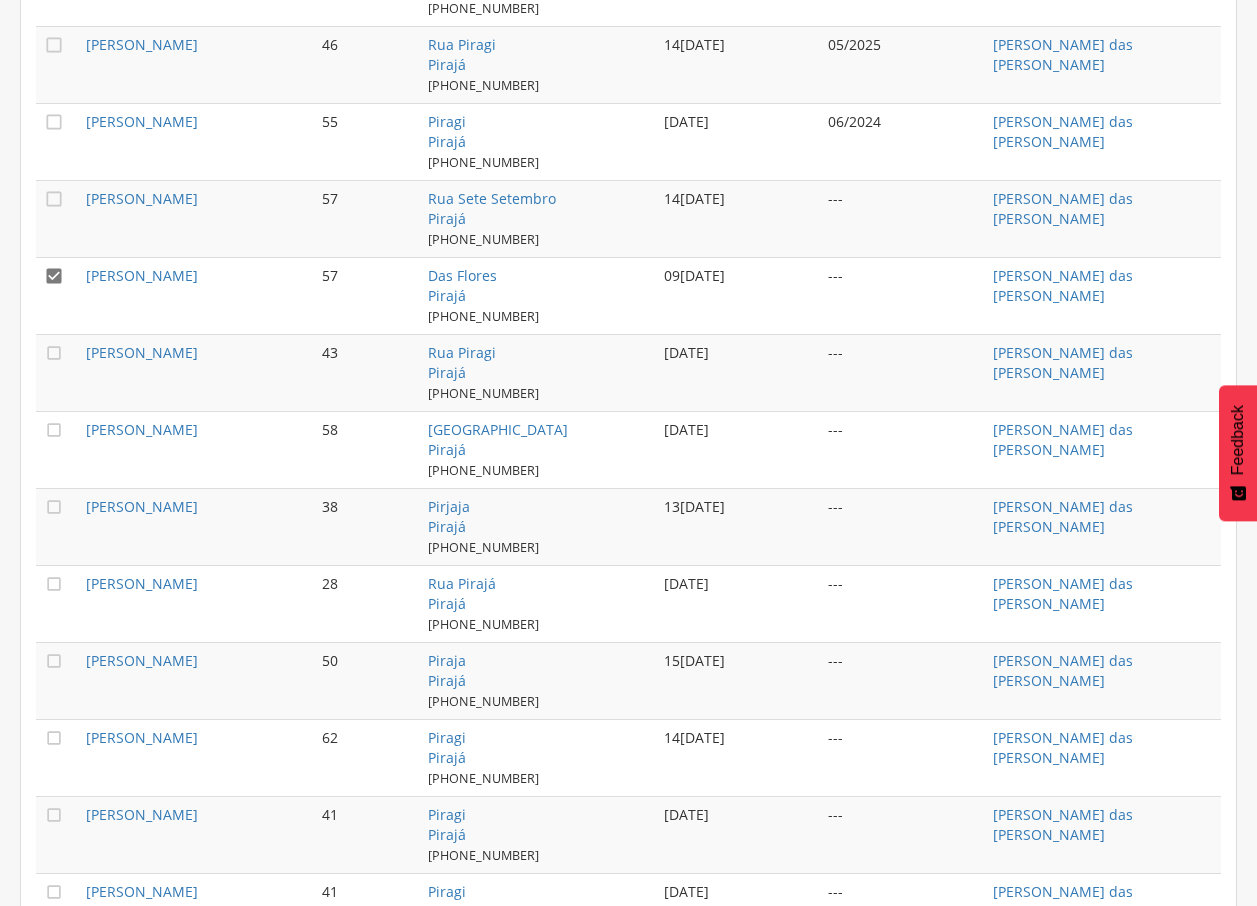 scroll, scrollTop: 1742, scrollLeft: 0, axis: vertical 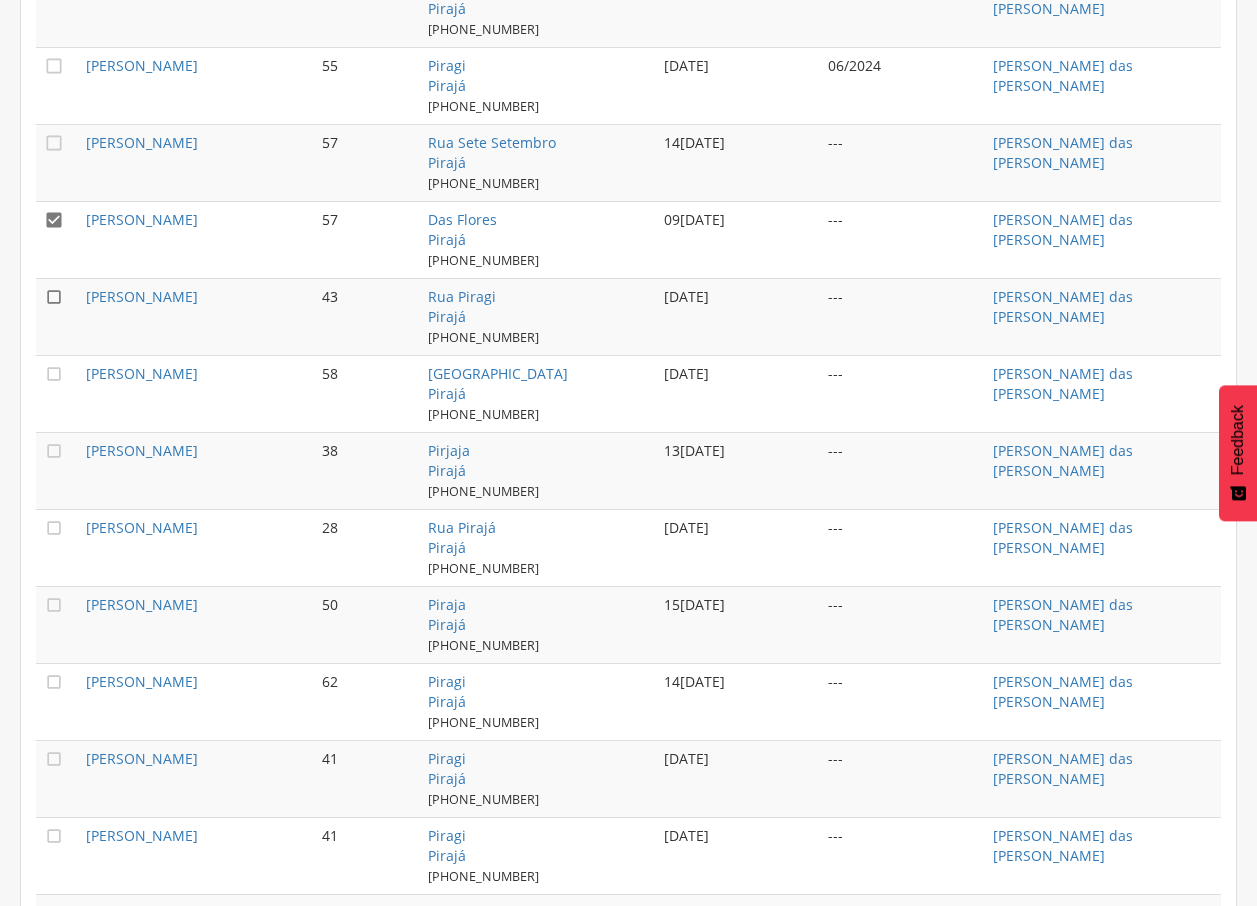 click on "" at bounding box center (54, 297) 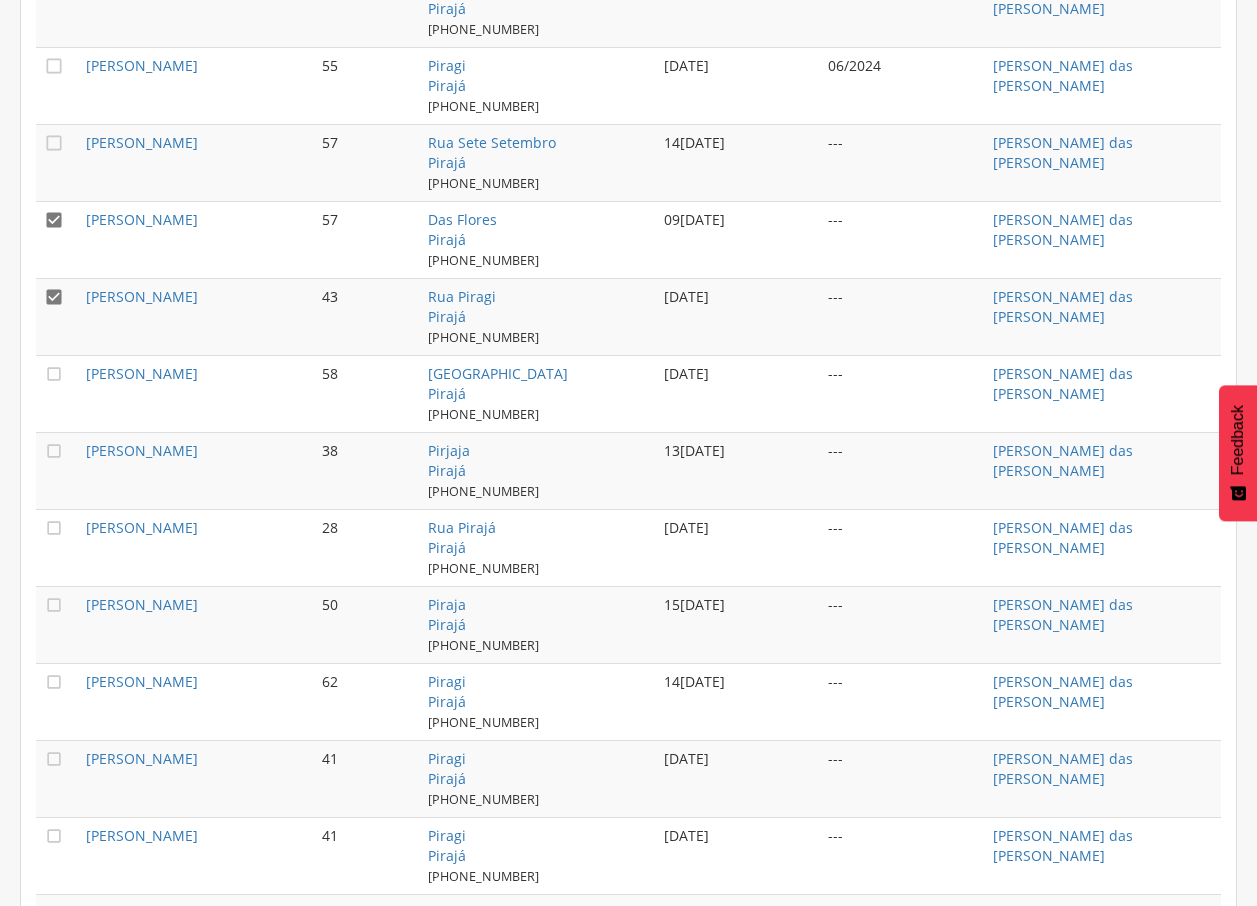 click on "" at bounding box center [54, 220] 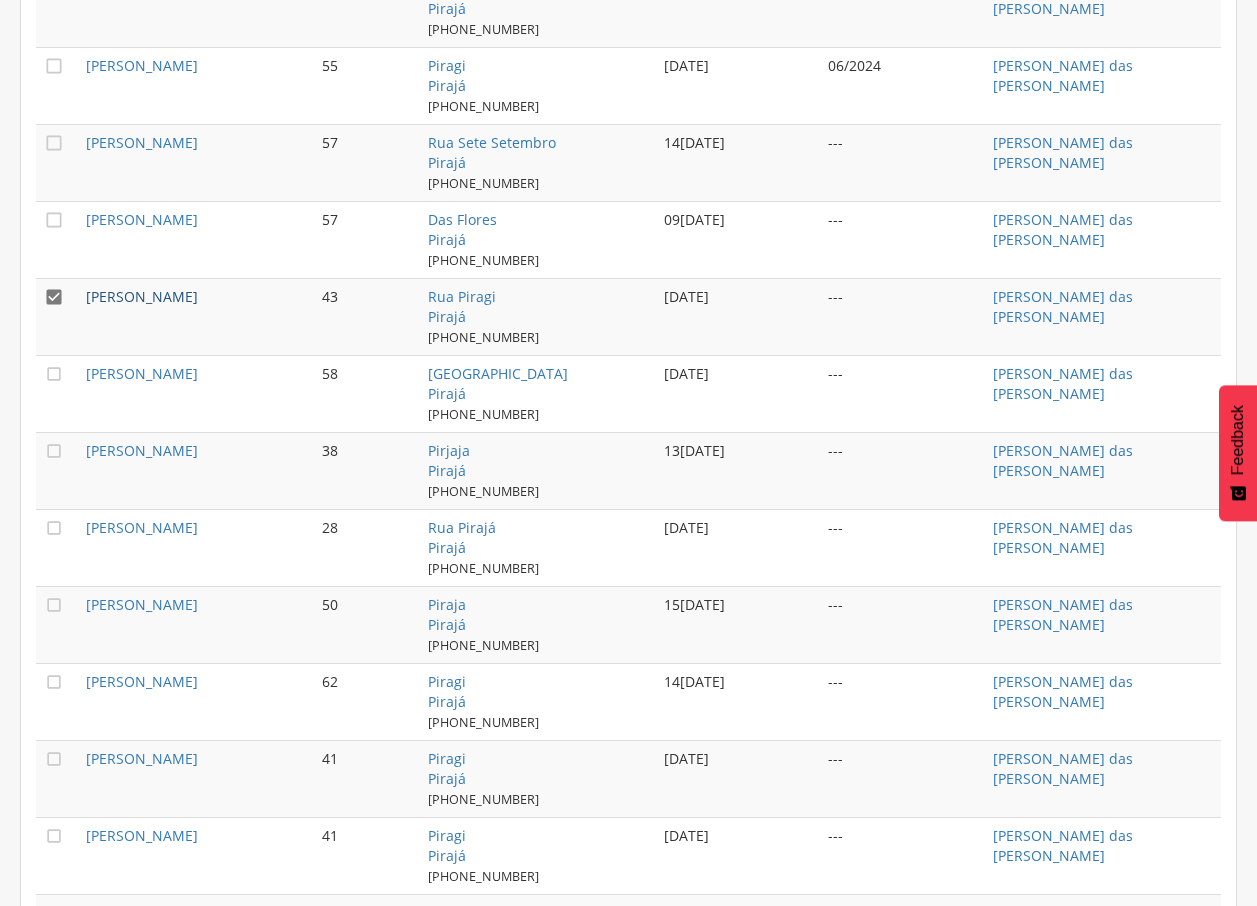 click on "[PERSON_NAME]" at bounding box center [142, 296] 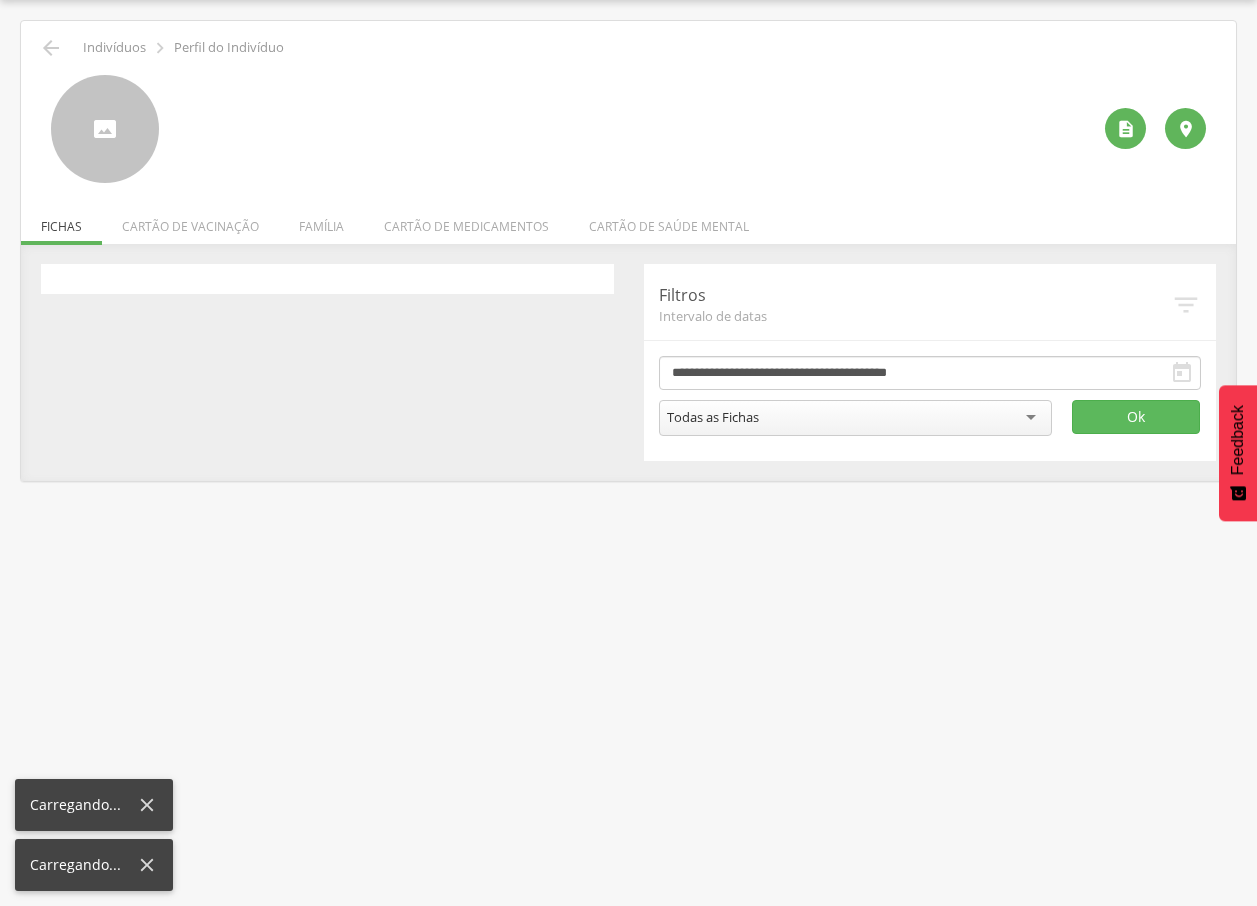 scroll, scrollTop: 60, scrollLeft: 0, axis: vertical 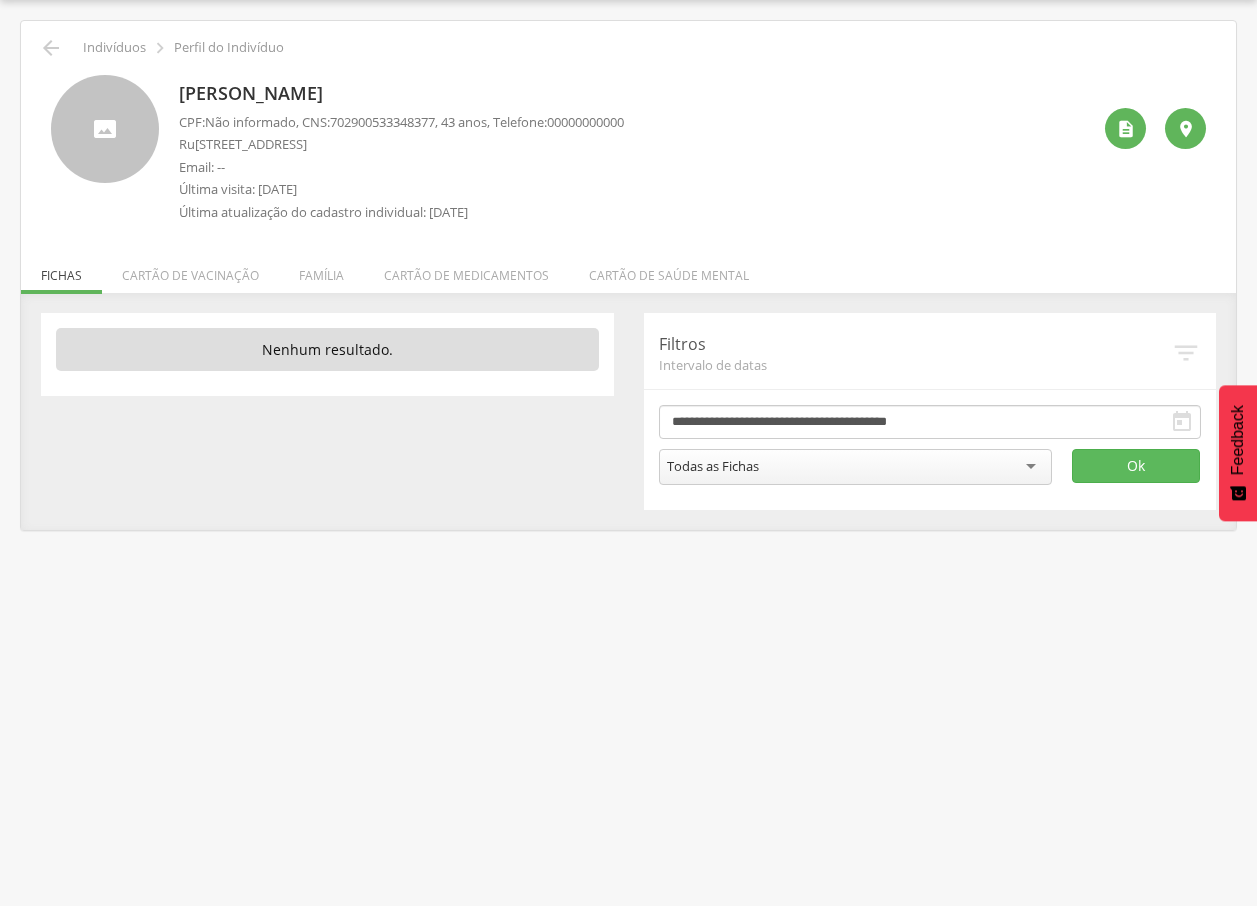 drag, startPoint x: 175, startPoint y: 79, endPoint x: 478, endPoint y: 76, distance: 303.01486 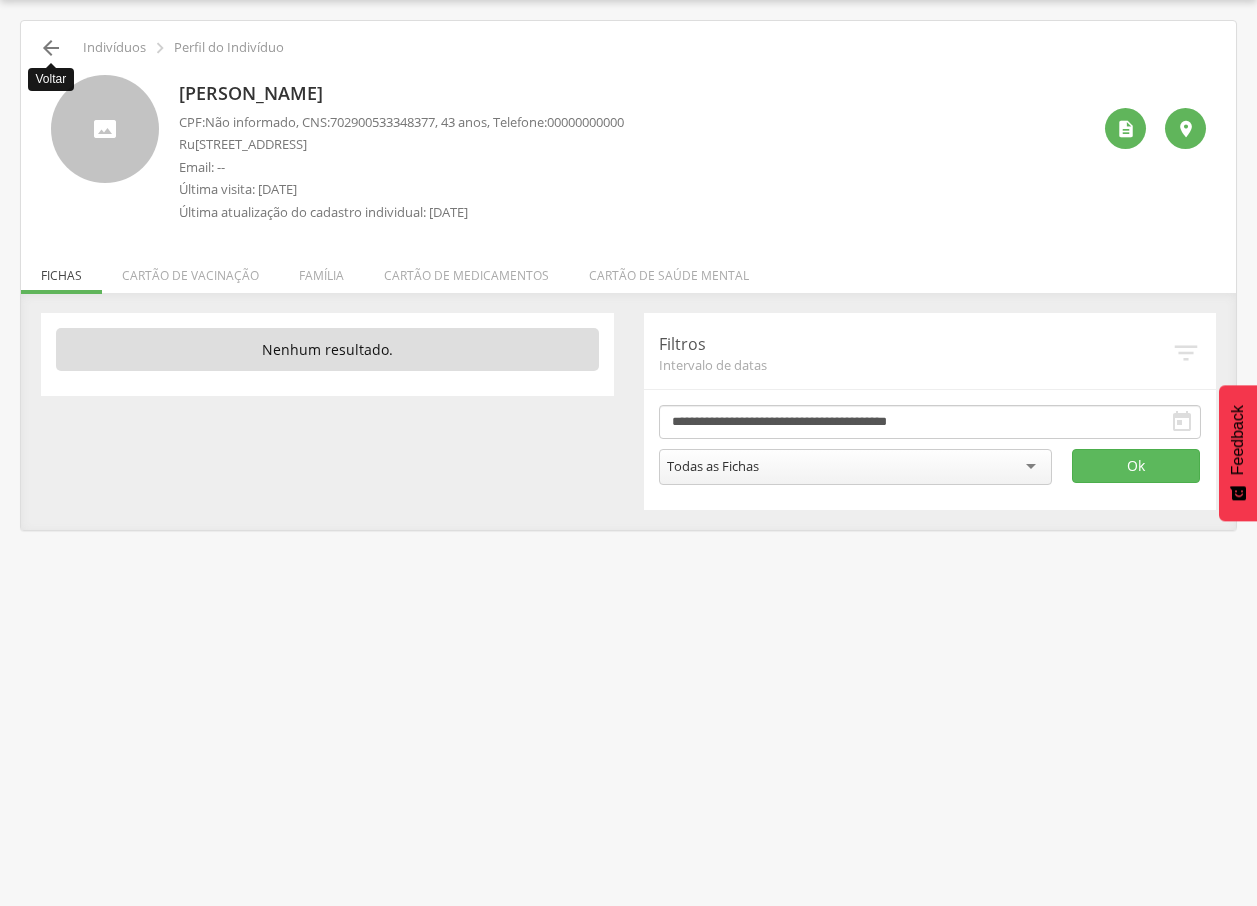 click on "" at bounding box center [51, 48] 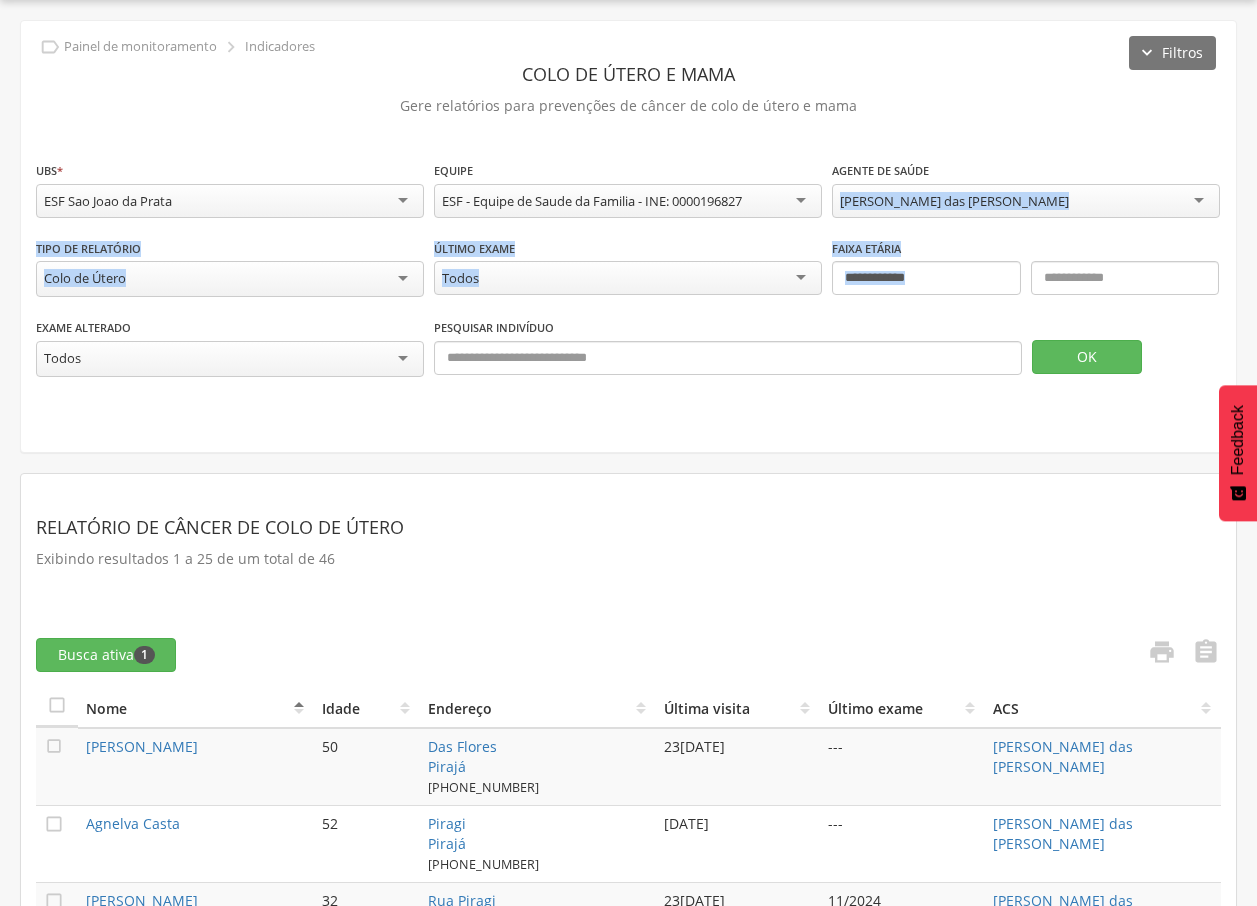 drag, startPoint x: 1255, startPoint y: 165, endPoint x: 1275, endPoint y: 294, distance: 130.54118 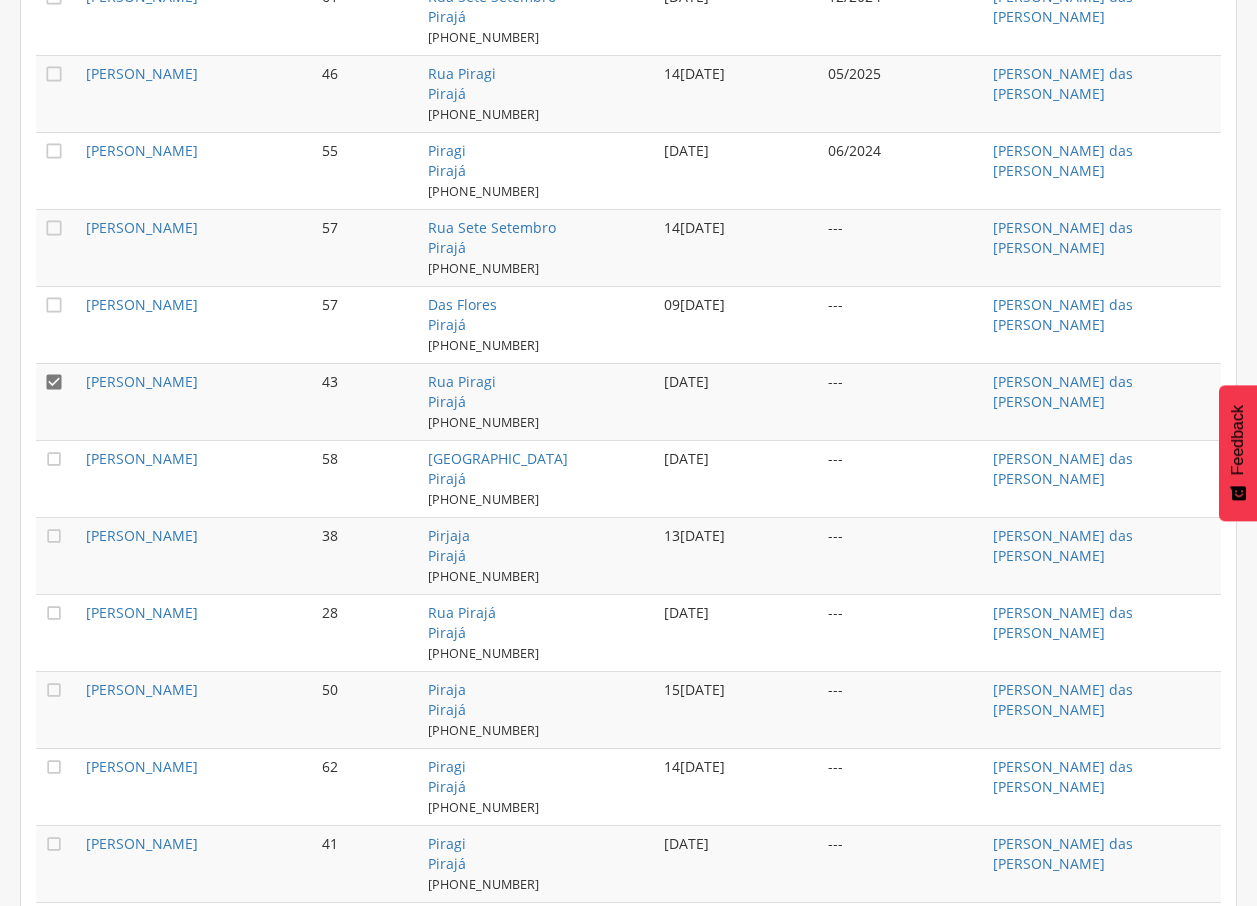 scroll, scrollTop: 1637, scrollLeft: 0, axis: vertical 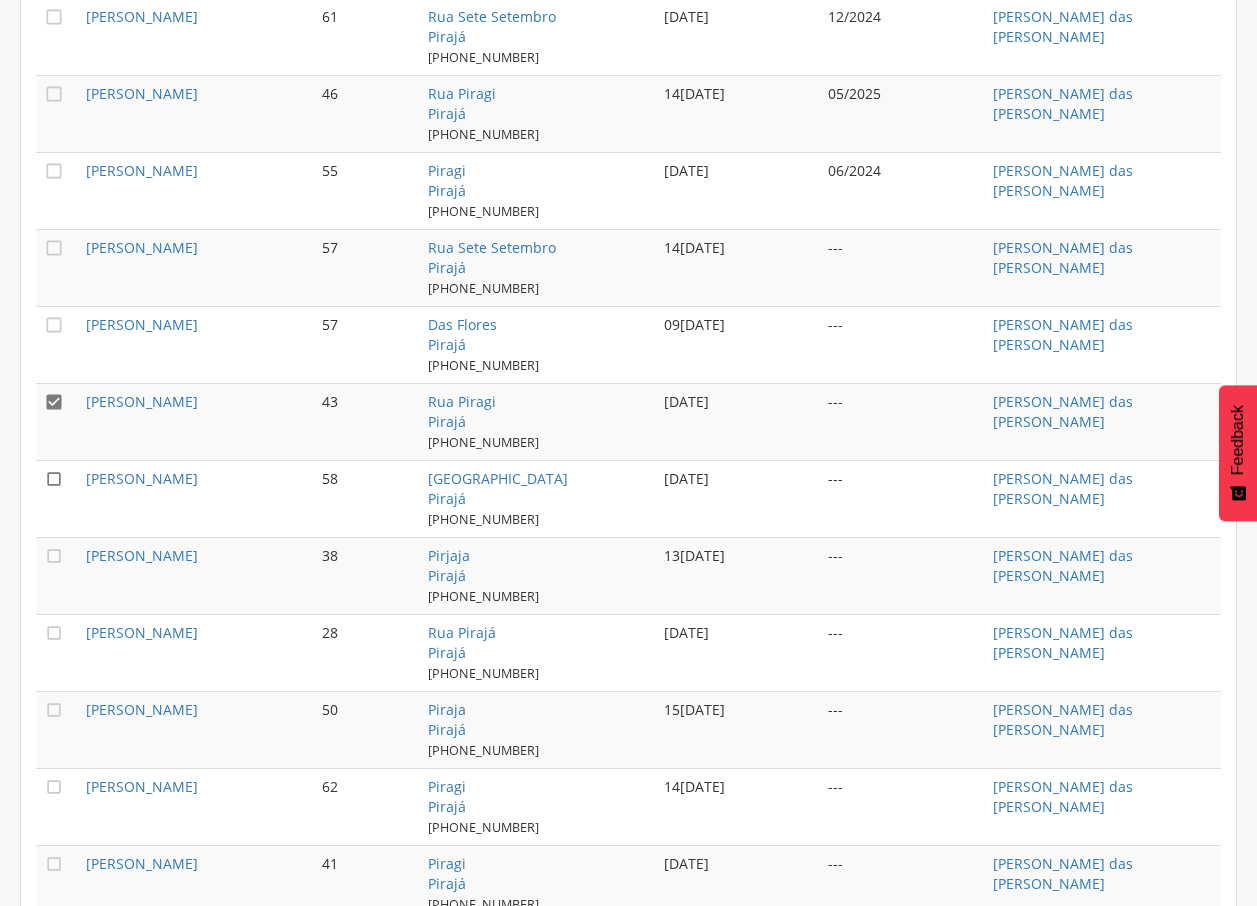 click on "" at bounding box center (54, 479) 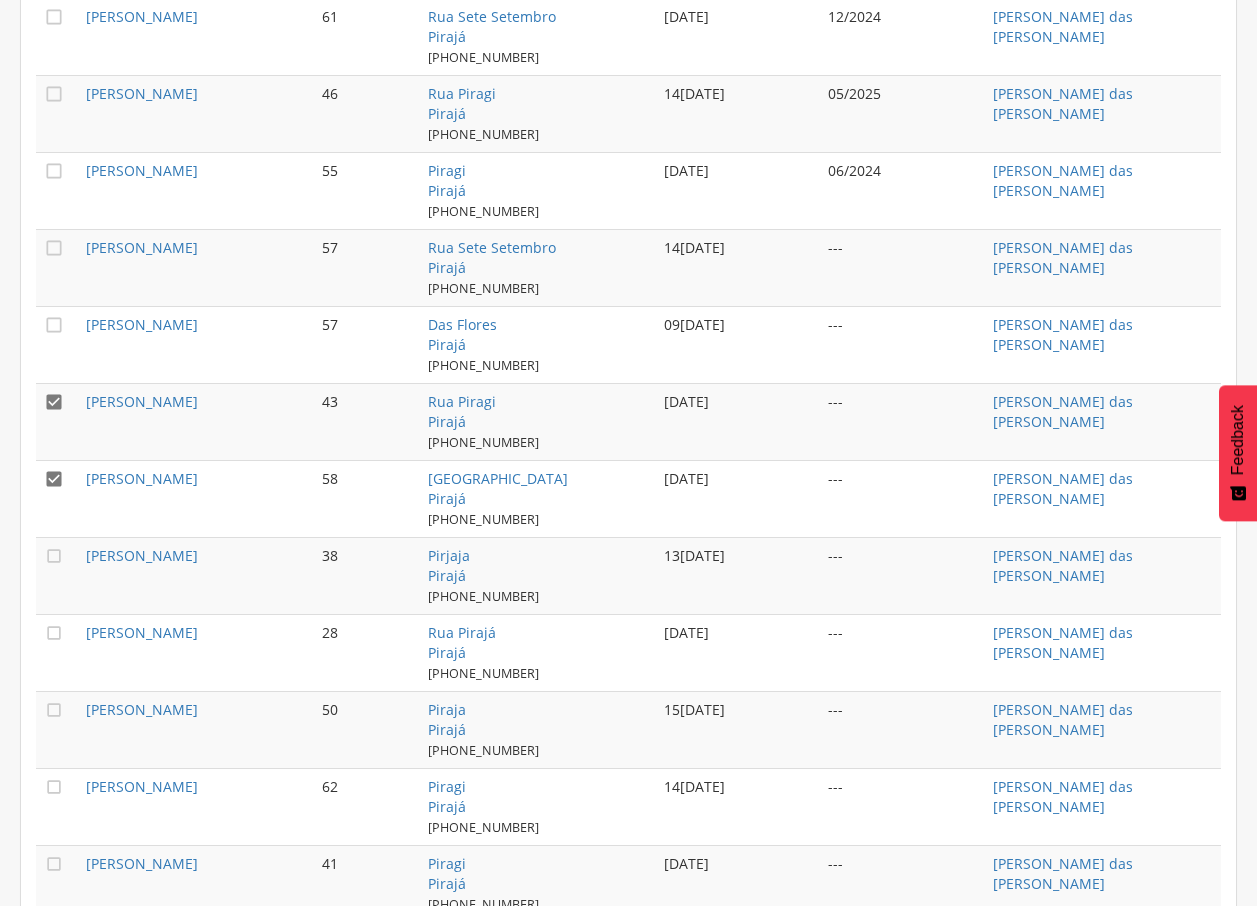 drag, startPoint x: 49, startPoint y: 420, endPoint x: 81, endPoint y: 444, distance: 40 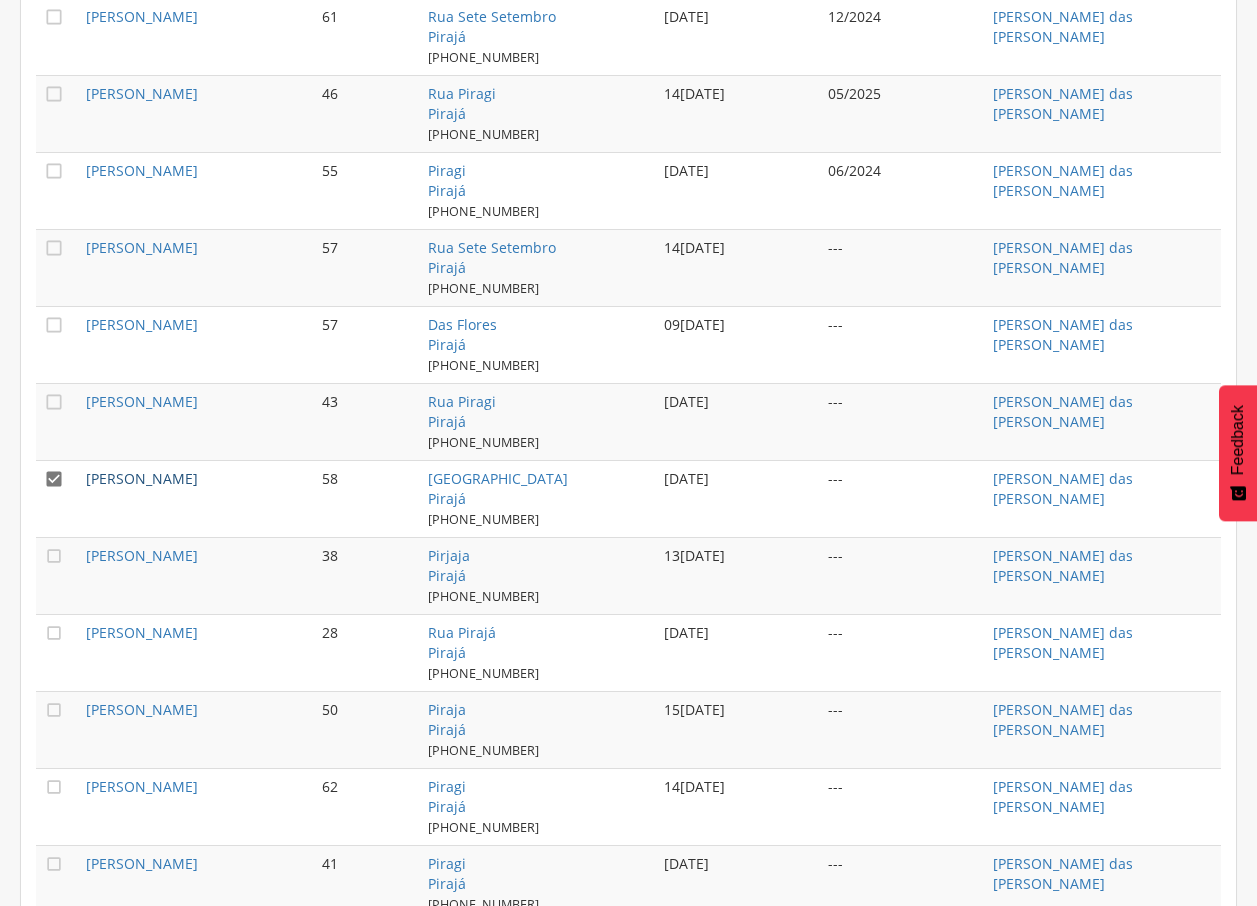 click on "[PERSON_NAME]" at bounding box center [142, 478] 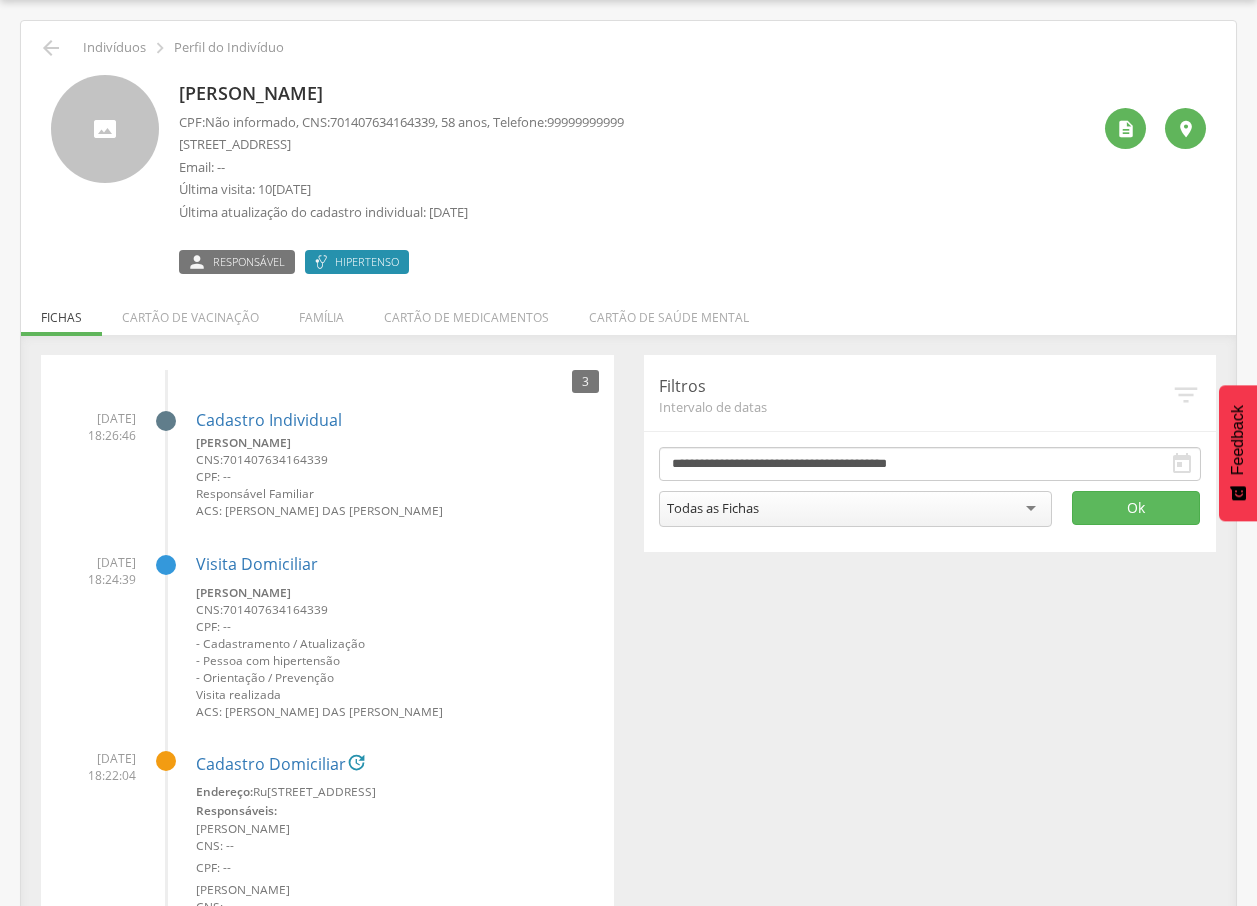 drag, startPoint x: 177, startPoint y: 88, endPoint x: 550, endPoint y: 92, distance: 373.02145 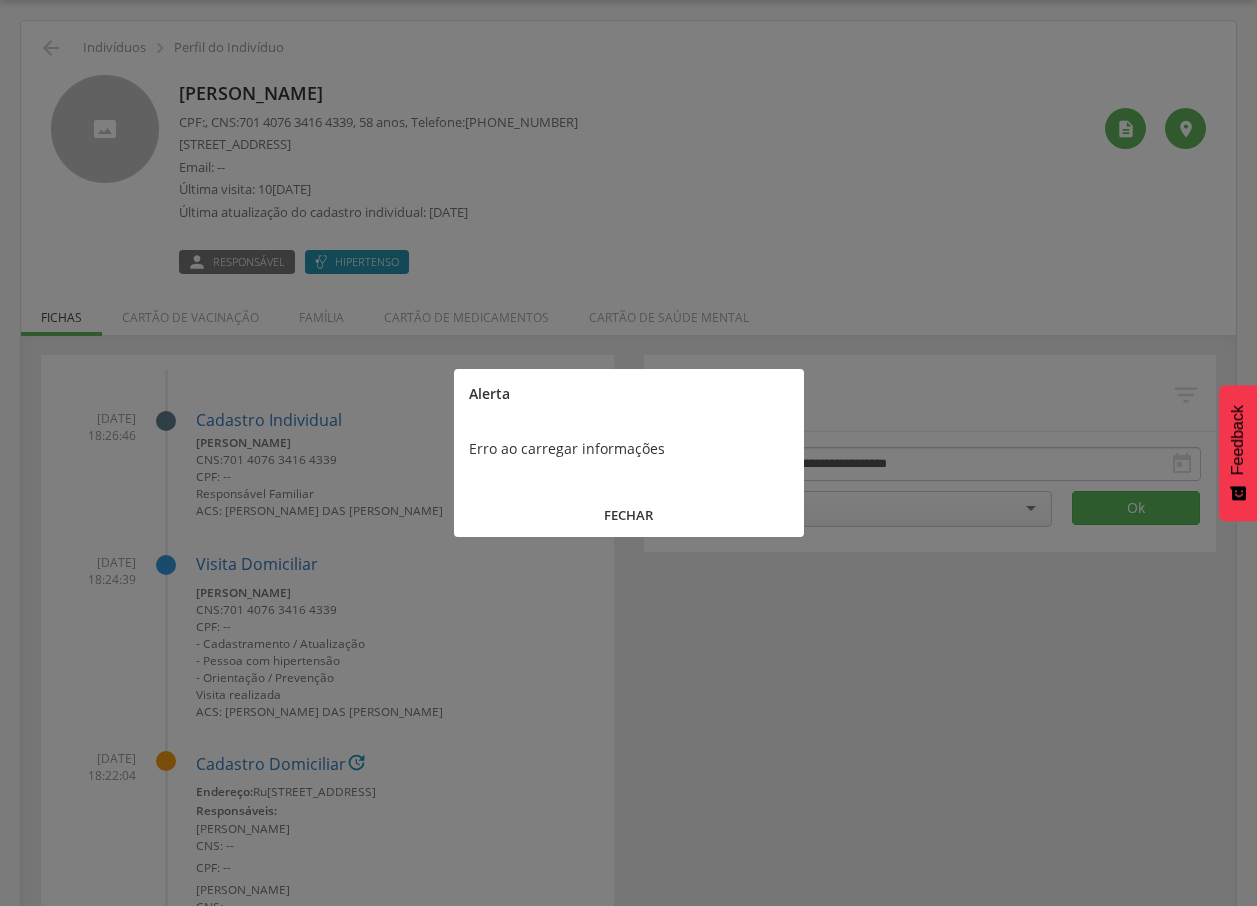 click on "FECHAR" at bounding box center [629, 515] 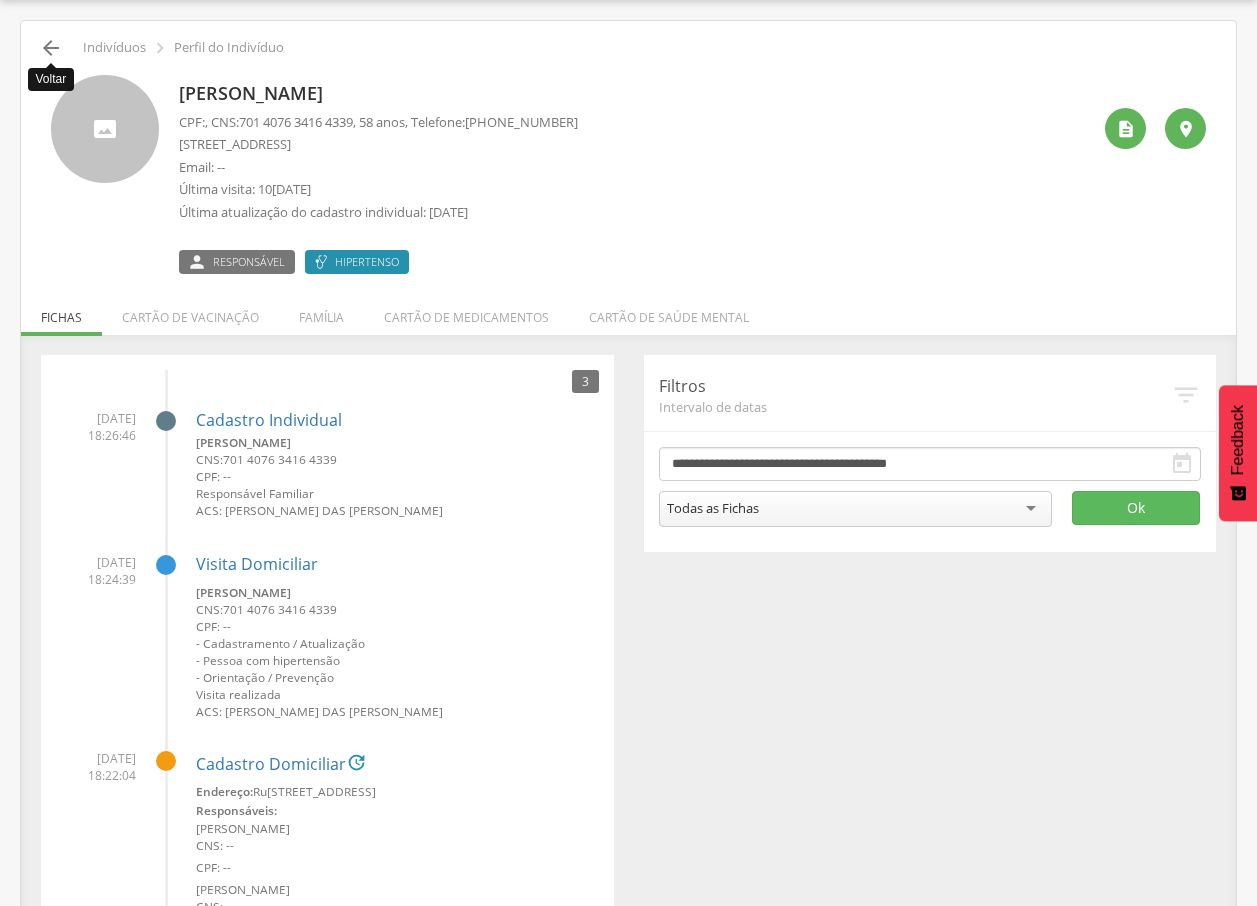 click on "" at bounding box center (51, 48) 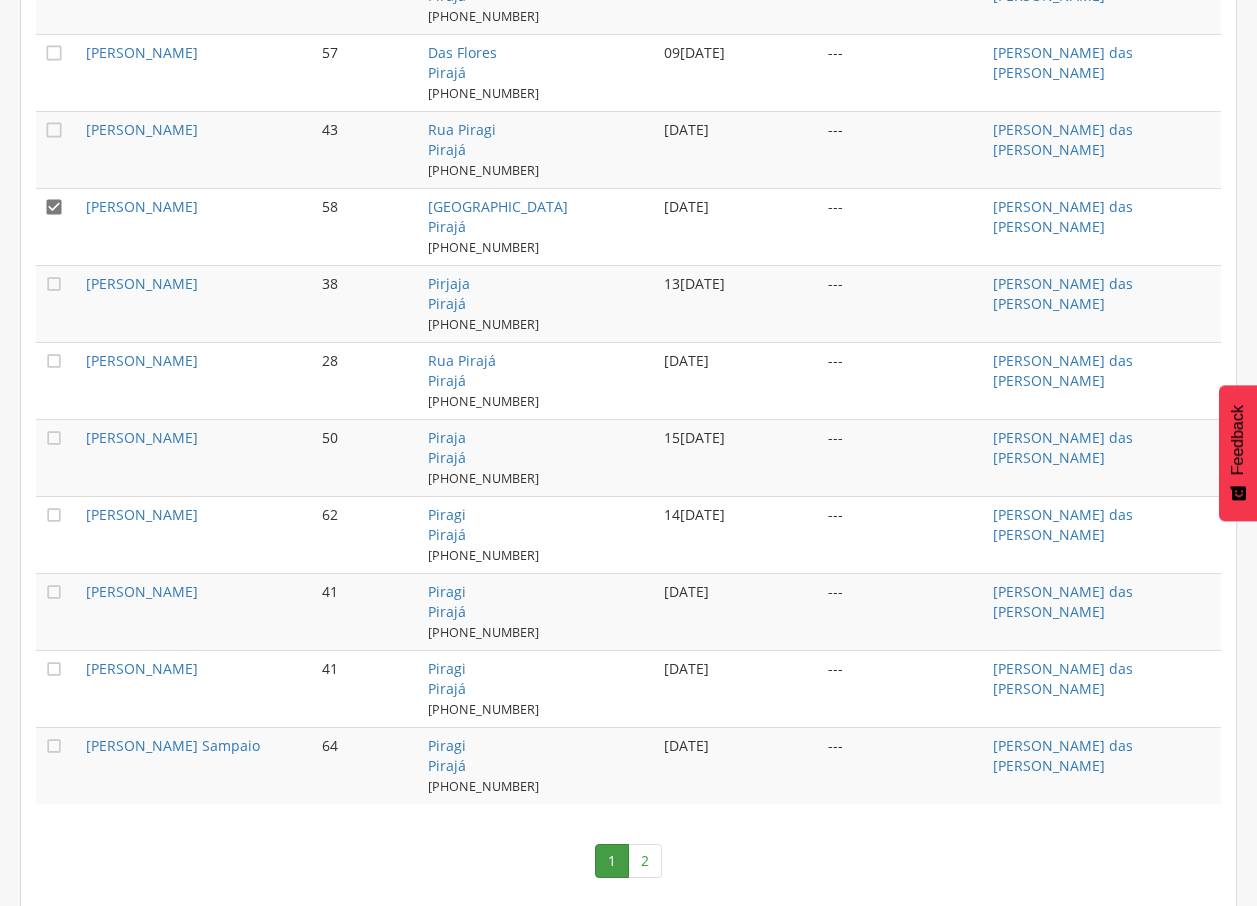 scroll, scrollTop: 1896, scrollLeft: 0, axis: vertical 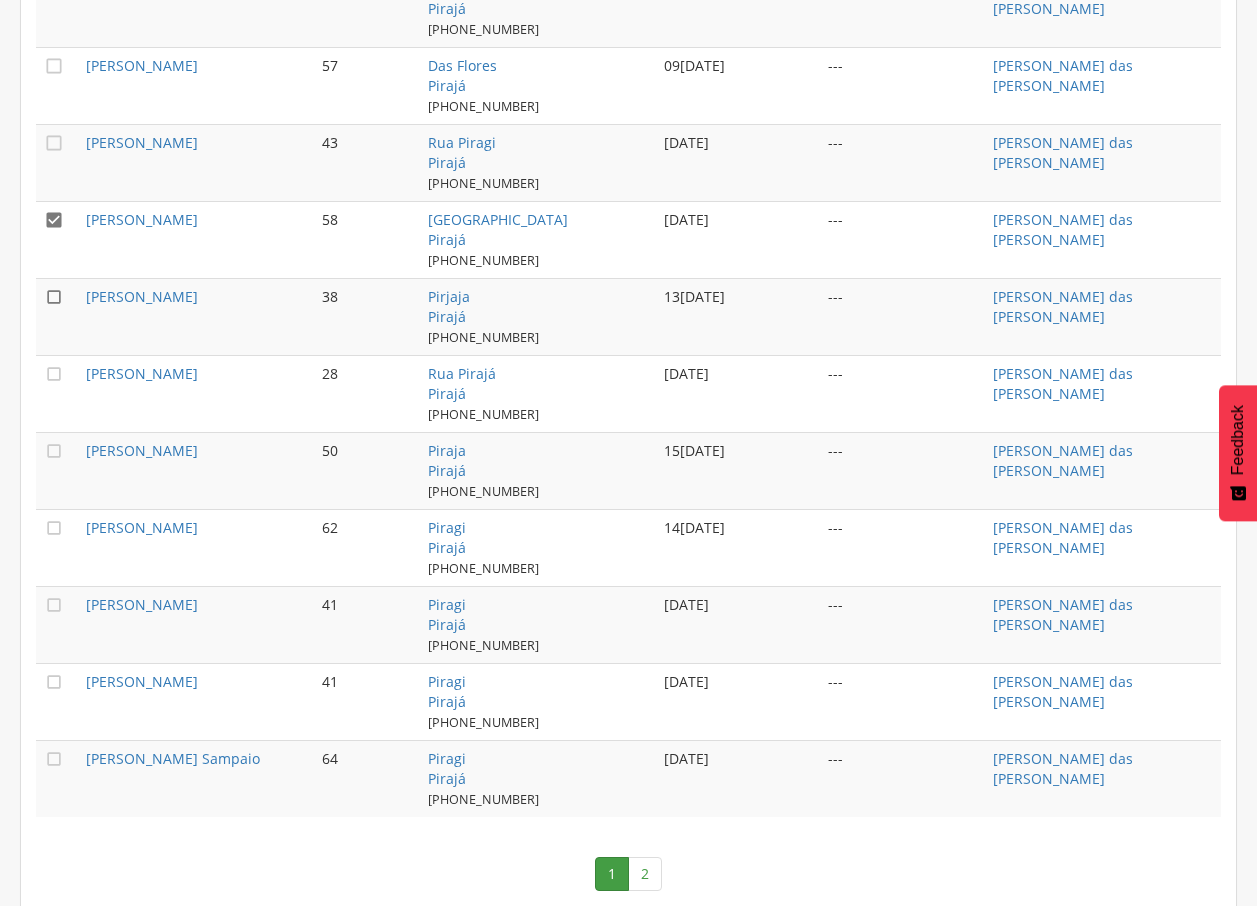 click on "" at bounding box center (54, 297) 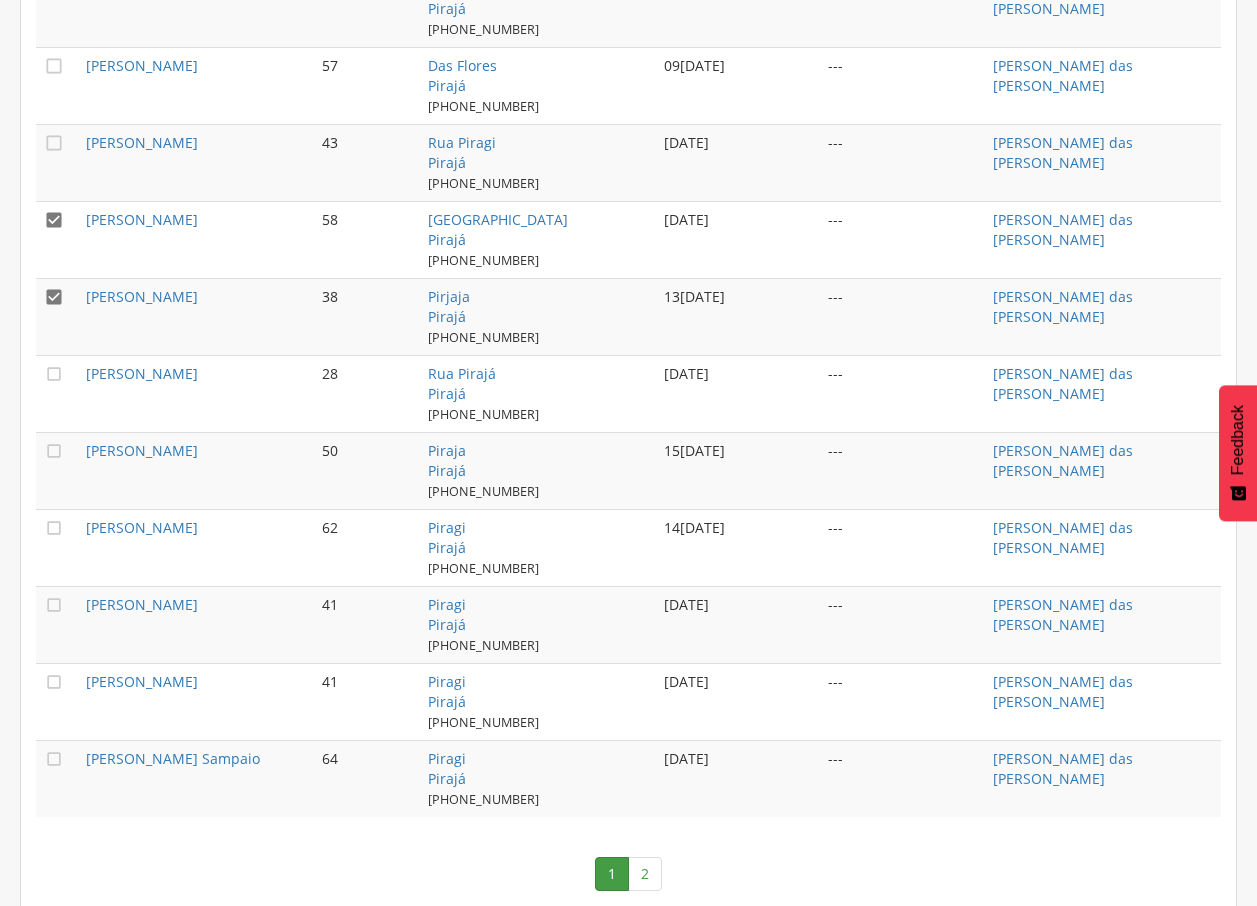 click on "" at bounding box center (54, 220) 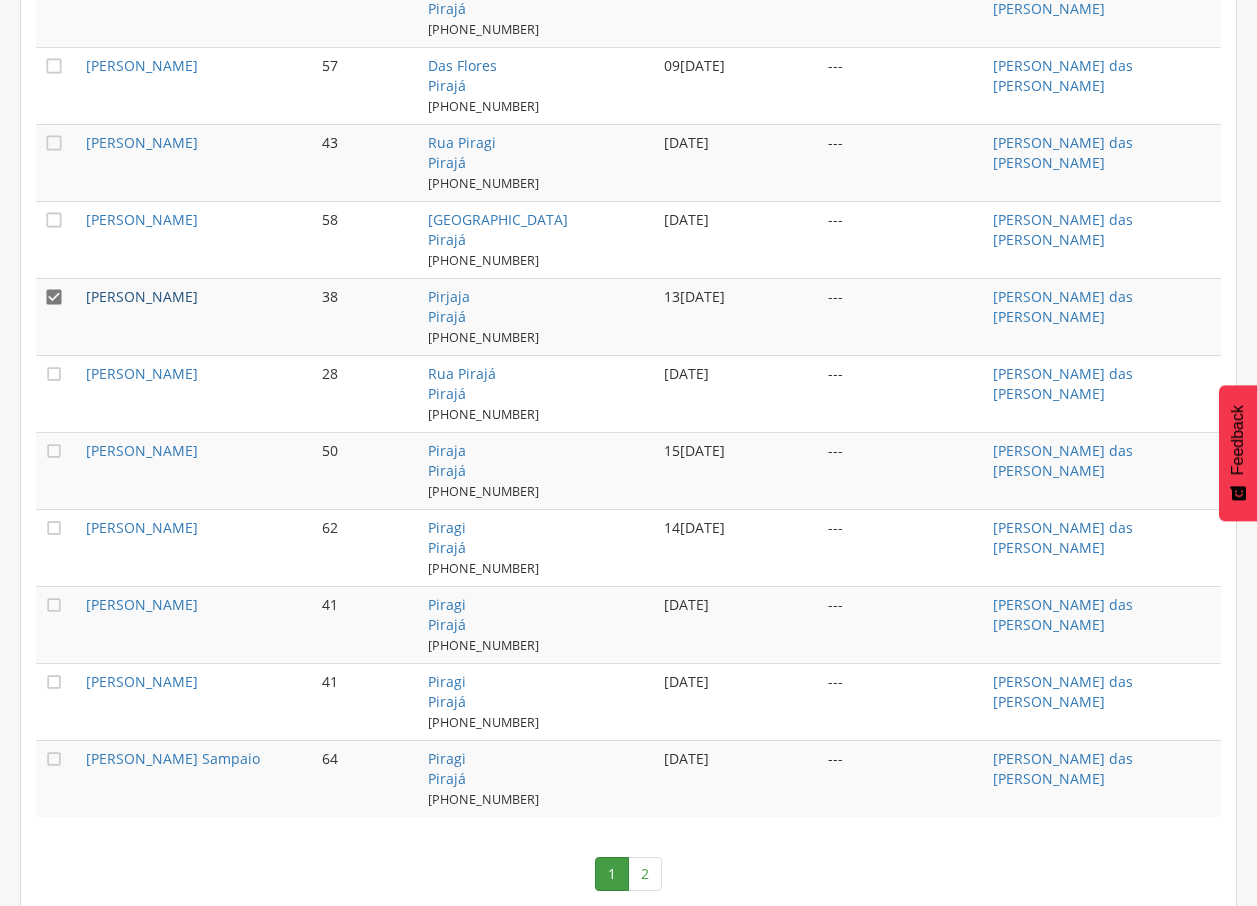 click on "[PERSON_NAME]" at bounding box center [142, 296] 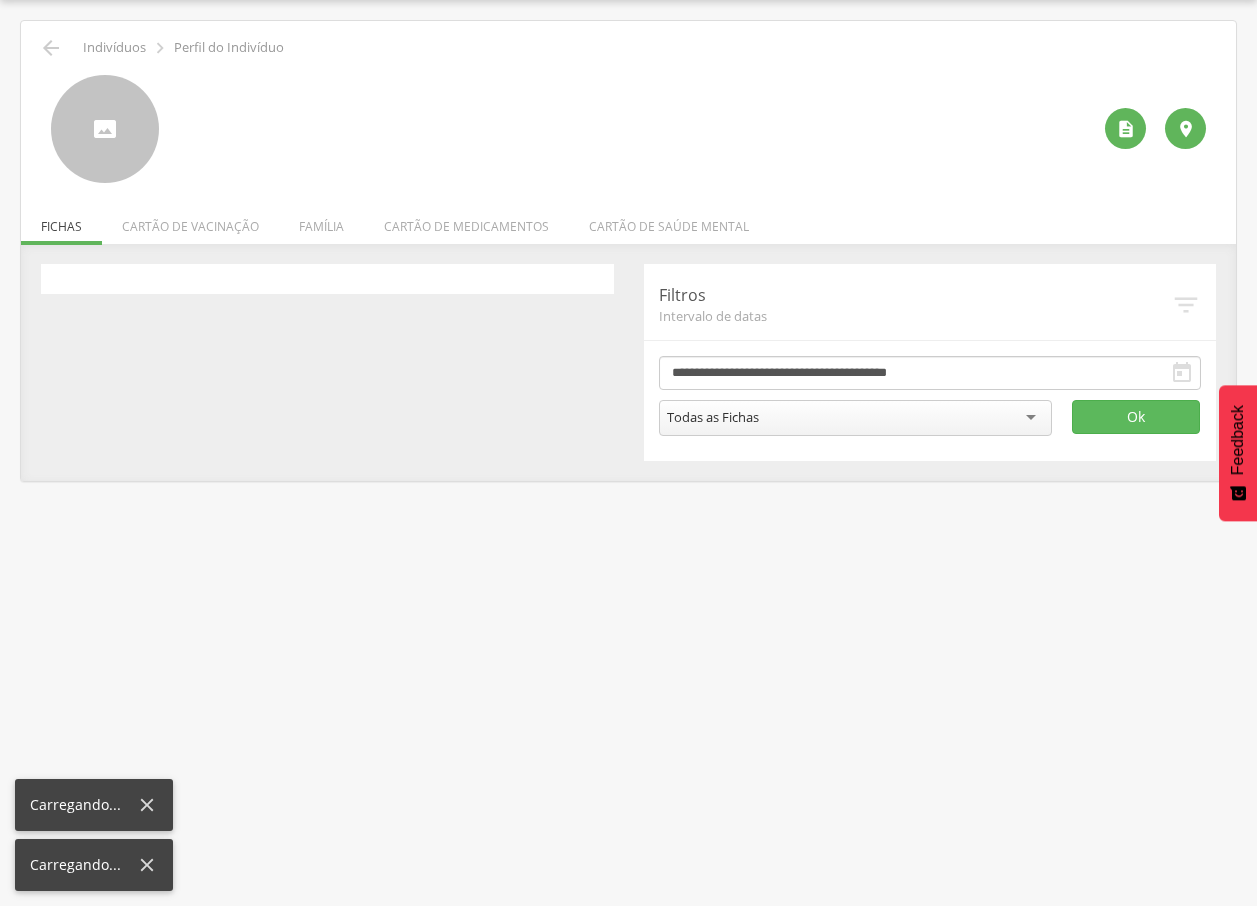 scroll, scrollTop: 60, scrollLeft: 0, axis: vertical 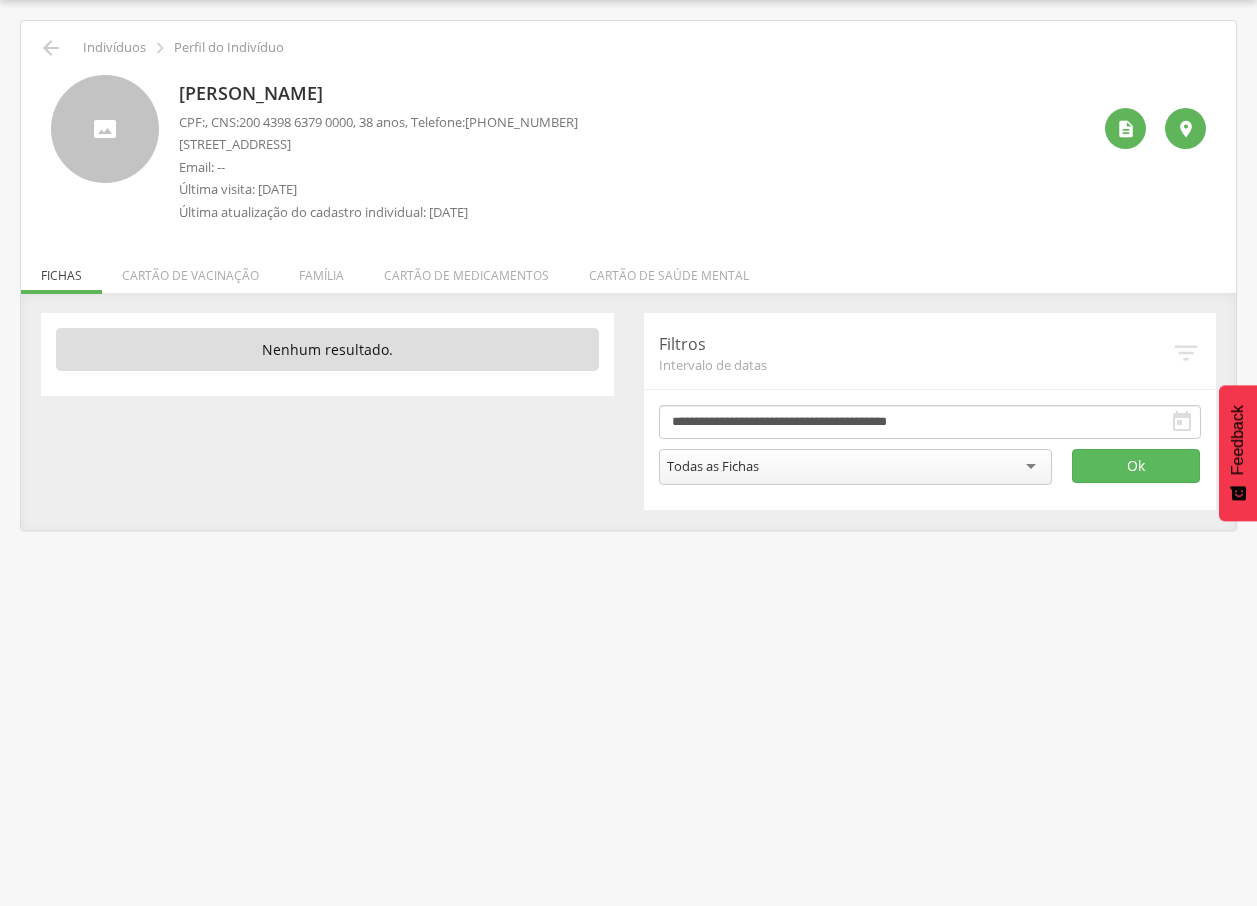 drag, startPoint x: 176, startPoint y: 88, endPoint x: 422, endPoint y: 76, distance: 246.29251 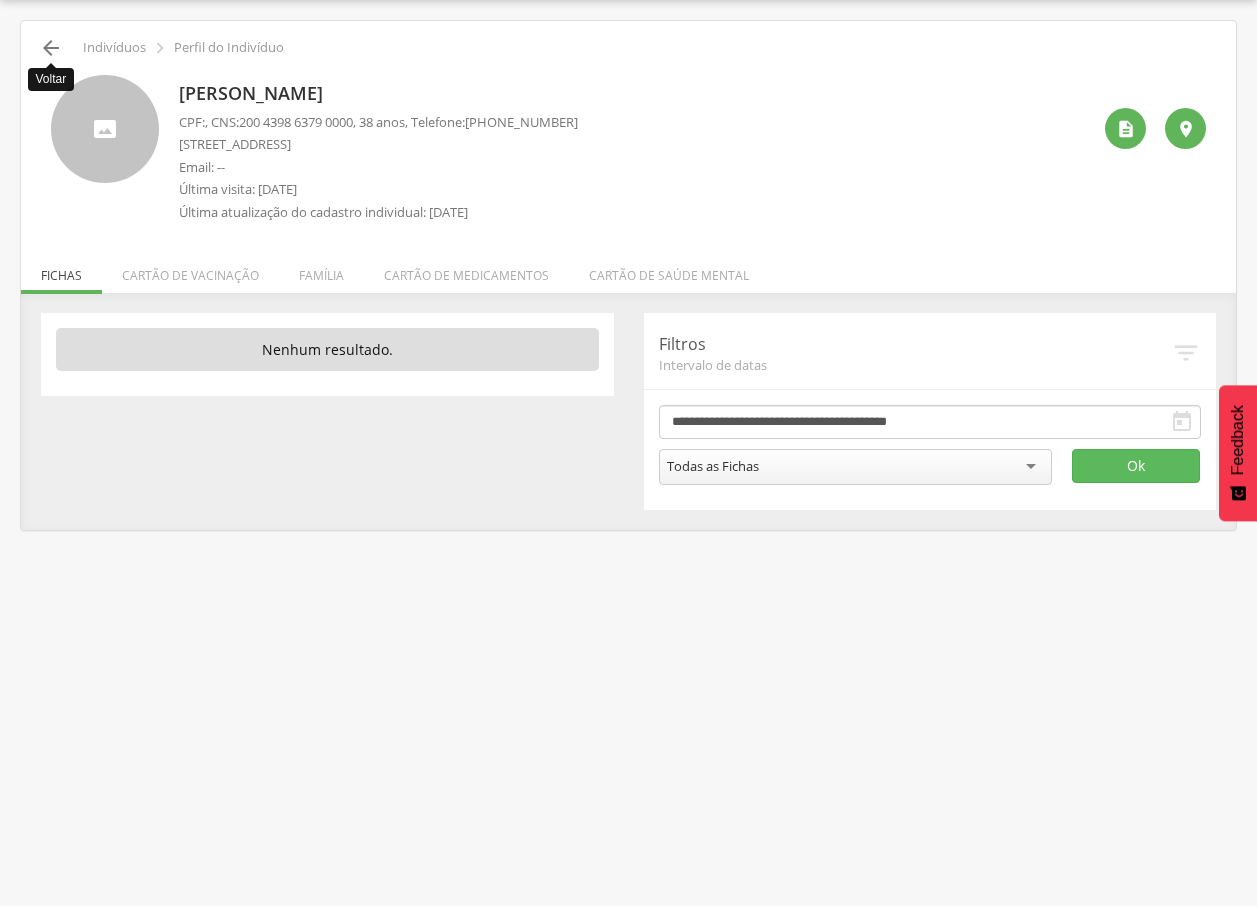 click on "" at bounding box center [51, 48] 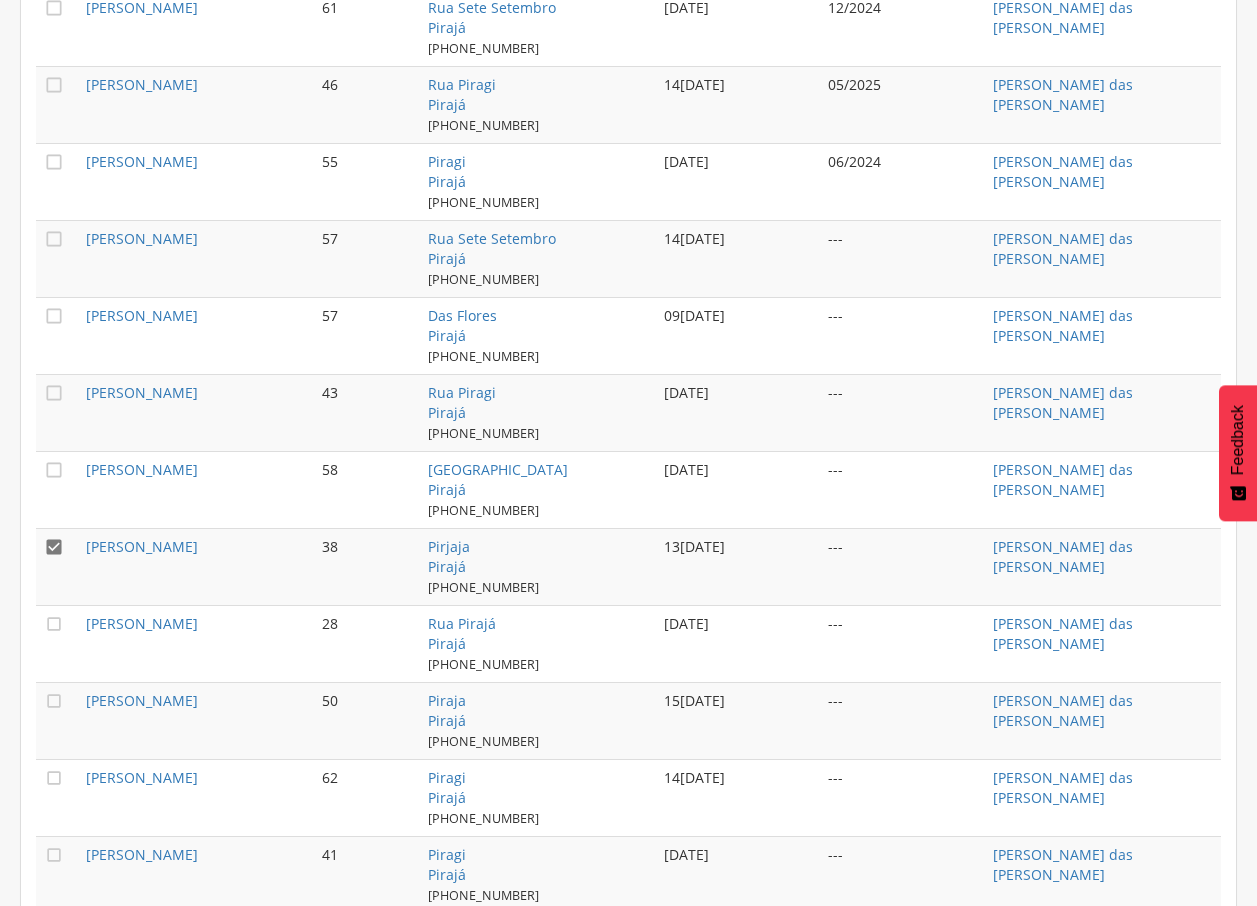 scroll, scrollTop: 1650, scrollLeft: 0, axis: vertical 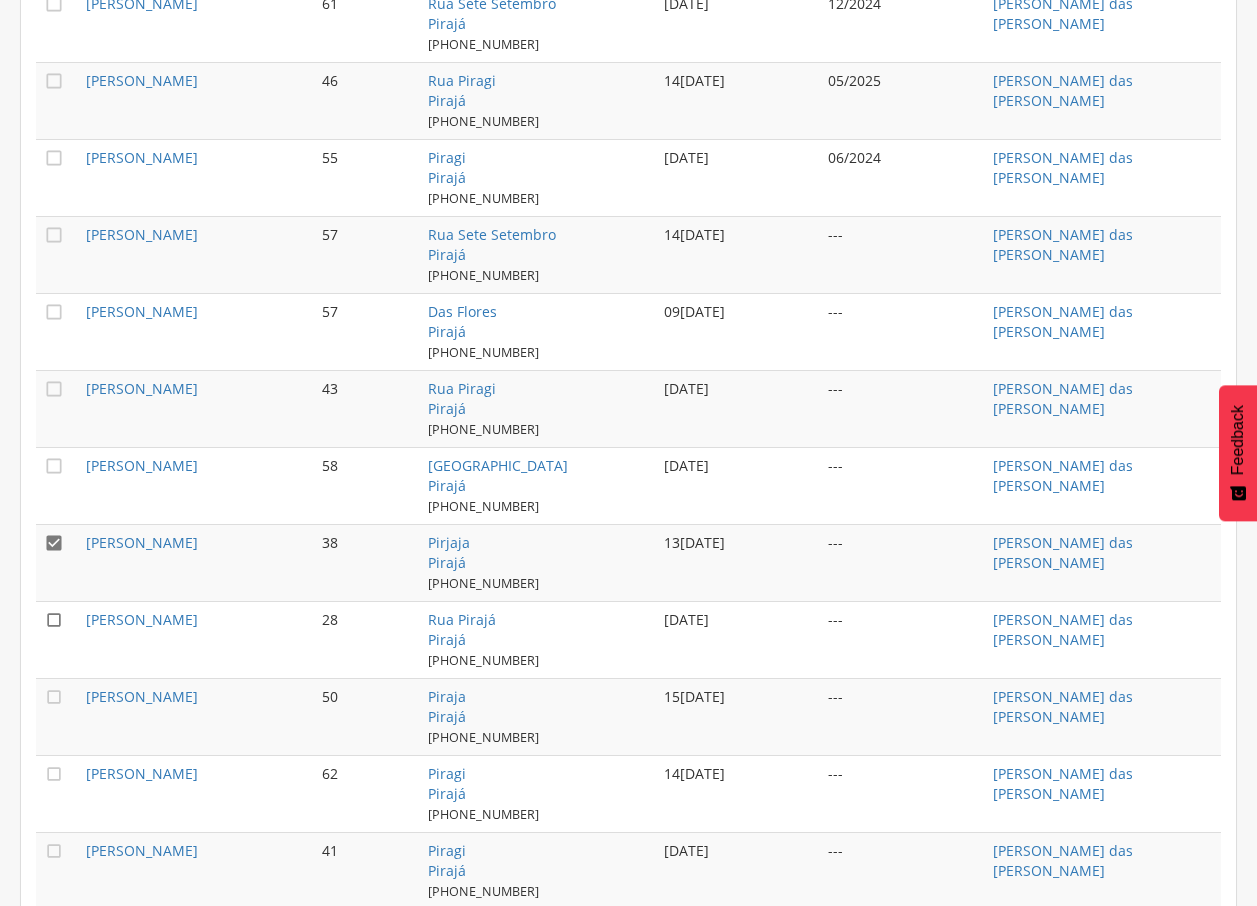 click on "" at bounding box center (54, 620) 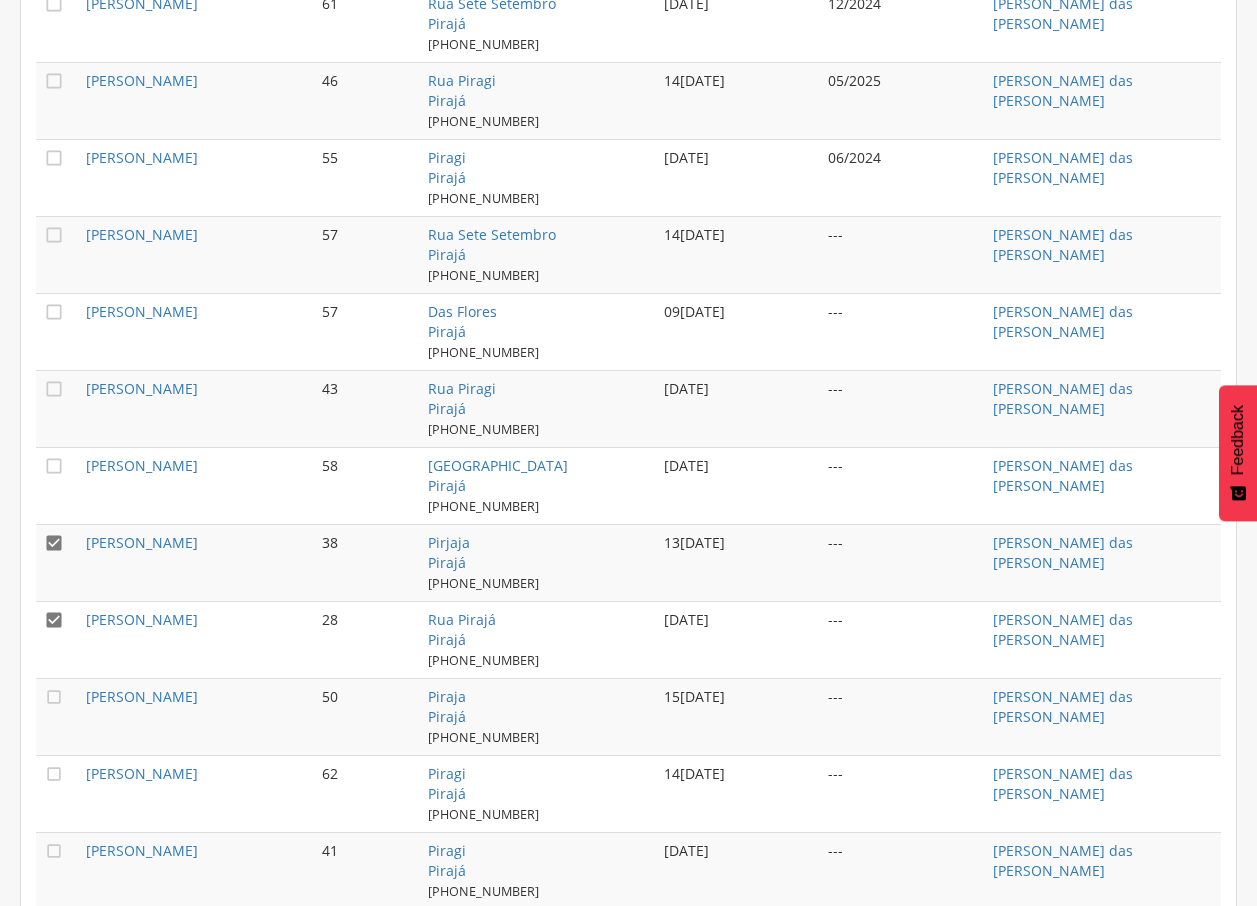 click on "" at bounding box center [54, 543] 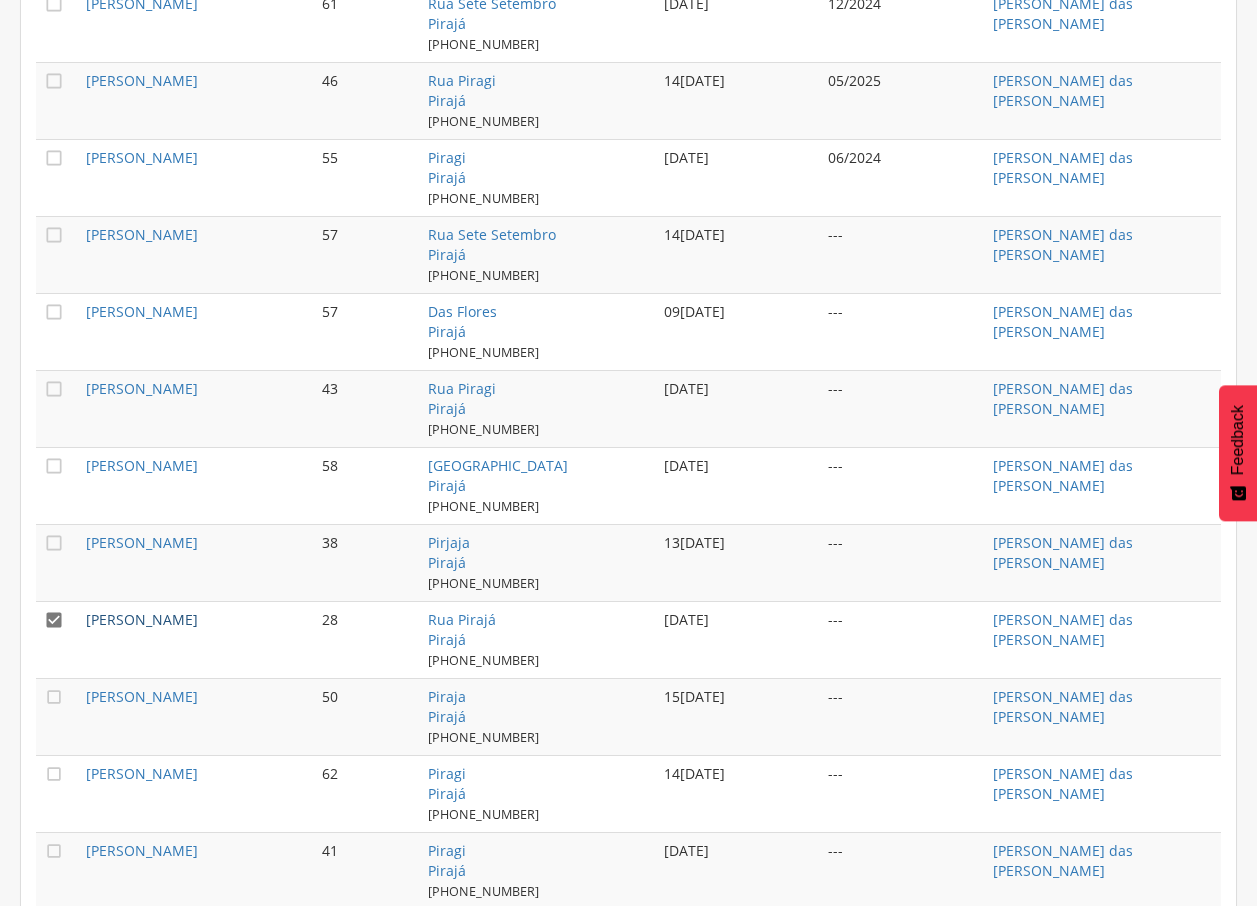 click on "[PERSON_NAME]" at bounding box center [142, 619] 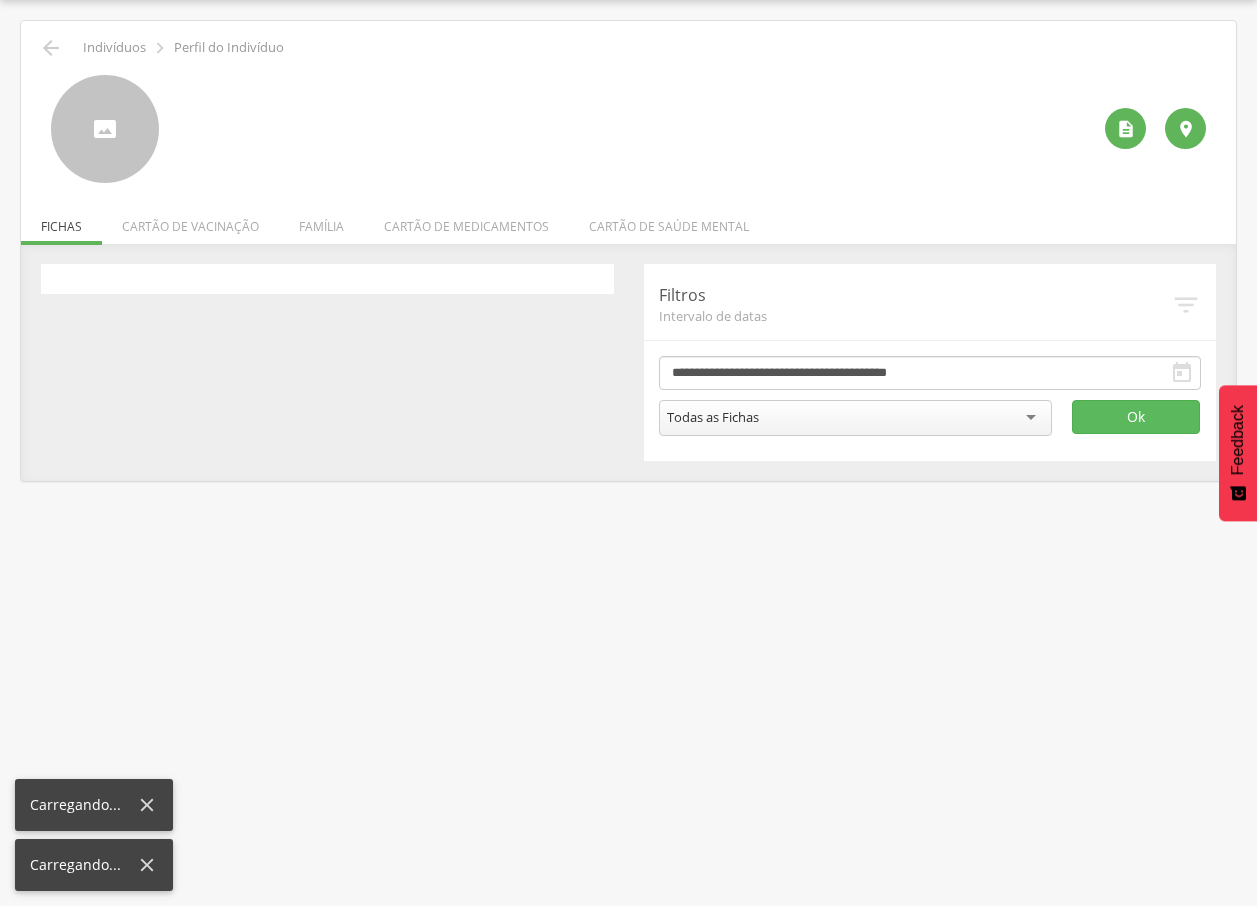 scroll, scrollTop: 60, scrollLeft: 0, axis: vertical 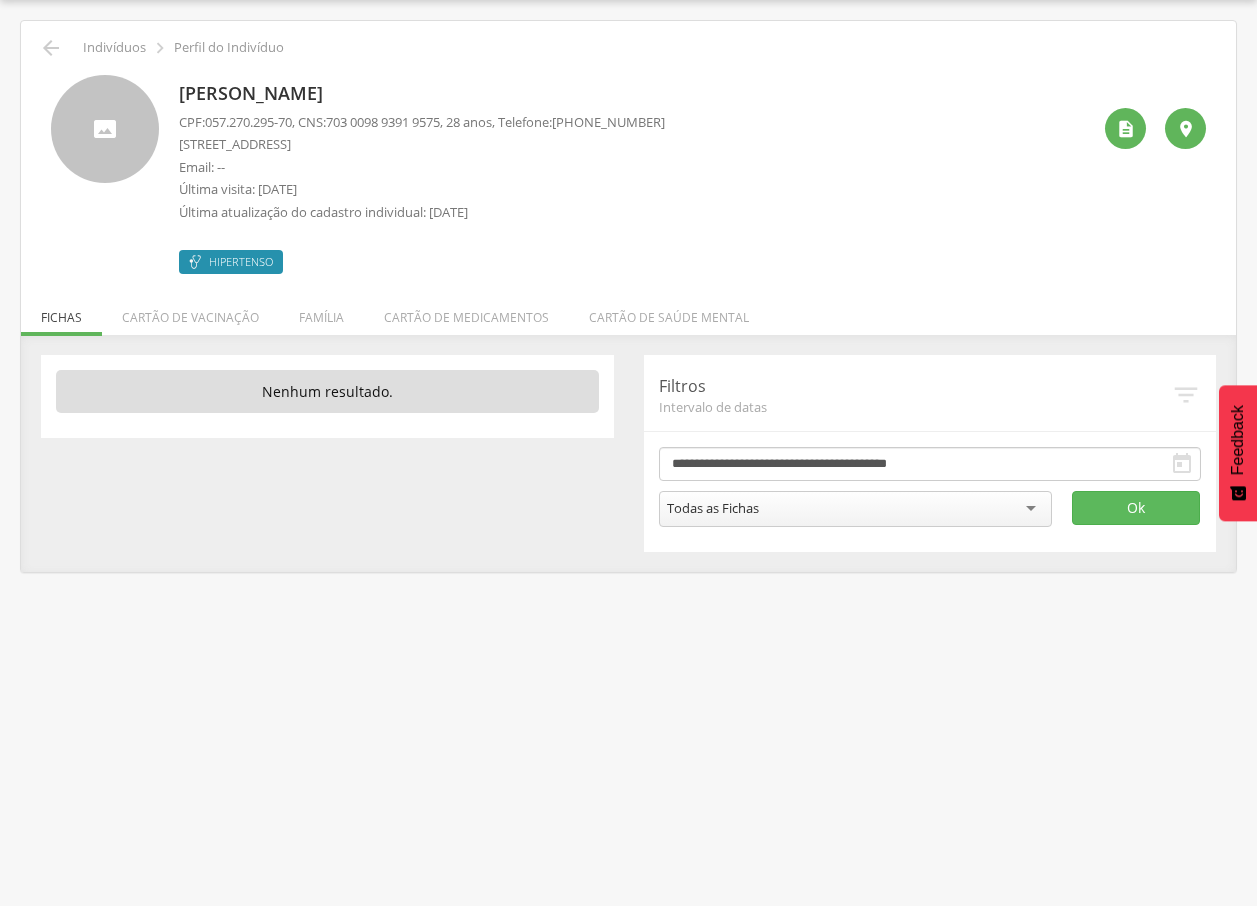 drag, startPoint x: 172, startPoint y: 100, endPoint x: 426, endPoint y: 95, distance: 254.04921 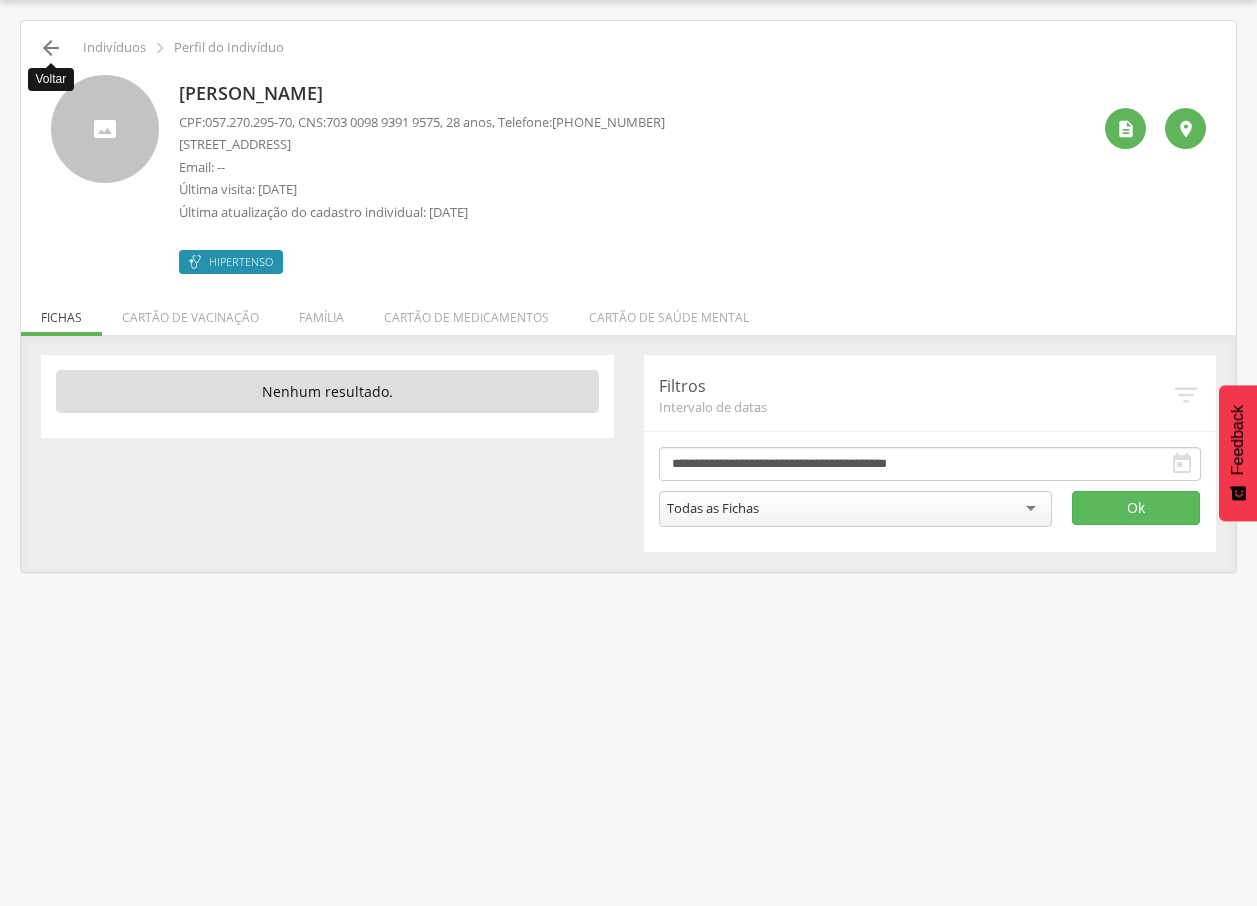 click on "" at bounding box center [51, 48] 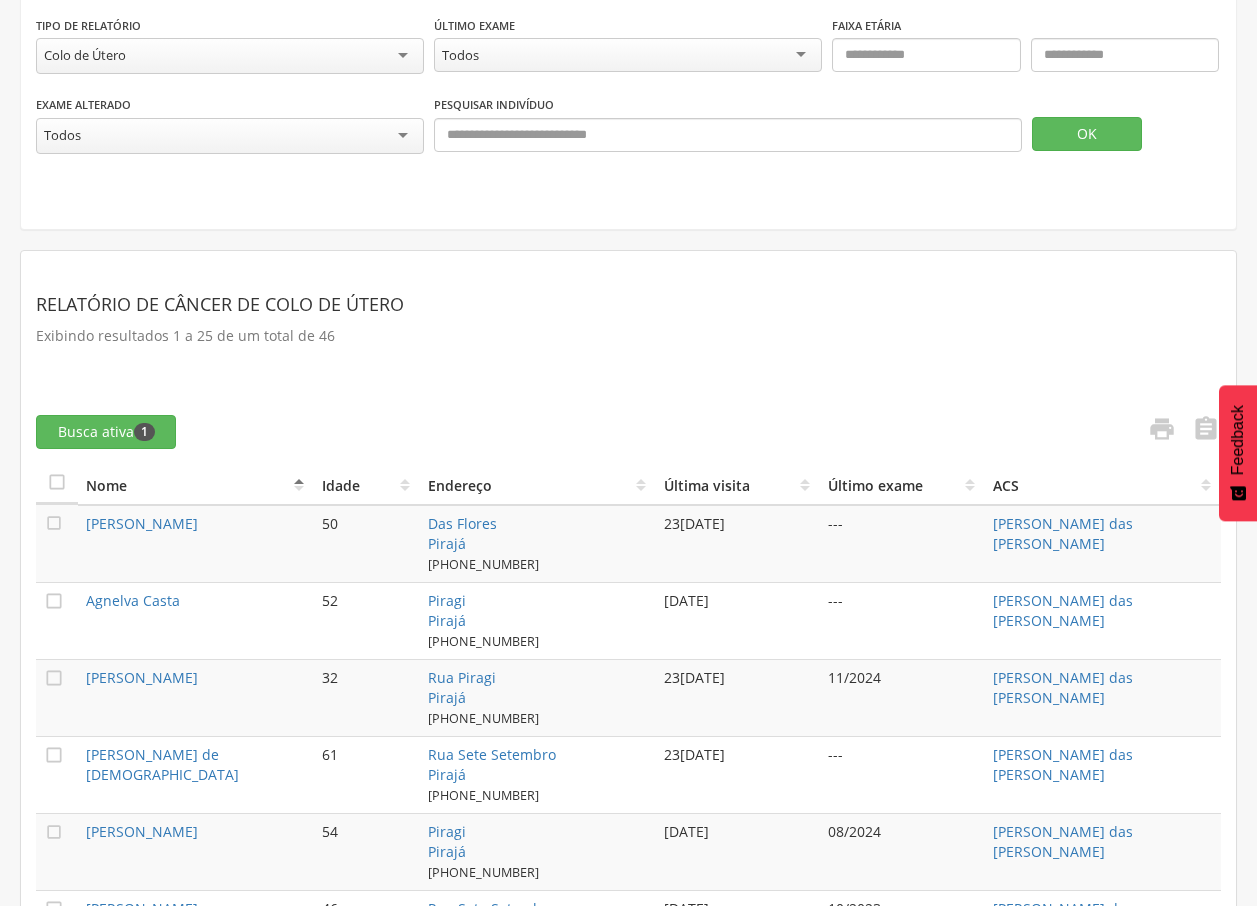 scroll, scrollTop: 852, scrollLeft: 0, axis: vertical 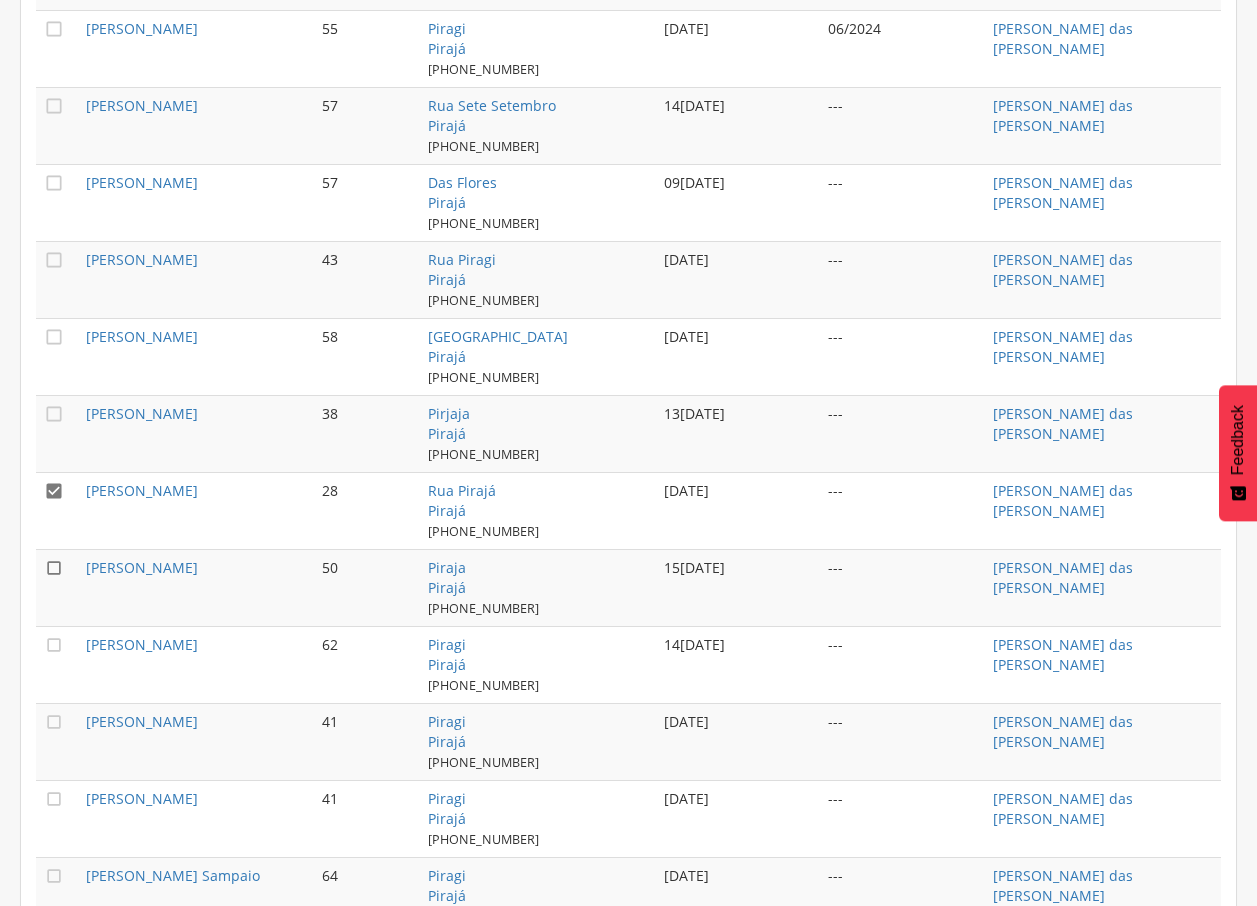 click on "" at bounding box center [54, 568] 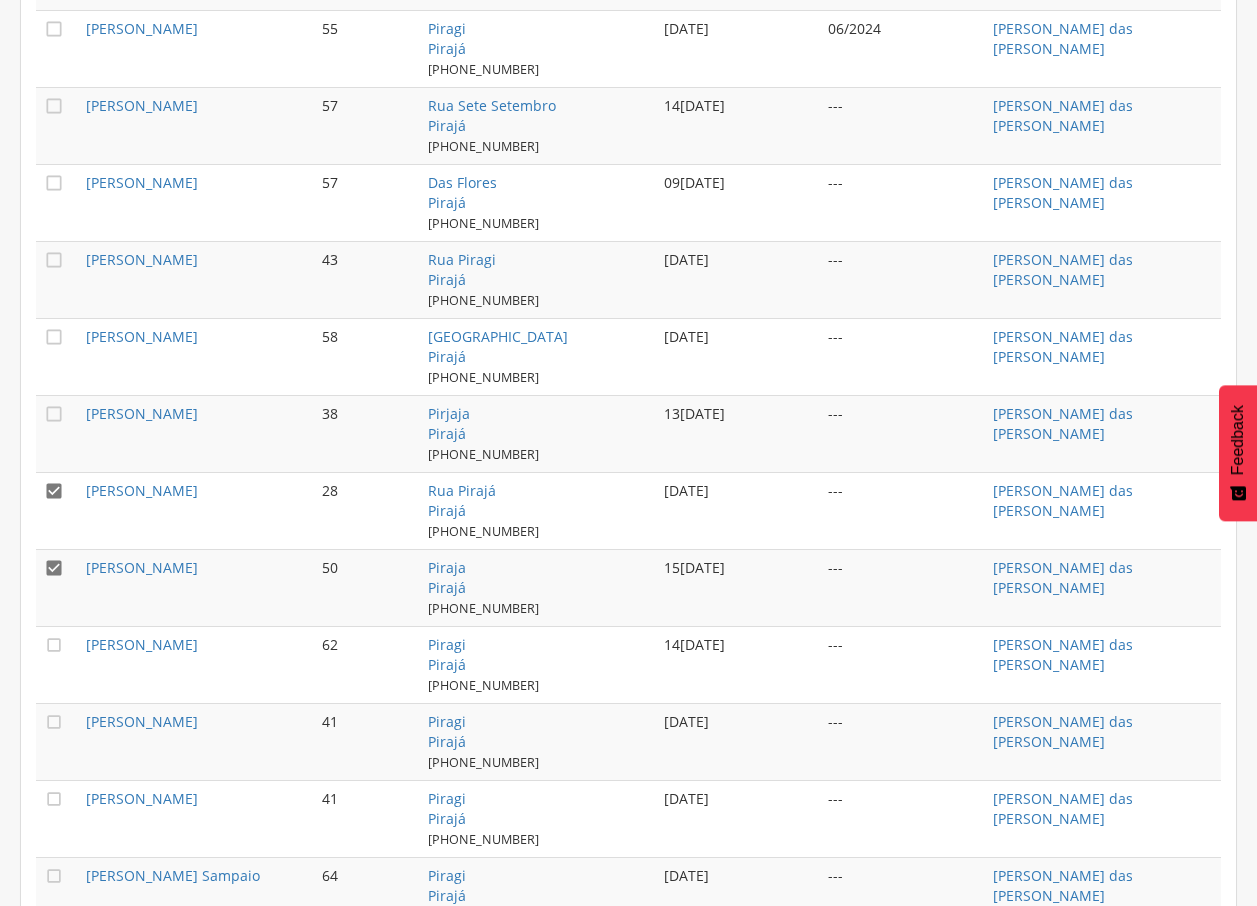 click on "" at bounding box center (54, 491) 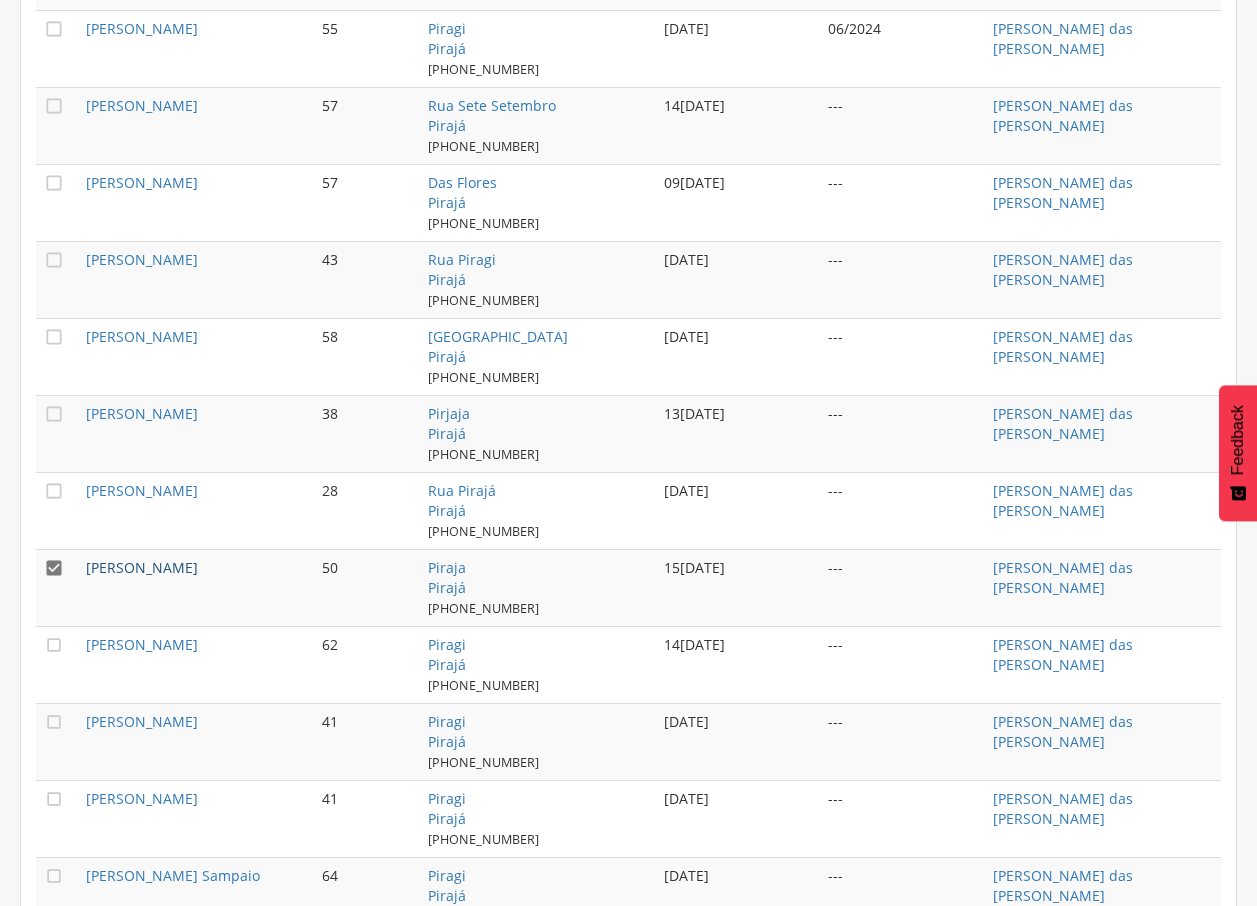 click on "[PERSON_NAME]" at bounding box center [142, 567] 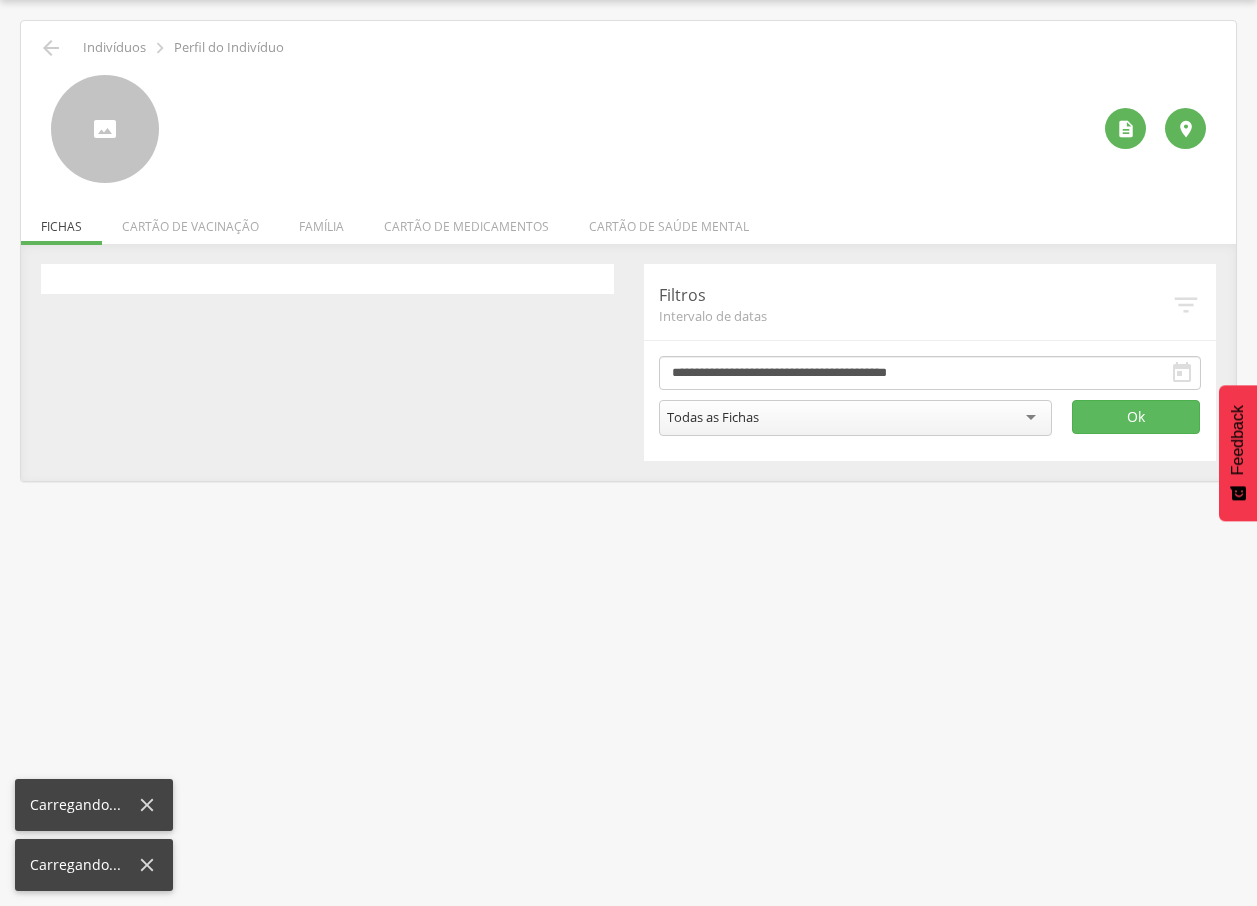 scroll, scrollTop: 60, scrollLeft: 0, axis: vertical 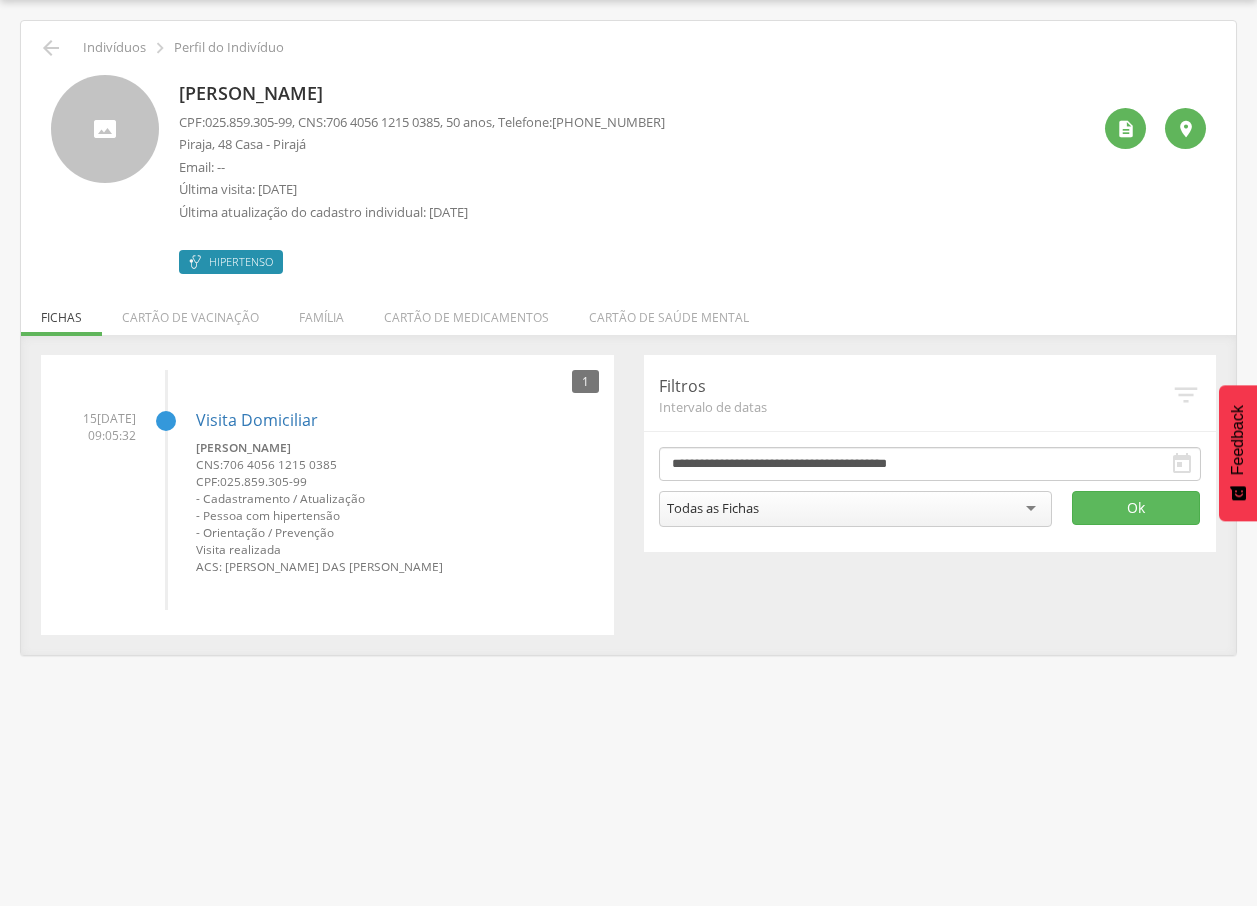 drag, startPoint x: 180, startPoint y: 96, endPoint x: 450, endPoint y: 96, distance: 270 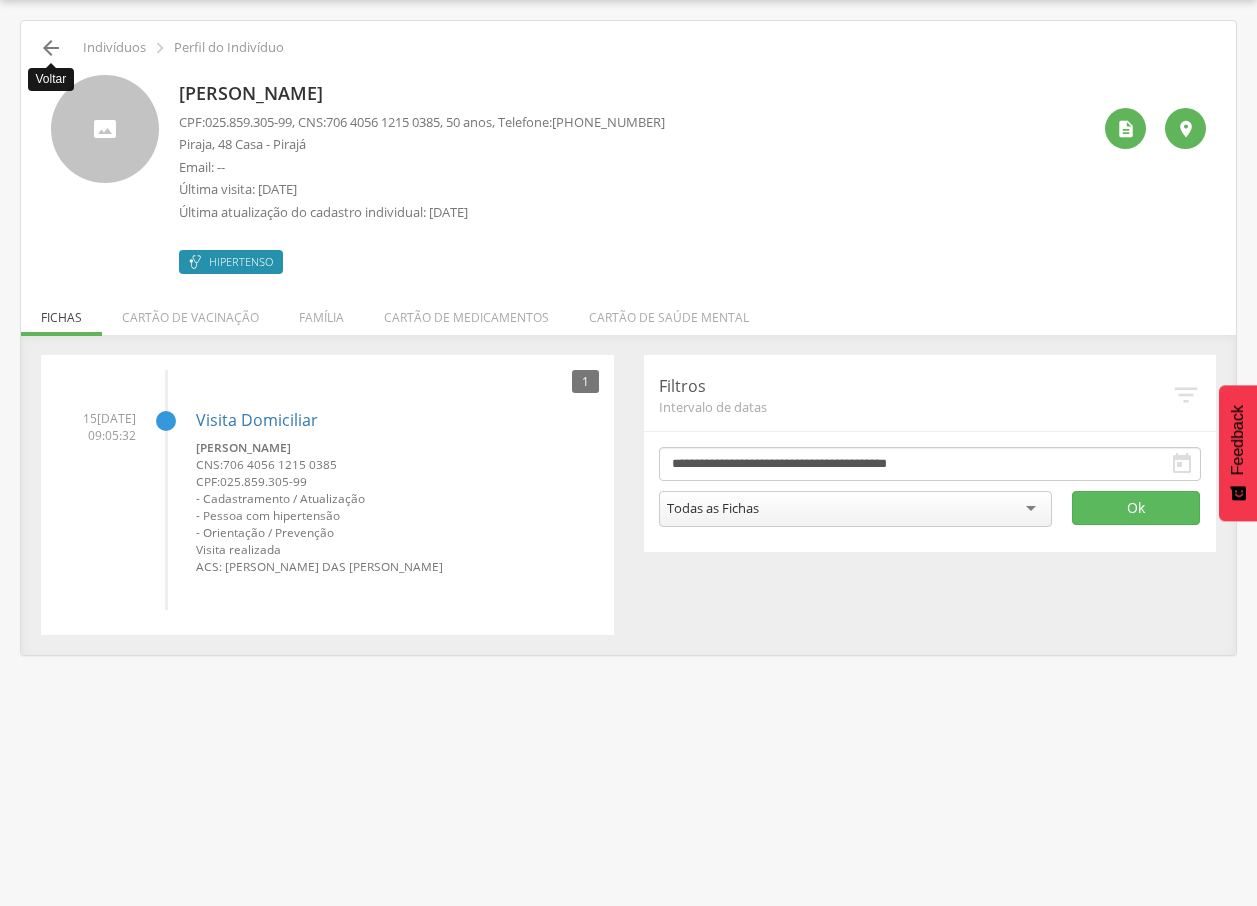 click on "" at bounding box center [51, 48] 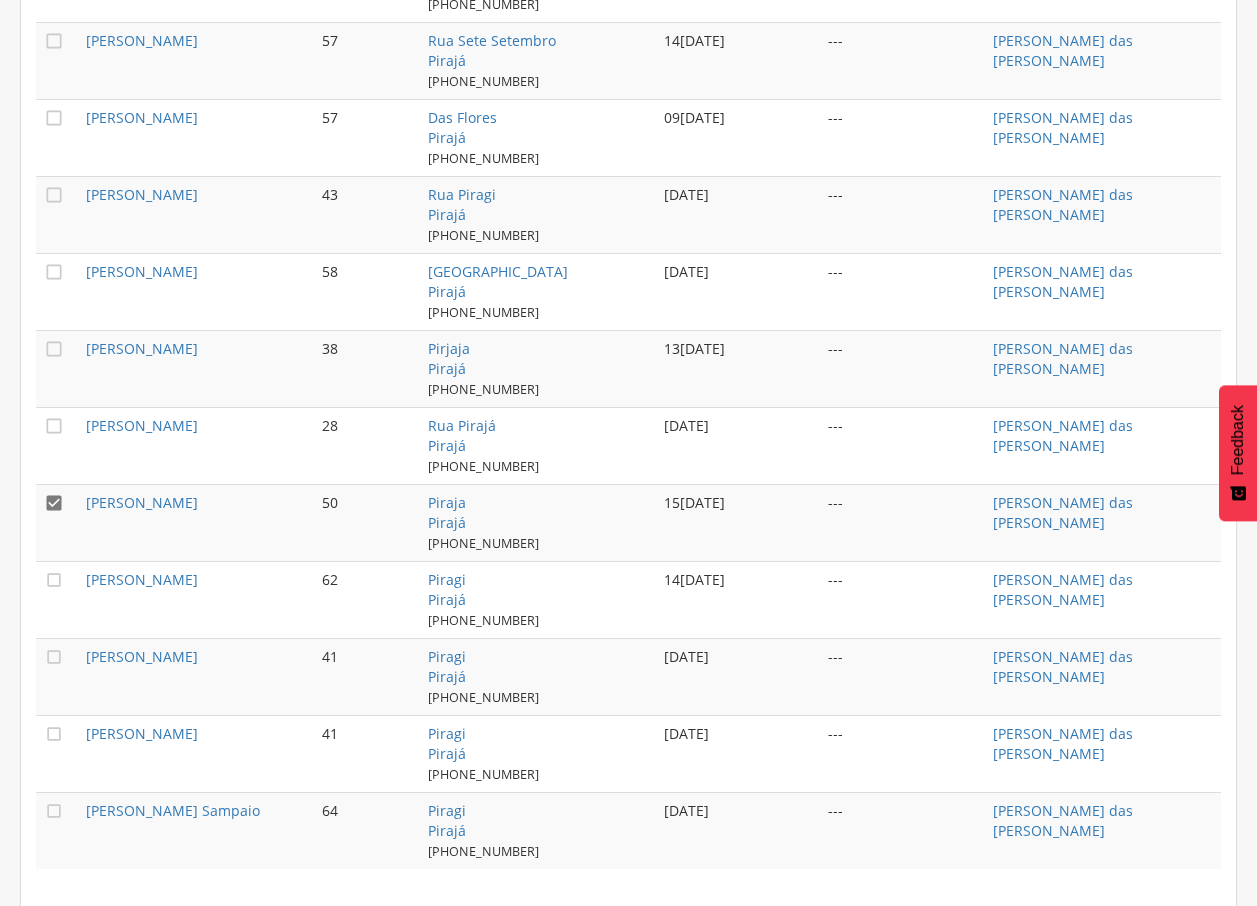 scroll, scrollTop: 1933, scrollLeft: 0, axis: vertical 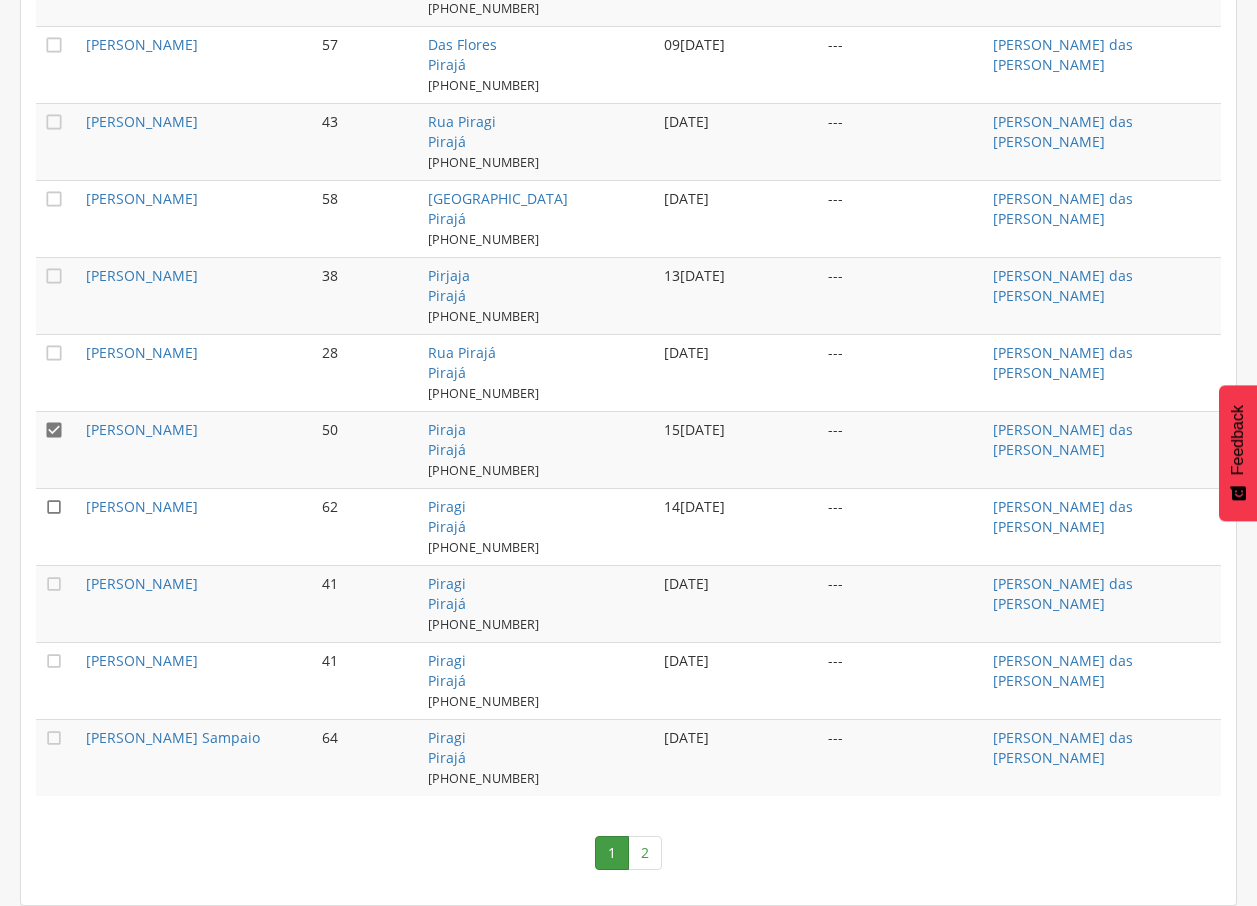 click on "" at bounding box center (54, 507) 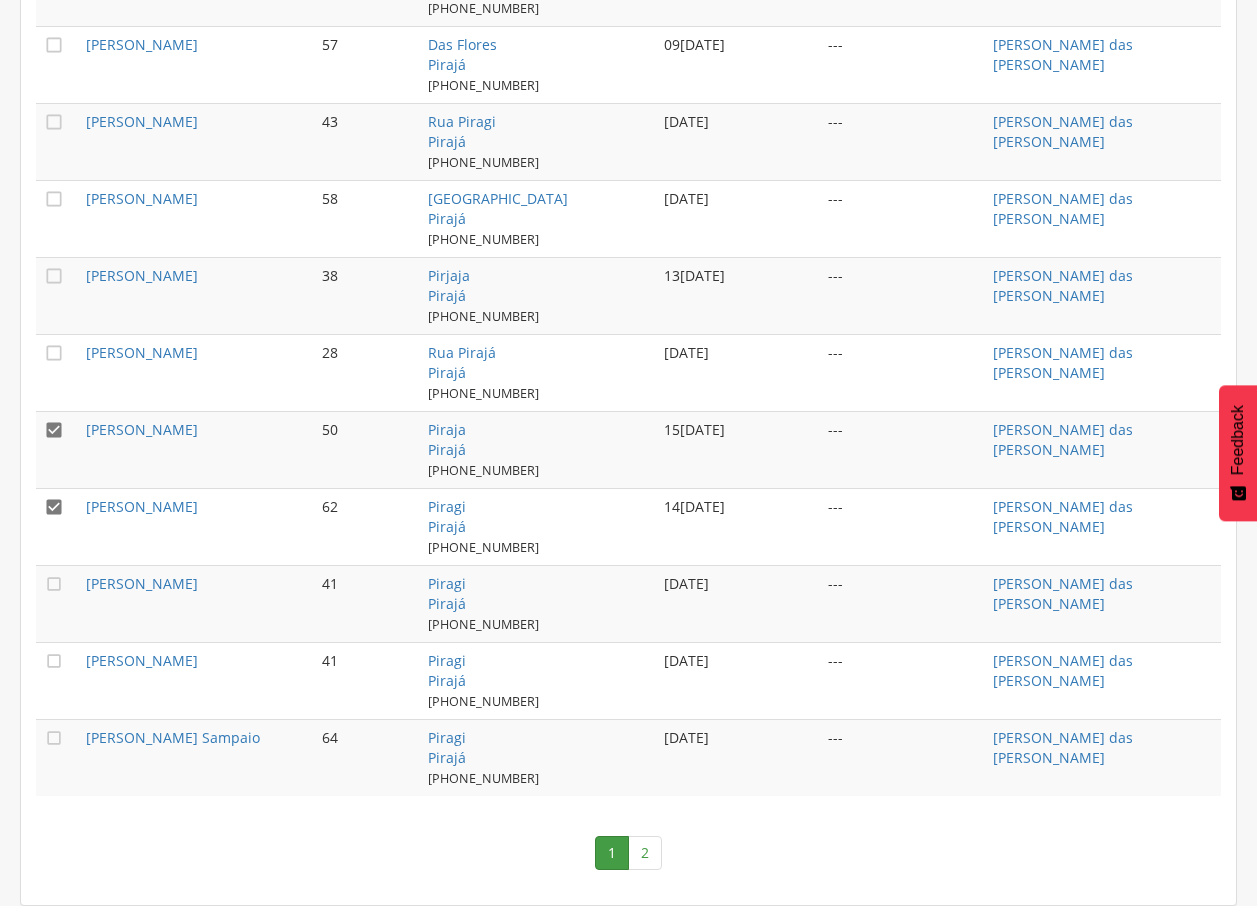 click on "" at bounding box center (54, 430) 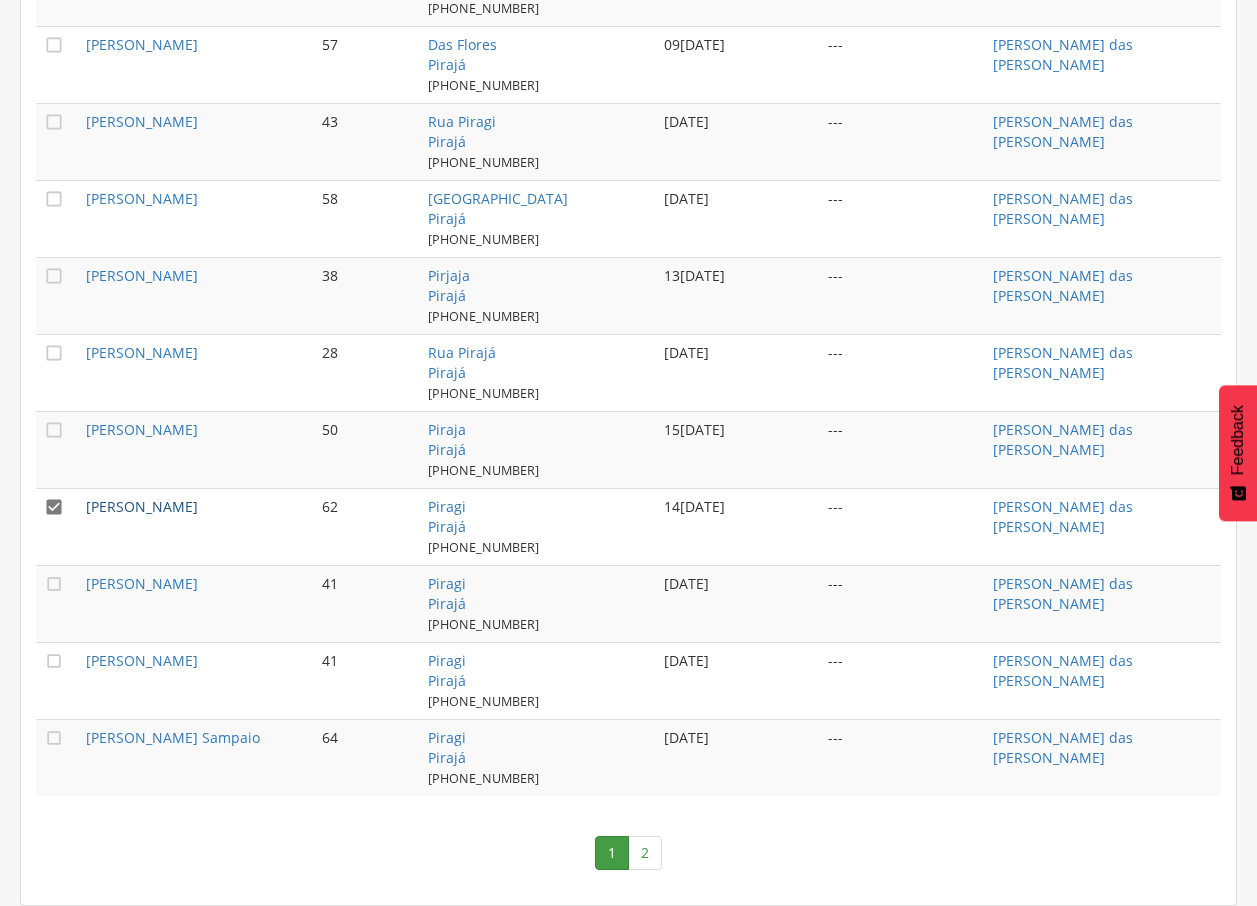click on "[PERSON_NAME]" at bounding box center [142, 506] 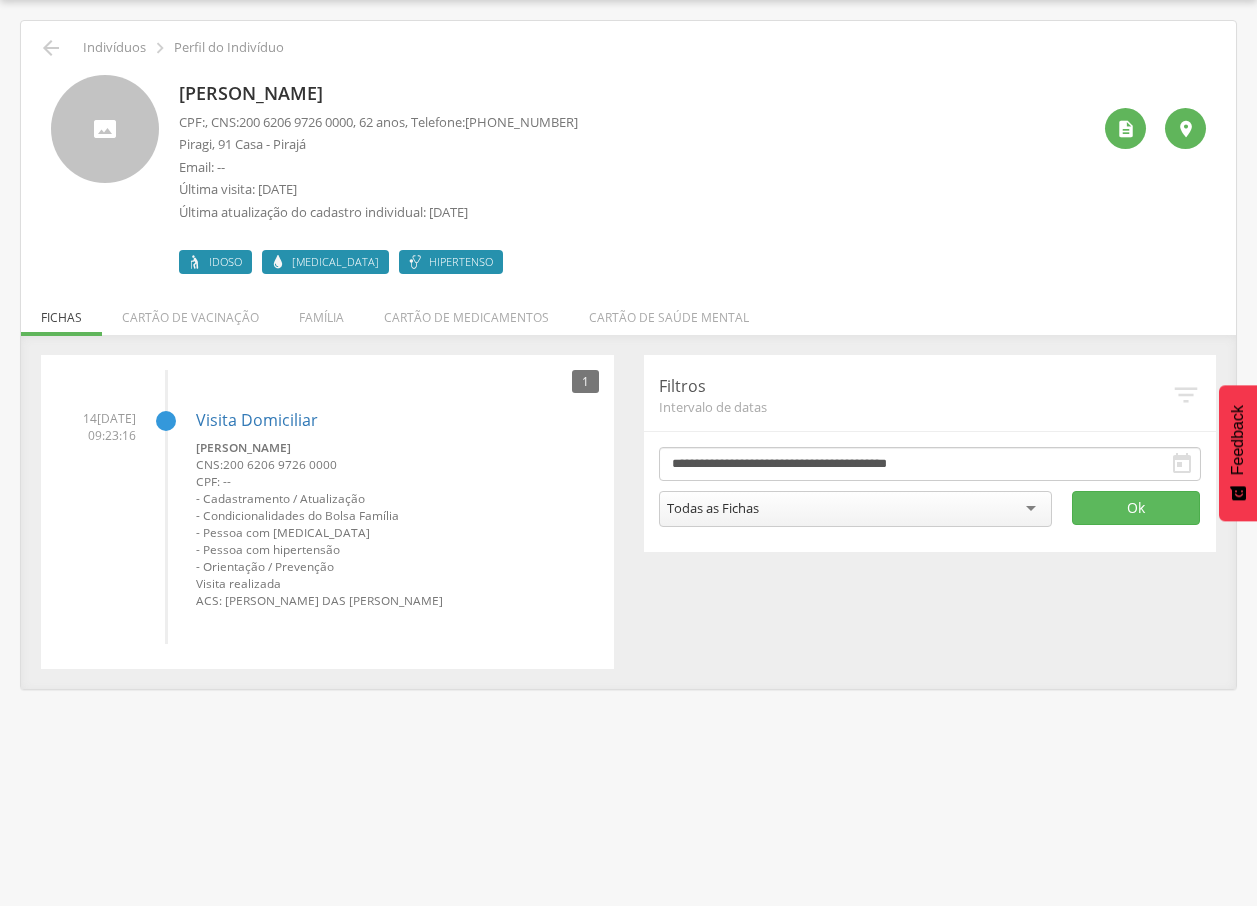 drag, startPoint x: 175, startPoint y: 87, endPoint x: 359, endPoint y: 81, distance: 184.0978 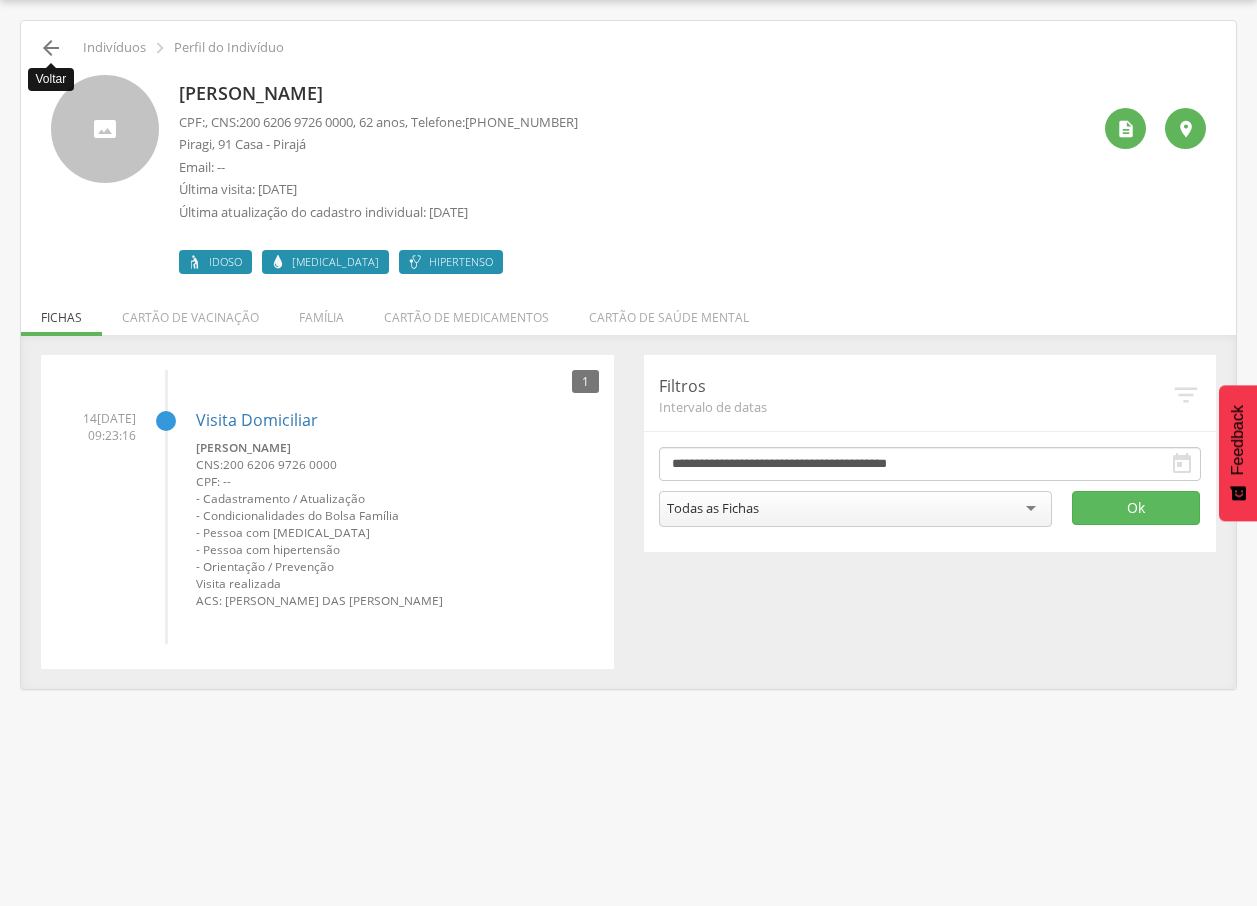 click on "" at bounding box center (51, 48) 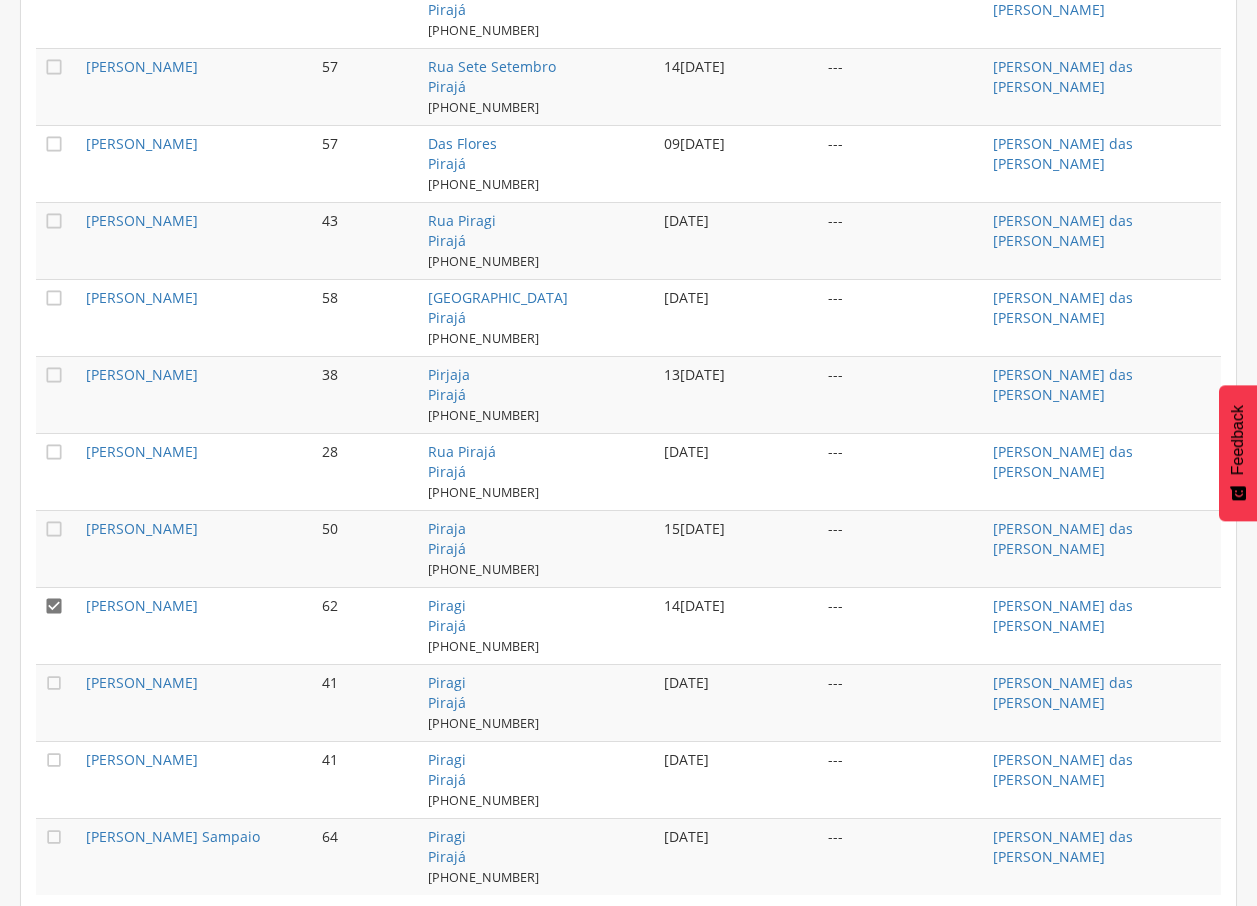 scroll, scrollTop: 1933, scrollLeft: 0, axis: vertical 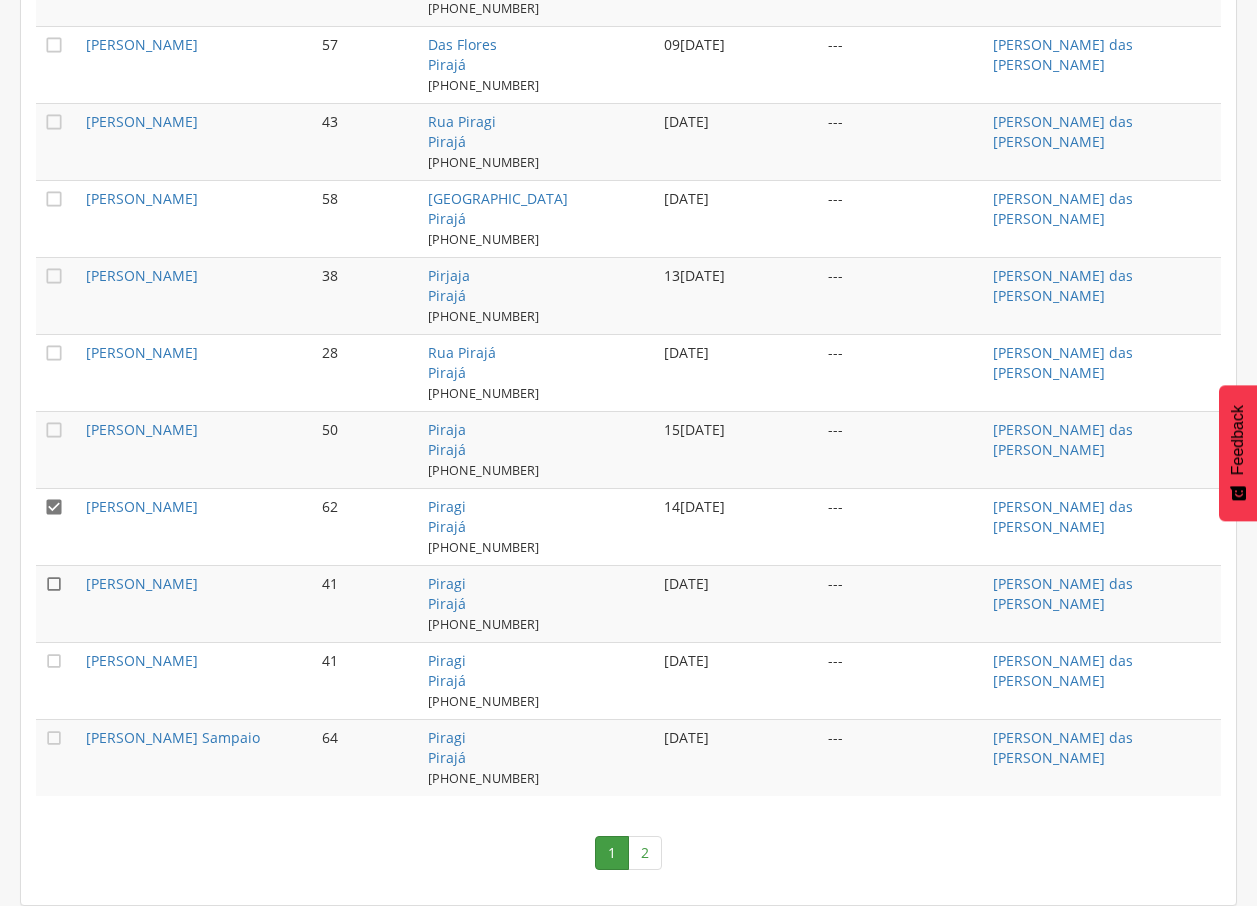click on "" at bounding box center (54, 584) 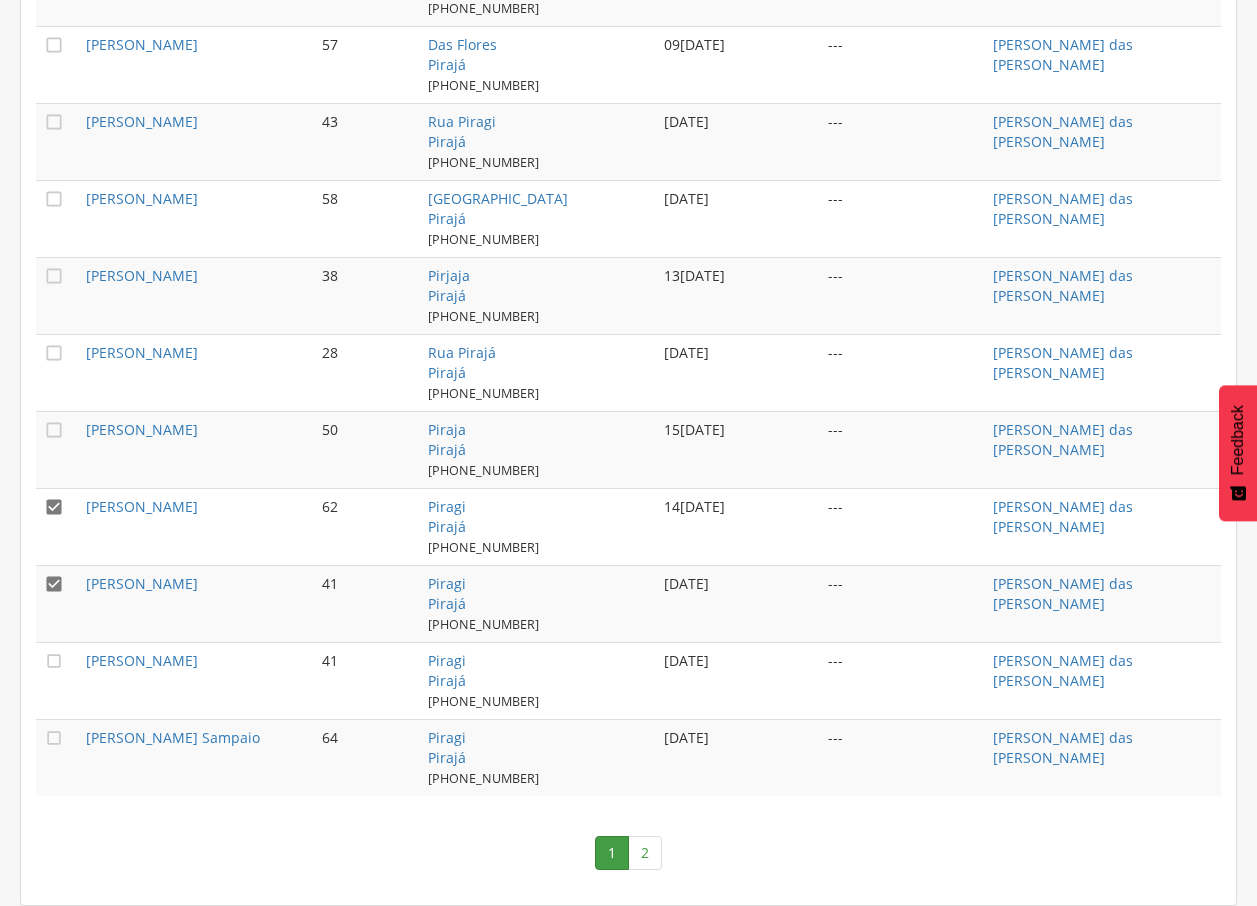 click on "" at bounding box center [54, 507] 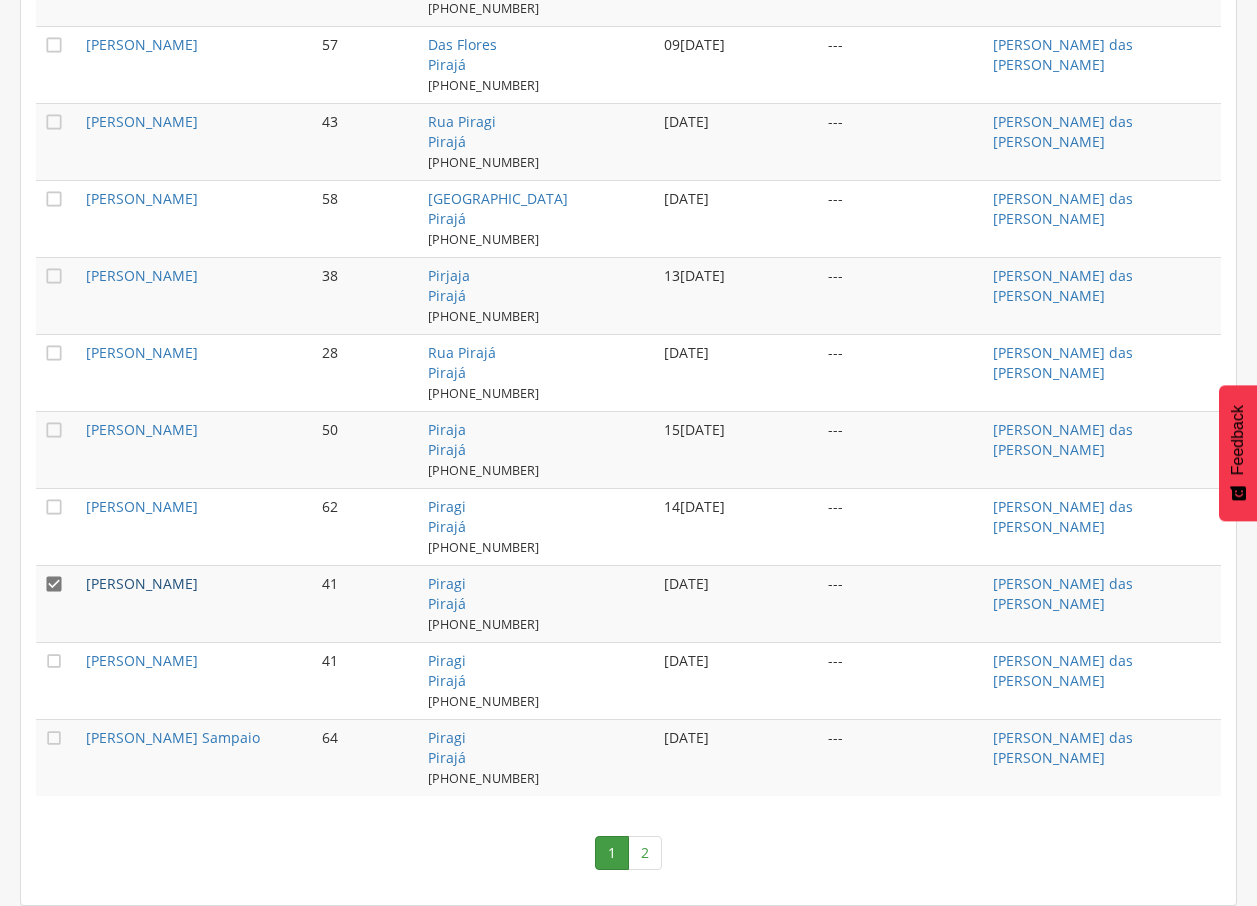 click on "[PERSON_NAME]" at bounding box center (142, 583) 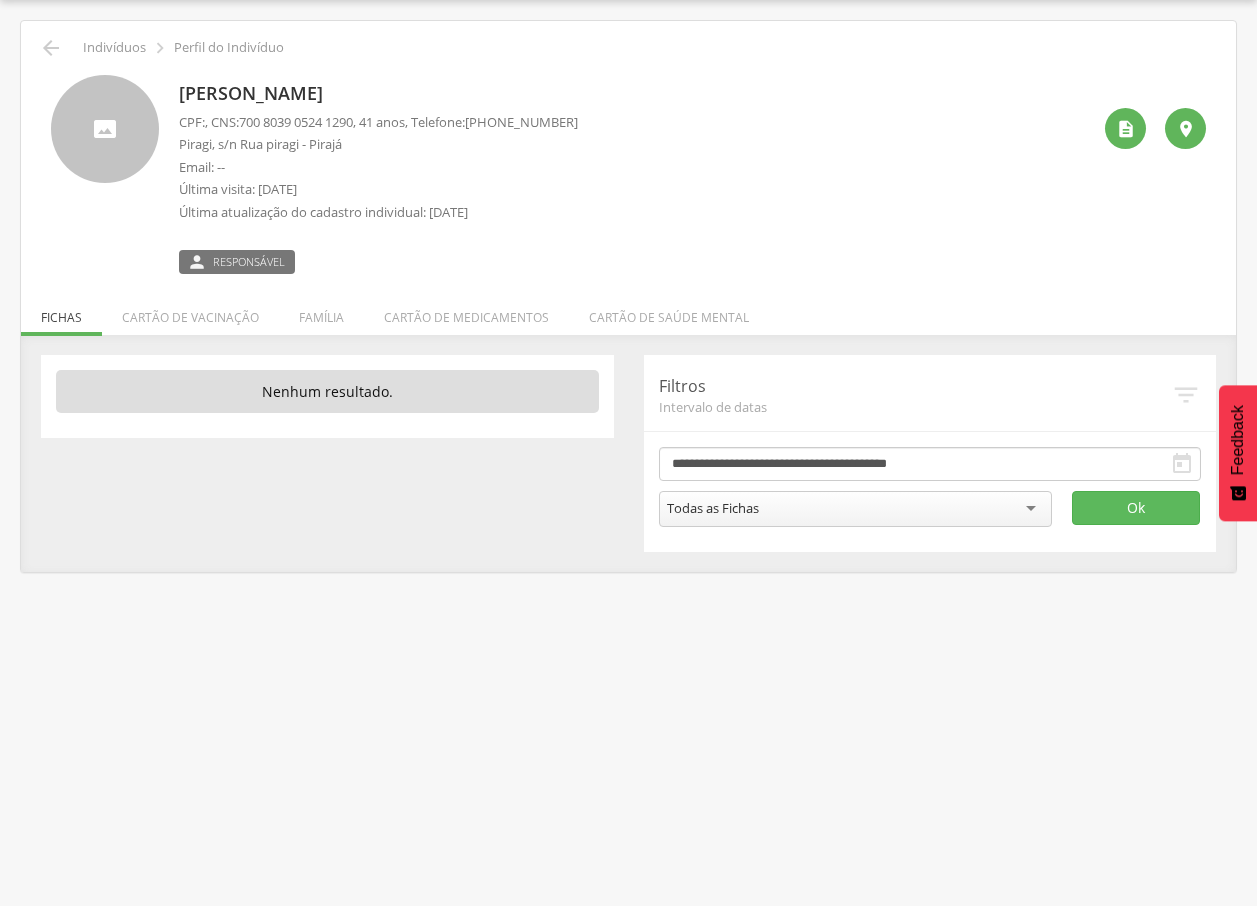 drag, startPoint x: 180, startPoint y: 85, endPoint x: 483, endPoint y: 84, distance: 303.00165 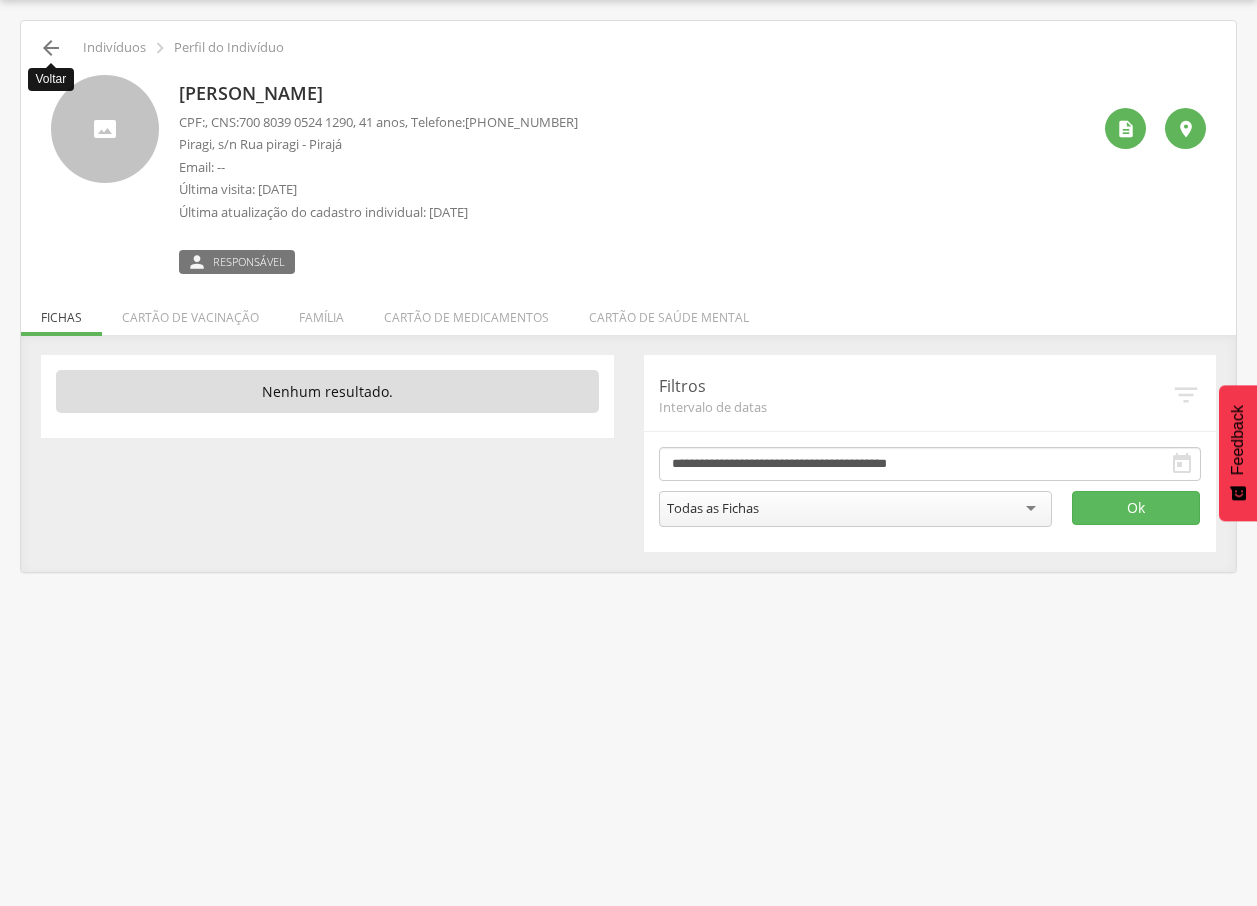 click on "" at bounding box center (51, 48) 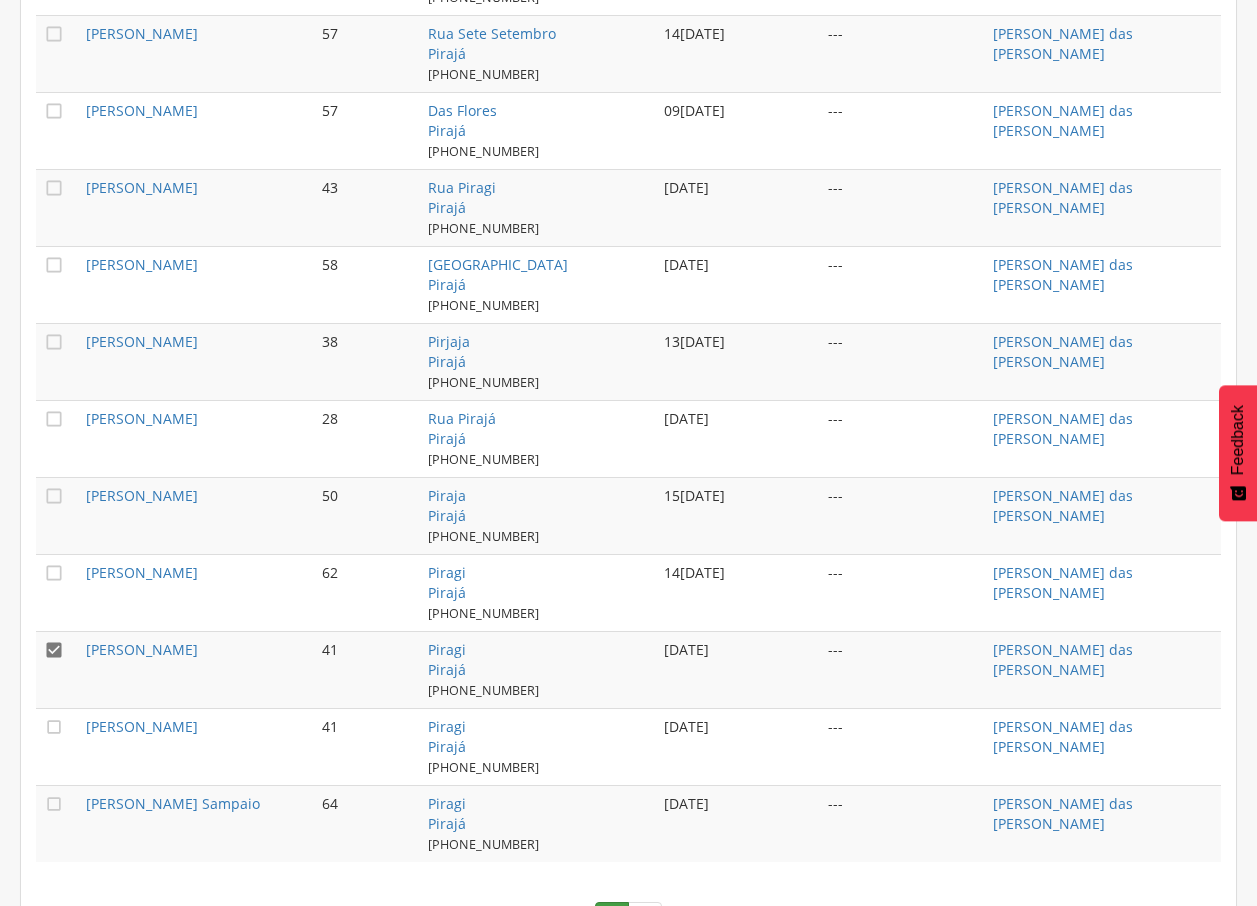 scroll, scrollTop: 1933, scrollLeft: 0, axis: vertical 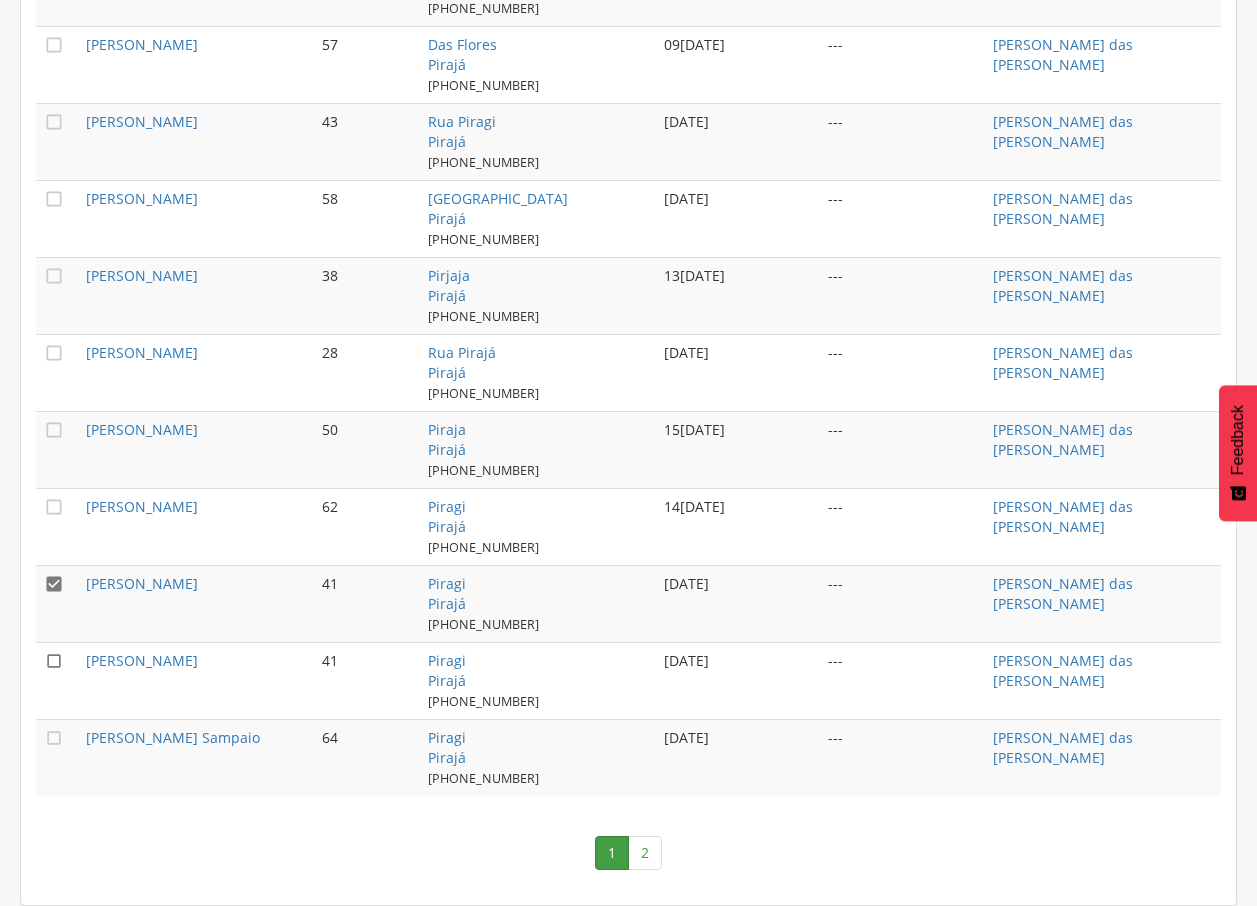 click on "" at bounding box center (54, 661) 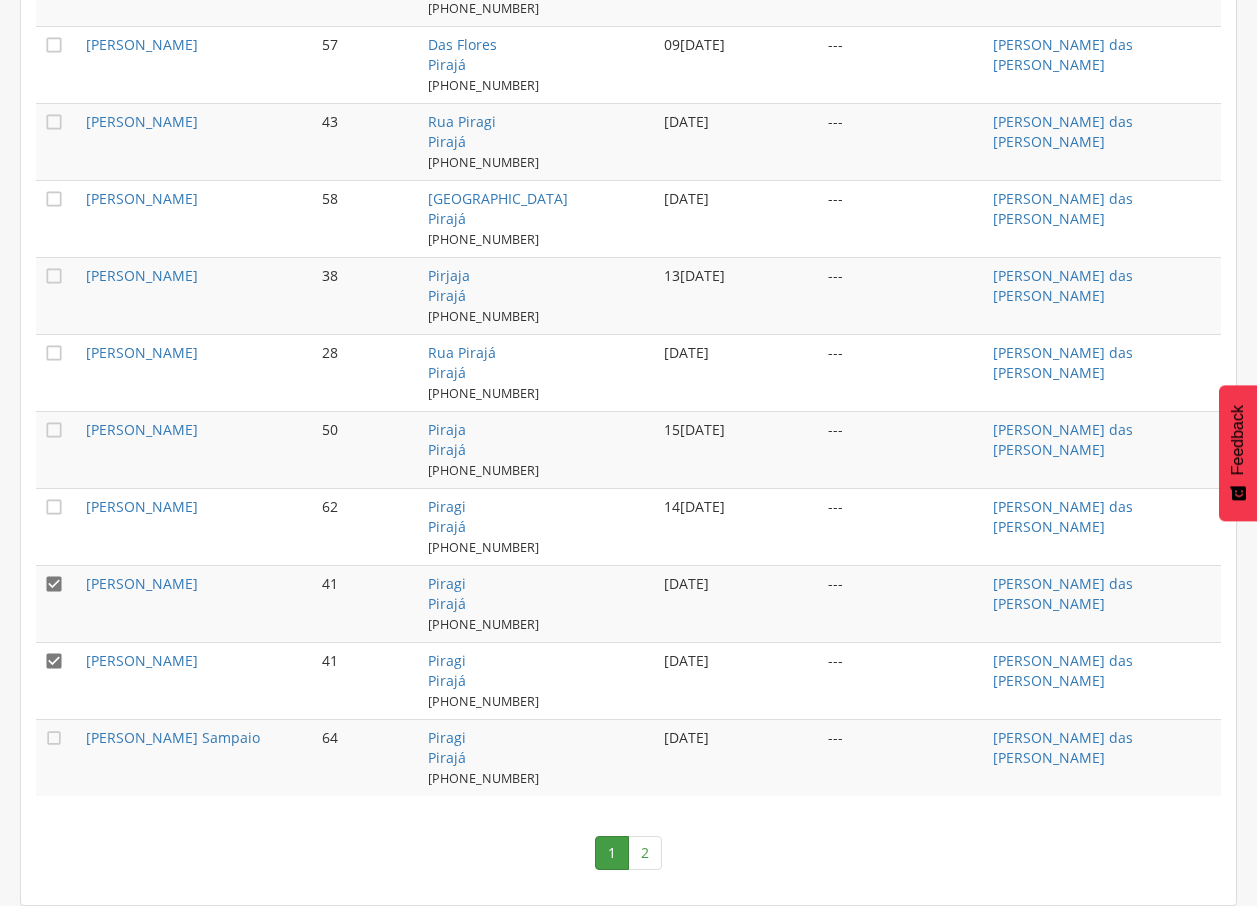 click on "" at bounding box center [54, 584] 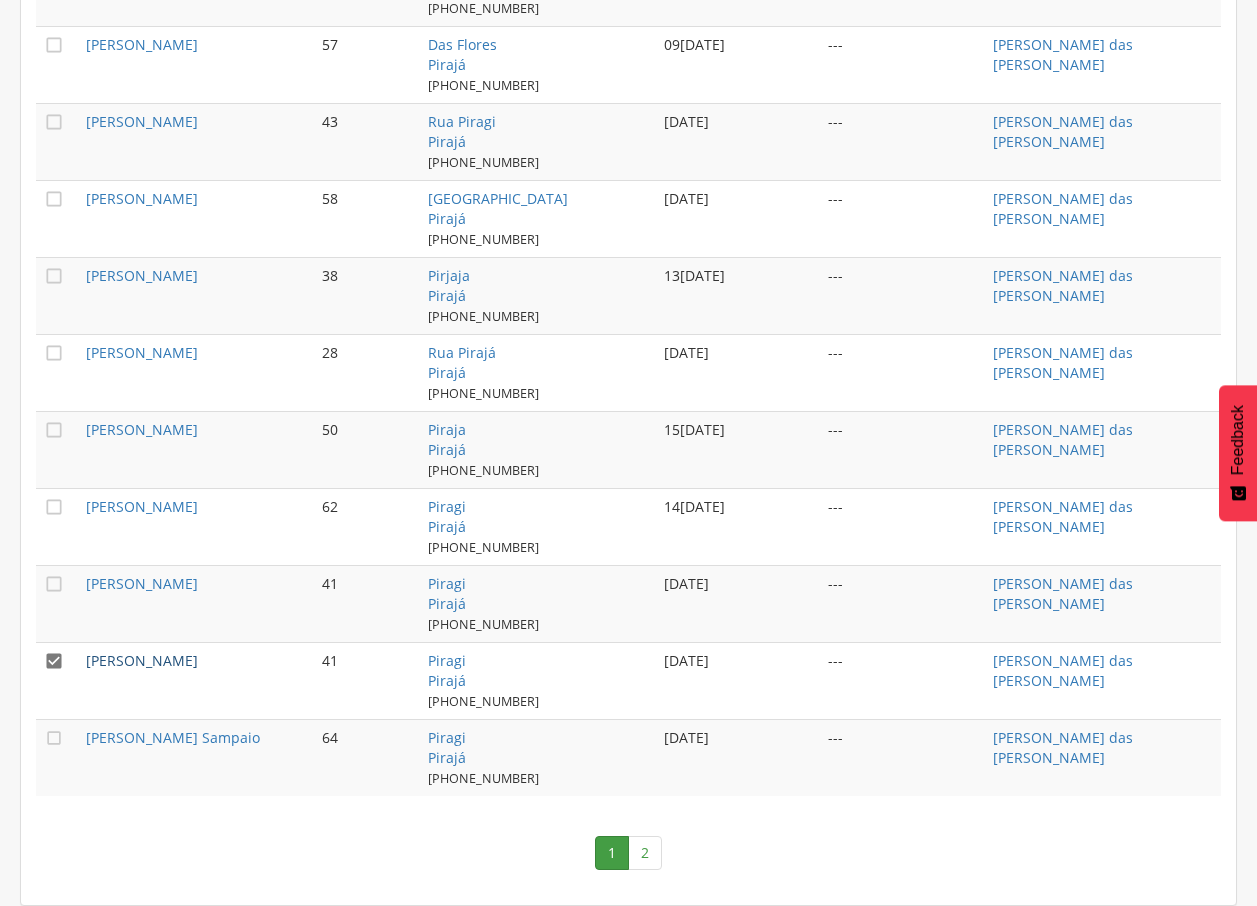 click on "[PERSON_NAME]" at bounding box center (142, 660) 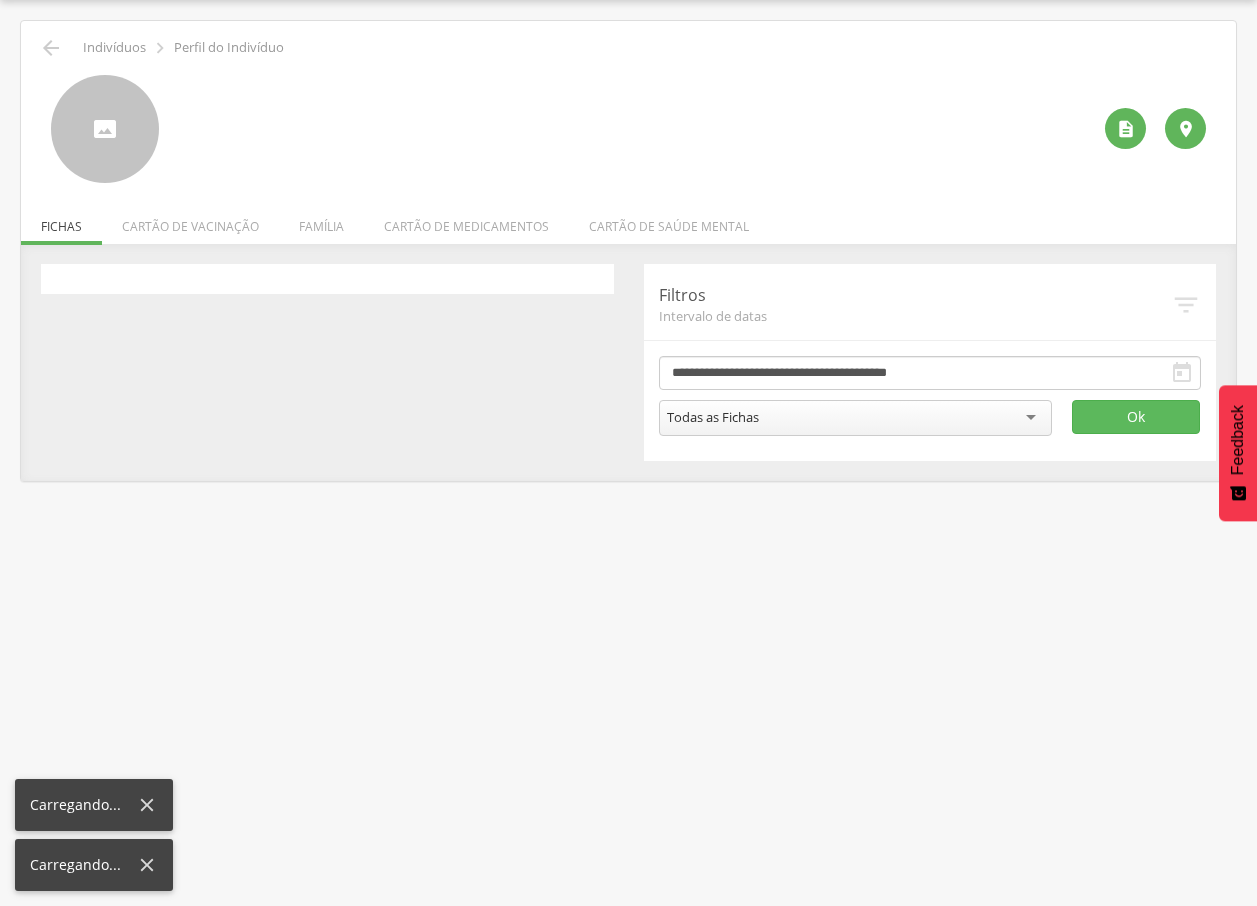 scroll, scrollTop: 60, scrollLeft: 0, axis: vertical 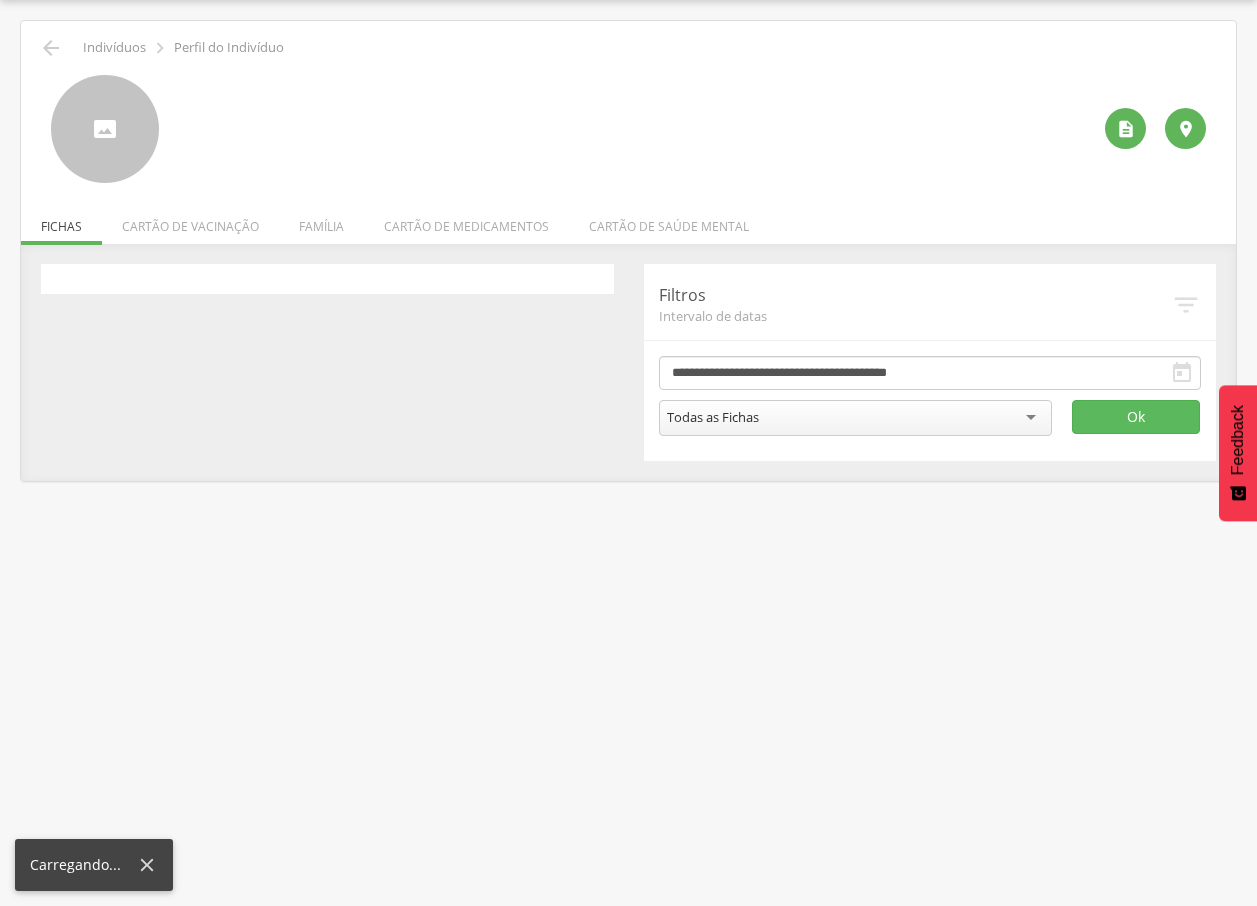 click 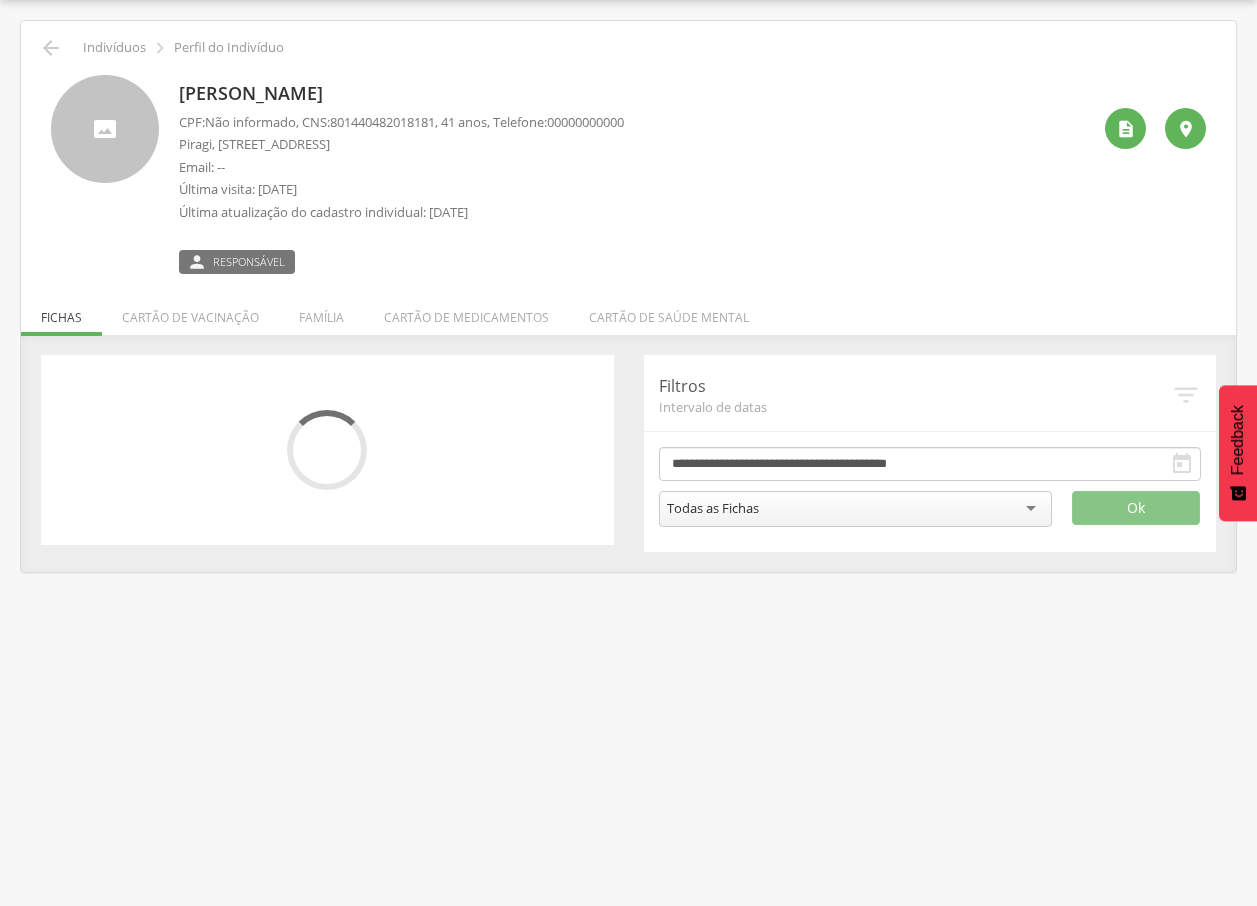 drag, startPoint x: 222, startPoint y: 86, endPoint x: 498, endPoint y: 85, distance: 276.0018 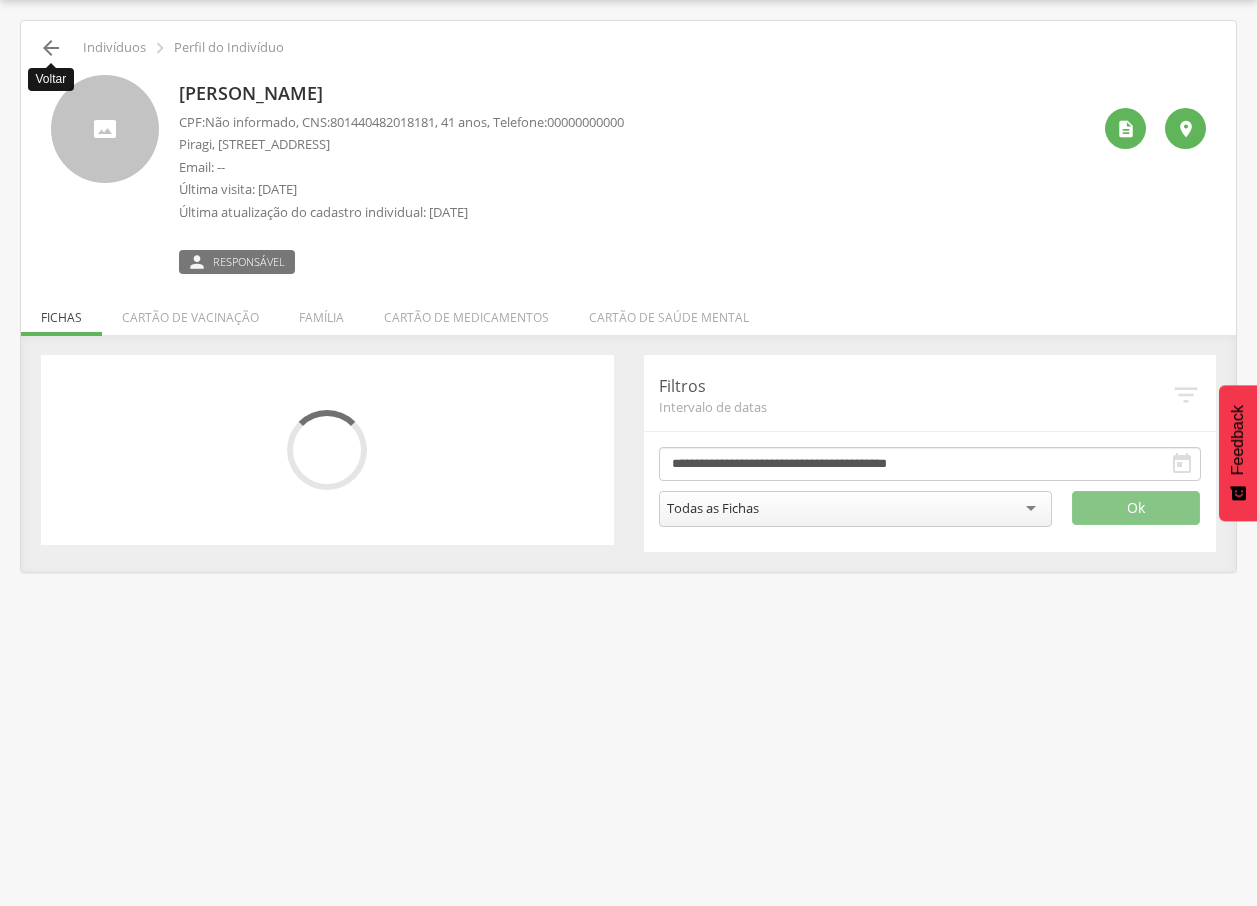 click on "" at bounding box center [51, 48] 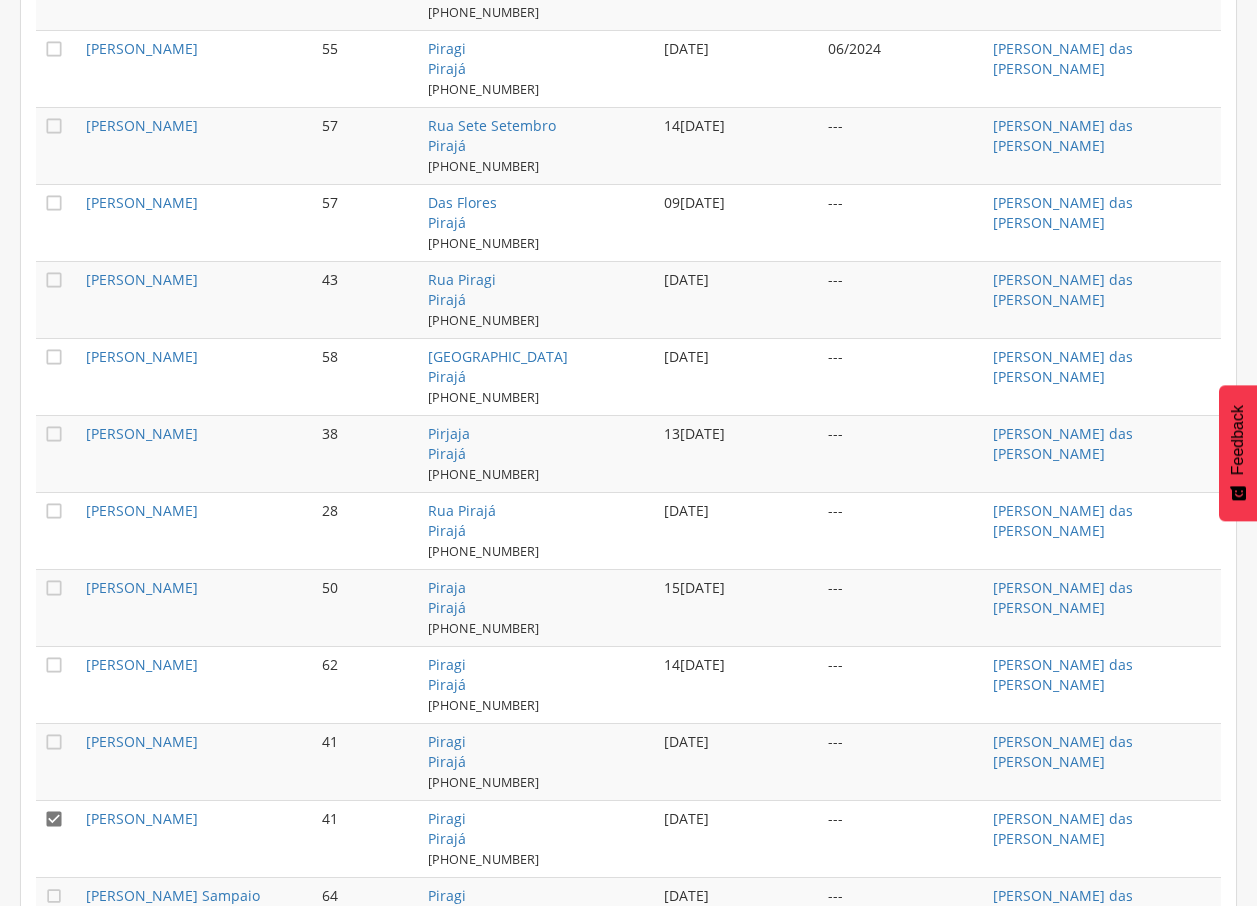 scroll, scrollTop: 1933, scrollLeft: 0, axis: vertical 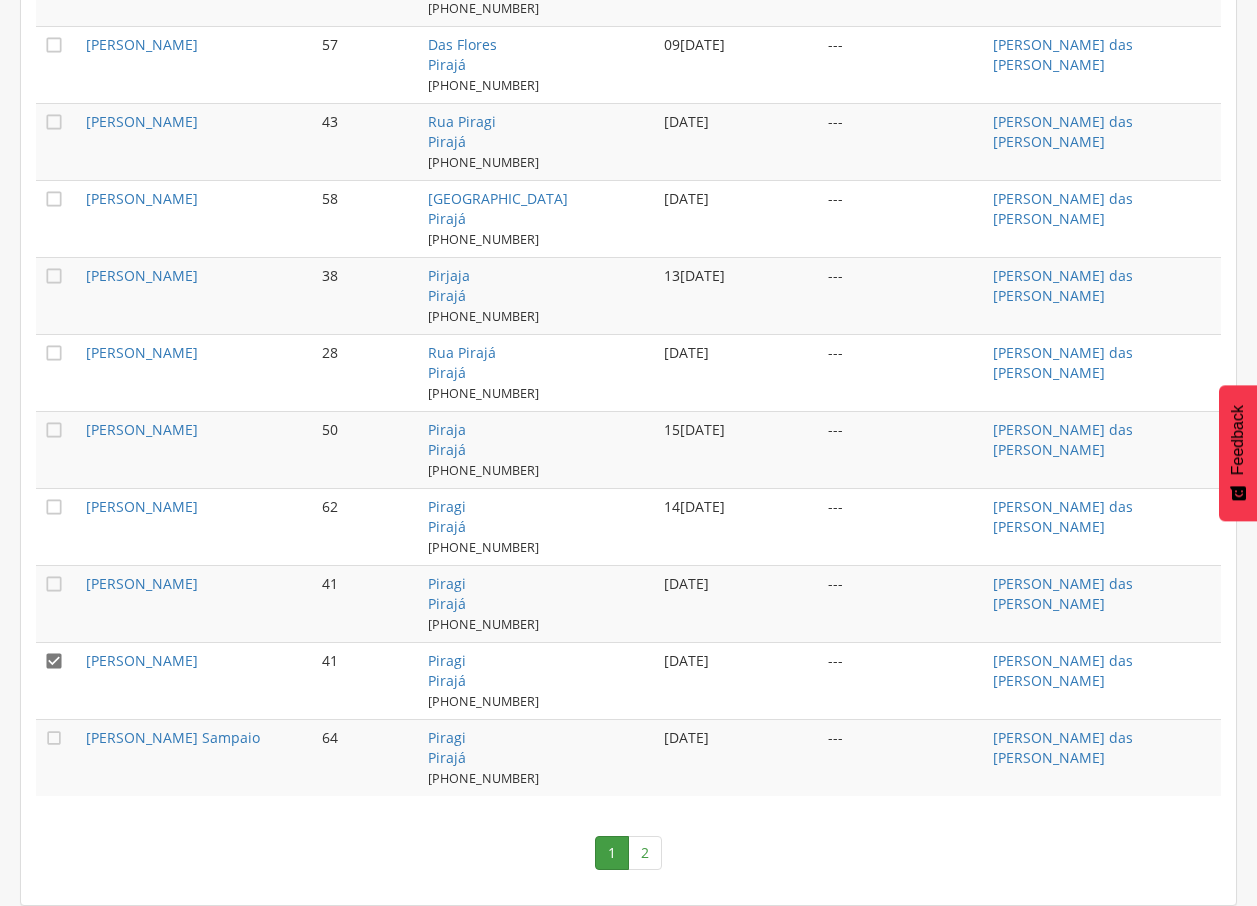 click on "" at bounding box center (57, 757) 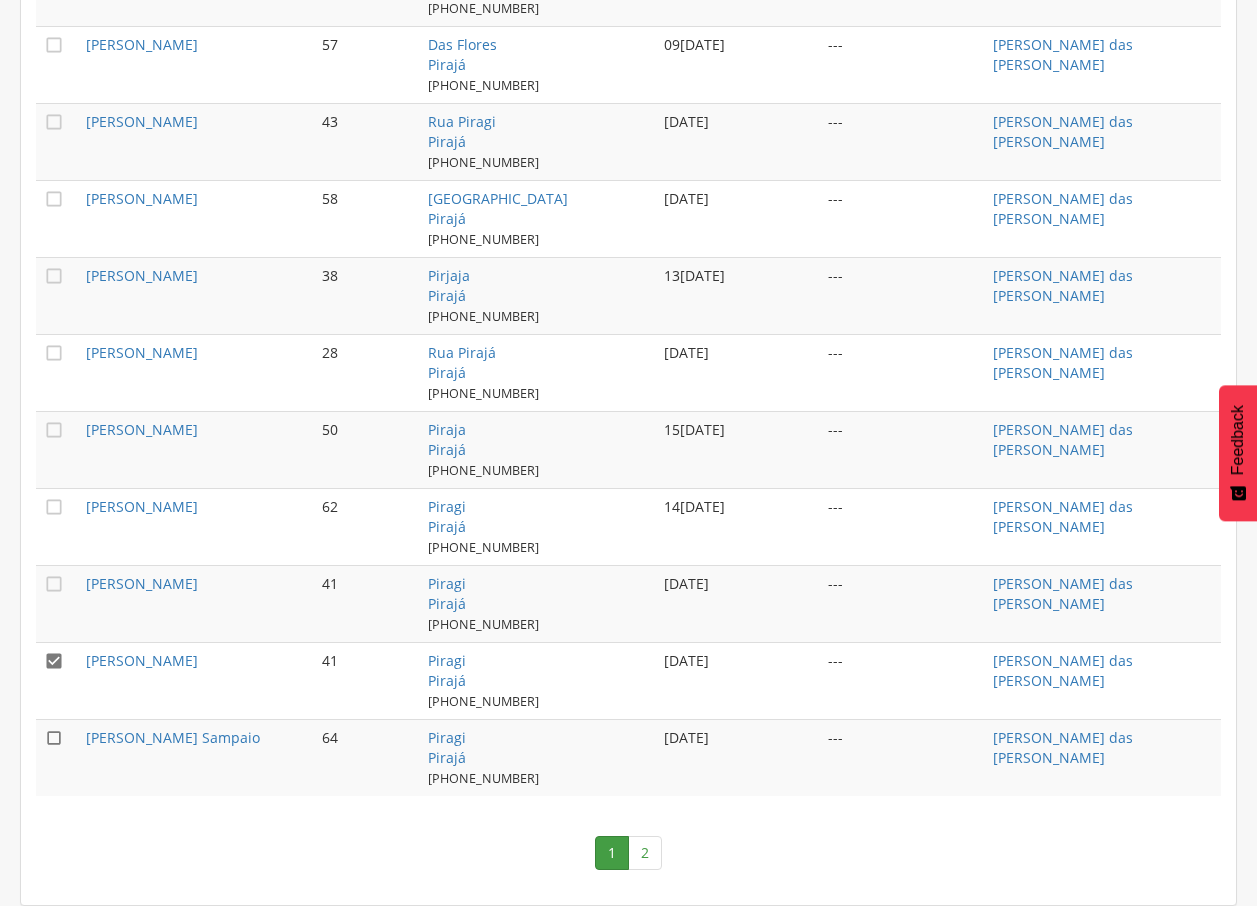 click on "" at bounding box center [54, 738] 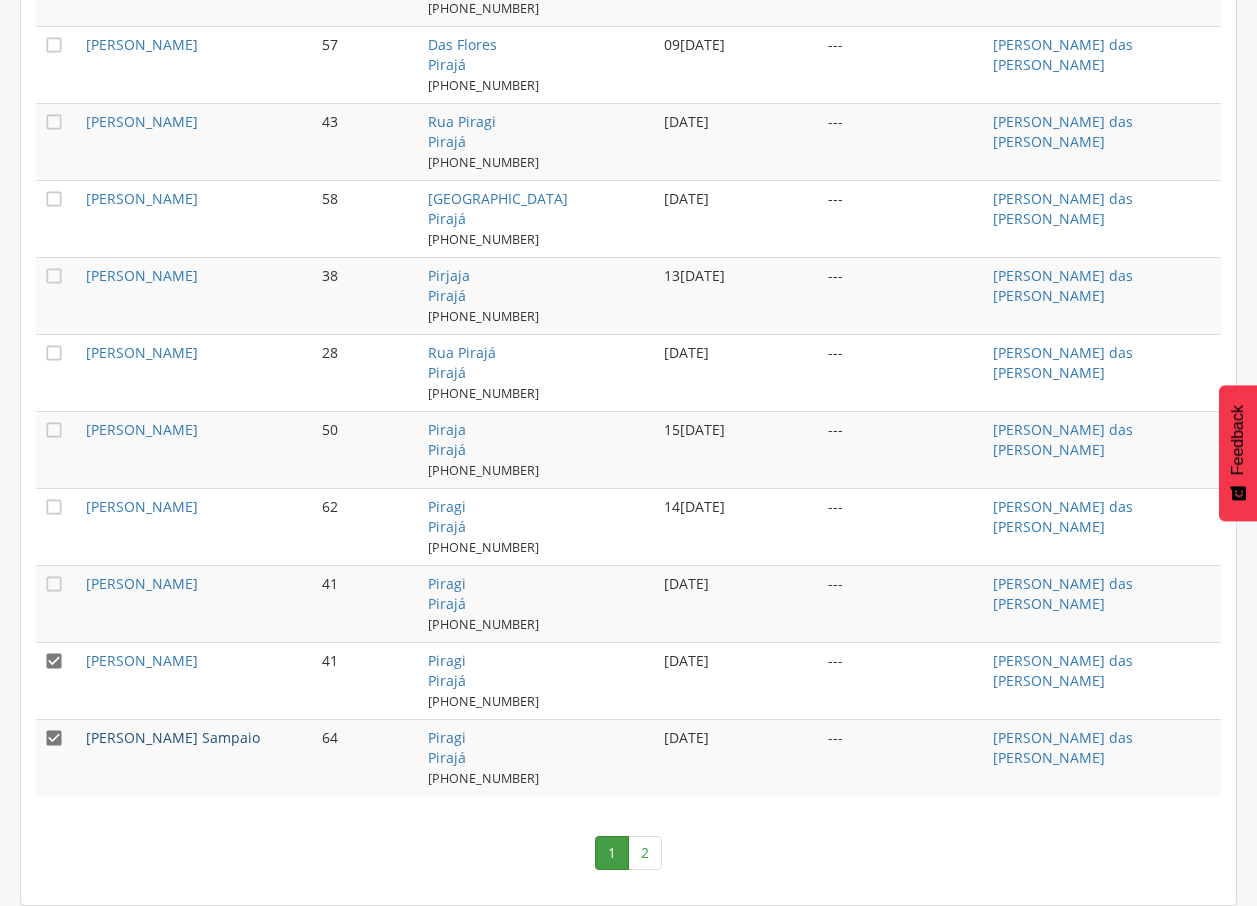 click on "[PERSON_NAME] Sampaio" at bounding box center (173, 737) 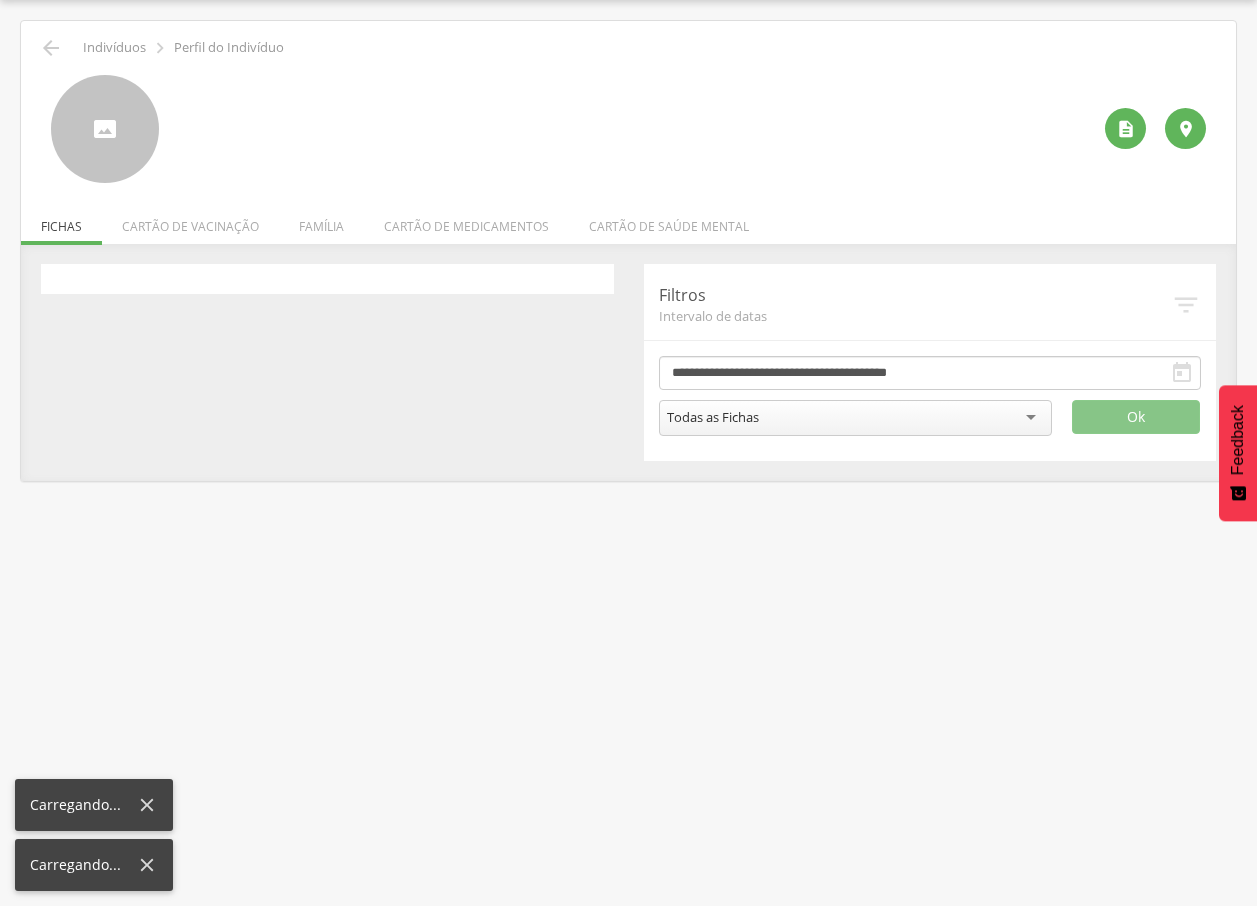 scroll, scrollTop: 60, scrollLeft: 0, axis: vertical 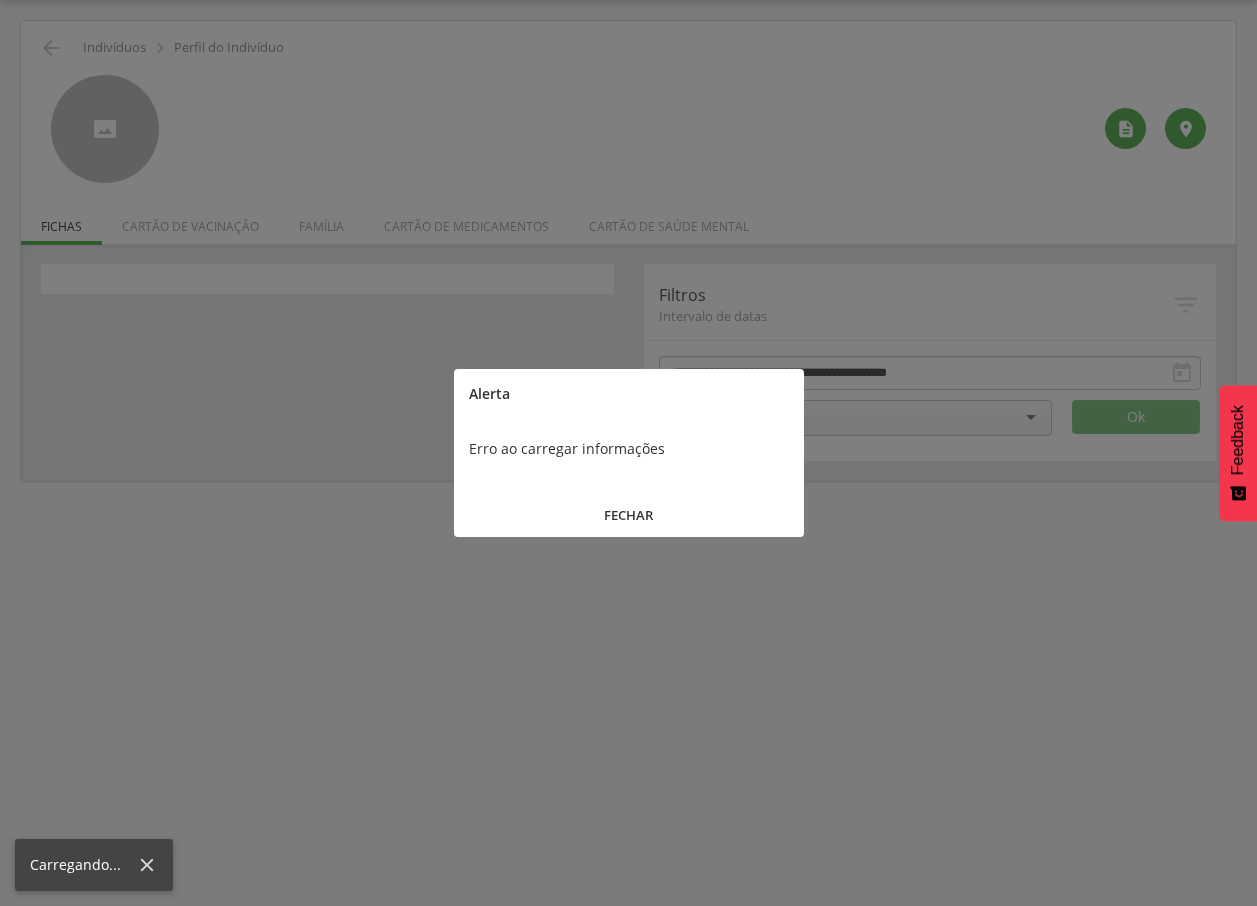 click on "FECHAR" at bounding box center (629, 515) 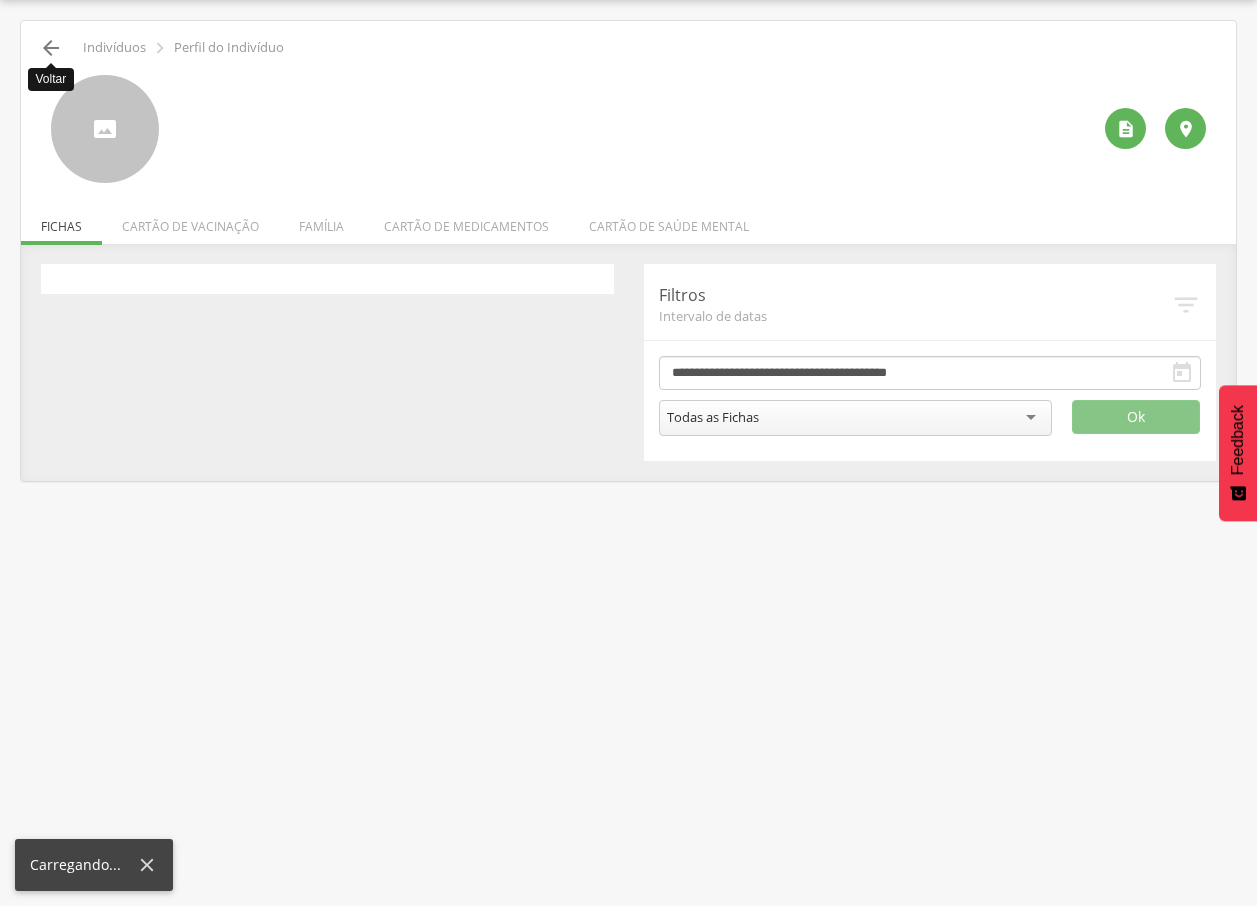 click on "" at bounding box center (51, 48) 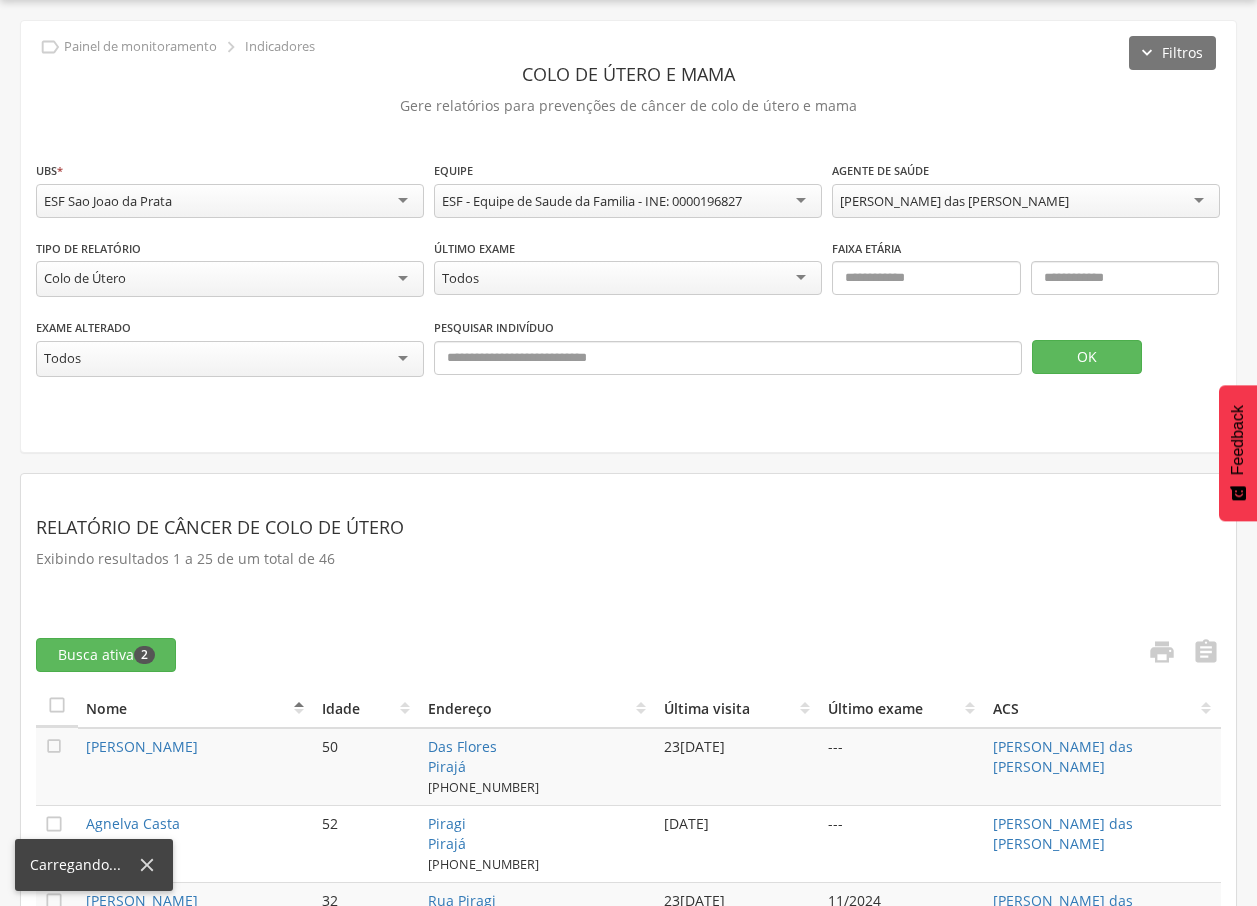 click 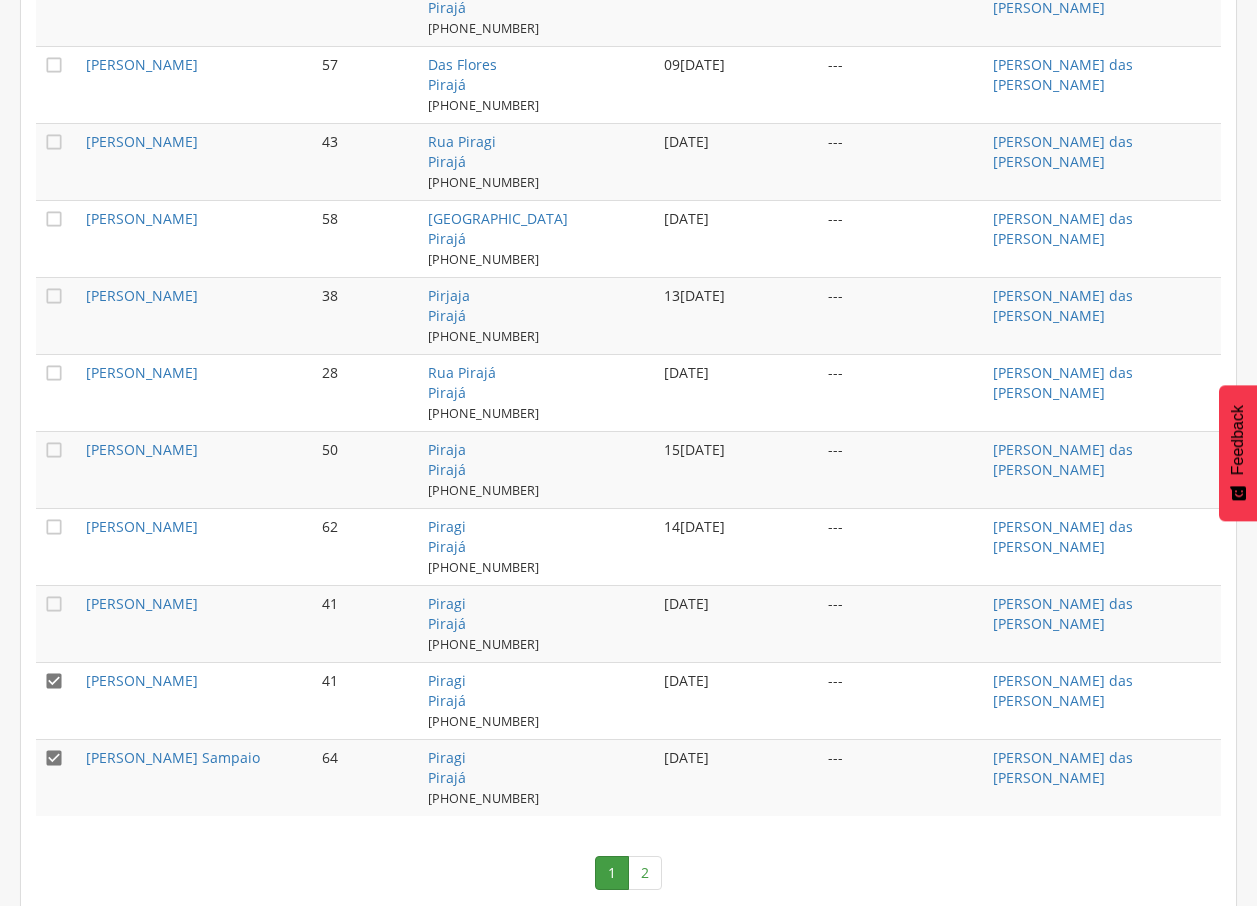 scroll, scrollTop: 1933, scrollLeft: 0, axis: vertical 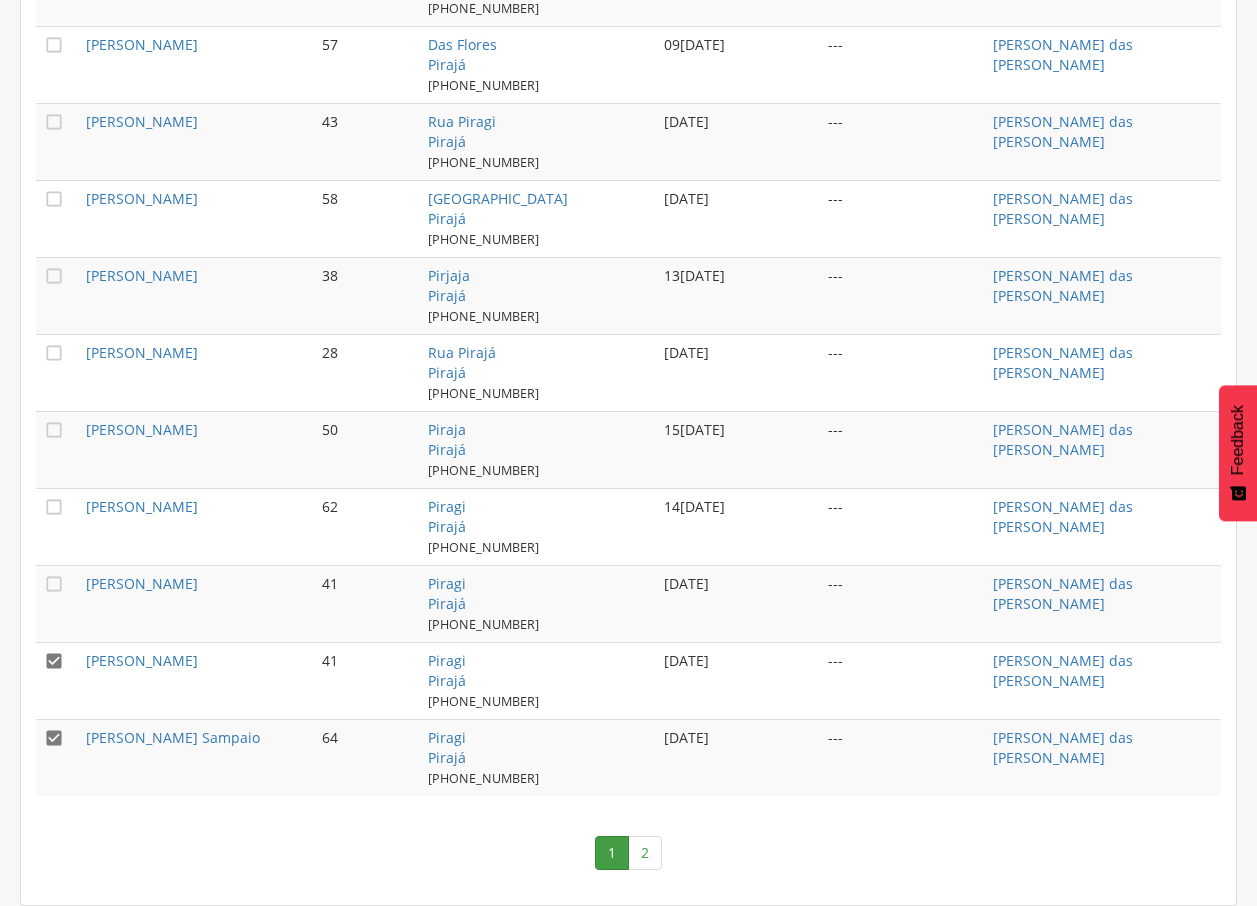click on "" at bounding box center (57, 680) 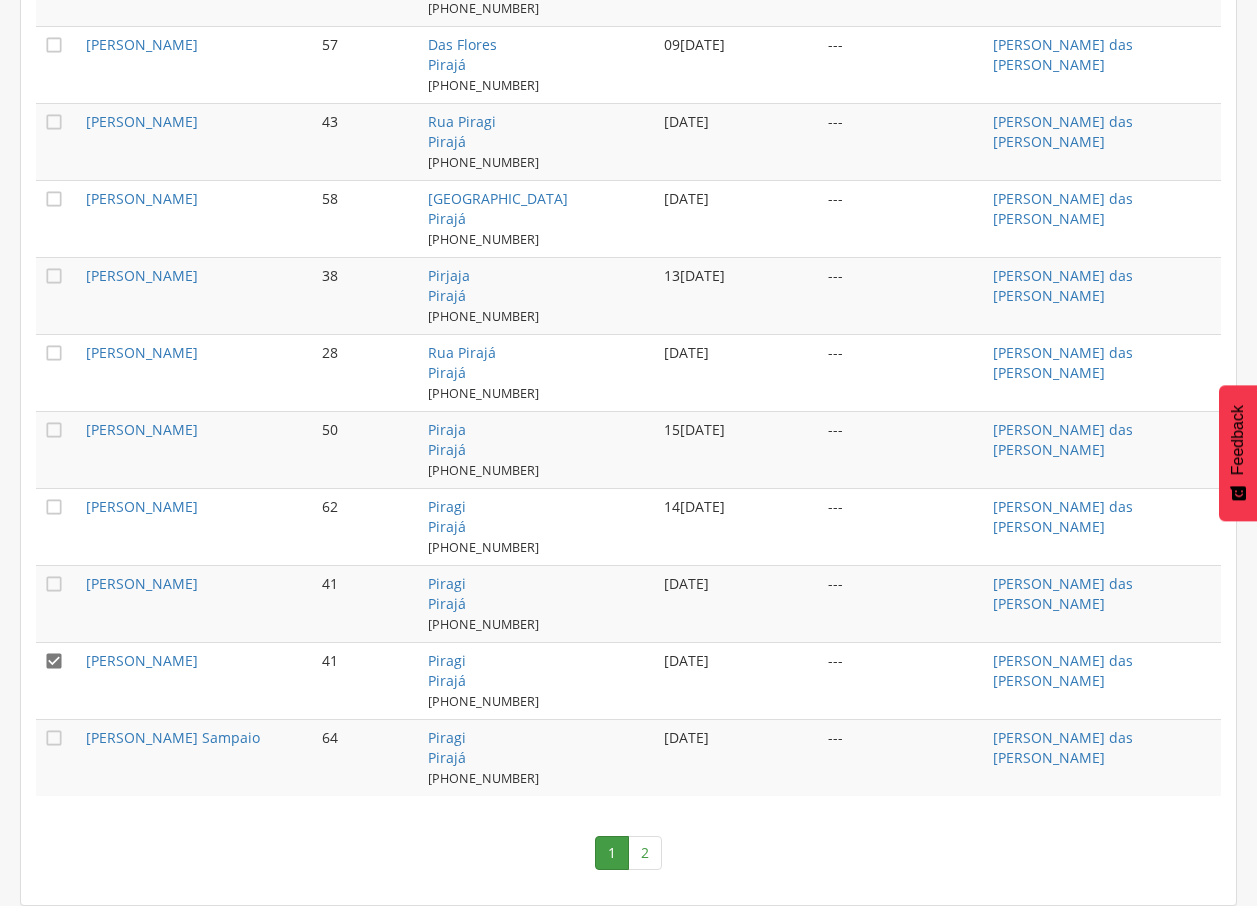 click on "" at bounding box center (57, 680) 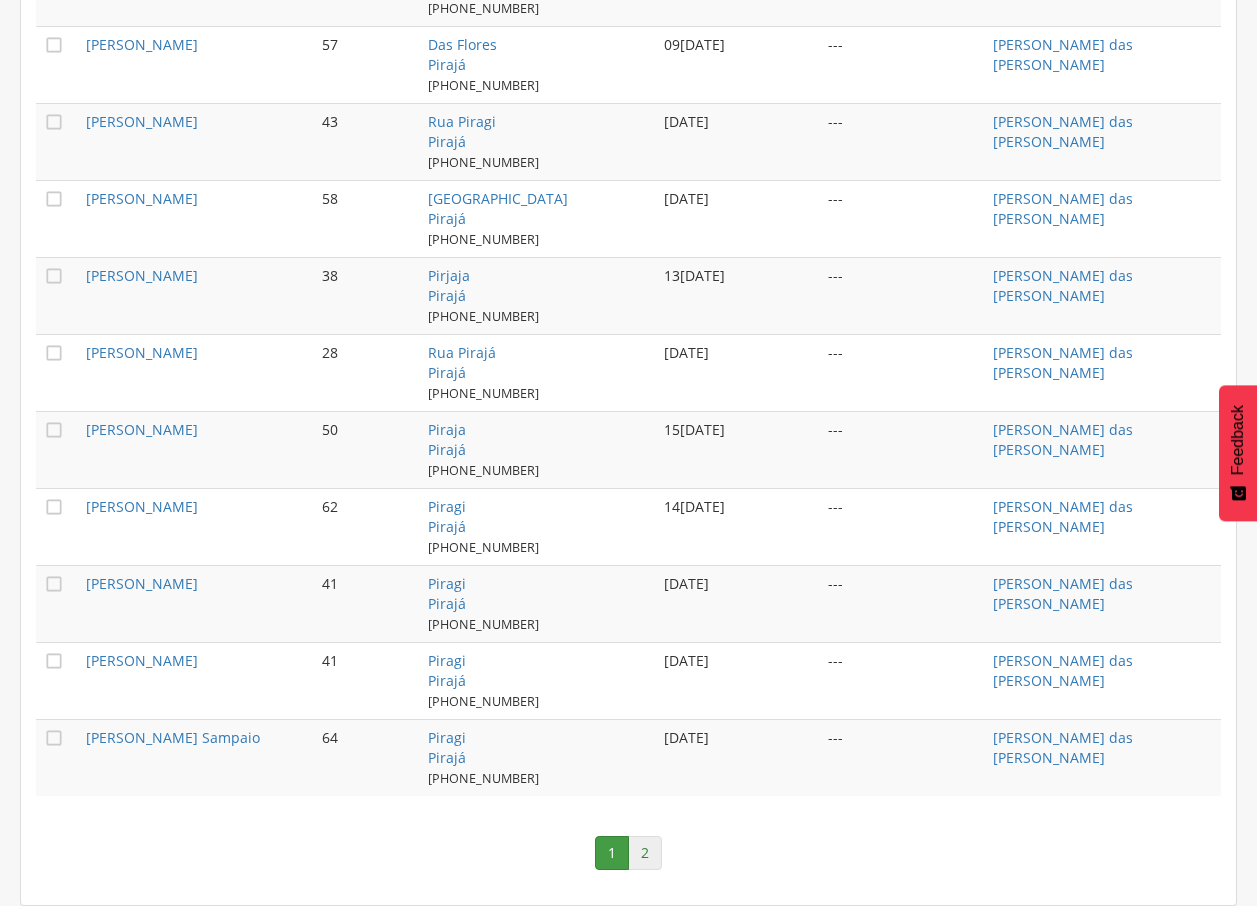 click on "2" at bounding box center [645, 853] 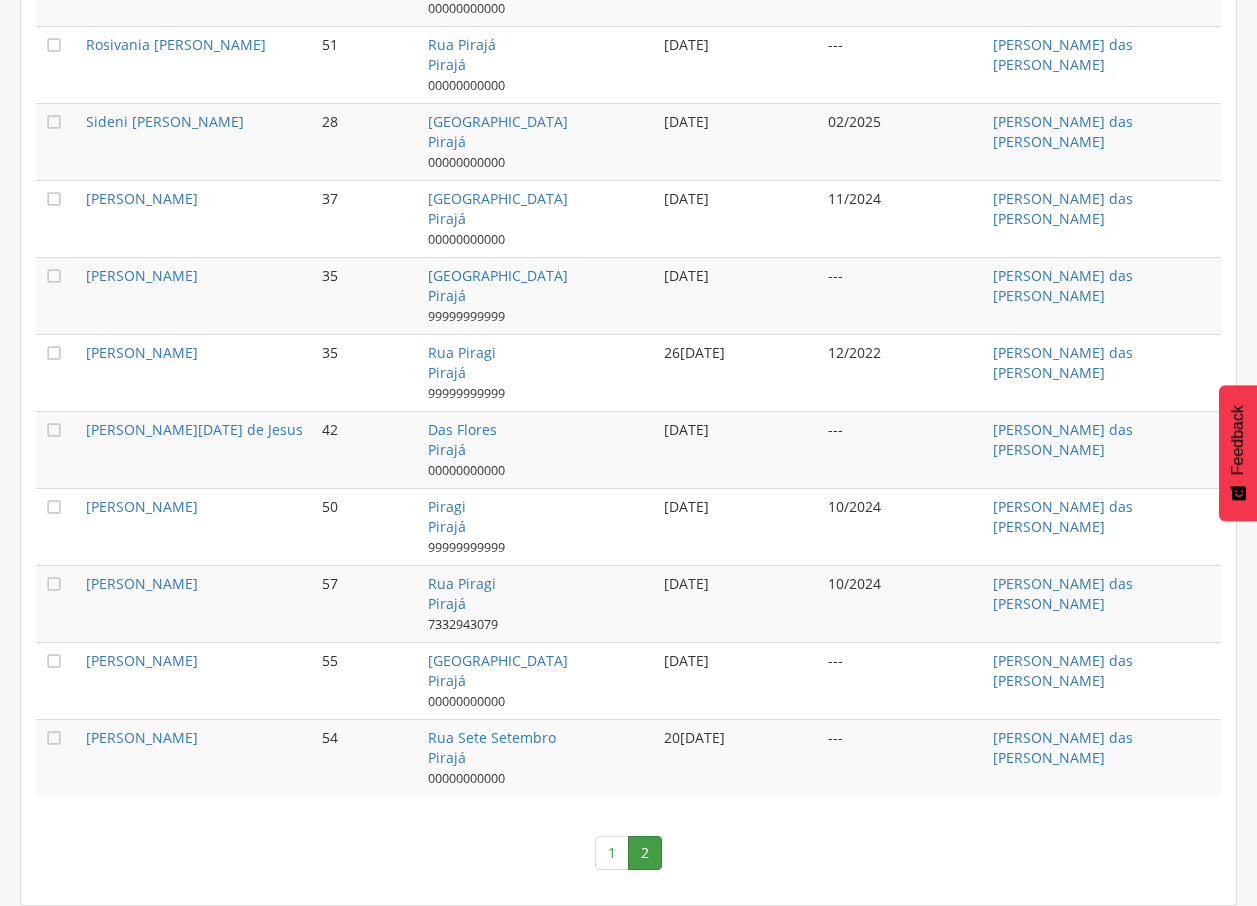 scroll, scrollTop: 1685, scrollLeft: 0, axis: vertical 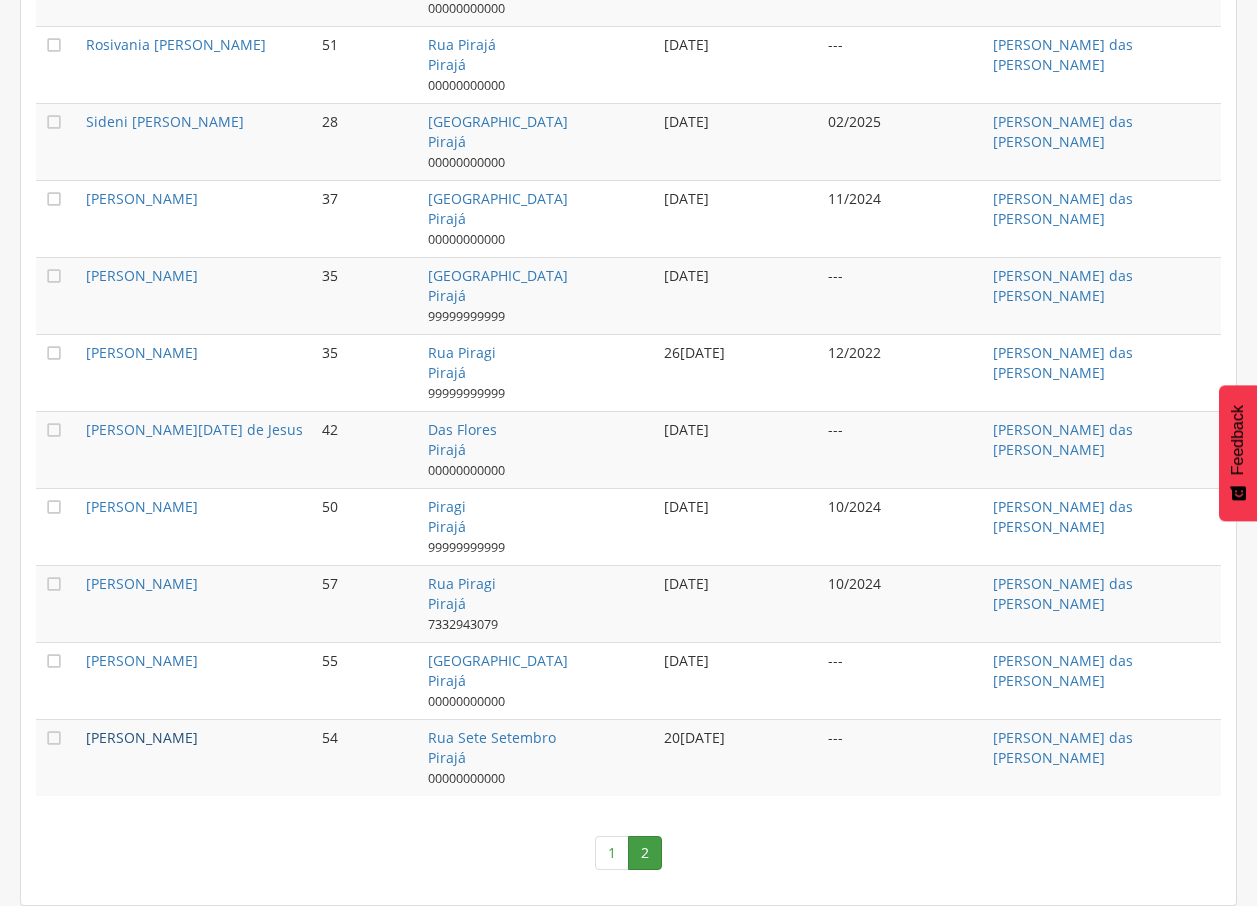 click on "[PERSON_NAME]" at bounding box center [142, 737] 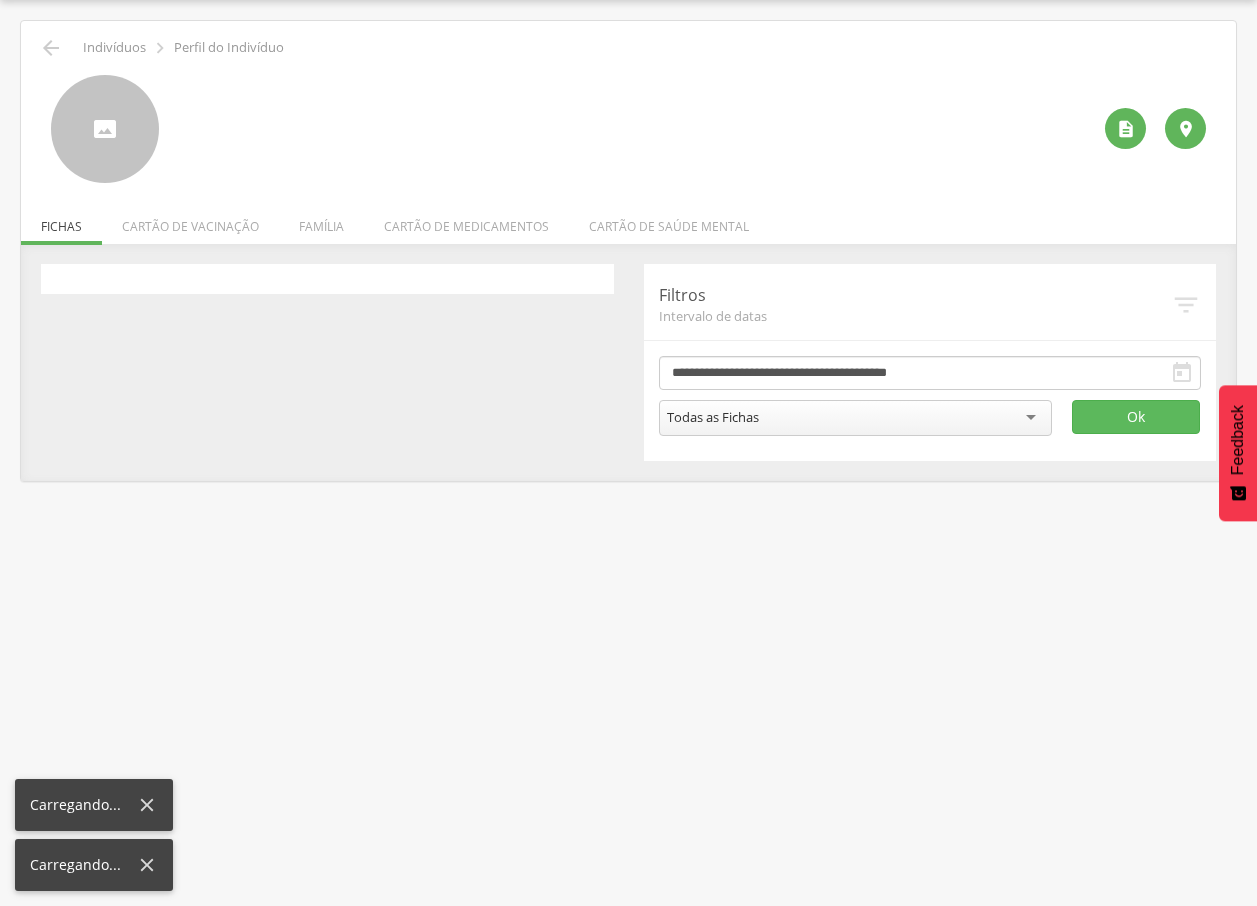 scroll, scrollTop: 60, scrollLeft: 0, axis: vertical 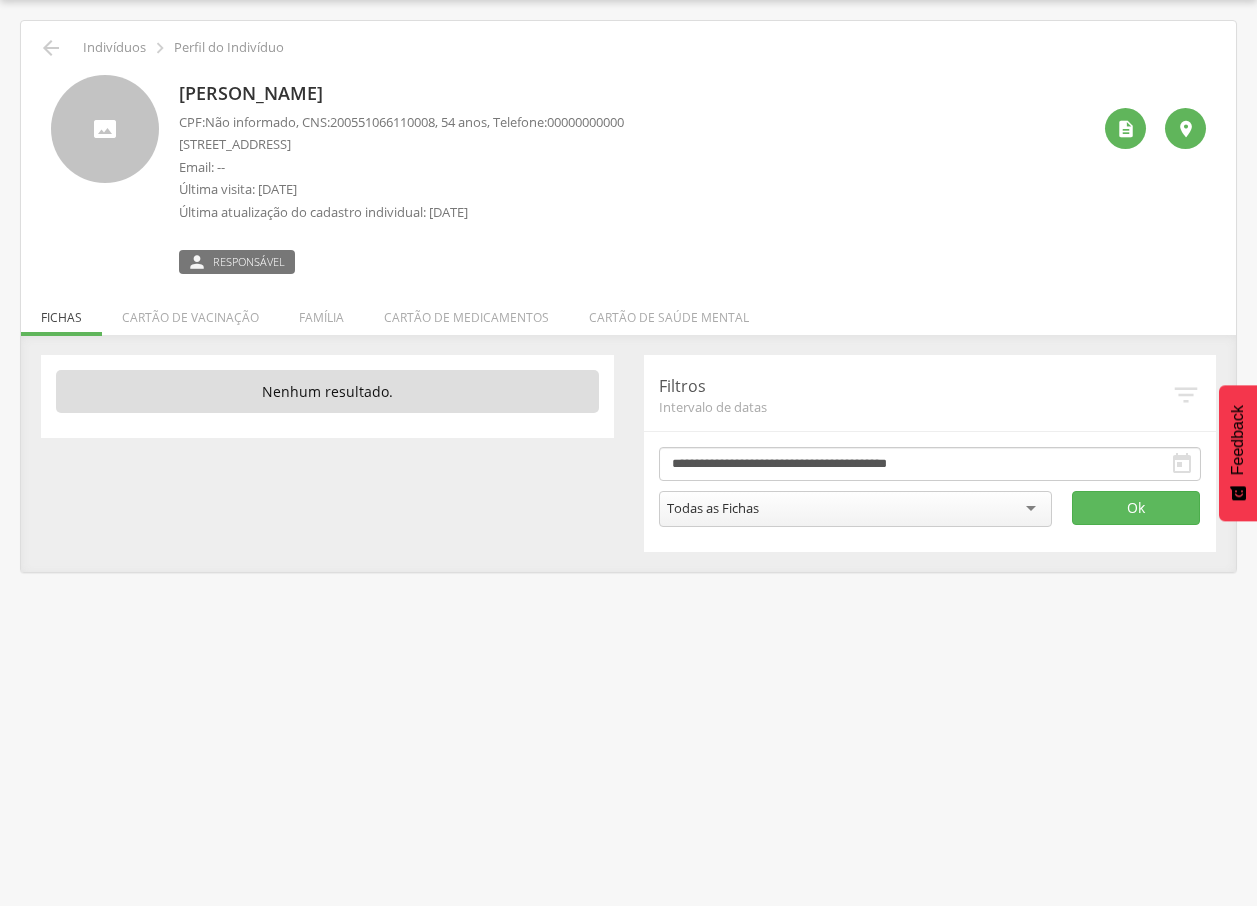 drag, startPoint x: 182, startPoint y: 90, endPoint x: 383, endPoint y: 87, distance: 201.02238 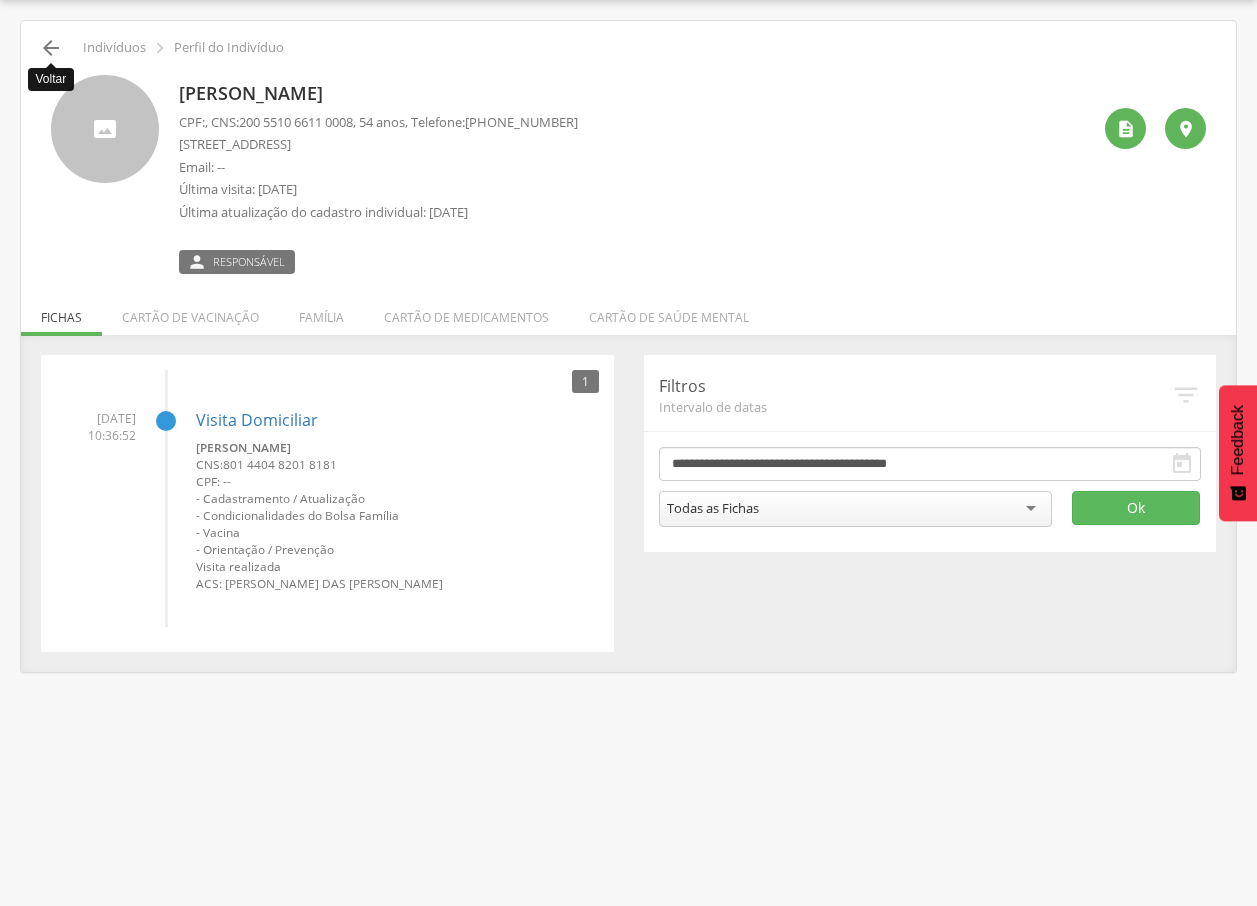 click on "" at bounding box center (51, 48) 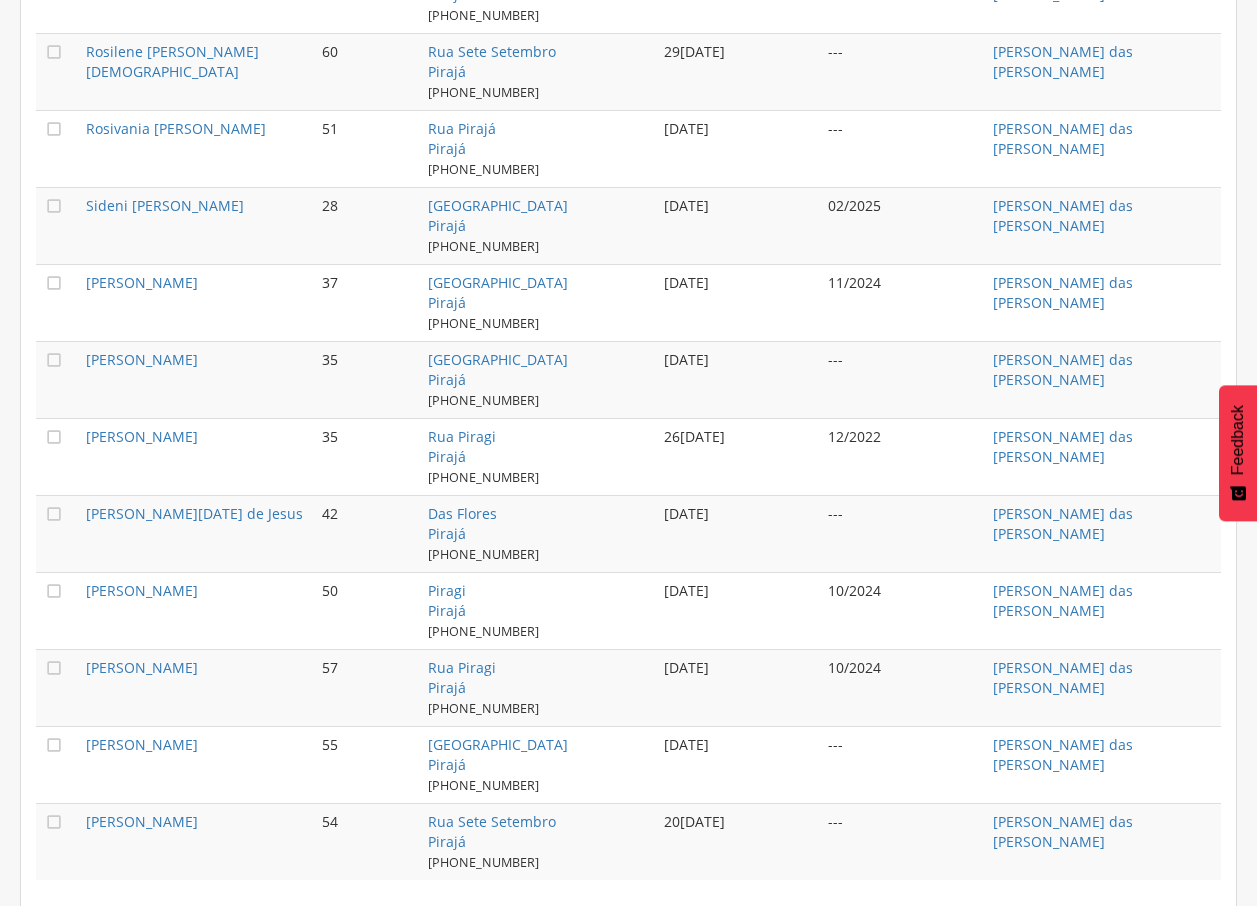 scroll, scrollTop: 1685, scrollLeft: 0, axis: vertical 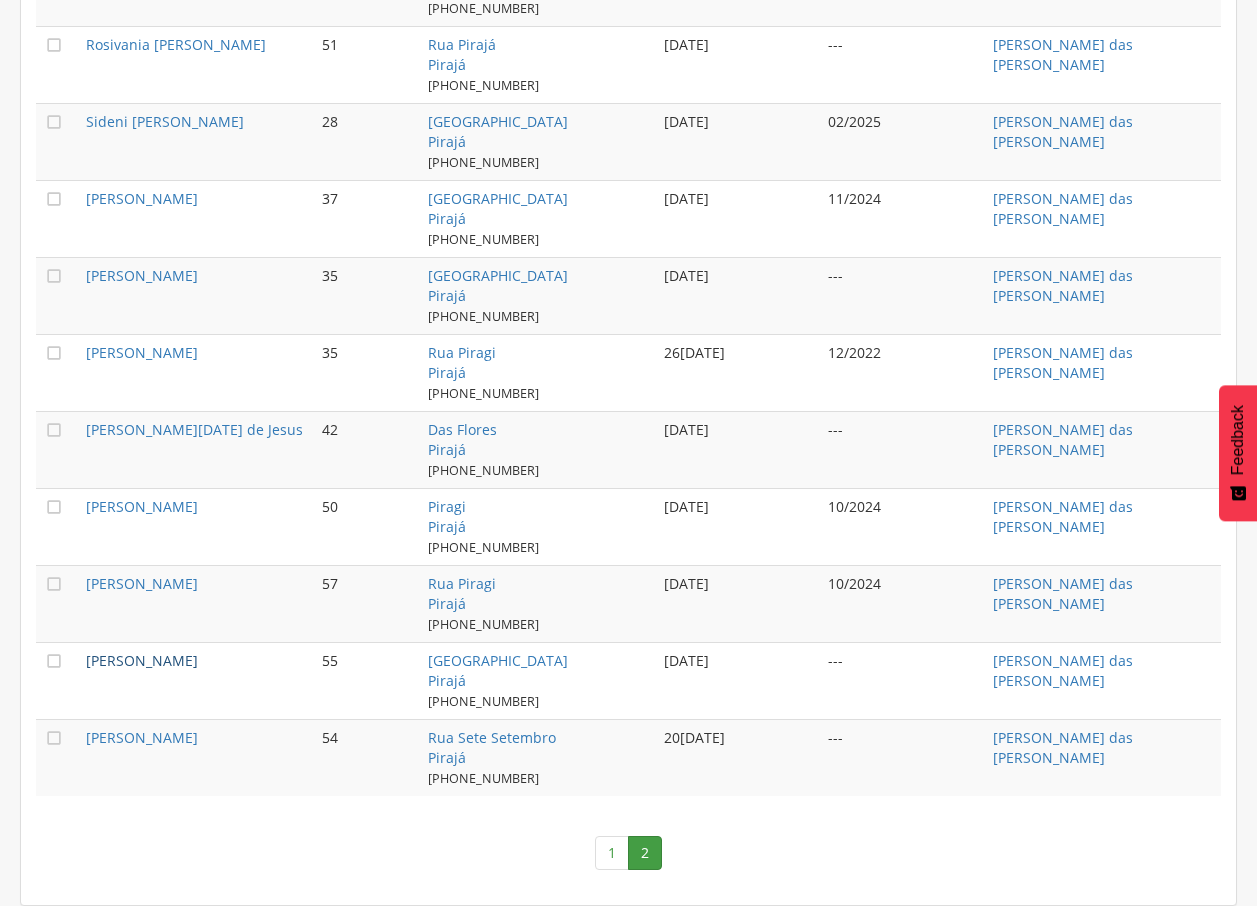 click on "[PERSON_NAME]" at bounding box center [142, 660] 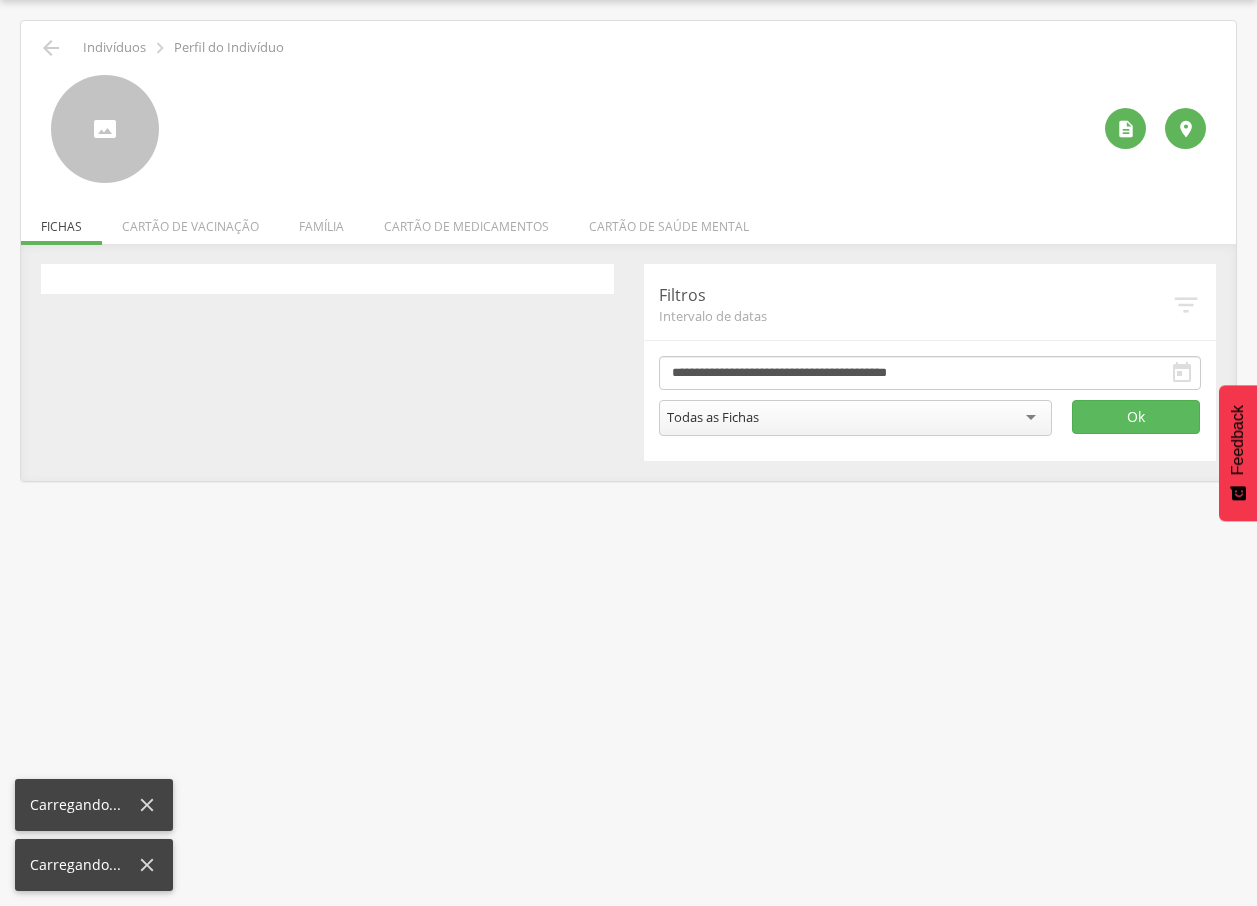 scroll, scrollTop: 60, scrollLeft: 0, axis: vertical 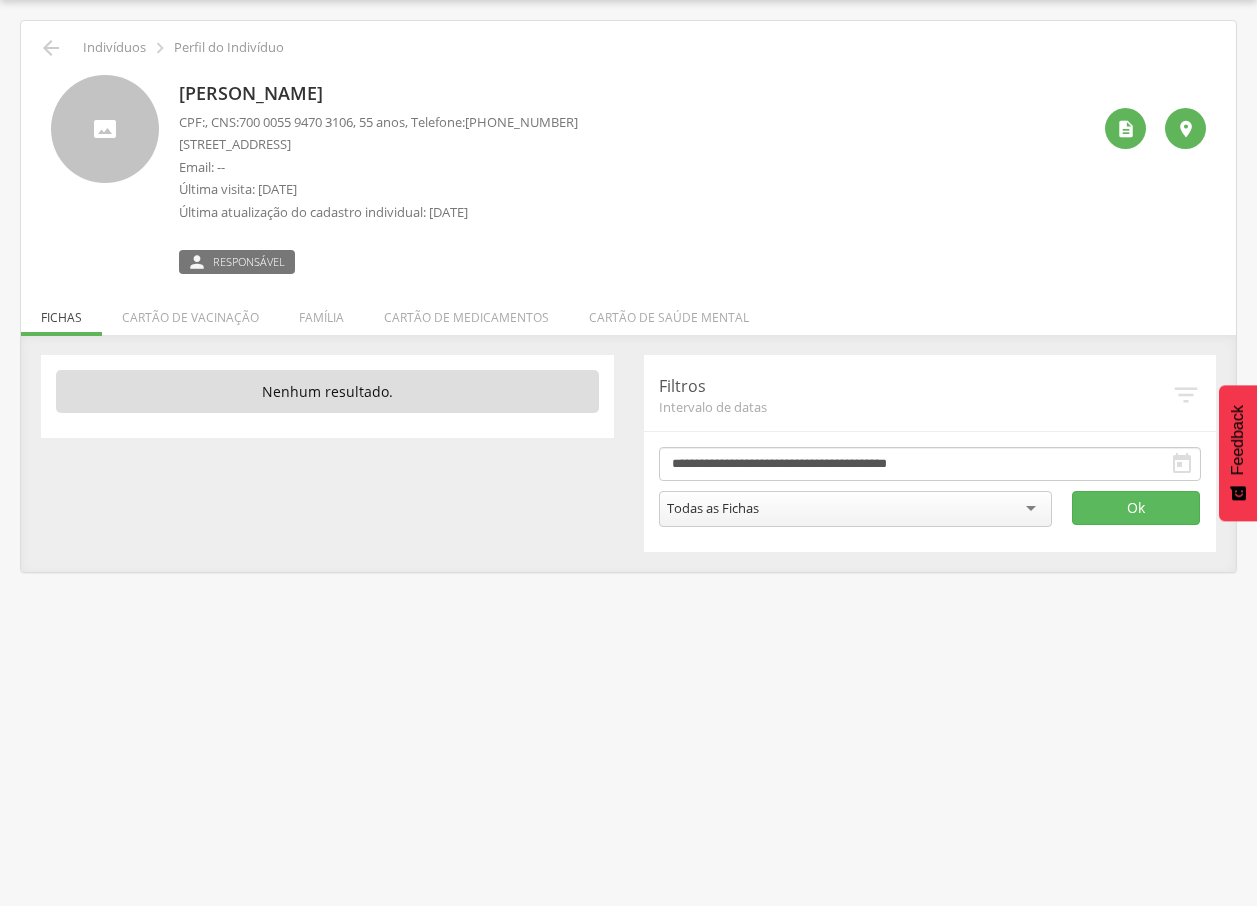 drag, startPoint x: 181, startPoint y: 94, endPoint x: 437, endPoint y: 98, distance: 256.03125 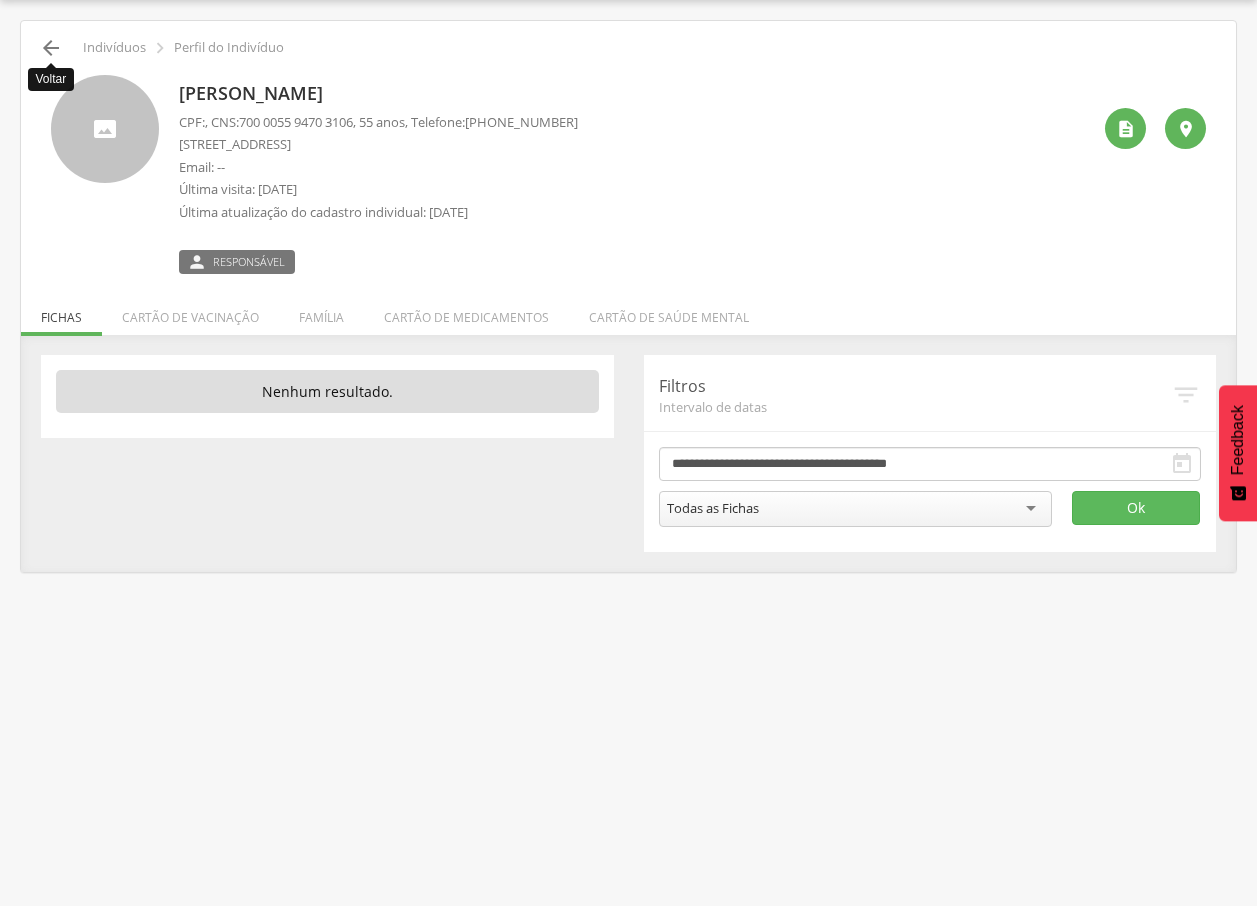 click on "" at bounding box center [51, 48] 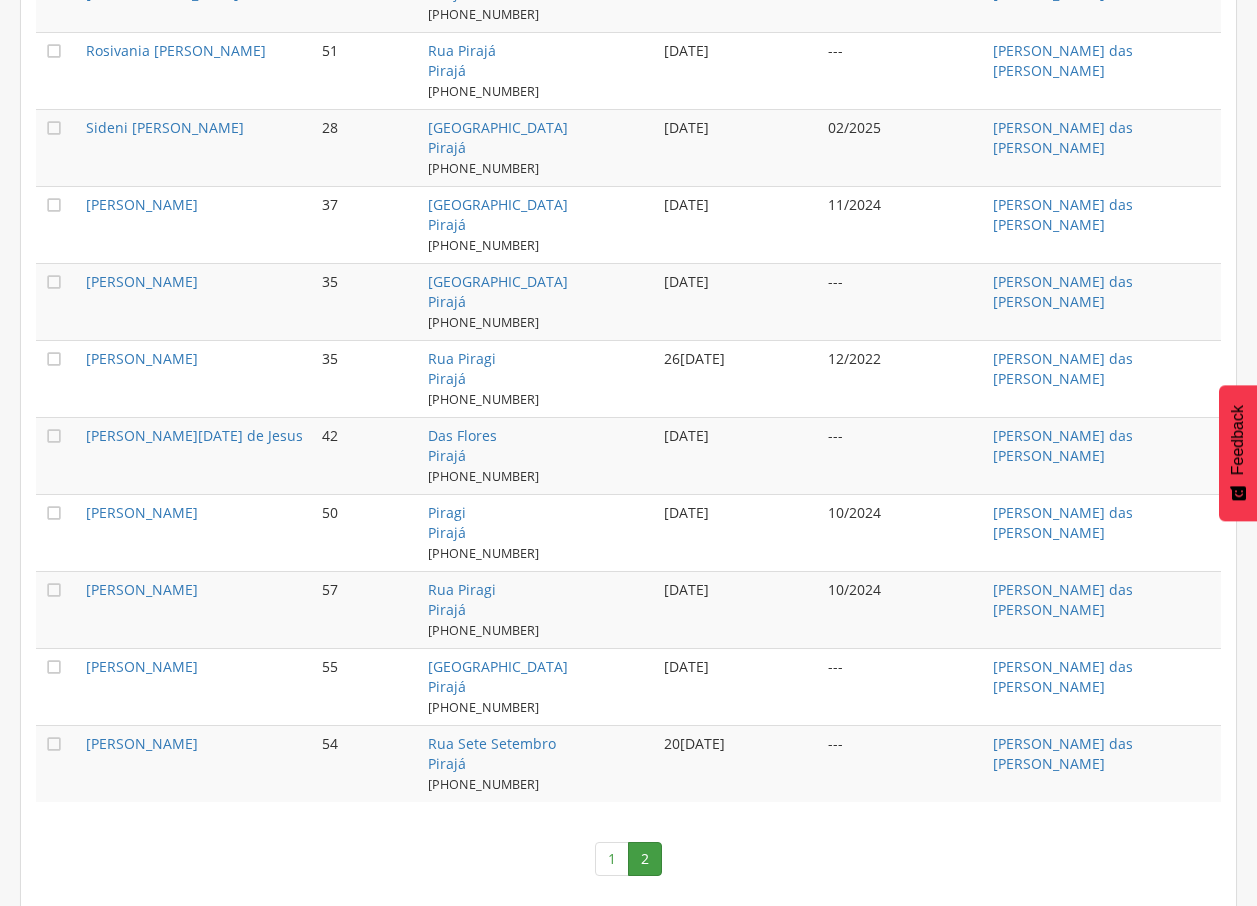 scroll, scrollTop: 1685, scrollLeft: 0, axis: vertical 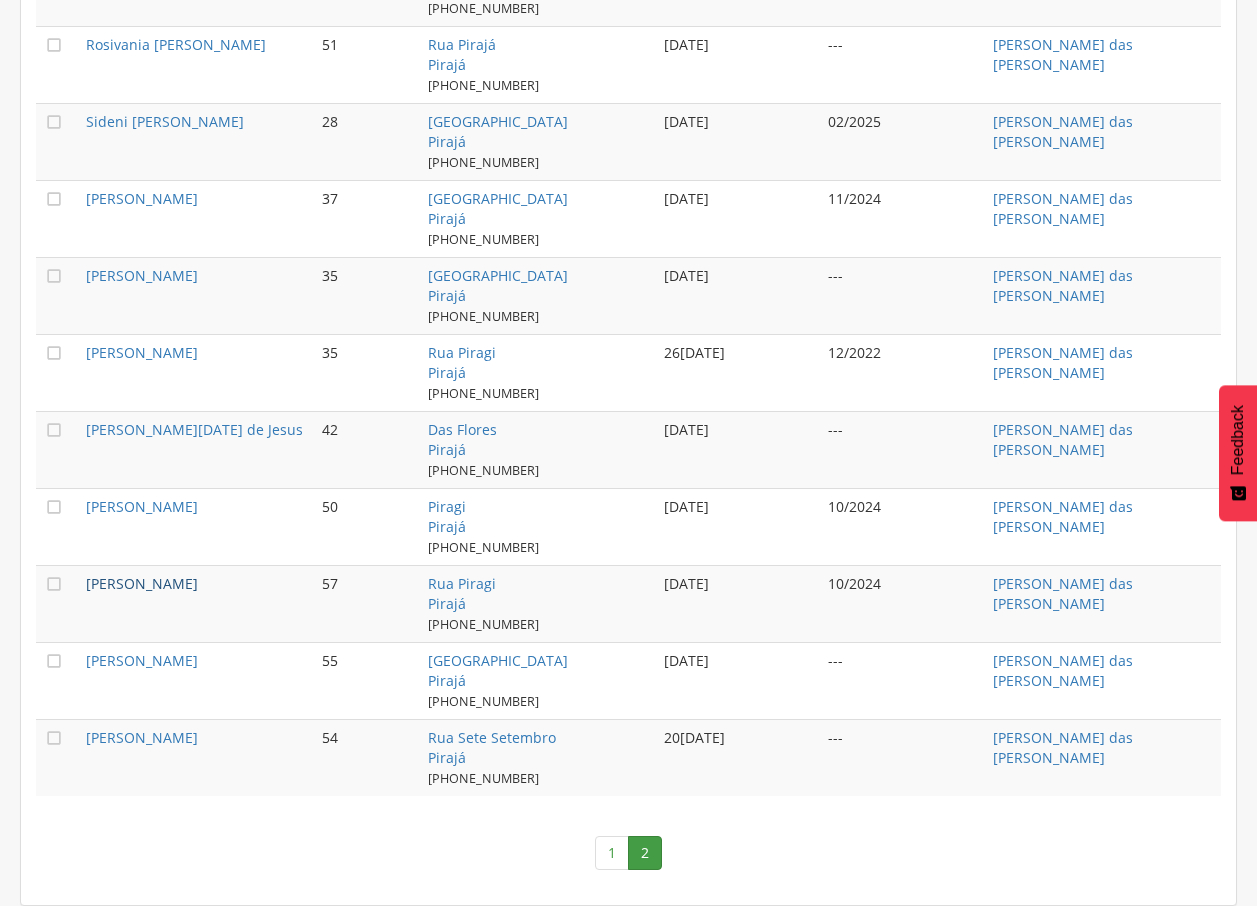 click on "[PERSON_NAME]" at bounding box center [142, 583] 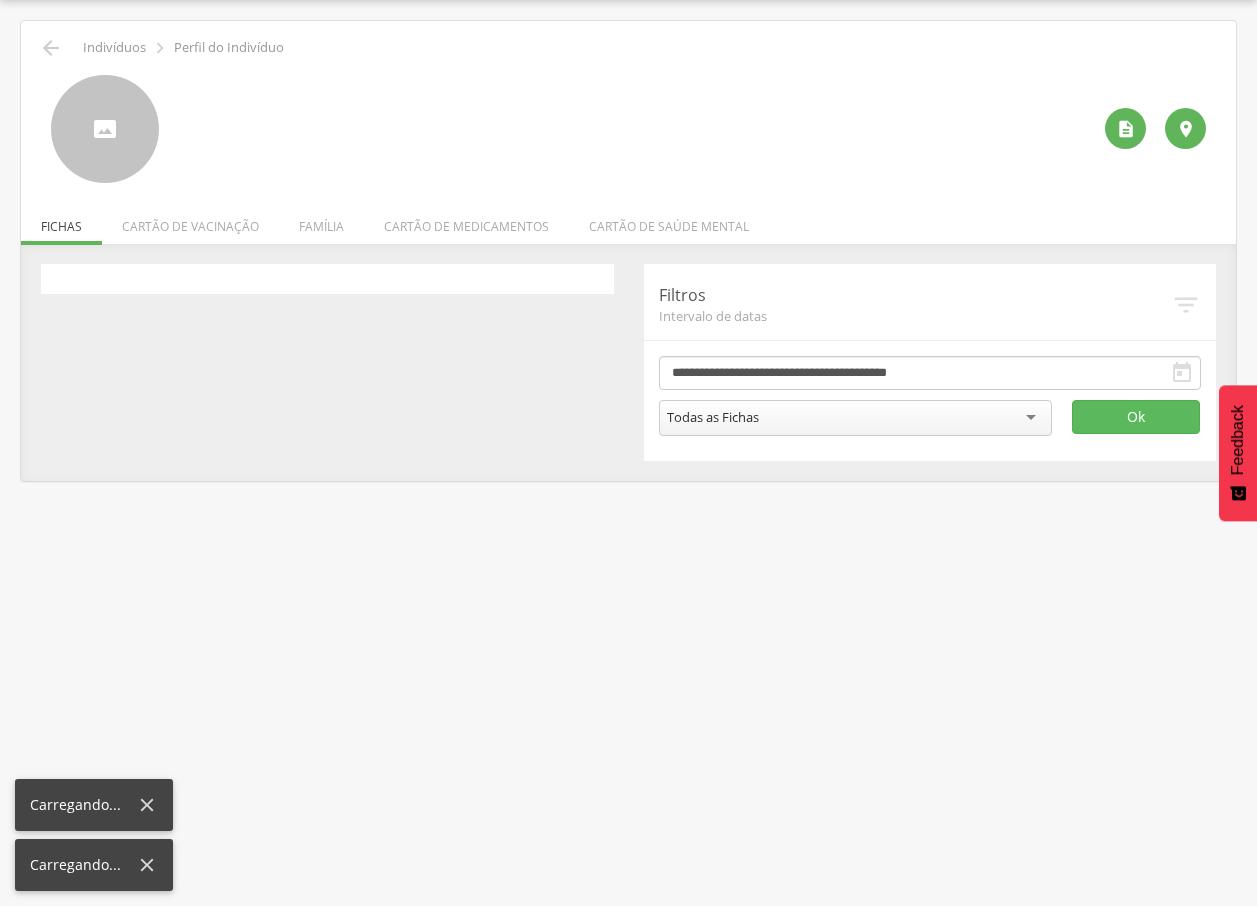 scroll, scrollTop: 60, scrollLeft: 0, axis: vertical 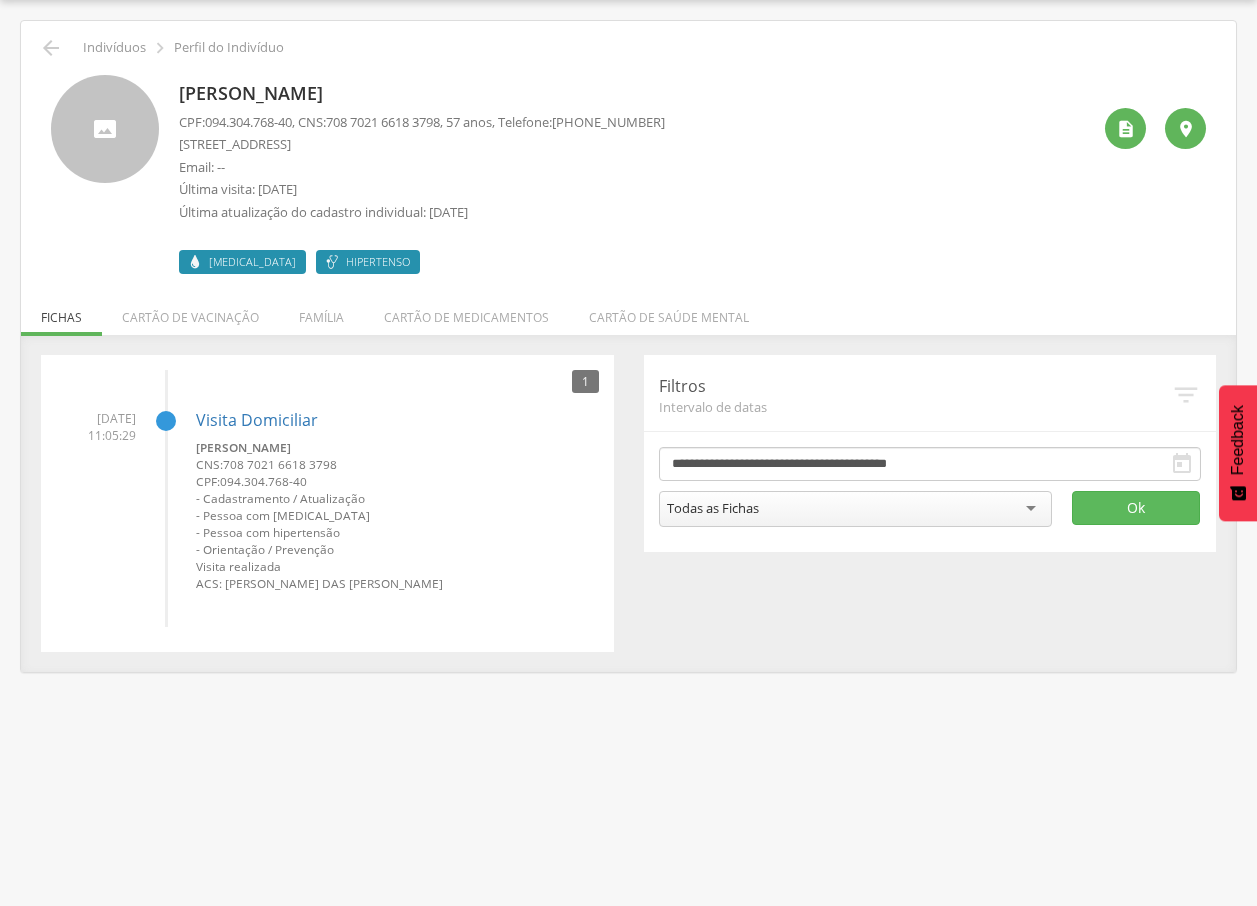 drag, startPoint x: 181, startPoint y: 83, endPoint x: 651, endPoint y: 102, distance: 470.38388 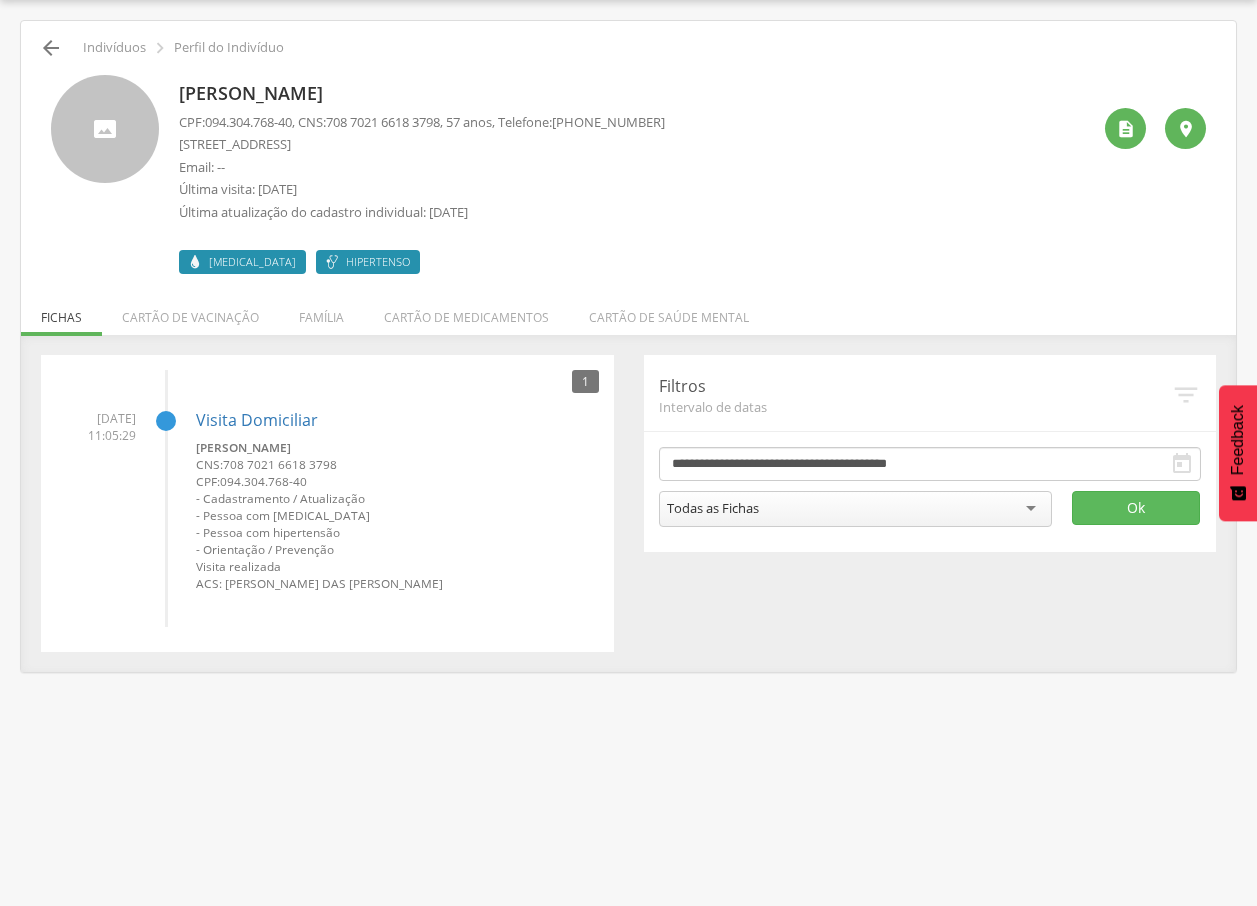 click on "
Indivíduos

Perfil do Indivíduo
[PERSON_NAME]
CPF:  094.304.768-40 , CNS:  [PHONE_NUMBER] , 57 anos, Telefone:  [PHONE_NUMBER] [STREET_ADDRESS] Email: -- Última visita: [DATE] Última atualização do cadastro individual: [DATE]
[MEDICAL_DATA]   Hipertenso


Fichas
Cartão de vacinação
Família
Cartão de medicamentos
Cartão de saúde mental
2
Nenhum outro membro da família cadastrado.
[PERSON_NAME] CNS:  707 4070 4699 7274 , 61 anos  [PERSON_NAME] CNS:  708 6050 5605 4687 , 34 anos
" at bounding box center (628, 346) 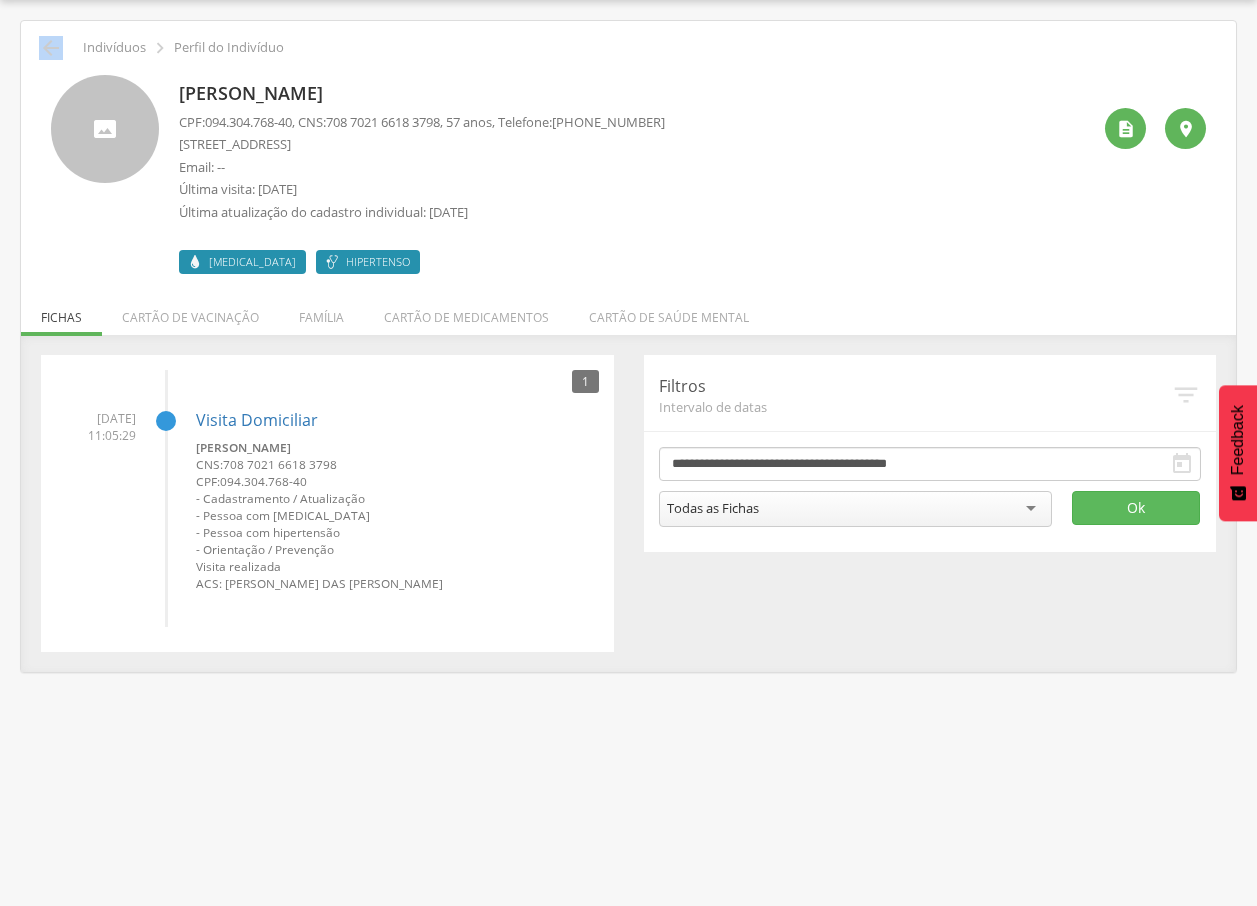 click on "" at bounding box center (51, 48) 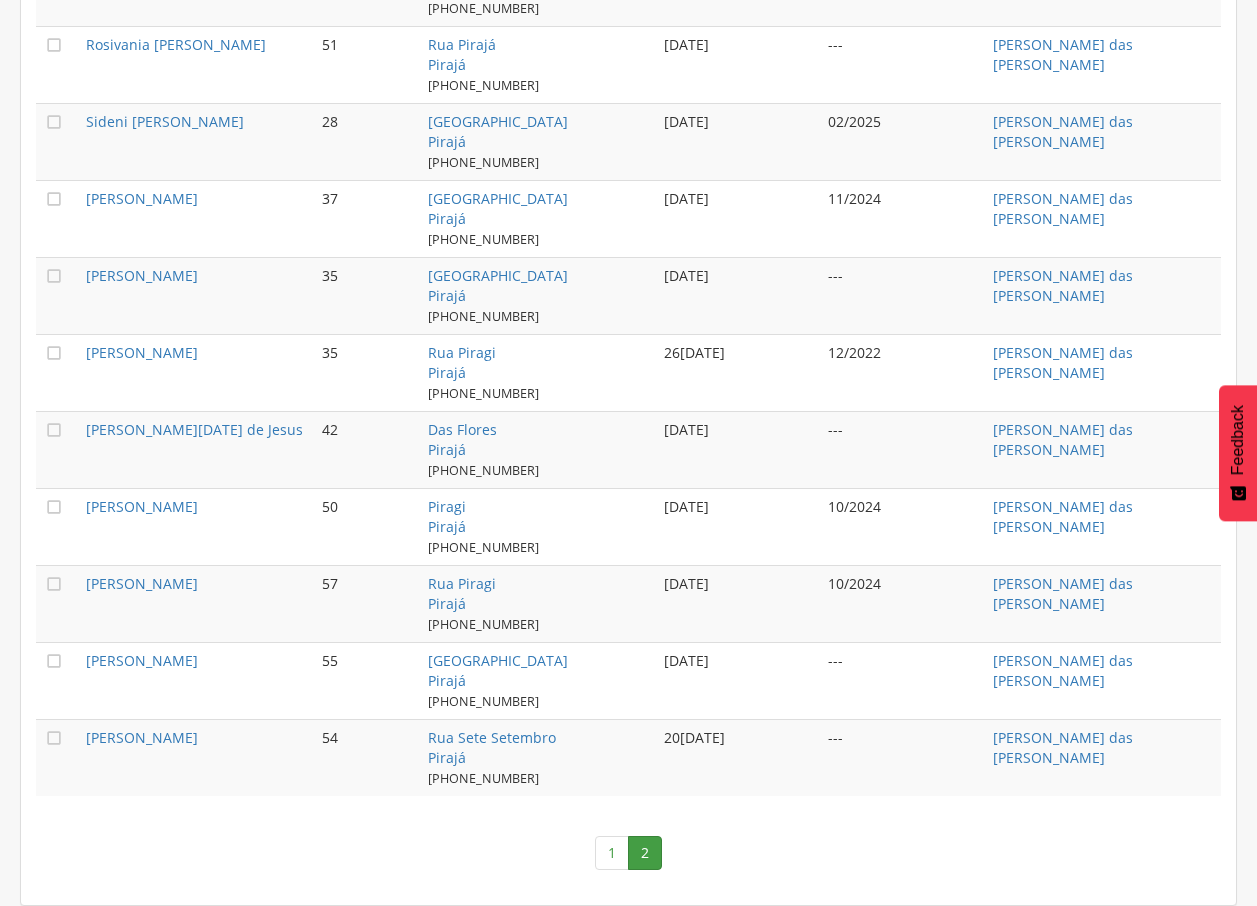 scroll, scrollTop: 60, scrollLeft: 0, axis: vertical 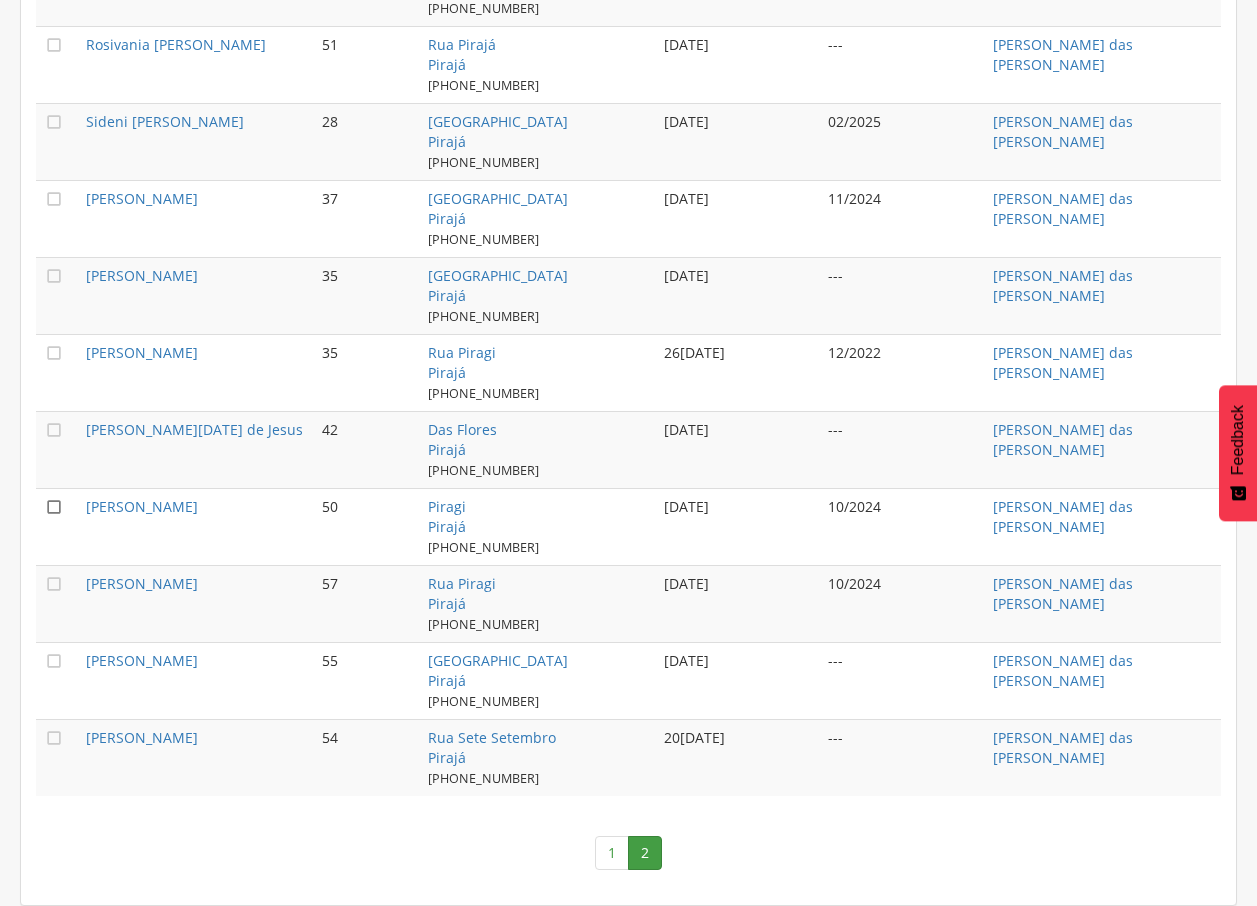 click on "" at bounding box center [54, 507] 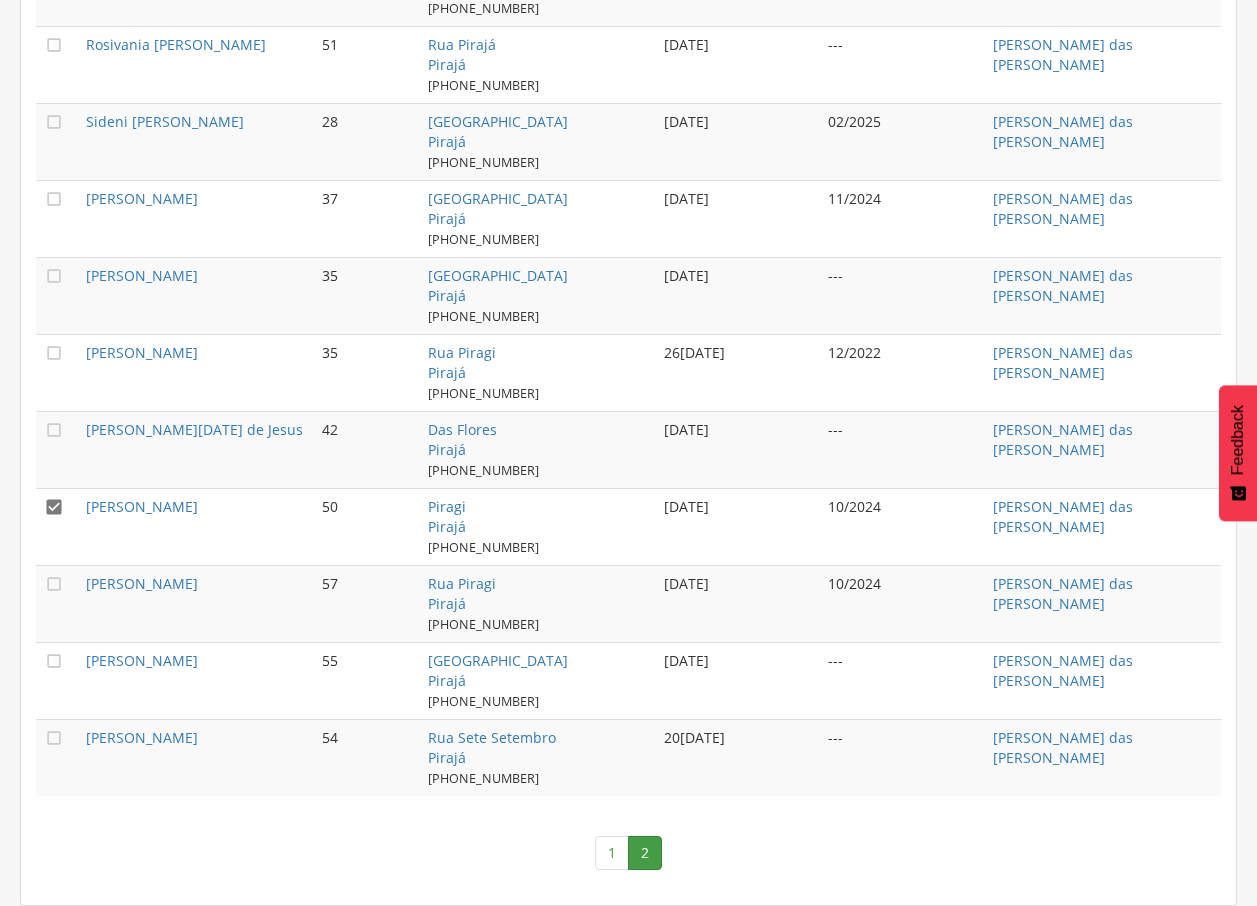 click on "" at bounding box center [54, 507] 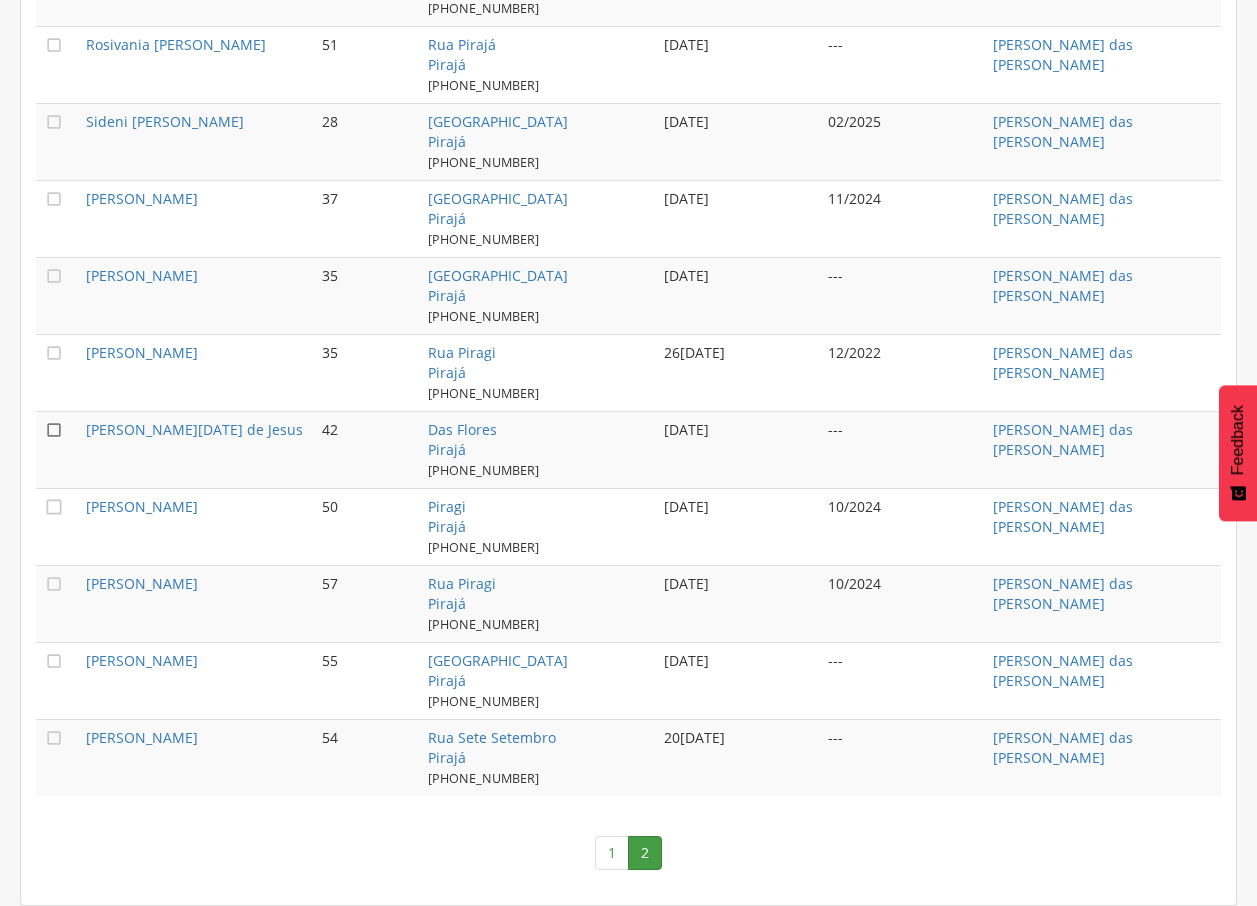 click on "" at bounding box center (54, 430) 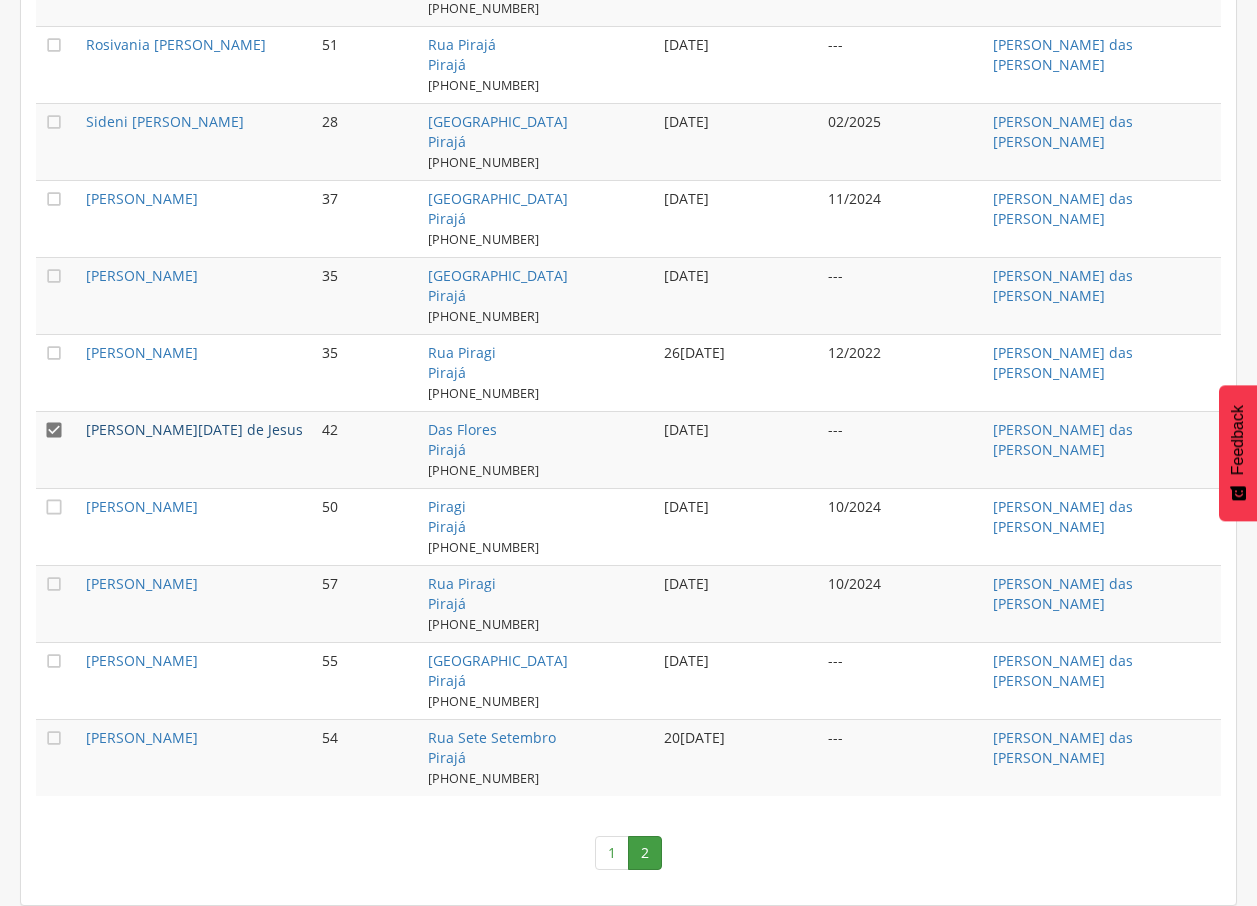 click on "[PERSON_NAME][DATE] de Jesus" at bounding box center [194, 429] 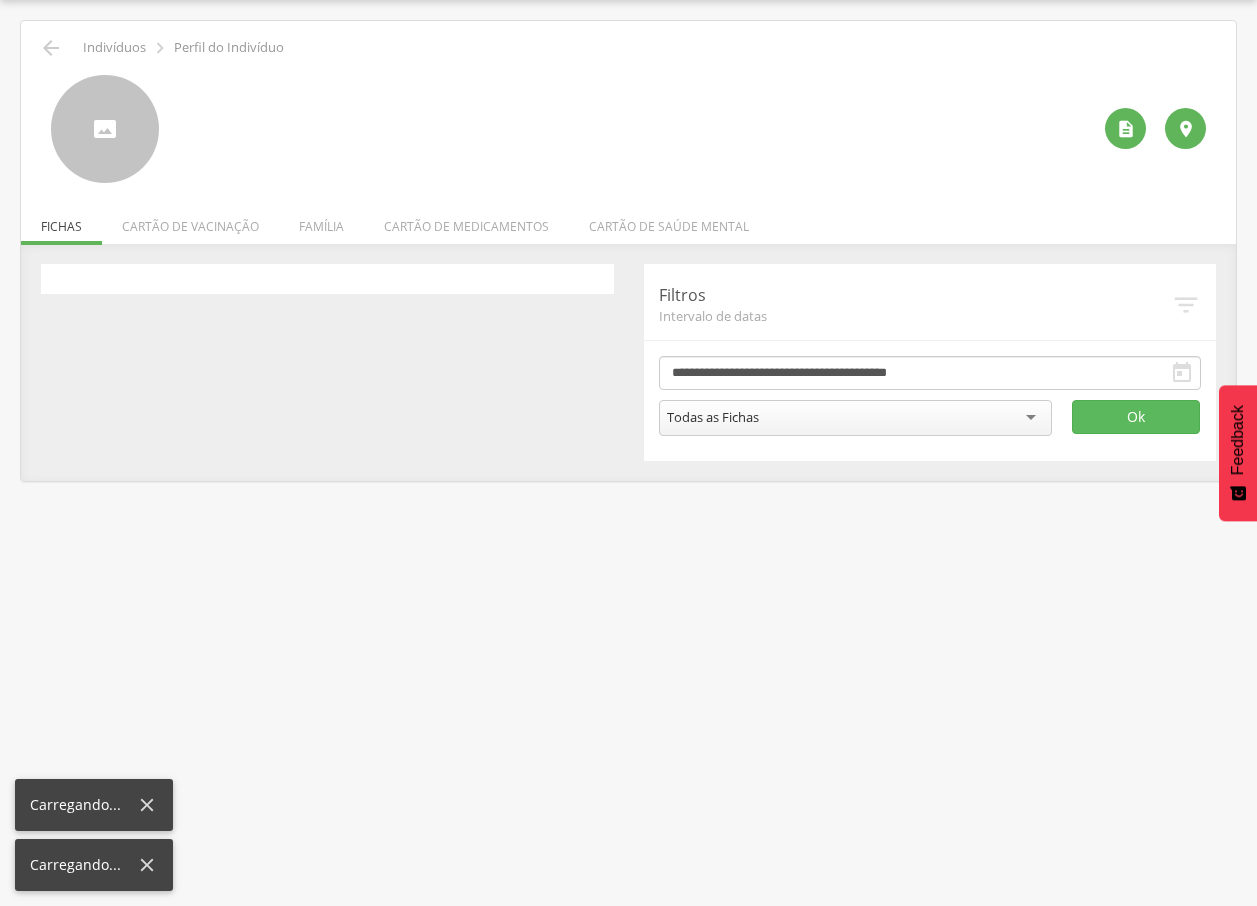 scroll, scrollTop: 60, scrollLeft: 0, axis: vertical 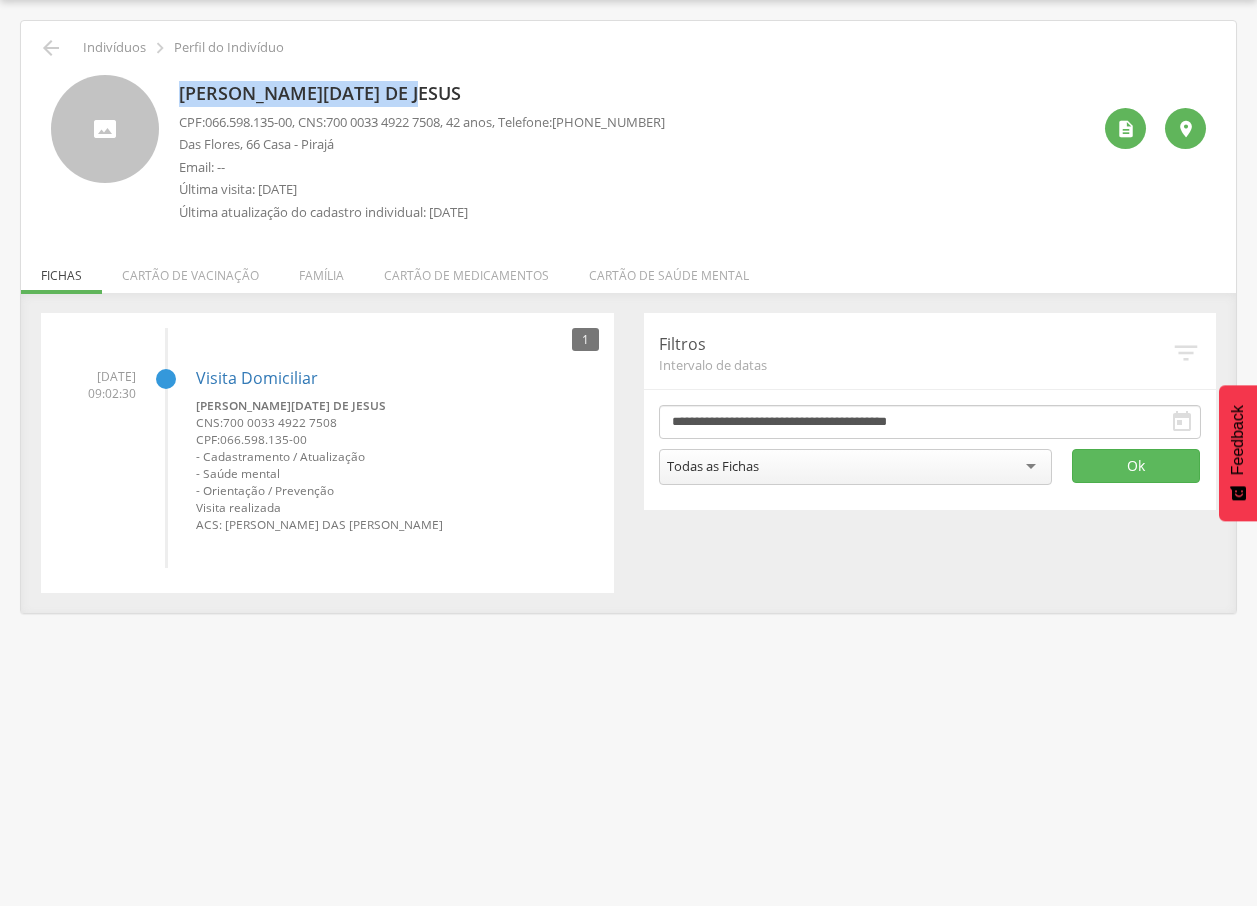 drag, startPoint x: 180, startPoint y: 86, endPoint x: 402, endPoint y: 69, distance: 222.64995 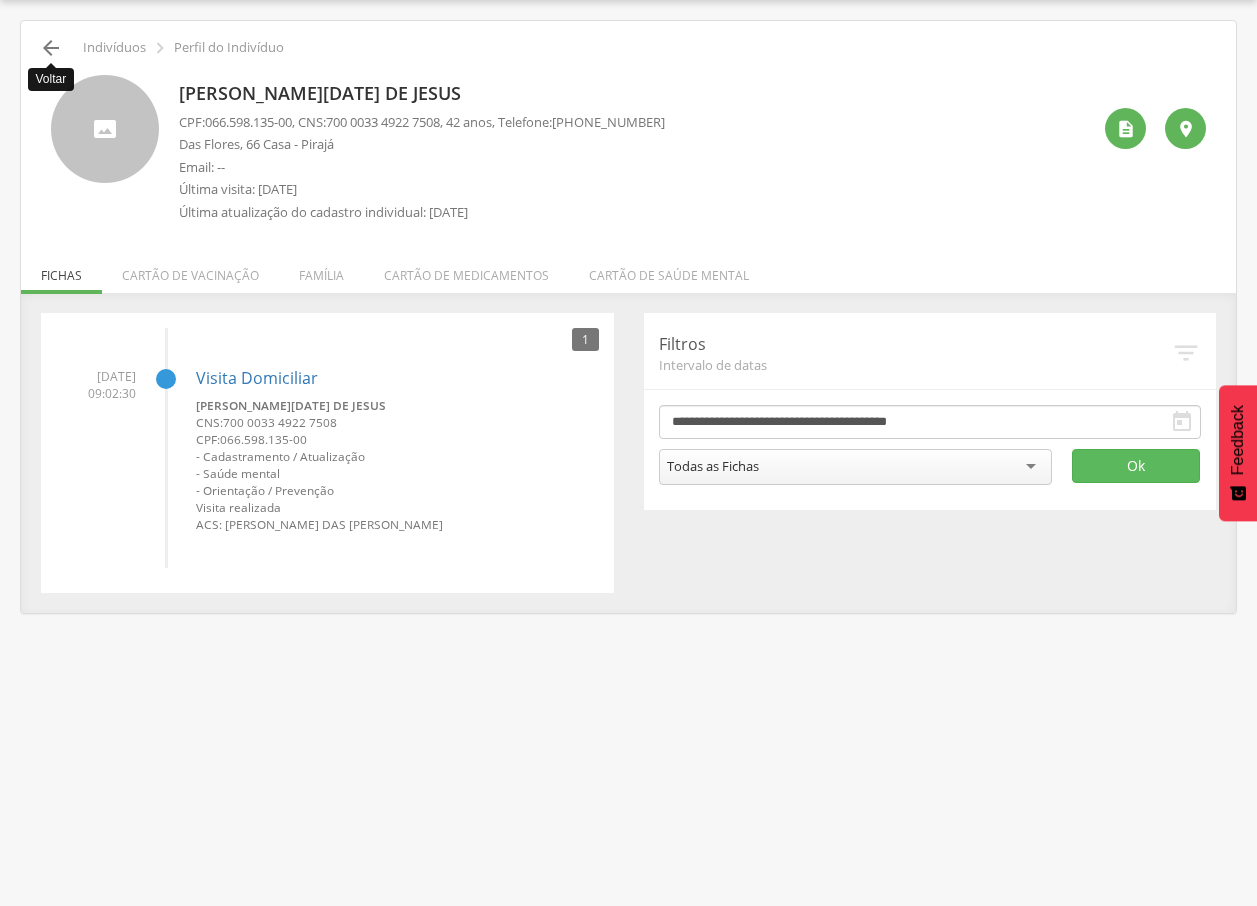 click on "" at bounding box center [51, 48] 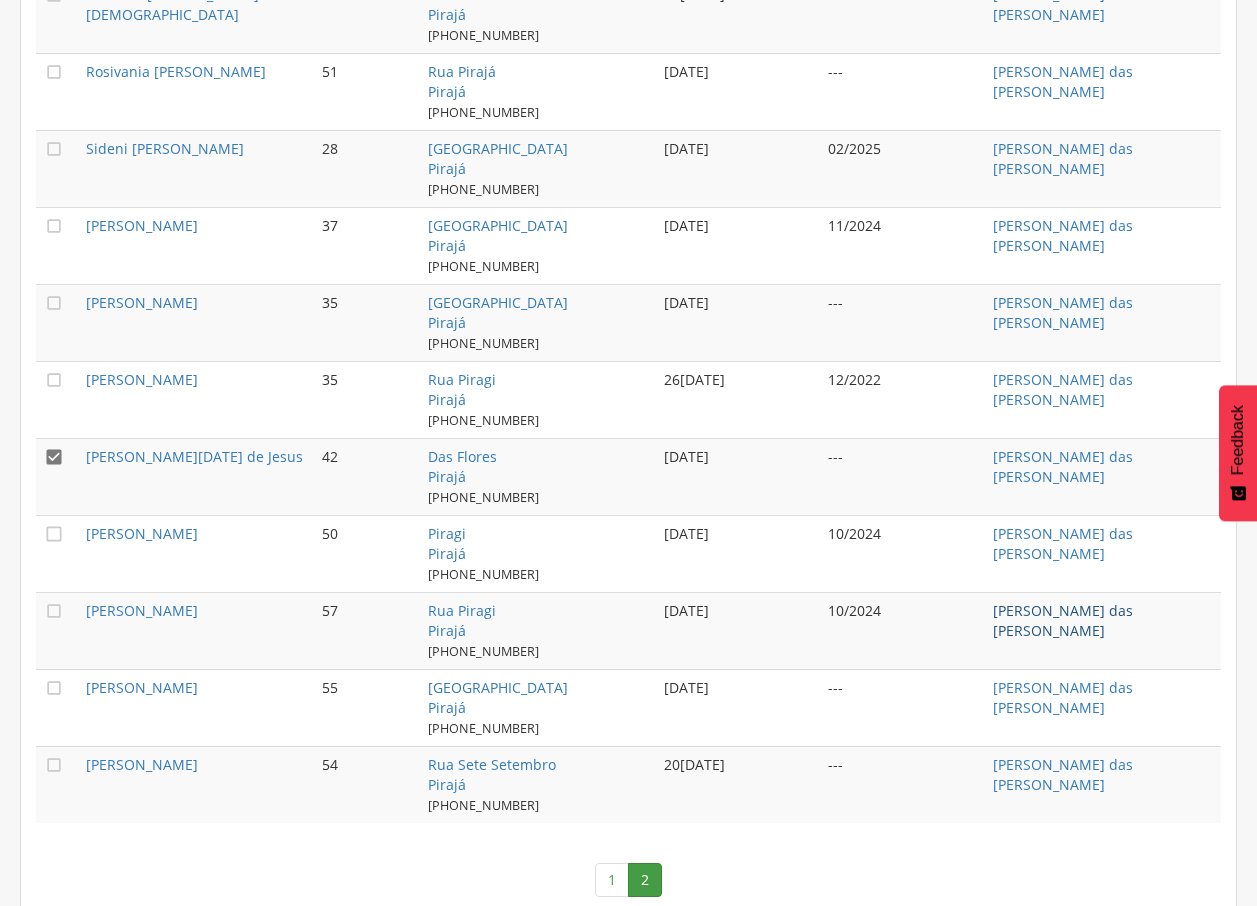 scroll, scrollTop: 1573, scrollLeft: 0, axis: vertical 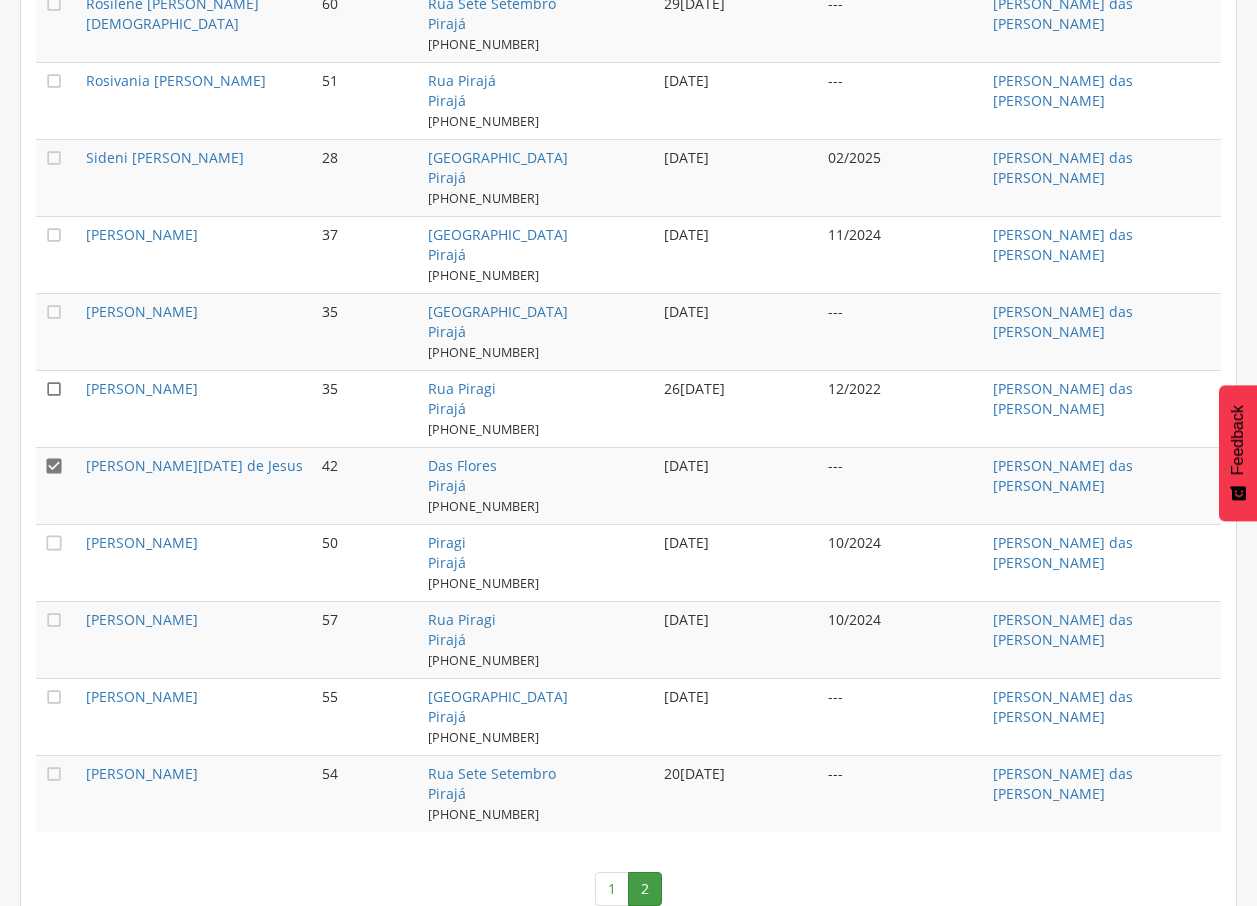 click on "" at bounding box center (54, 389) 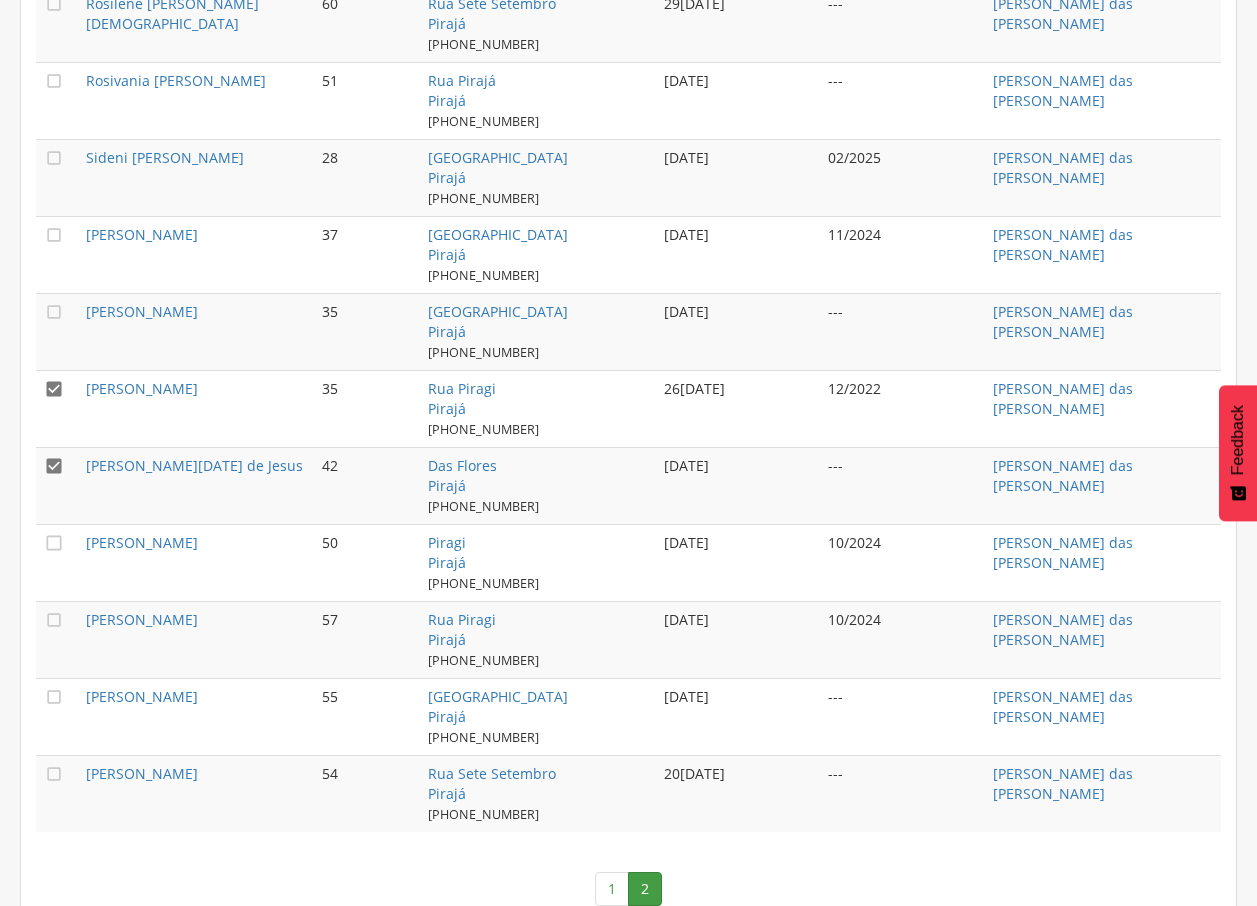 click on "" at bounding box center [54, 466] 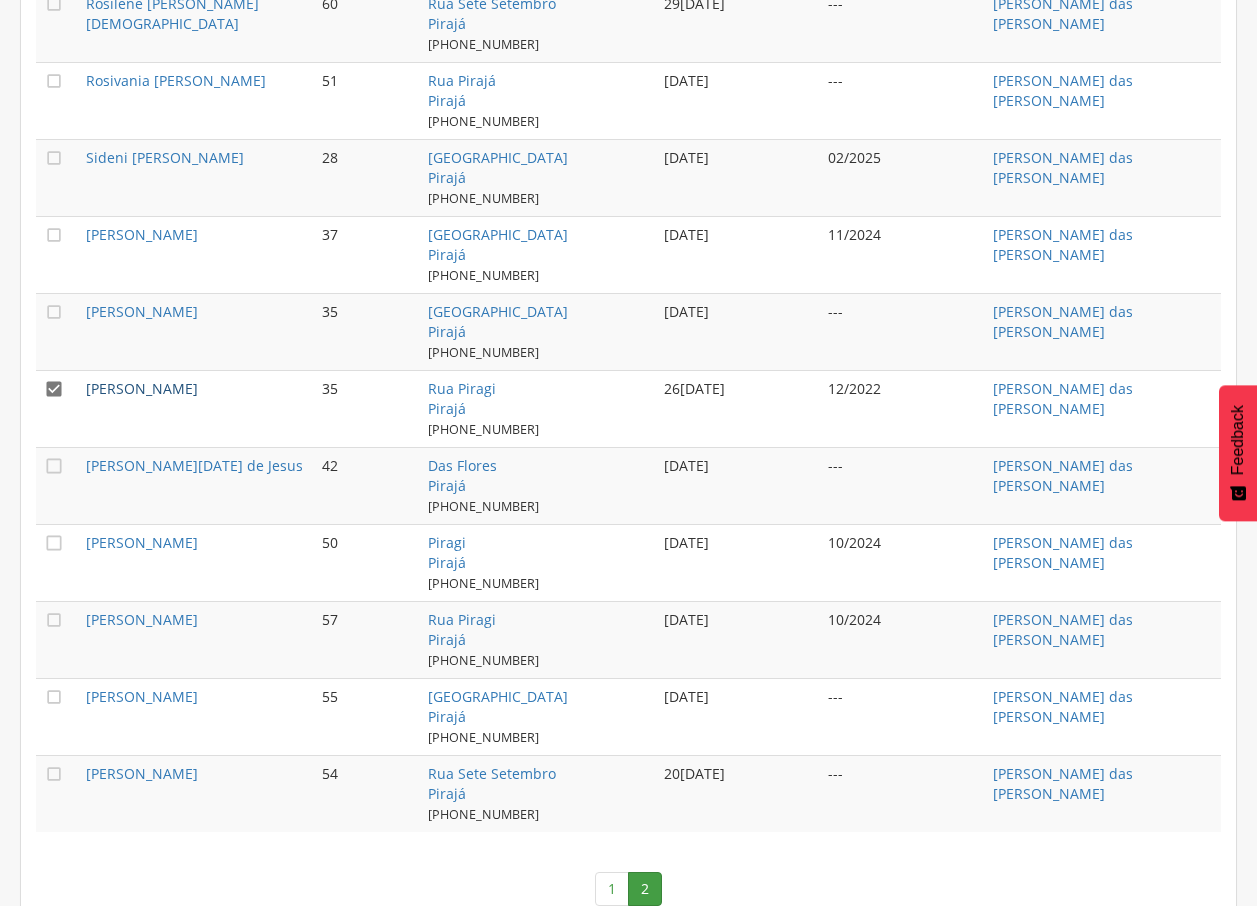 click on "[PERSON_NAME]" at bounding box center (142, 388) 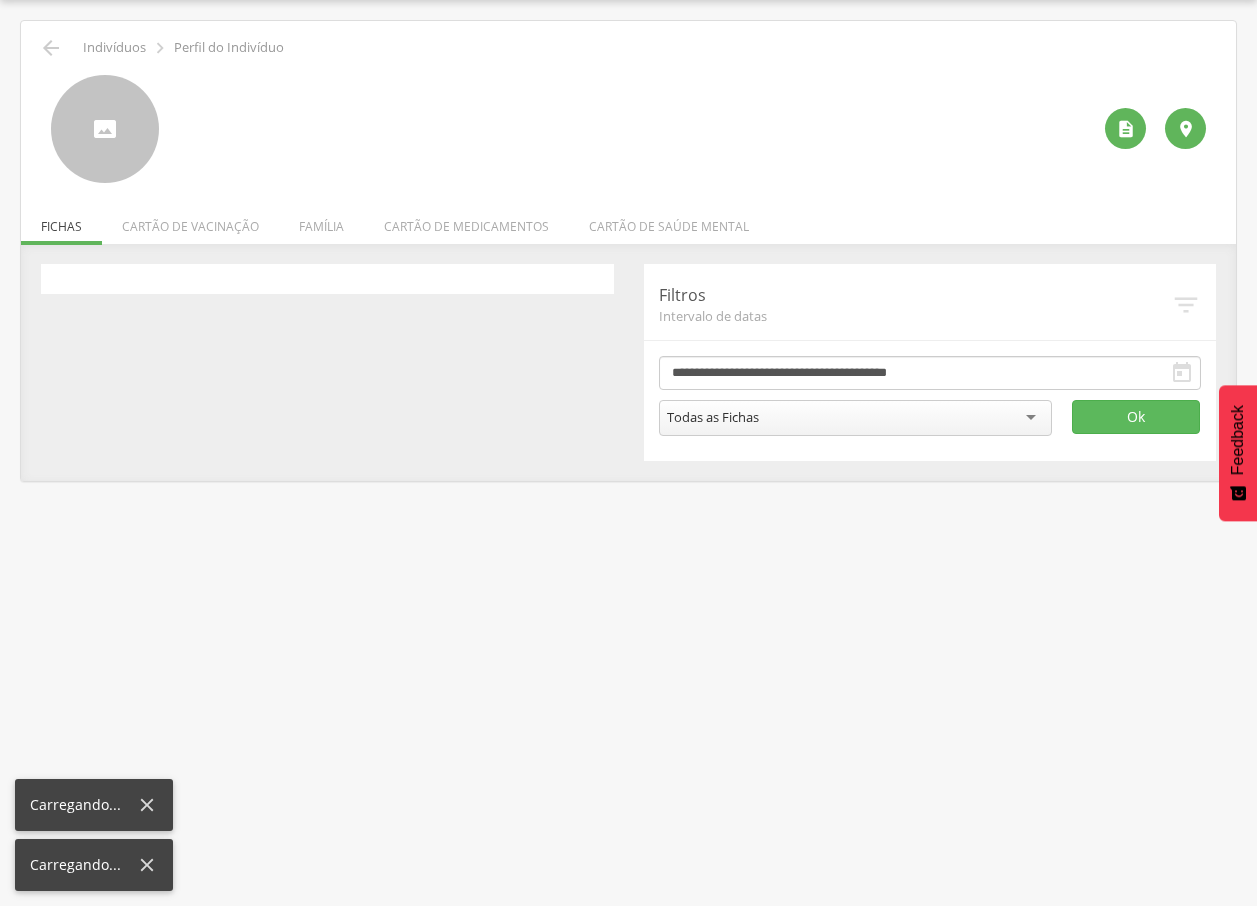 scroll, scrollTop: 60, scrollLeft: 0, axis: vertical 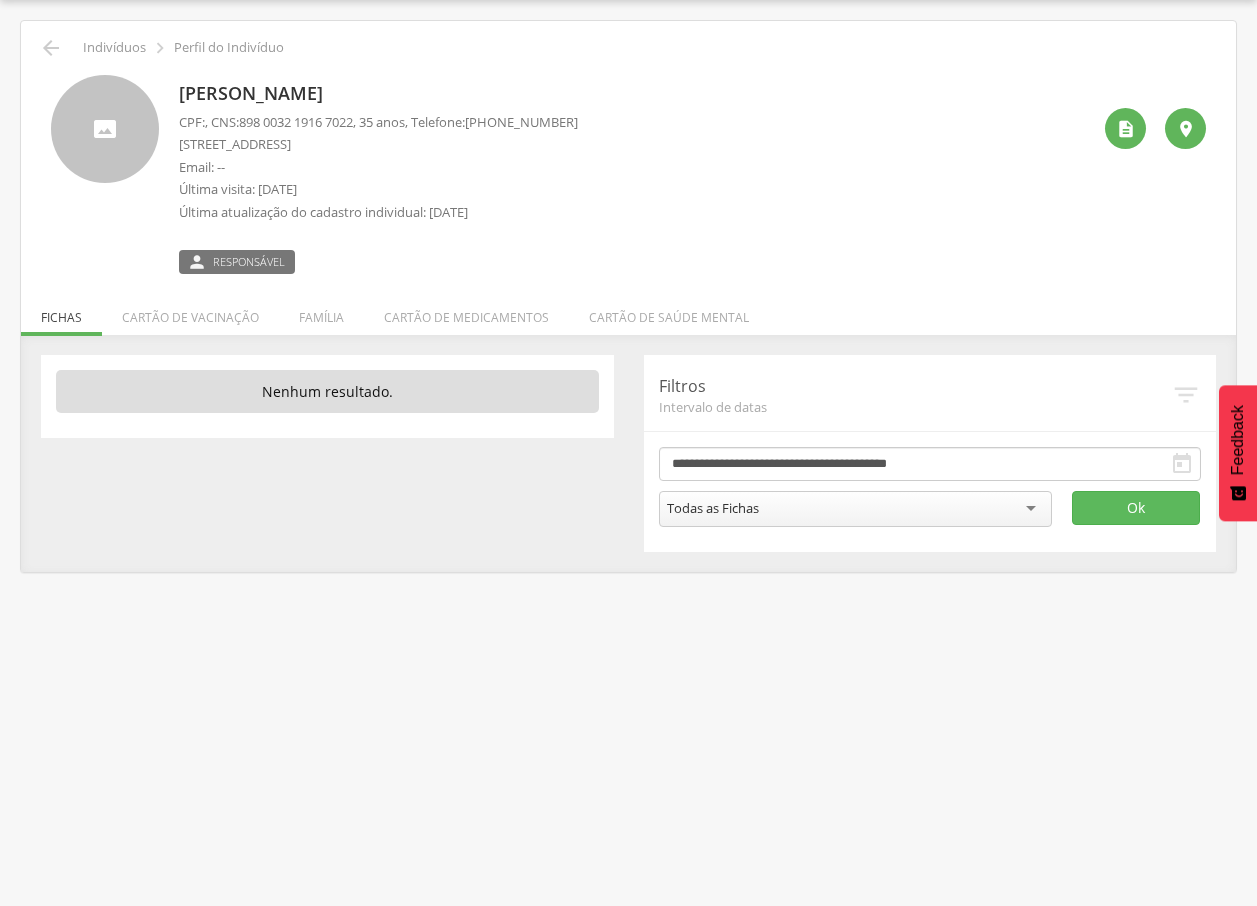 drag, startPoint x: 180, startPoint y: 90, endPoint x: 401, endPoint y: 91, distance: 221.00226 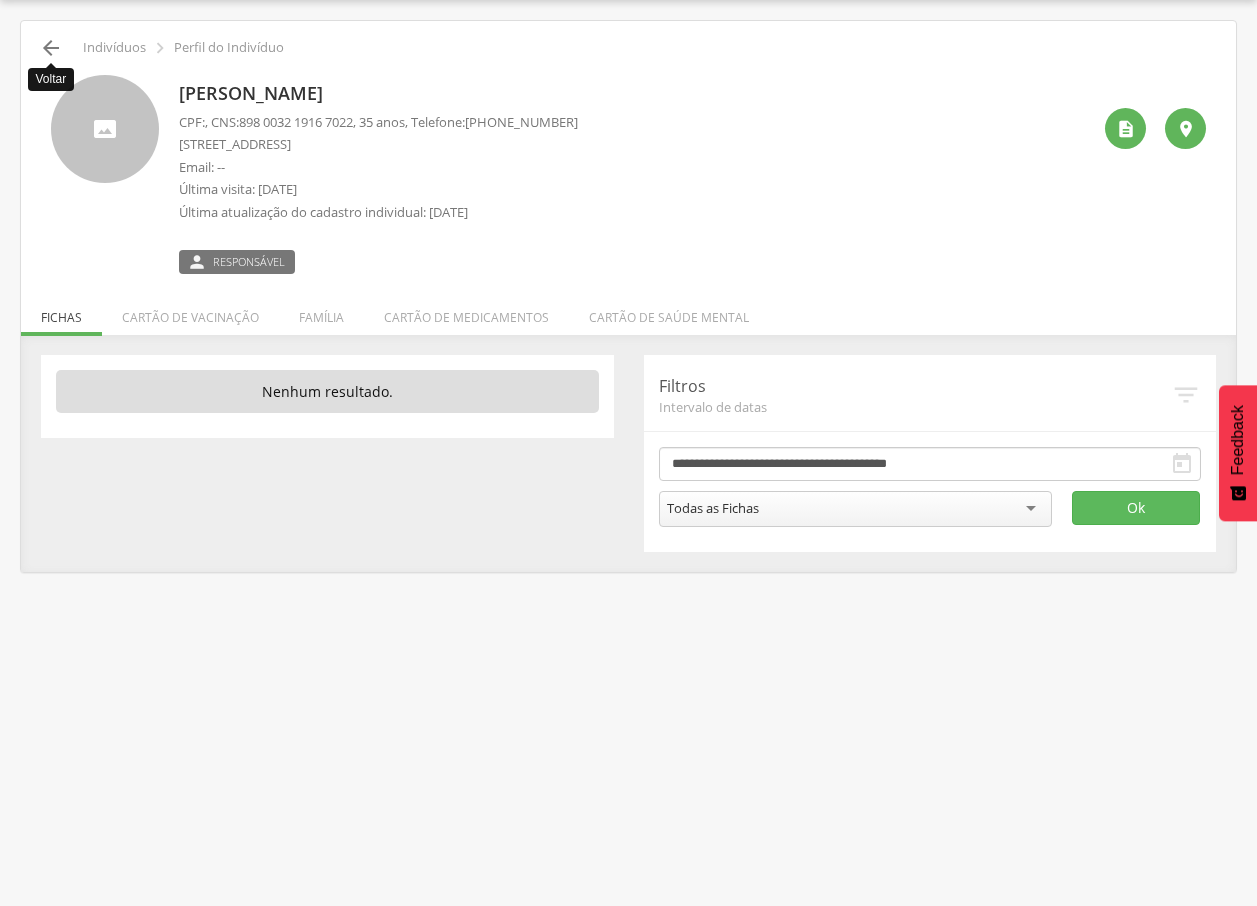 click on "" at bounding box center [51, 48] 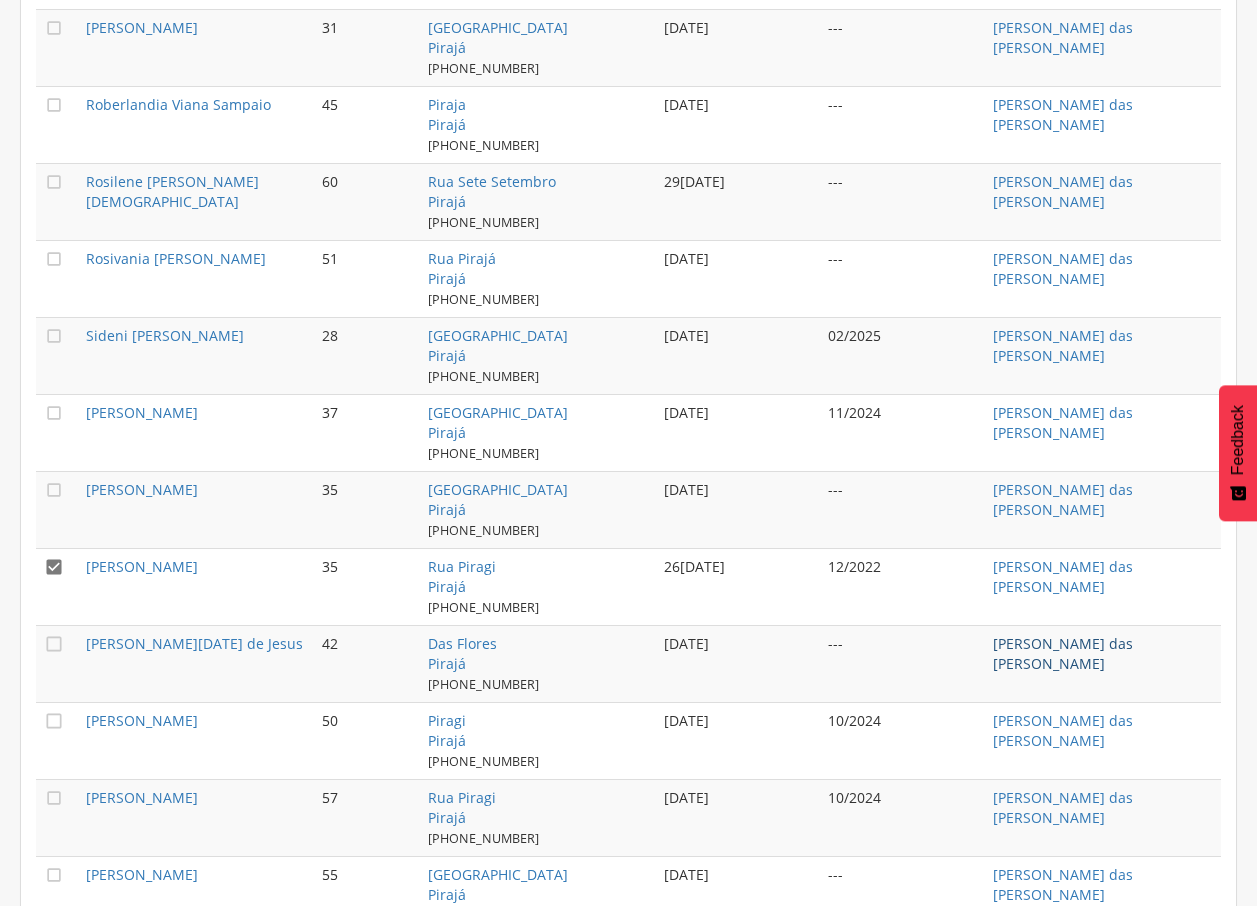 scroll, scrollTop: 1407, scrollLeft: 0, axis: vertical 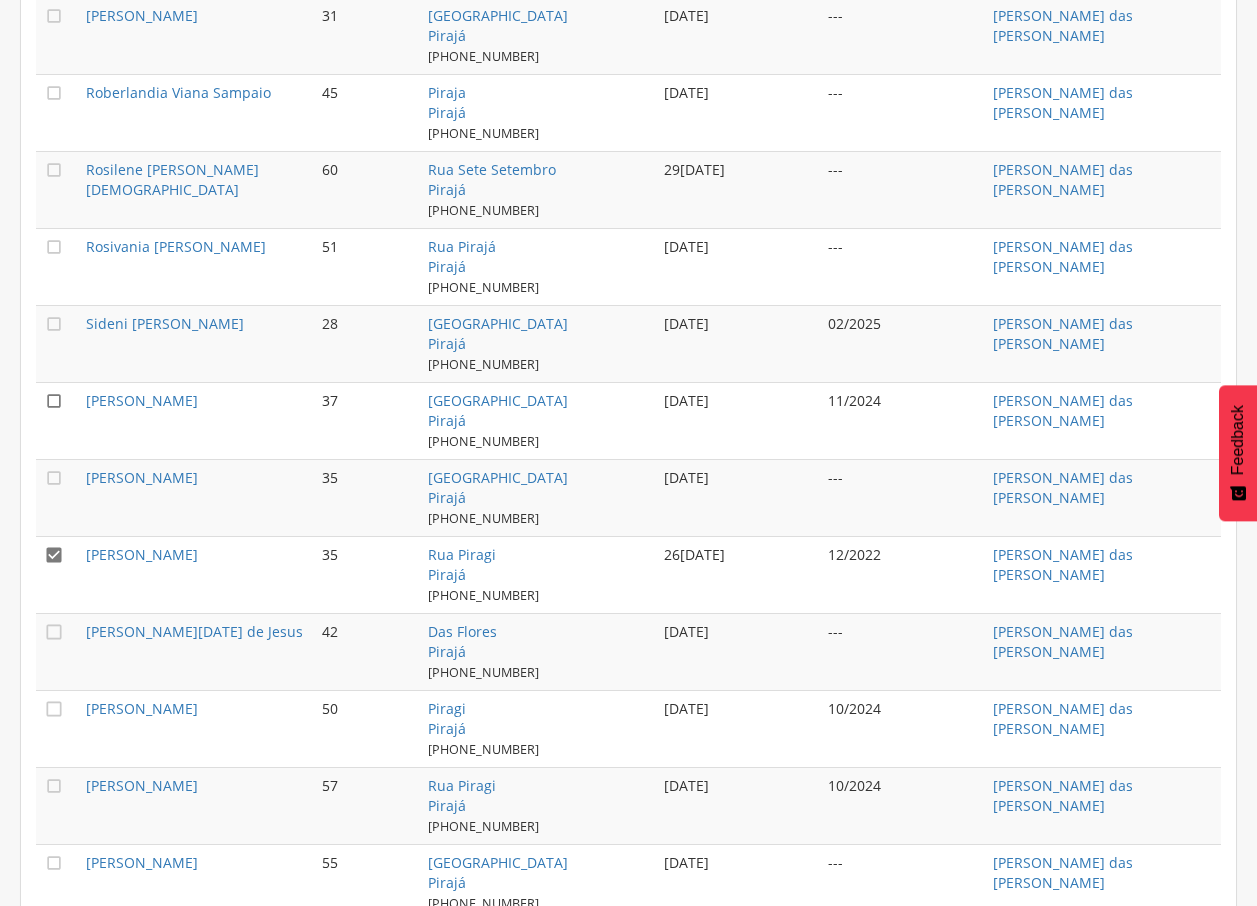 click on "" at bounding box center (54, 401) 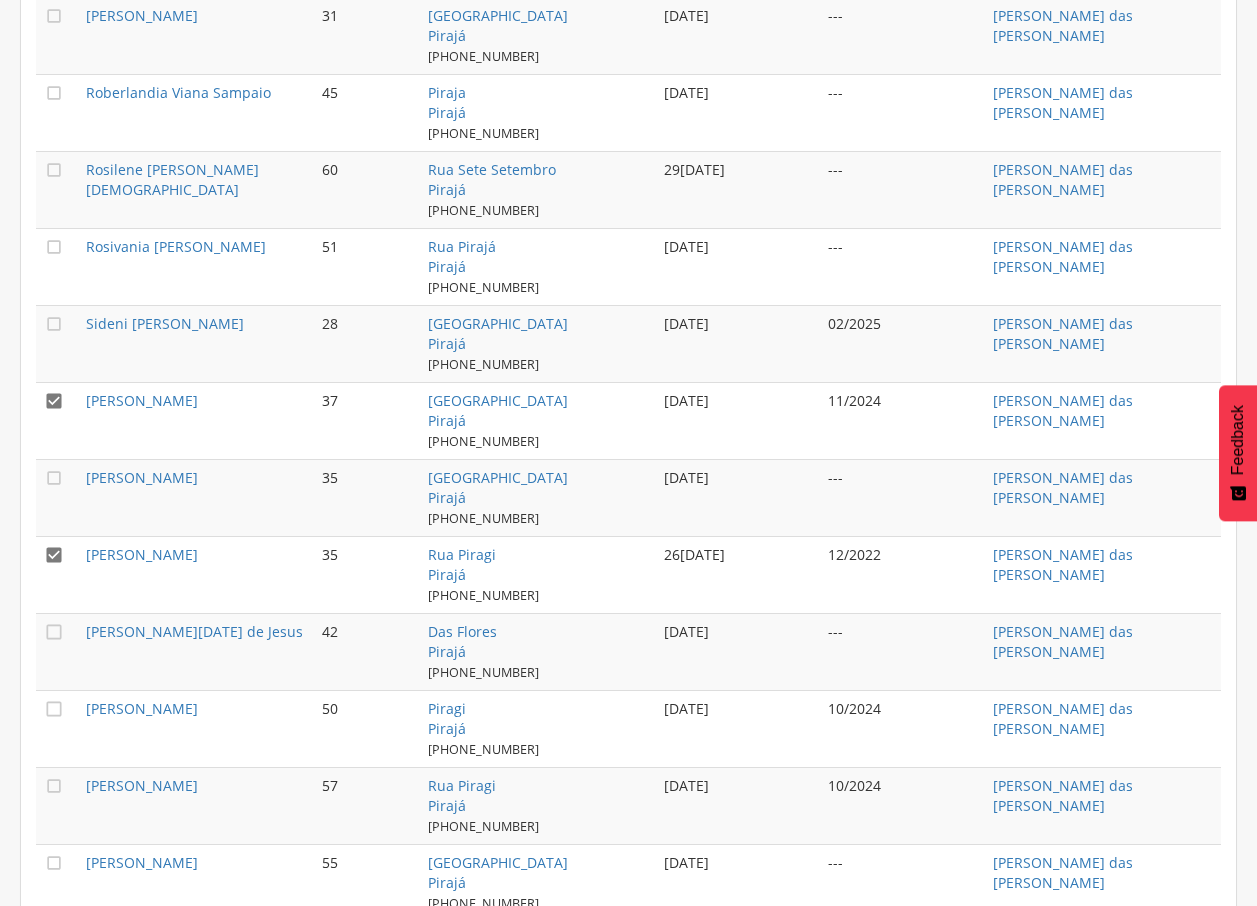 click on "" at bounding box center [54, 555] 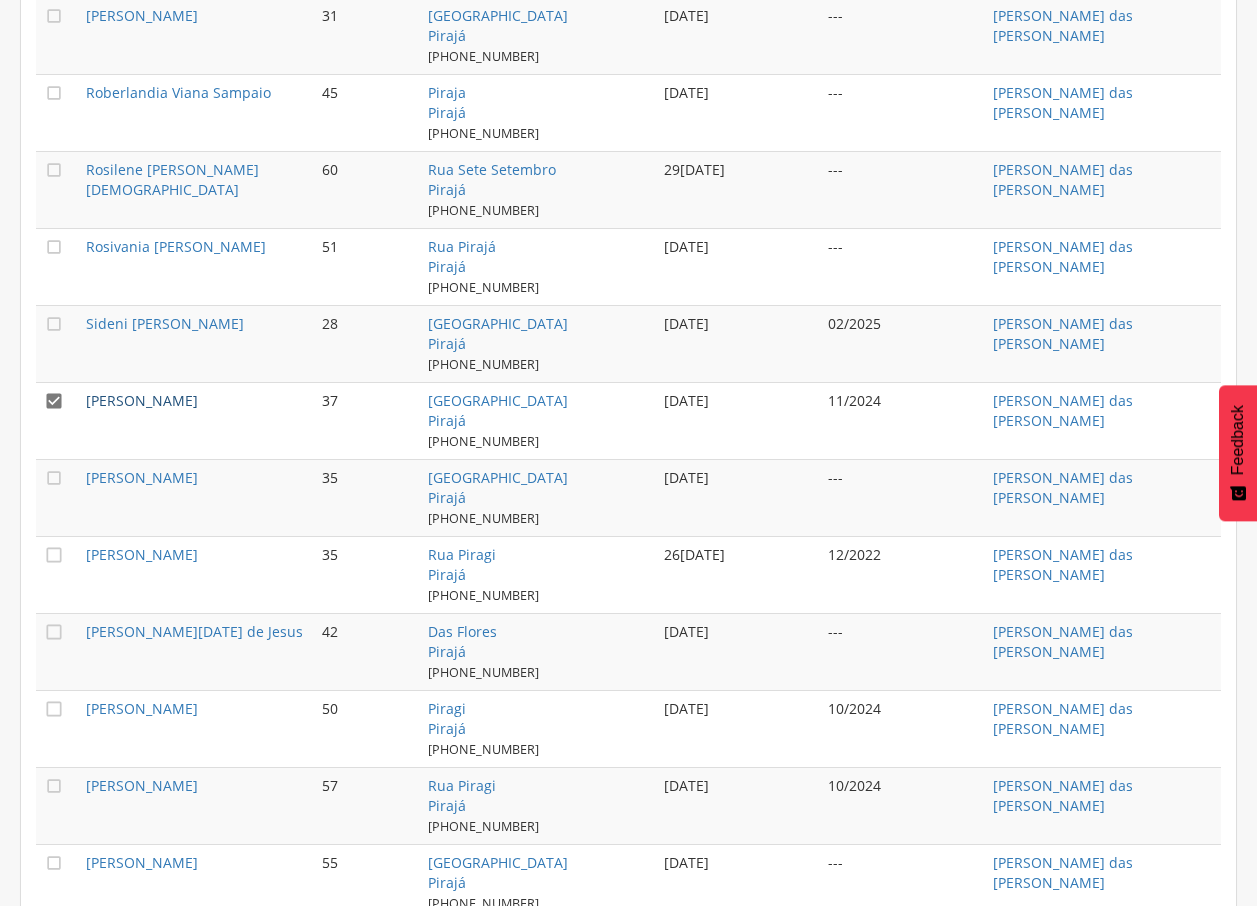 click on "[PERSON_NAME]" at bounding box center (142, 400) 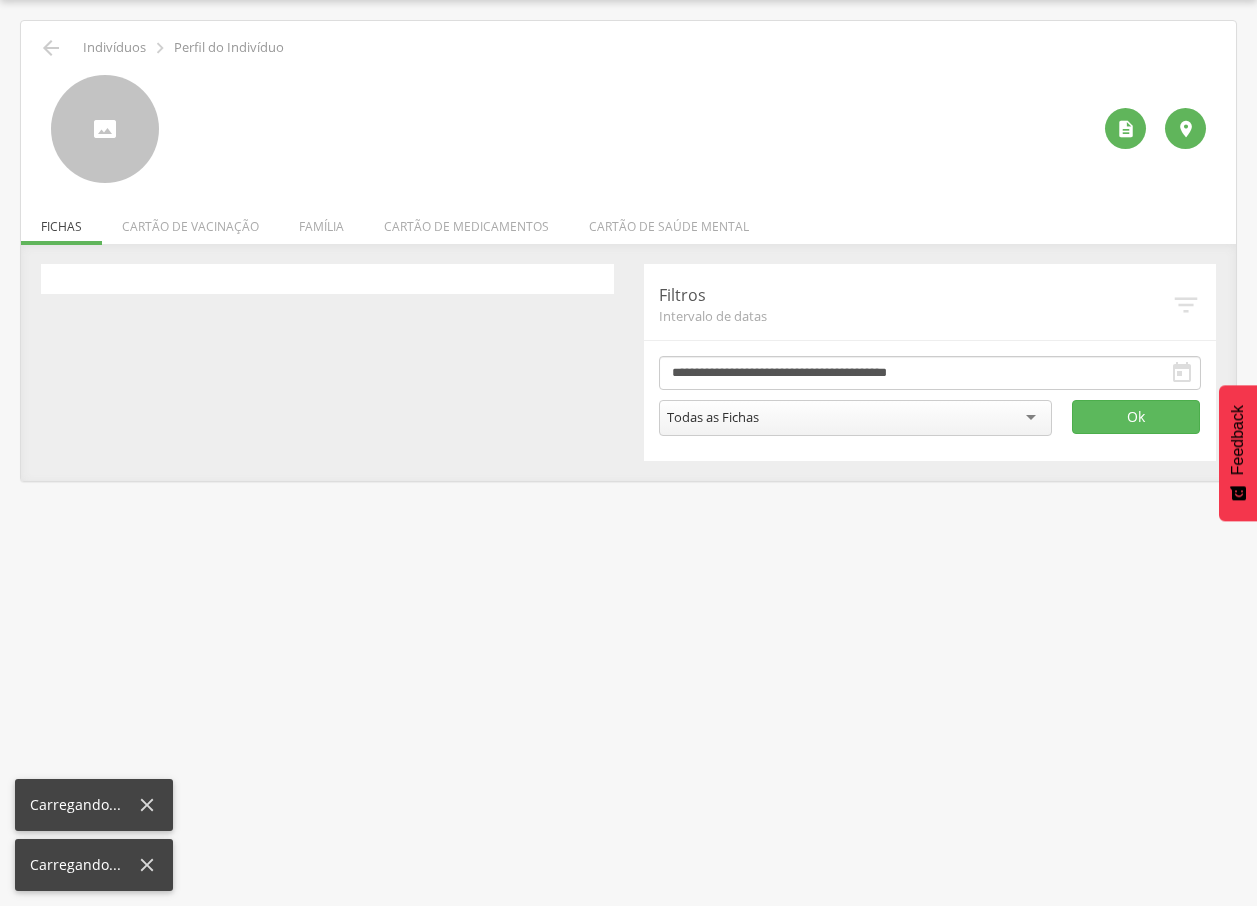 scroll, scrollTop: 60, scrollLeft: 0, axis: vertical 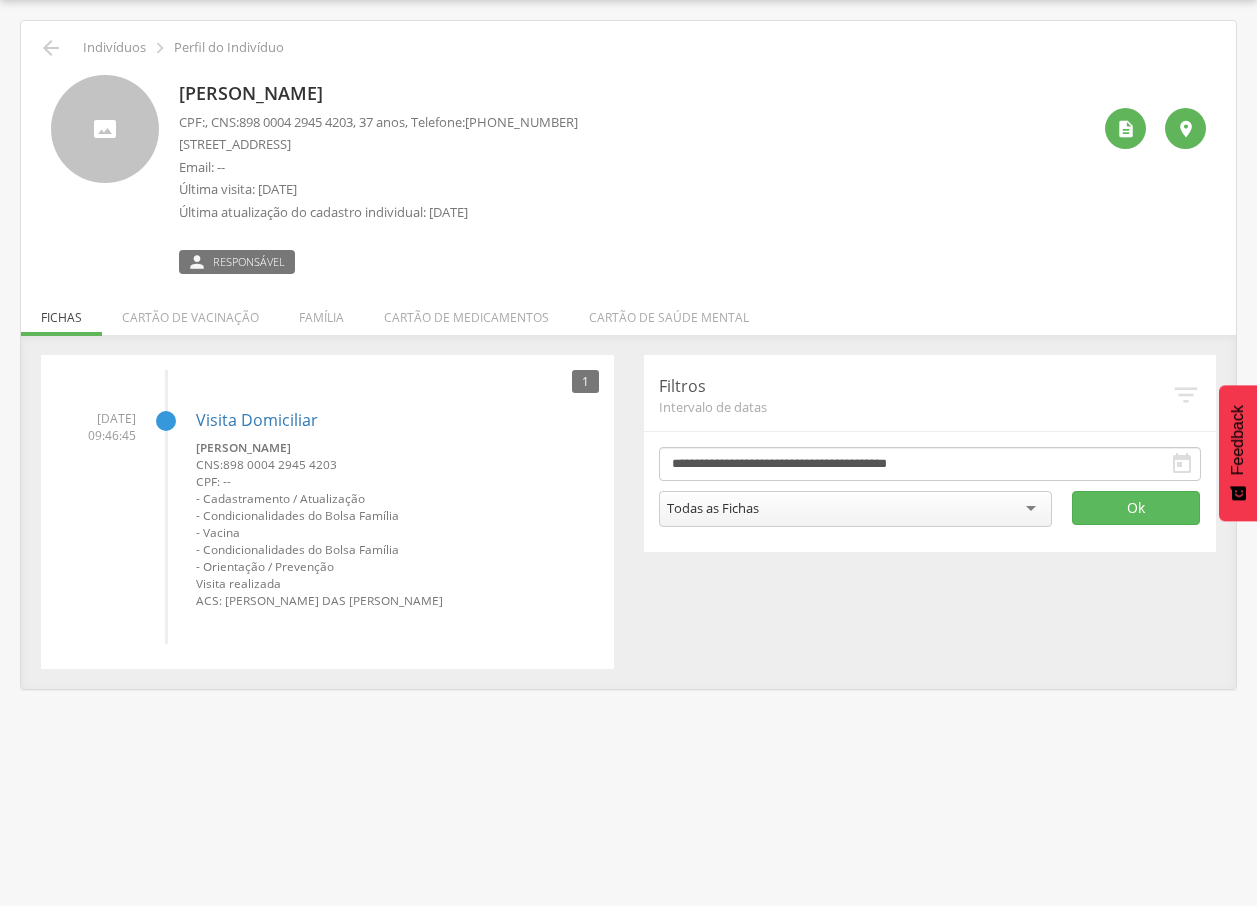 drag, startPoint x: 177, startPoint y: 87, endPoint x: 443, endPoint y: 98, distance: 266.22736 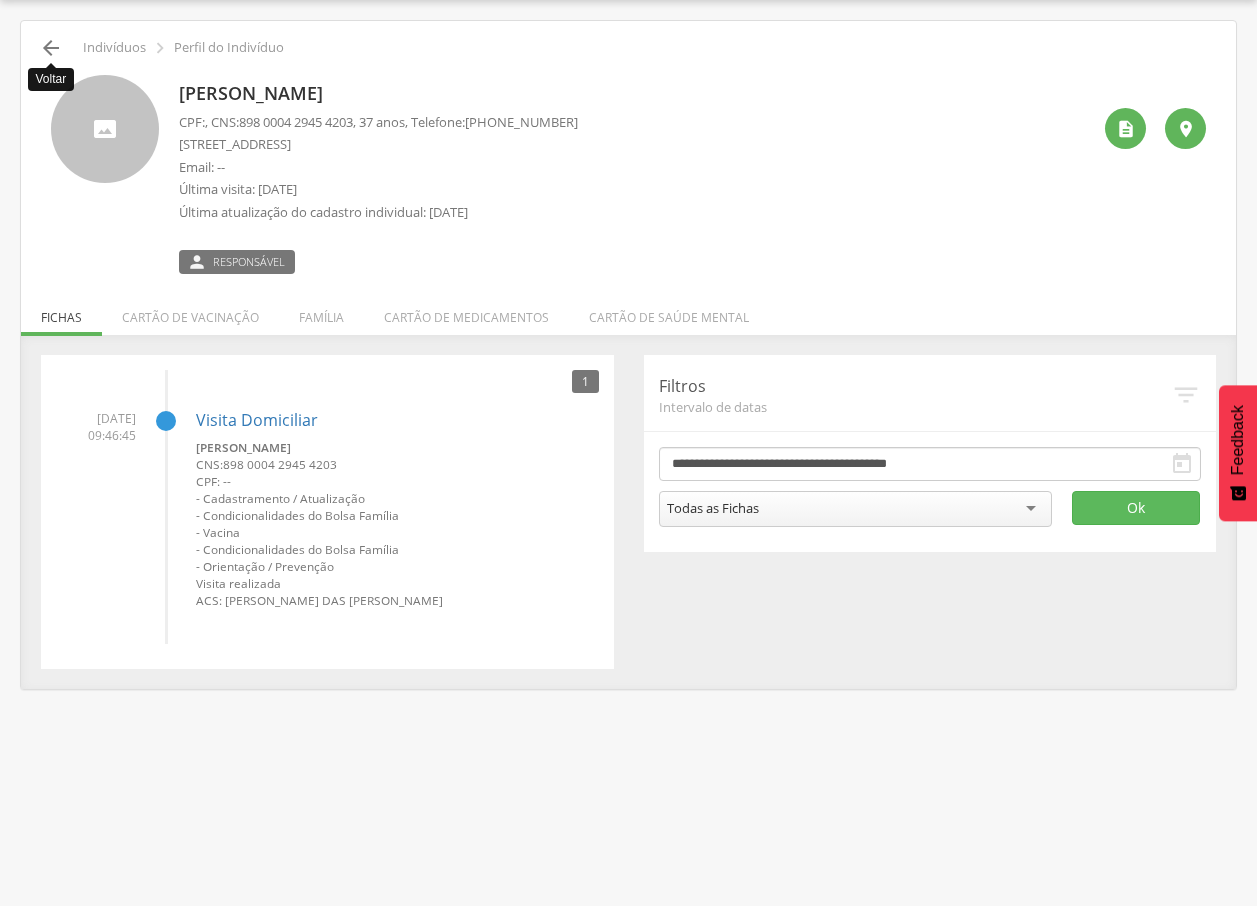 click on "" at bounding box center [51, 48] 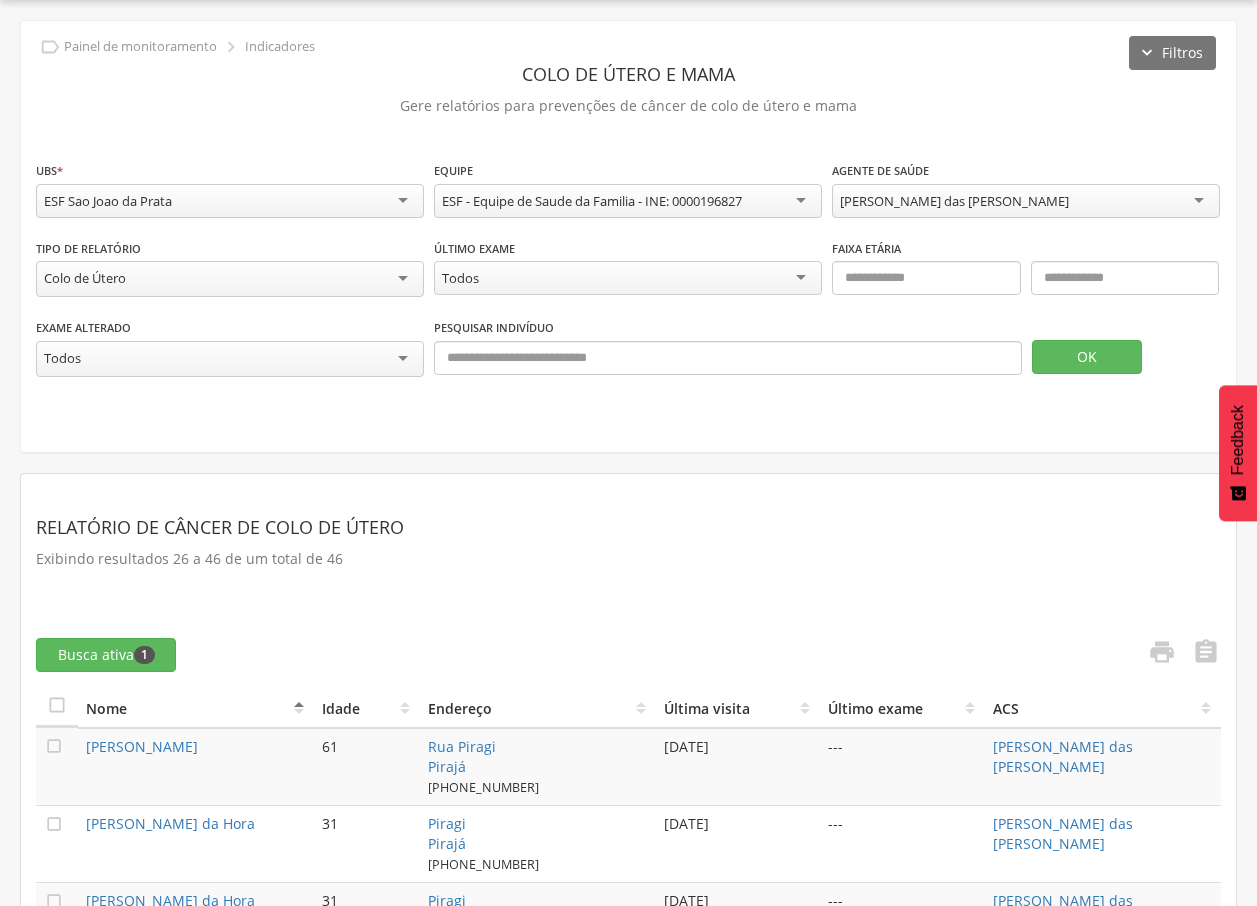 drag, startPoint x: 1245, startPoint y: 401, endPoint x: 1253, endPoint y: 465, distance: 64.49806 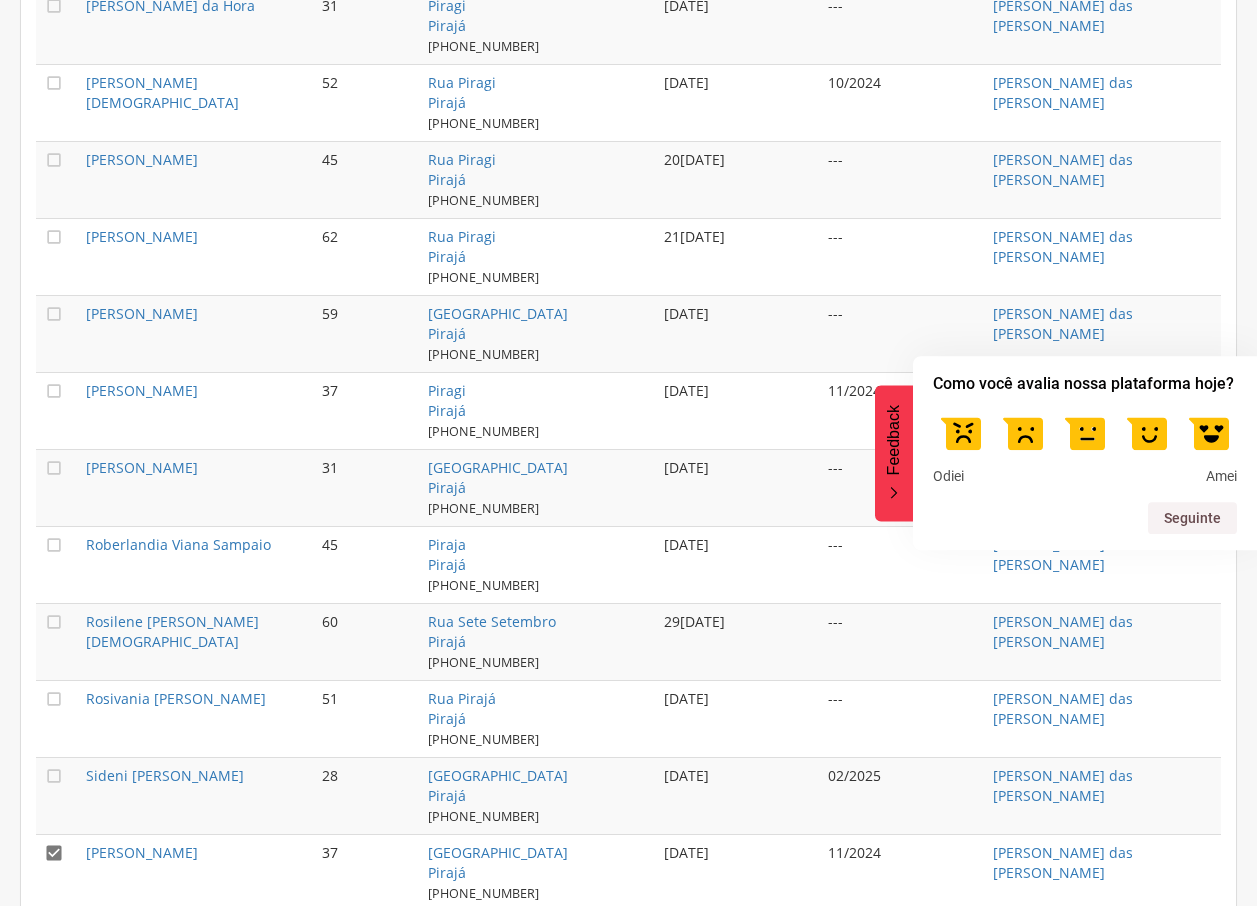 scroll, scrollTop: 958, scrollLeft: 0, axis: vertical 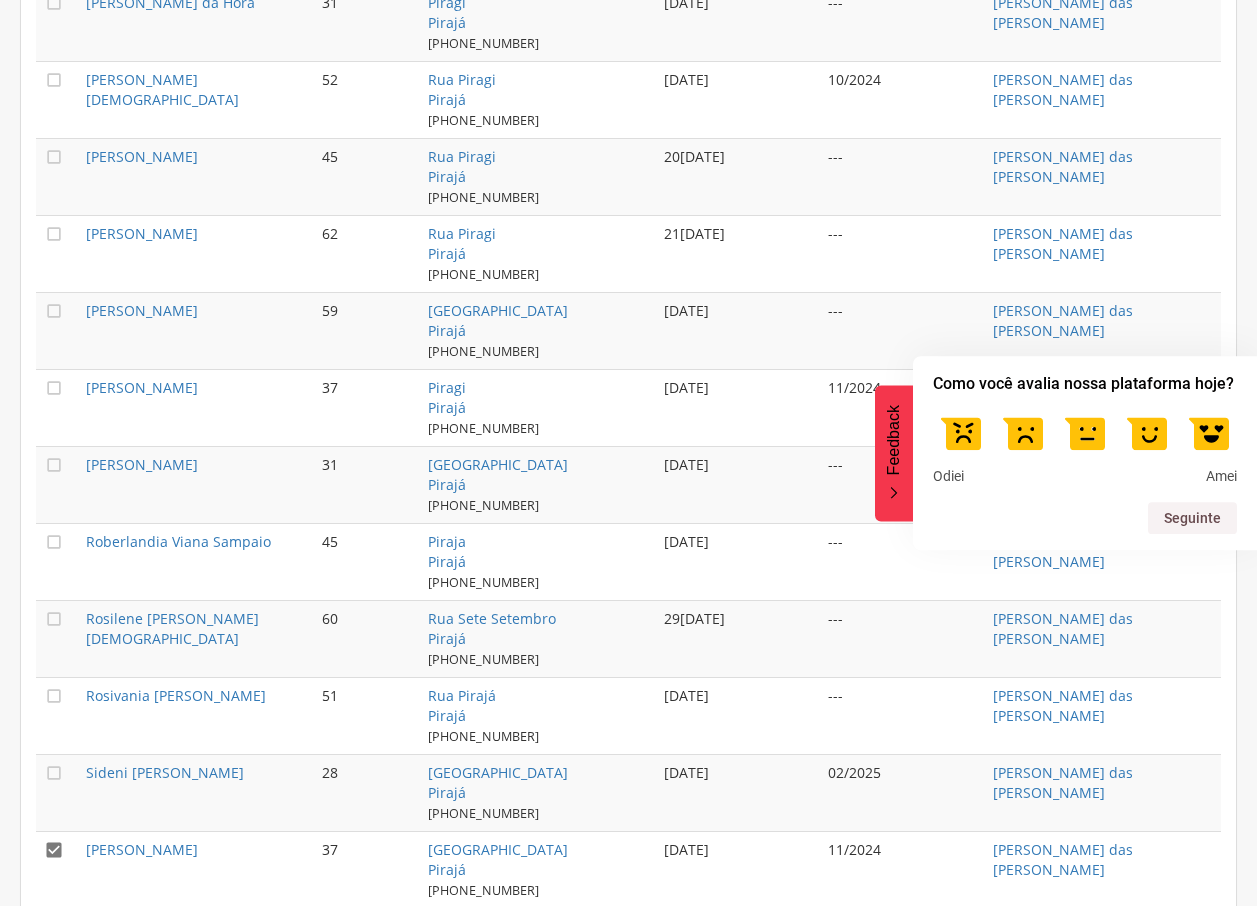 click 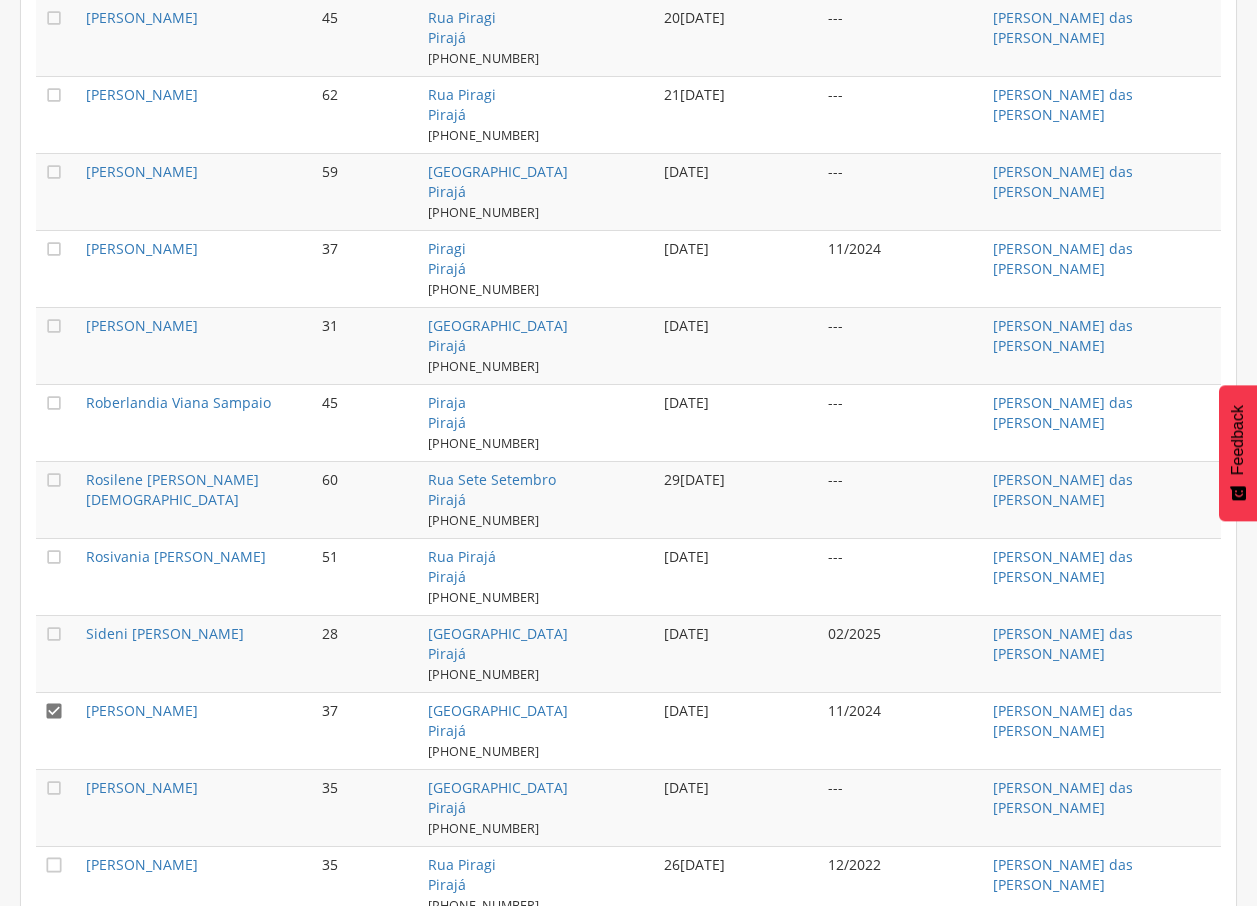 scroll, scrollTop: 1145, scrollLeft: 0, axis: vertical 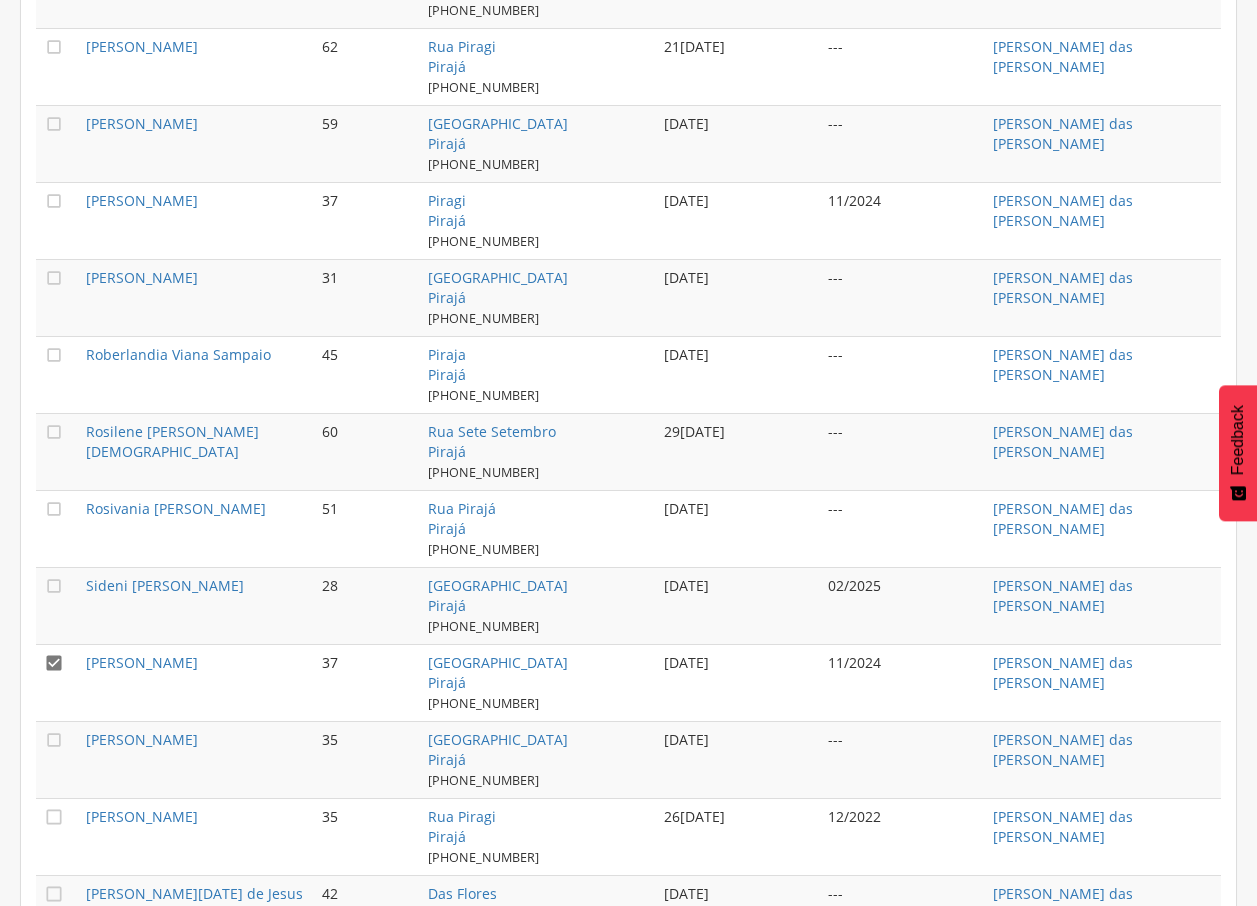 click on "" at bounding box center [54, 663] 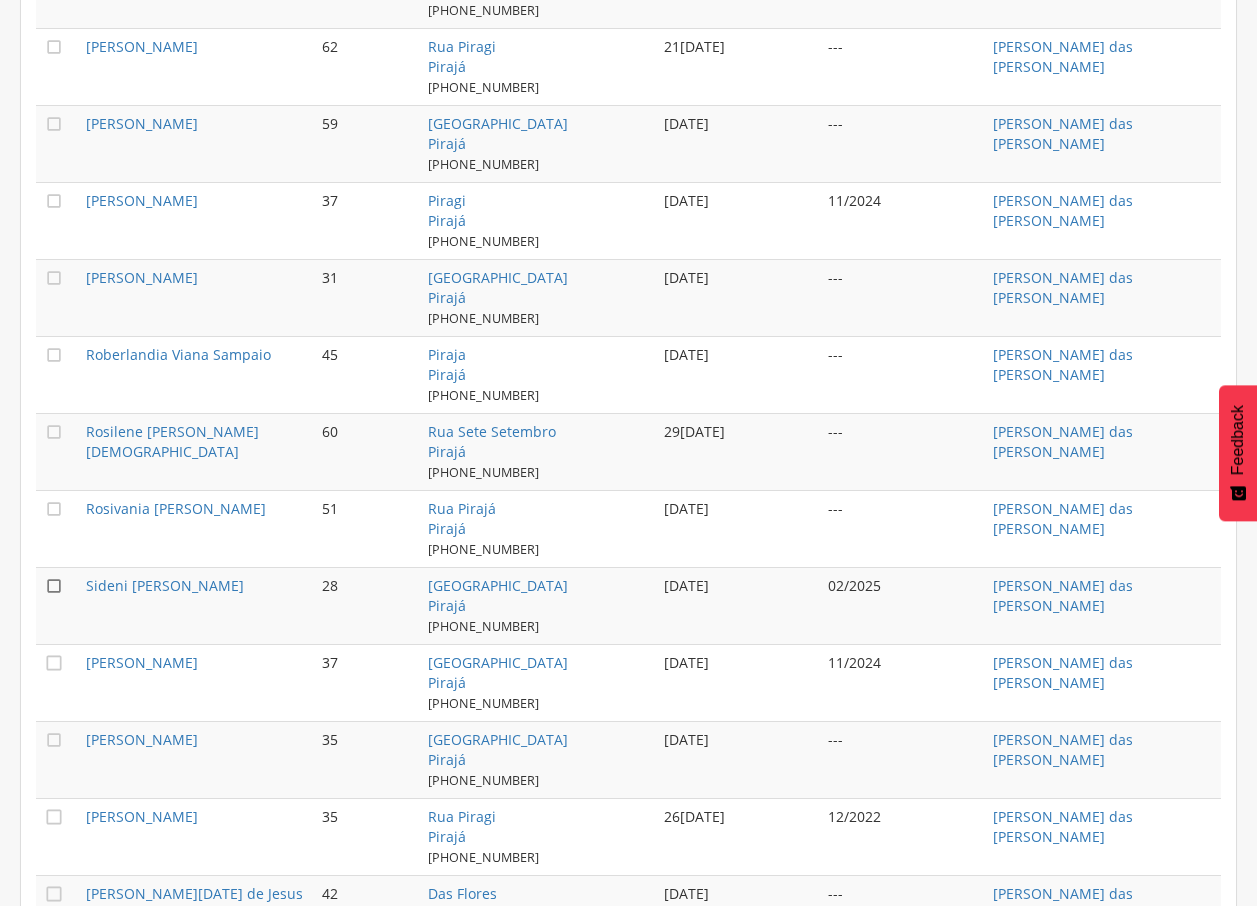 click on "" at bounding box center [54, 586] 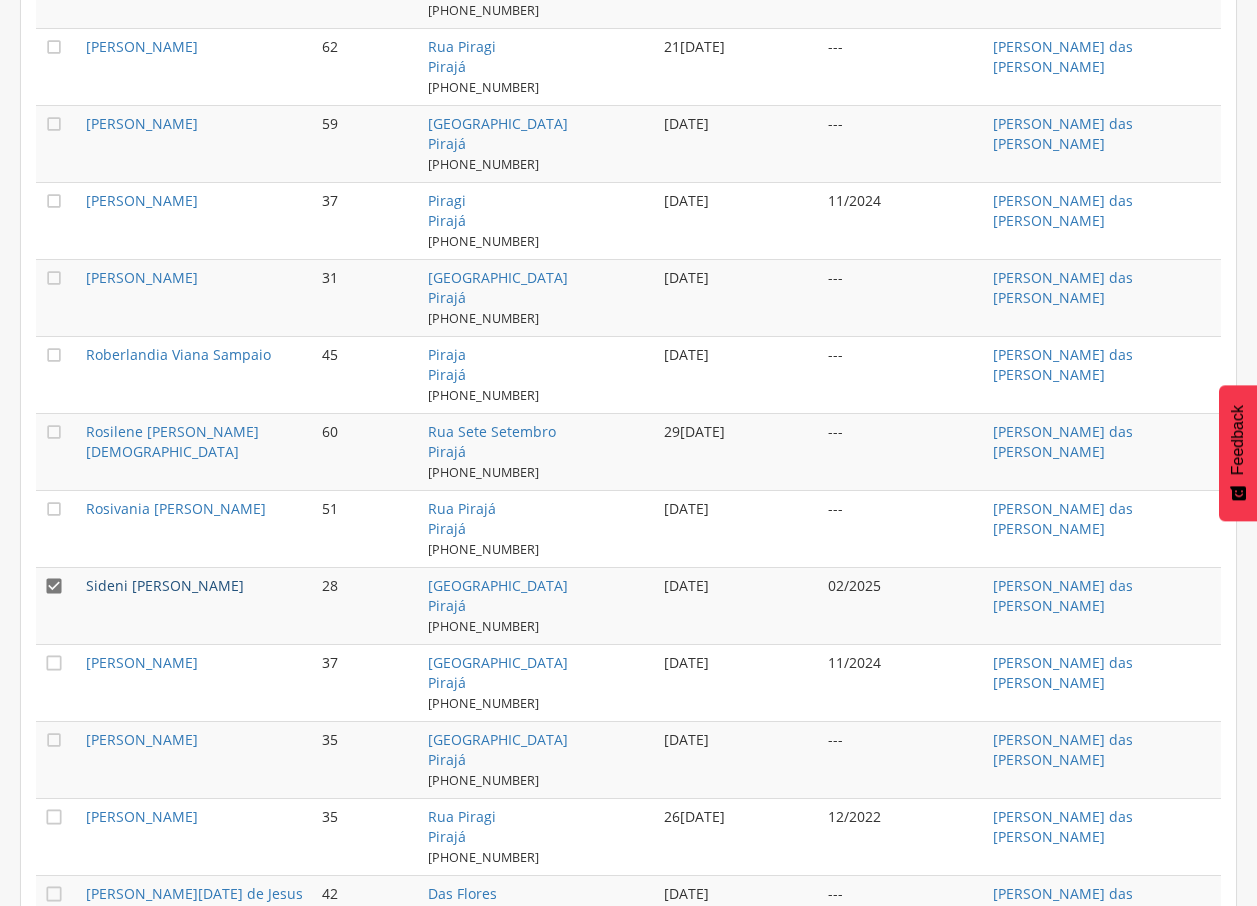 click on "Sideni [PERSON_NAME]" at bounding box center (165, 585) 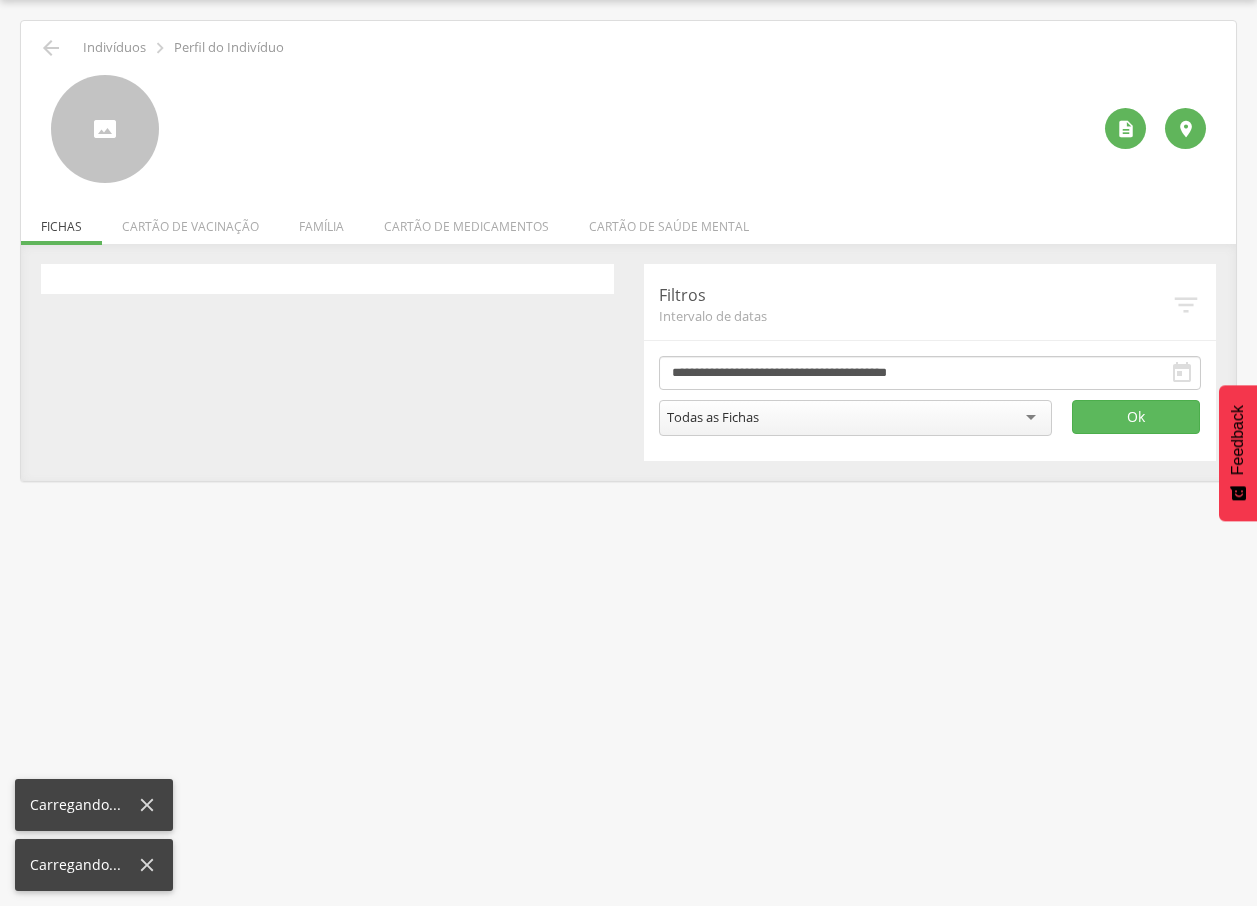 scroll, scrollTop: 60, scrollLeft: 0, axis: vertical 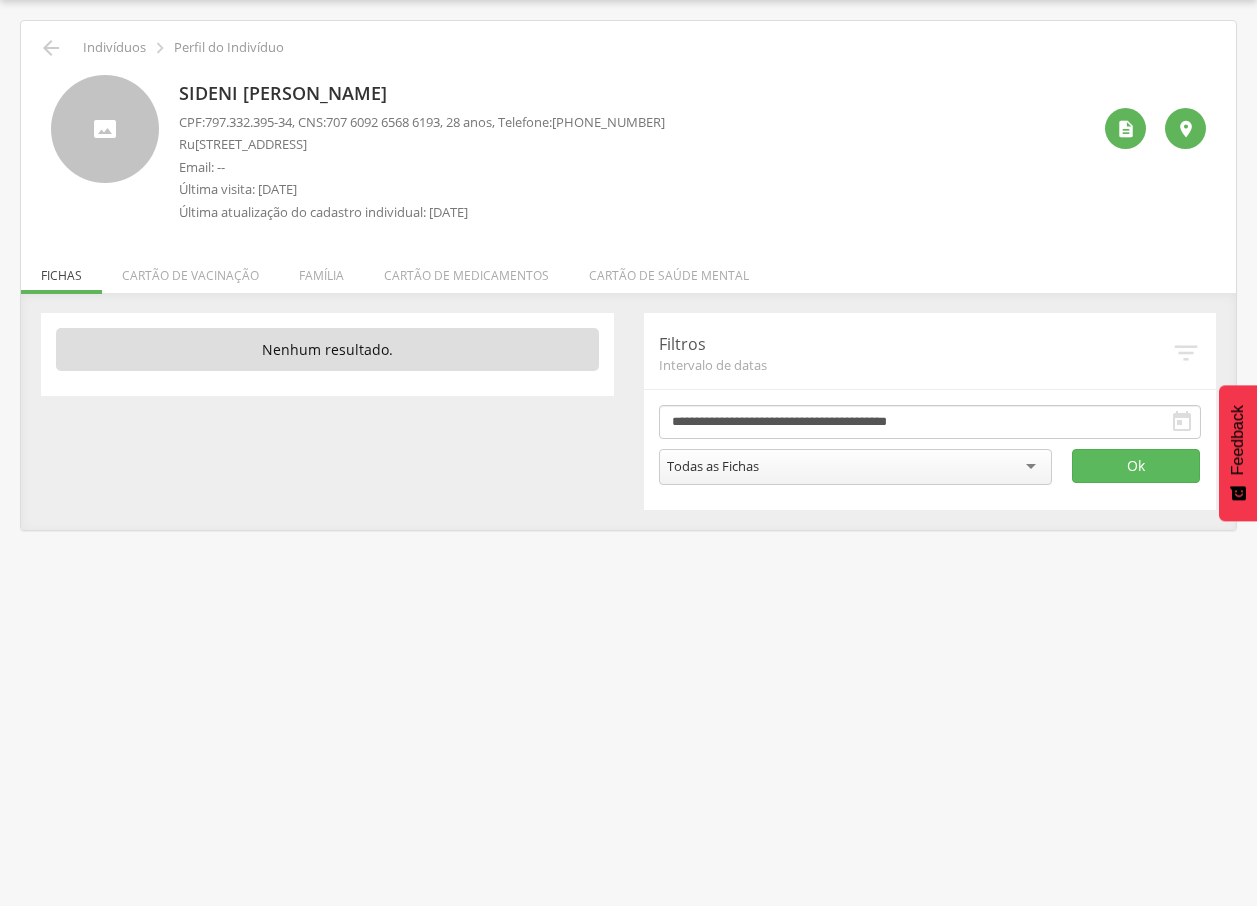 drag, startPoint x: 178, startPoint y: 88, endPoint x: 479, endPoint y: 109, distance: 301.73166 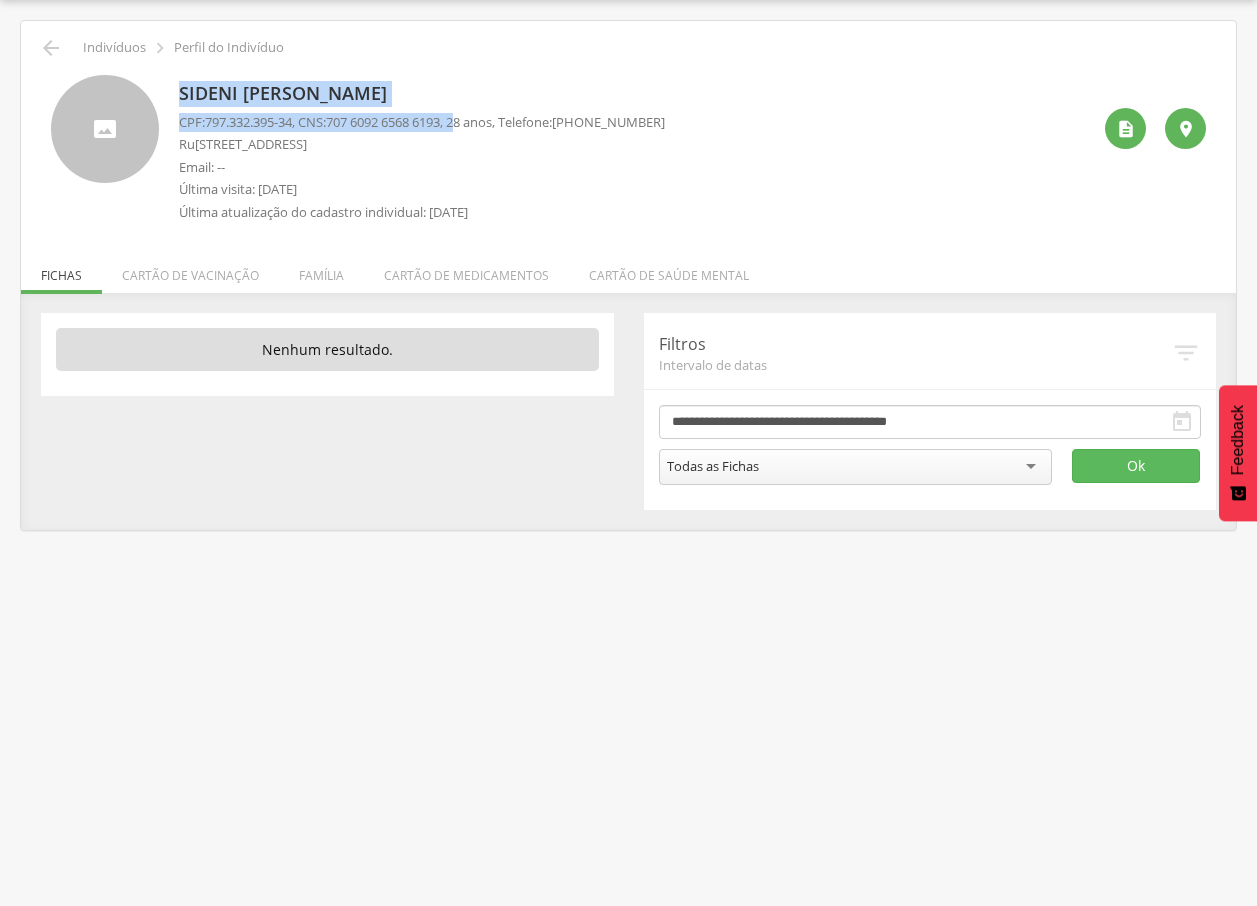 drag, startPoint x: 479, startPoint y: 109, endPoint x: 397, endPoint y: 82, distance: 86.33076 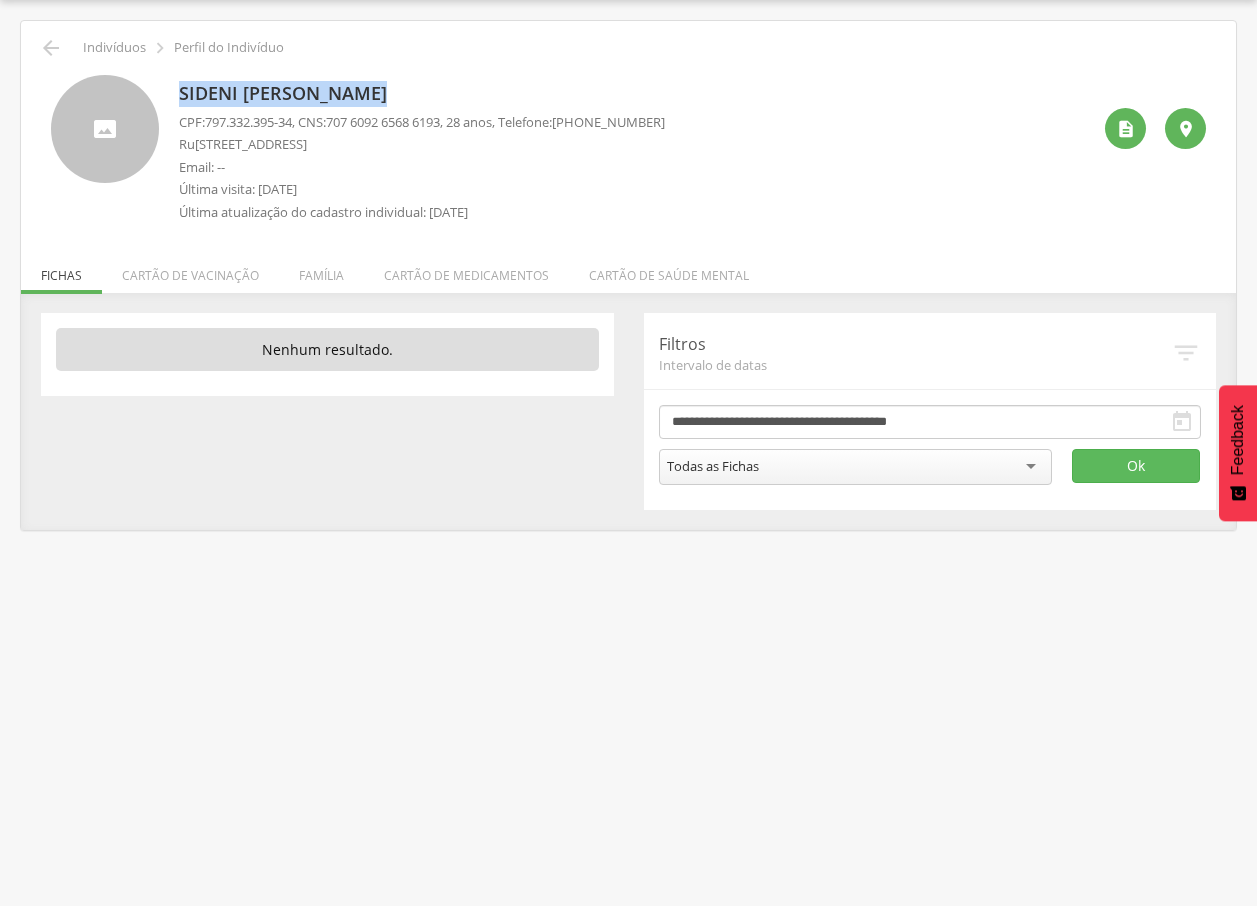 drag, startPoint x: 163, startPoint y: 86, endPoint x: 376, endPoint y: 82, distance: 213.03755 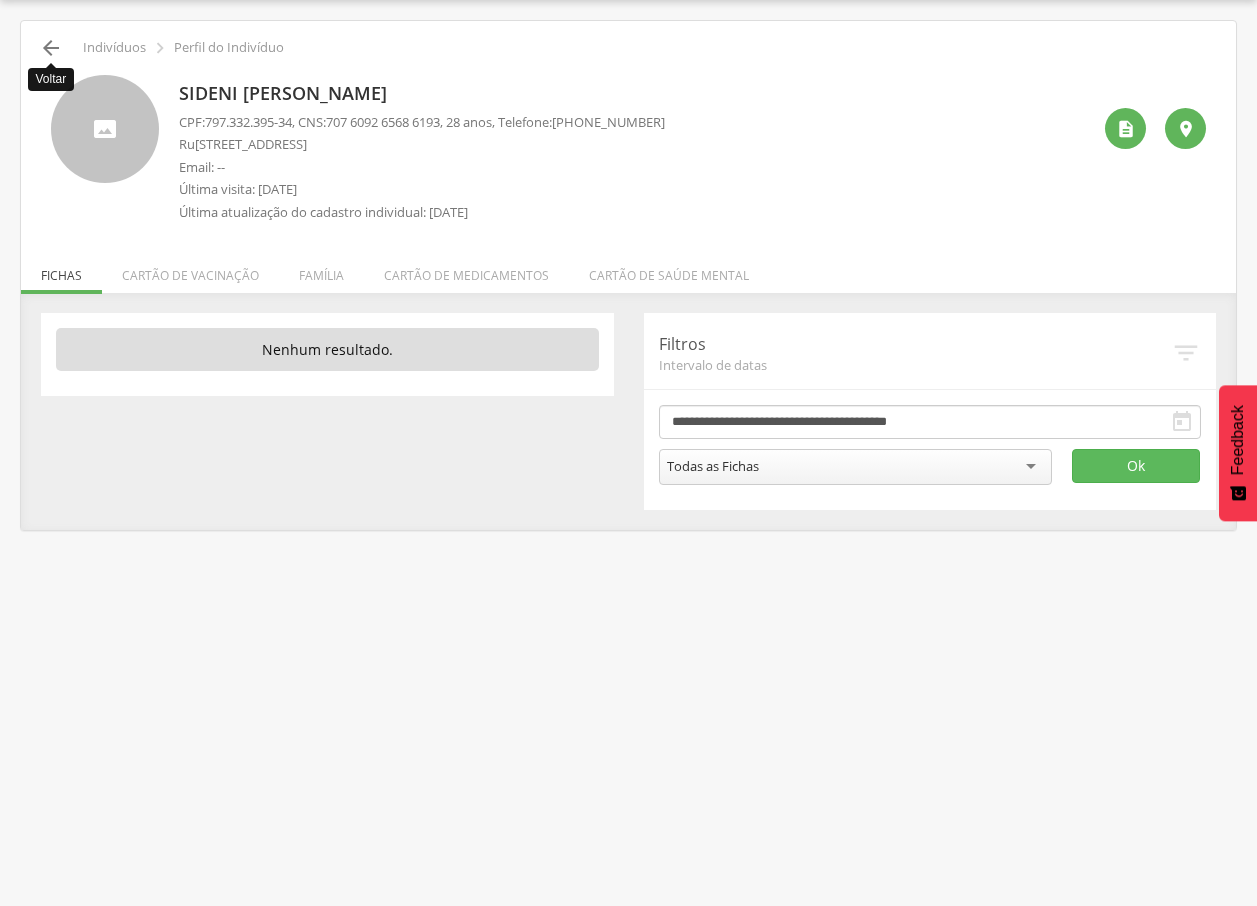 click on "" at bounding box center (51, 48) 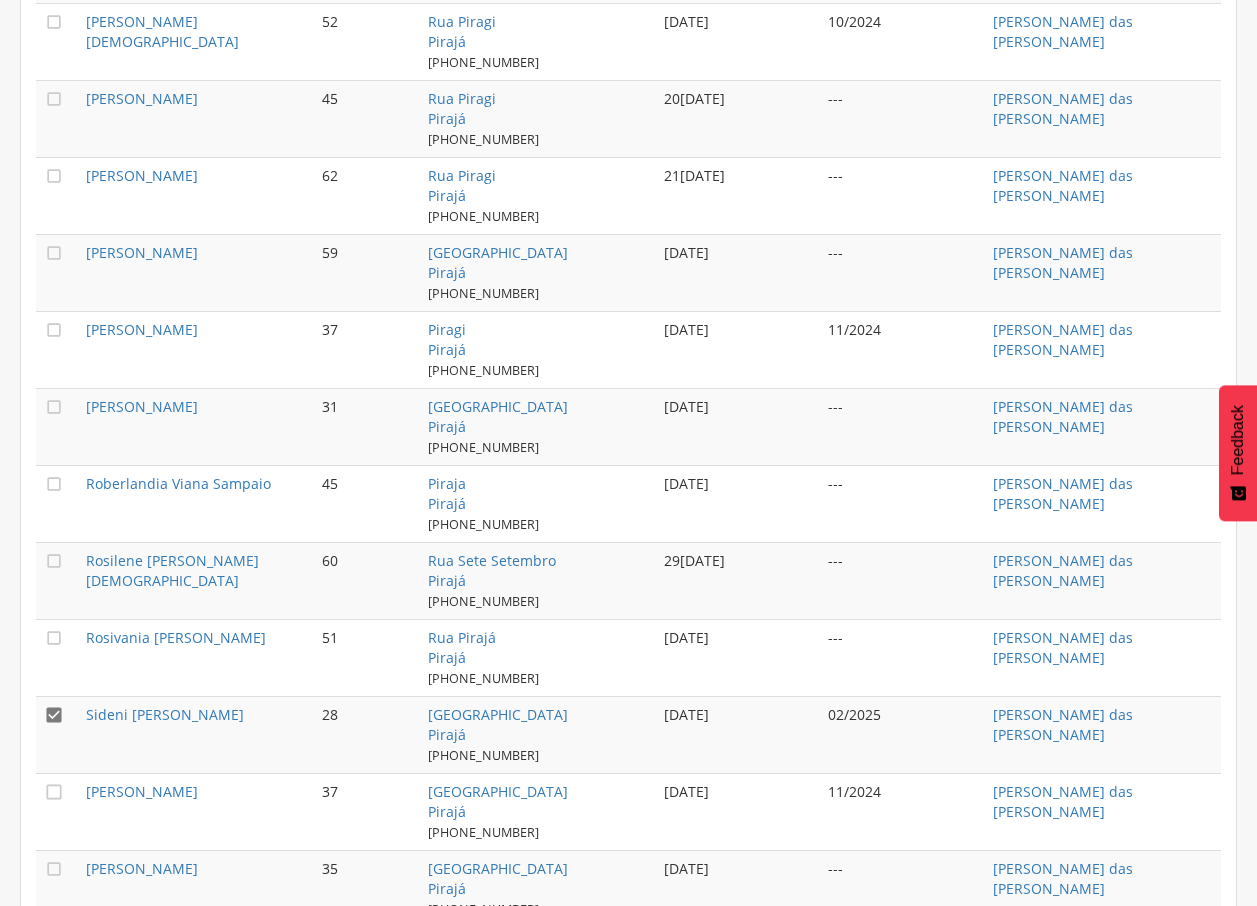 scroll, scrollTop: 1214, scrollLeft: 0, axis: vertical 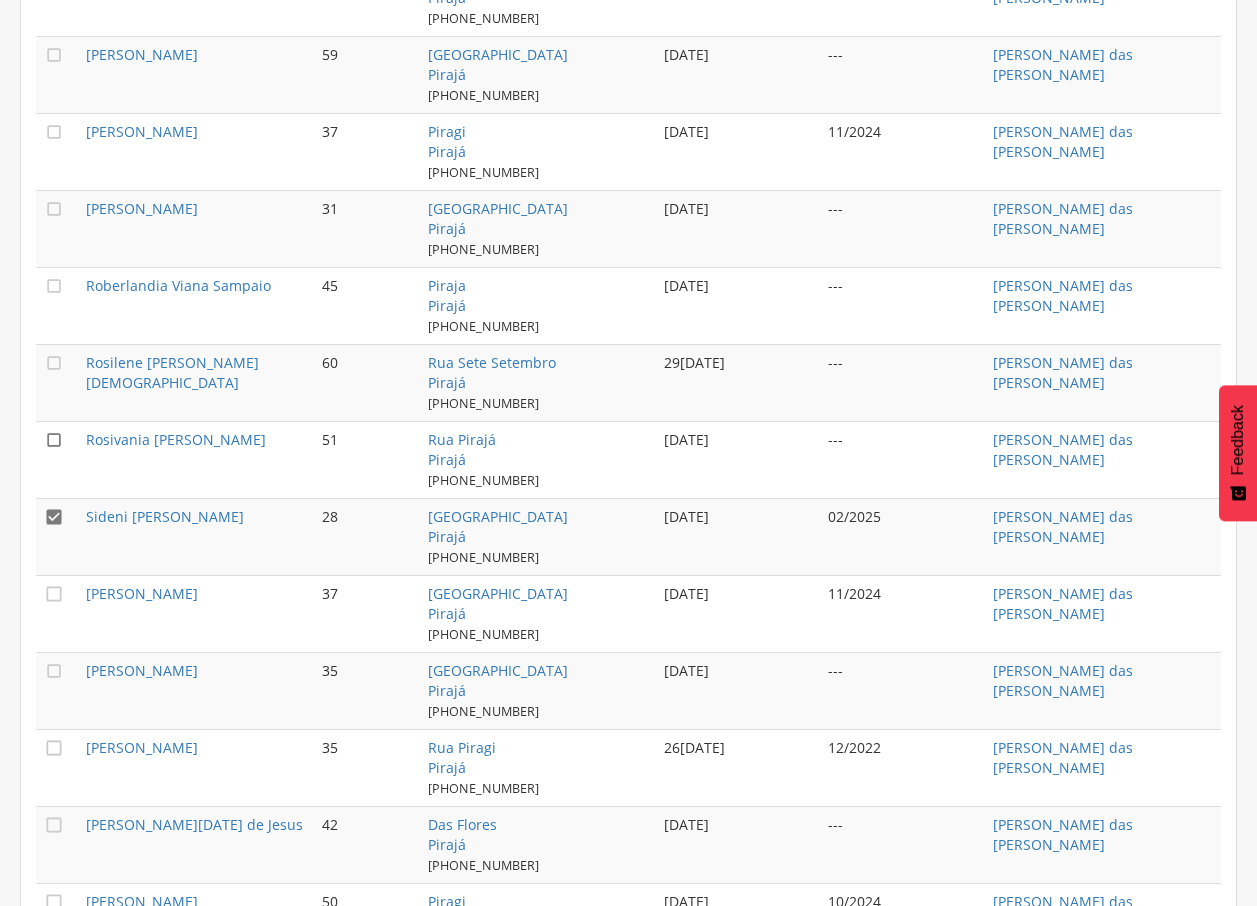 click on "" at bounding box center (54, 440) 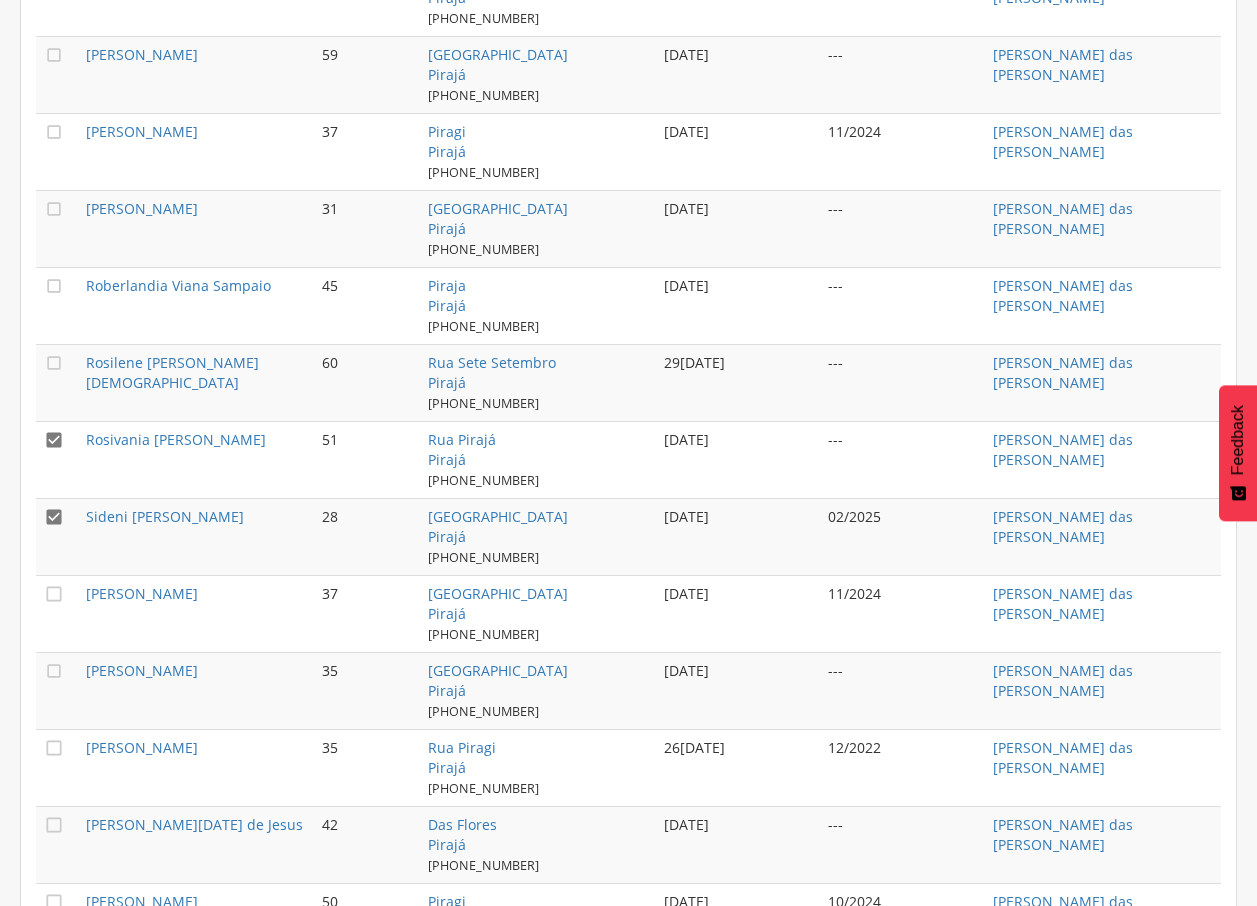 click on "" at bounding box center [54, 517] 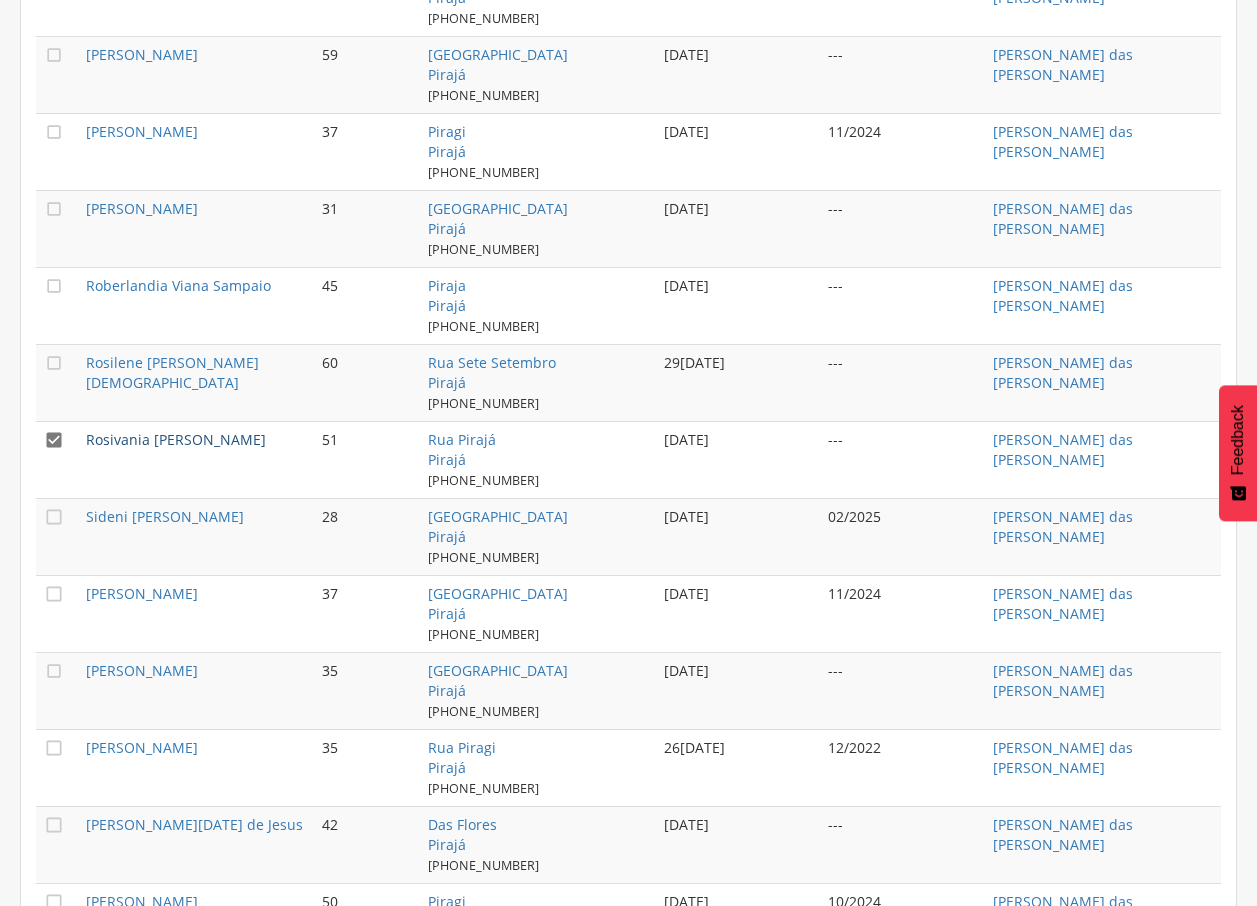 click on "Rosivania [PERSON_NAME]" at bounding box center (176, 439) 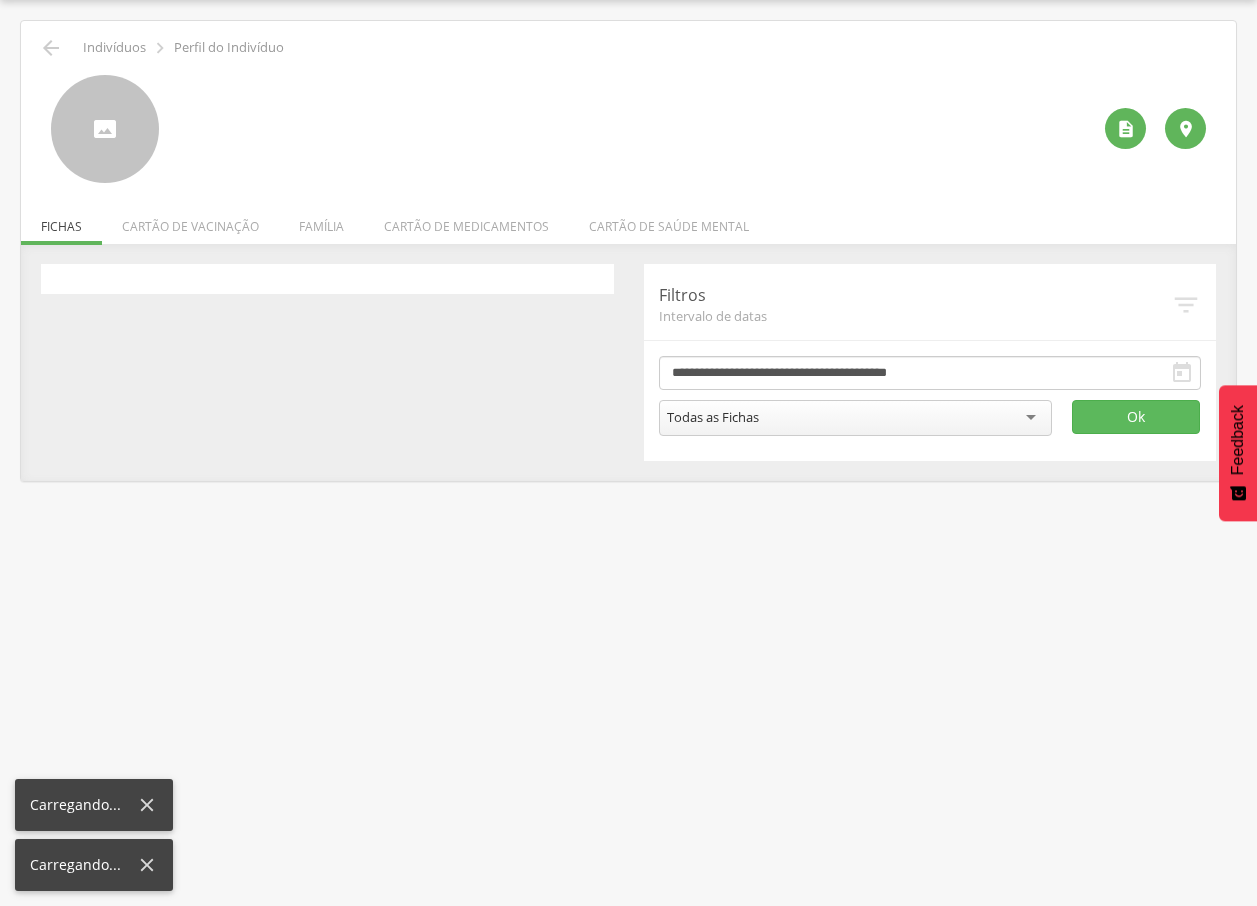 scroll, scrollTop: 60, scrollLeft: 0, axis: vertical 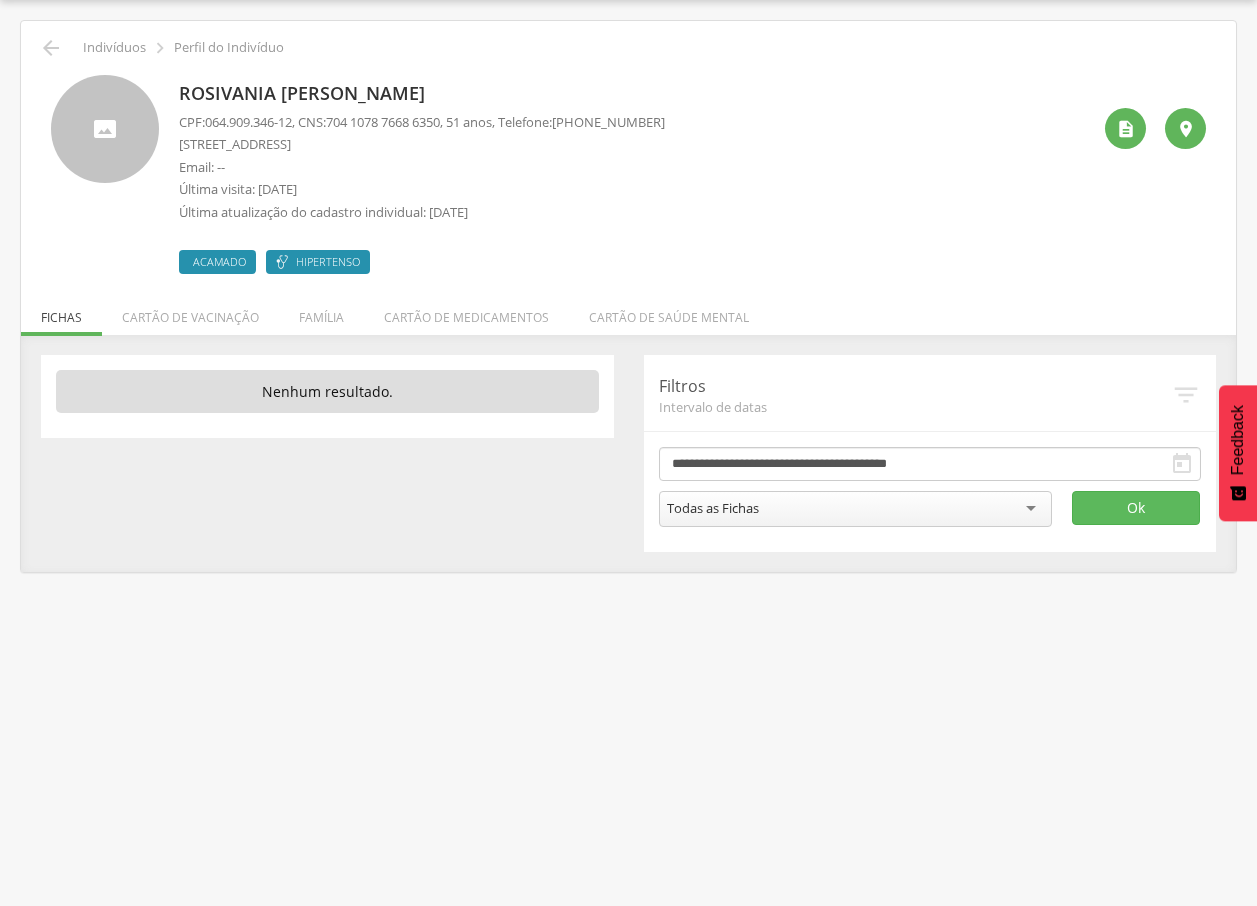 drag, startPoint x: 179, startPoint y: 91, endPoint x: 561, endPoint y: 96, distance: 382.0327 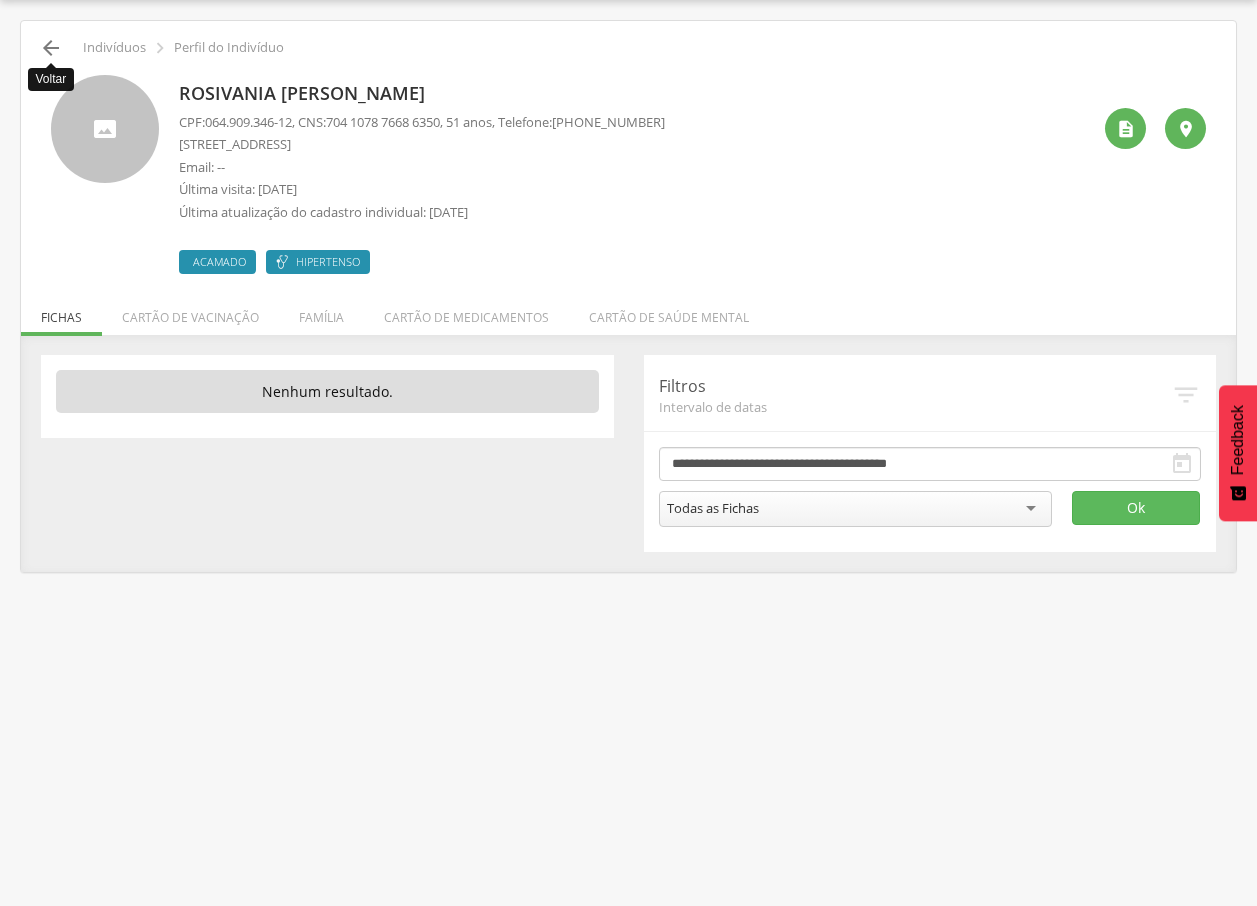 click on "" at bounding box center (51, 48) 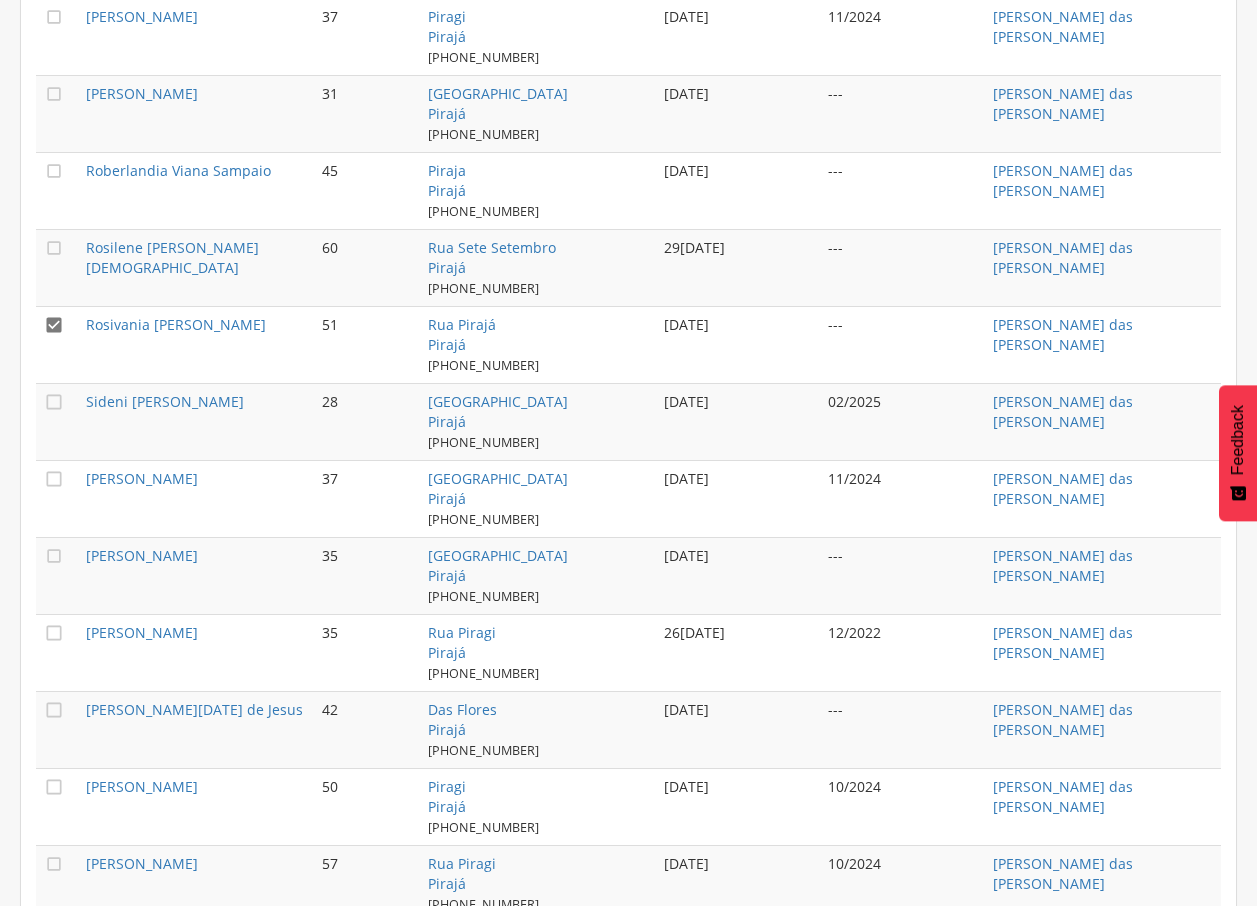 scroll, scrollTop: 1308, scrollLeft: 0, axis: vertical 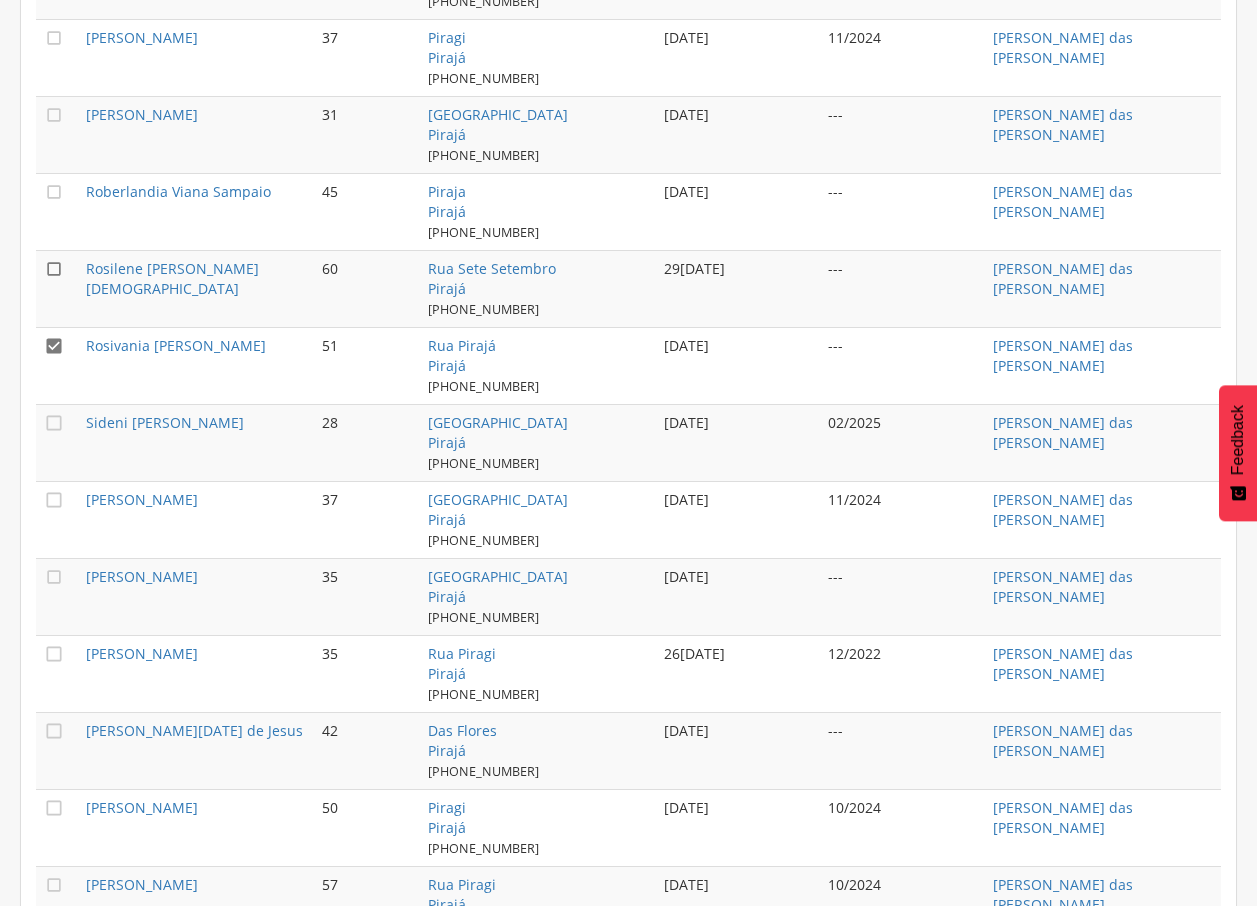 click on "" at bounding box center [54, 269] 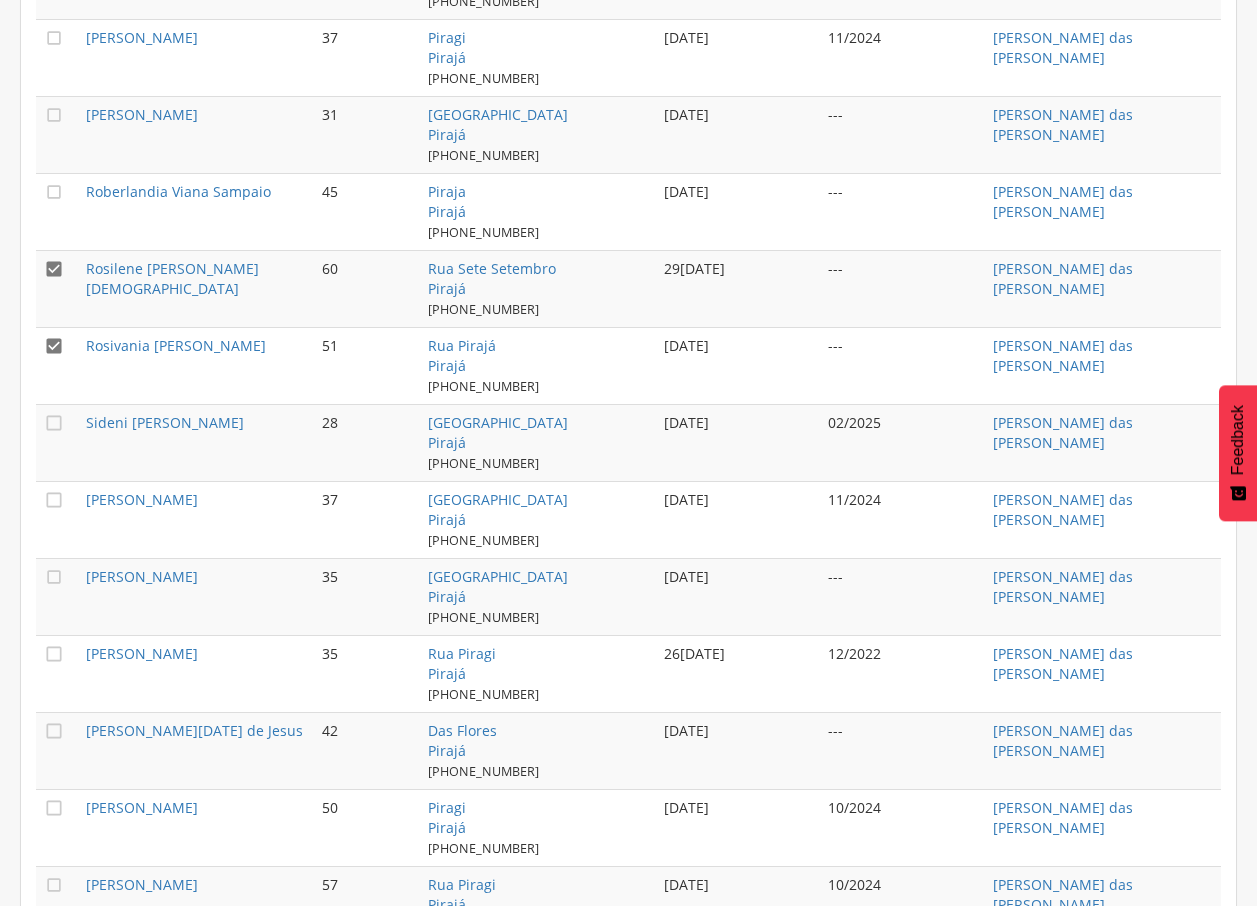 click on "" at bounding box center (54, 346) 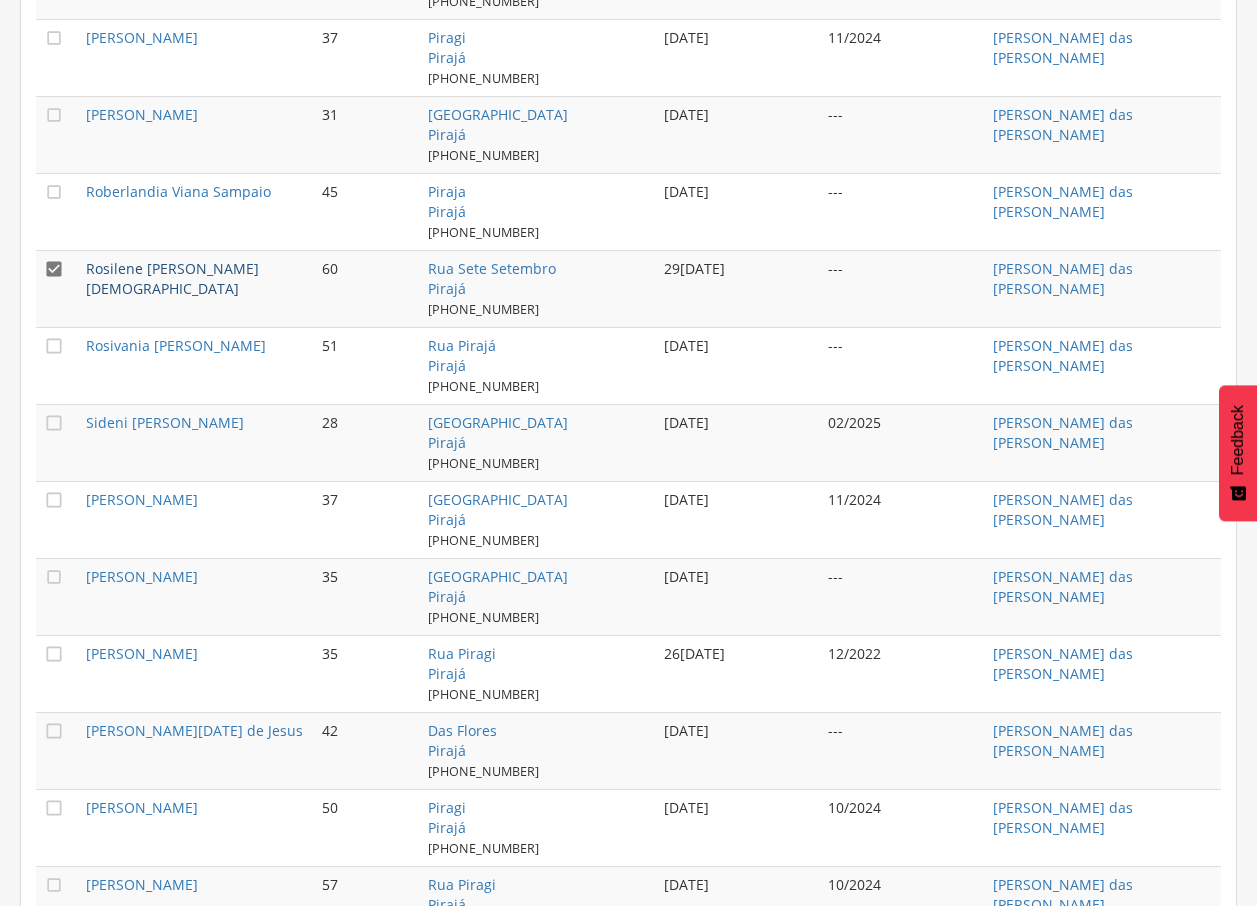 click on "Rosilene [PERSON_NAME][DEMOGRAPHIC_DATA]" at bounding box center [172, 278] 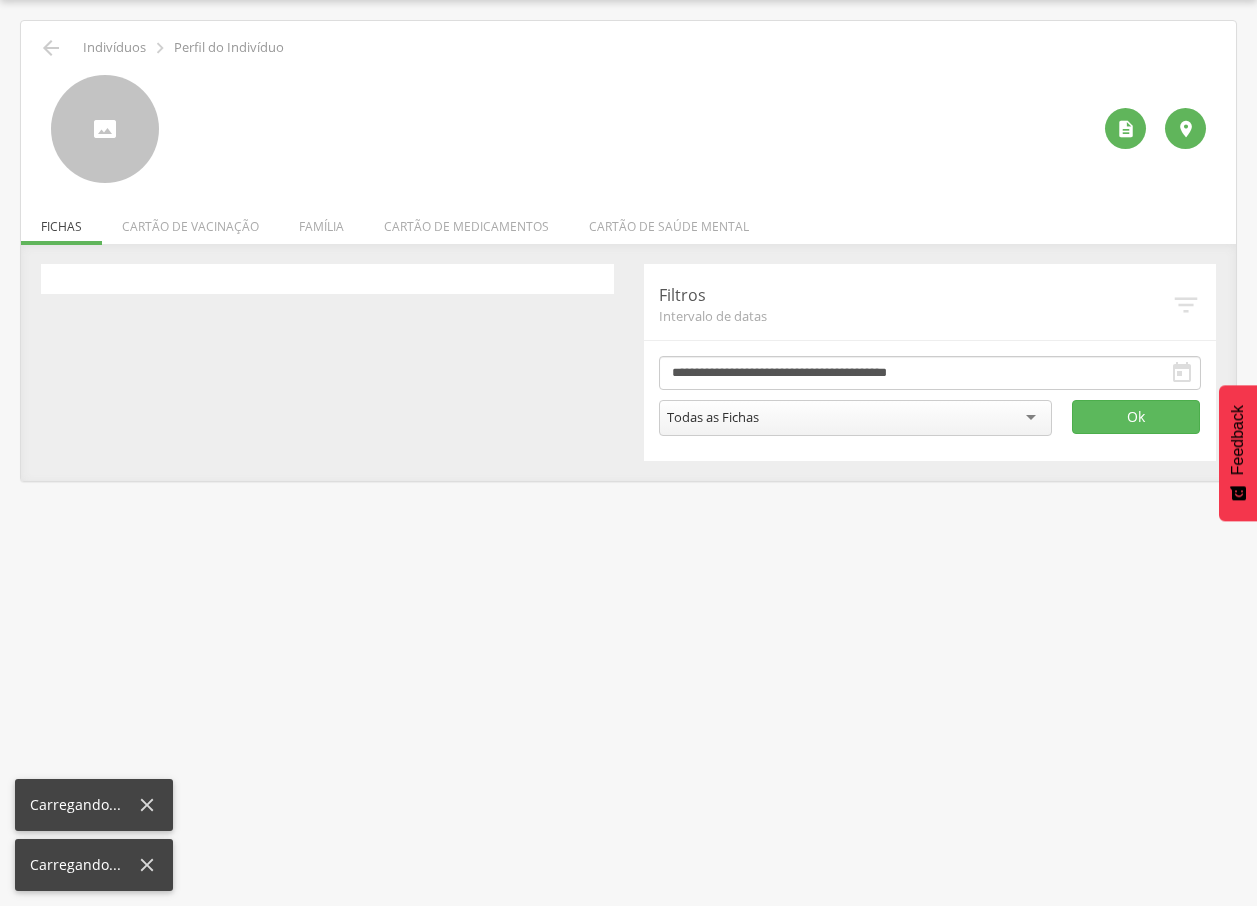 scroll, scrollTop: 60, scrollLeft: 0, axis: vertical 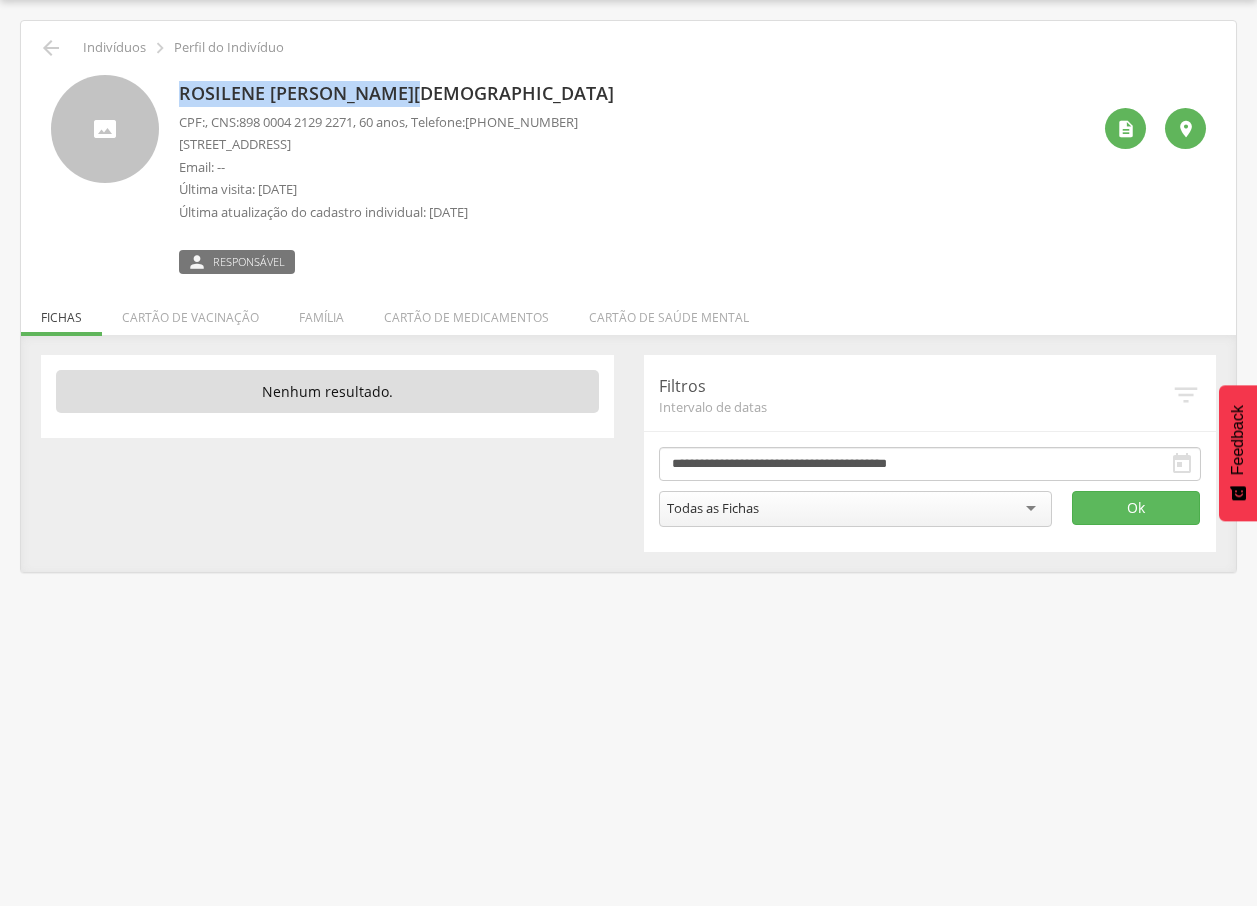 drag, startPoint x: 177, startPoint y: 84, endPoint x: 414, endPoint y: 70, distance: 237.41315 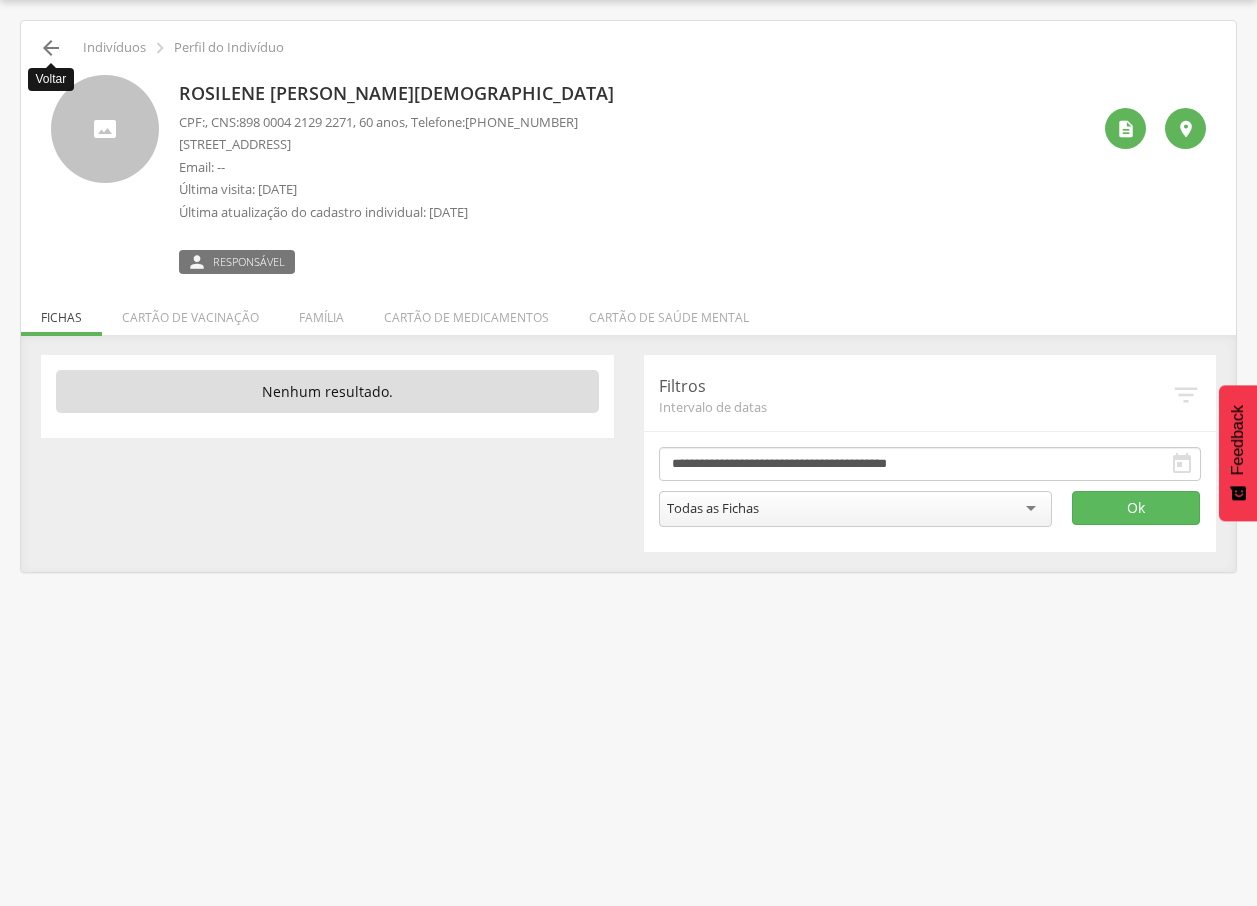 click on "" at bounding box center [51, 48] 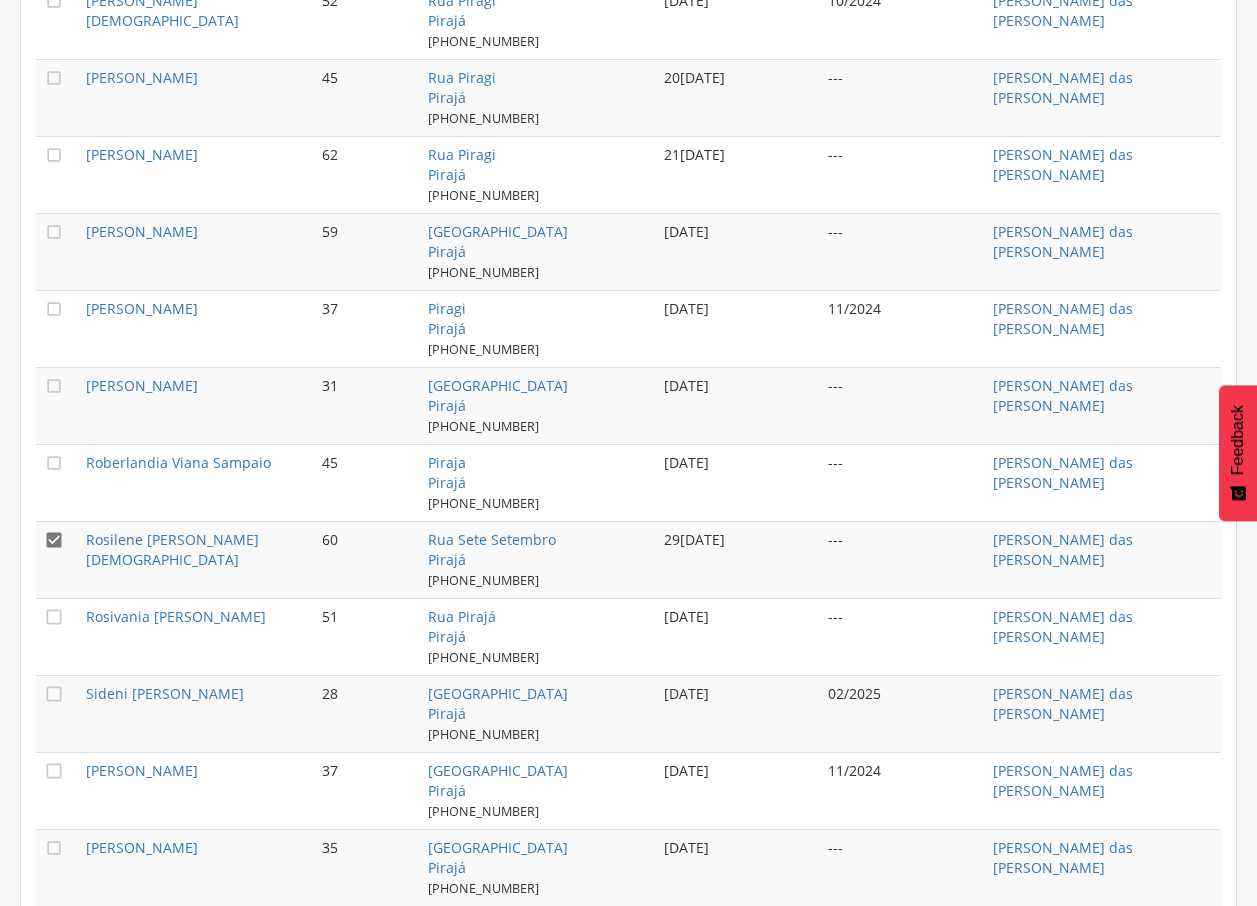 scroll, scrollTop: 1067, scrollLeft: 0, axis: vertical 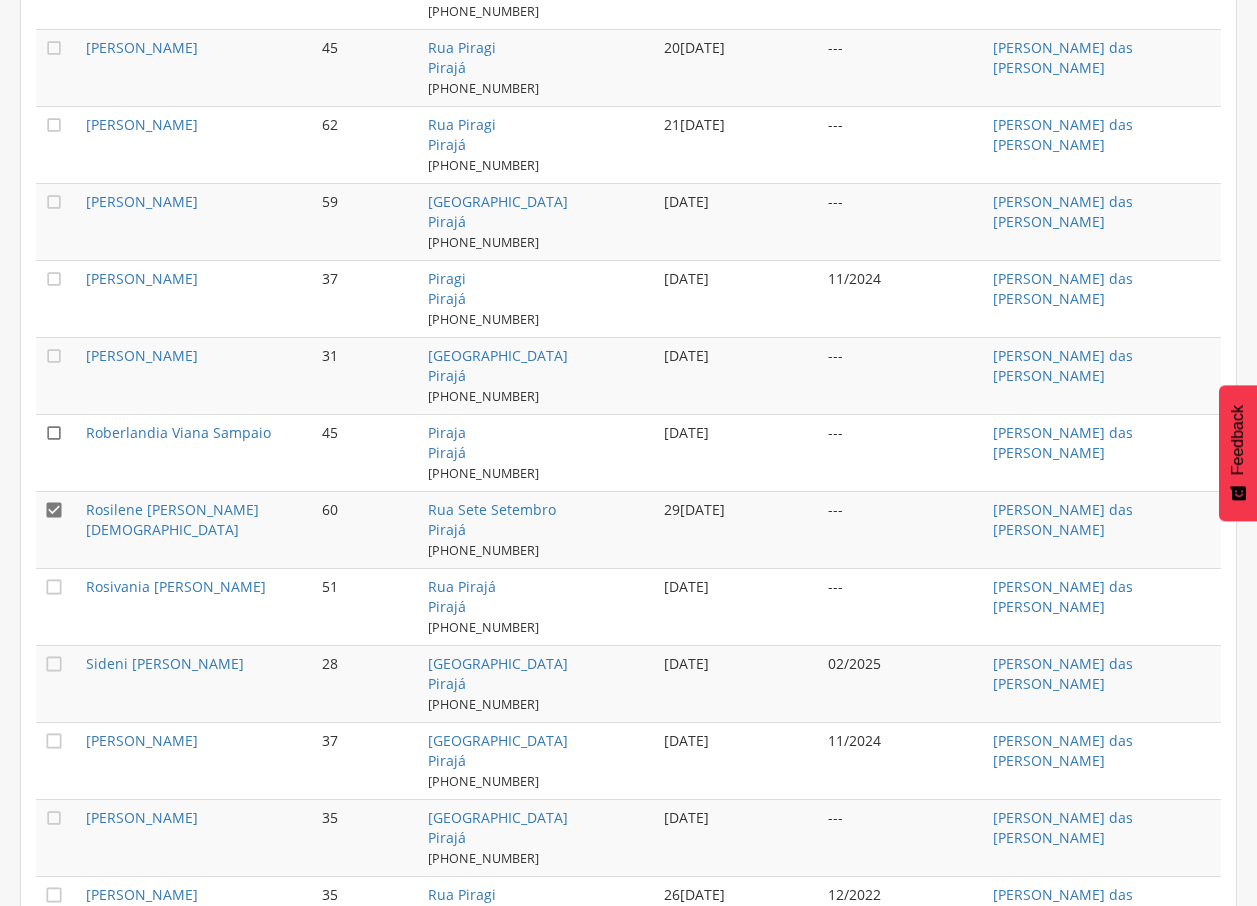 click on "" at bounding box center (54, 433) 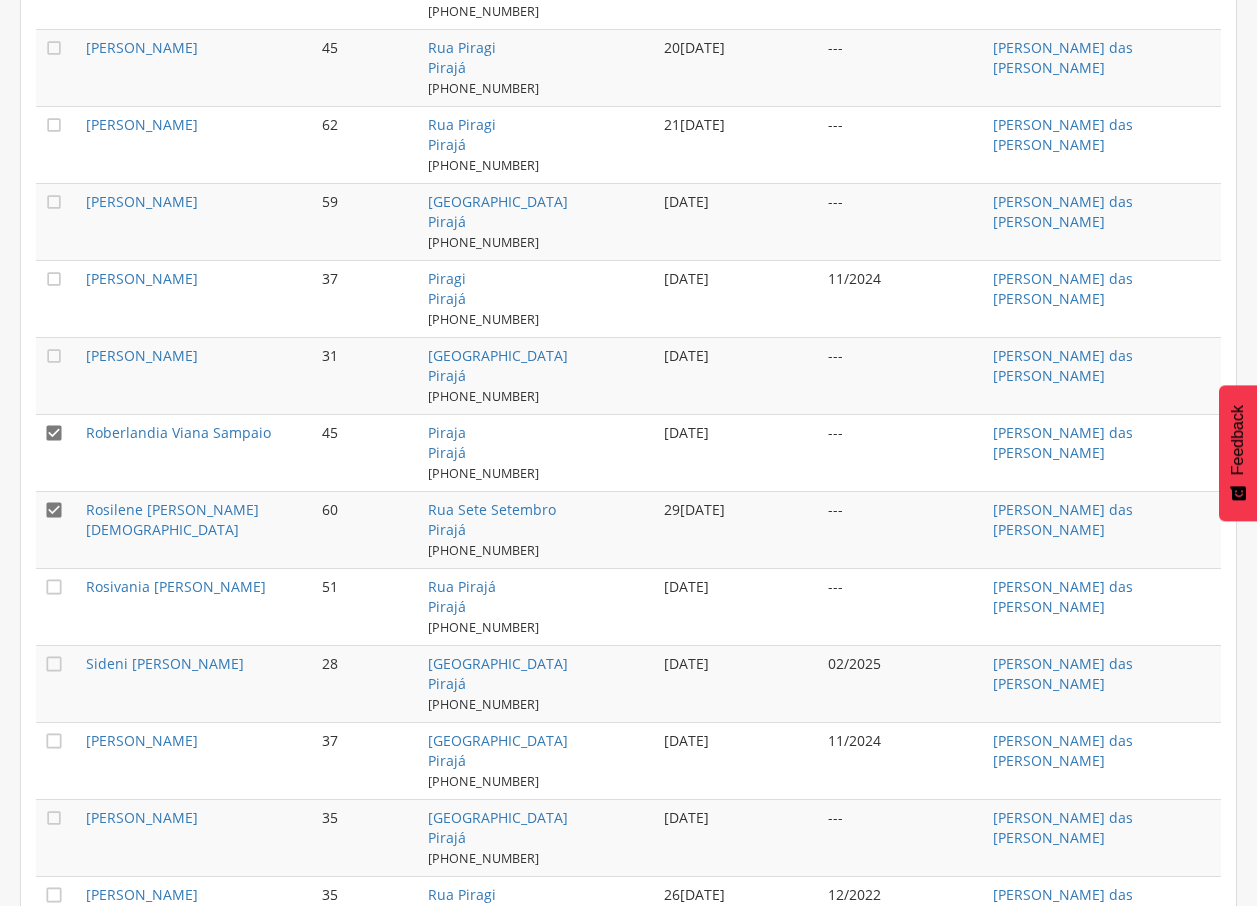 click on "" at bounding box center [54, 510] 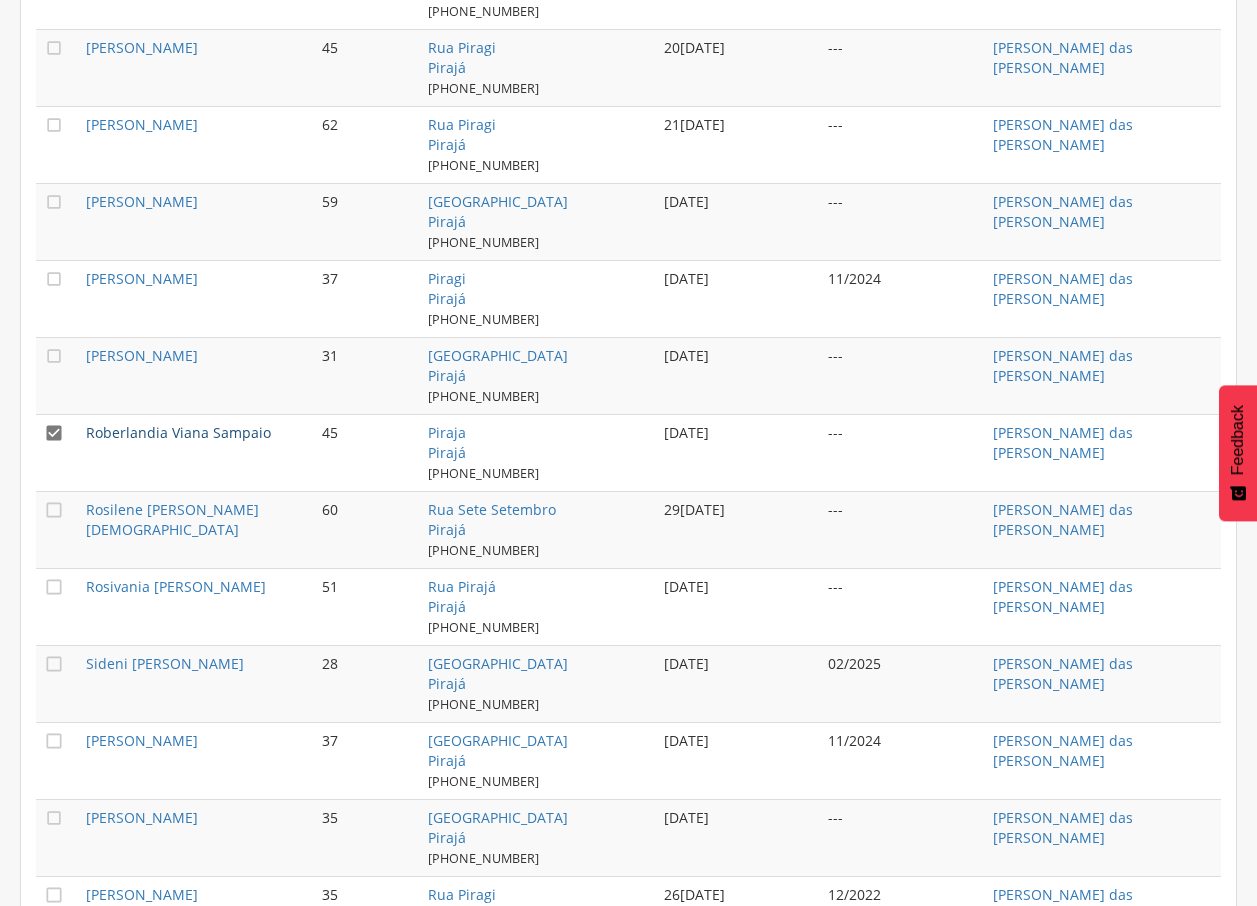 click on "Roberlandia Viana Sampaio" at bounding box center [178, 432] 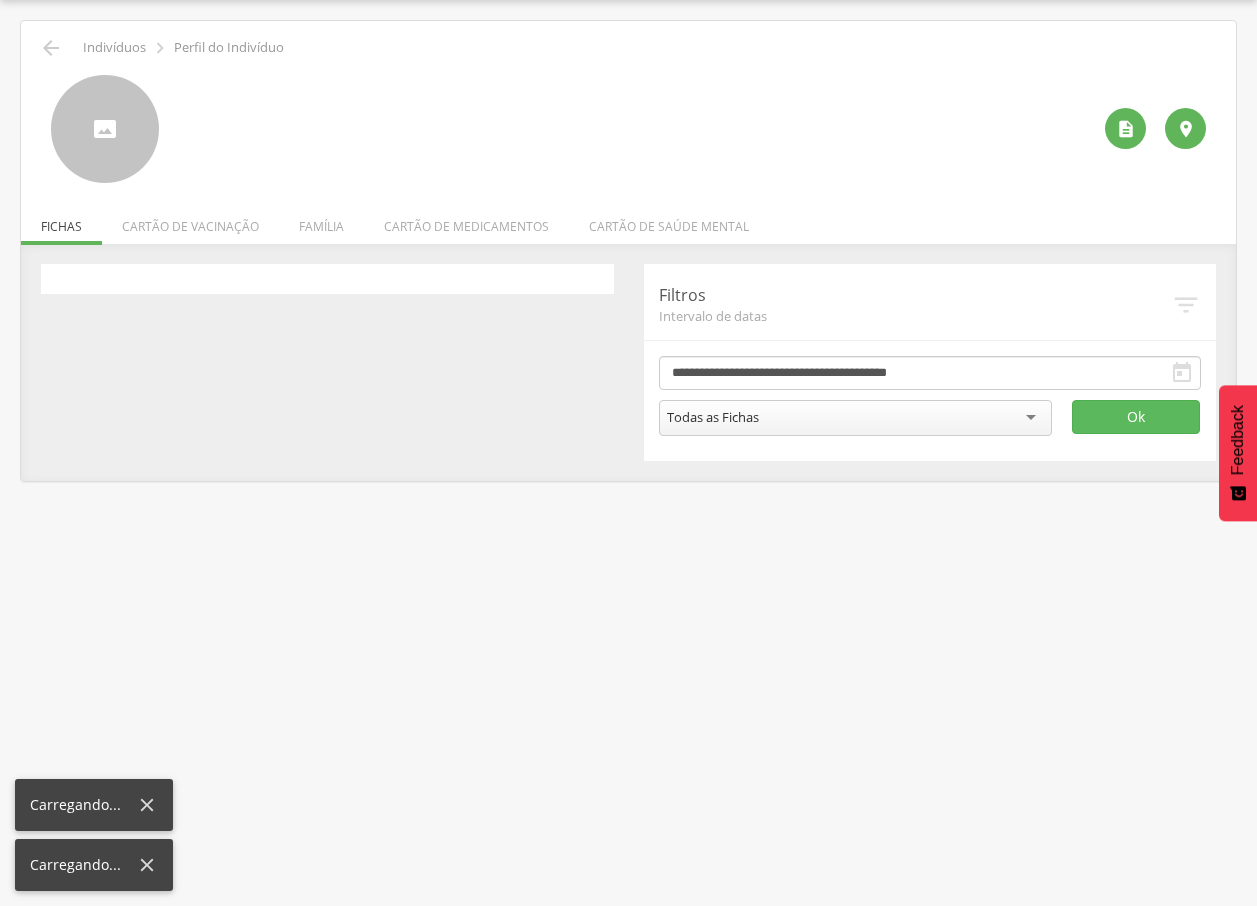 scroll, scrollTop: 60, scrollLeft: 0, axis: vertical 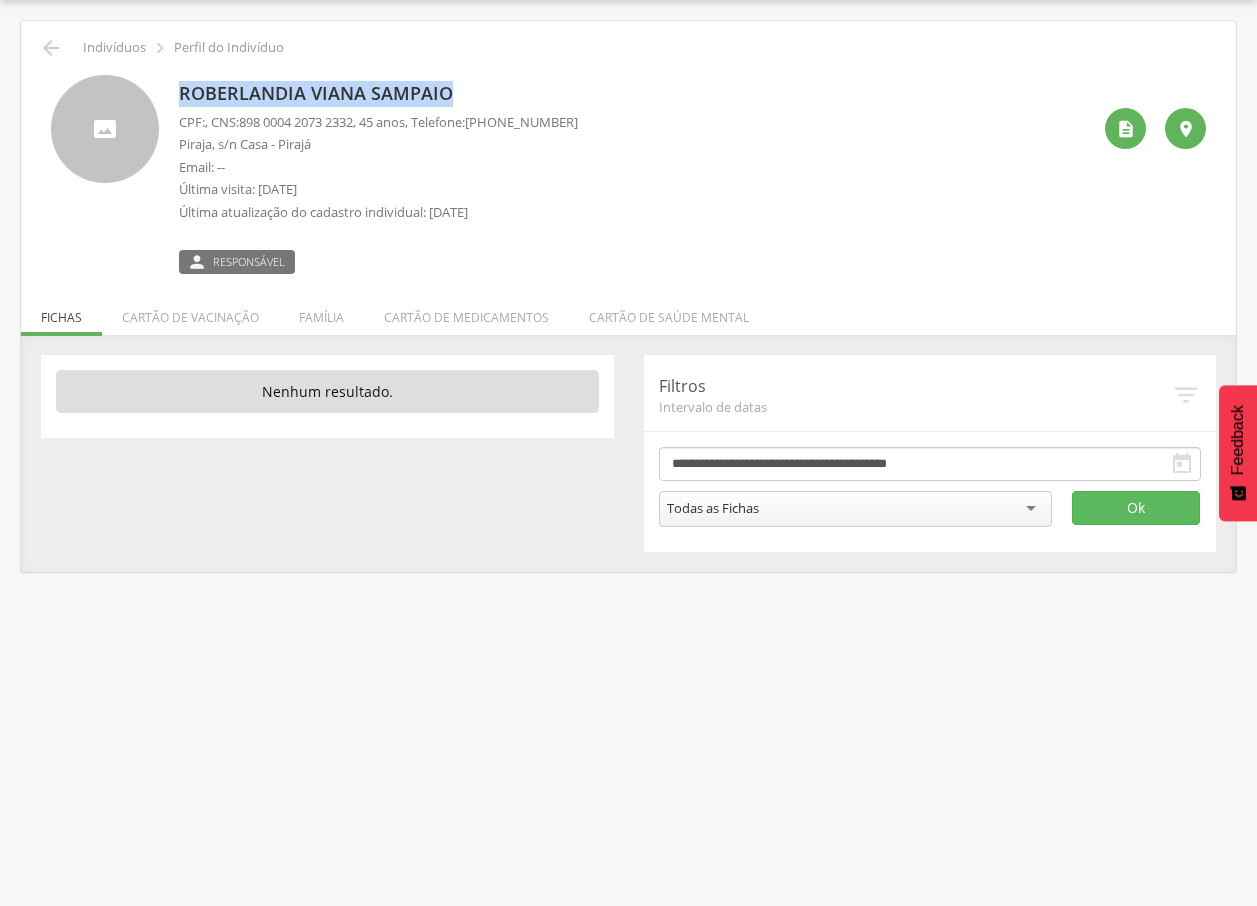 drag, startPoint x: 167, startPoint y: 95, endPoint x: 457, endPoint y: 92, distance: 290.0155 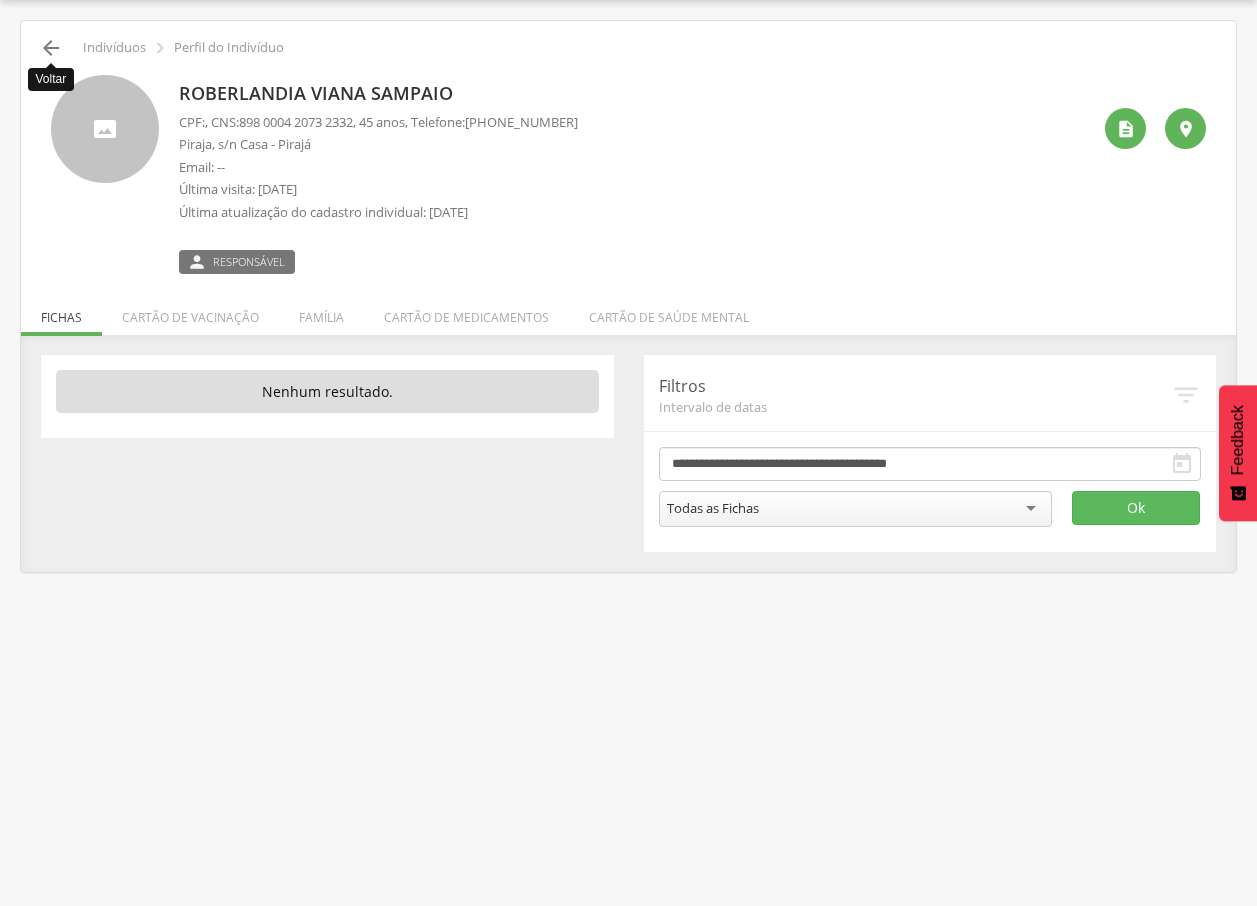 click on "" at bounding box center [51, 48] 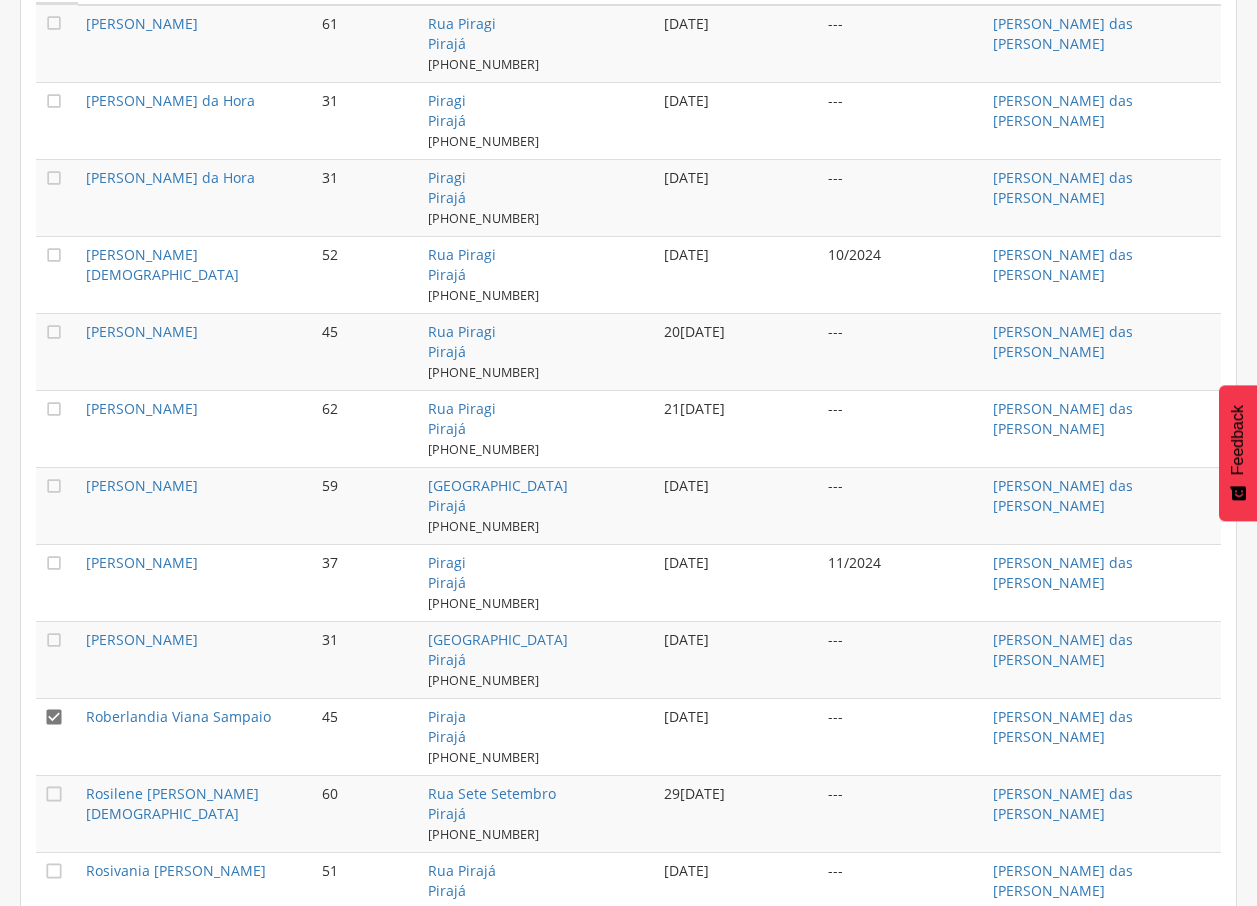 scroll, scrollTop: 789, scrollLeft: 0, axis: vertical 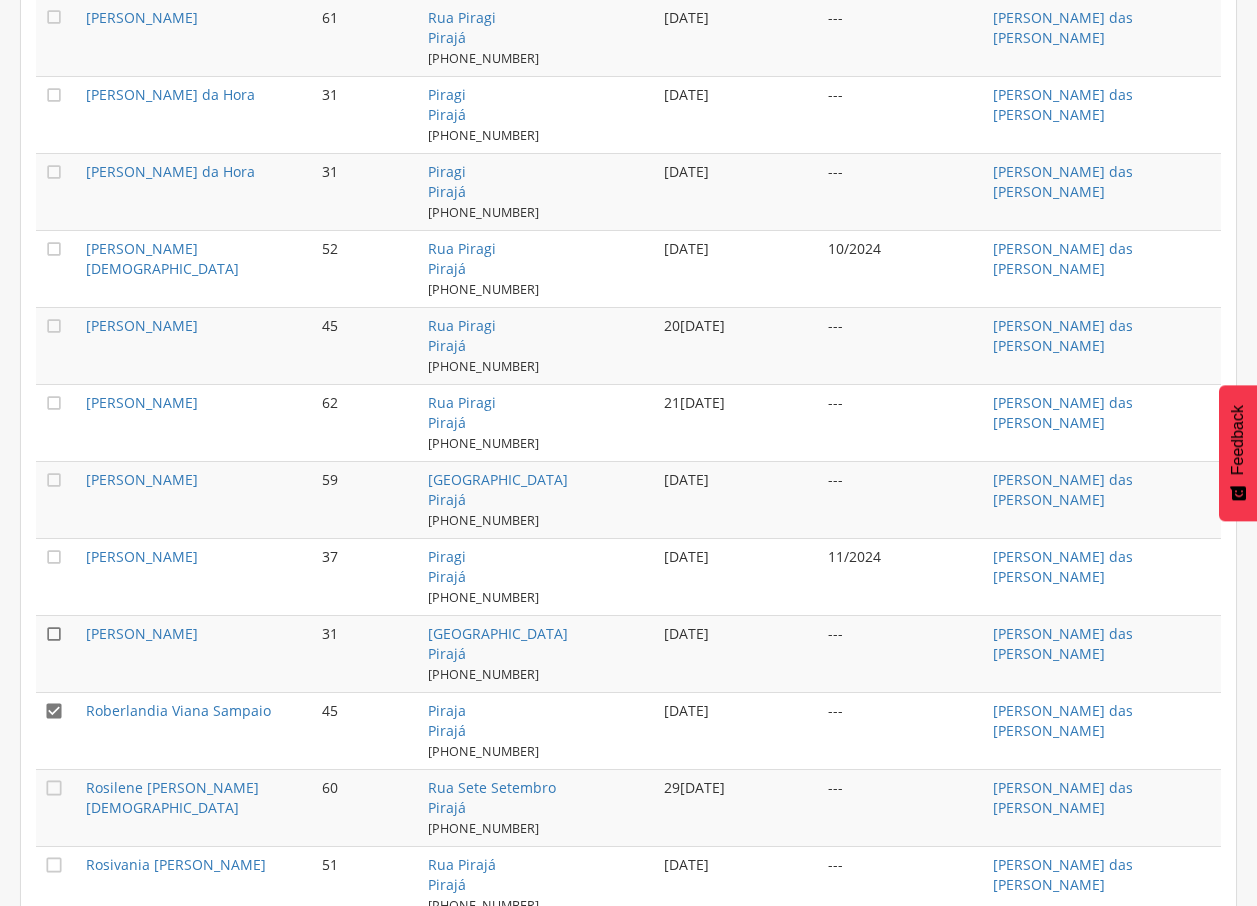 click on "" at bounding box center (54, 634) 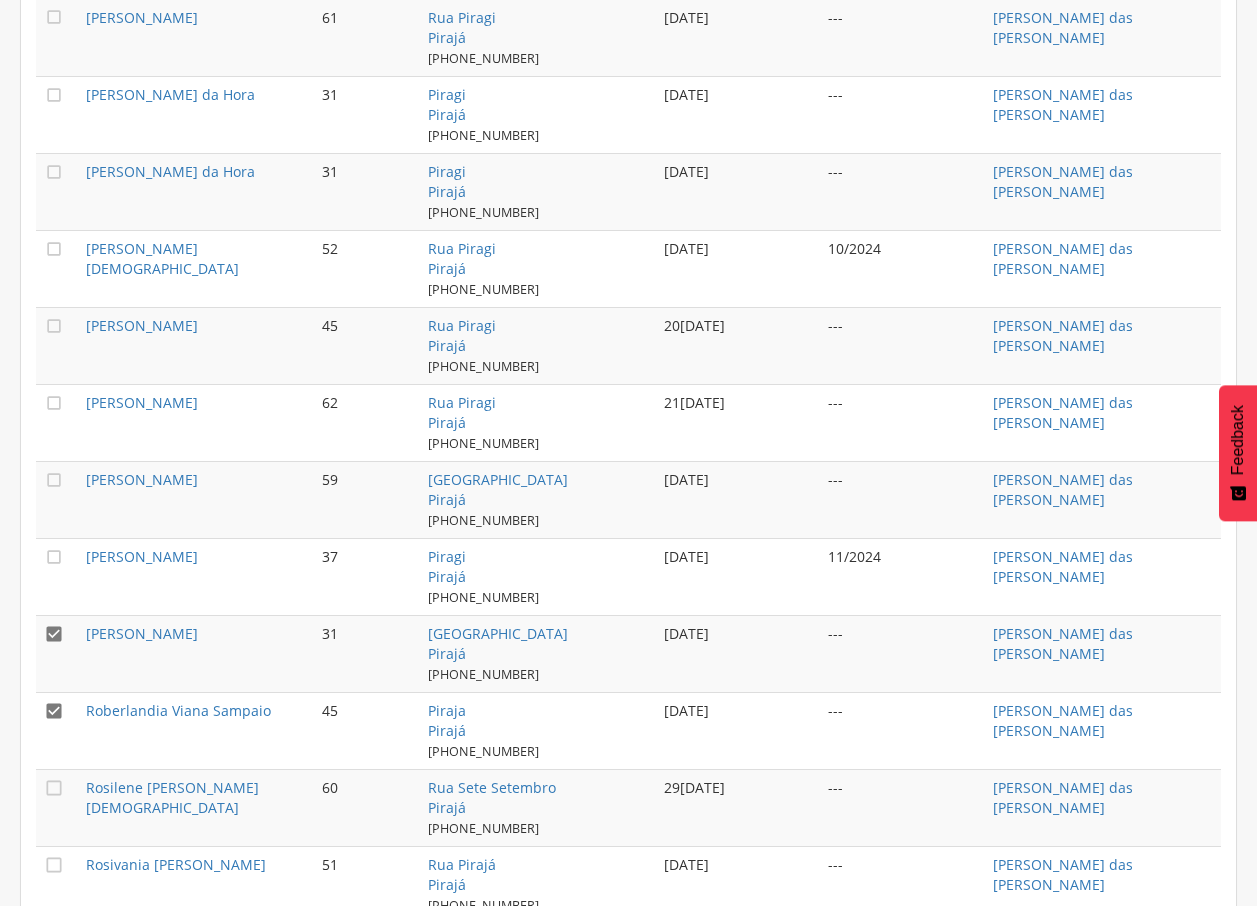 click on "" at bounding box center [54, 711] 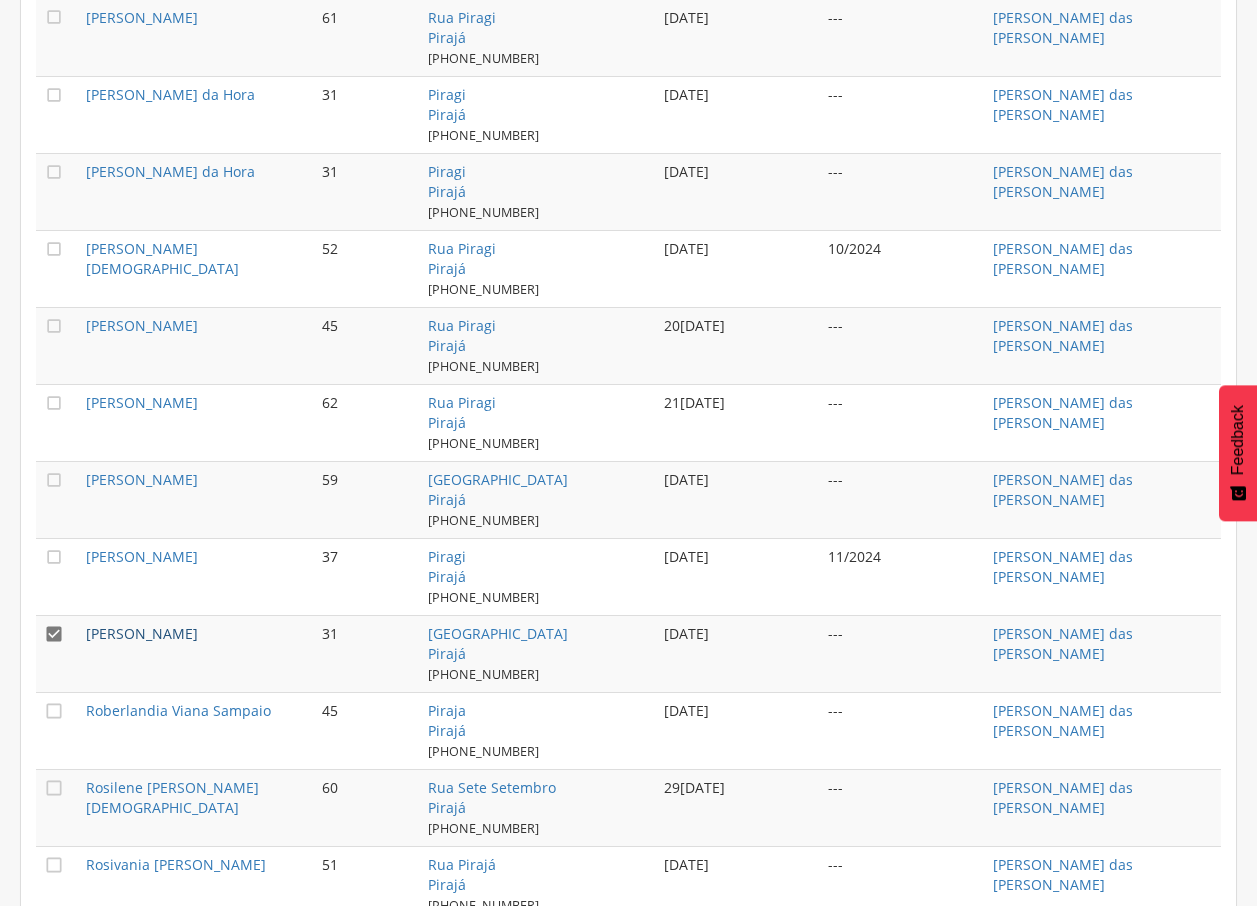 click on "[PERSON_NAME]" at bounding box center (142, 633) 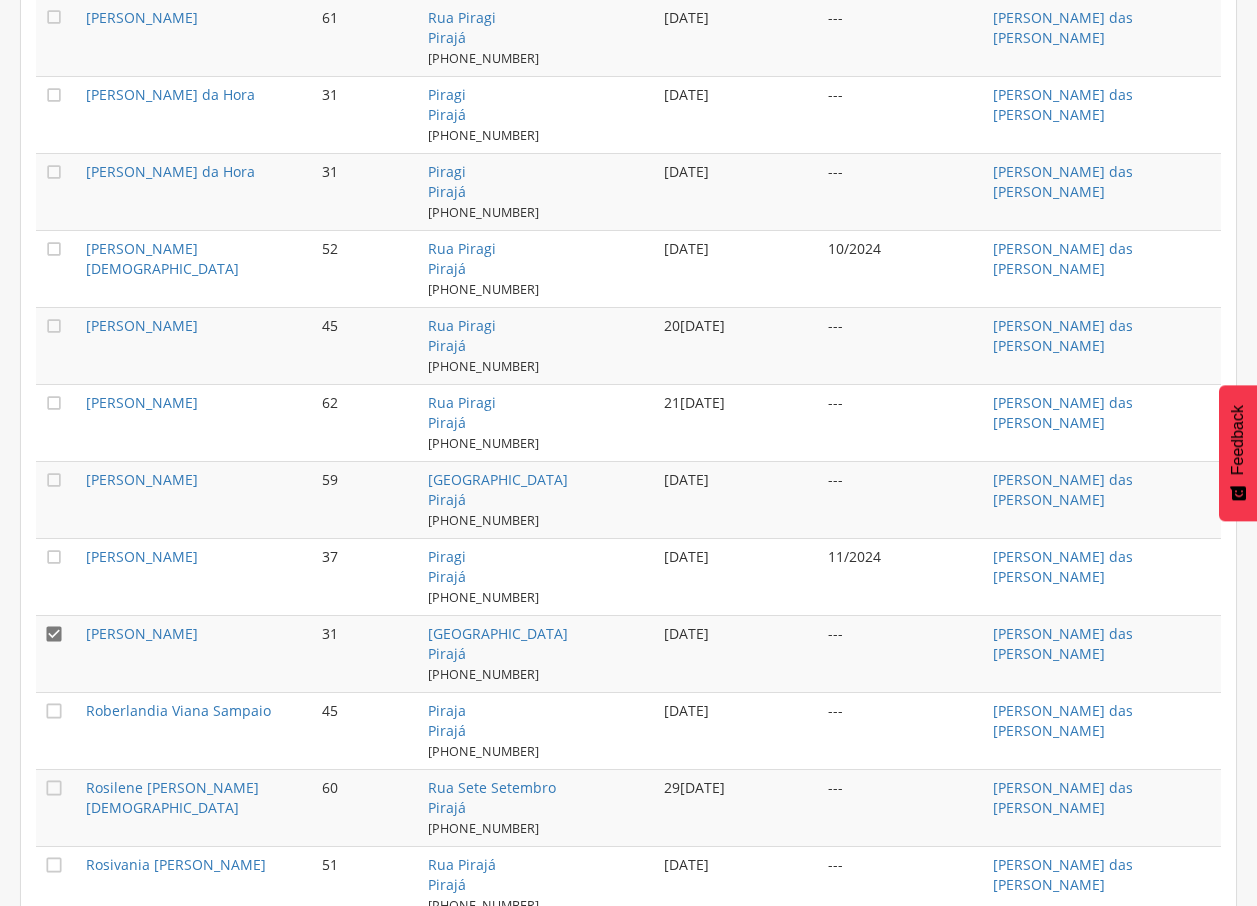scroll, scrollTop: 60, scrollLeft: 0, axis: vertical 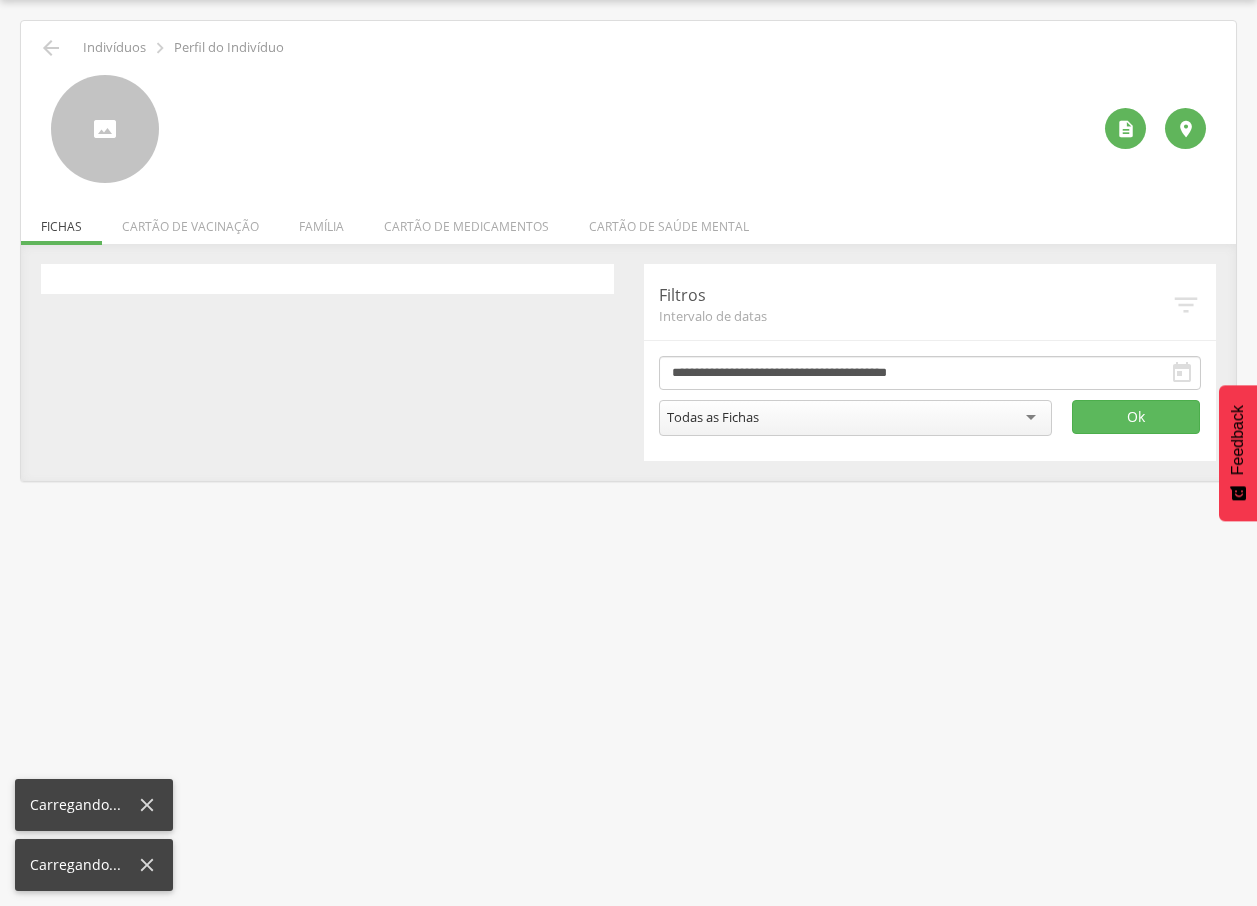 click 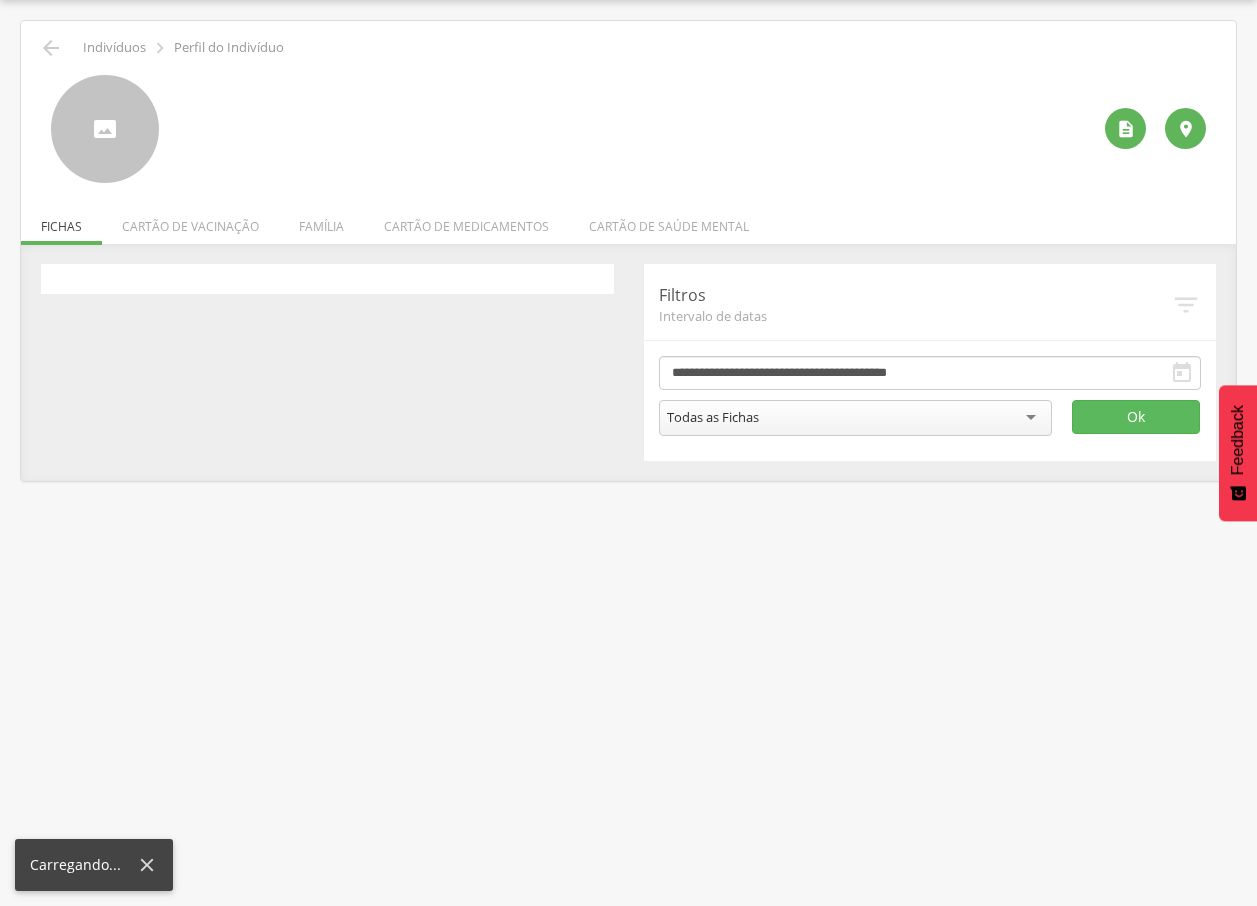 click 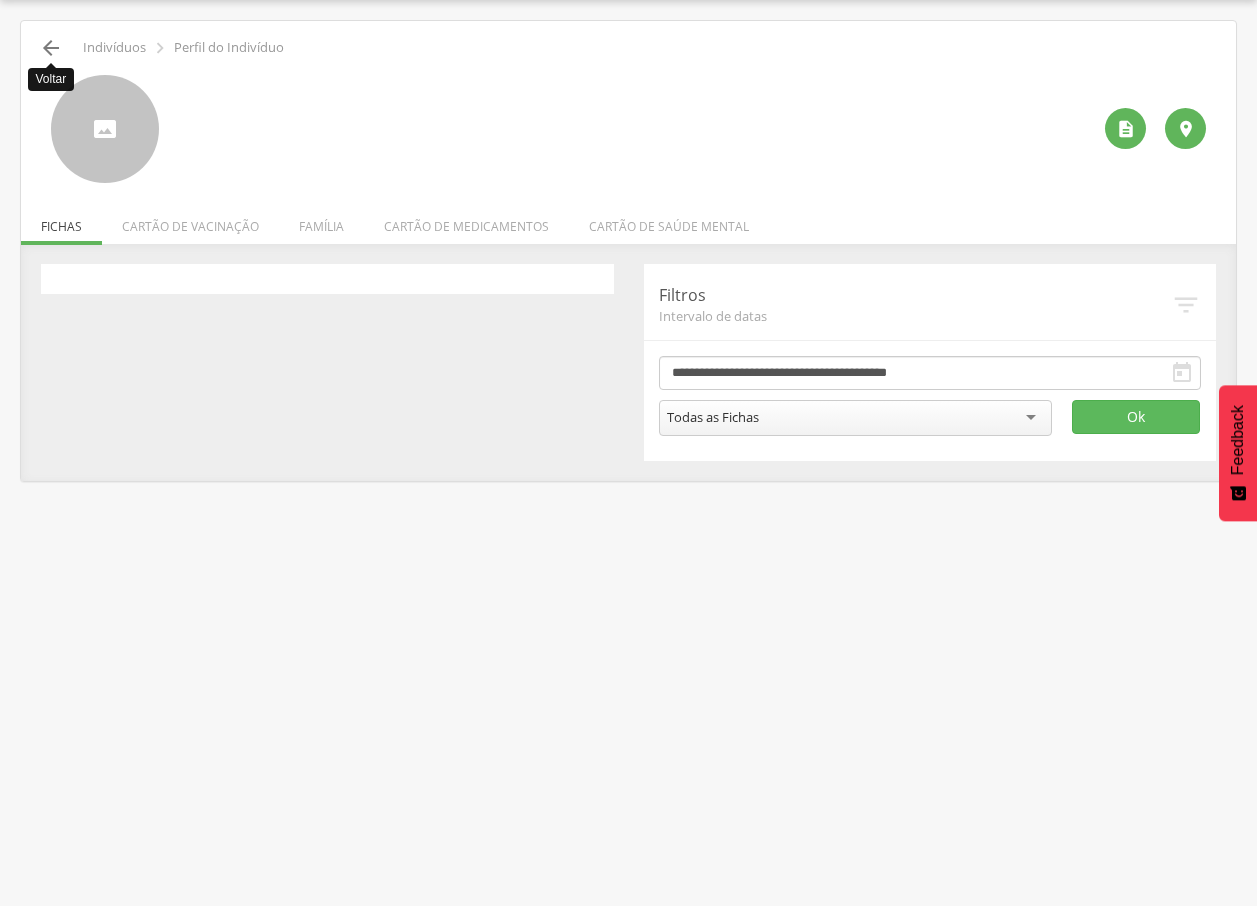 click on "" at bounding box center [51, 48] 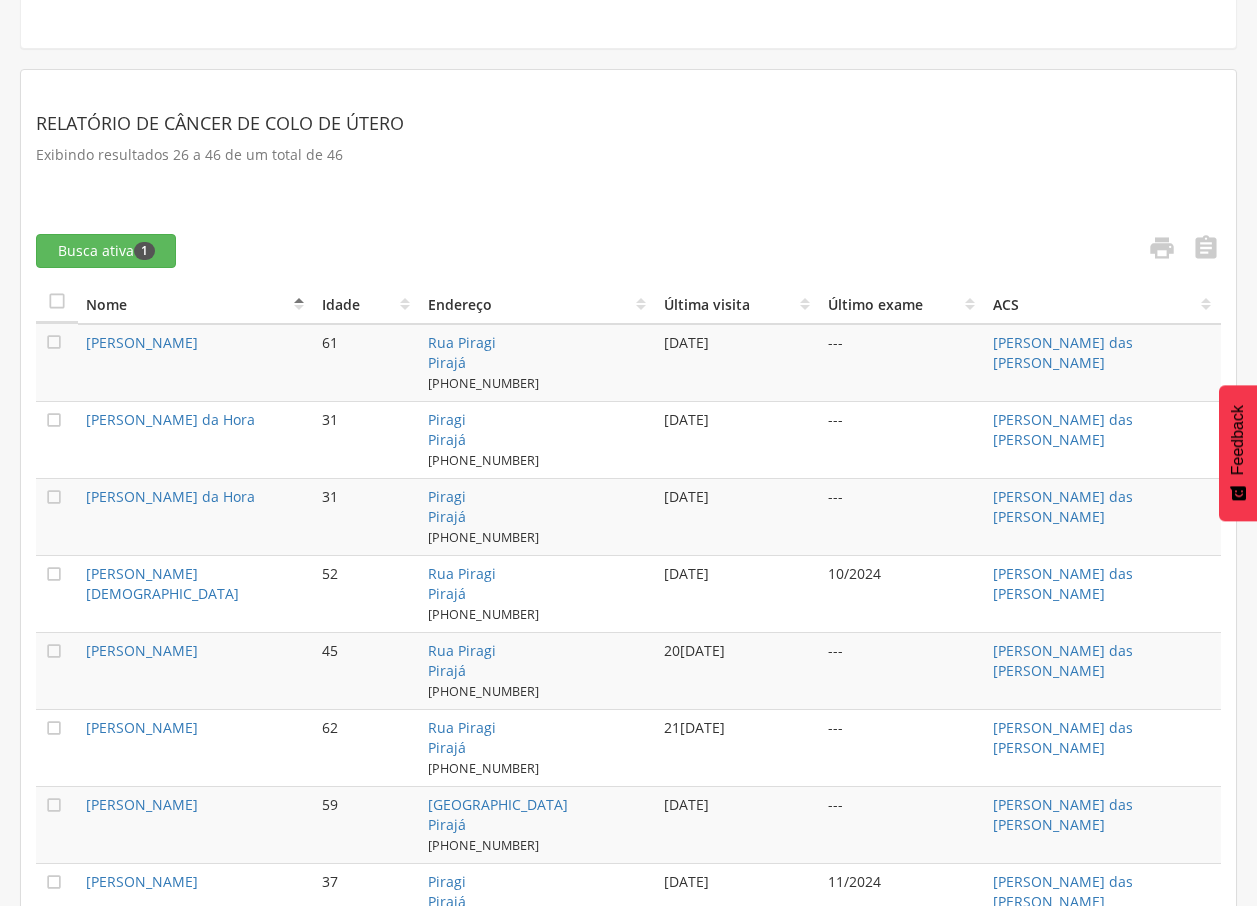 scroll, scrollTop: 657, scrollLeft: 0, axis: vertical 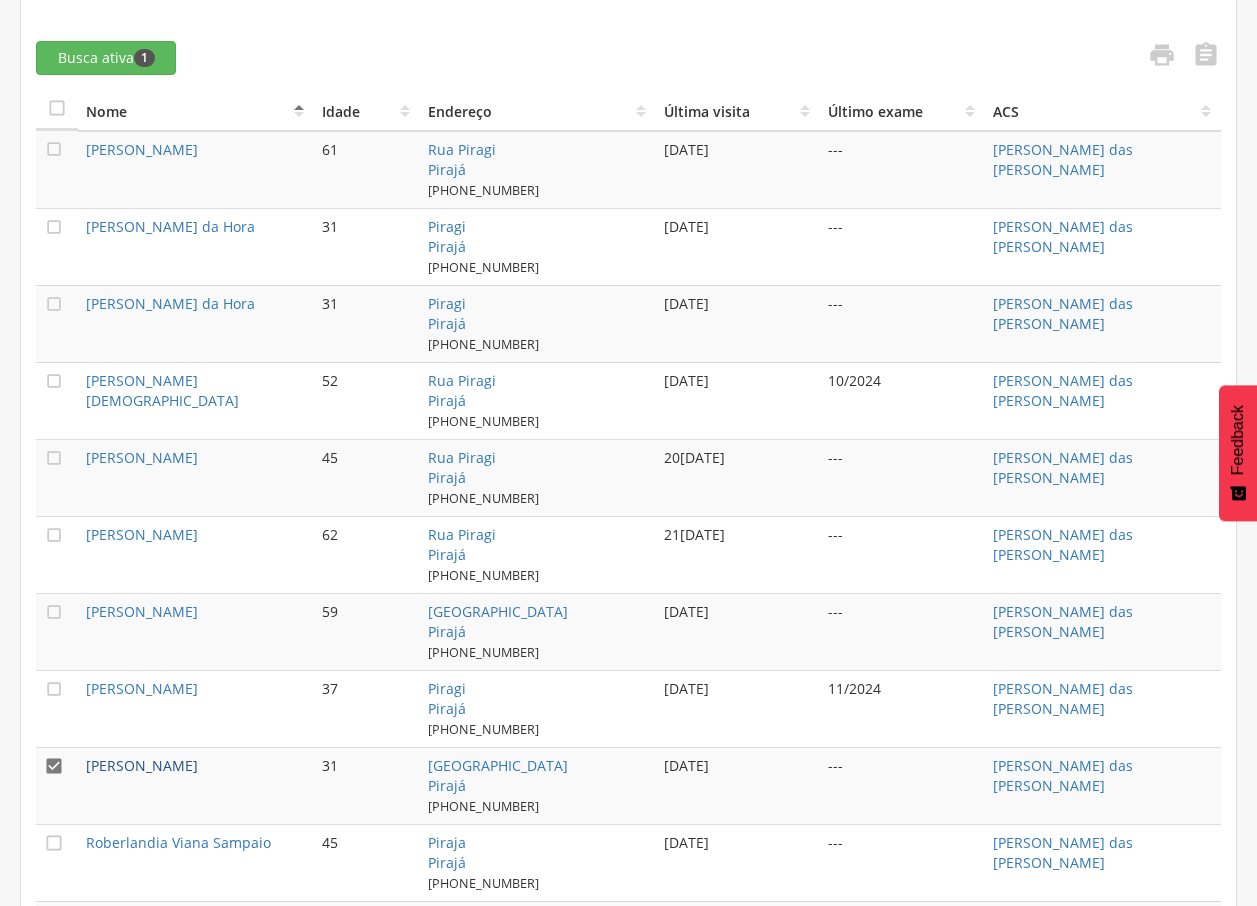 click on "[PERSON_NAME]" at bounding box center (142, 765) 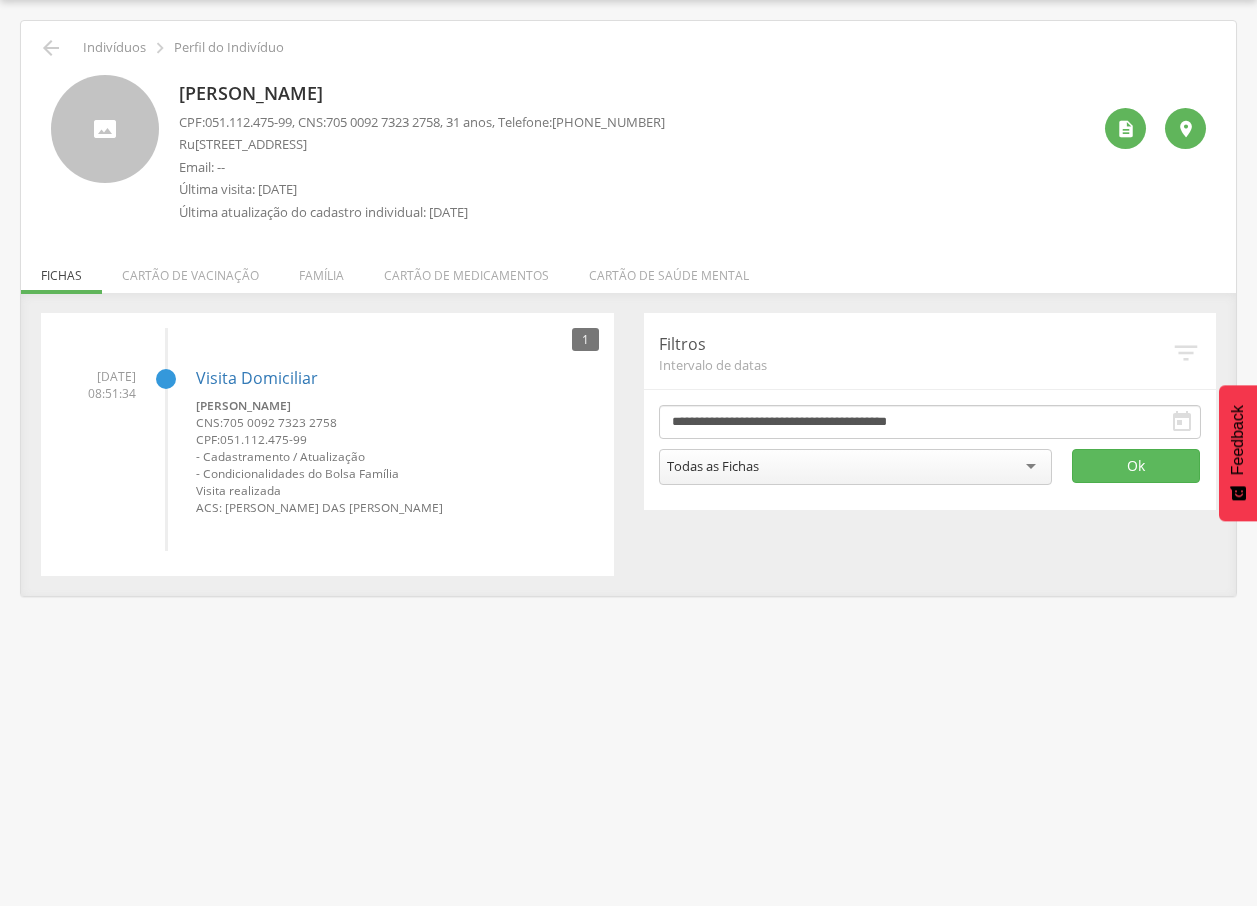 drag, startPoint x: 182, startPoint y: 96, endPoint x: 431, endPoint y: 94, distance: 249.00803 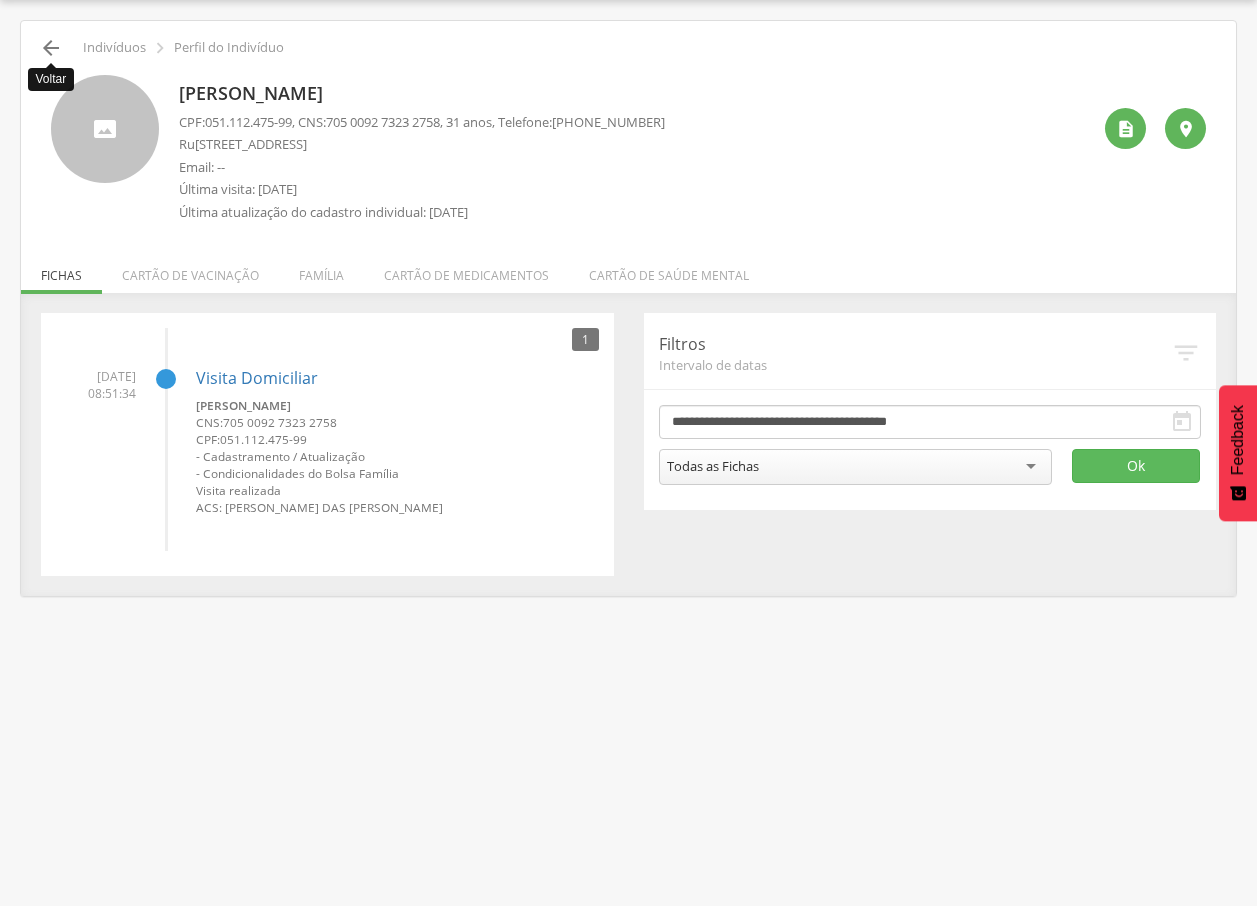 click on "" at bounding box center (51, 48) 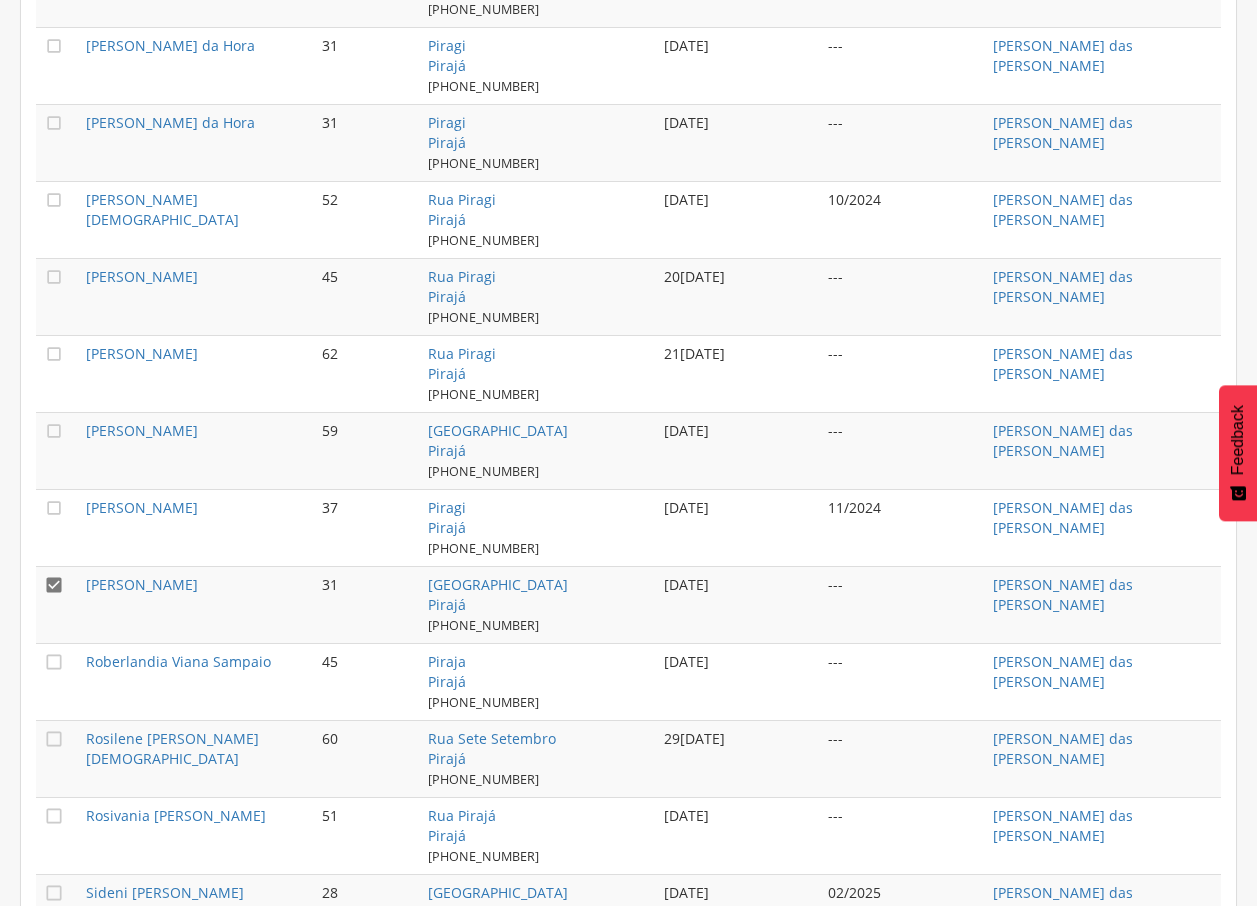 scroll, scrollTop: 844, scrollLeft: 0, axis: vertical 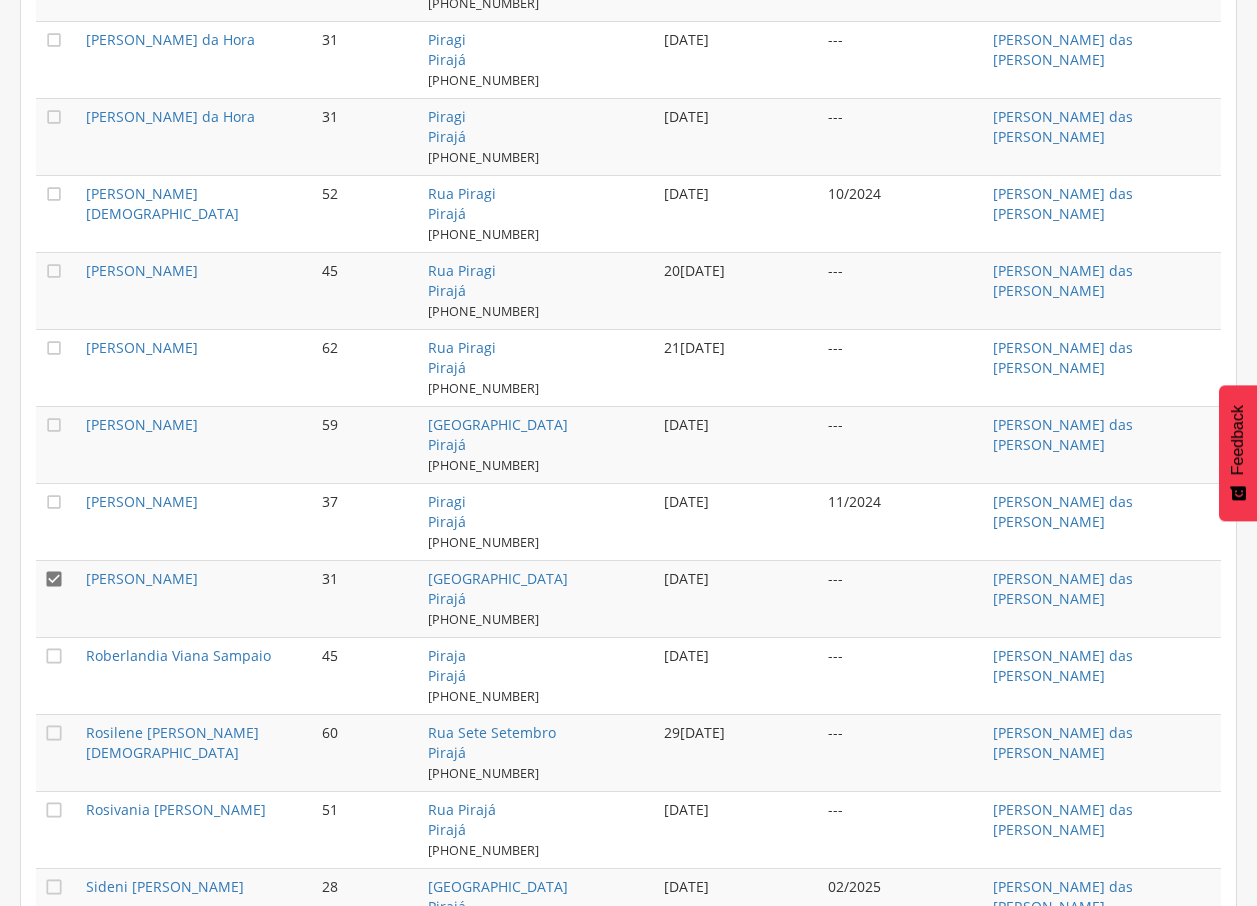 click on "" at bounding box center (54, 579) 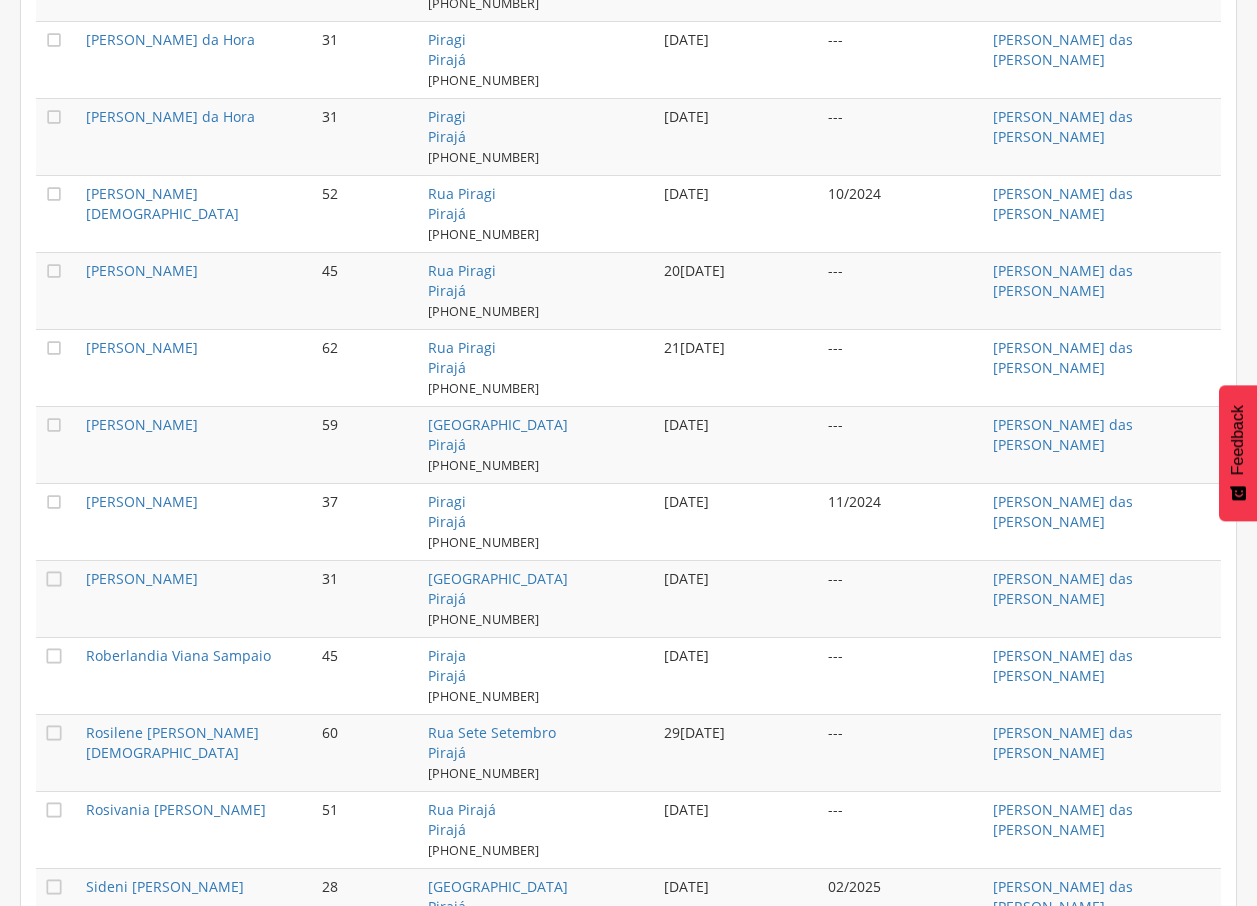 click on "" at bounding box center [57, 521] 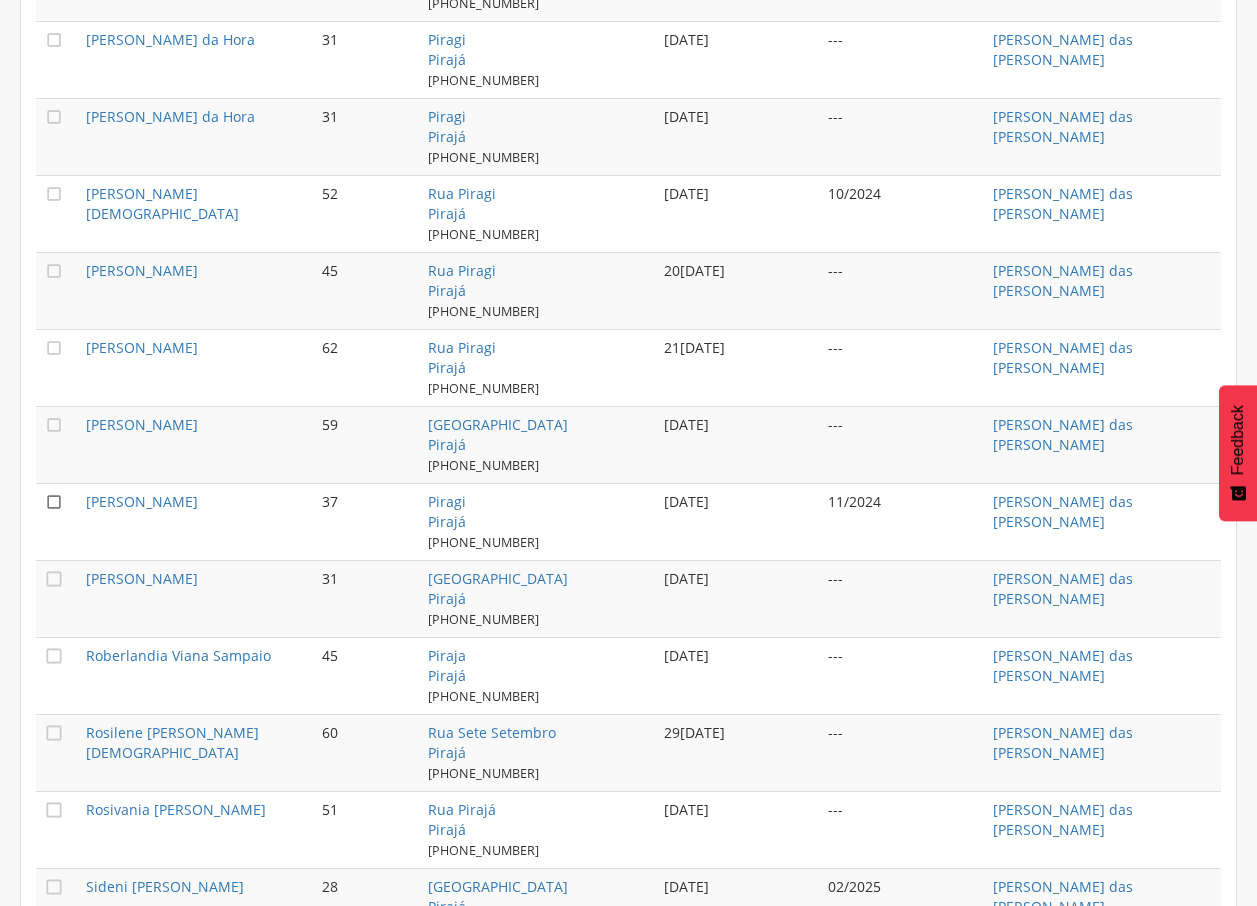 click on "" at bounding box center [54, 502] 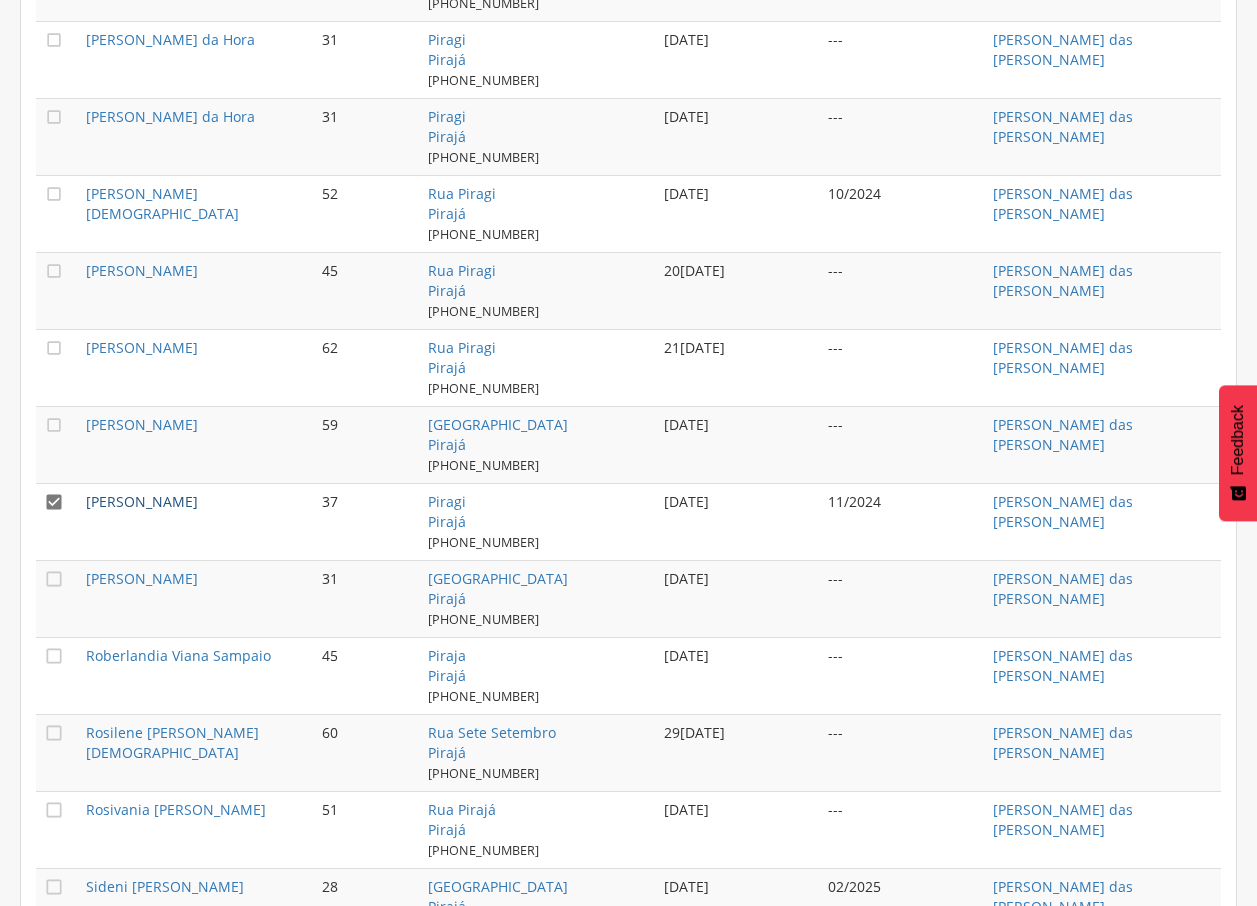 click on "[PERSON_NAME]" at bounding box center (142, 501) 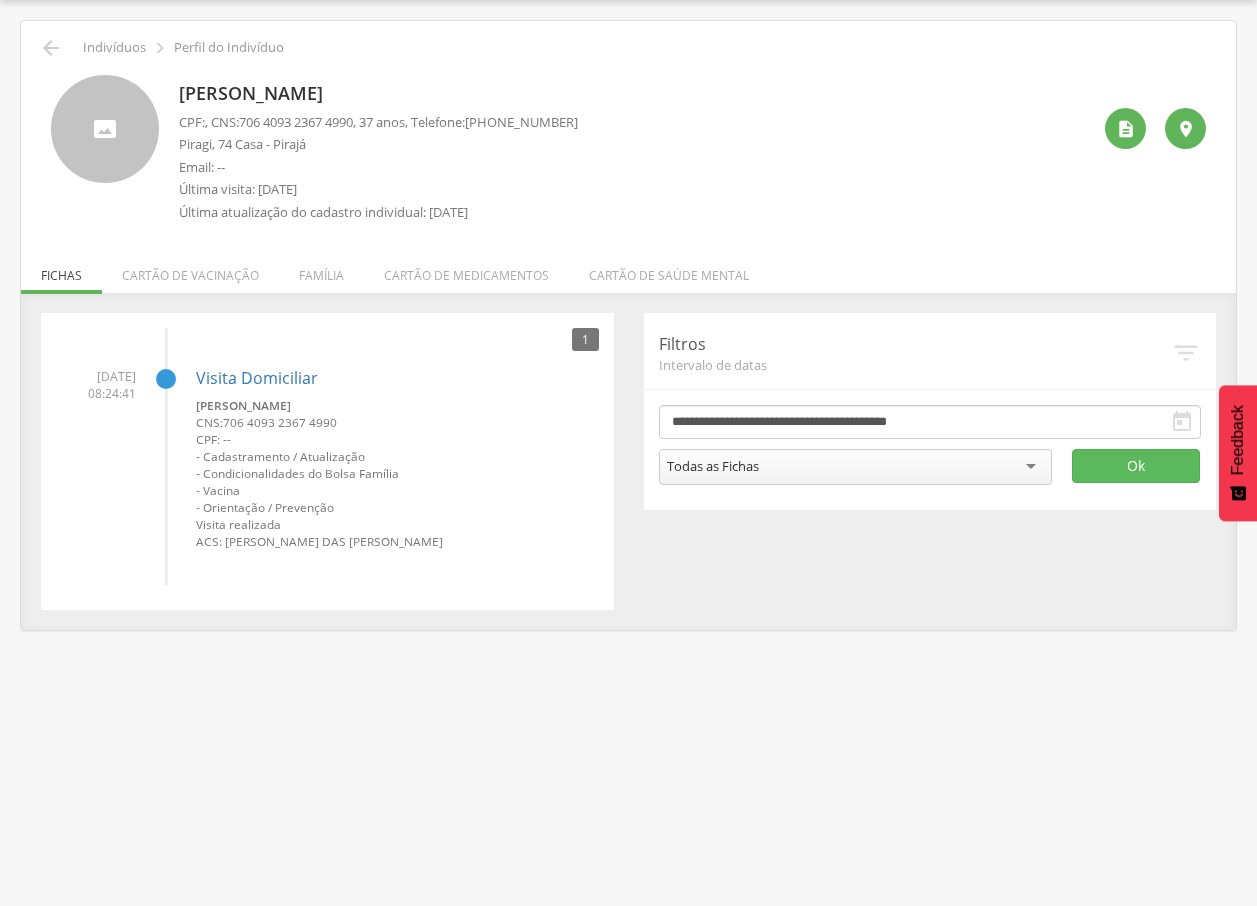 drag, startPoint x: 177, startPoint y: 89, endPoint x: 458, endPoint y: 89, distance: 281 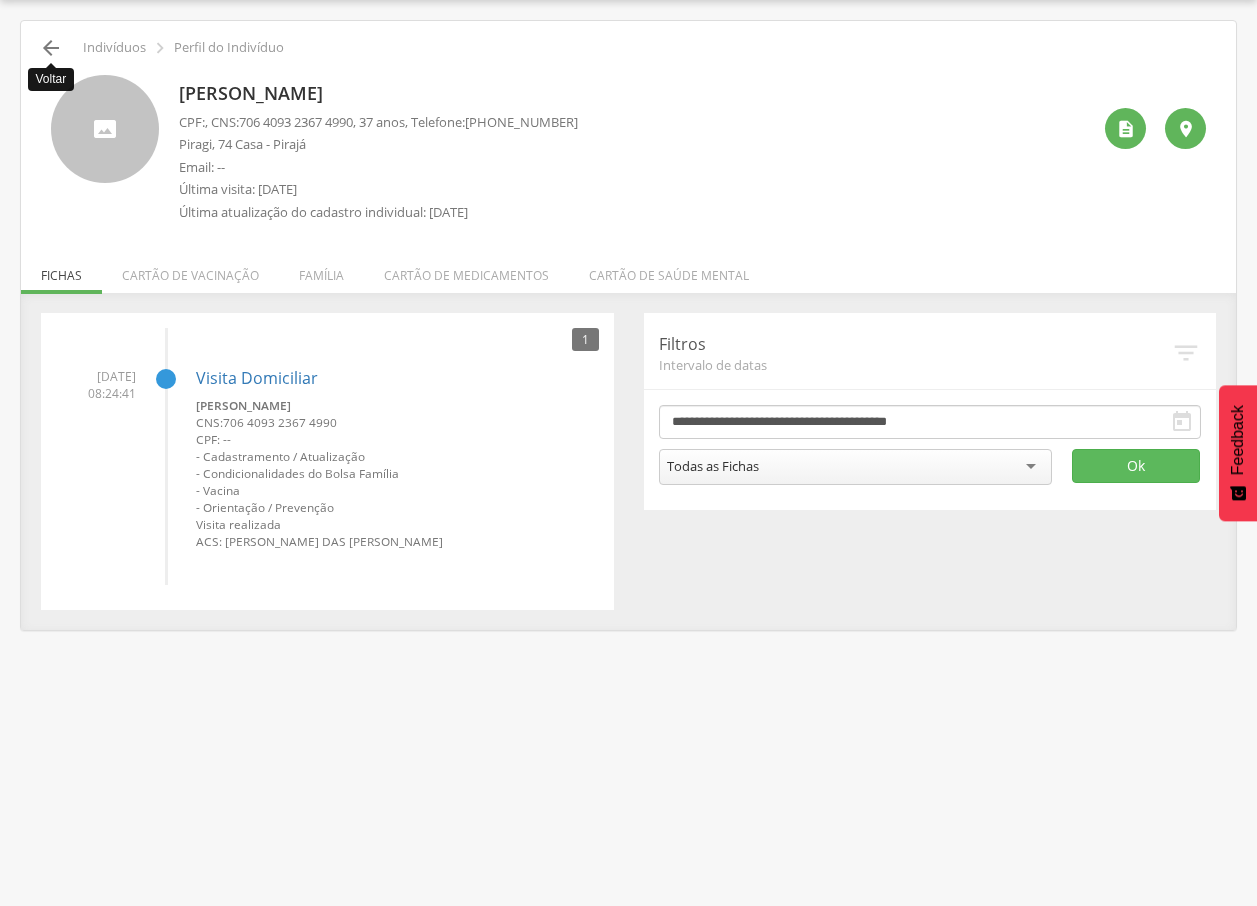 click on "" at bounding box center [51, 48] 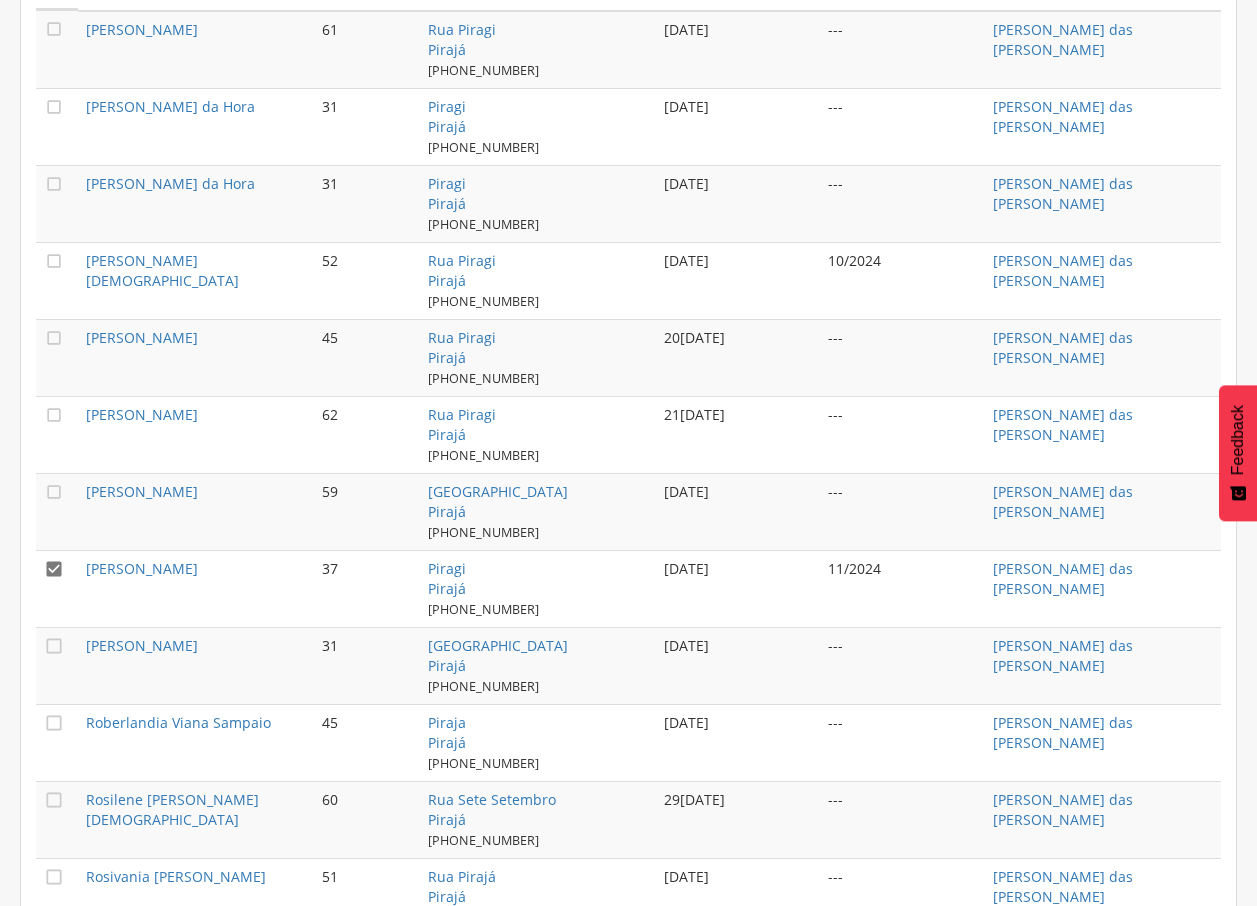 scroll, scrollTop: 786, scrollLeft: 0, axis: vertical 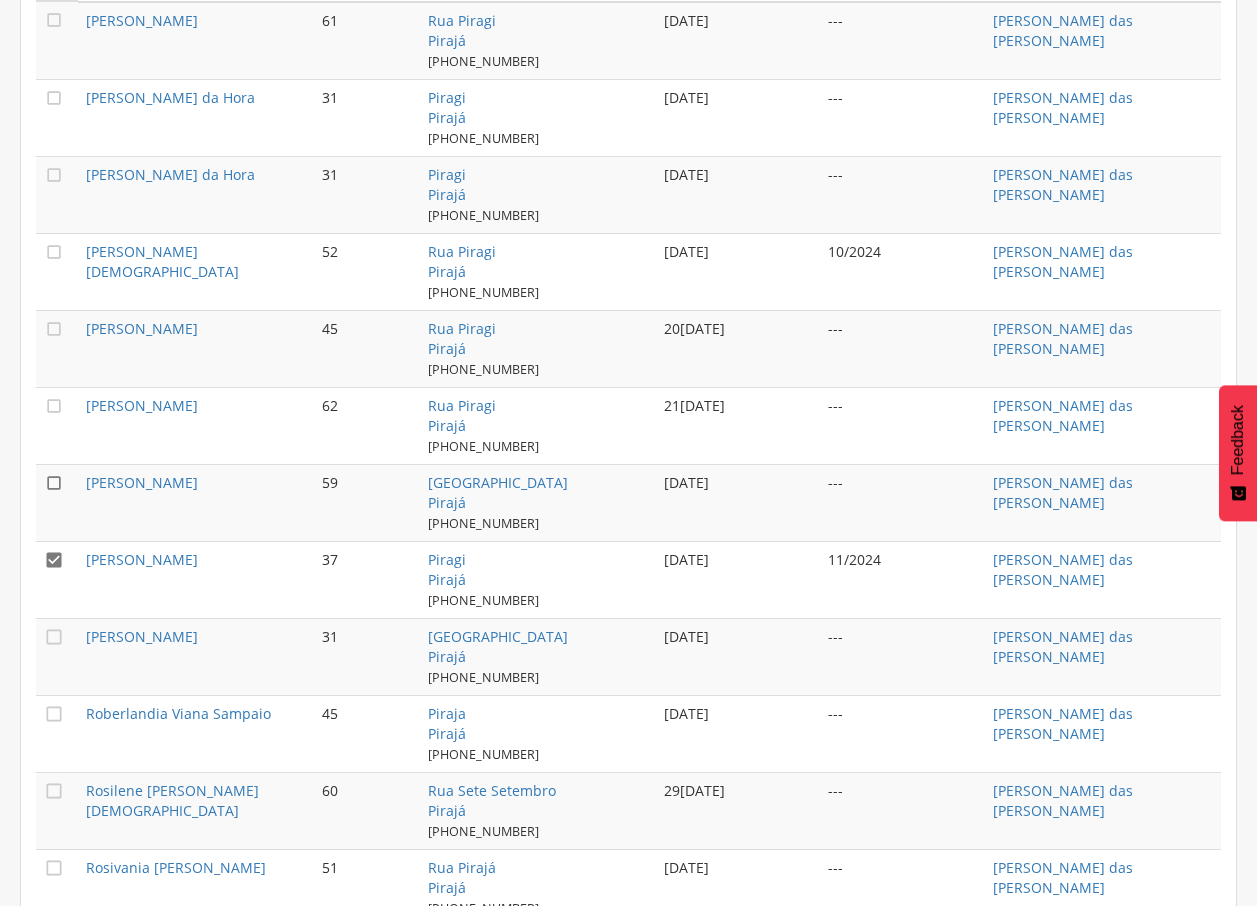 click on "" at bounding box center (54, 483) 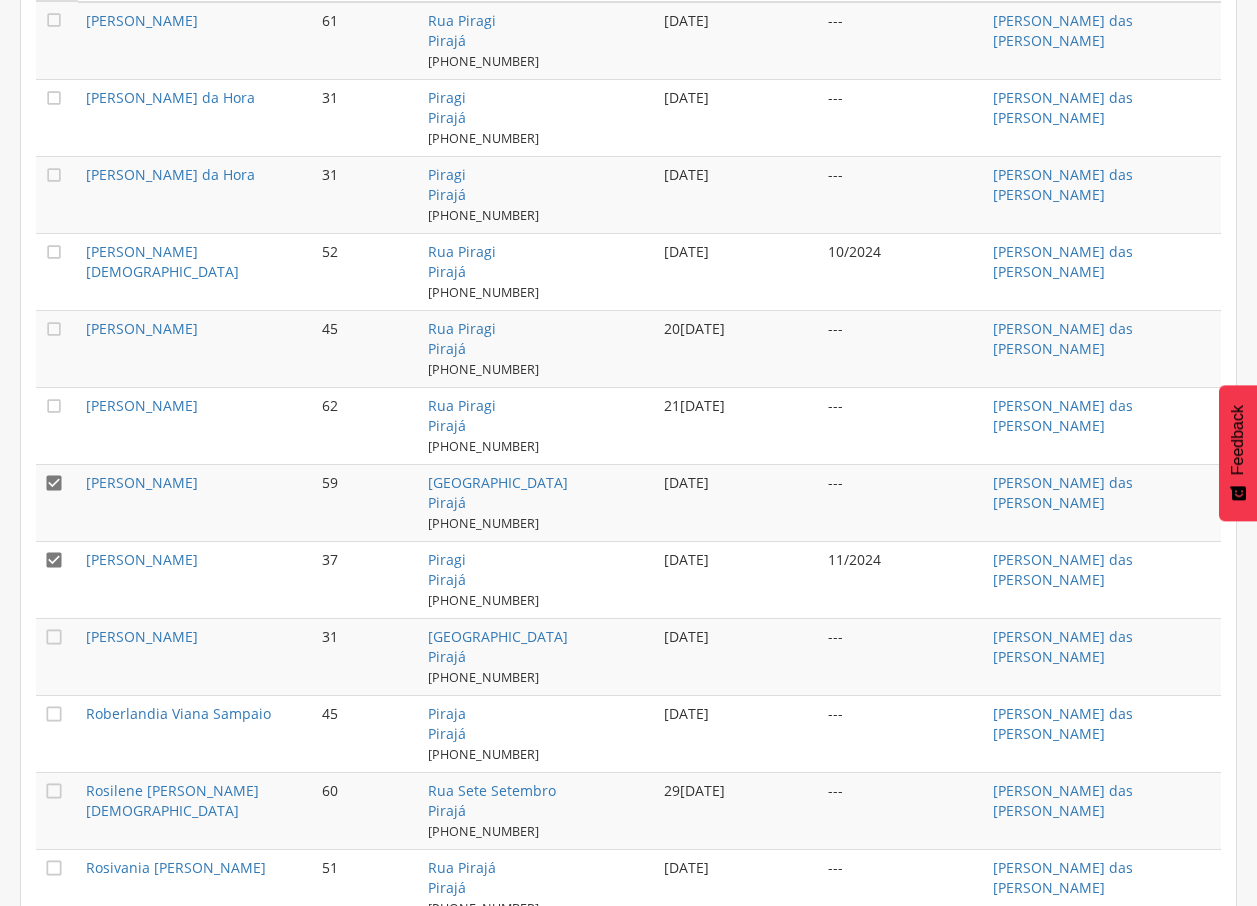 click on "" at bounding box center [54, 560] 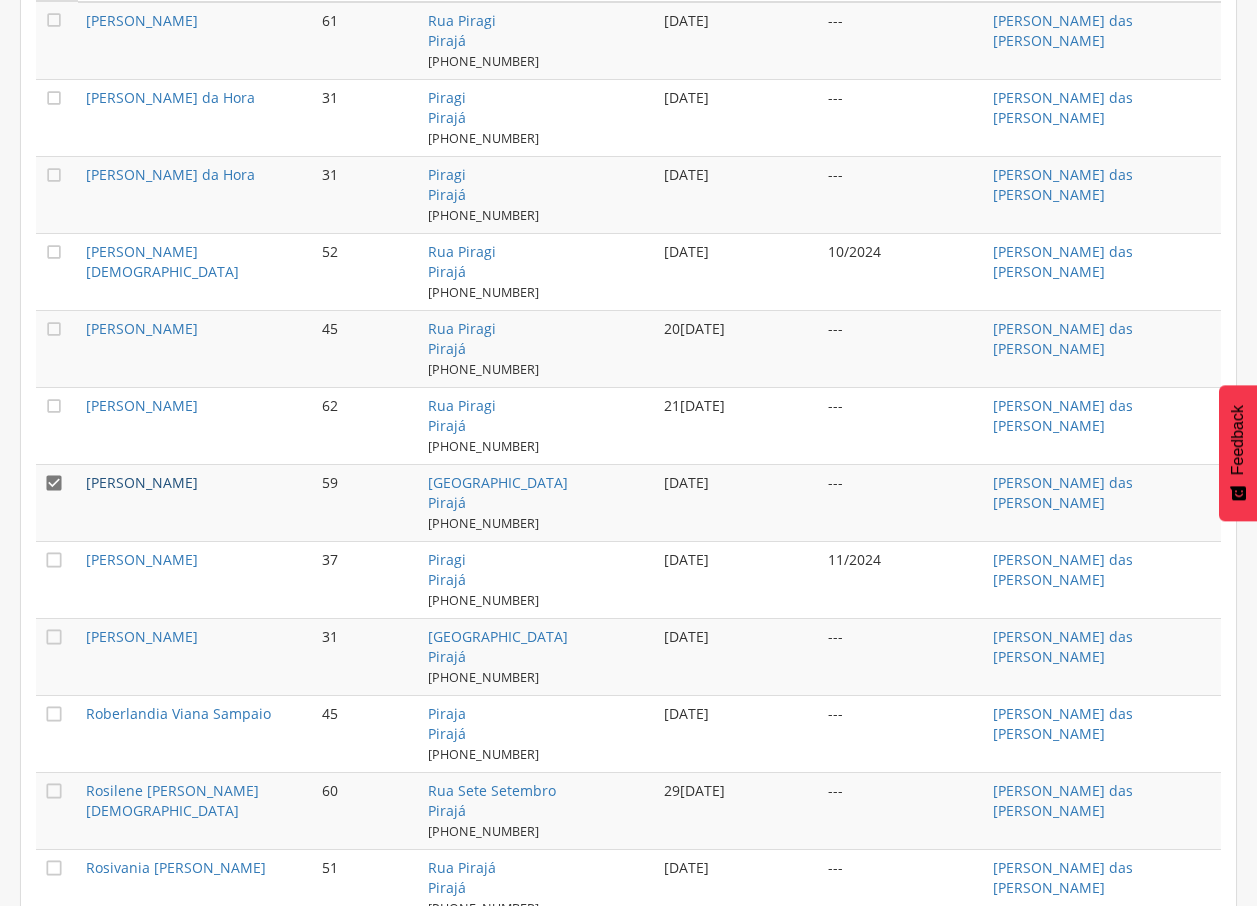 click on "[PERSON_NAME]" at bounding box center (142, 482) 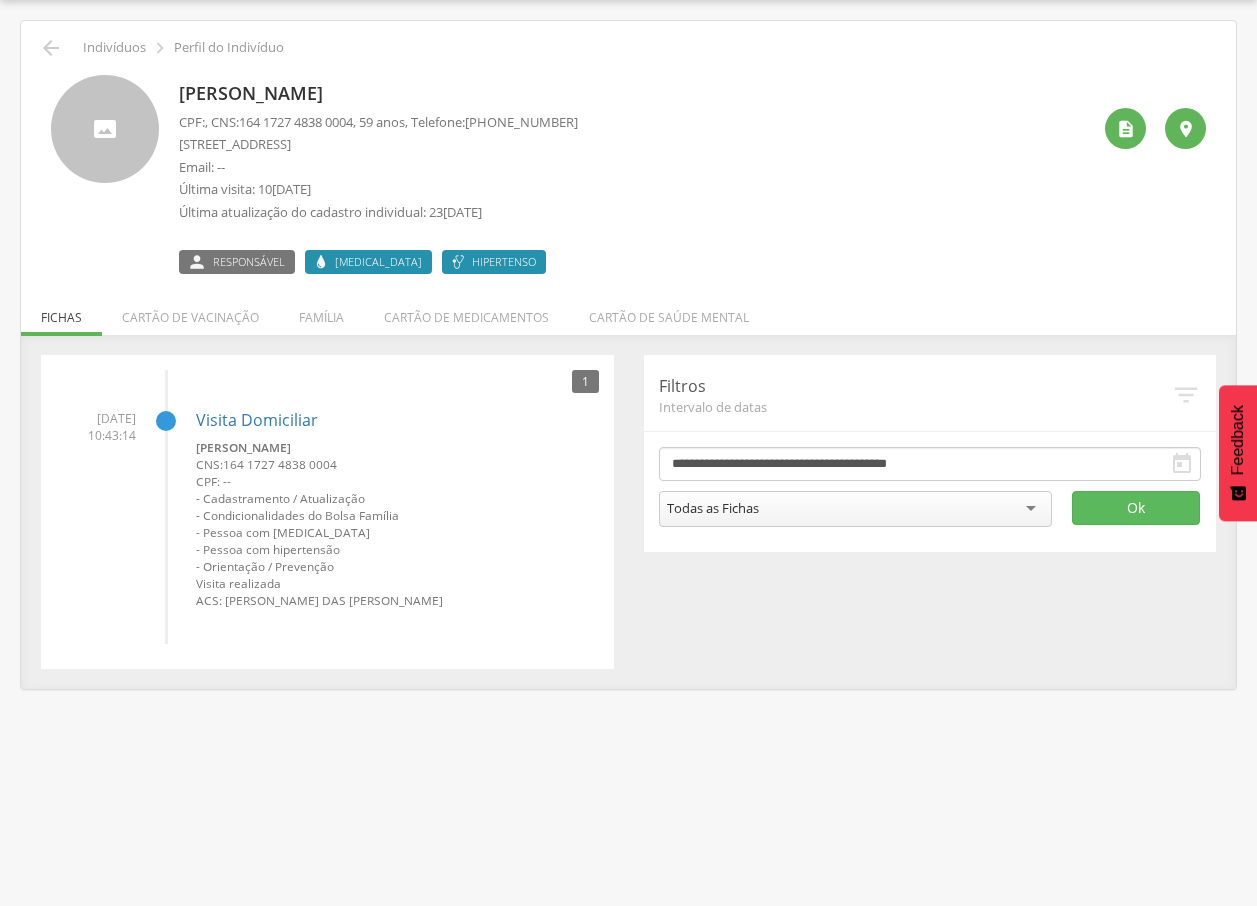 drag, startPoint x: 185, startPoint y: 87, endPoint x: 392, endPoint y: 87, distance: 207 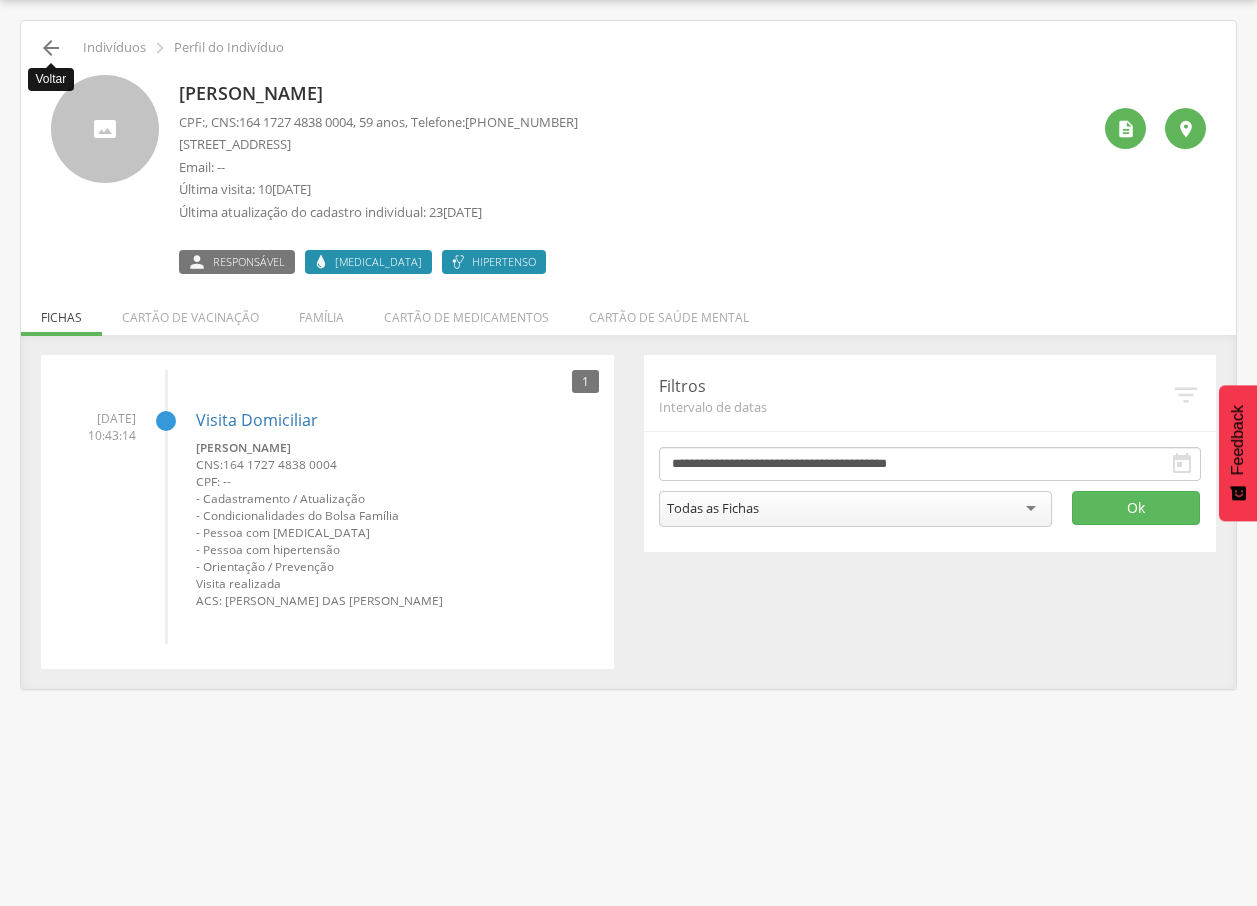 click on "" at bounding box center [51, 48] 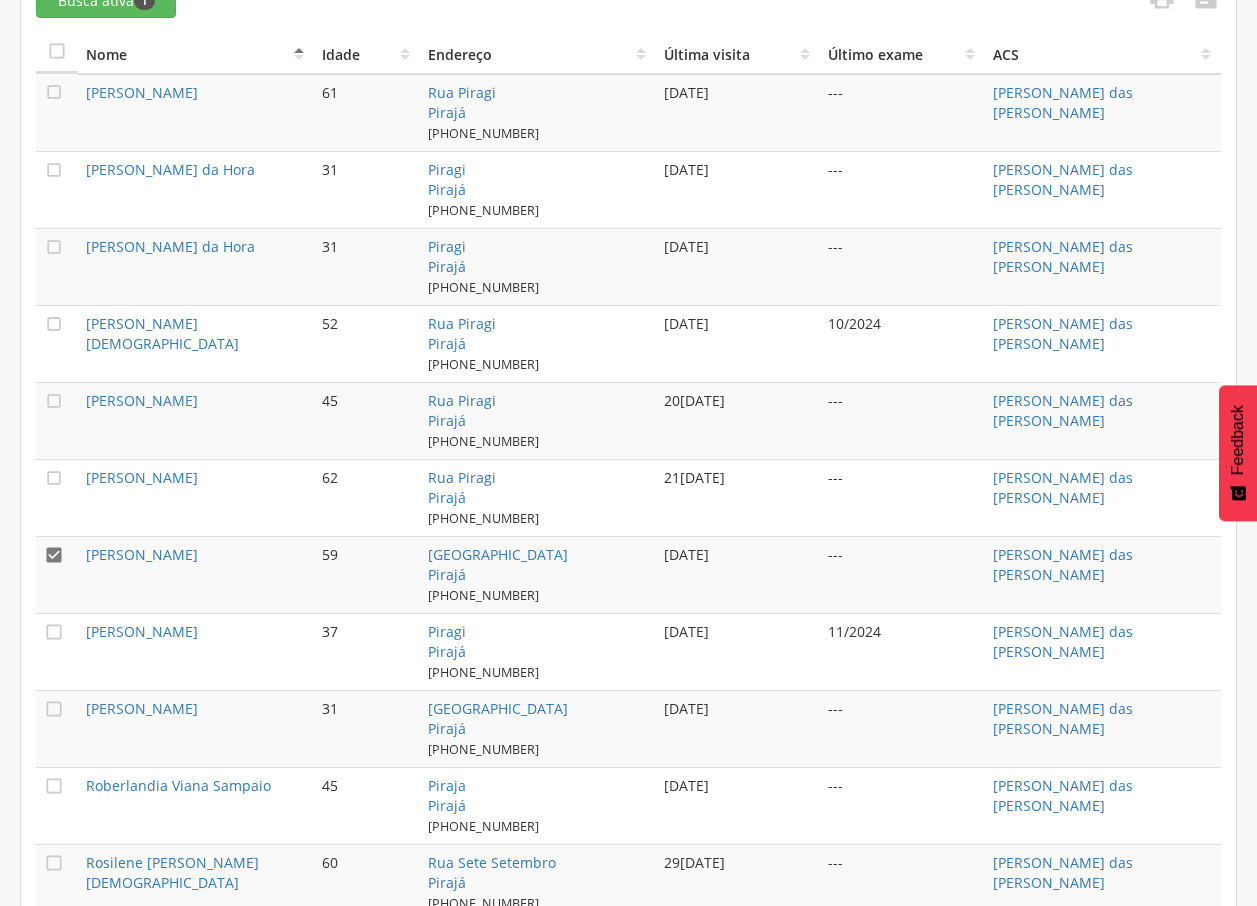 scroll, scrollTop: 723, scrollLeft: 0, axis: vertical 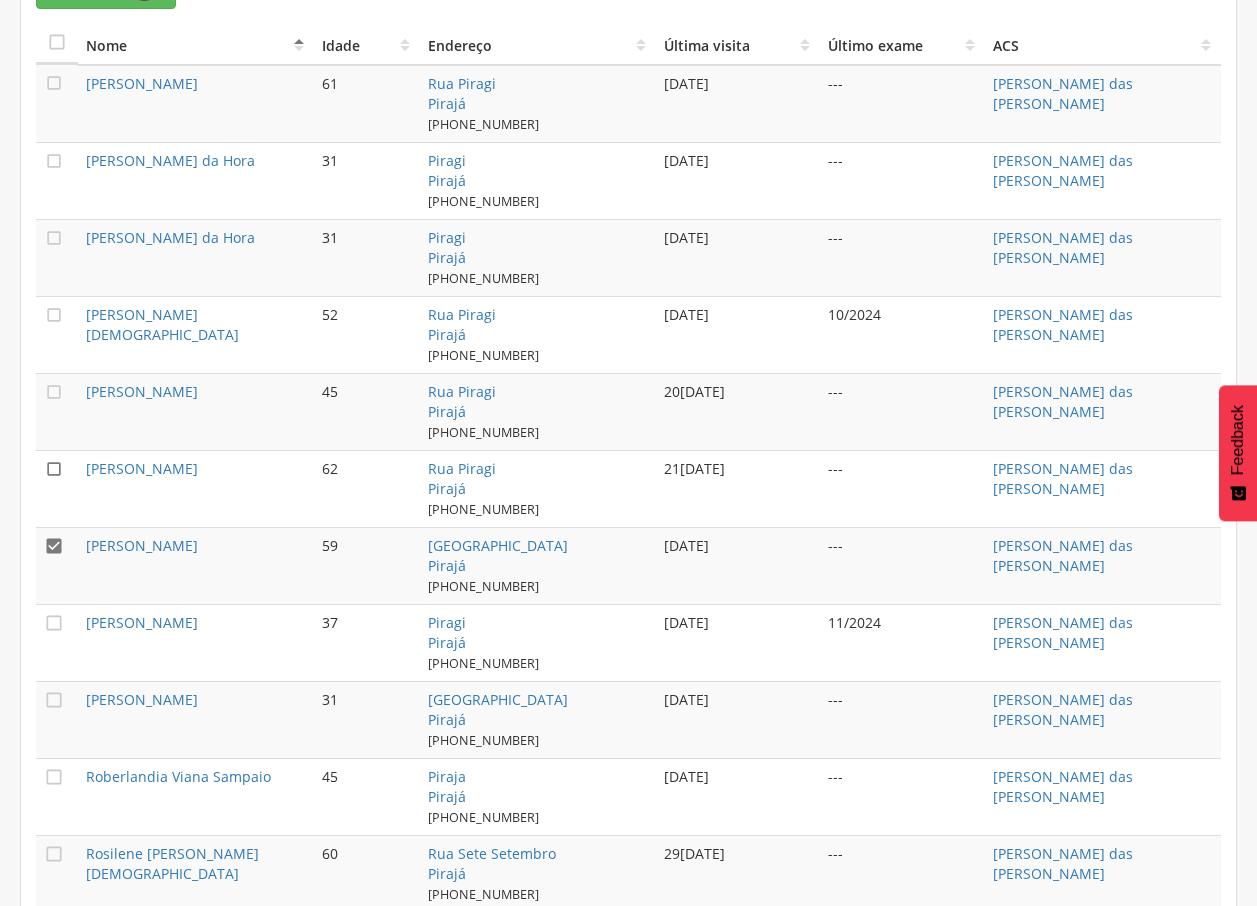 click on "" at bounding box center (54, 469) 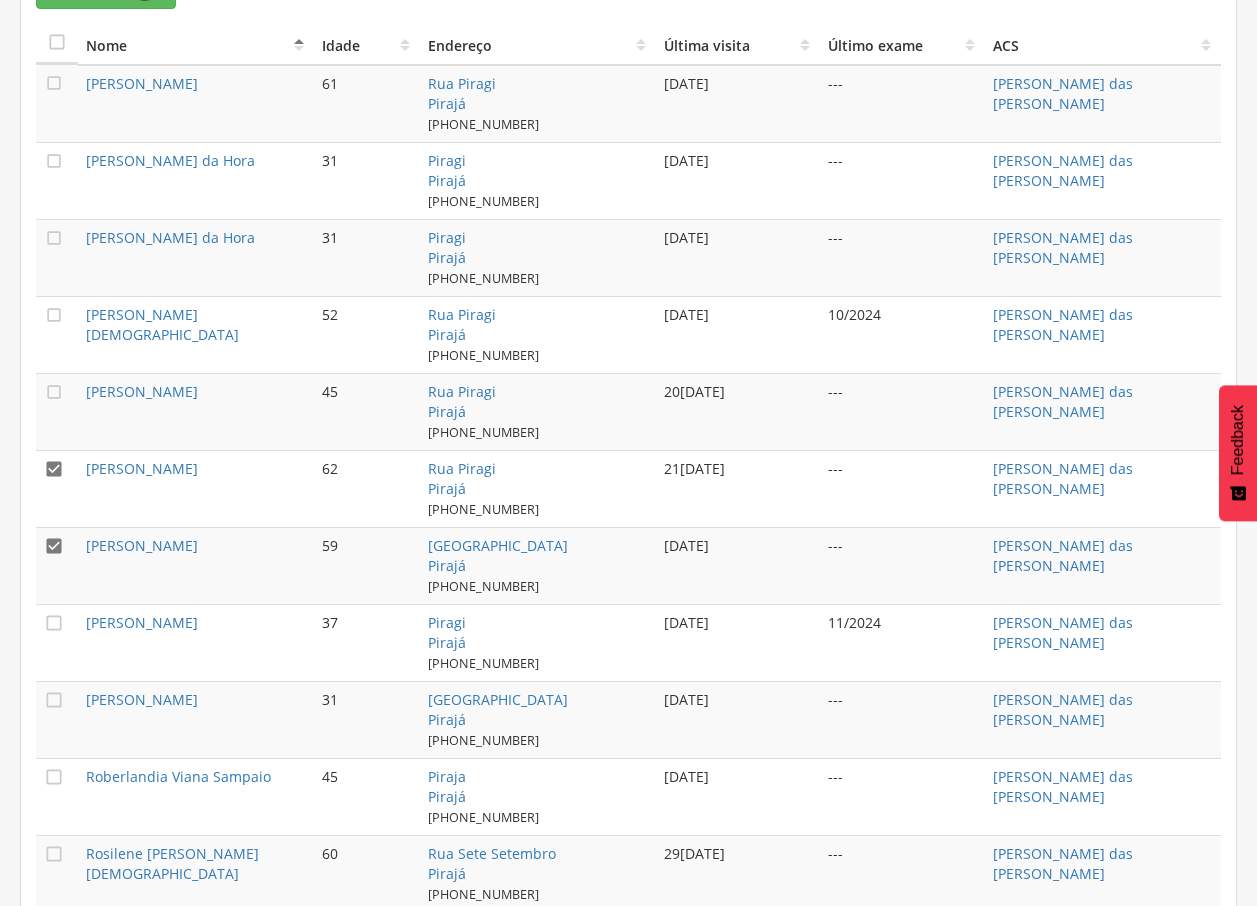 click on "" at bounding box center (54, 546) 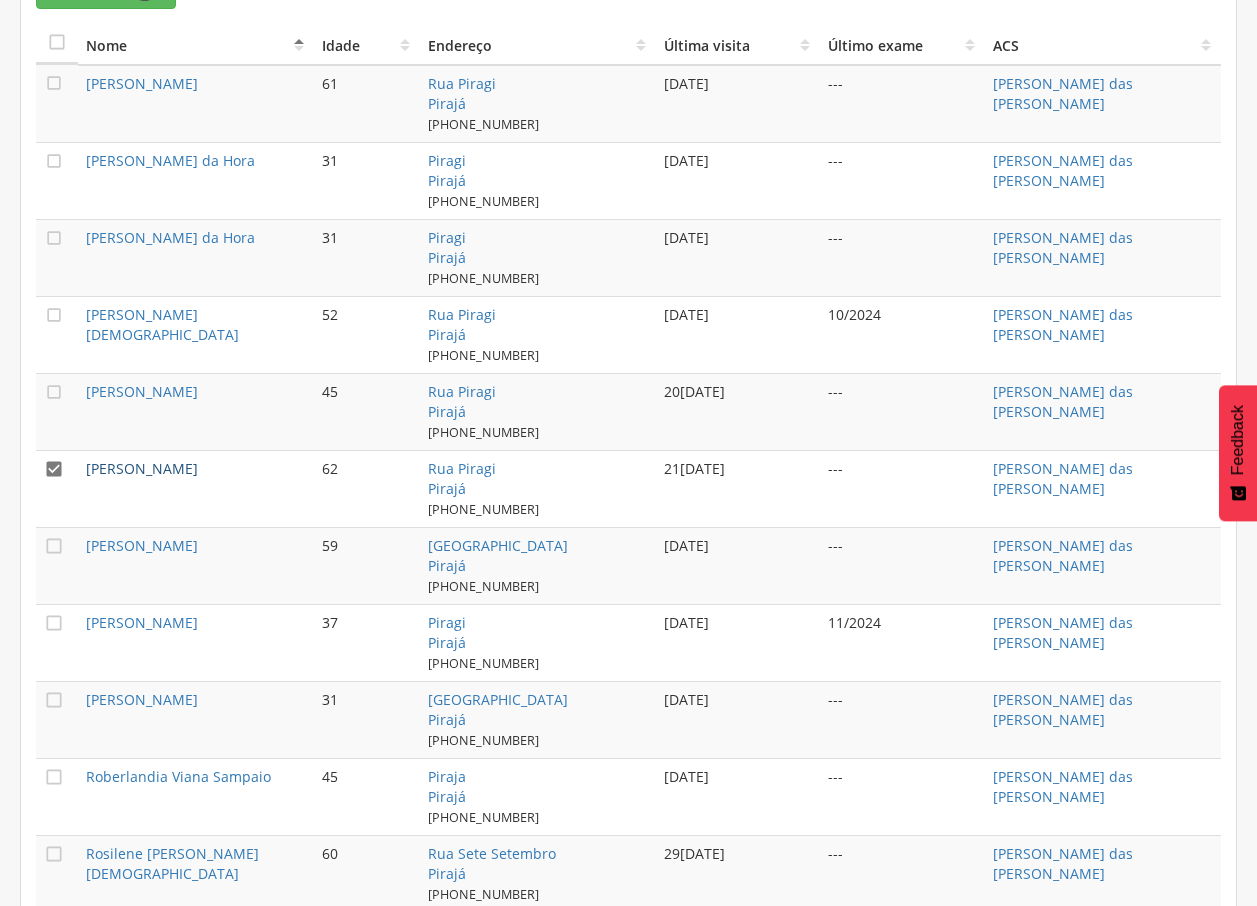 click on "[PERSON_NAME]" at bounding box center [142, 468] 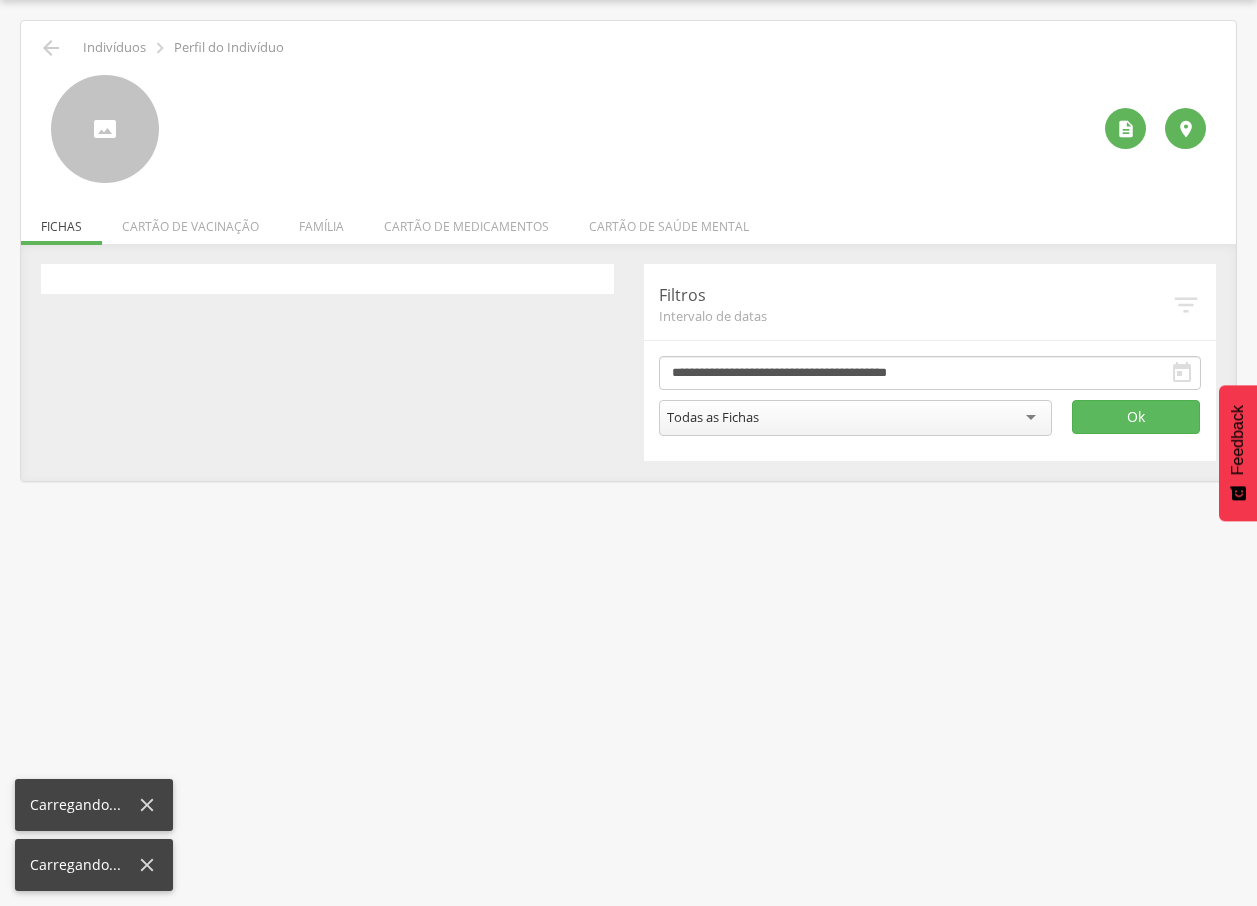 scroll, scrollTop: 60, scrollLeft: 0, axis: vertical 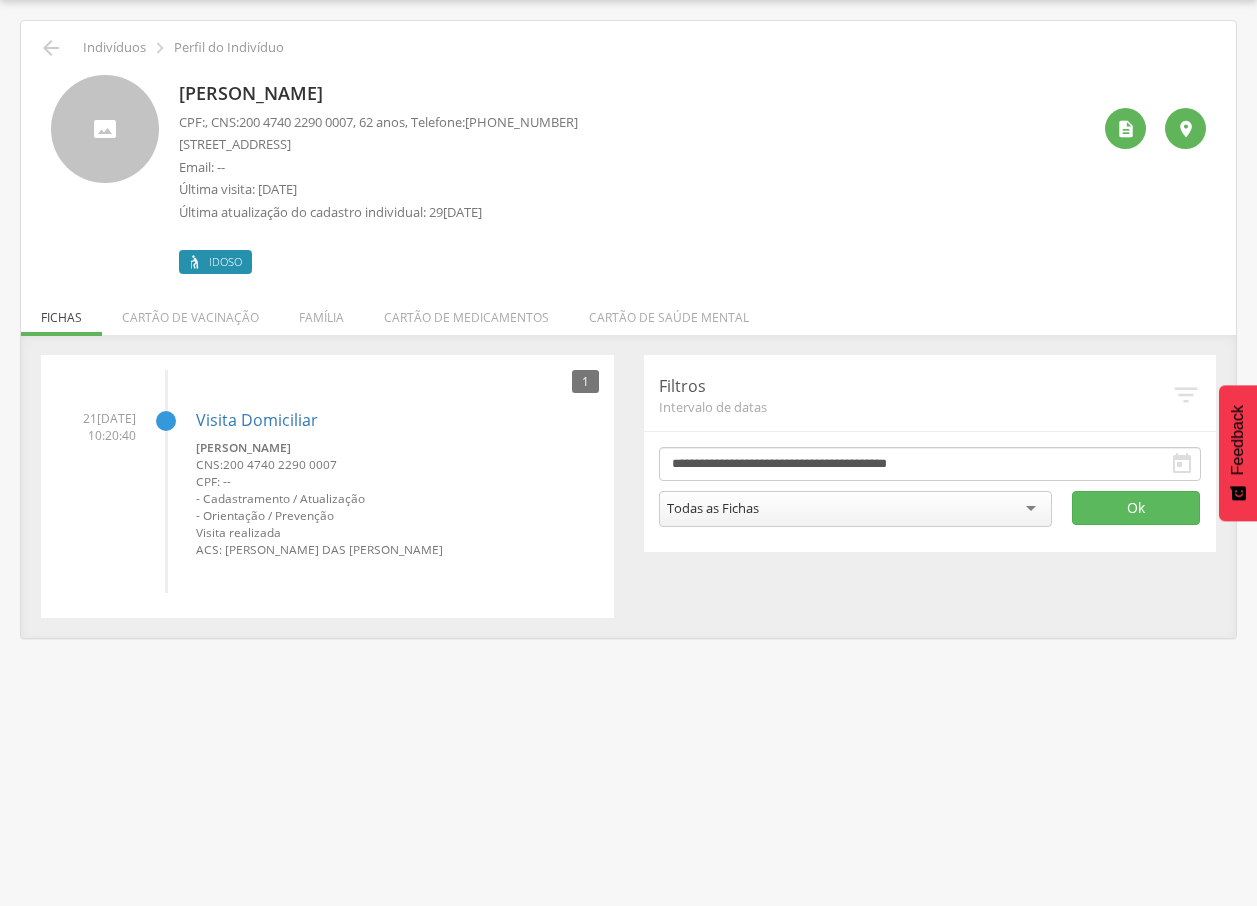 drag, startPoint x: 177, startPoint y: 83, endPoint x: 460, endPoint y: 101, distance: 283.57187 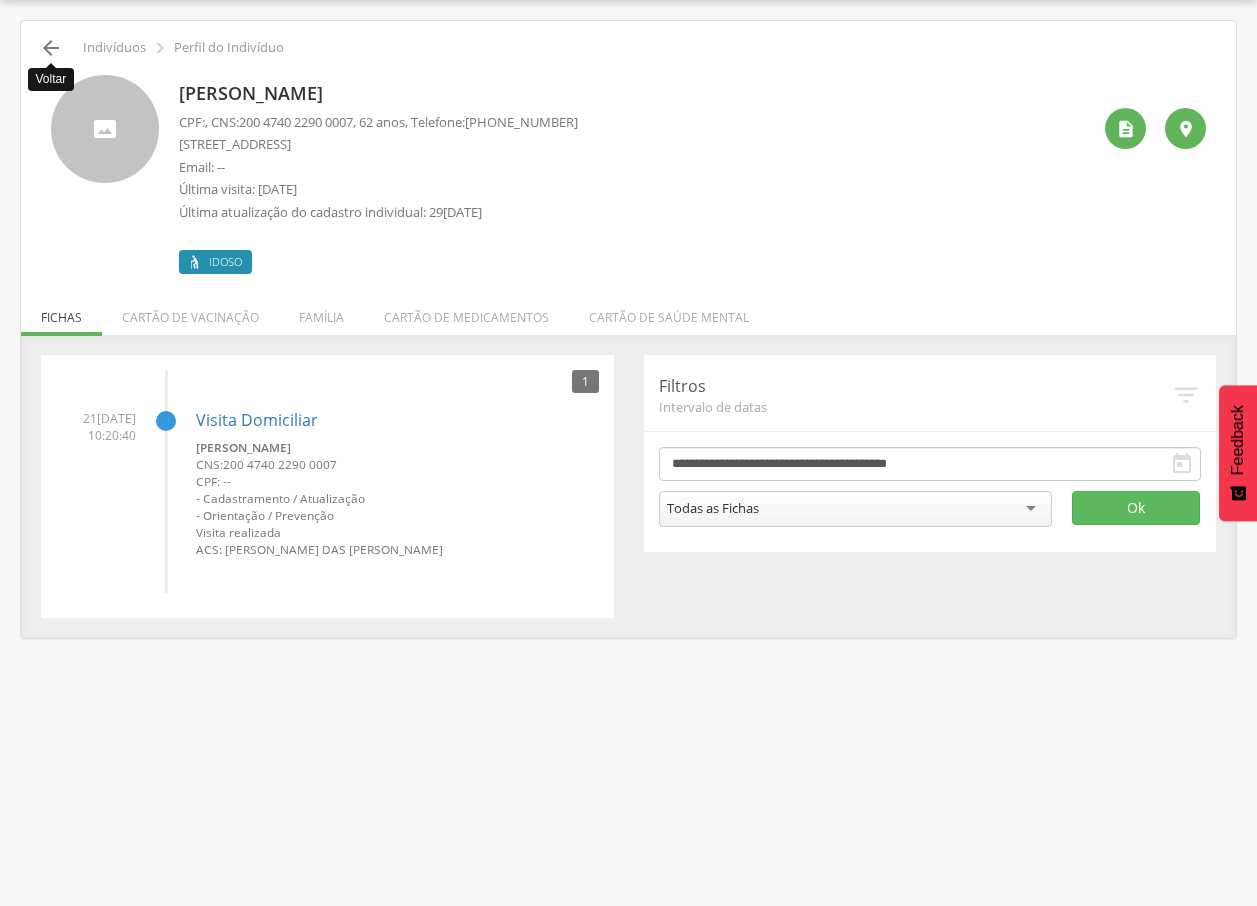 click on "" at bounding box center [51, 48] 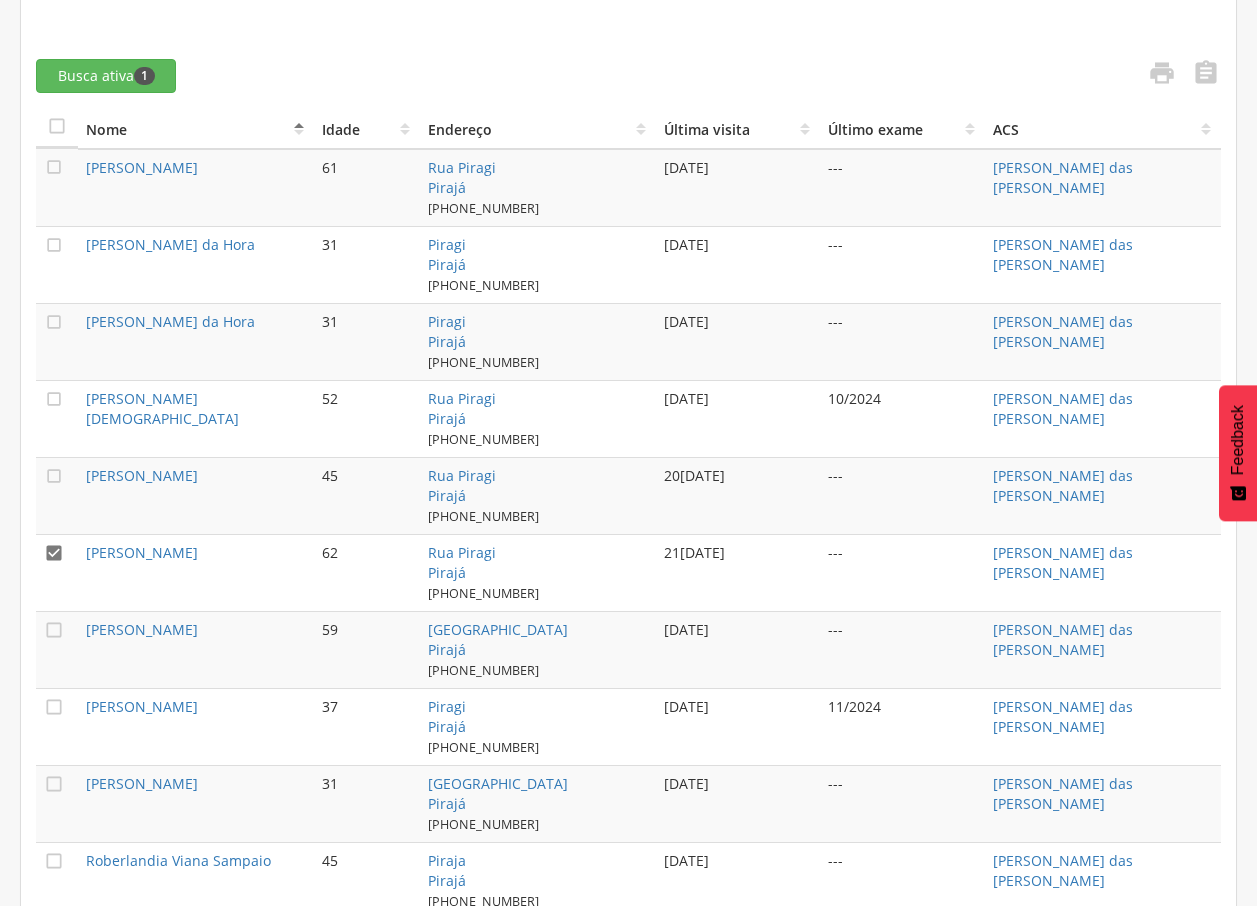 scroll, scrollTop: 660, scrollLeft: 0, axis: vertical 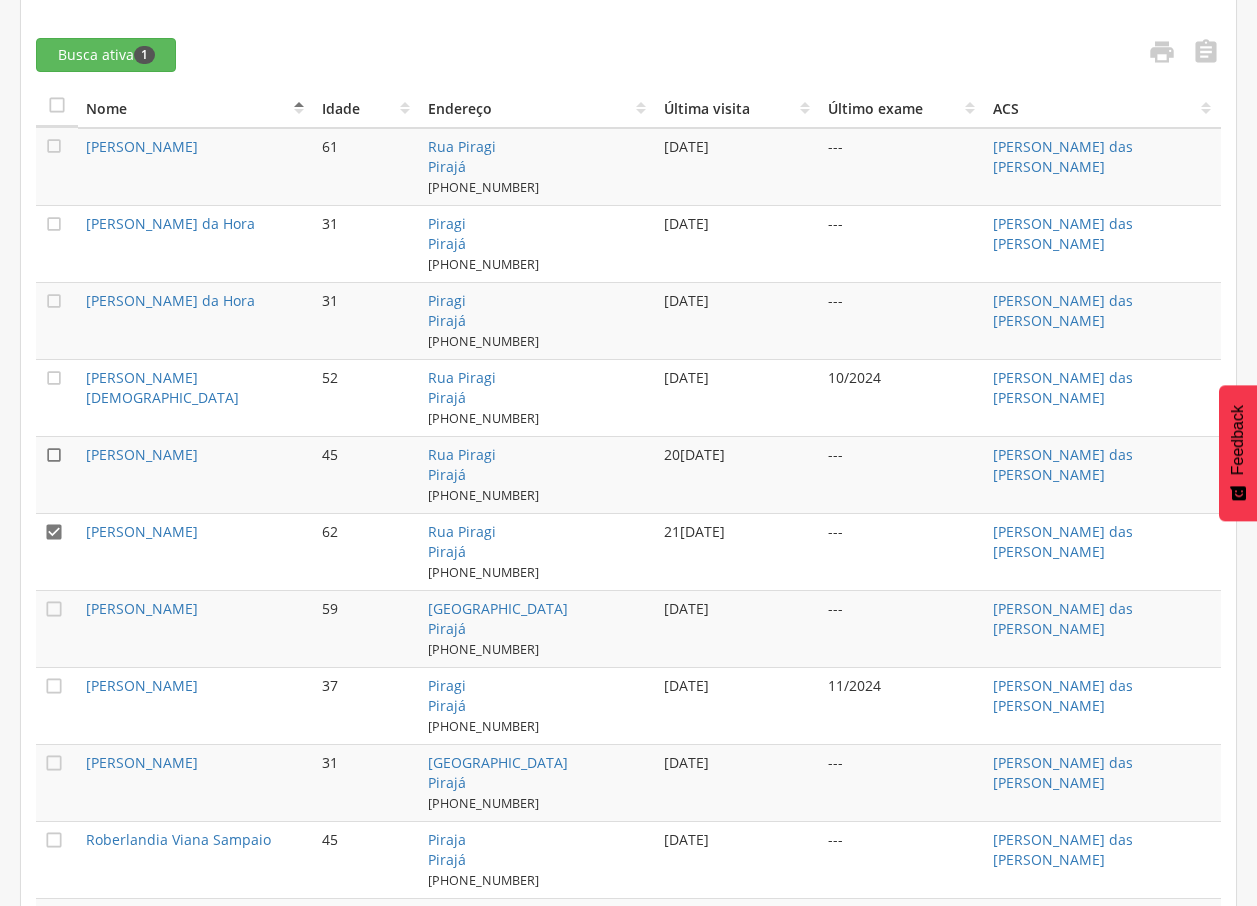 click on "" at bounding box center (54, 455) 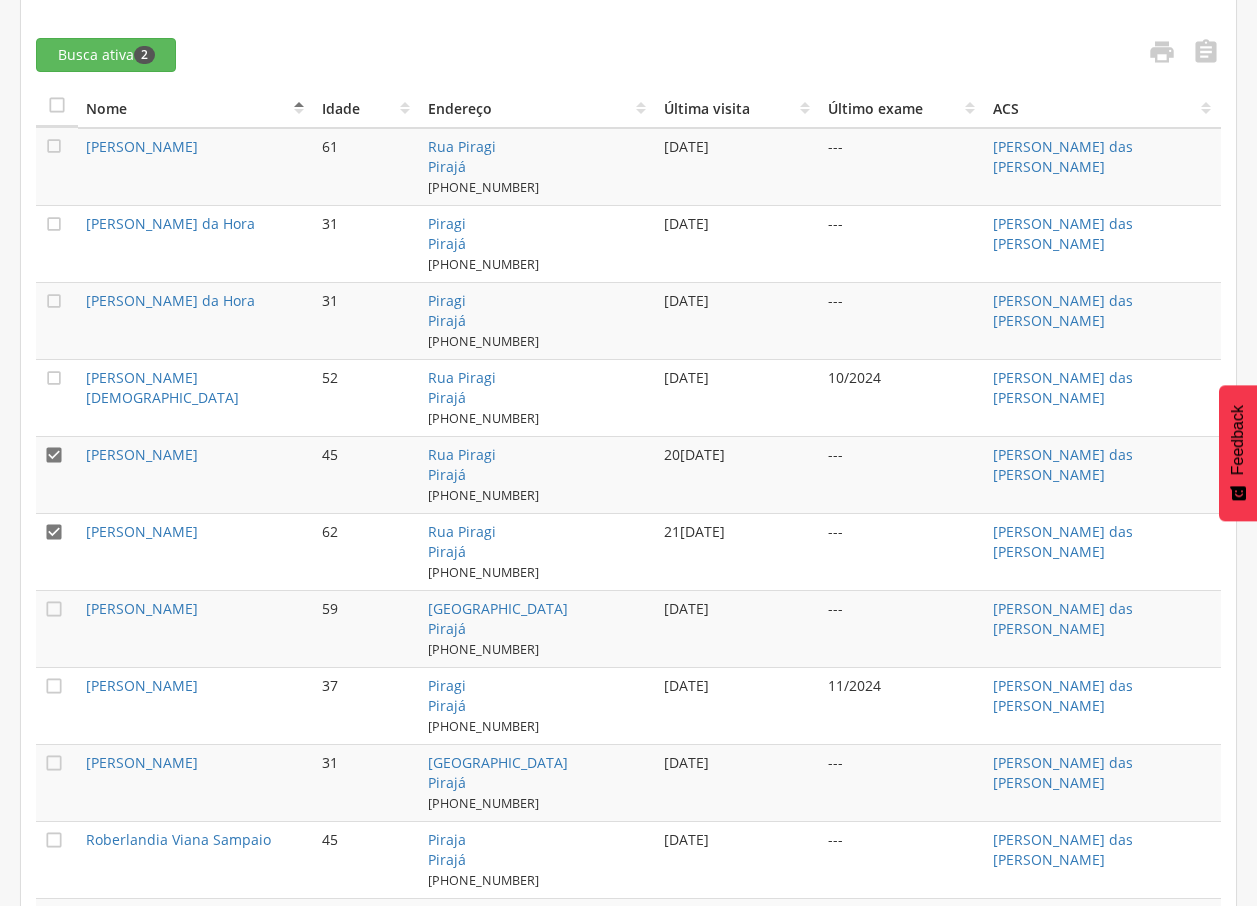 click on "" at bounding box center (54, 532) 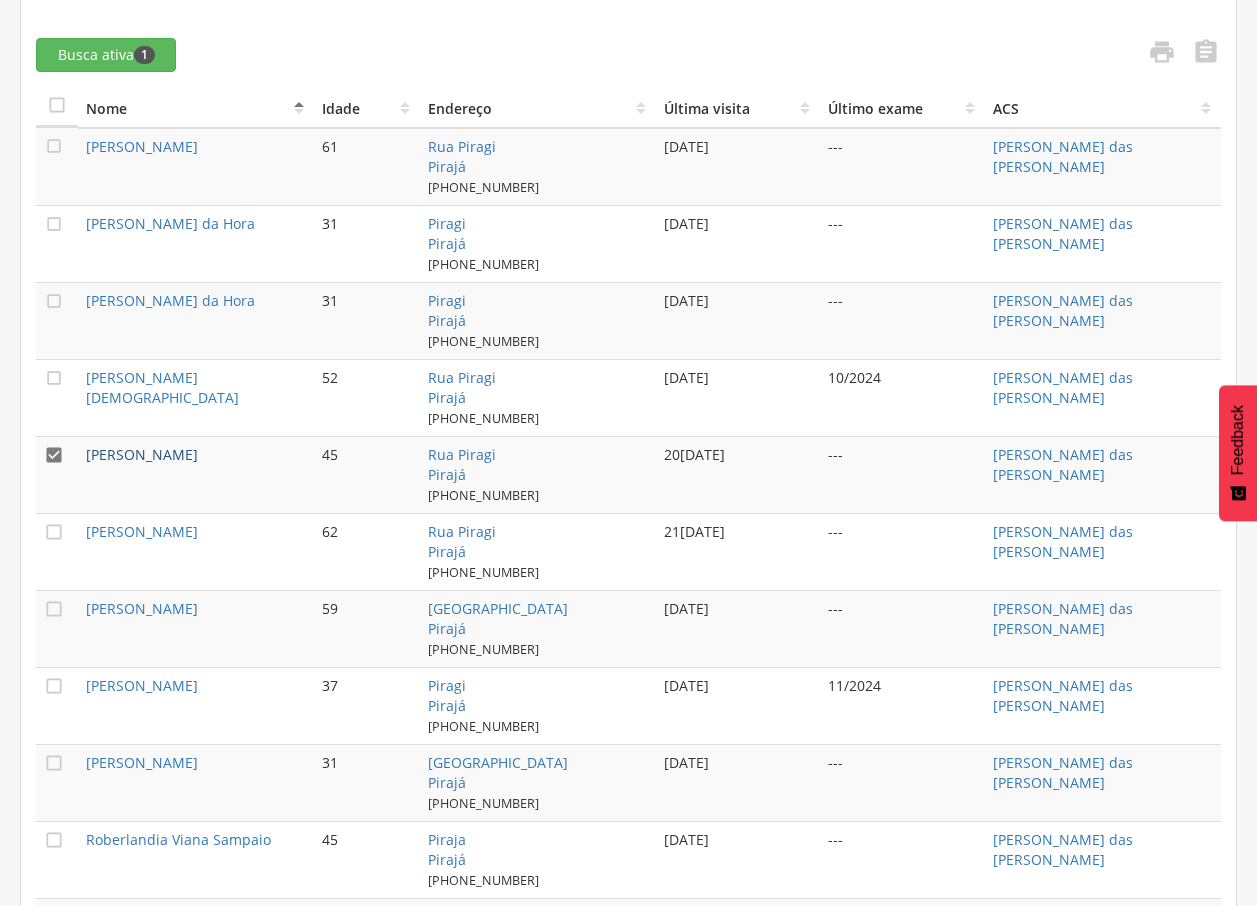 click on "[PERSON_NAME]" at bounding box center [142, 454] 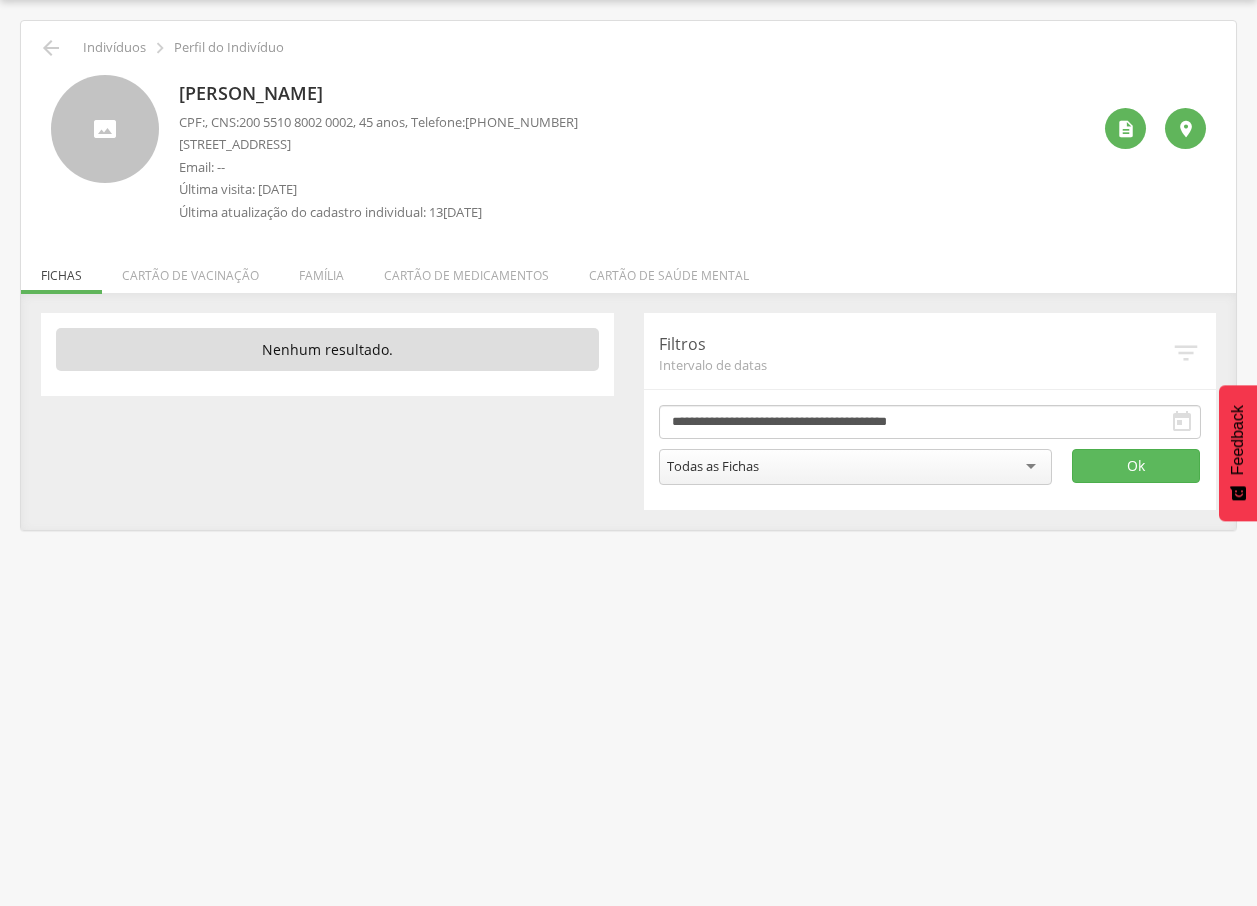 drag, startPoint x: 177, startPoint y: 90, endPoint x: 479, endPoint y: 90, distance: 302 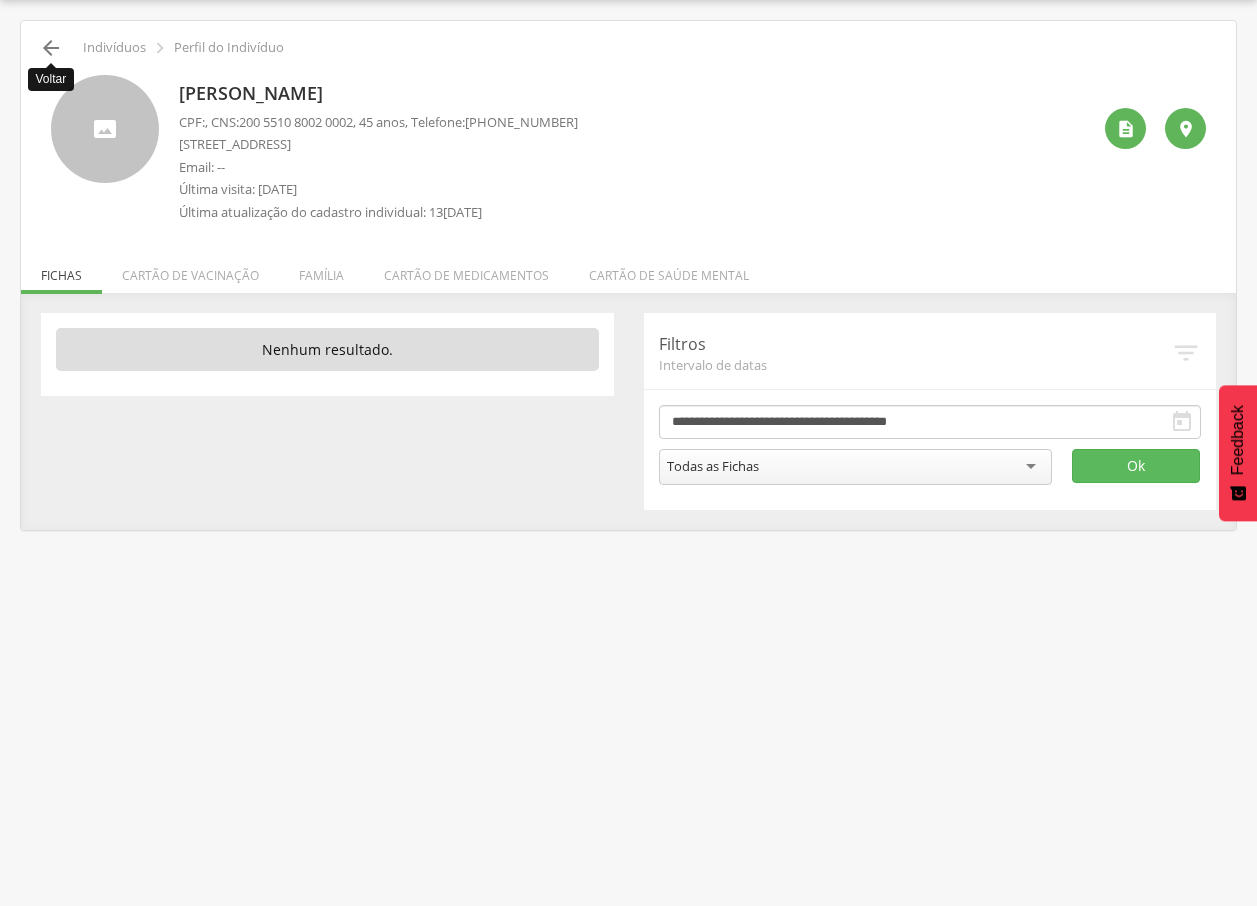 click on "" at bounding box center [51, 48] 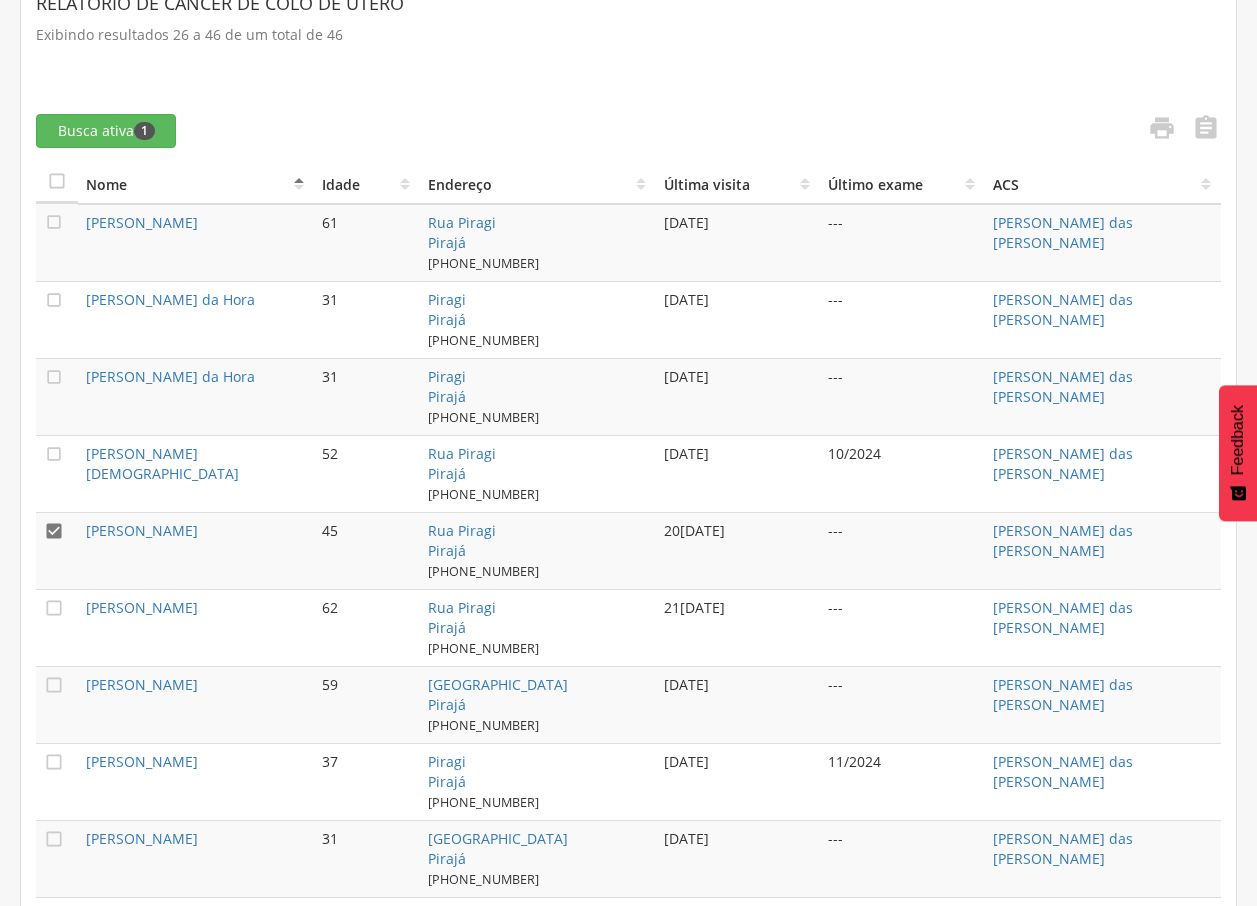 scroll, scrollTop: 590, scrollLeft: 0, axis: vertical 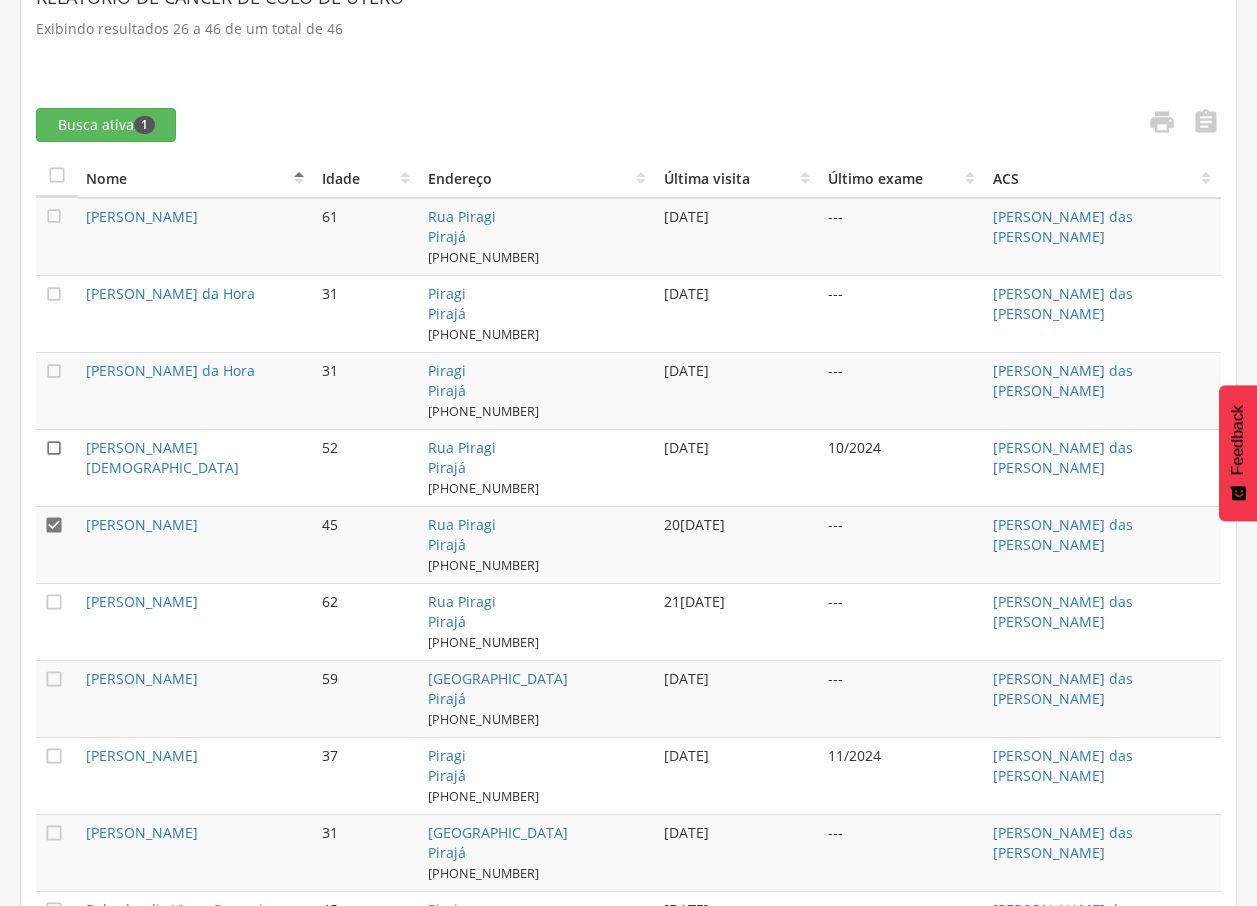 click on "" at bounding box center [54, 448] 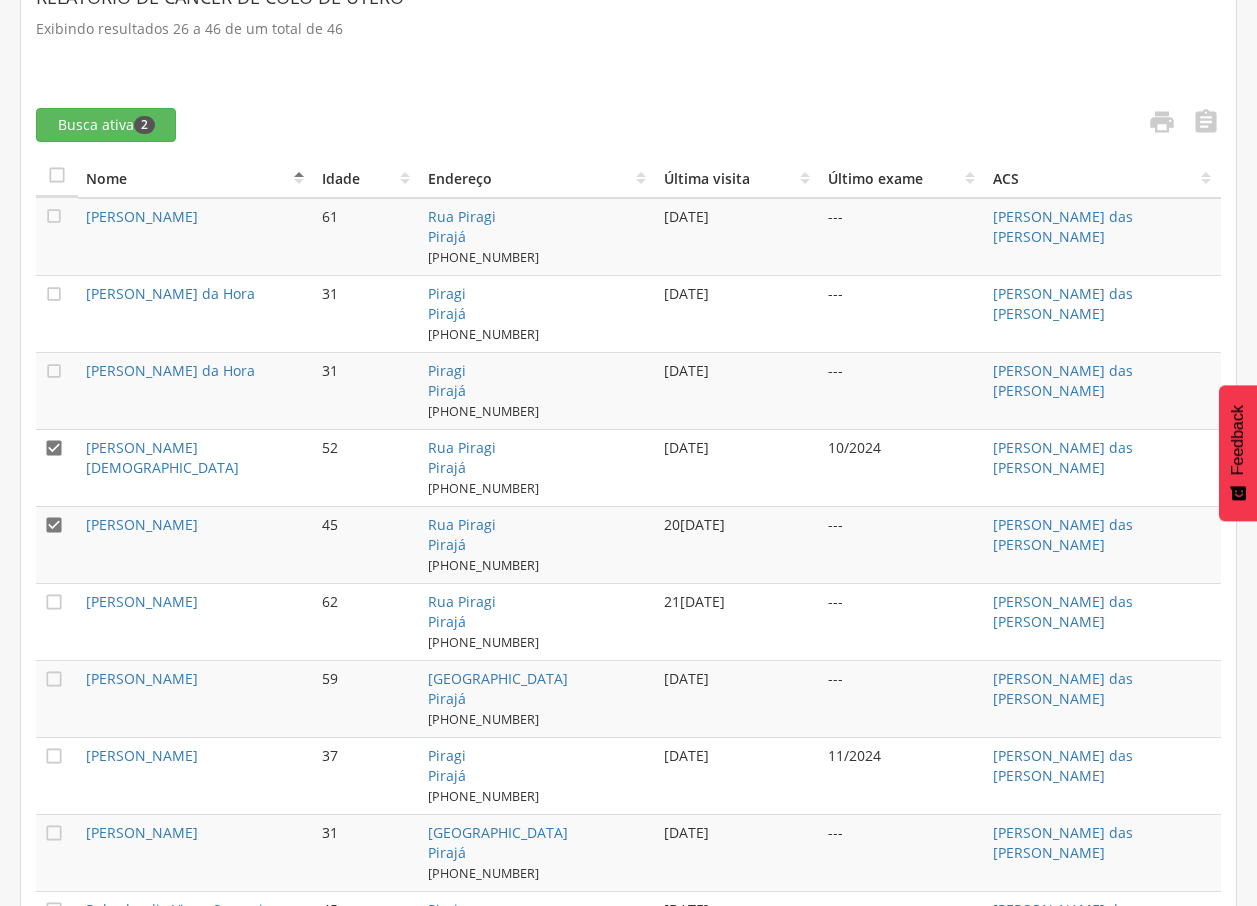 click on "" at bounding box center (54, 525) 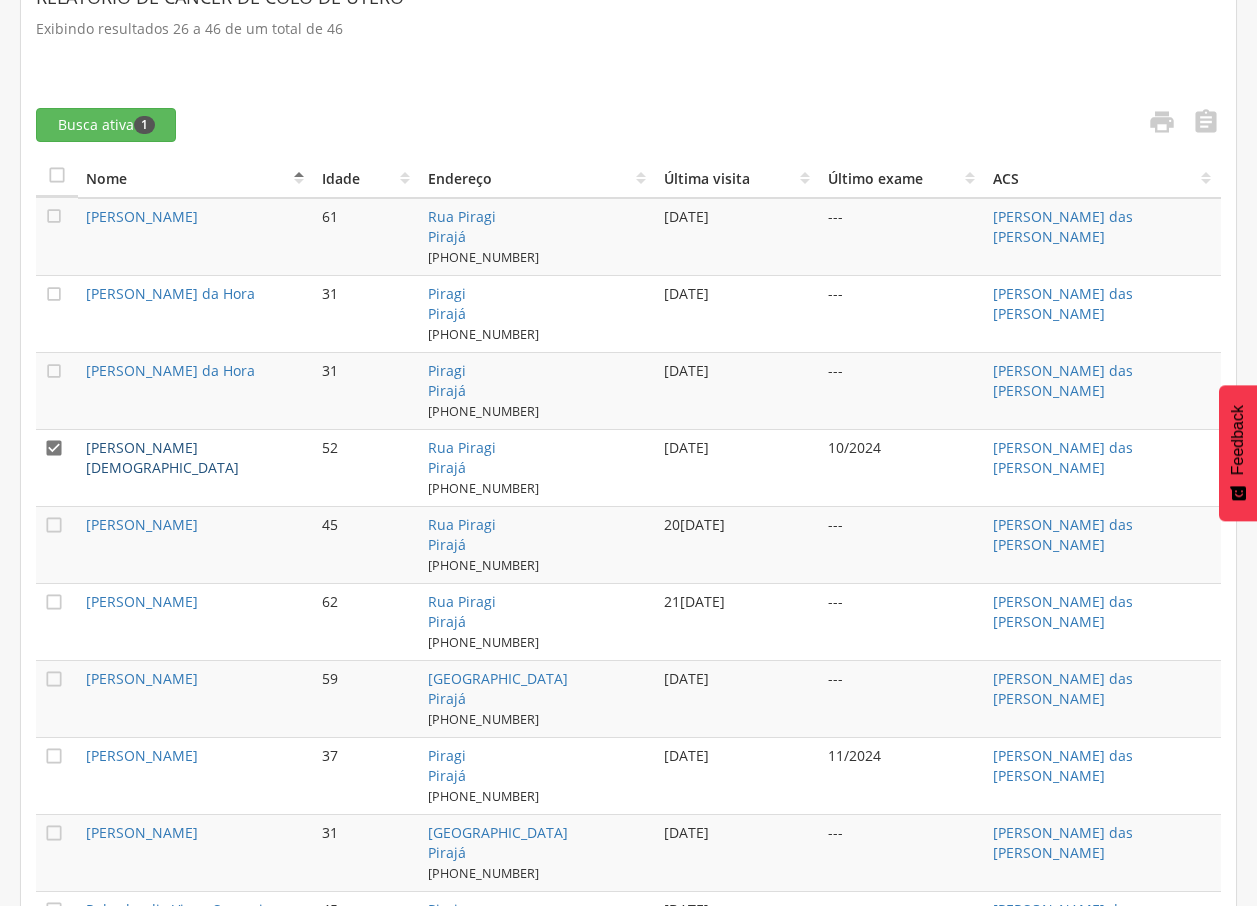 click on "[PERSON_NAME][DEMOGRAPHIC_DATA]" at bounding box center [162, 457] 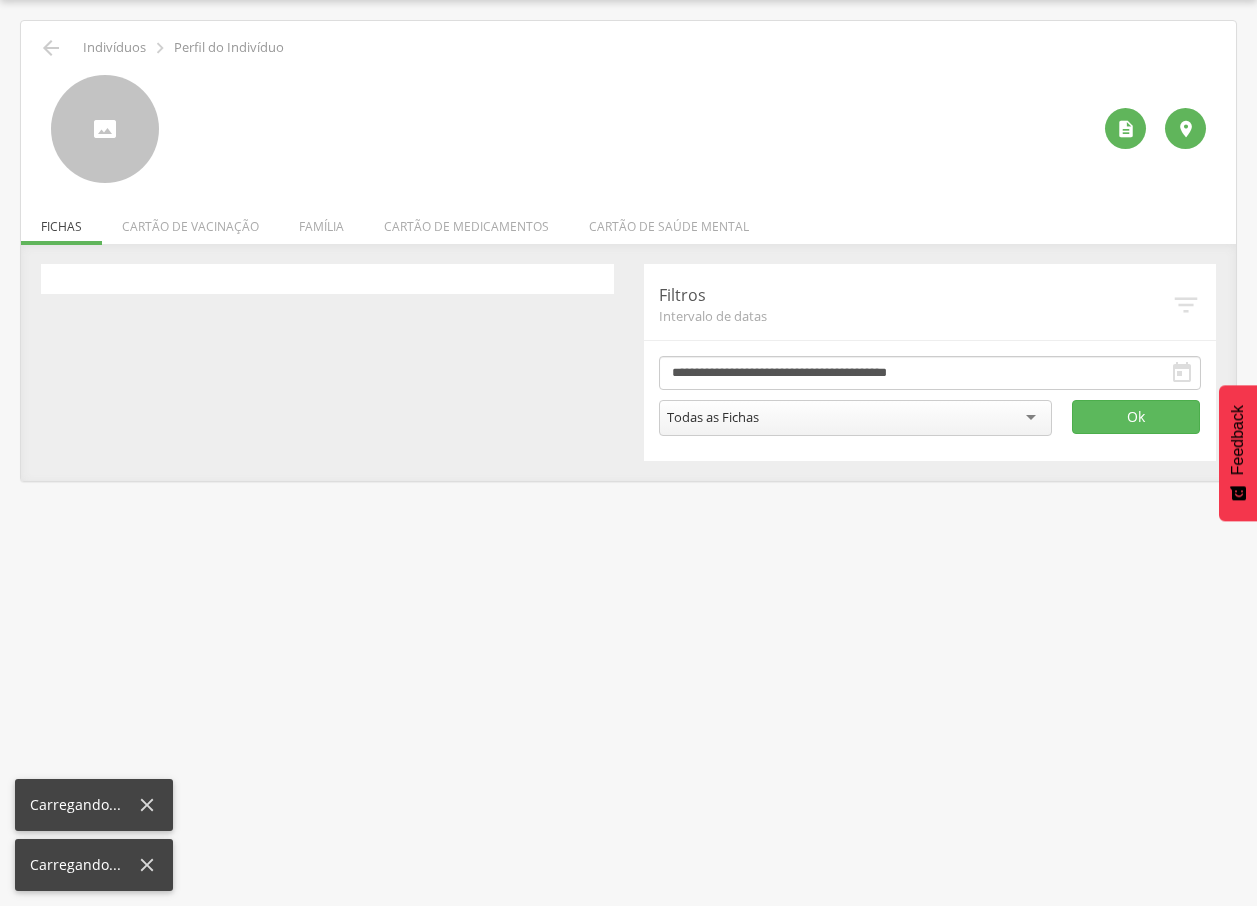 scroll, scrollTop: 60, scrollLeft: 0, axis: vertical 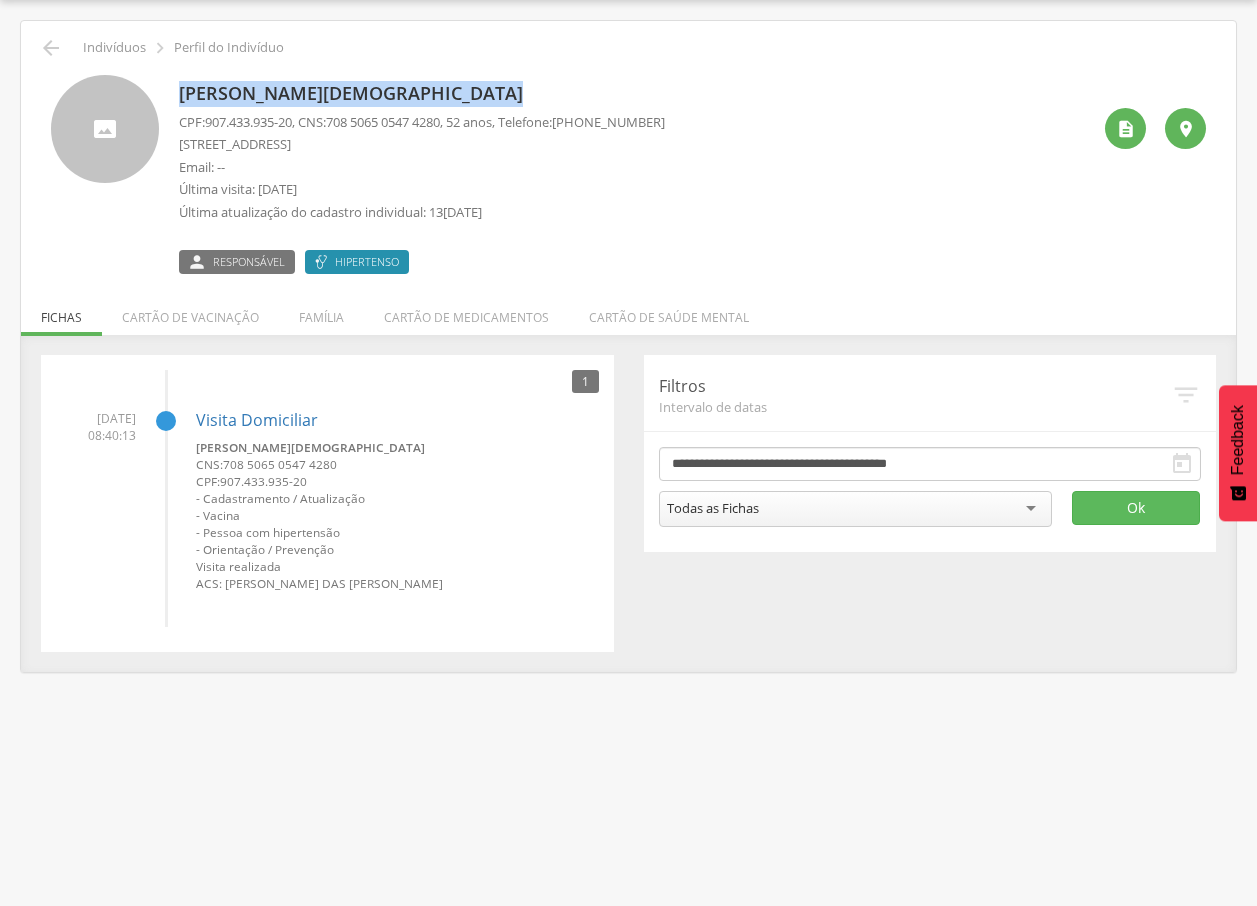drag, startPoint x: 180, startPoint y: 89, endPoint x: 500, endPoint y: 86, distance: 320.01407 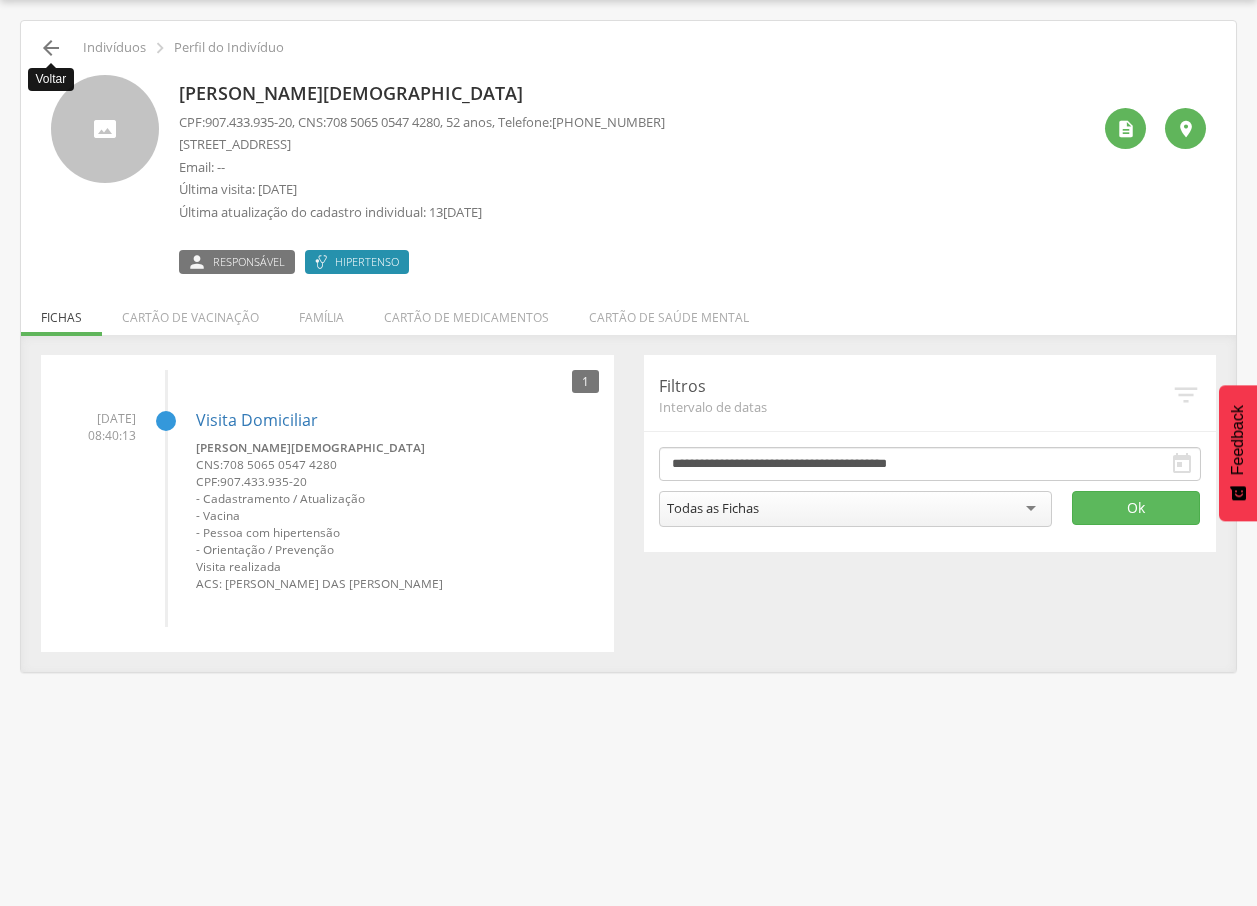 click on "" at bounding box center [51, 48] 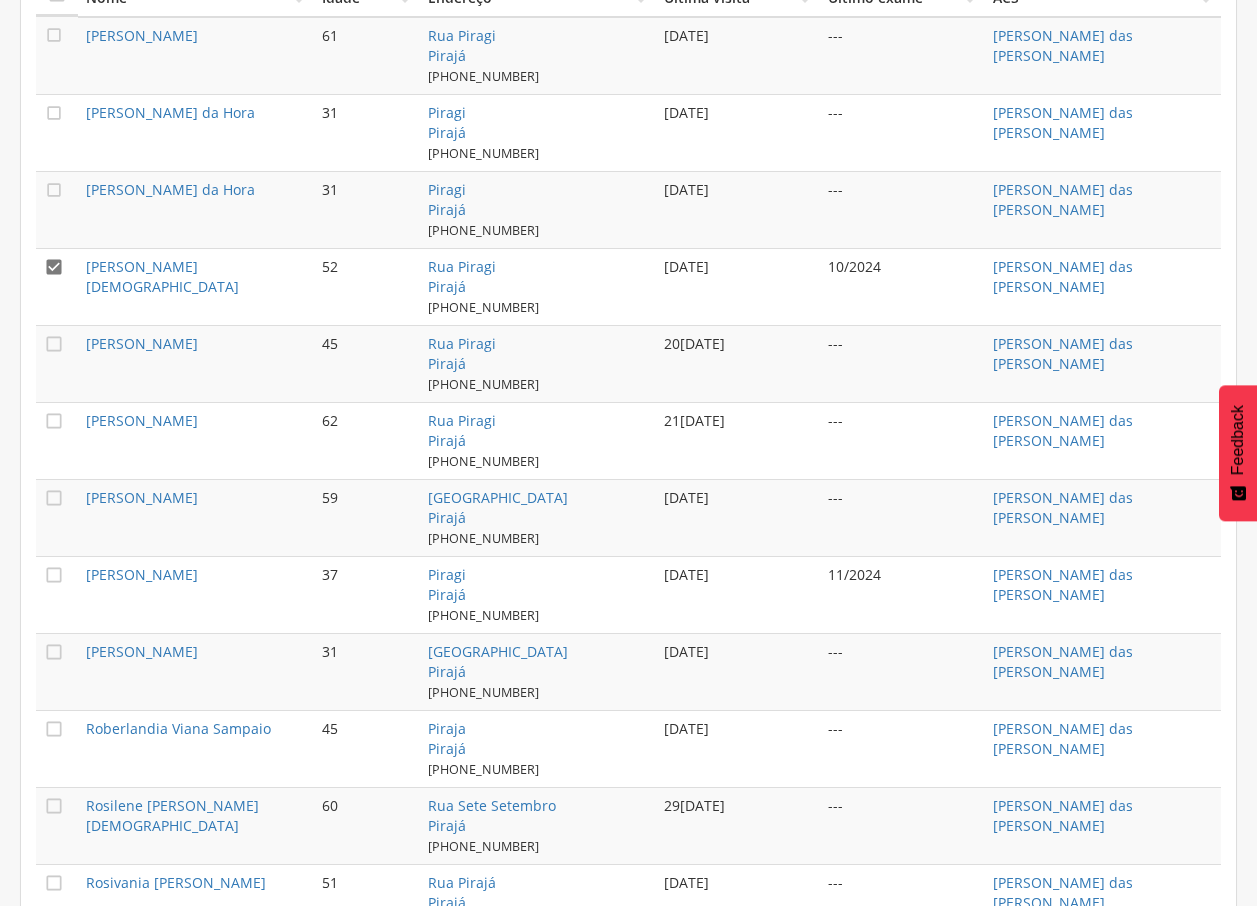 scroll, scrollTop: 780, scrollLeft: 0, axis: vertical 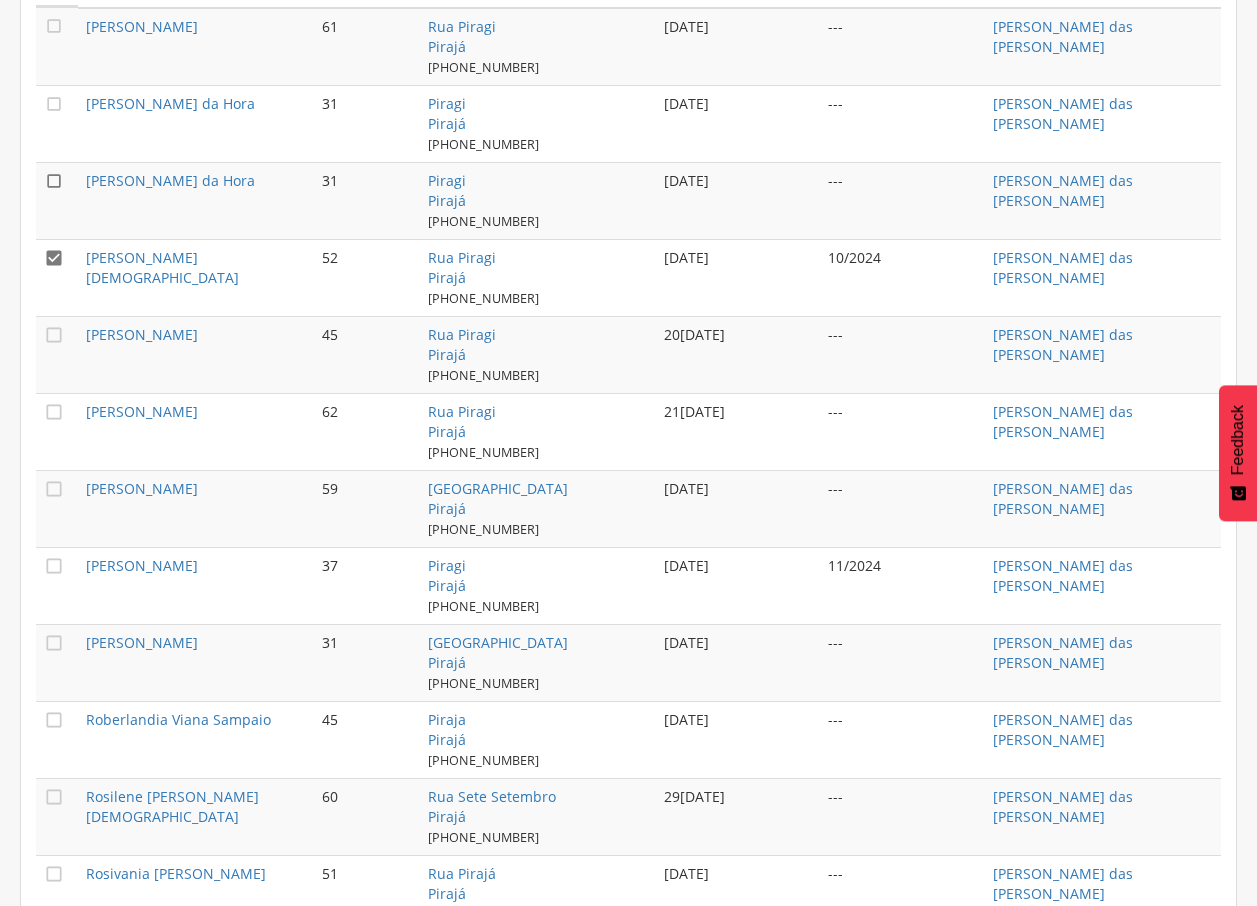 click on "" at bounding box center [54, 181] 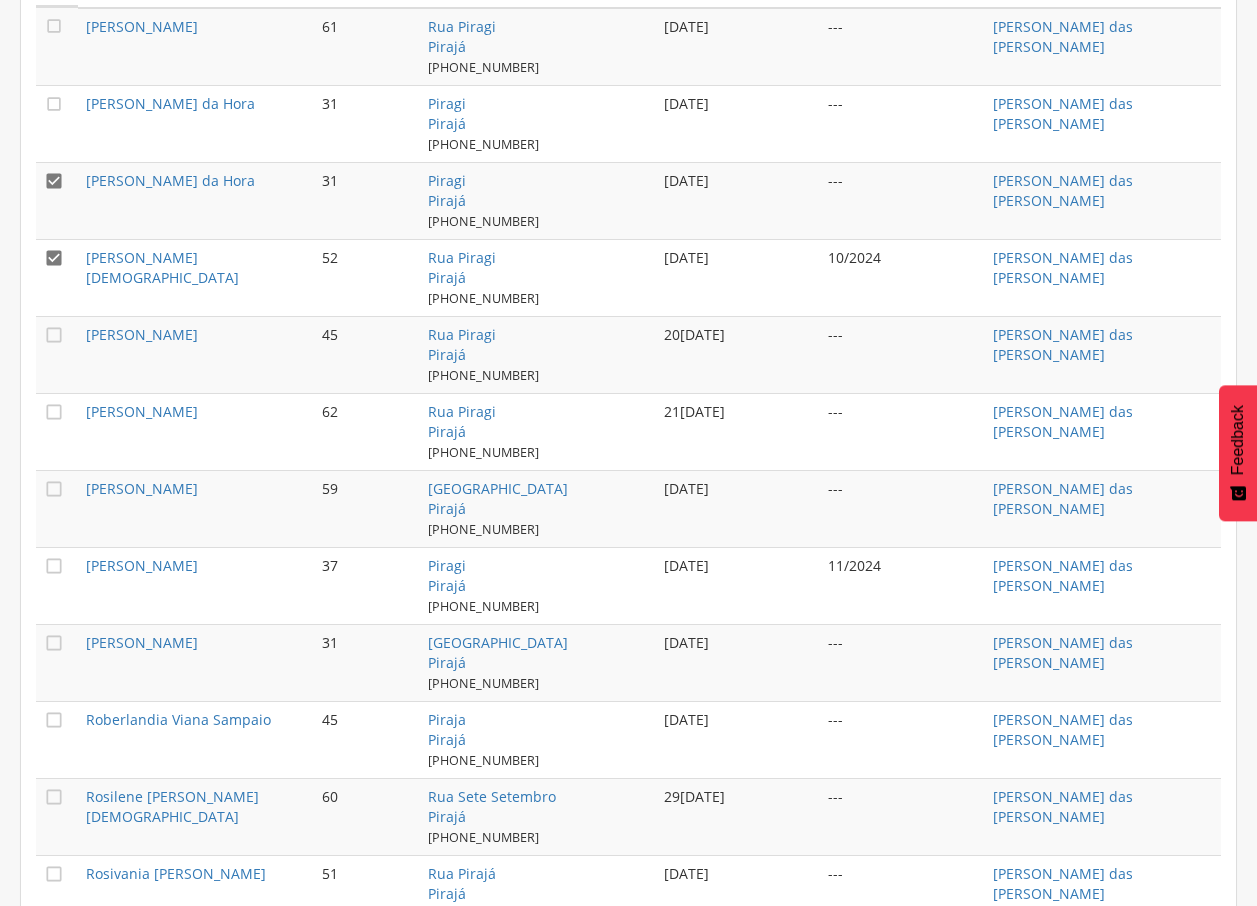 click on "" at bounding box center (54, 258) 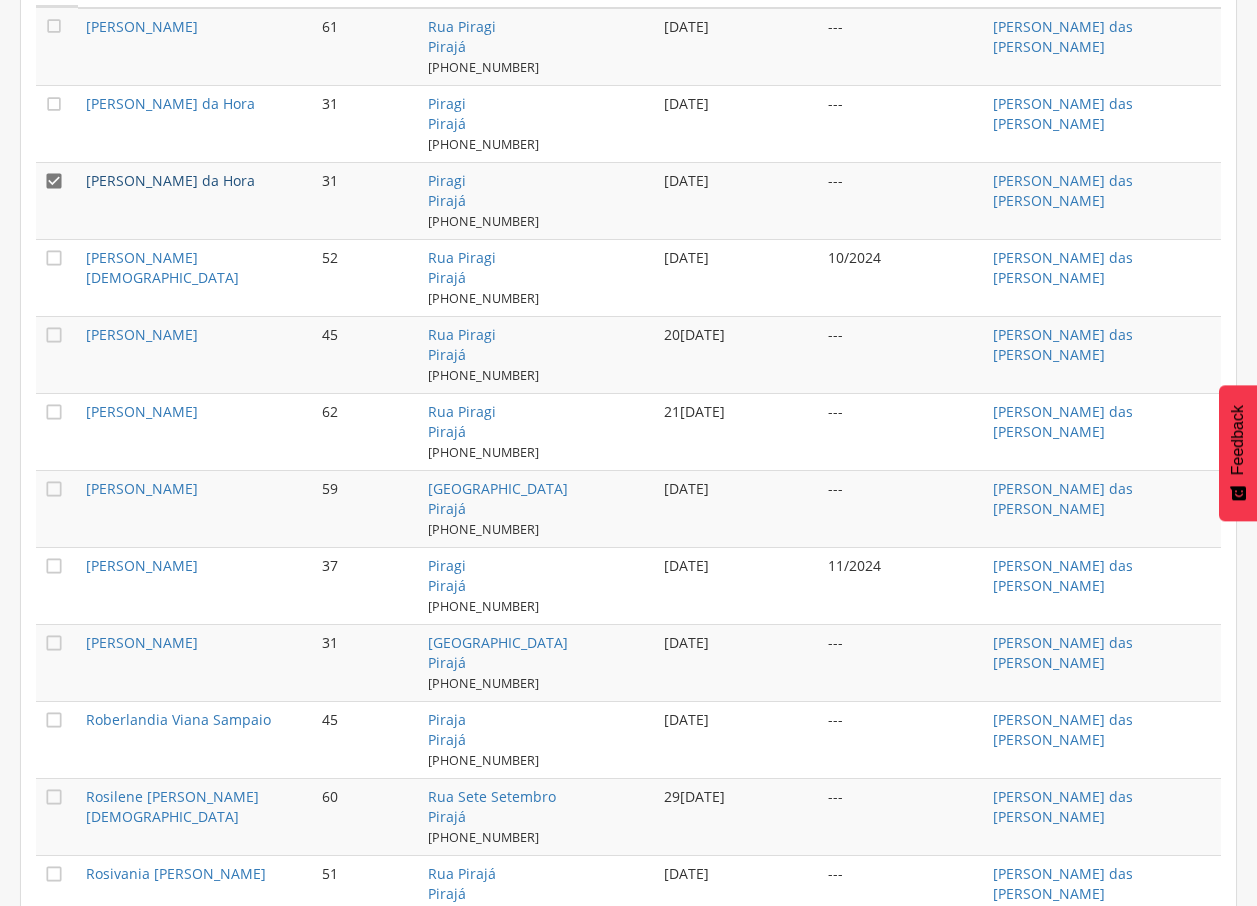click on "[PERSON_NAME] da Hora" at bounding box center (170, 180) 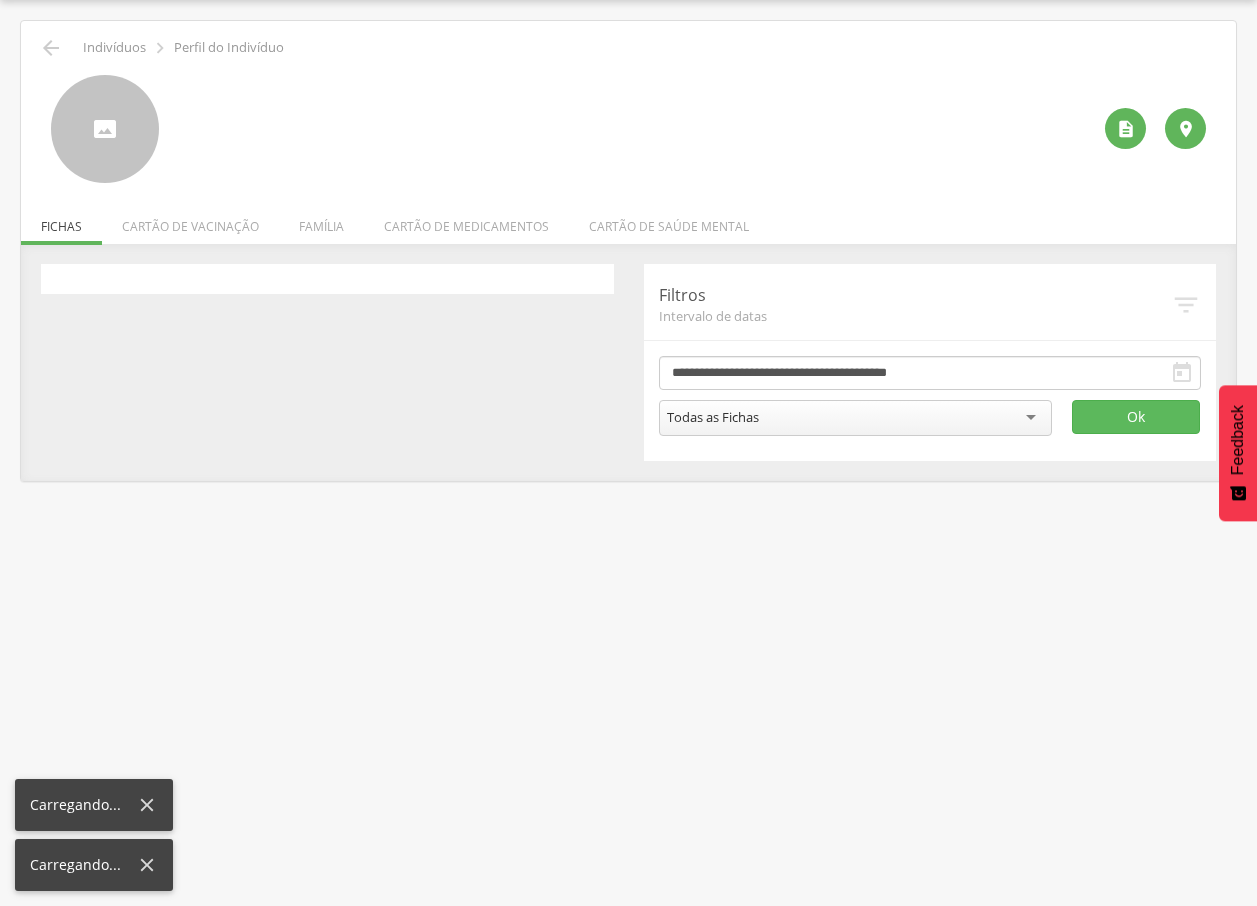 scroll, scrollTop: 60, scrollLeft: 0, axis: vertical 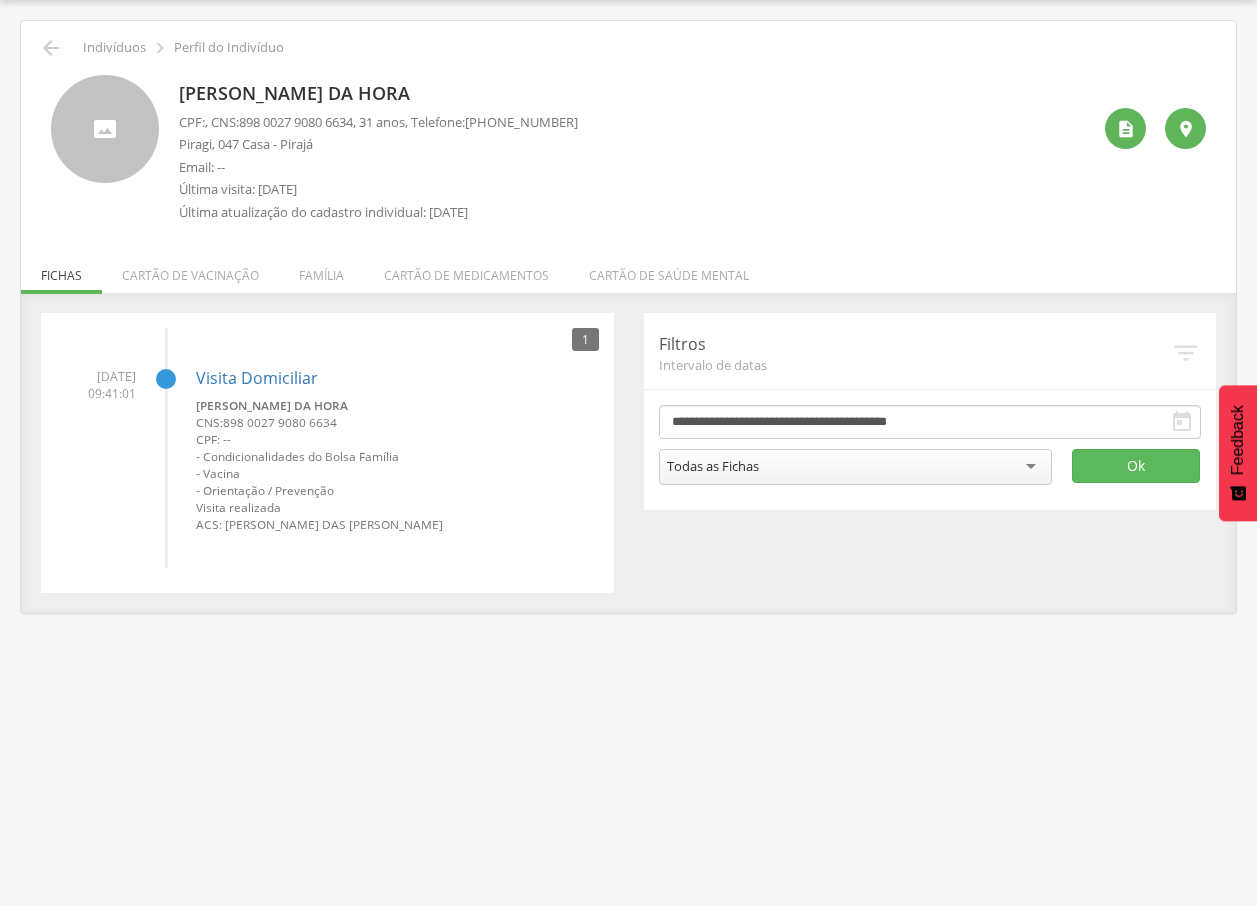 drag, startPoint x: 178, startPoint y: 91, endPoint x: 508, endPoint y: 97, distance: 330.05453 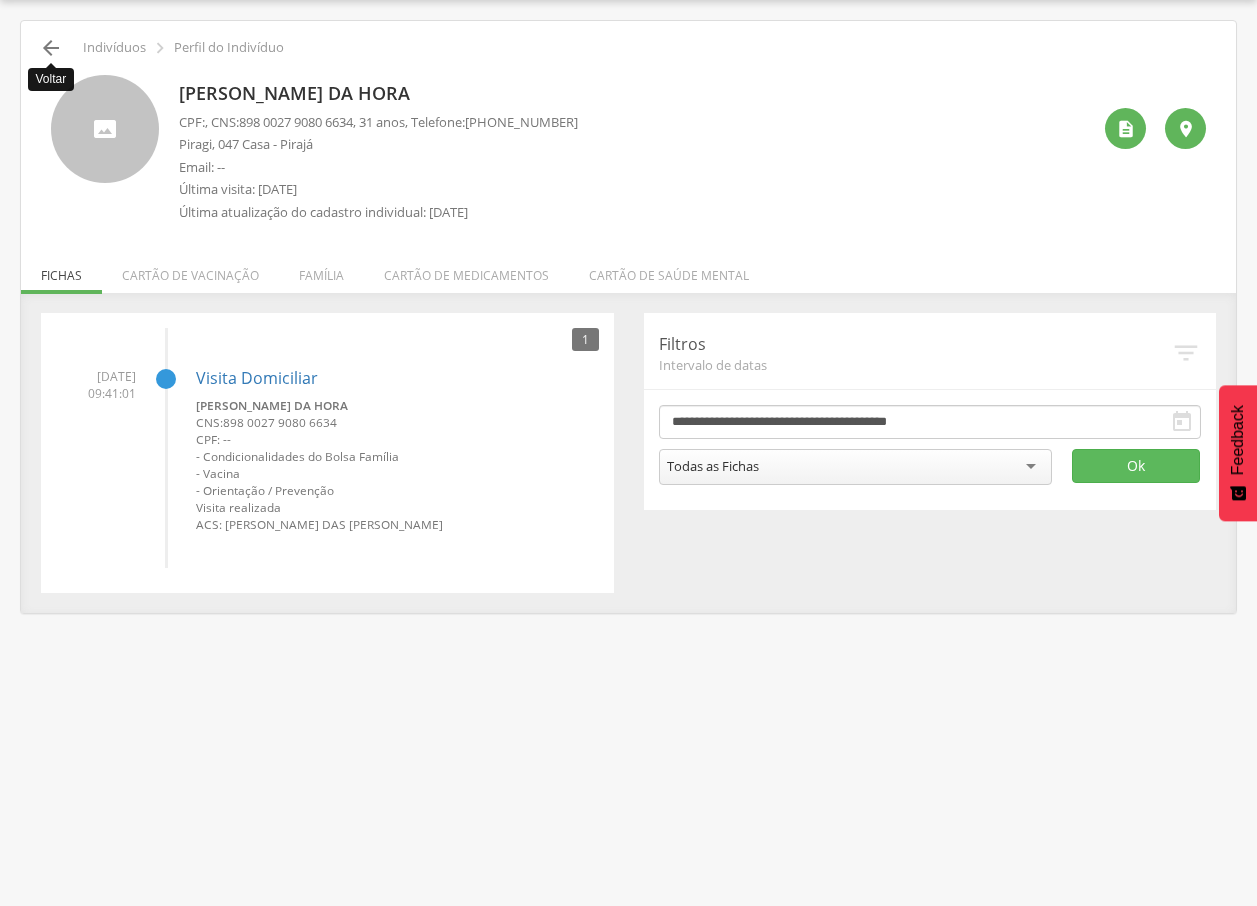 click on "" at bounding box center (51, 48) 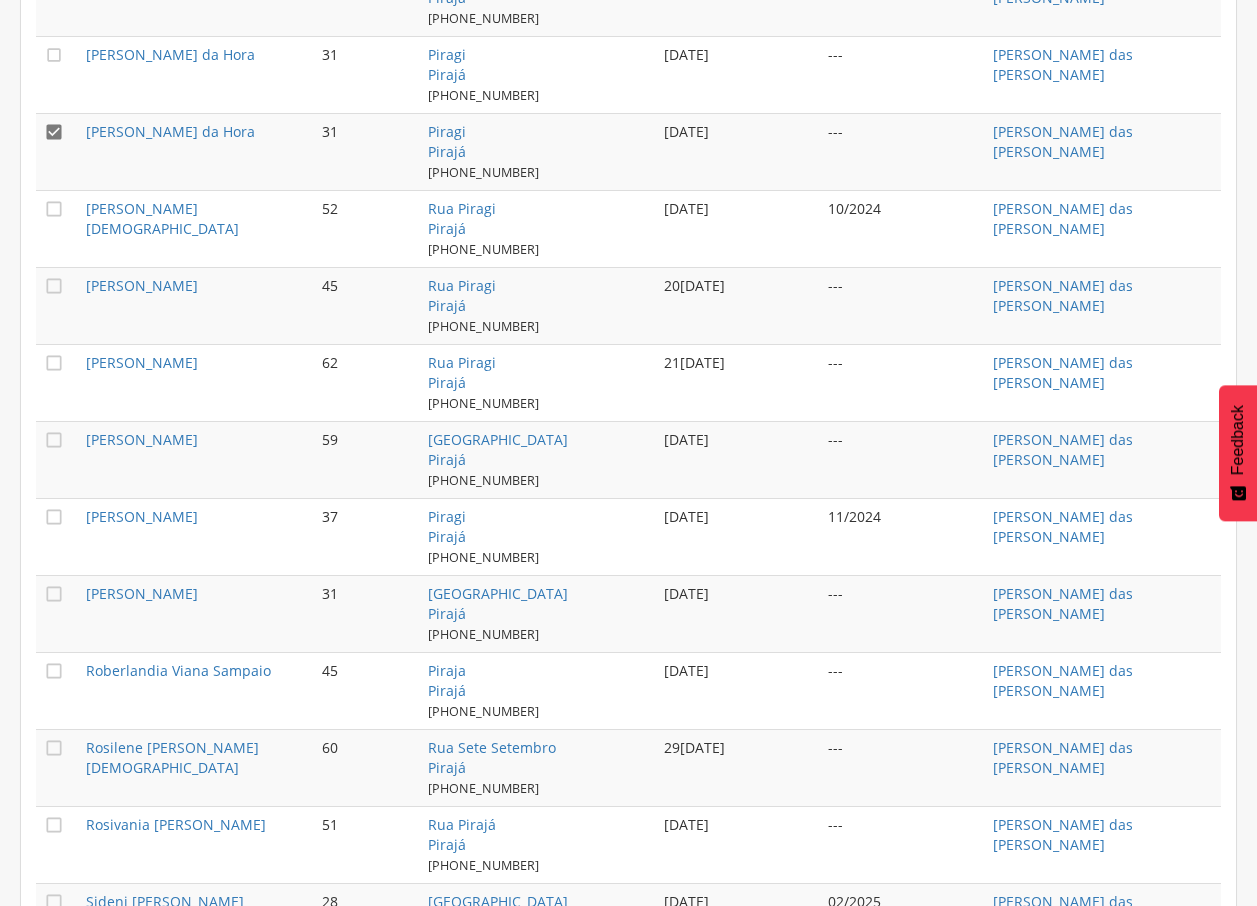scroll, scrollTop: 835, scrollLeft: 0, axis: vertical 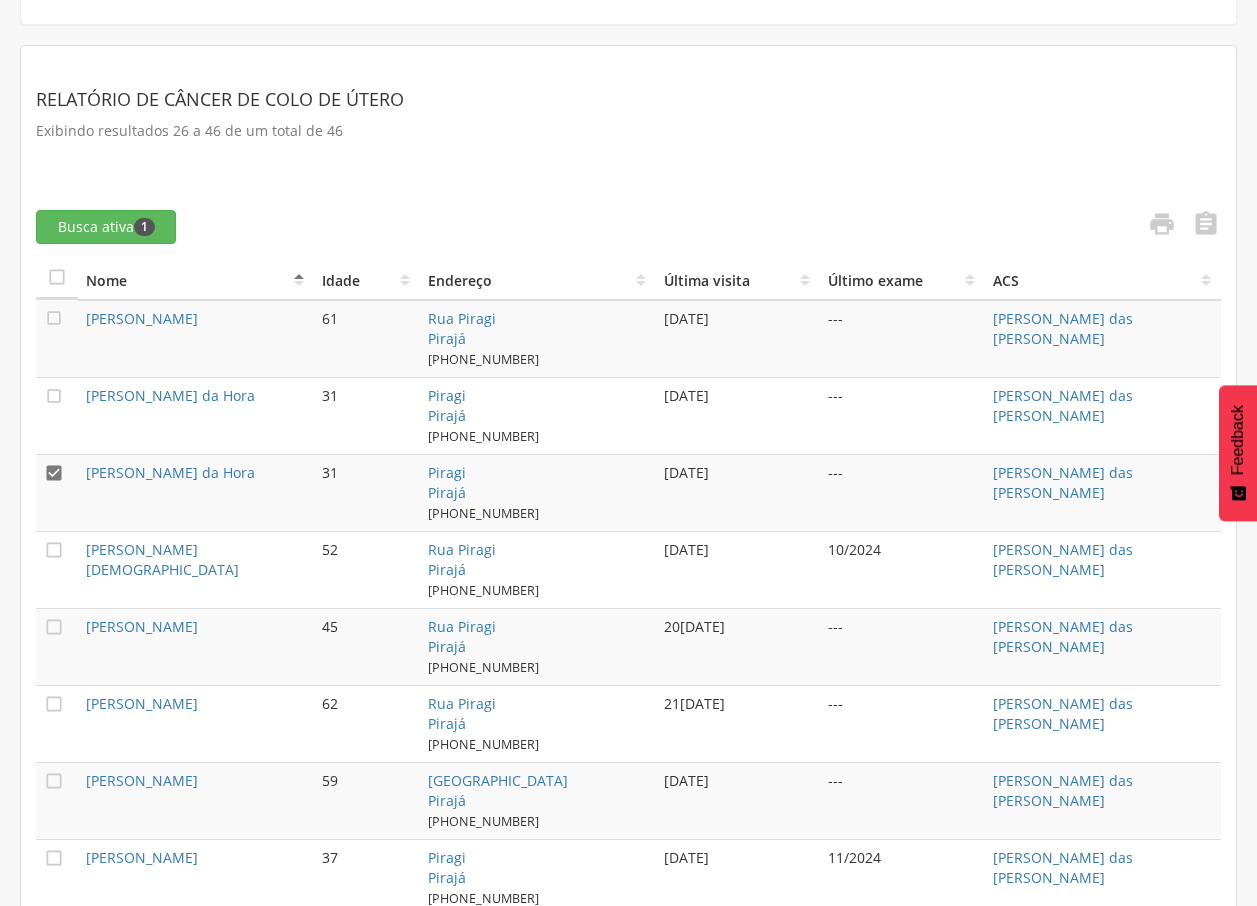 click on "" at bounding box center [54, 473] 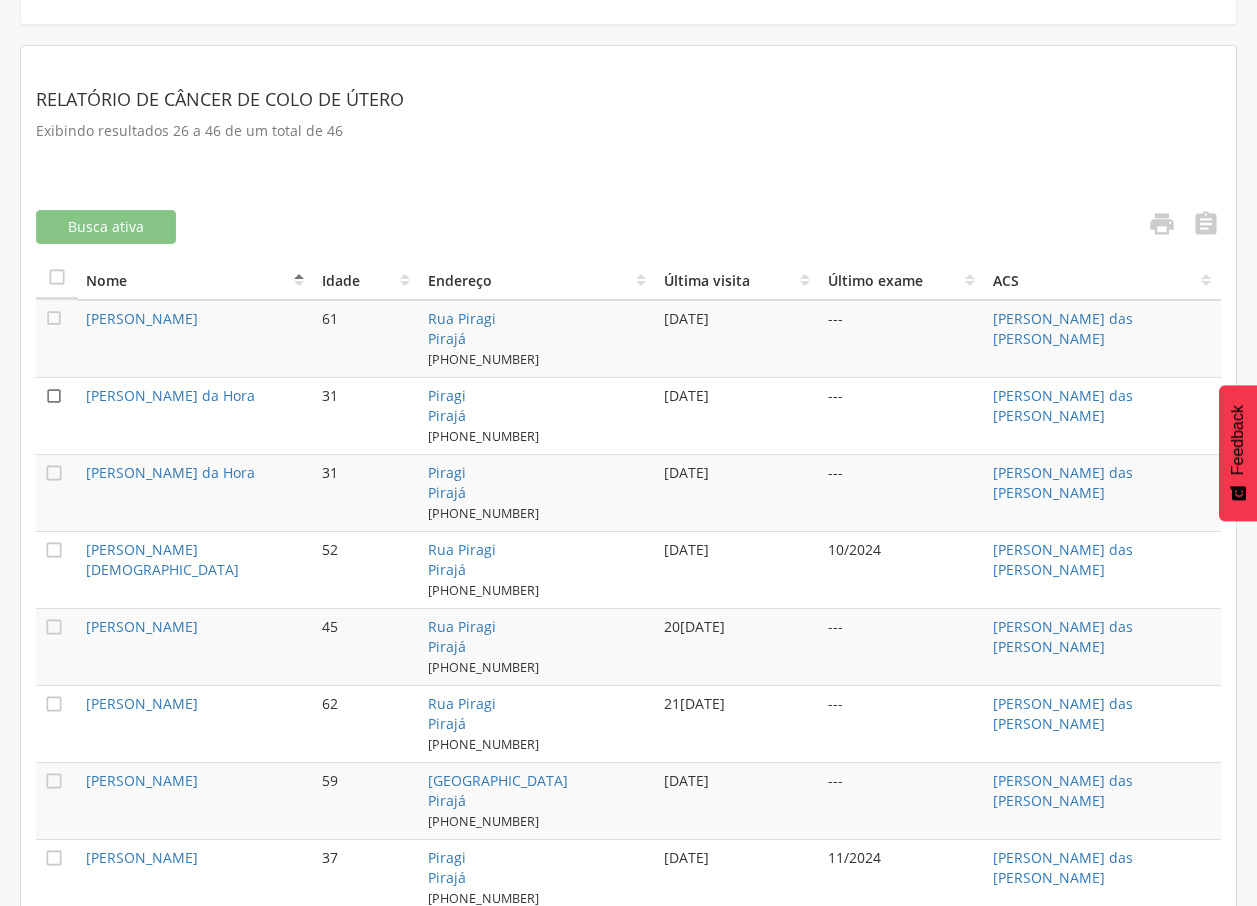 click on "" at bounding box center (54, 396) 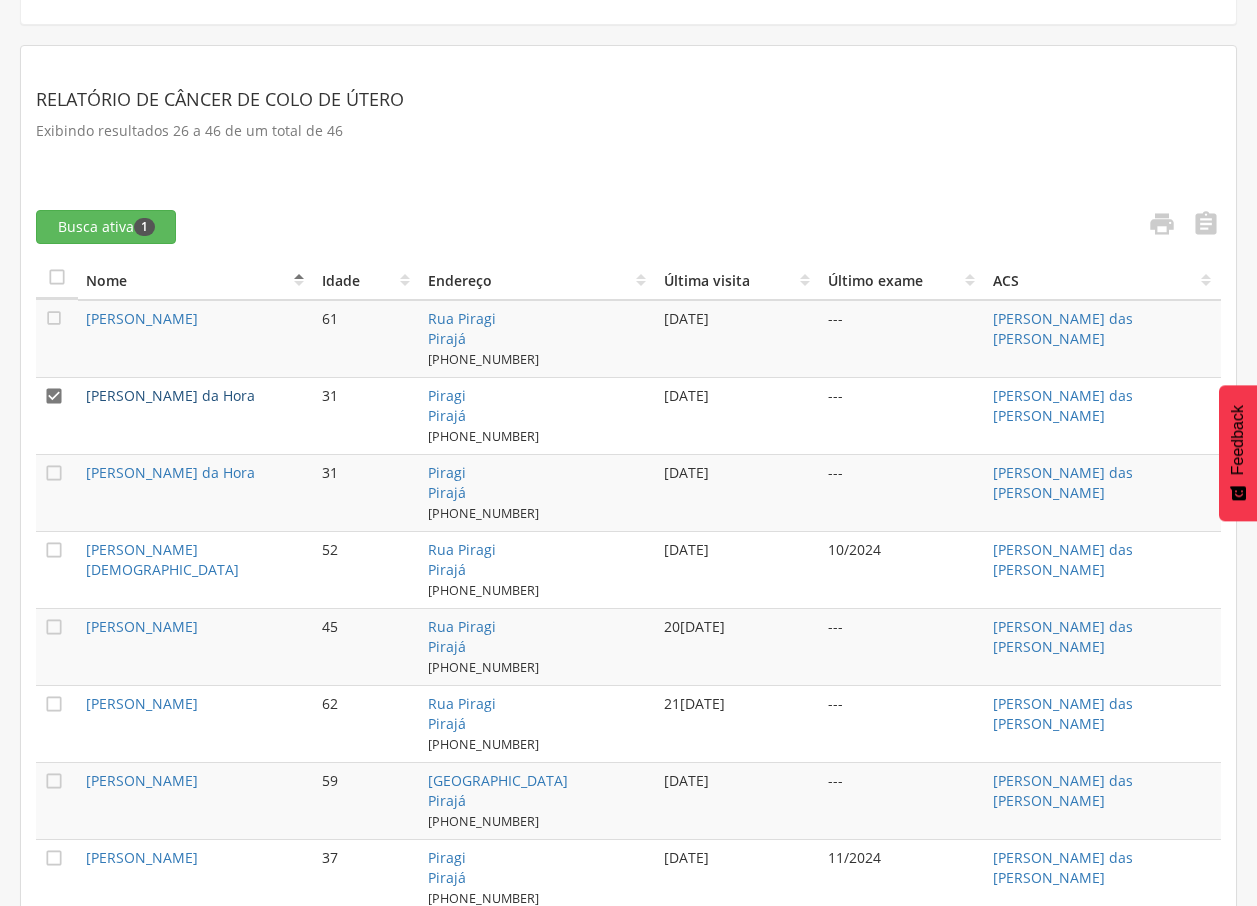 click on "[PERSON_NAME] da Hora" at bounding box center [170, 395] 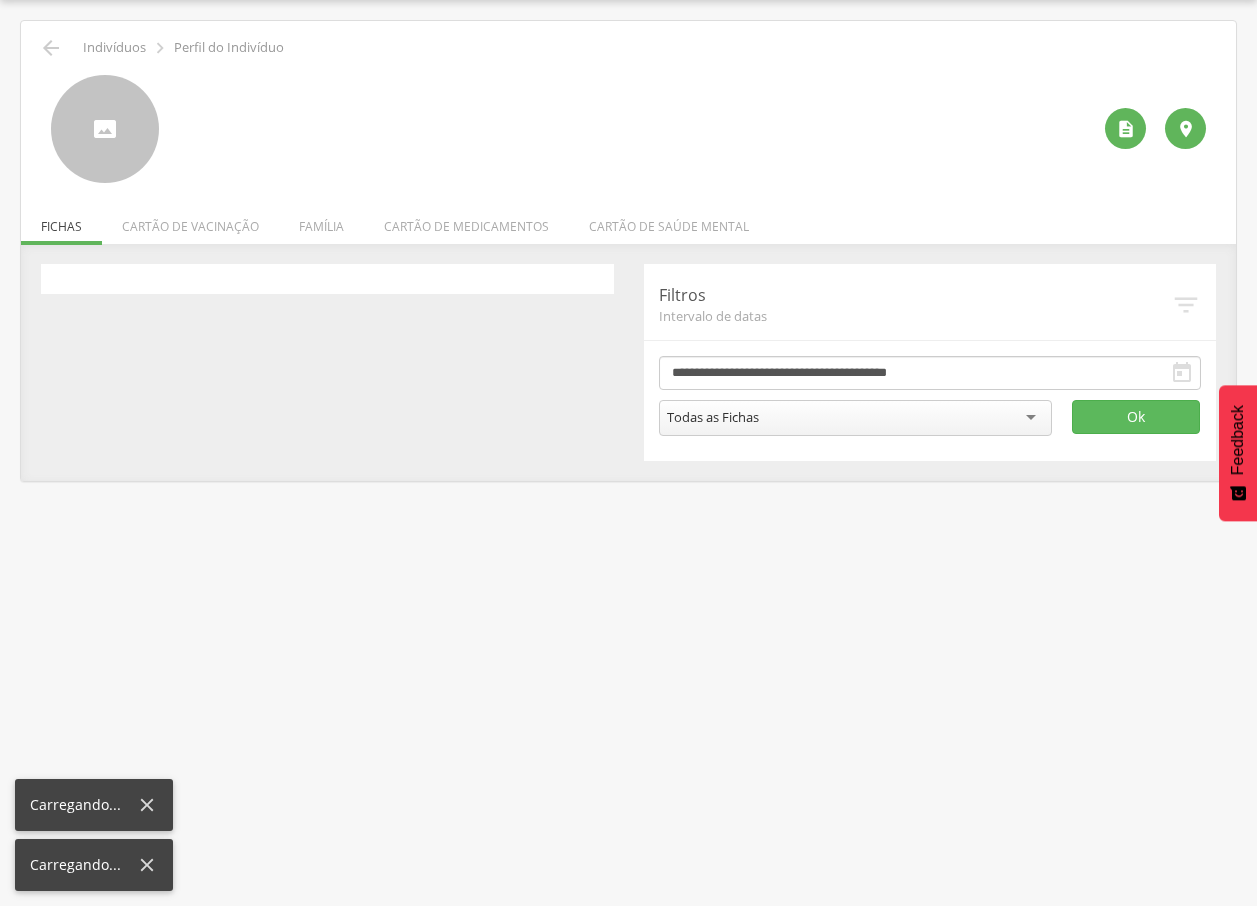 scroll, scrollTop: 60, scrollLeft: 0, axis: vertical 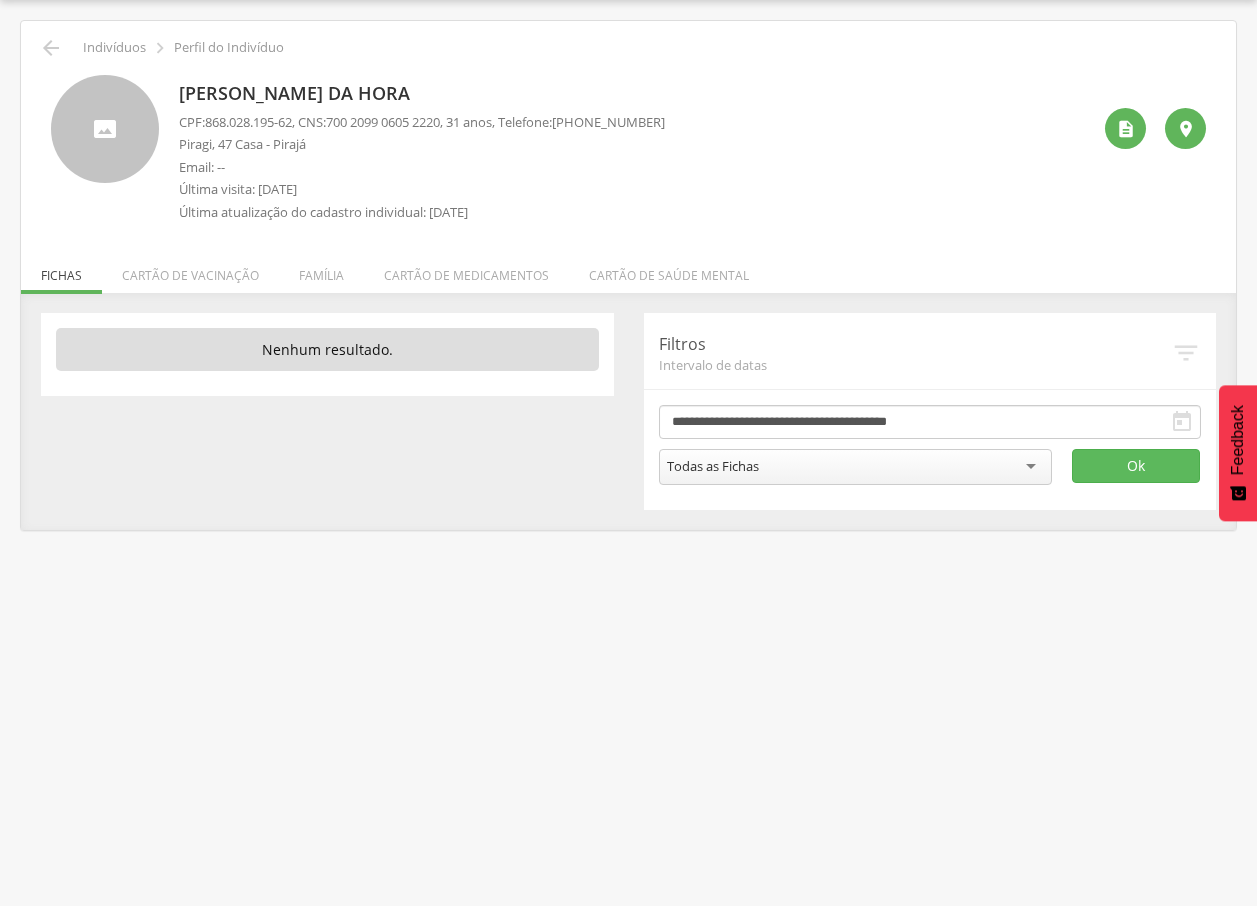 drag, startPoint x: 177, startPoint y: 86, endPoint x: 507, endPoint y: 87, distance: 330.00153 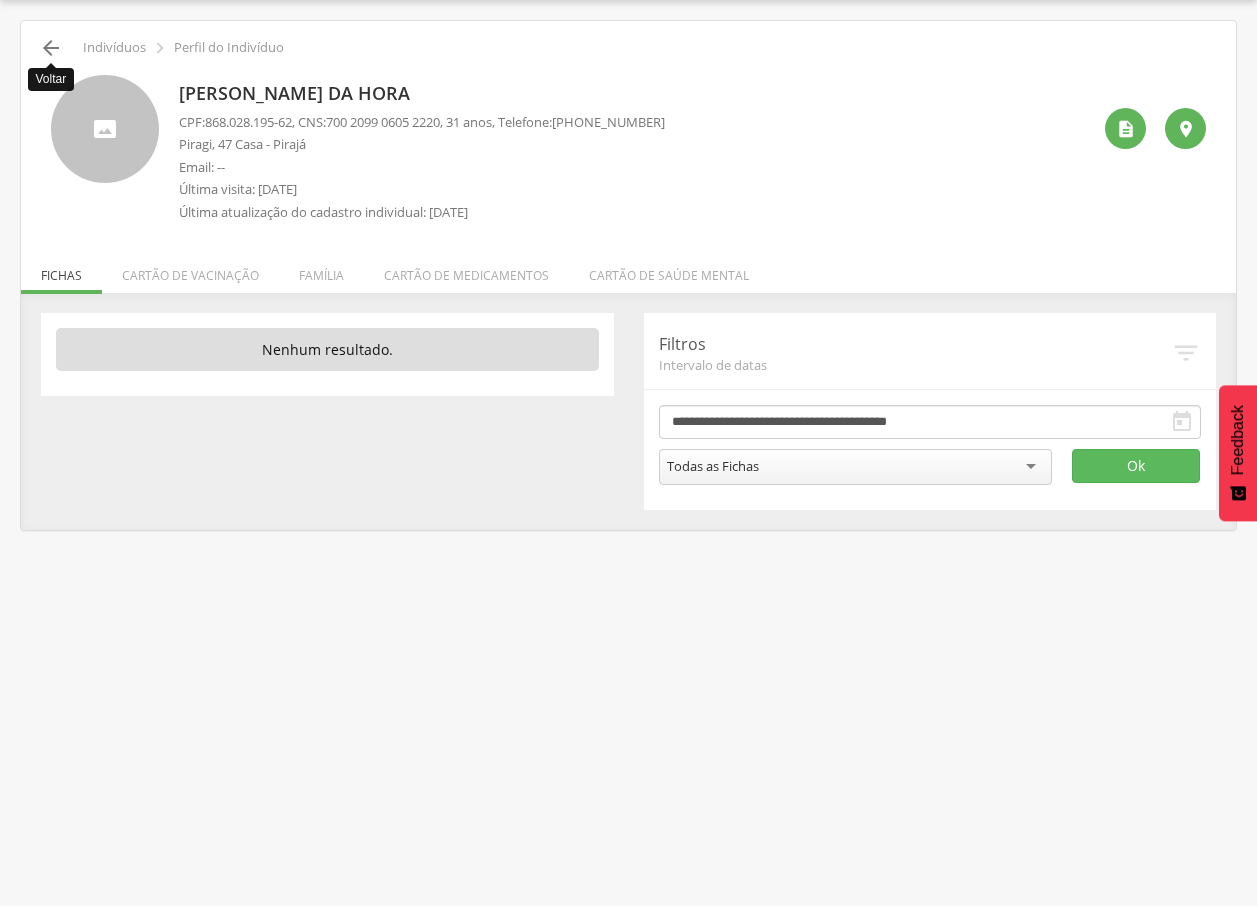 click on "" at bounding box center [51, 48] 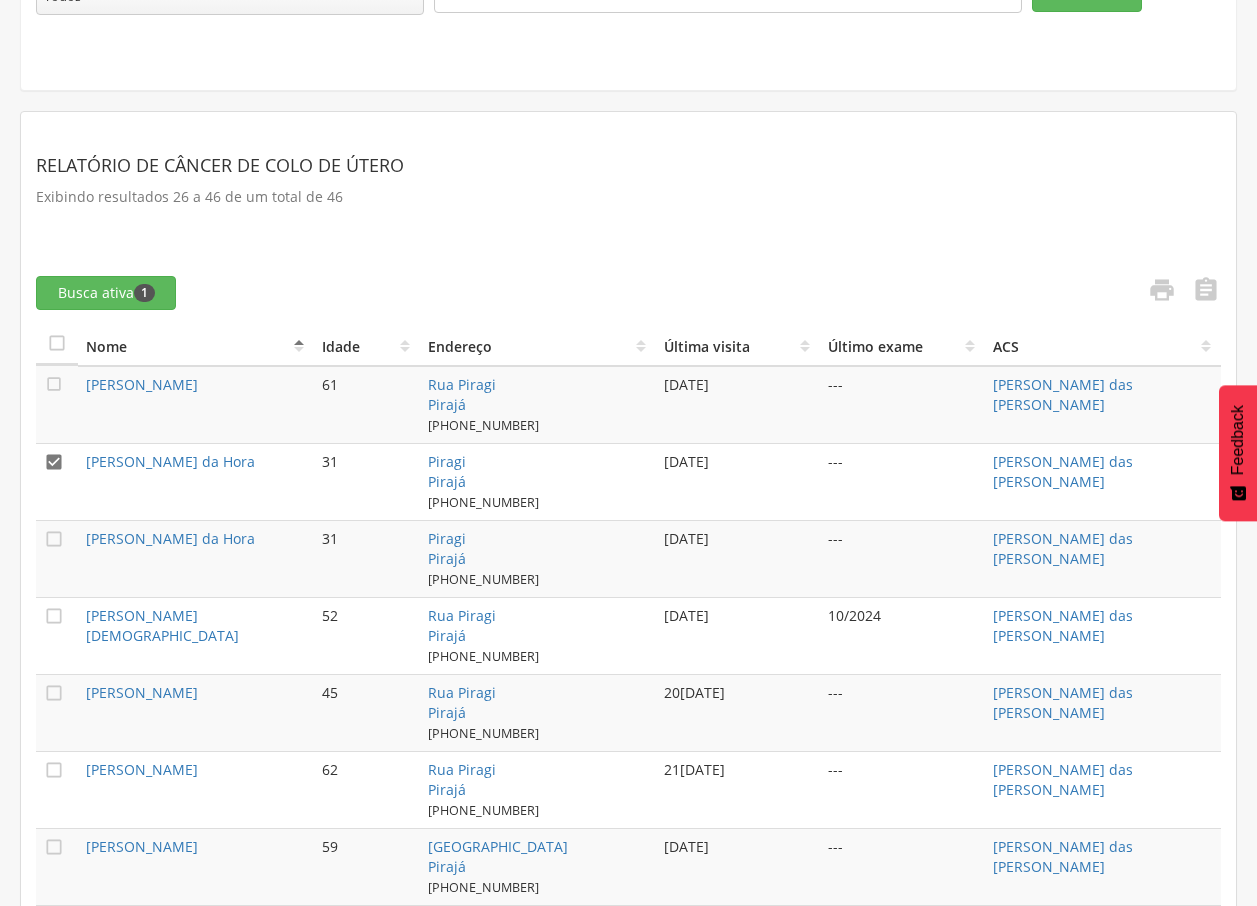 scroll, scrollTop: 431, scrollLeft: 0, axis: vertical 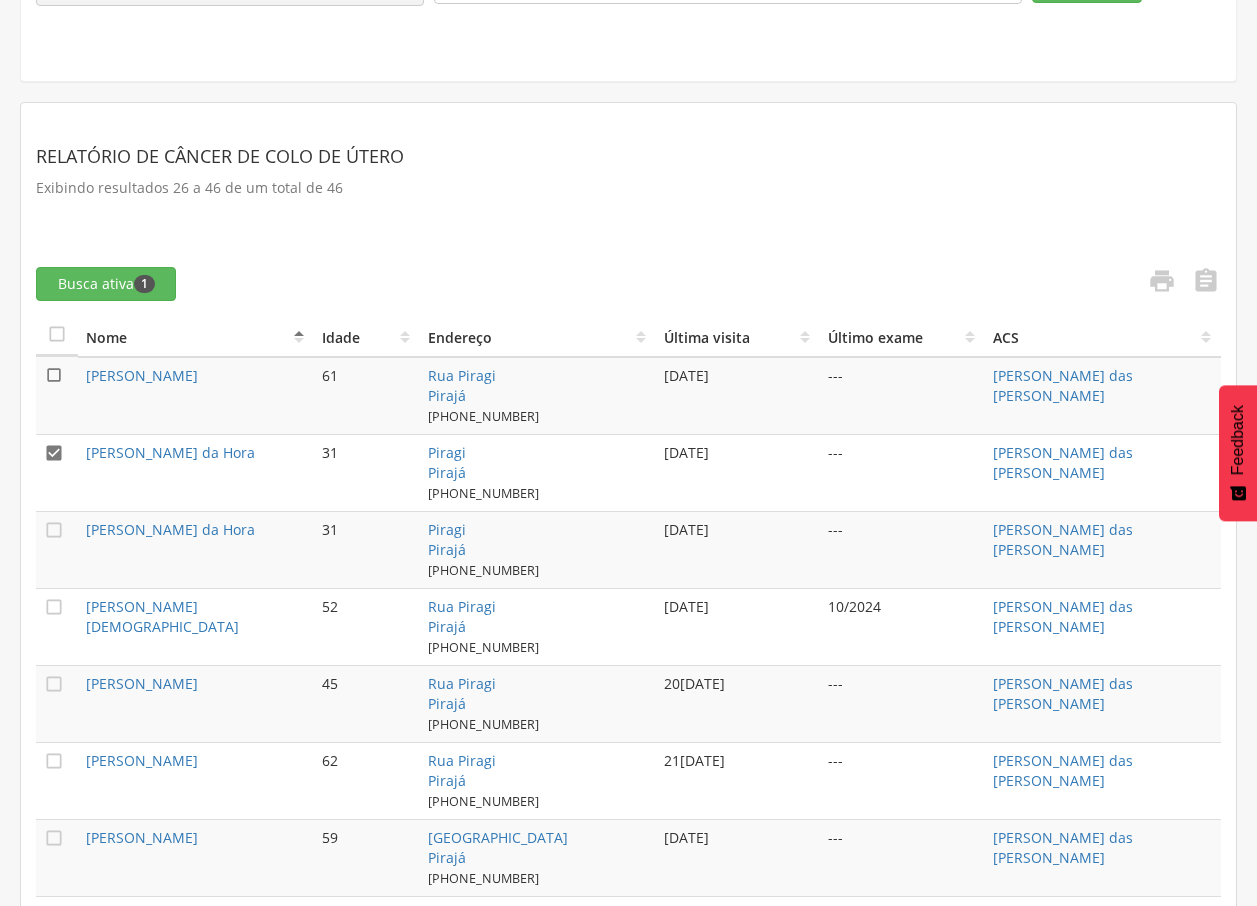 click on "" at bounding box center [54, 375] 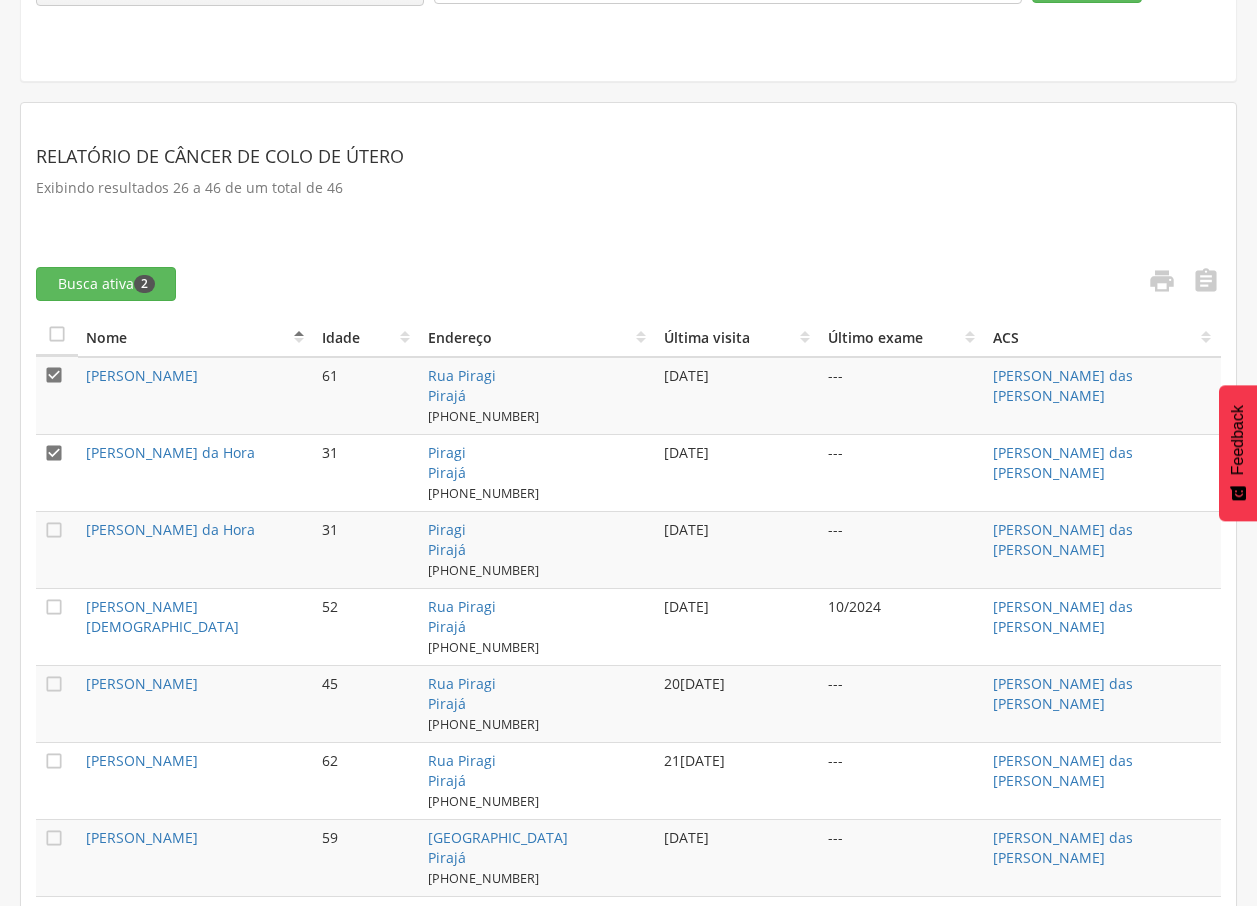 click on "" at bounding box center [57, 472] 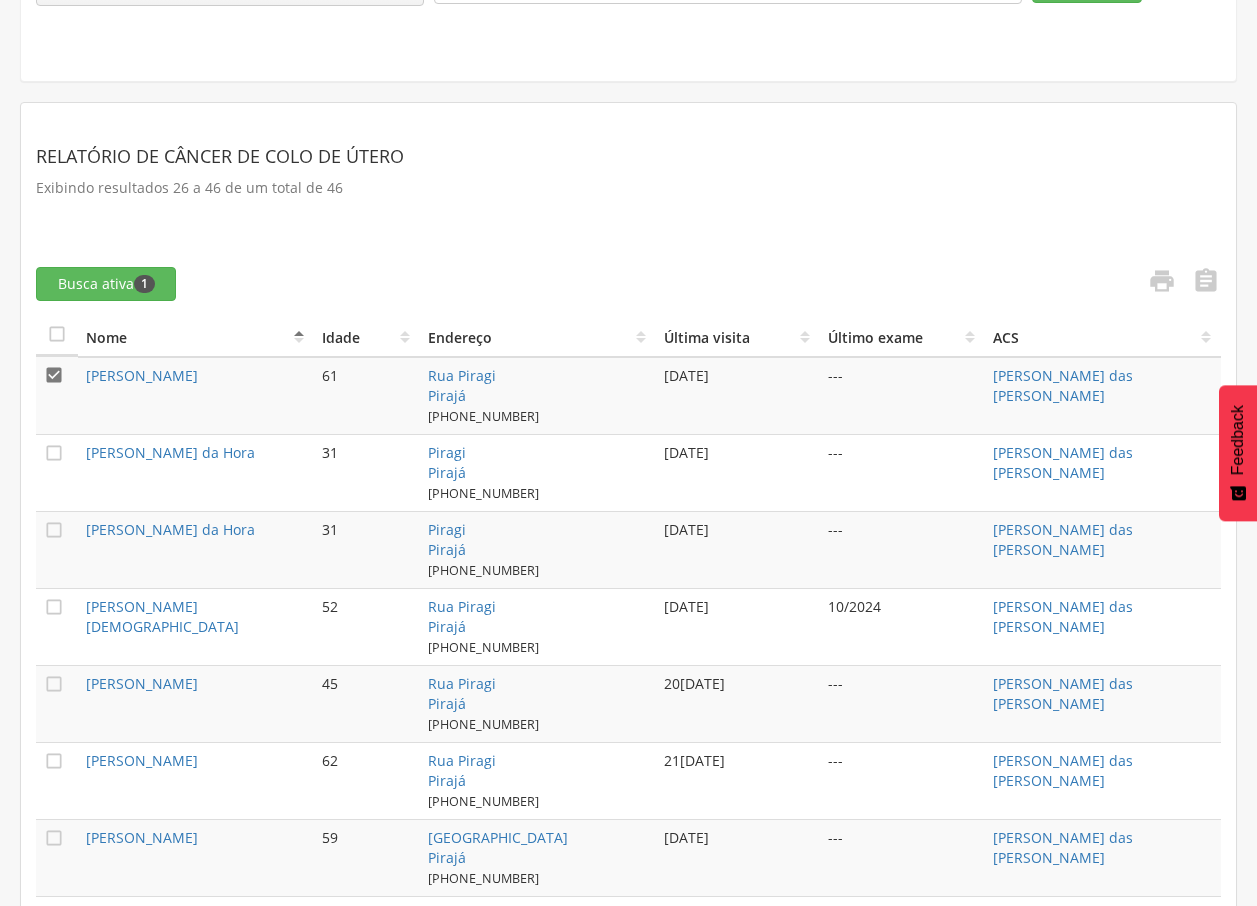 click on "[PERSON_NAME]" at bounding box center (196, 396) 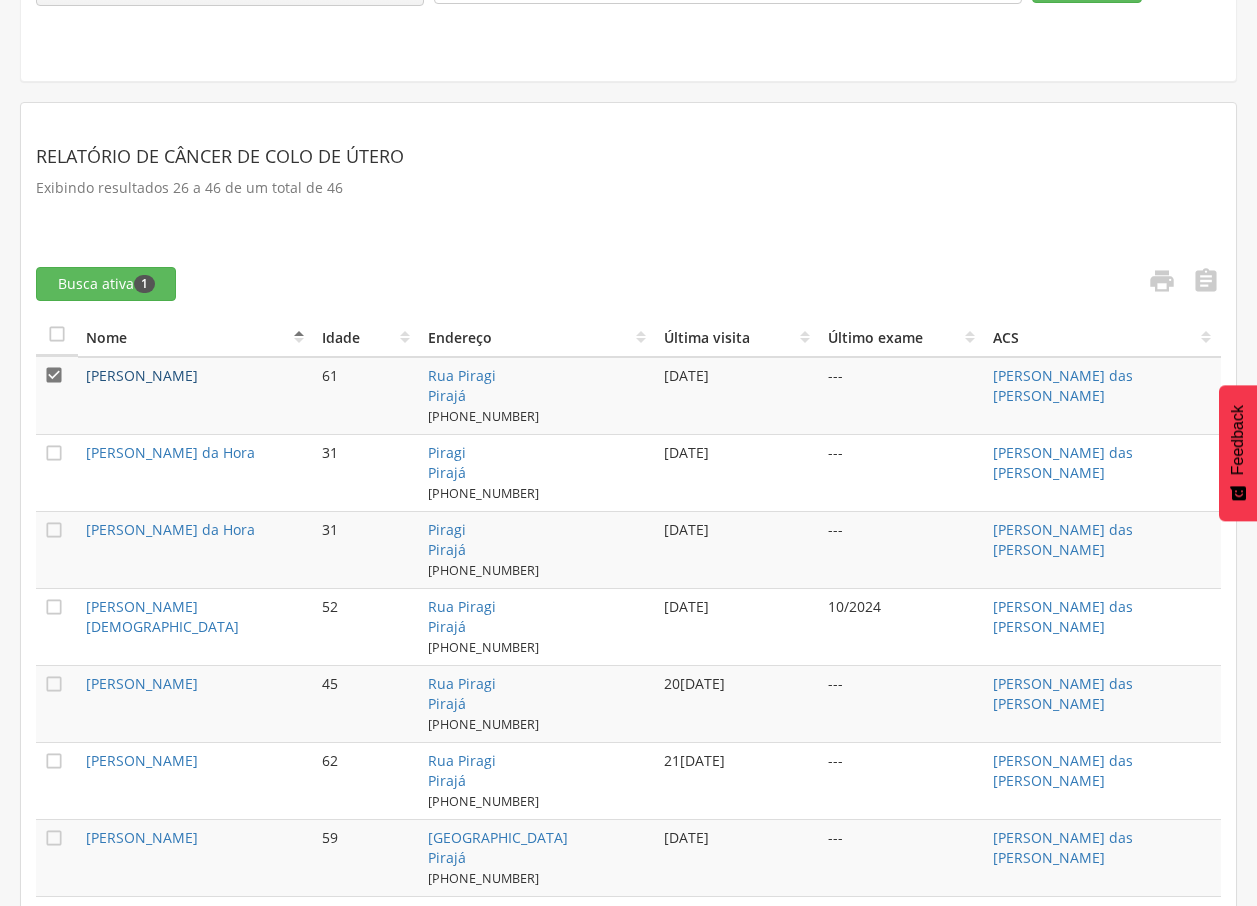 click on "[PERSON_NAME]" at bounding box center (142, 375) 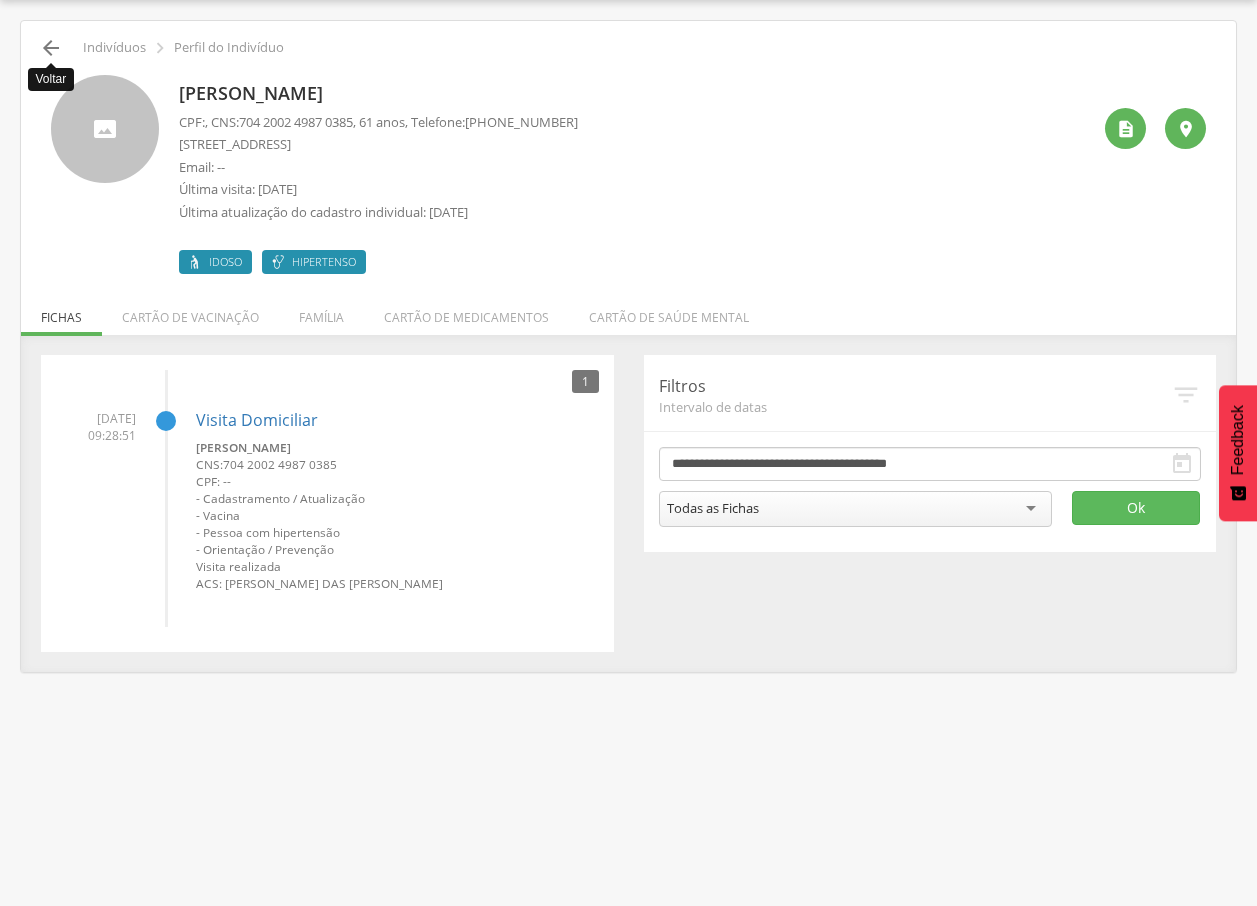 click on "" at bounding box center (51, 48) 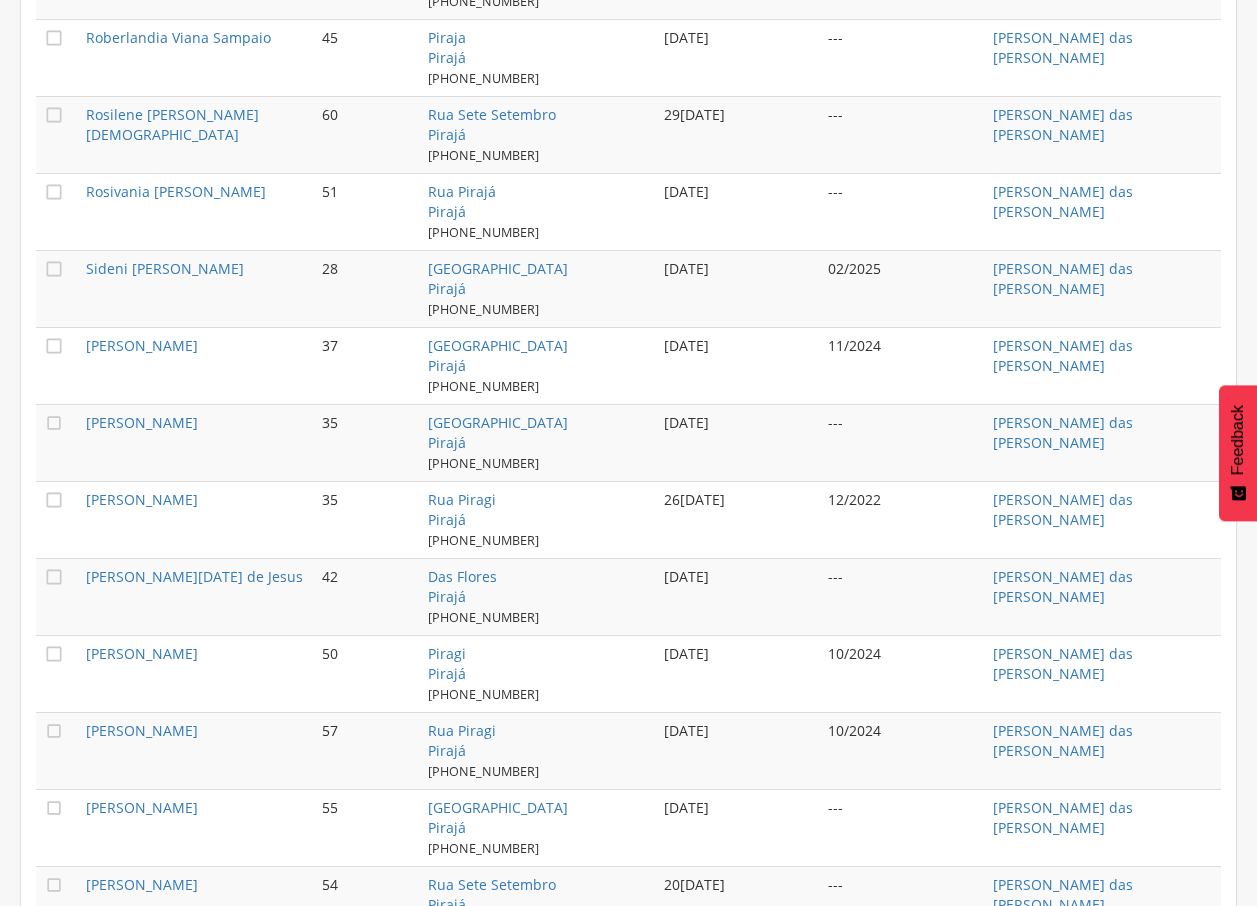 scroll, scrollTop: 1685, scrollLeft: 0, axis: vertical 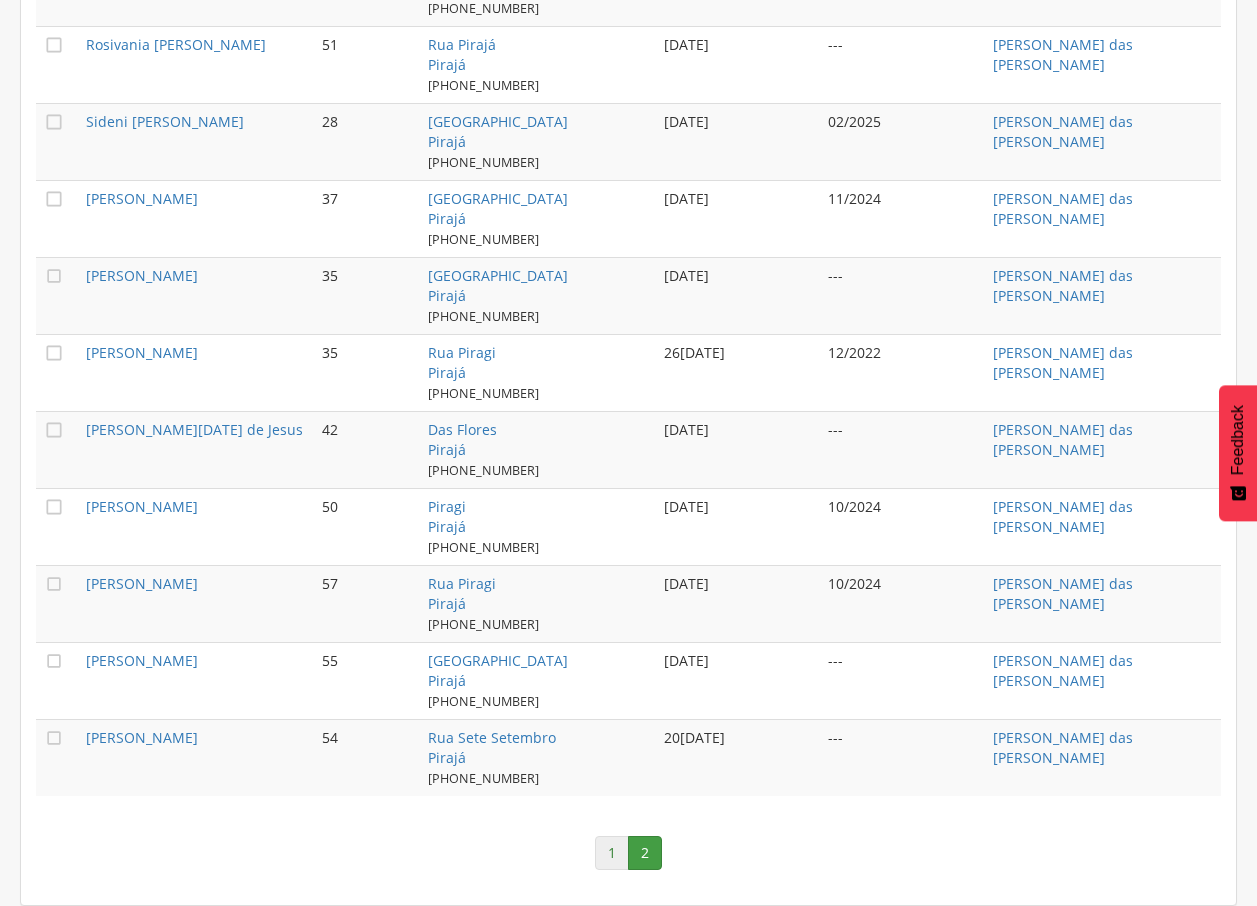 click on "1" at bounding box center (612, 853) 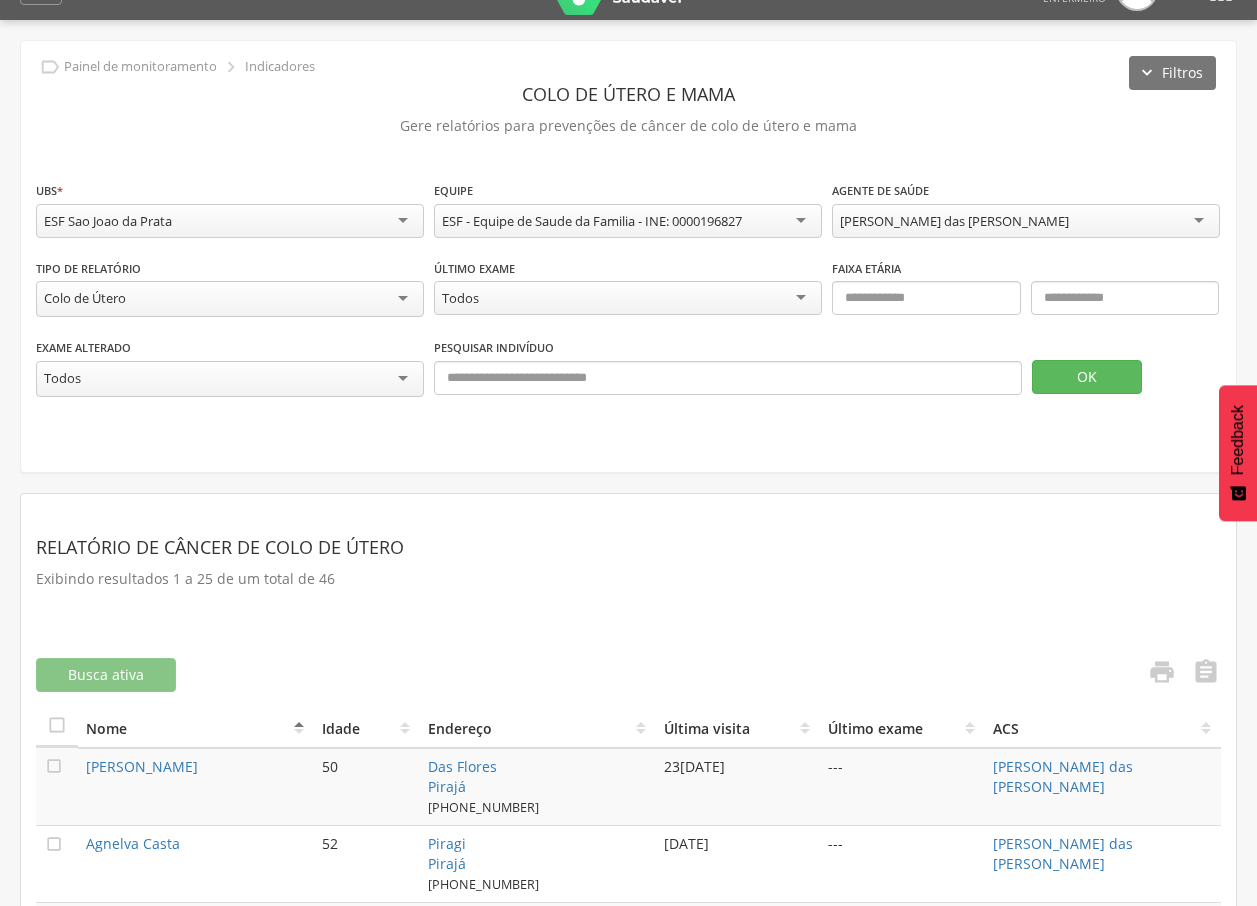 scroll, scrollTop: 0, scrollLeft: 0, axis: both 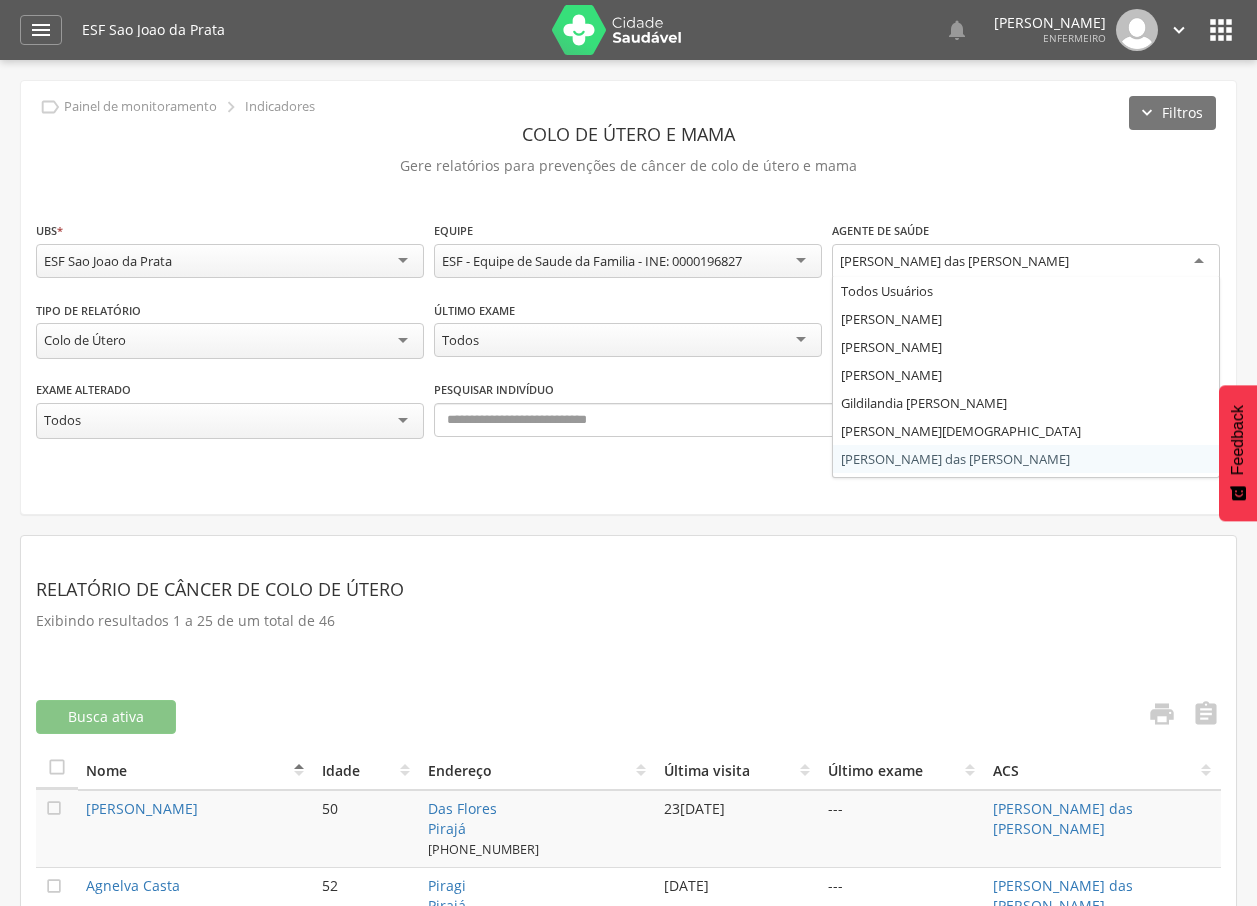 click on "[PERSON_NAME] das [PERSON_NAME]" at bounding box center (1026, 262) 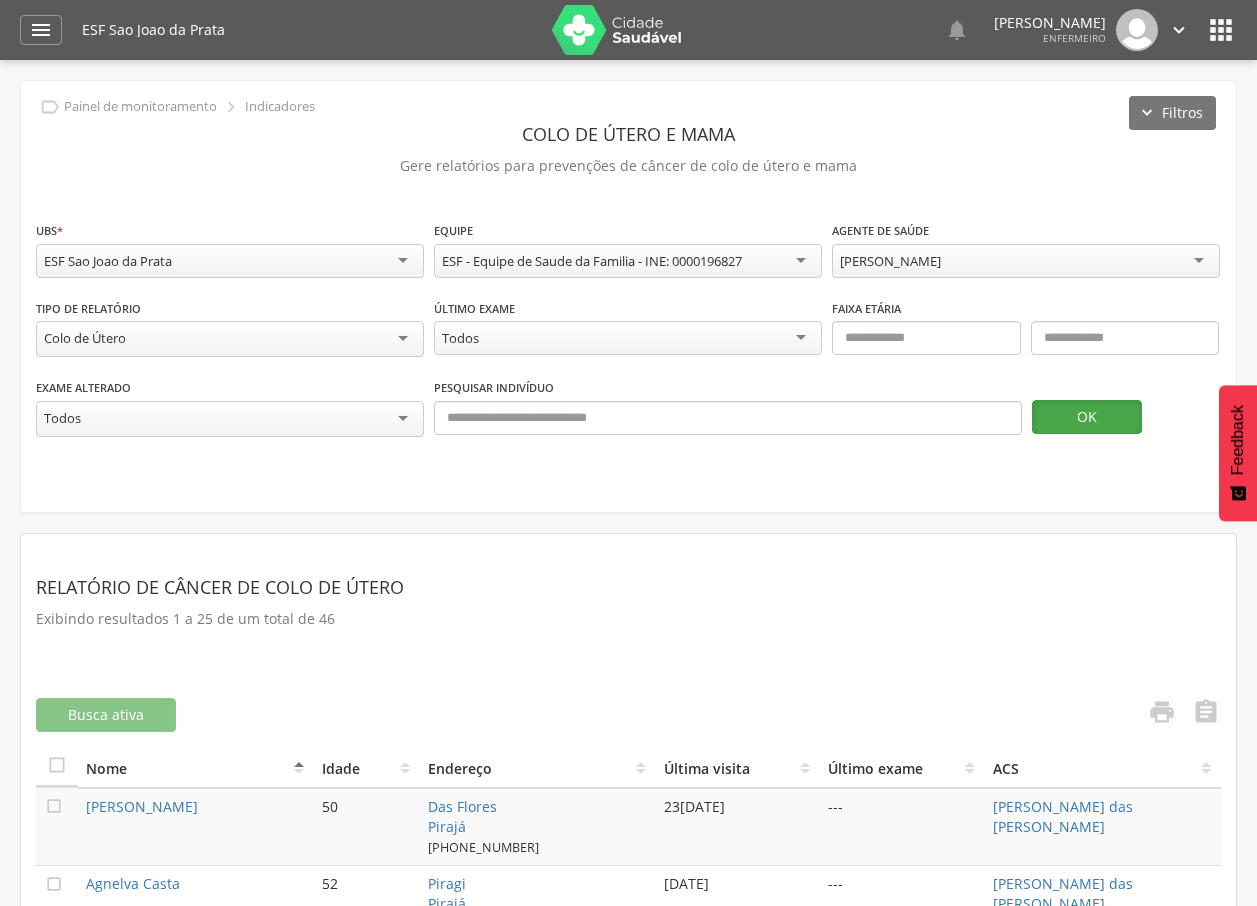 click on "OK" at bounding box center [1087, 417] 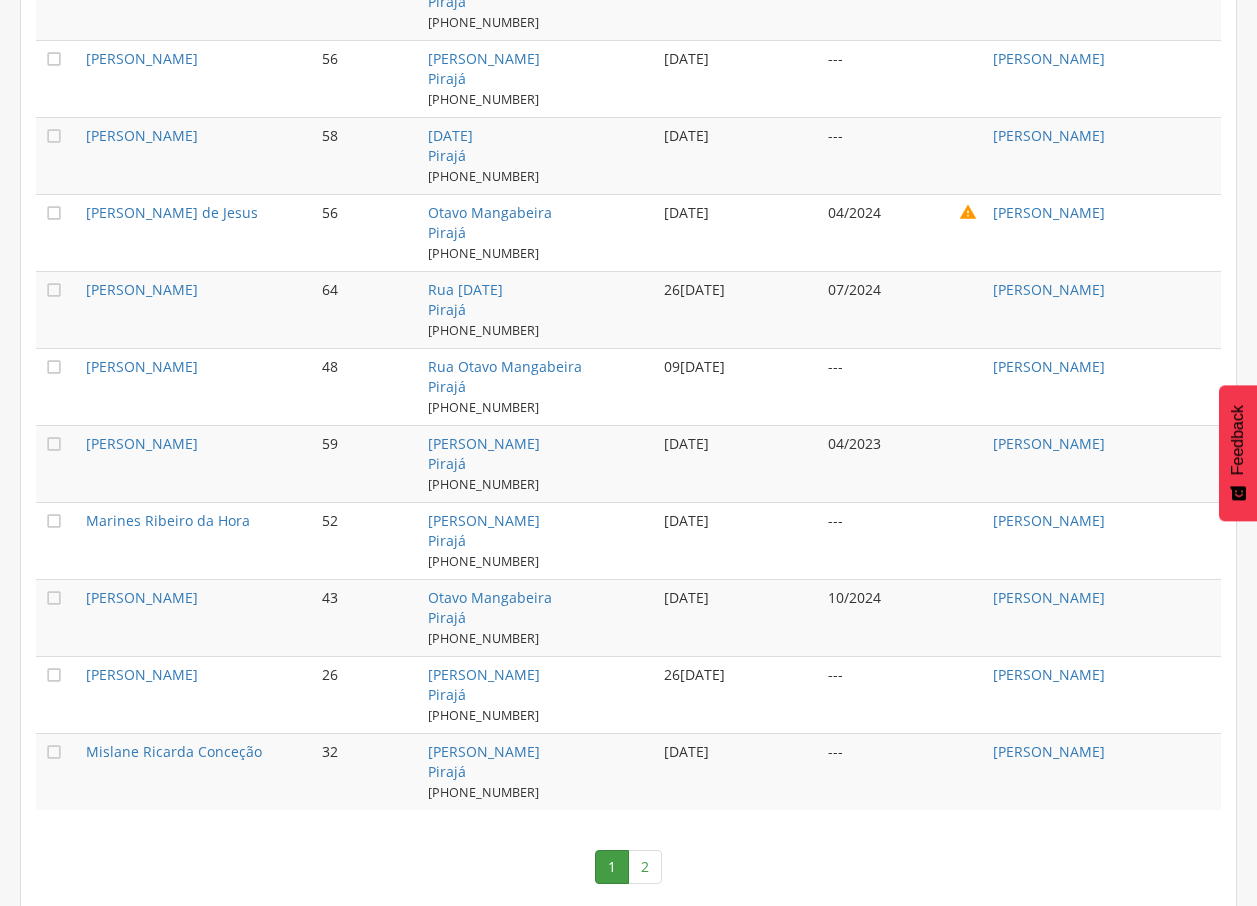 scroll, scrollTop: 1953, scrollLeft: 0, axis: vertical 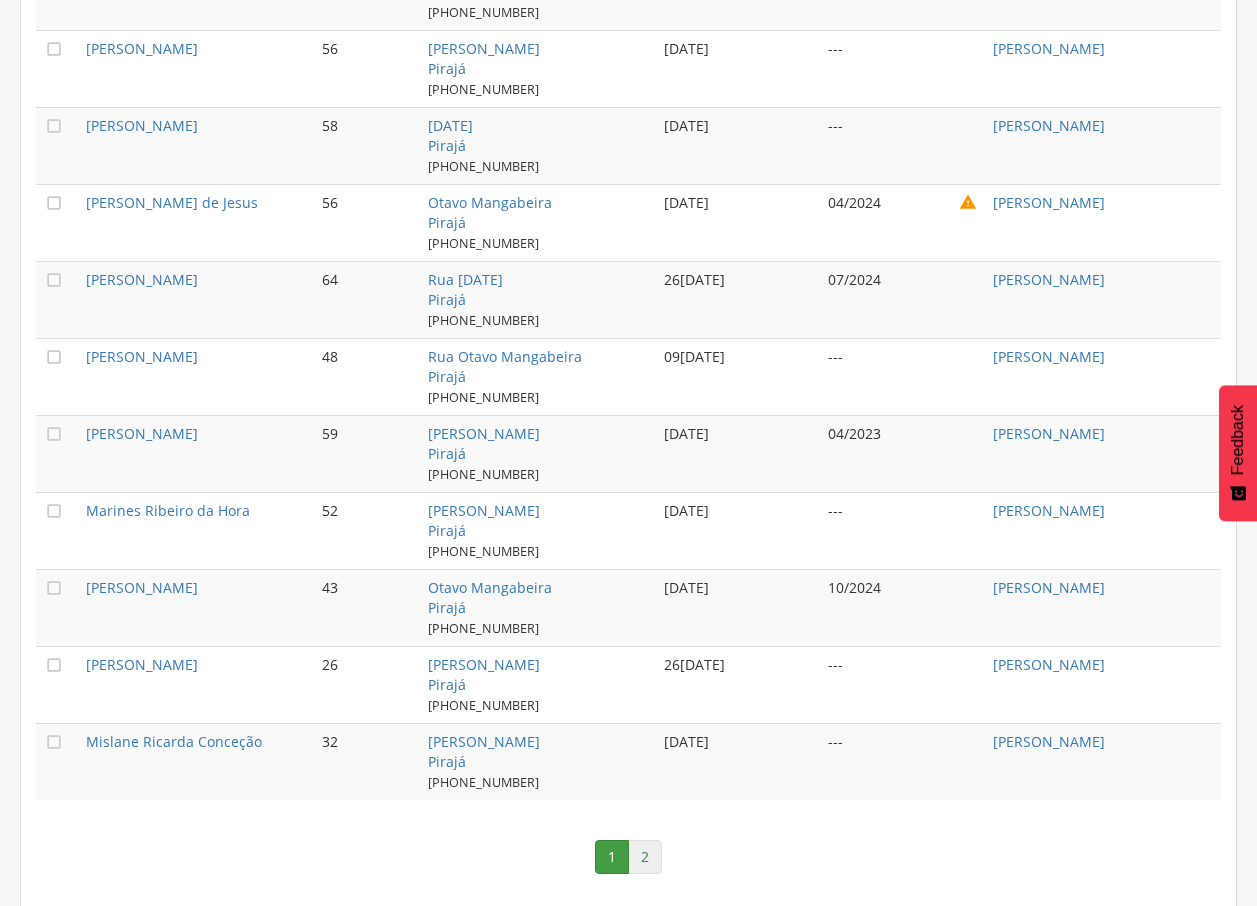 click on "2" at bounding box center [645, 857] 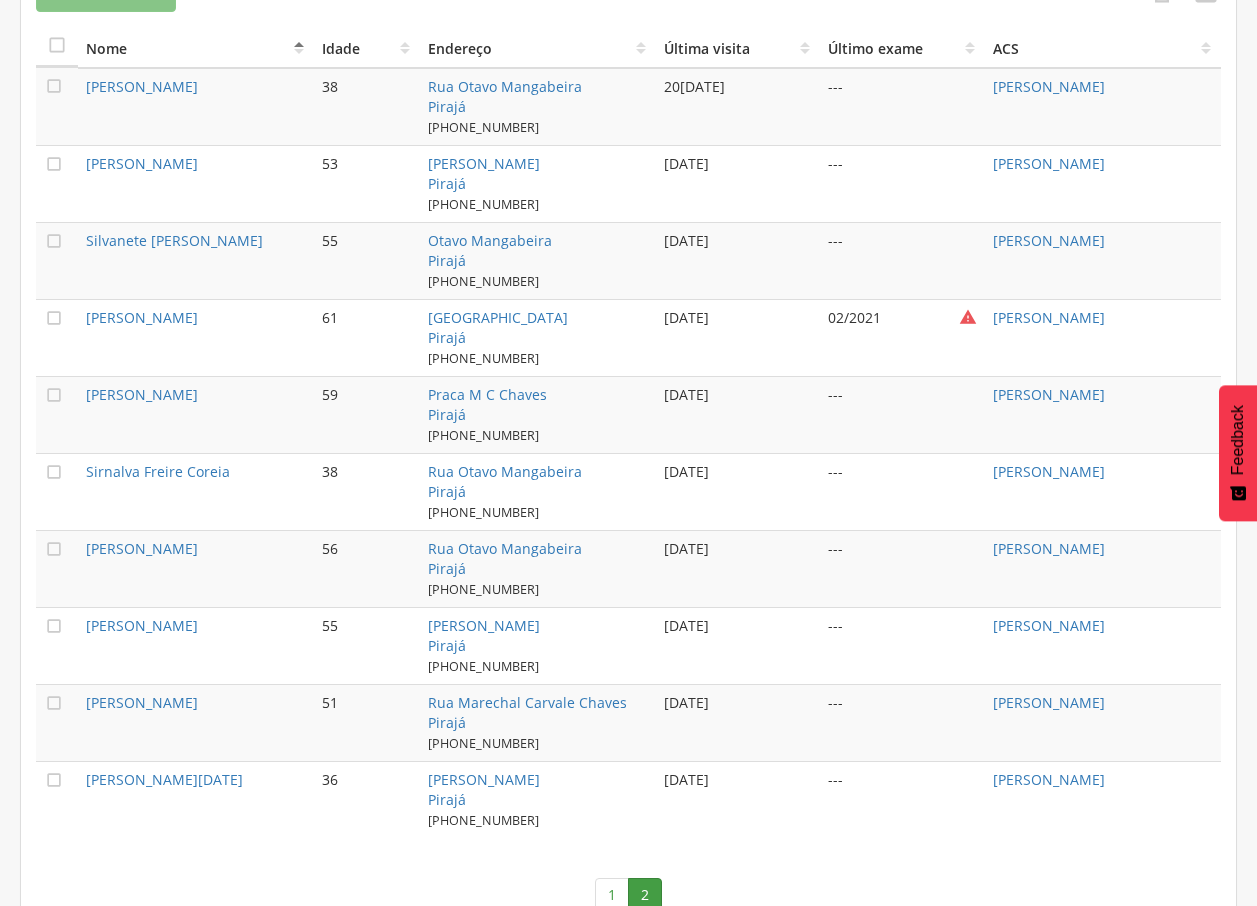 scroll, scrollTop: 798, scrollLeft: 0, axis: vertical 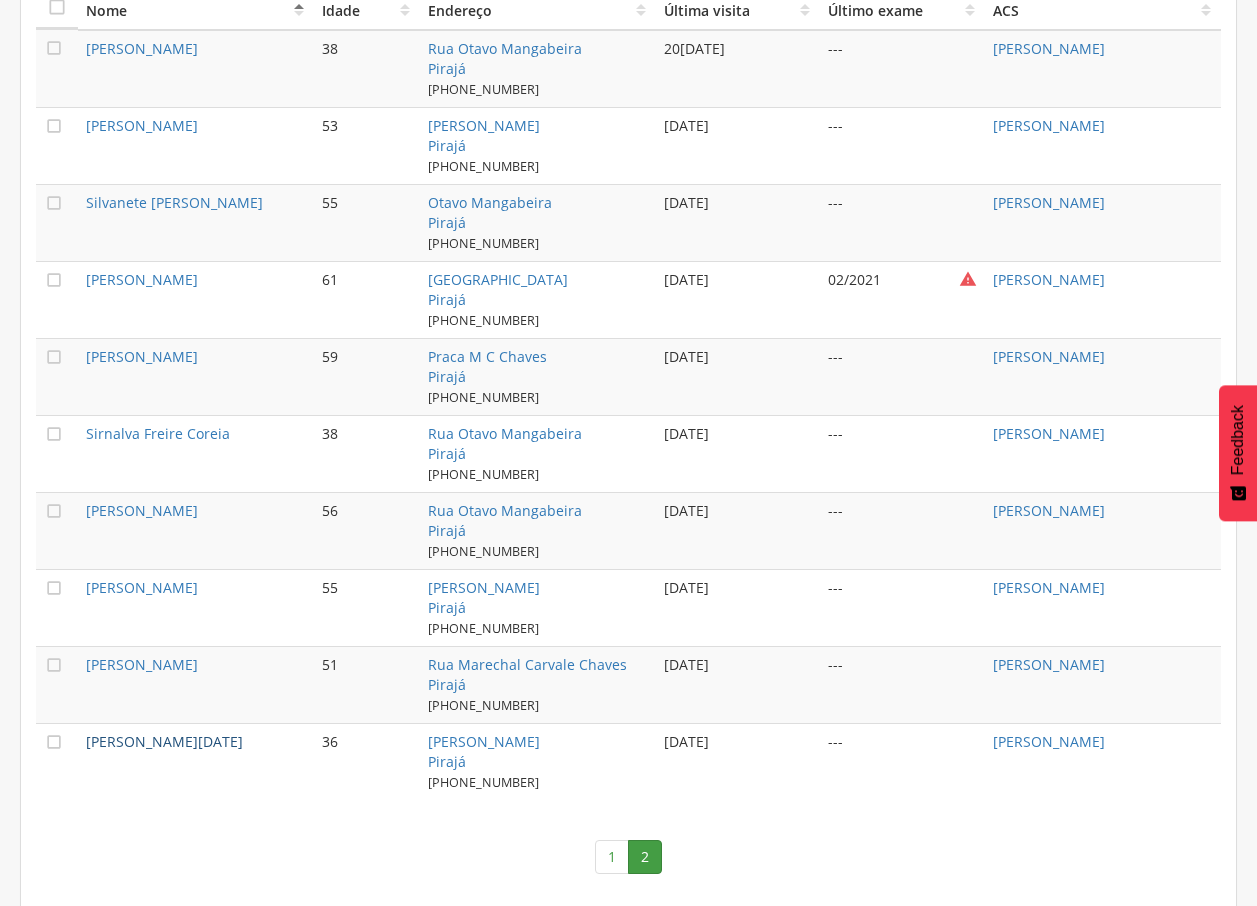 click on "[PERSON_NAME][DATE]" at bounding box center (164, 741) 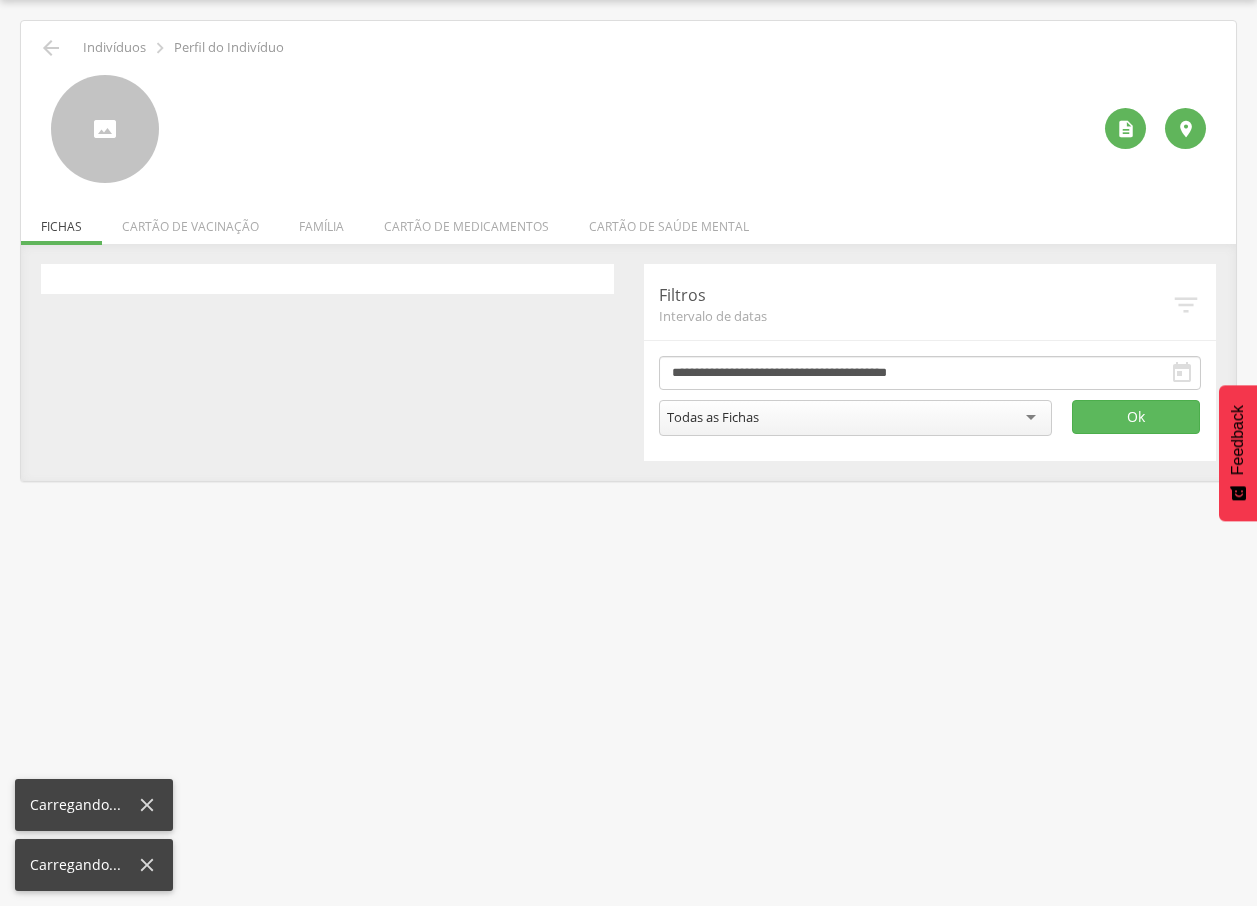 scroll, scrollTop: 60, scrollLeft: 0, axis: vertical 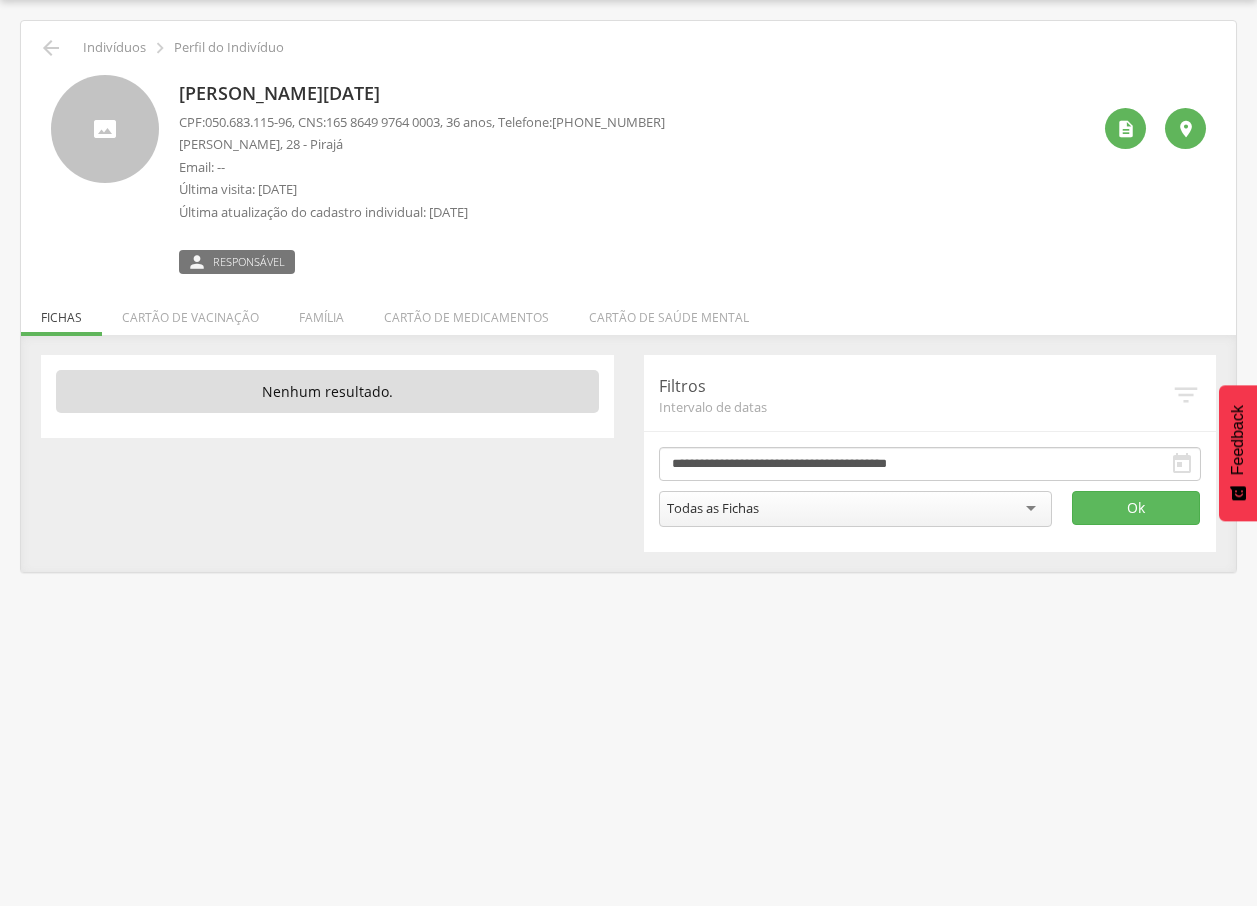 drag, startPoint x: 172, startPoint y: 87, endPoint x: 419, endPoint y: 88, distance: 247.00203 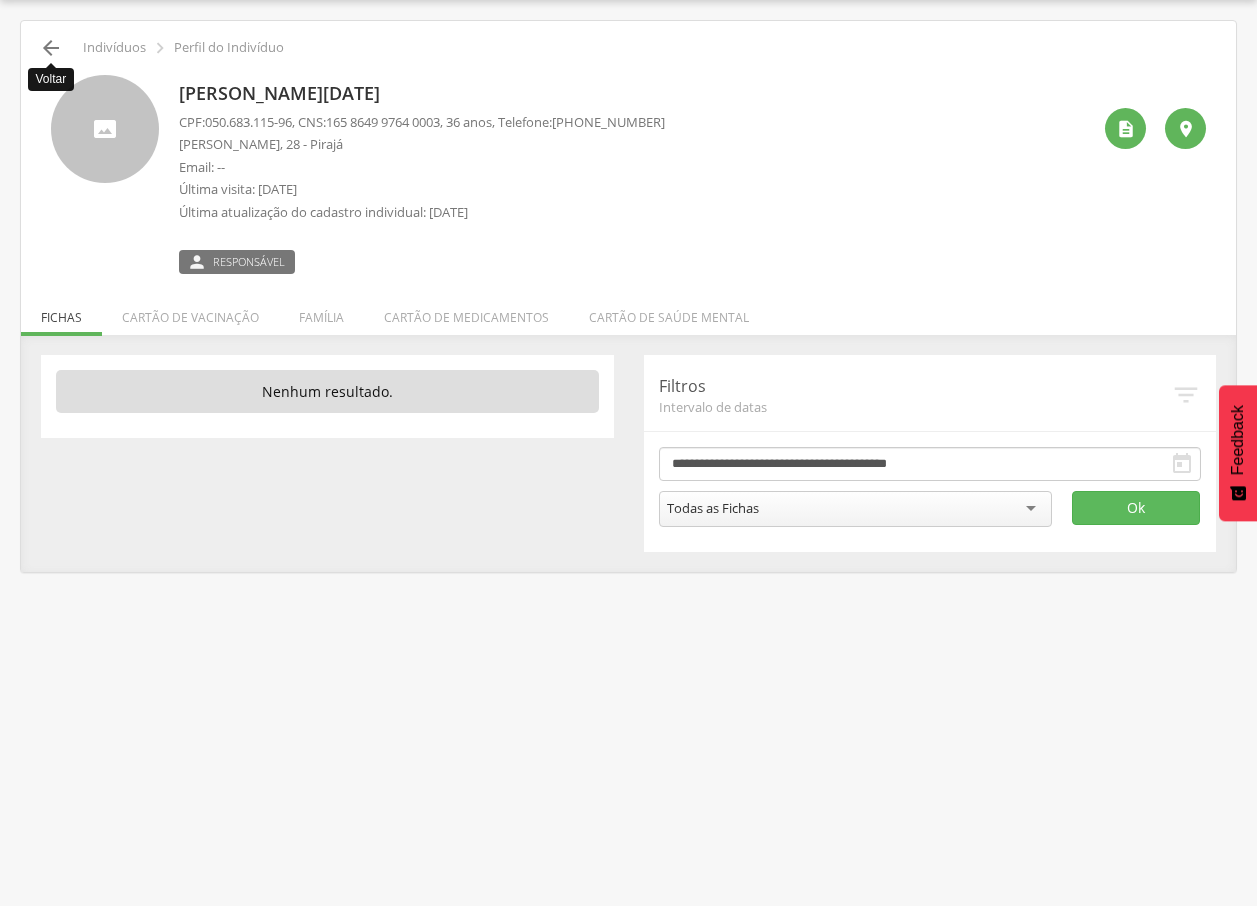 click on "" at bounding box center (51, 48) 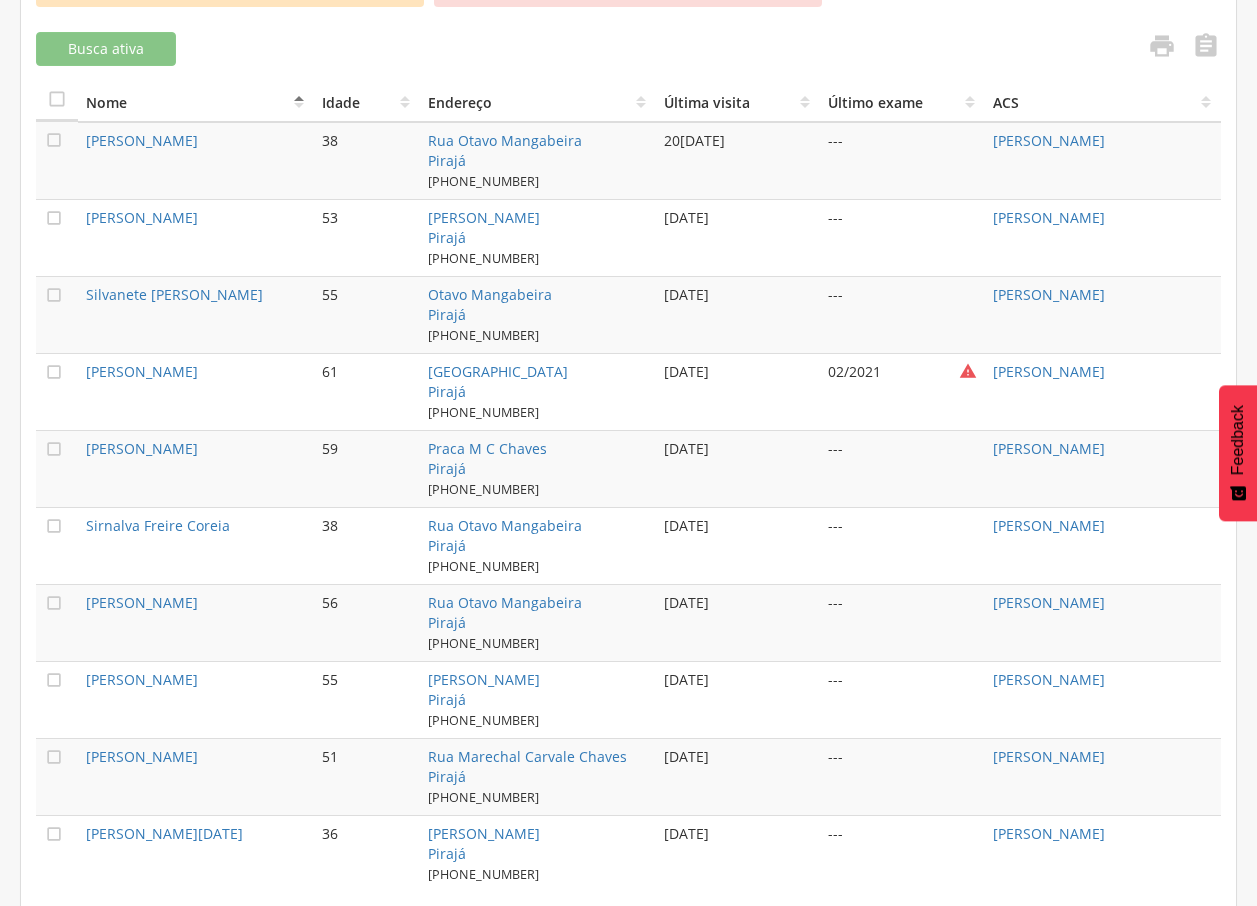 scroll, scrollTop: 798, scrollLeft: 0, axis: vertical 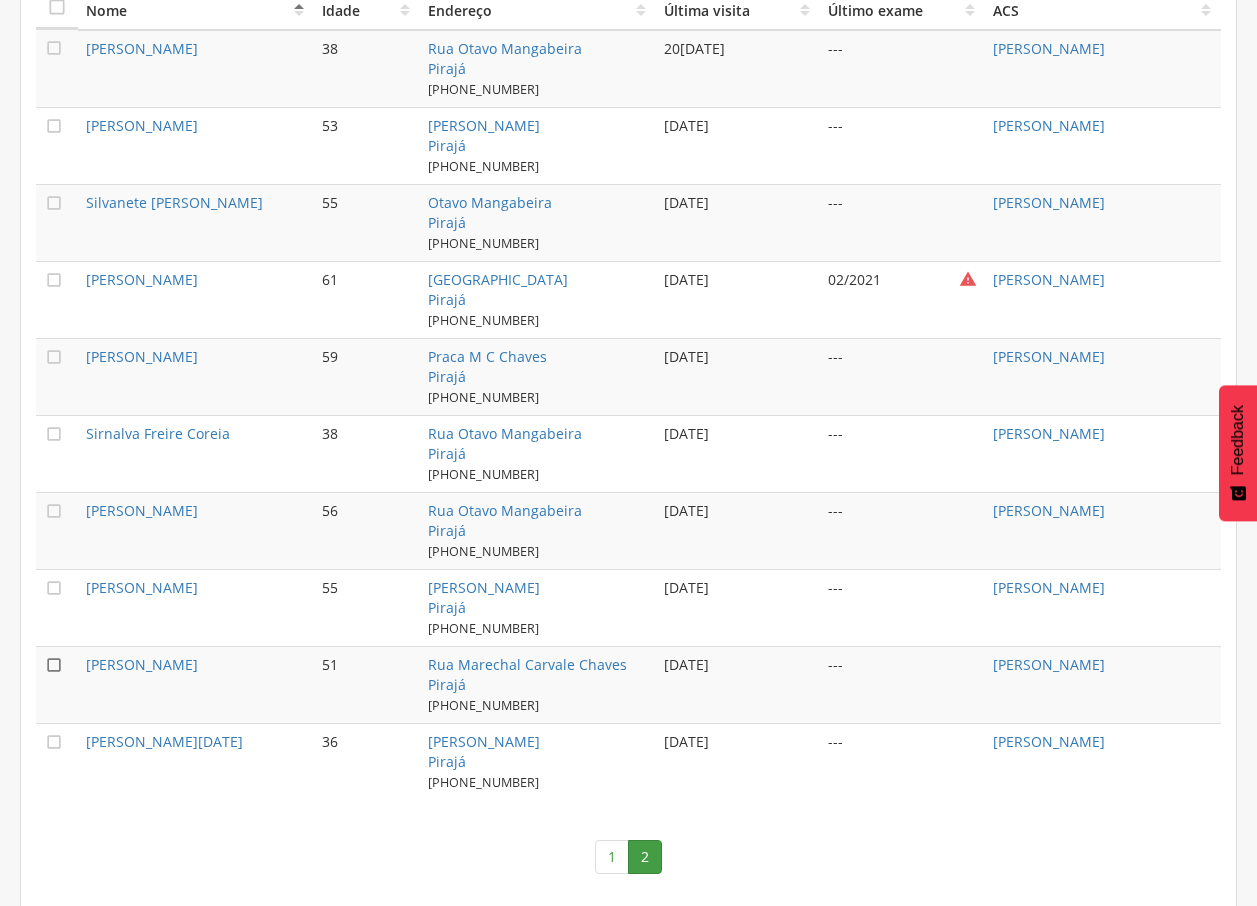 click on "" at bounding box center [54, 665] 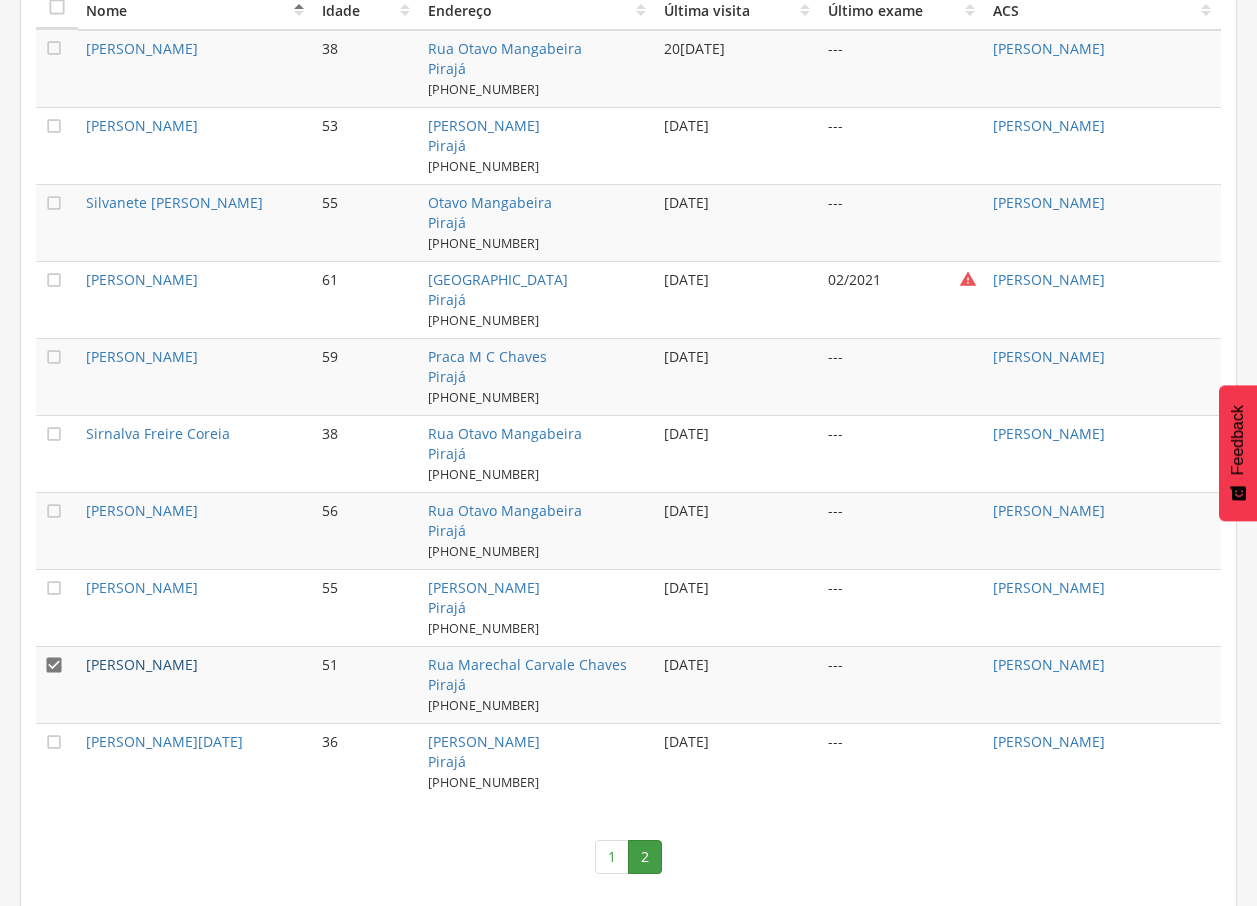 click on "[PERSON_NAME]" at bounding box center (142, 664) 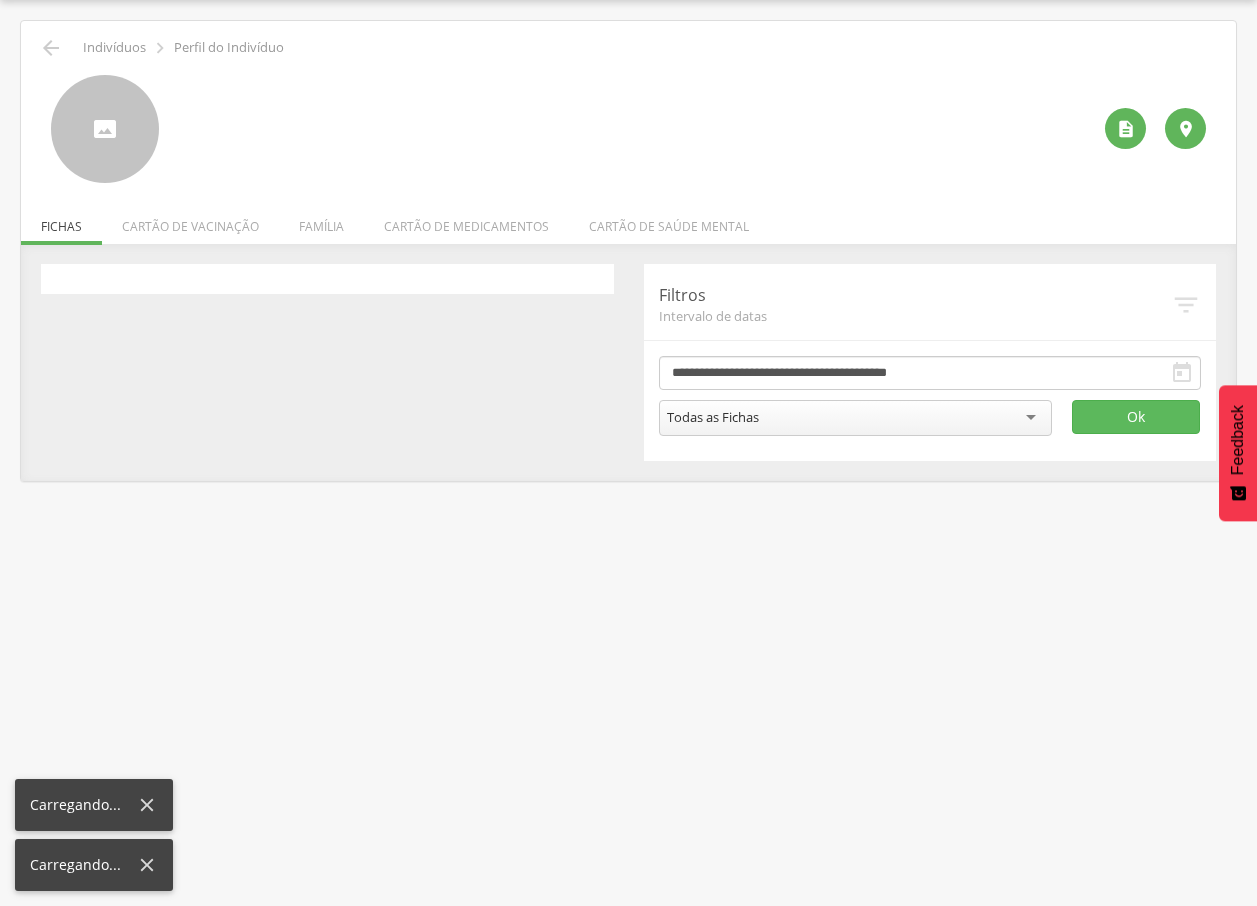 scroll, scrollTop: 60, scrollLeft: 0, axis: vertical 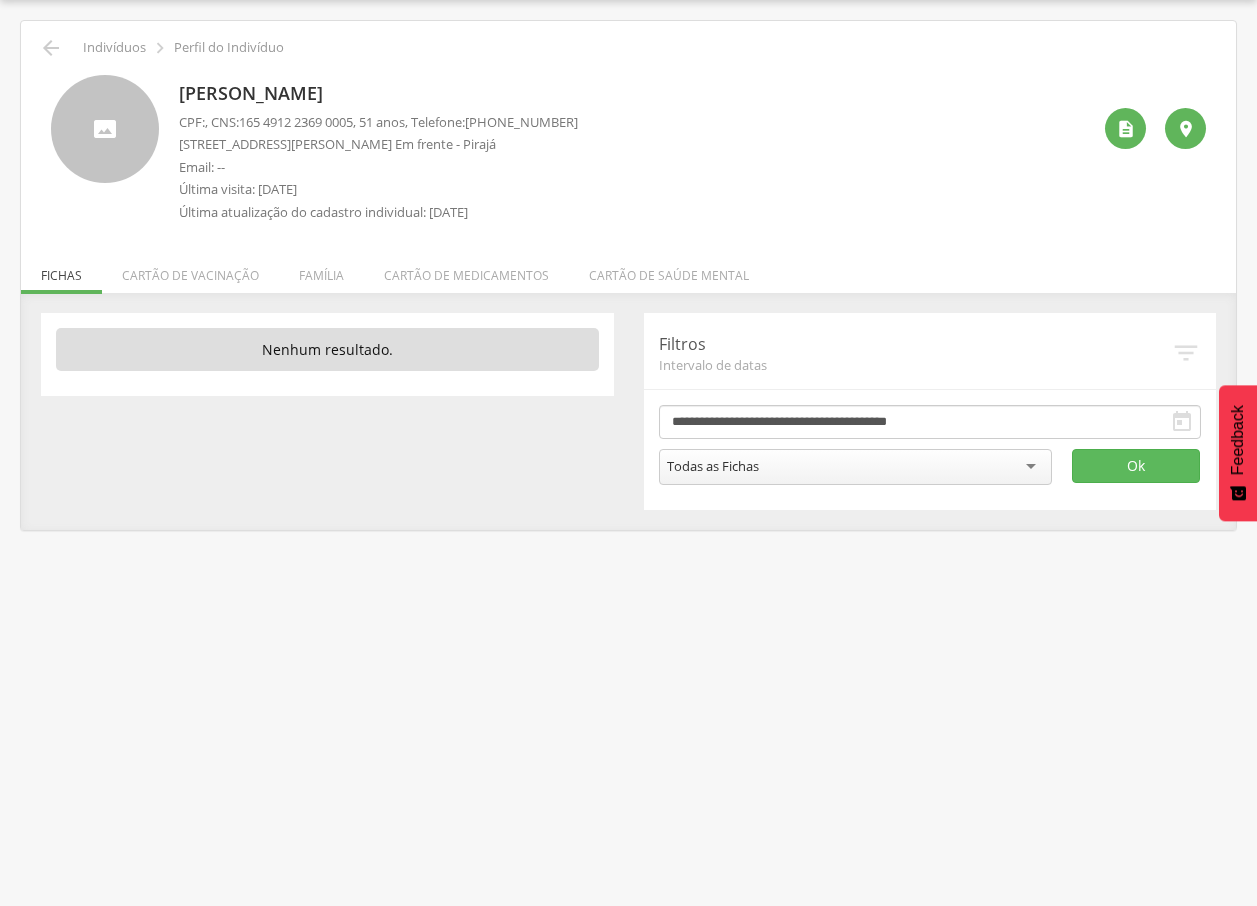 drag, startPoint x: 178, startPoint y: 88, endPoint x: 377, endPoint y: 95, distance: 199.12308 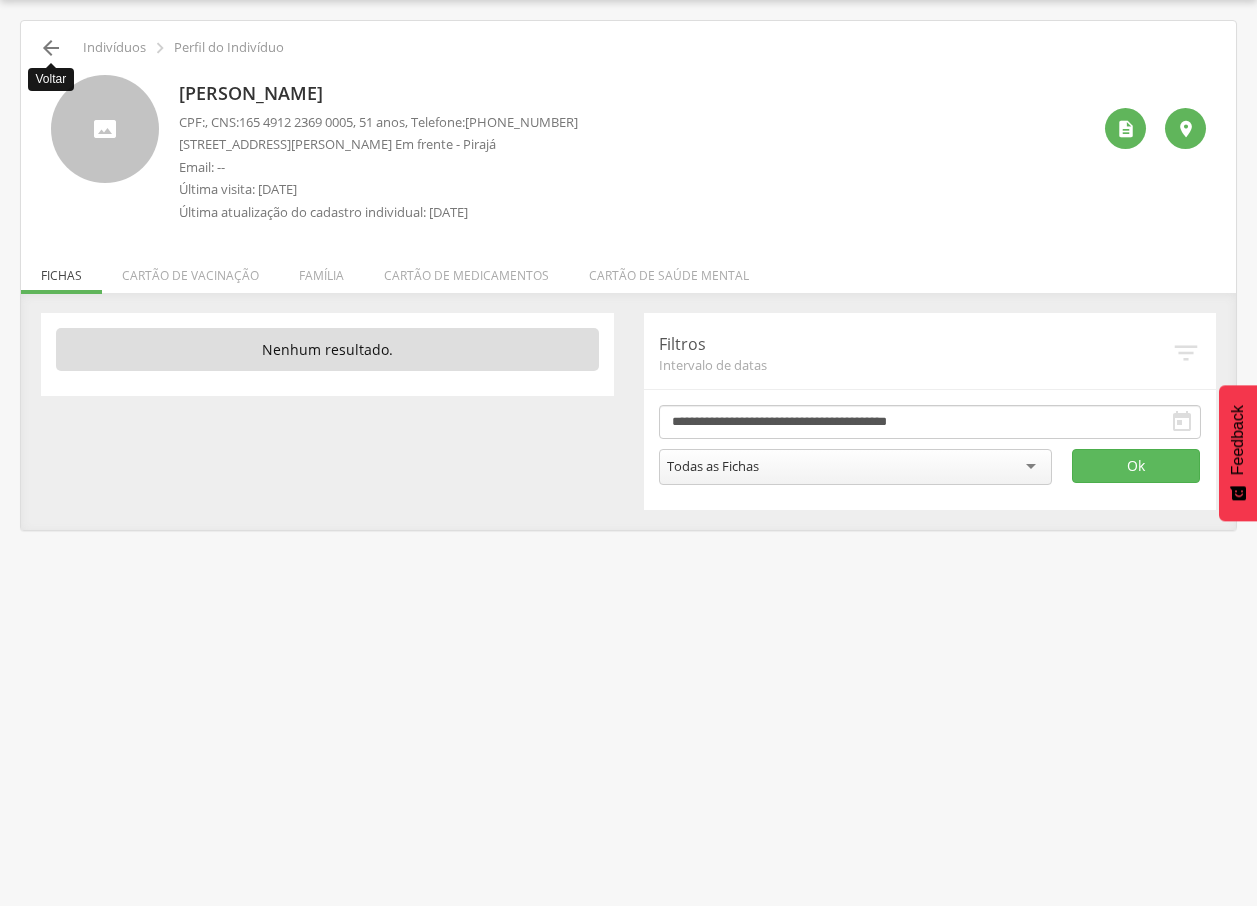 click on "" at bounding box center (51, 48) 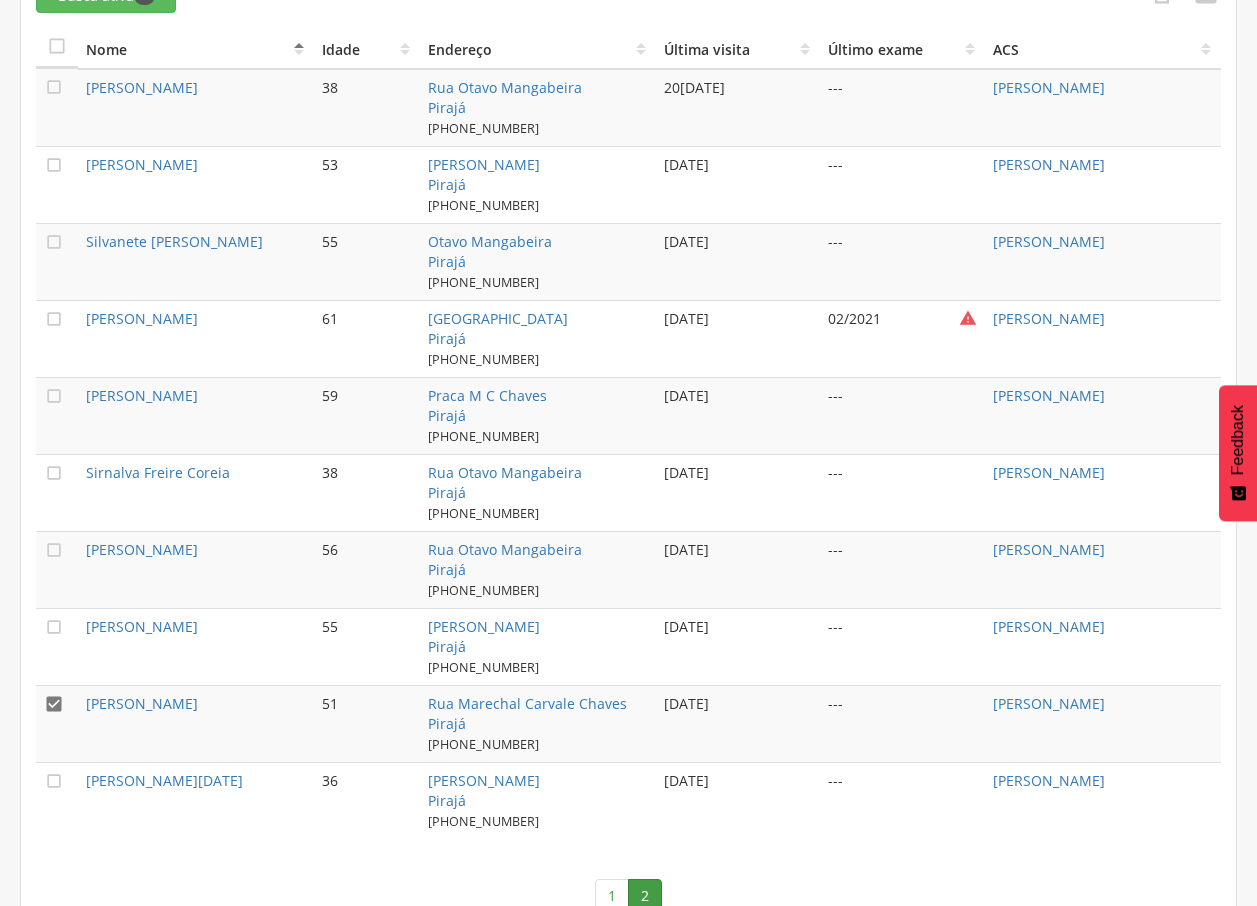 scroll, scrollTop: 798, scrollLeft: 0, axis: vertical 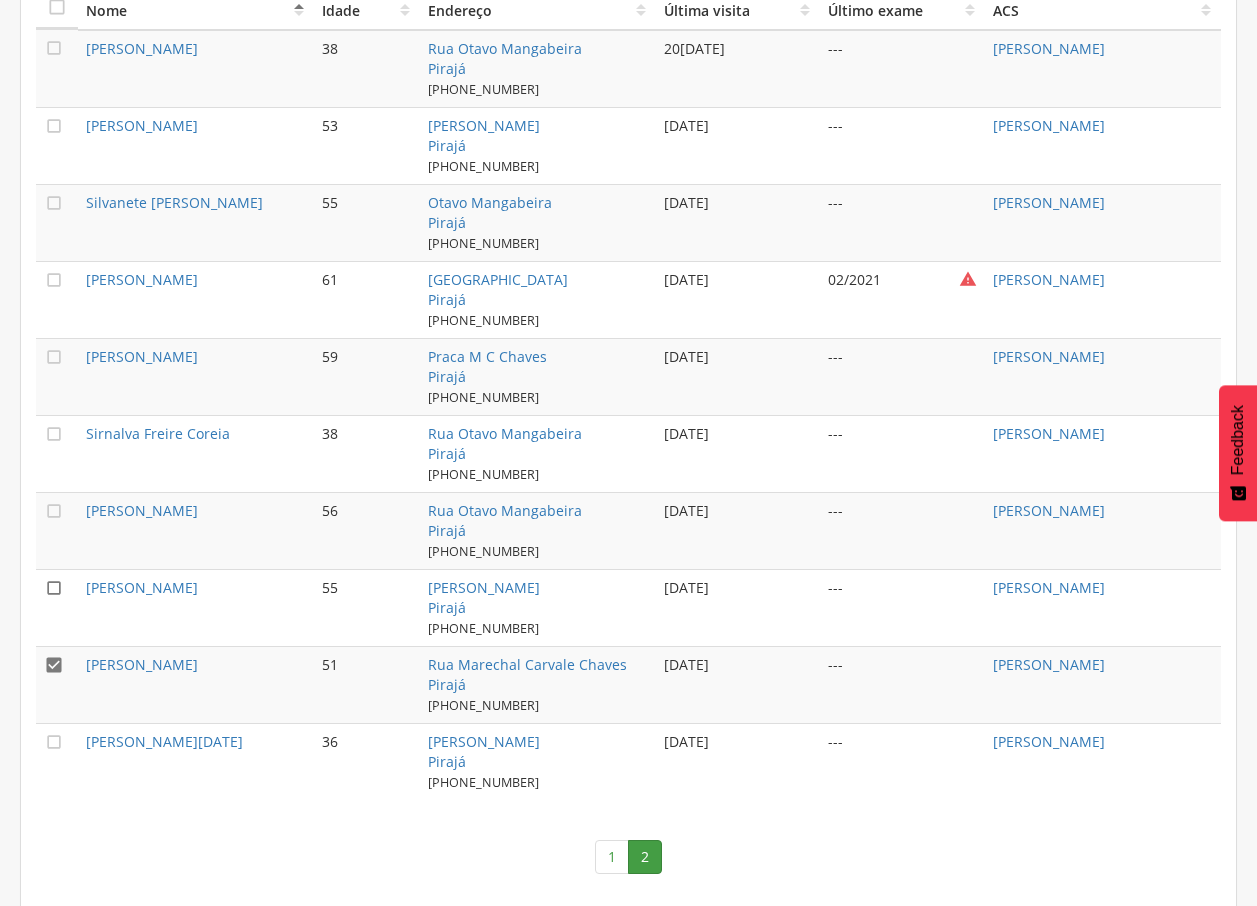 click on "" at bounding box center [54, 588] 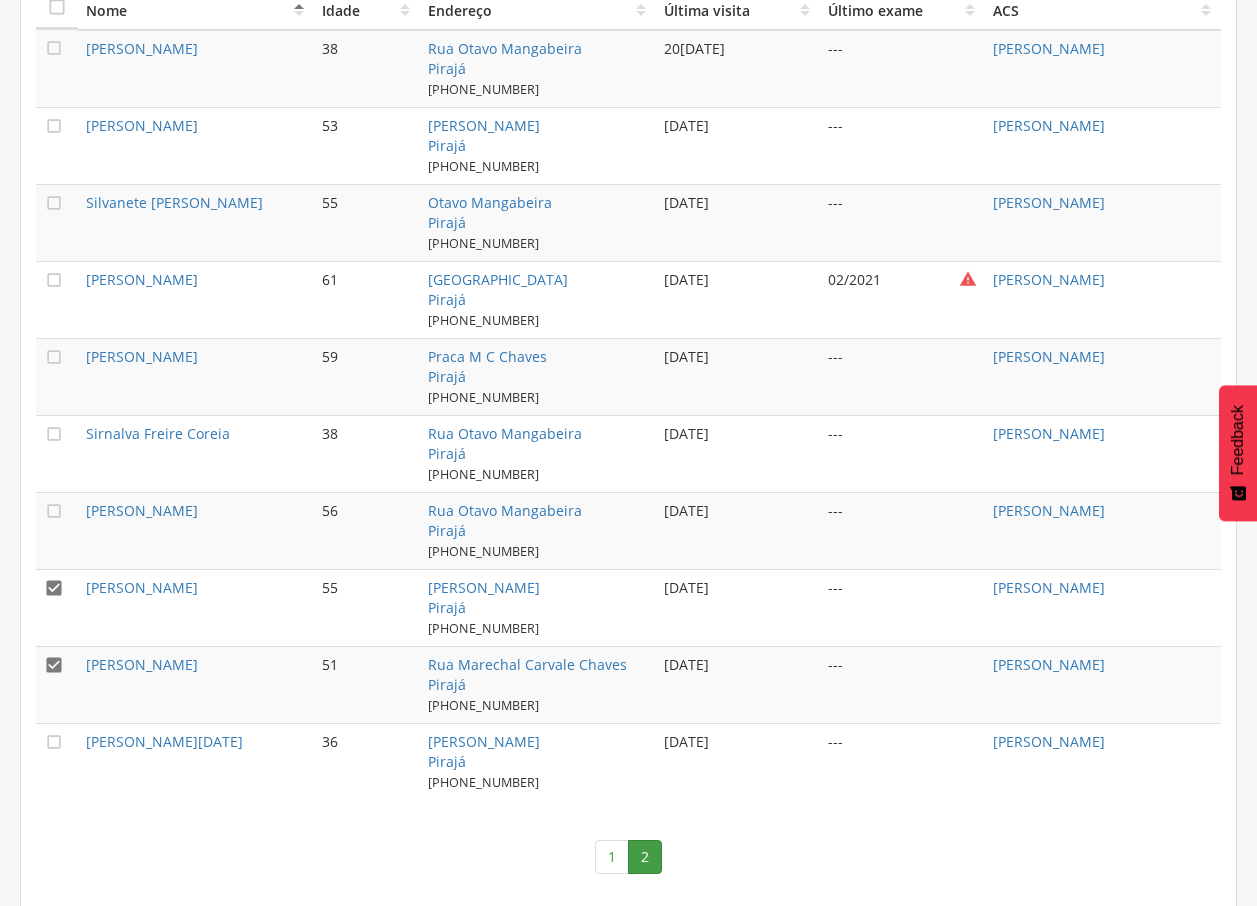 click on "" at bounding box center (54, 665) 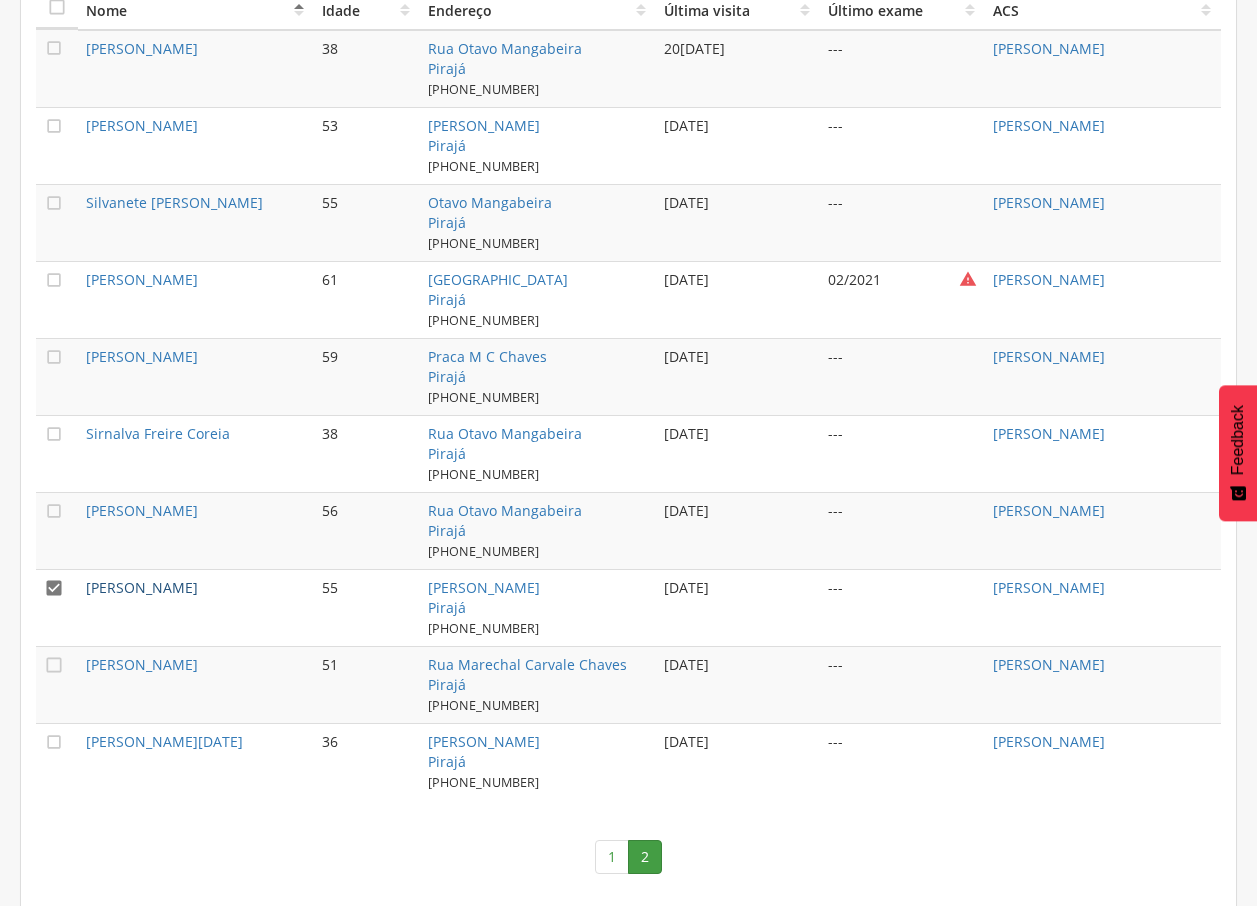 click on "[PERSON_NAME]" at bounding box center [142, 587] 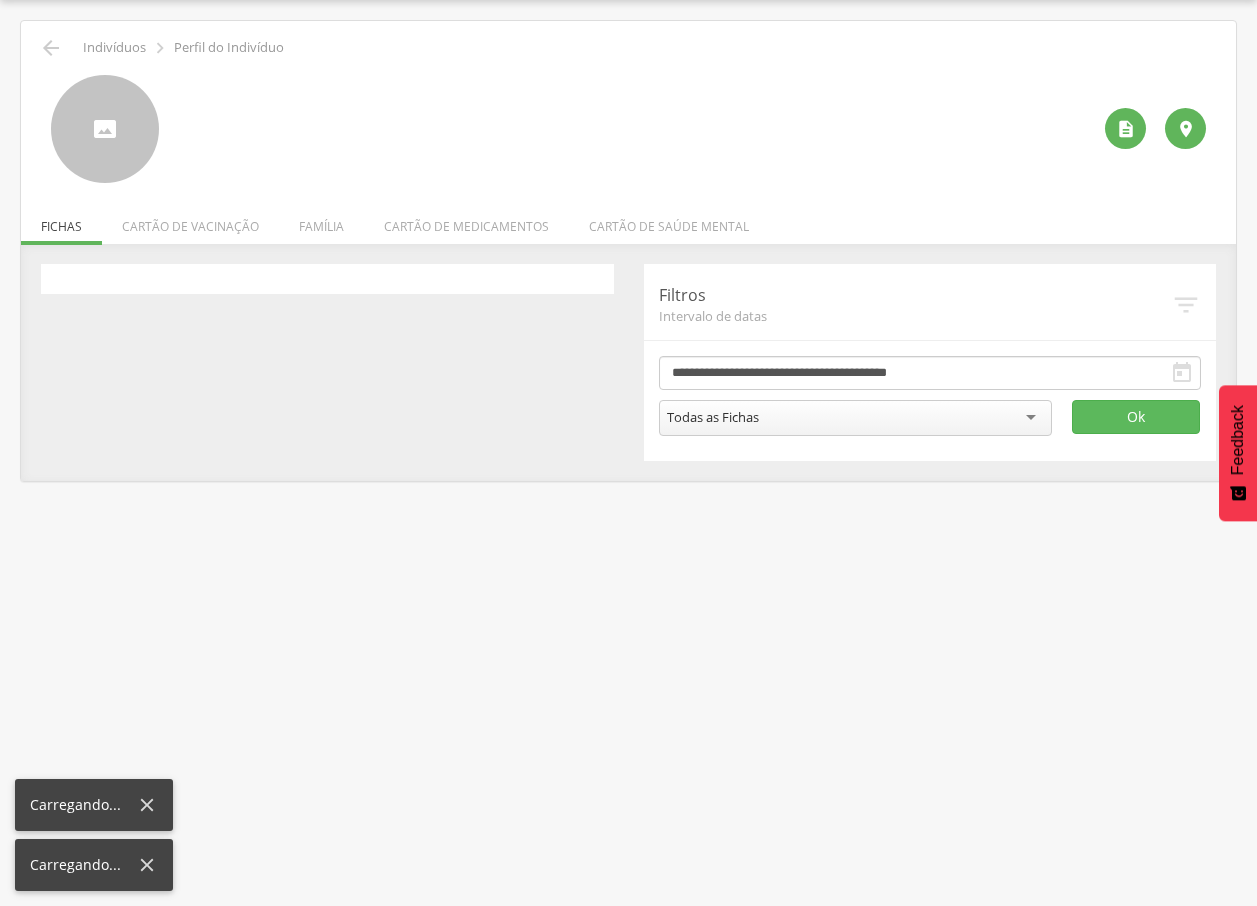scroll, scrollTop: 60, scrollLeft: 0, axis: vertical 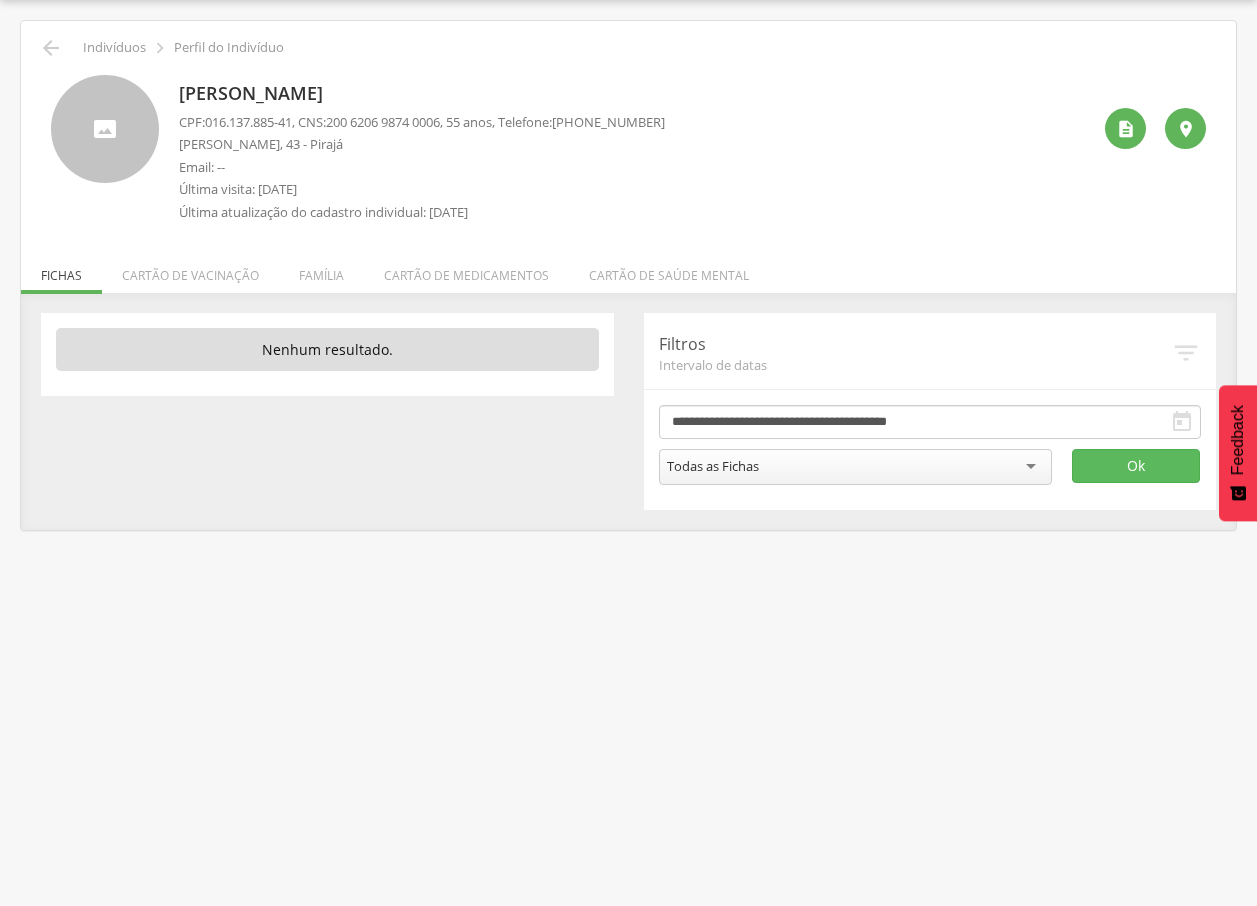 drag, startPoint x: 172, startPoint y: 98, endPoint x: 482, endPoint y: 84, distance: 310.31598 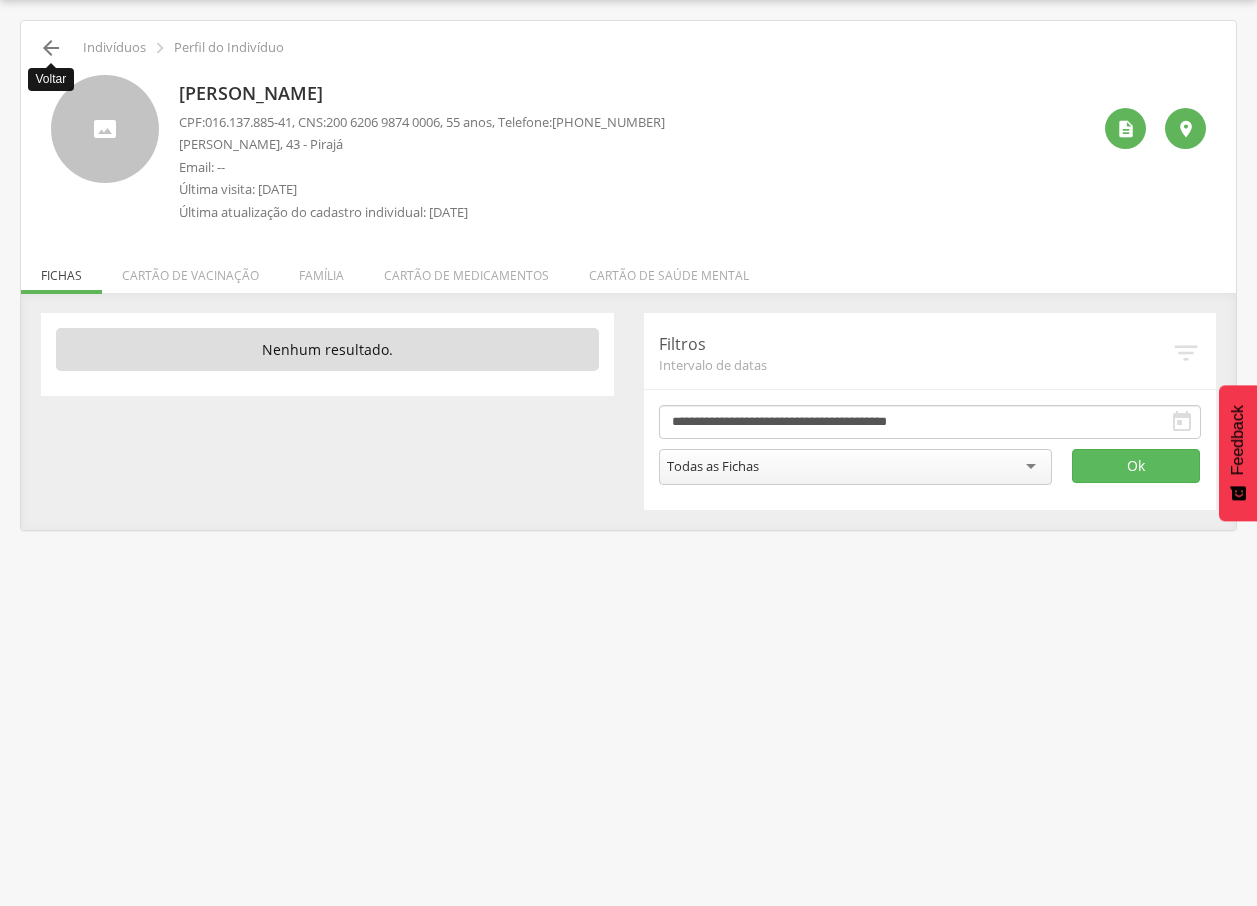 click on "" at bounding box center (51, 48) 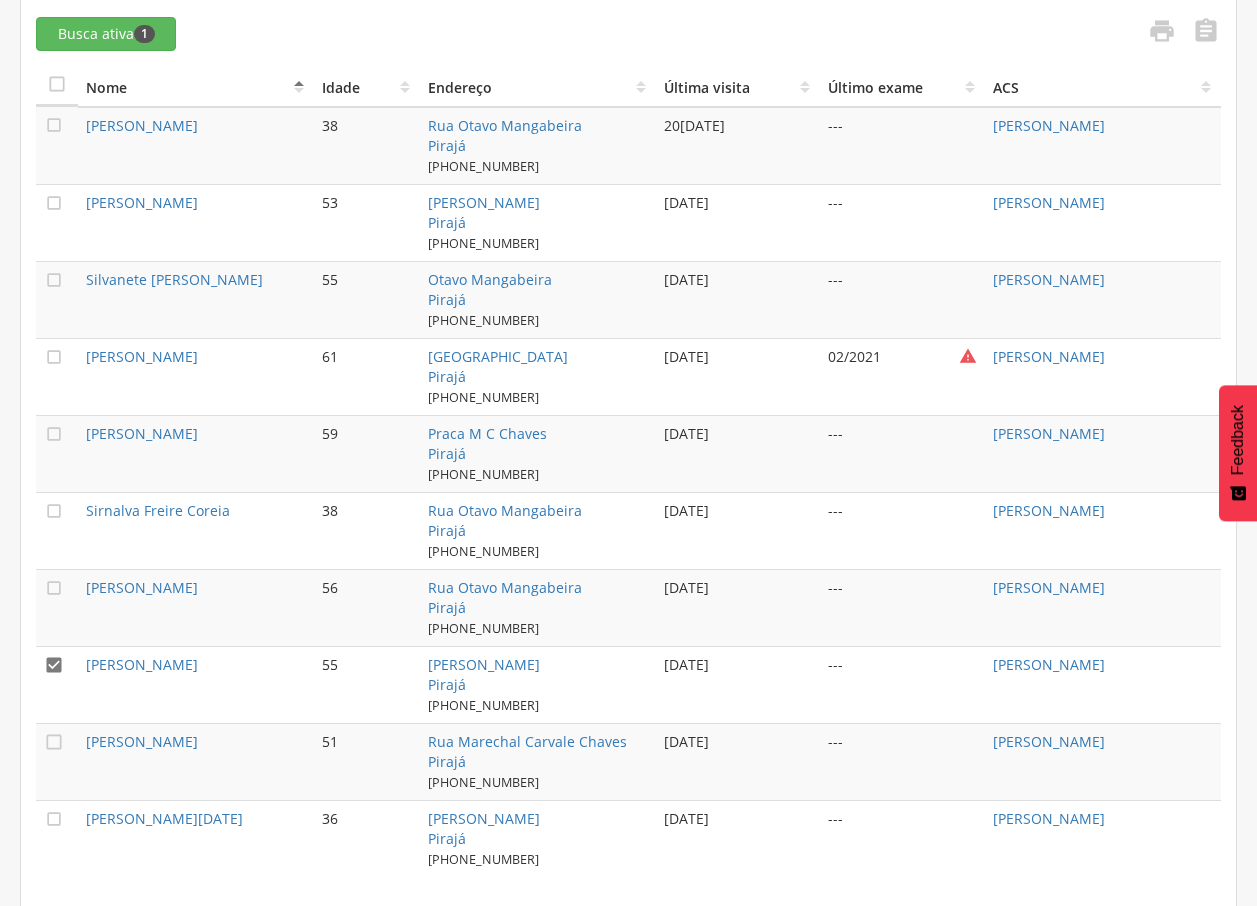 scroll, scrollTop: 798, scrollLeft: 0, axis: vertical 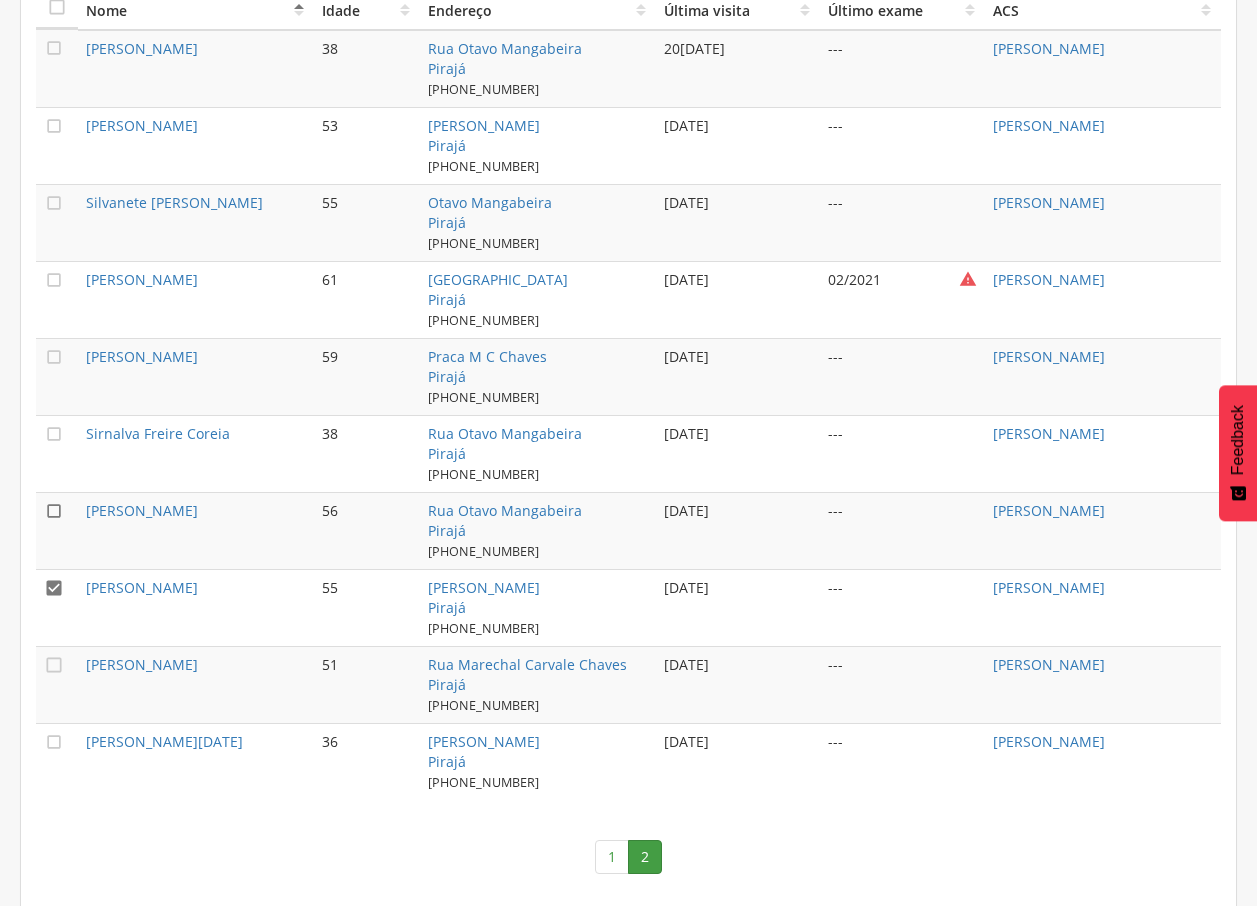 click on "" at bounding box center (54, 511) 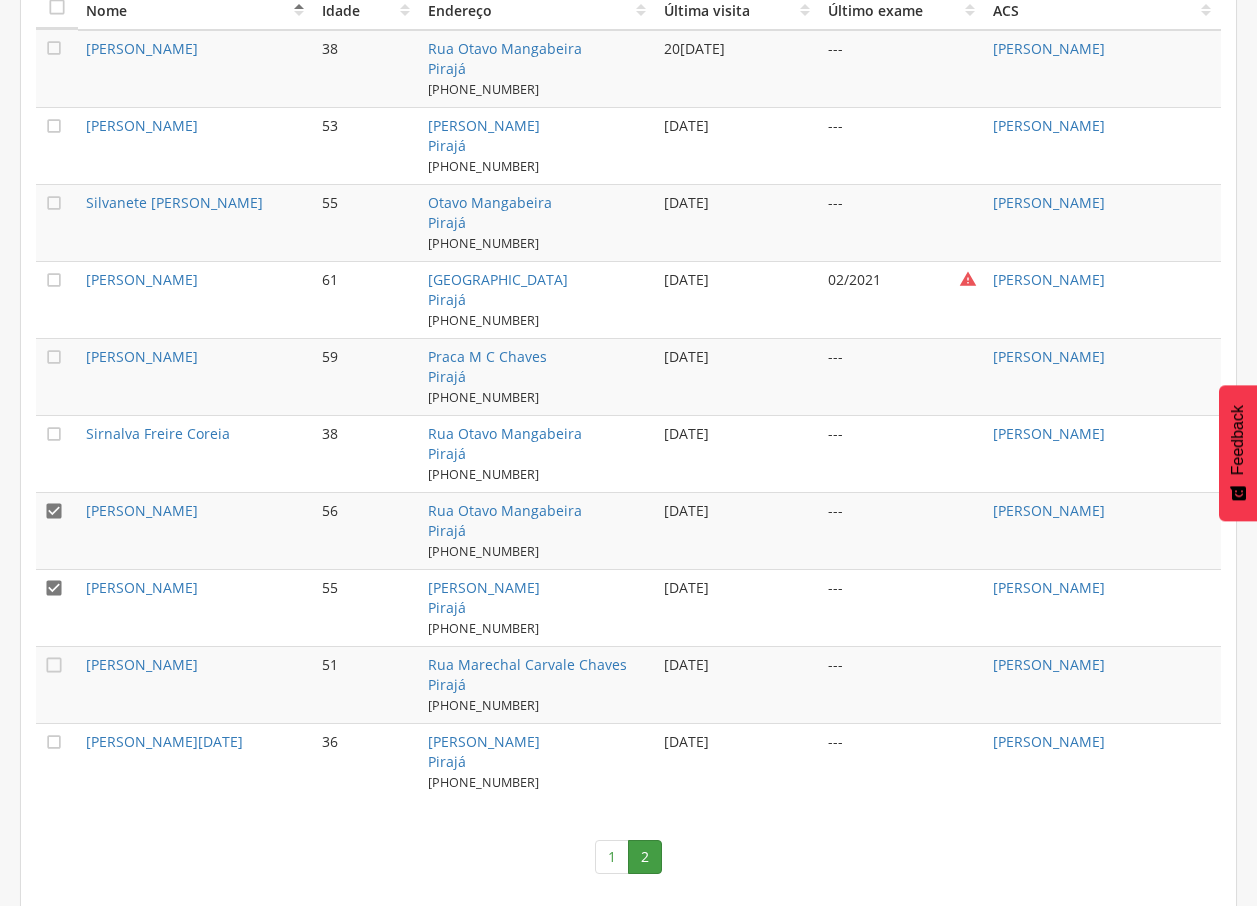 click on "" at bounding box center (54, 588) 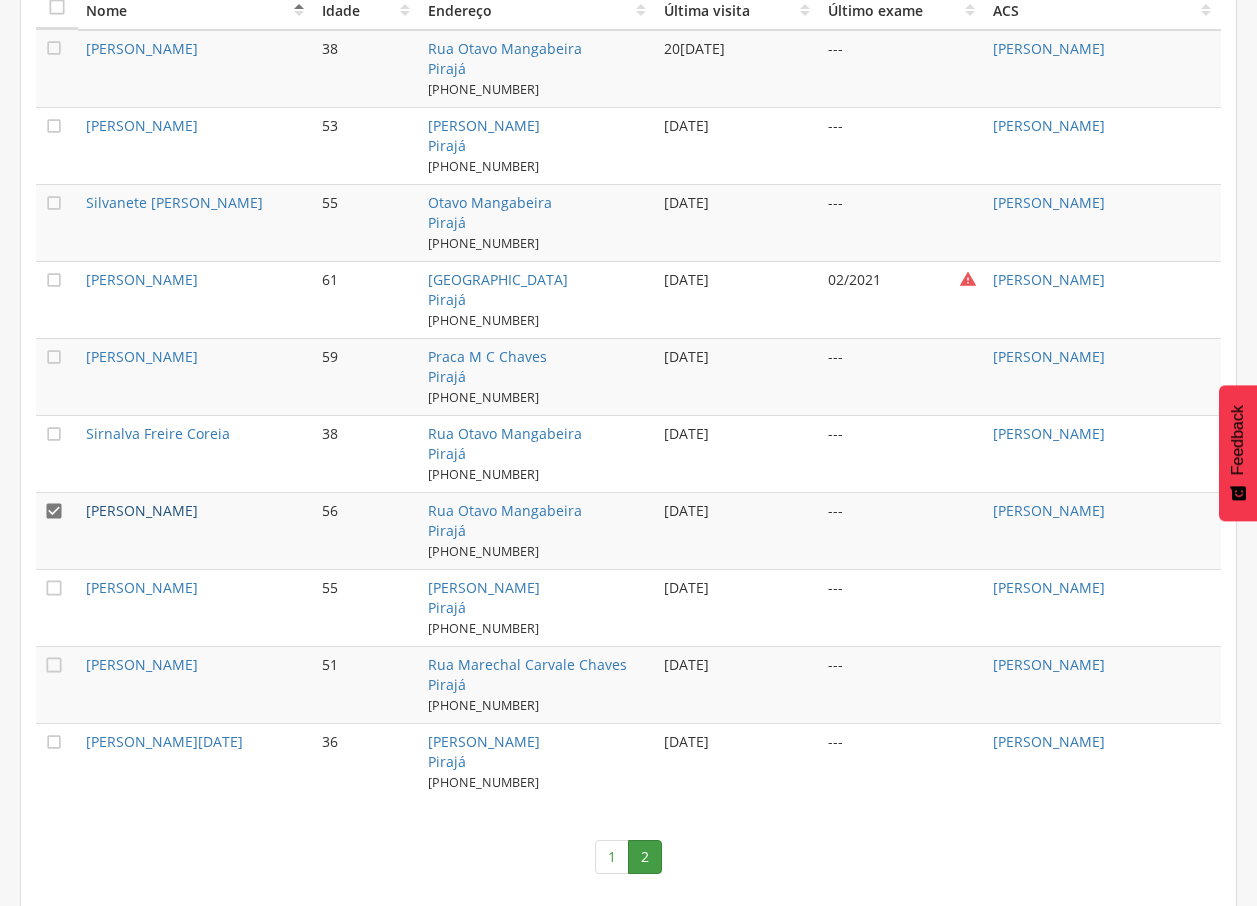click on "[PERSON_NAME]" at bounding box center (142, 510) 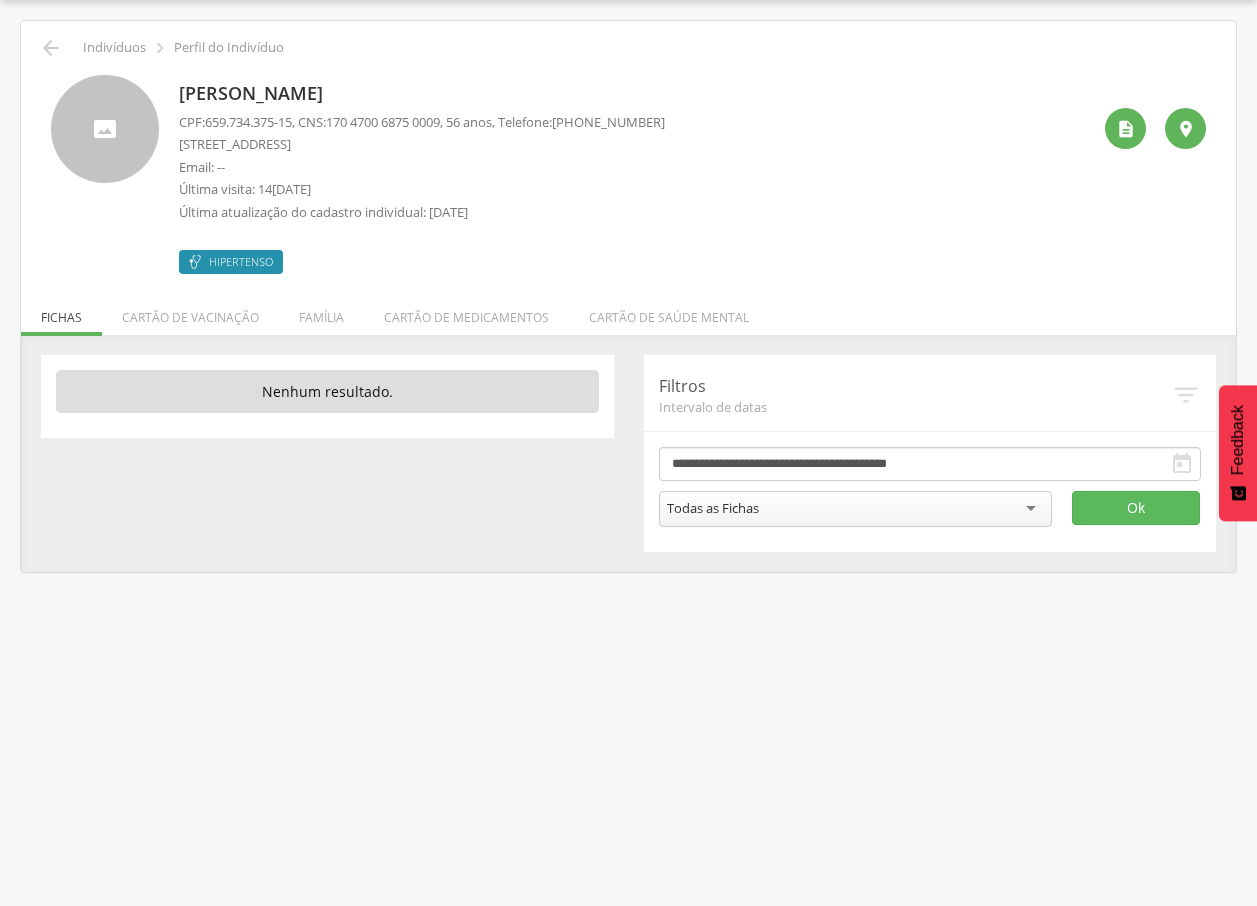 drag, startPoint x: 180, startPoint y: 92, endPoint x: 363, endPoint y: 93, distance: 183.00273 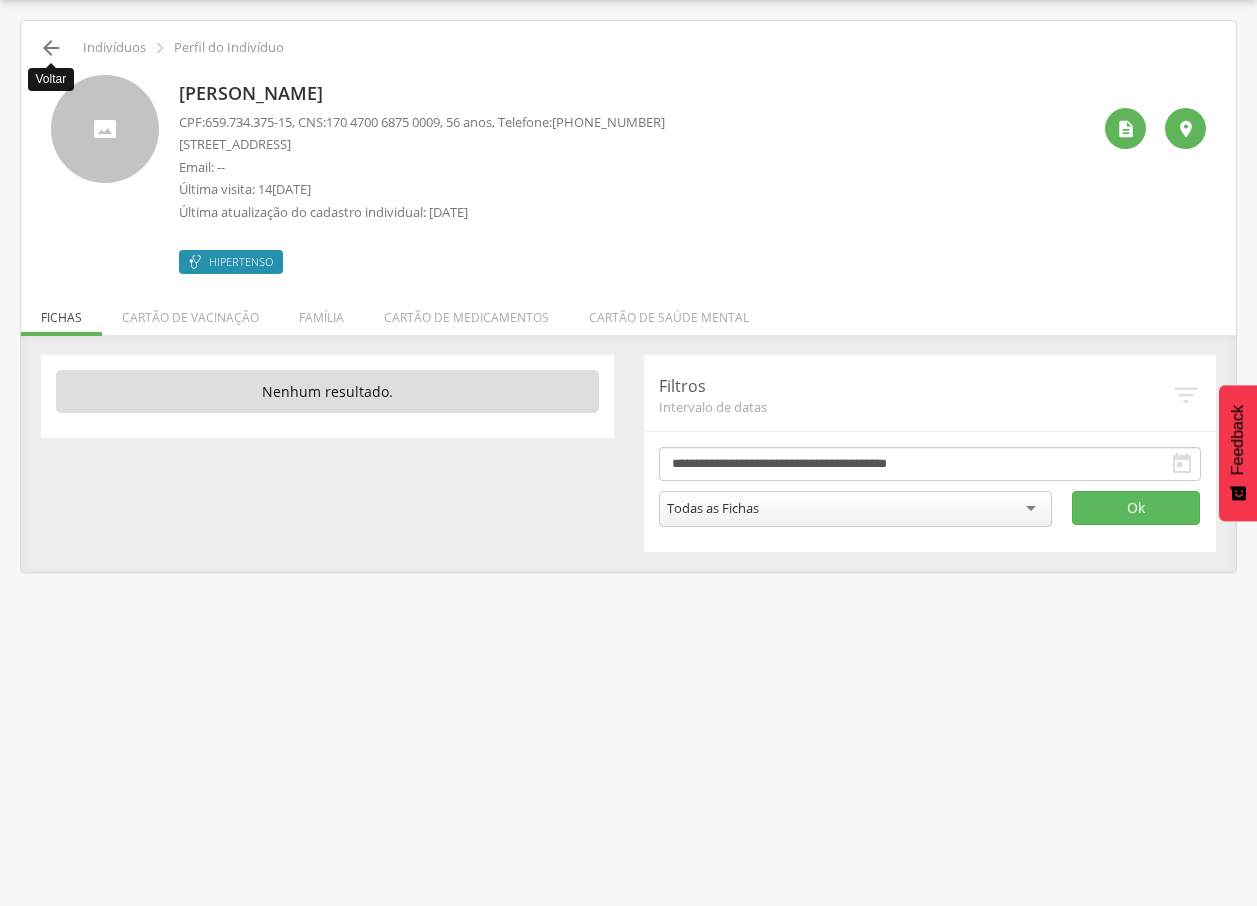 click on "" at bounding box center (51, 48) 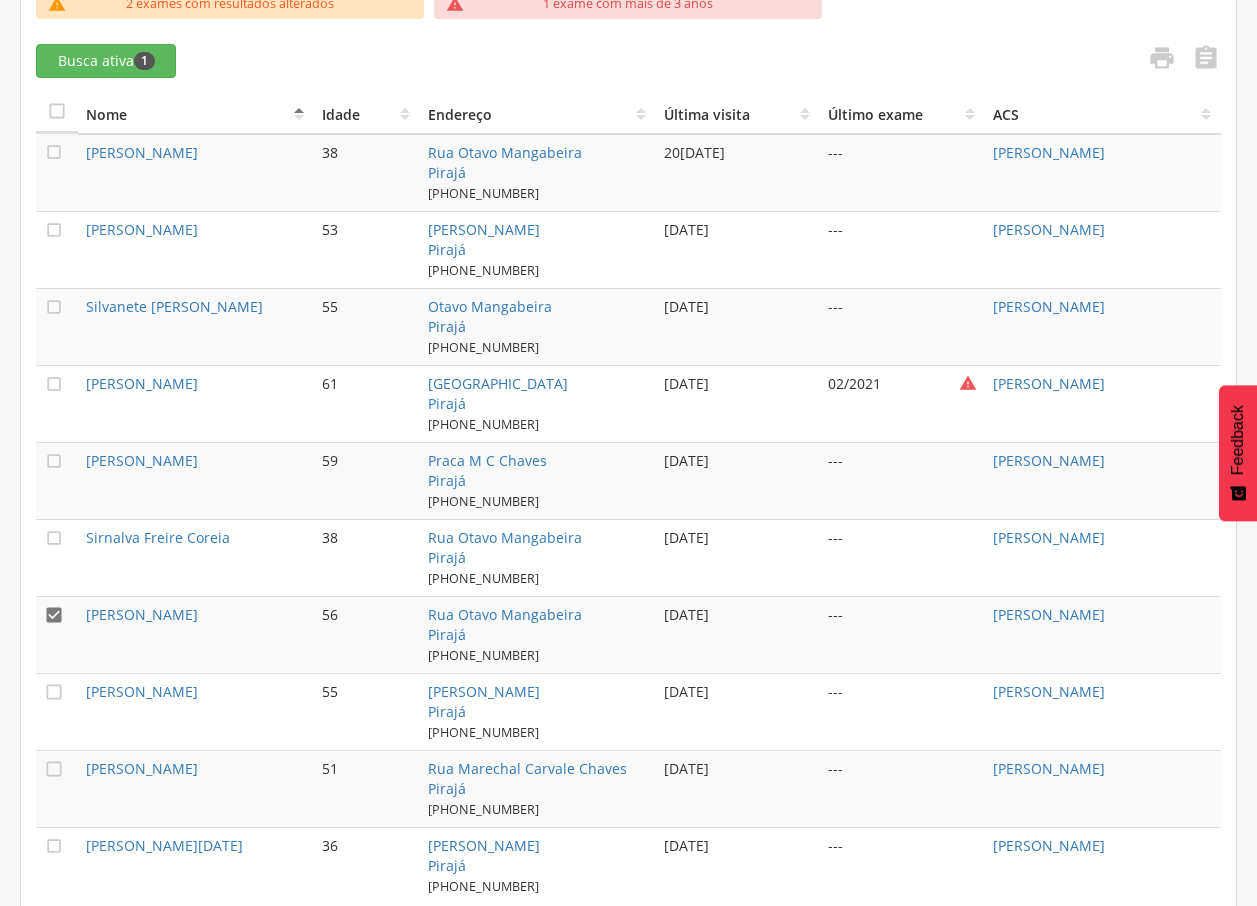 scroll, scrollTop: 798, scrollLeft: 0, axis: vertical 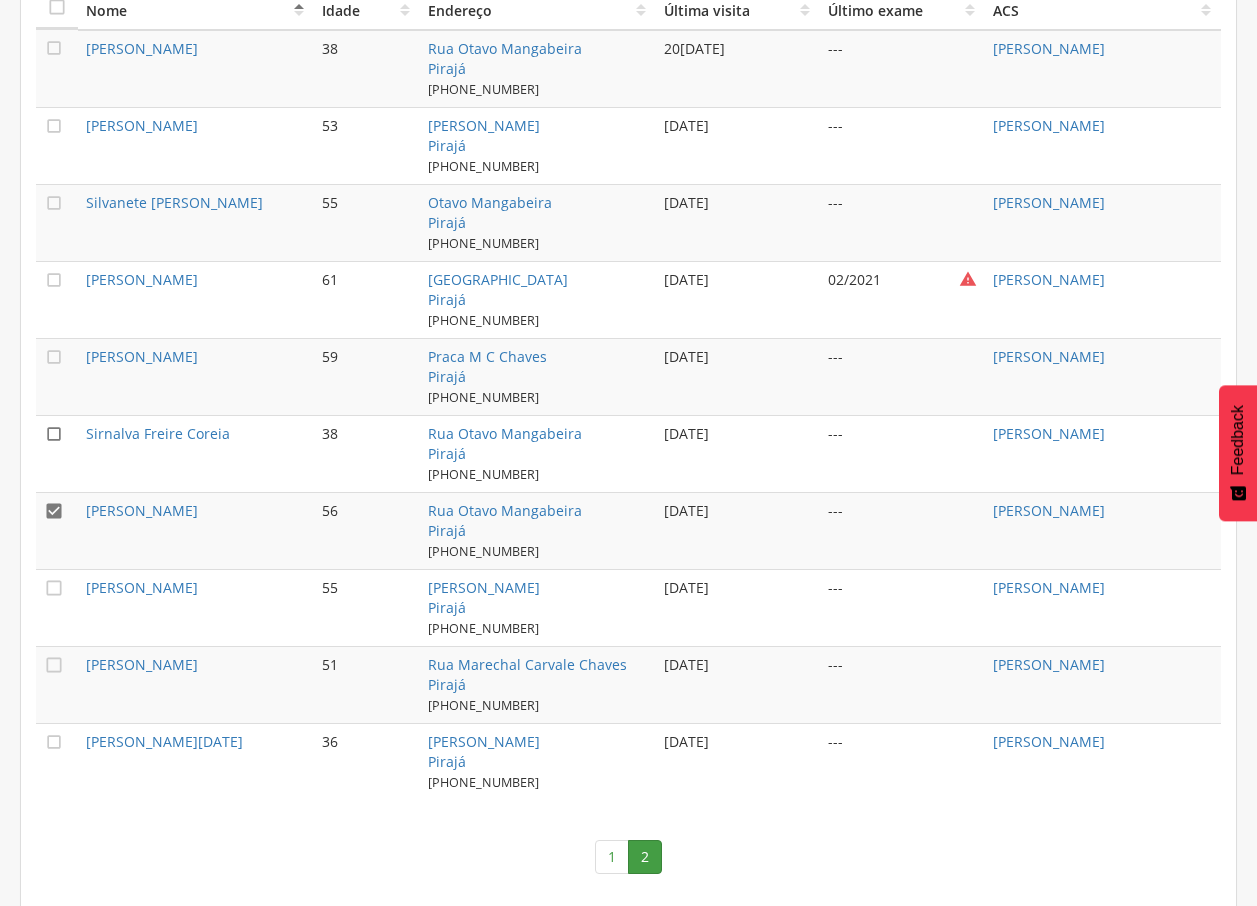 click on "" at bounding box center (54, 434) 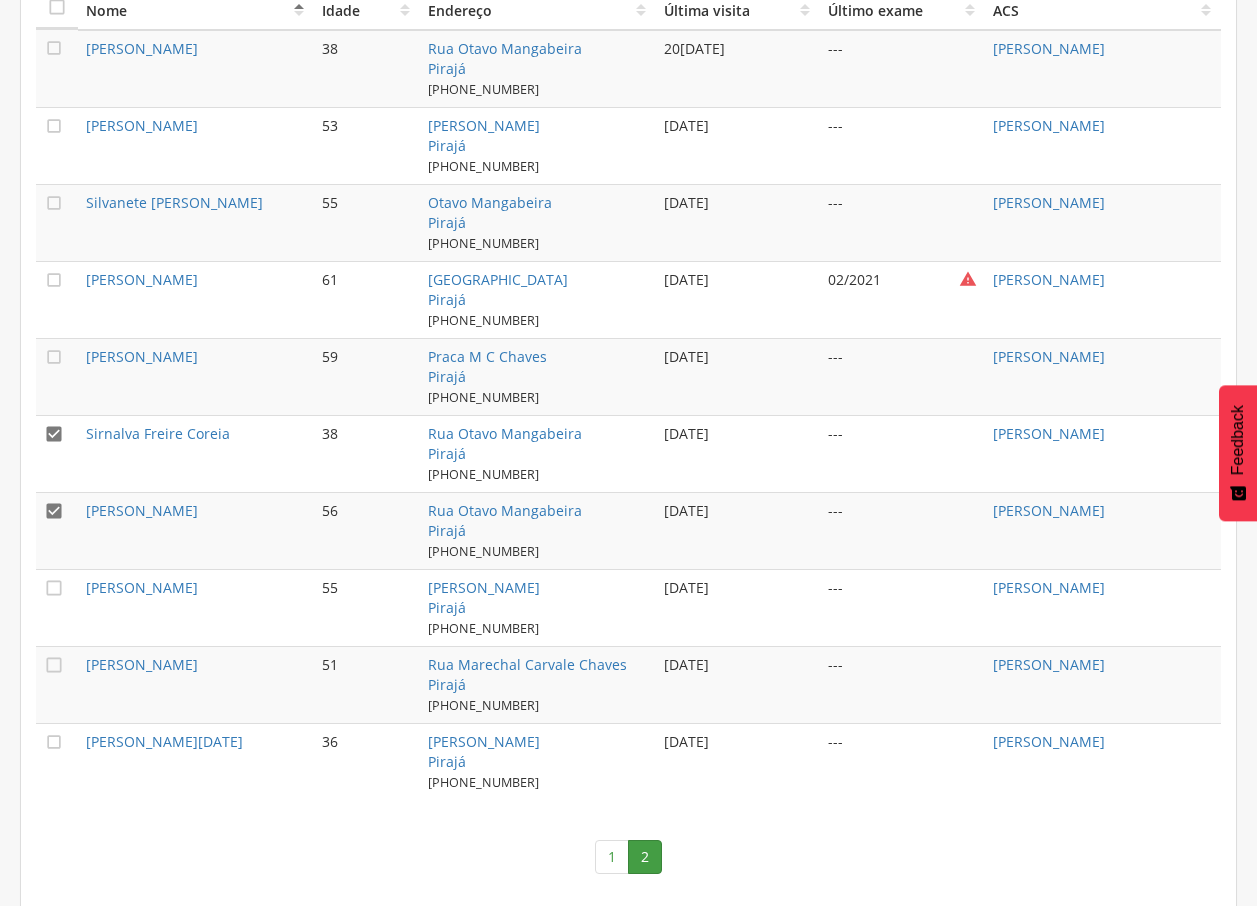 click on "" at bounding box center [57, 530] 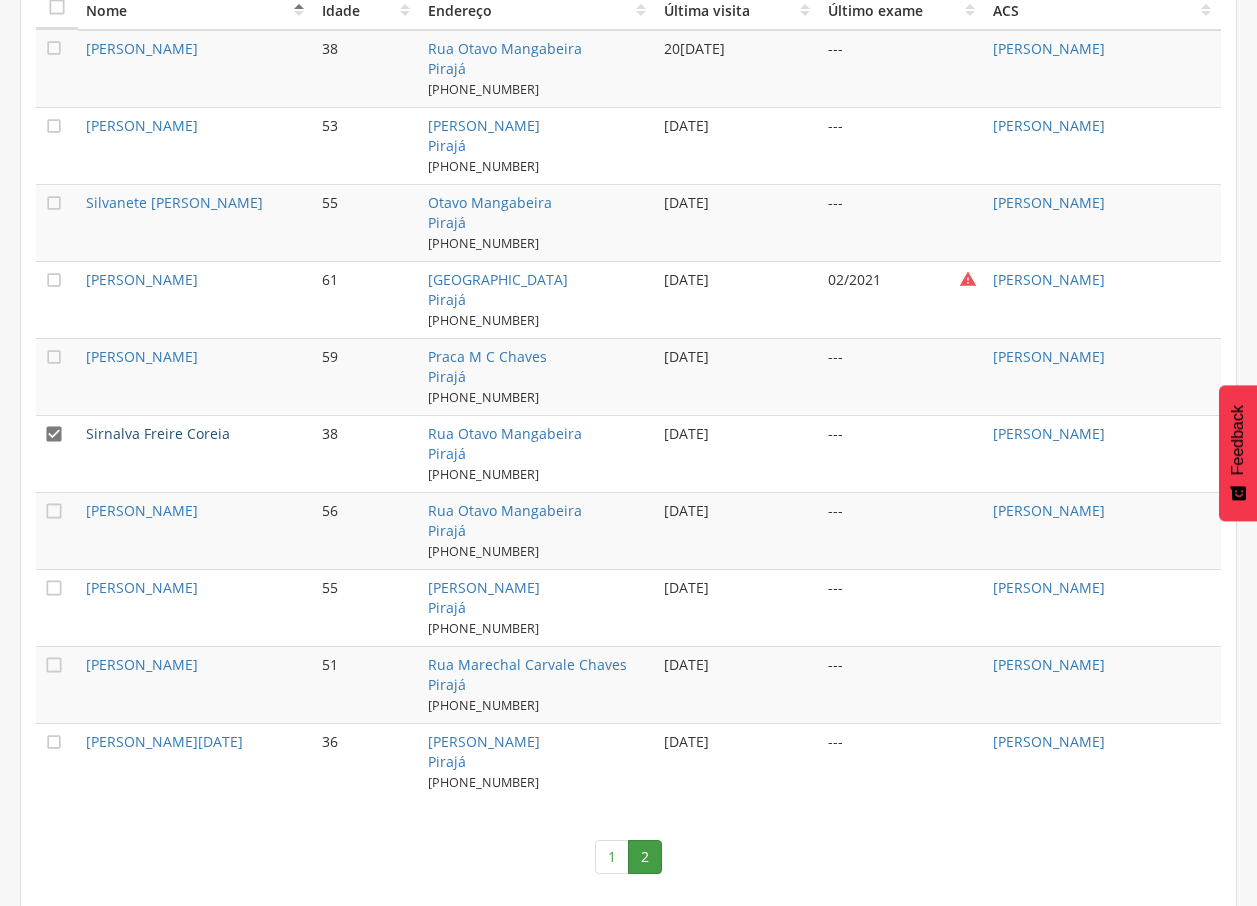 click on "Sirnalva Freire Coreia" at bounding box center [158, 433] 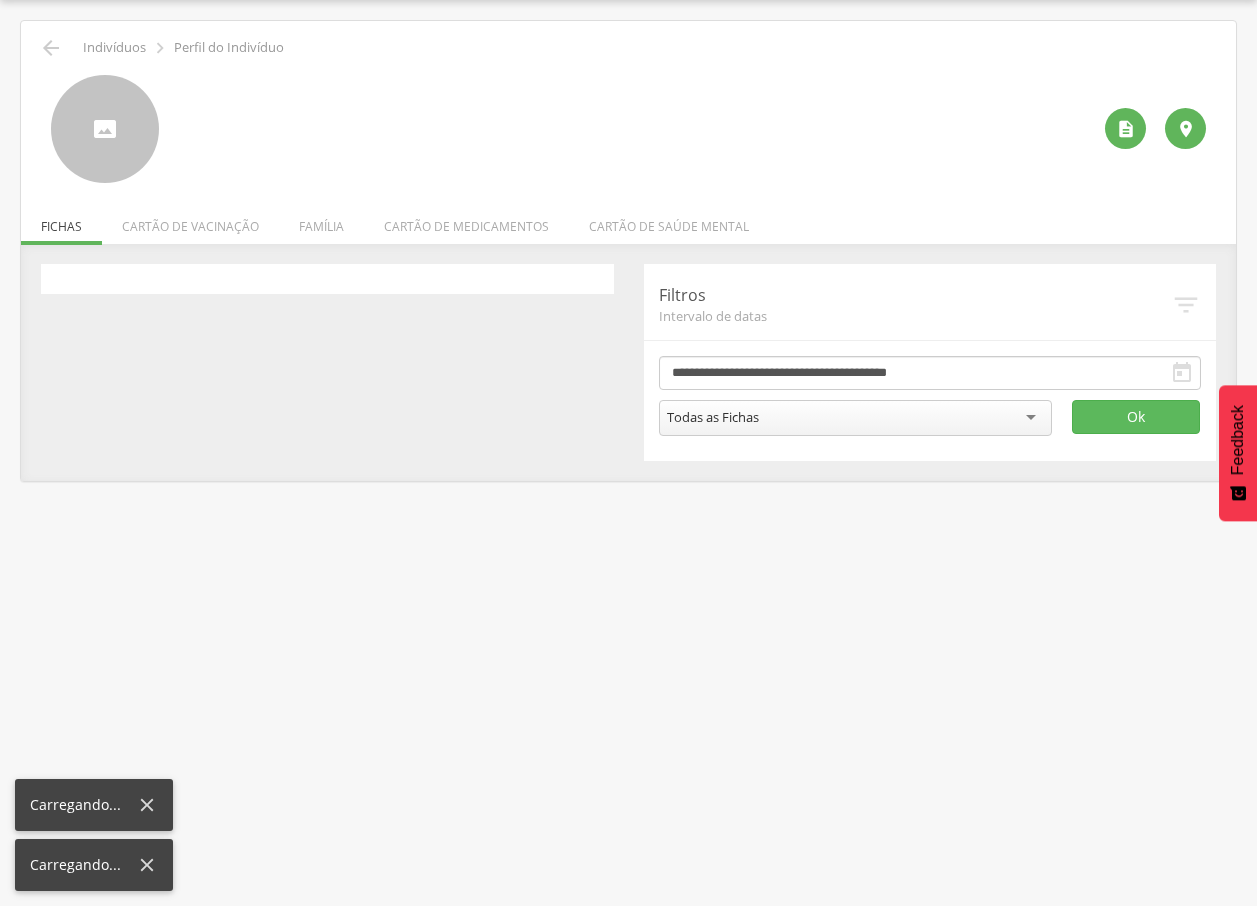 scroll, scrollTop: 60, scrollLeft: 0, axis: vertical 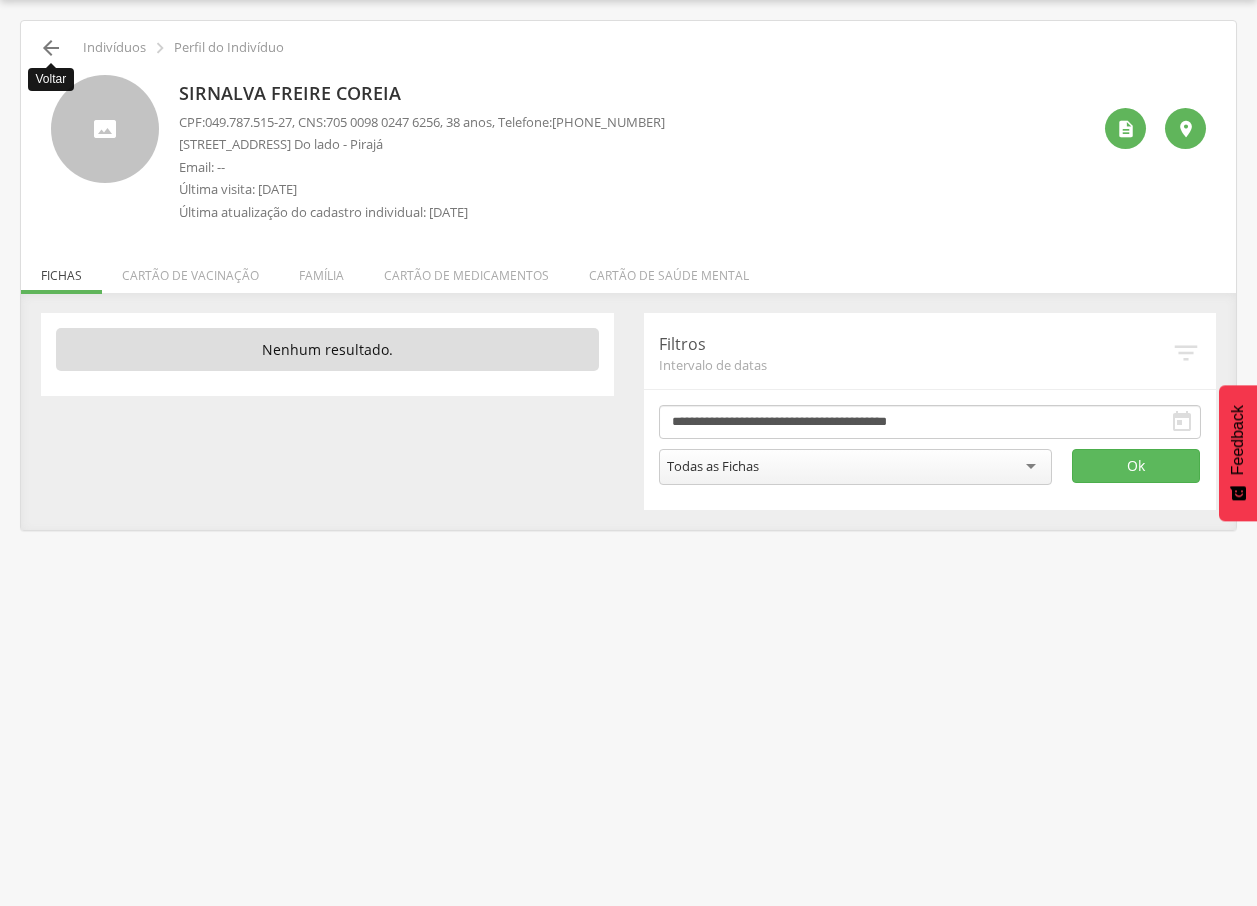 click on "" at bounding box center [51, 48] 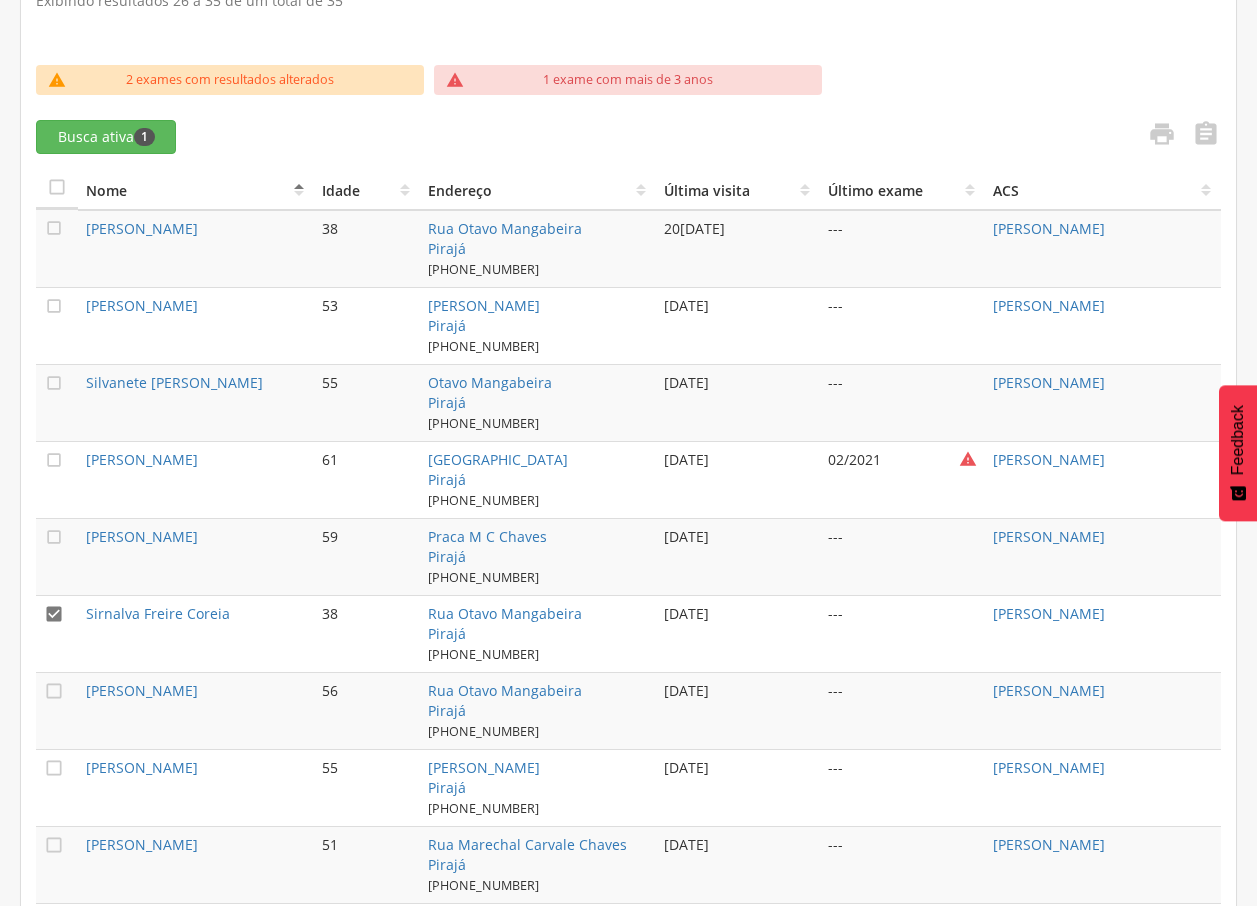 scroll, scrollTop: 798, scrollLeft: 0, axis: vertical 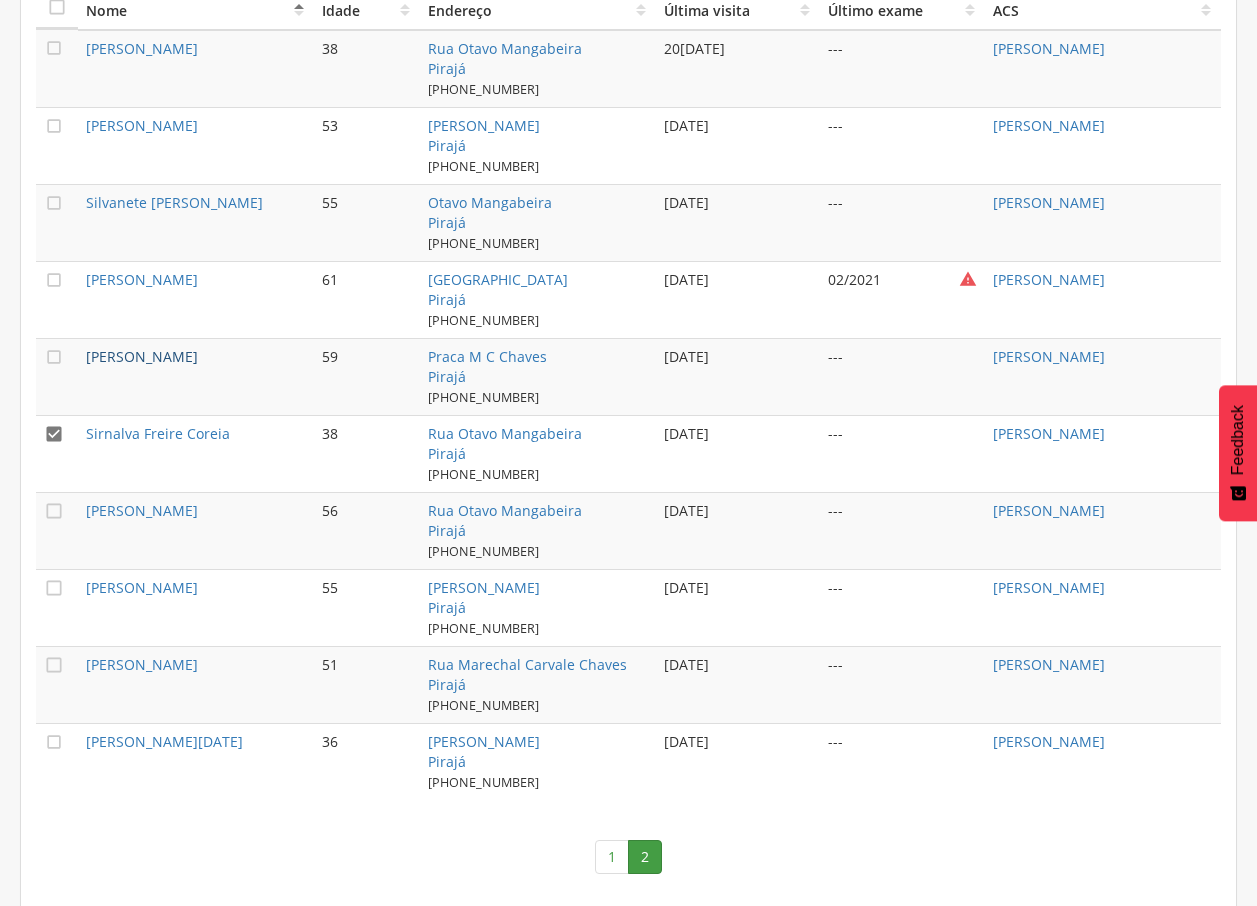click on "[PERSON_NAME]" at bounding box center [142, 356] 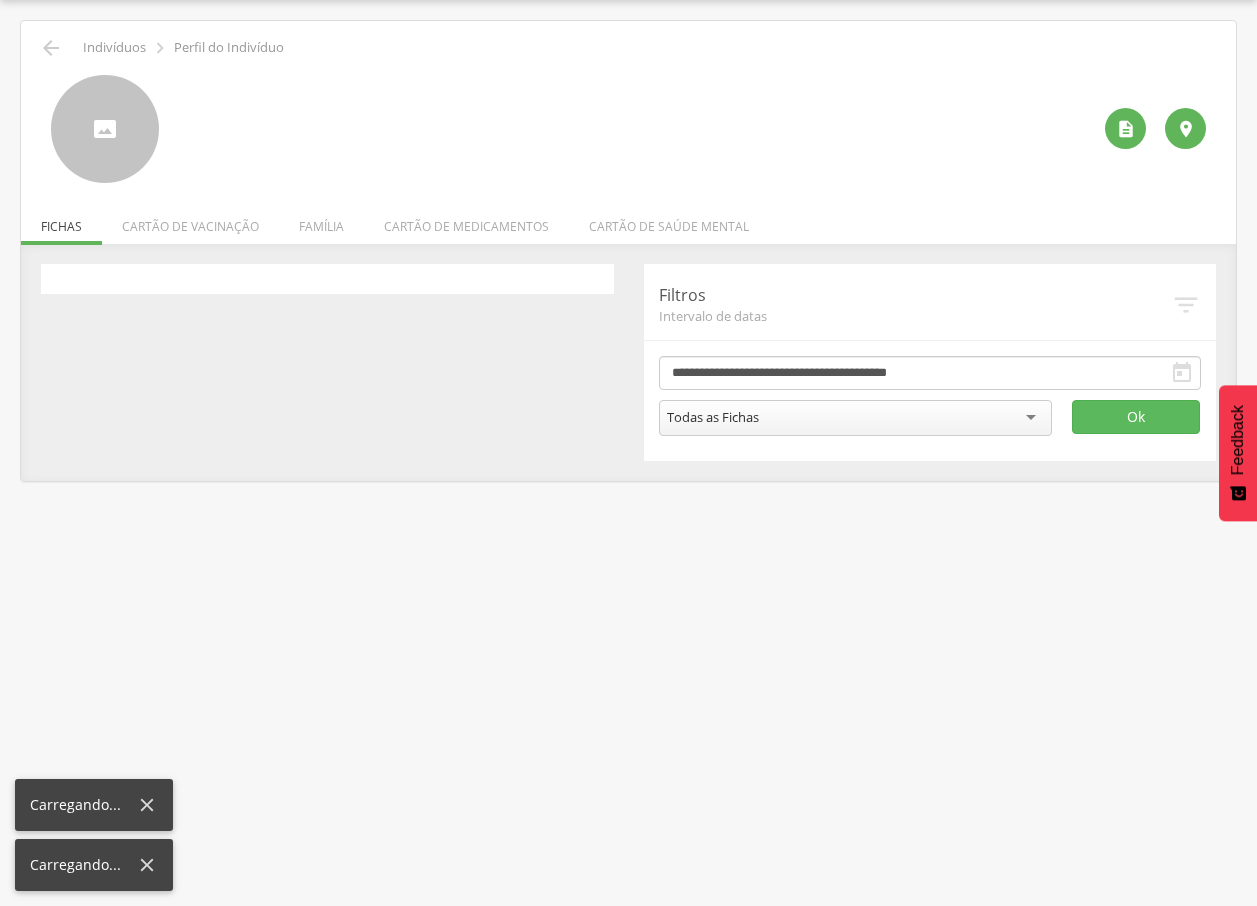 scroll, scrollTop: 60, scrollLeft: 0, axis: vertical 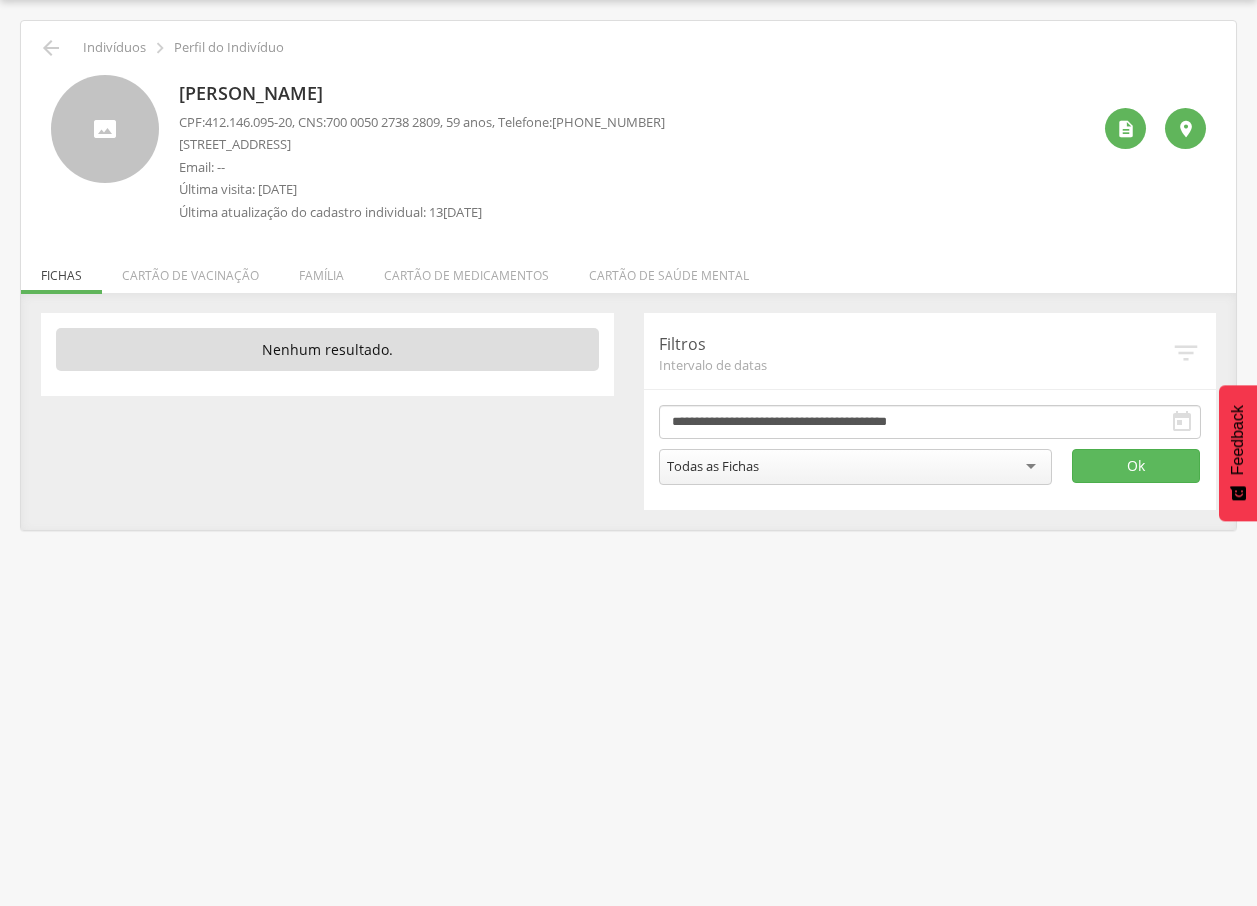 drag, startPoint x: 187, startPoint y: 91, endPoint x: 444, endPoint y: 88, distance: 257.01752 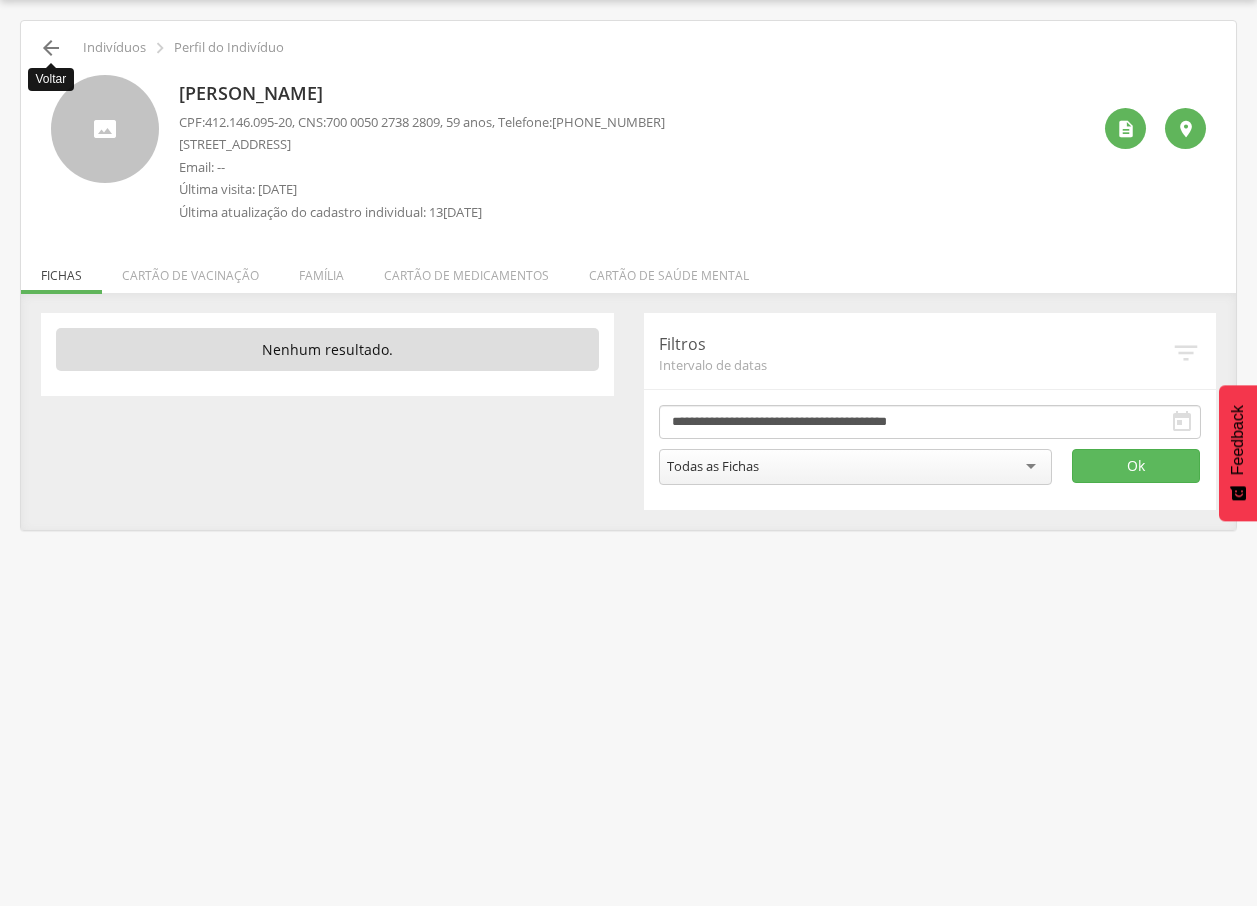 click on "" at bounding box center (51, 48) 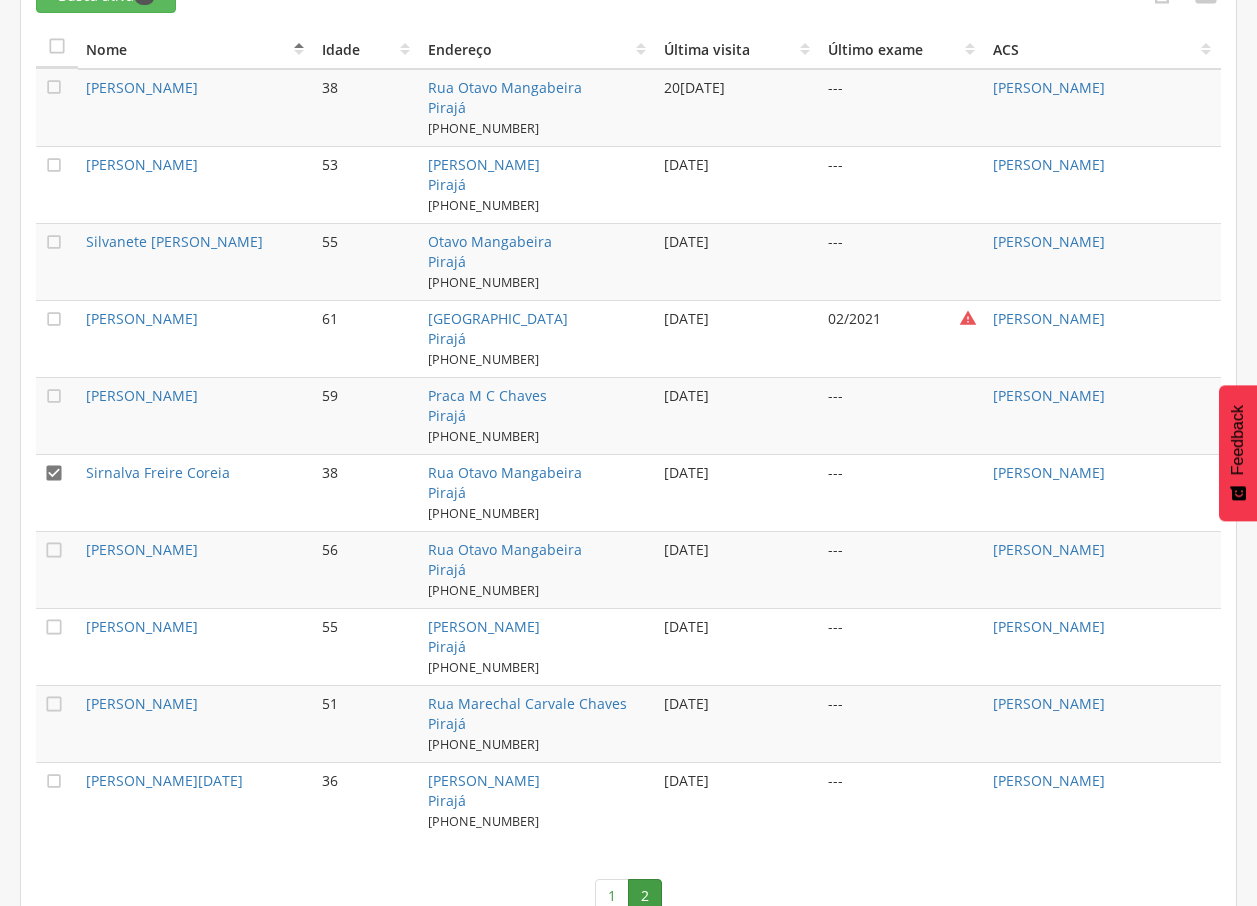 scroll, scrollTop: 798, scrollLeft: 0, axis: vertical 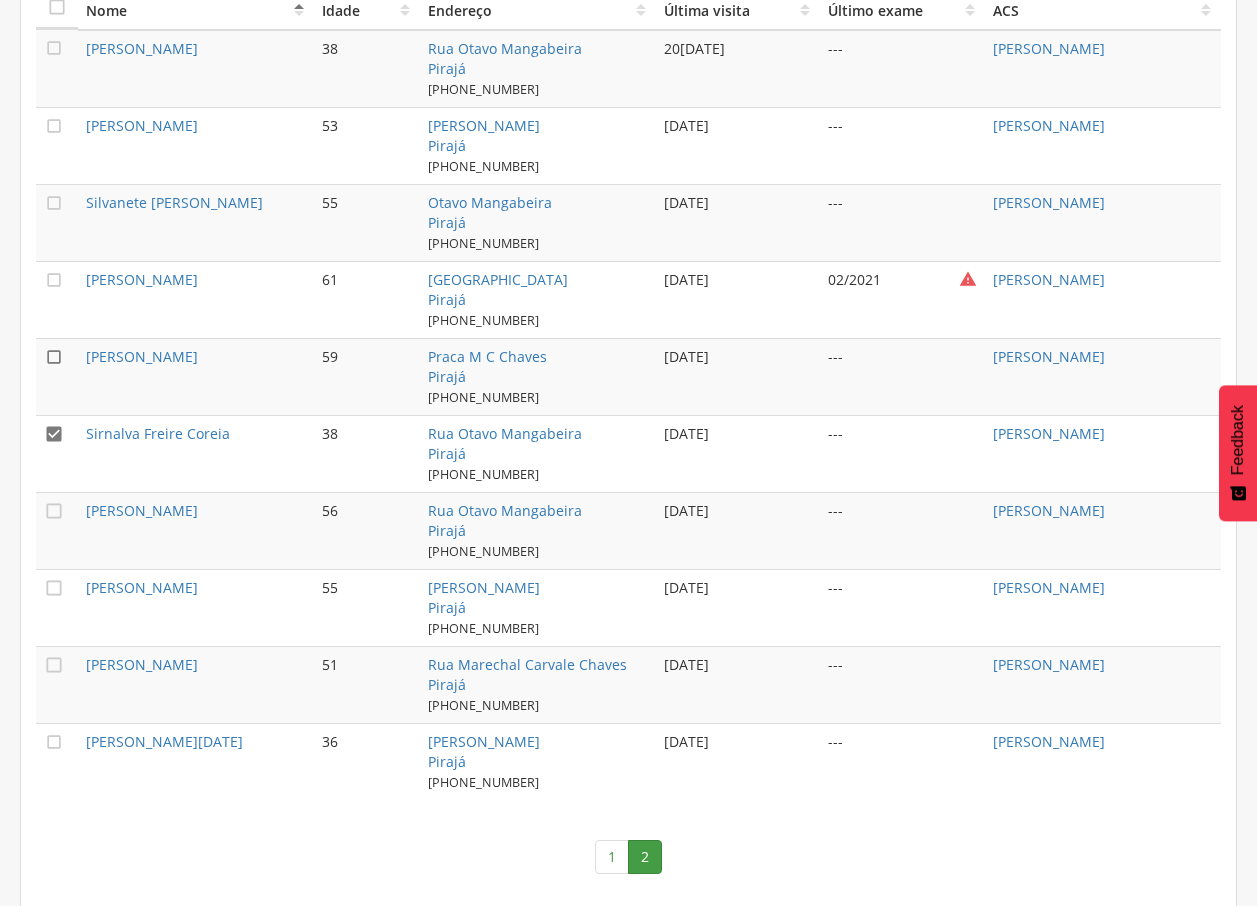 click on "" at bounding box center [54, 357] 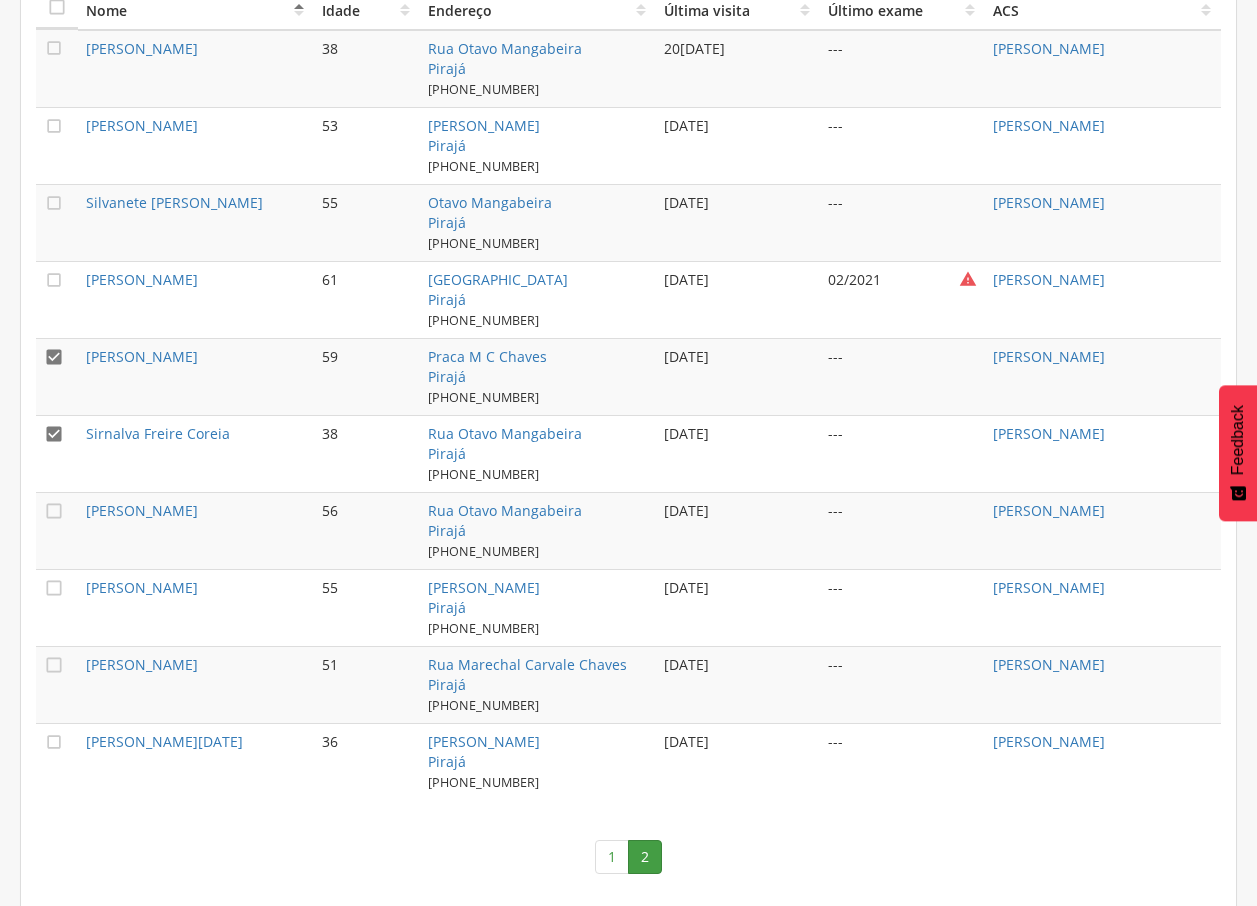click on "" at bounding box center (54, 434) 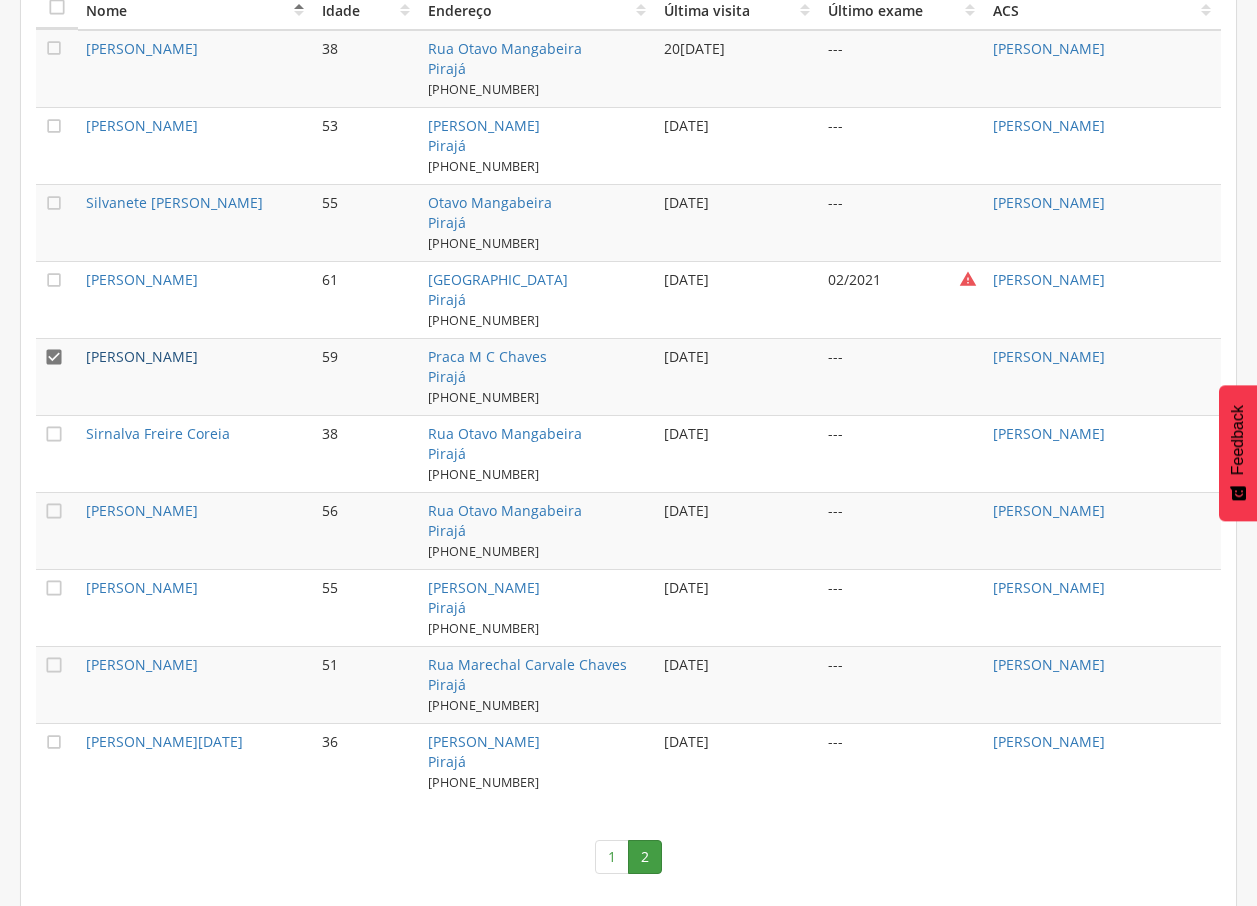 click on "[PERSON_NAME]" at bounding box center [142, 356] 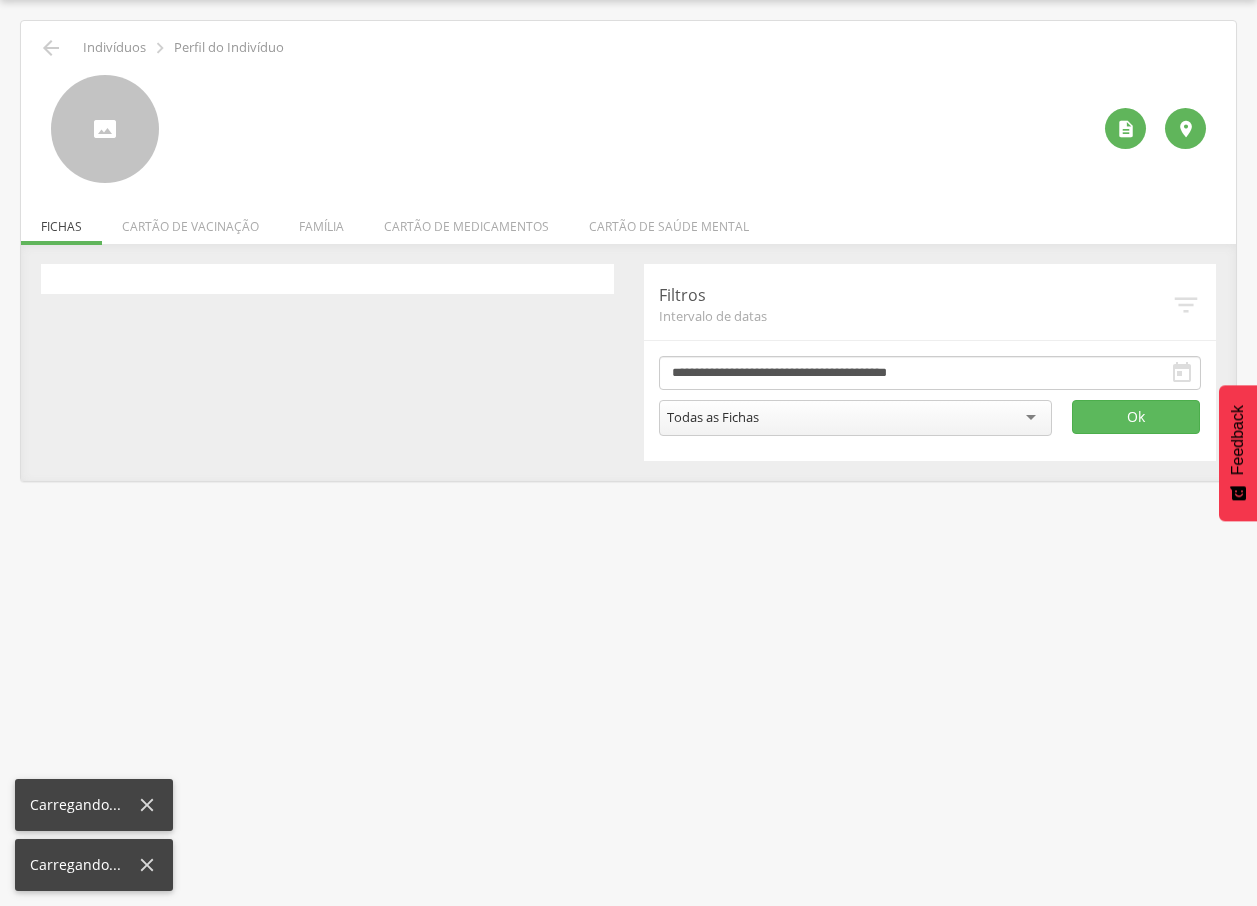 scroll, scrollTop: 60, scrollLeft: 0, axis: vertical 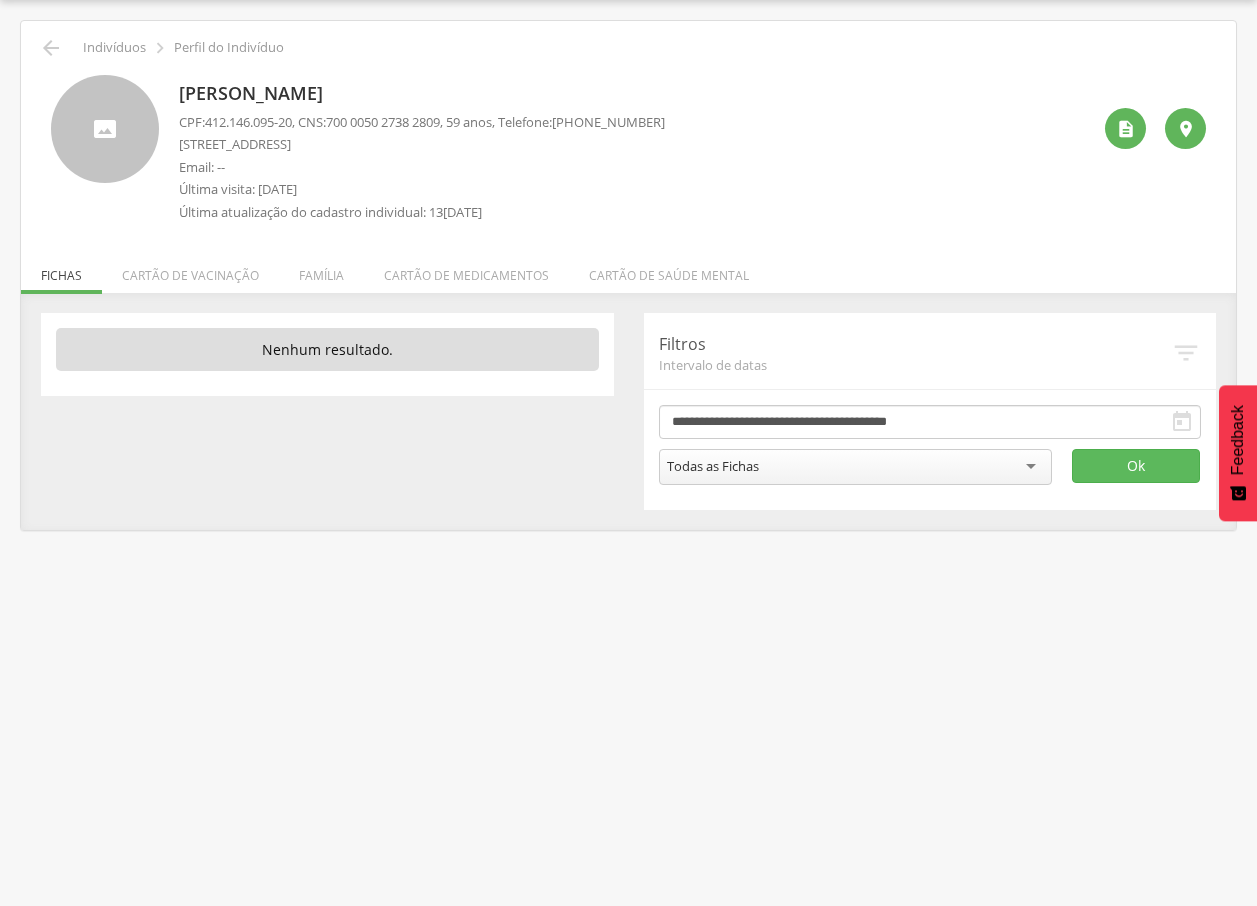 drag, startPoint x: 179, startPoint y: 99, endPoint x: 447, endPoint y: 93, distance: 268.06717 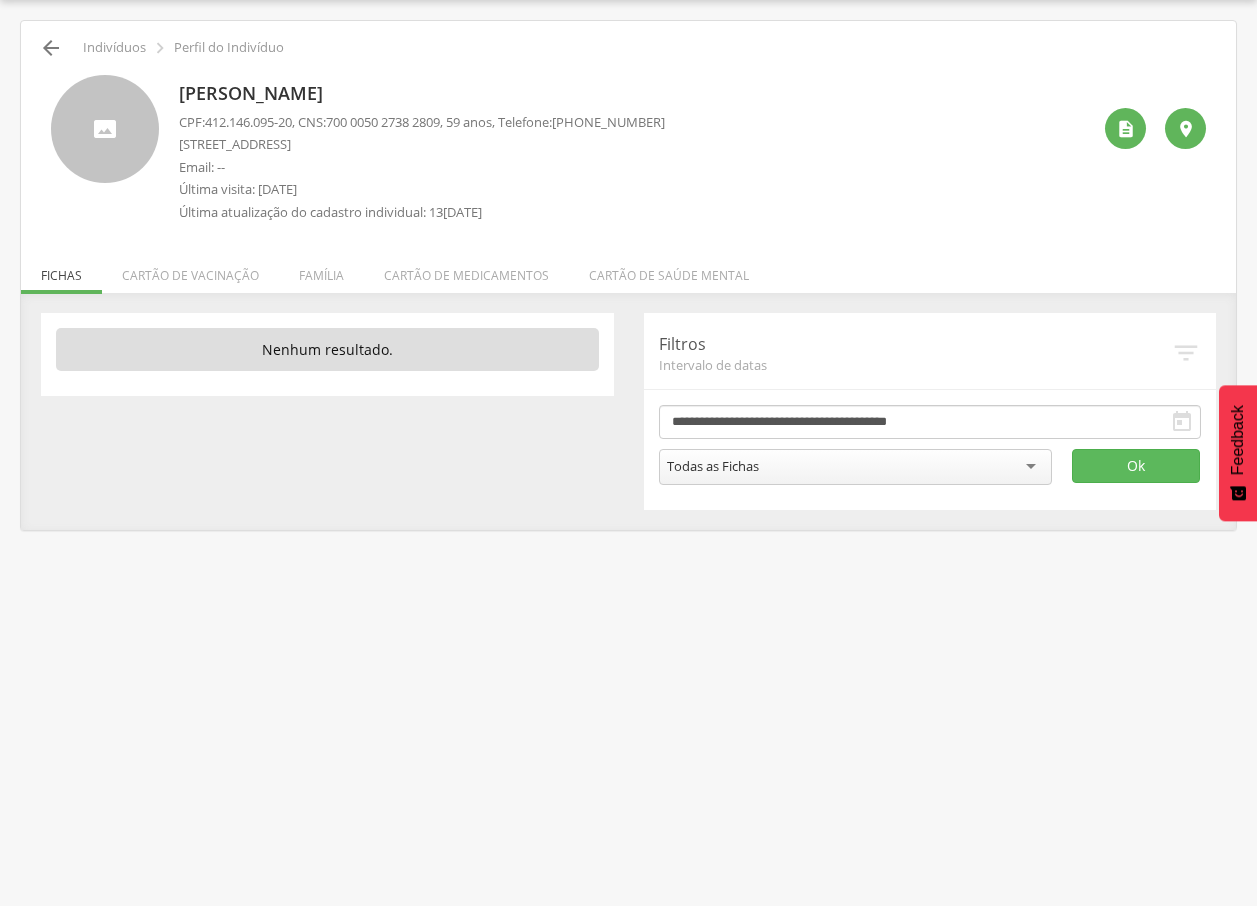 drag, startPoint x: 65, startPoint y: 44, endPoint x: 57, endPoint y: 51, distance: 10.630146 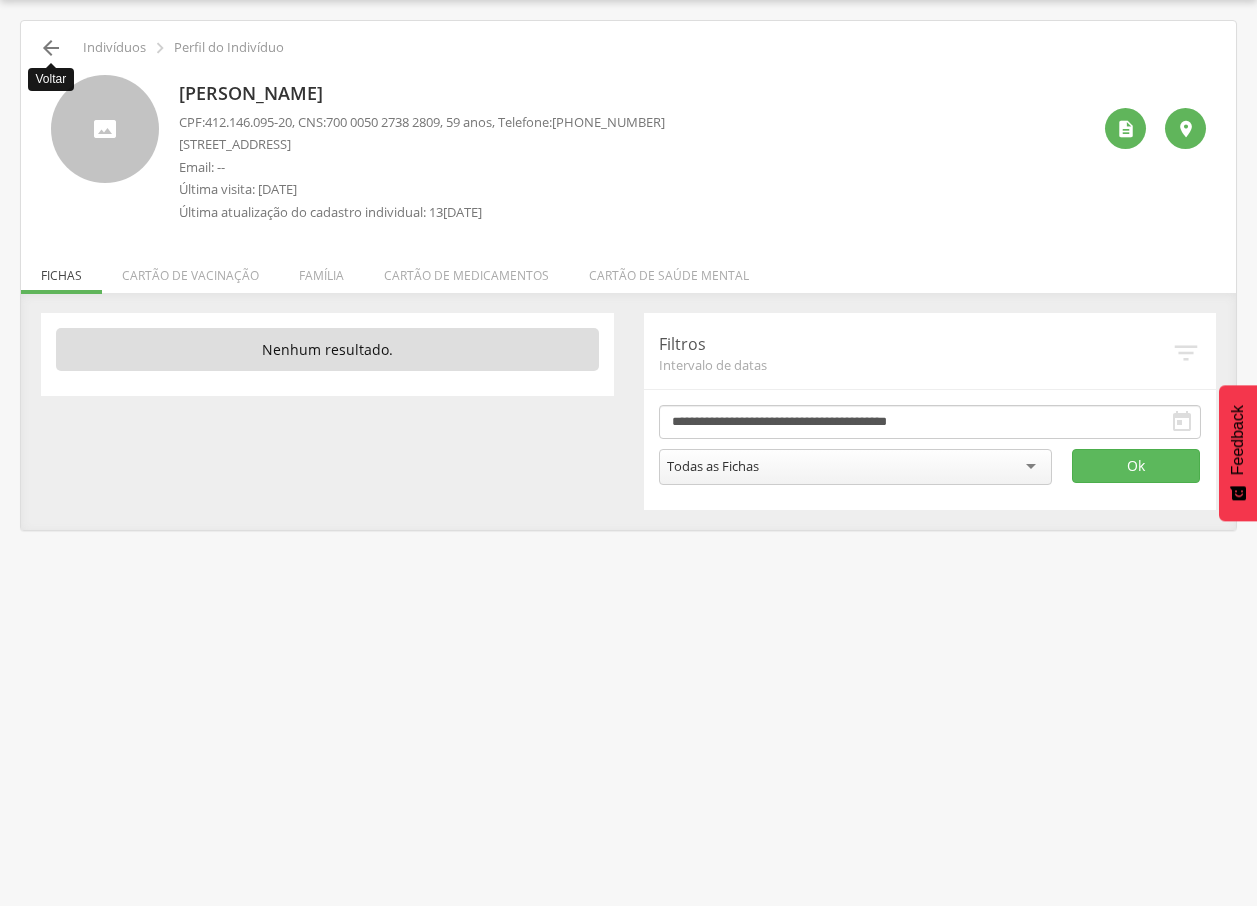 click on "" at bounding box center (51, 48) 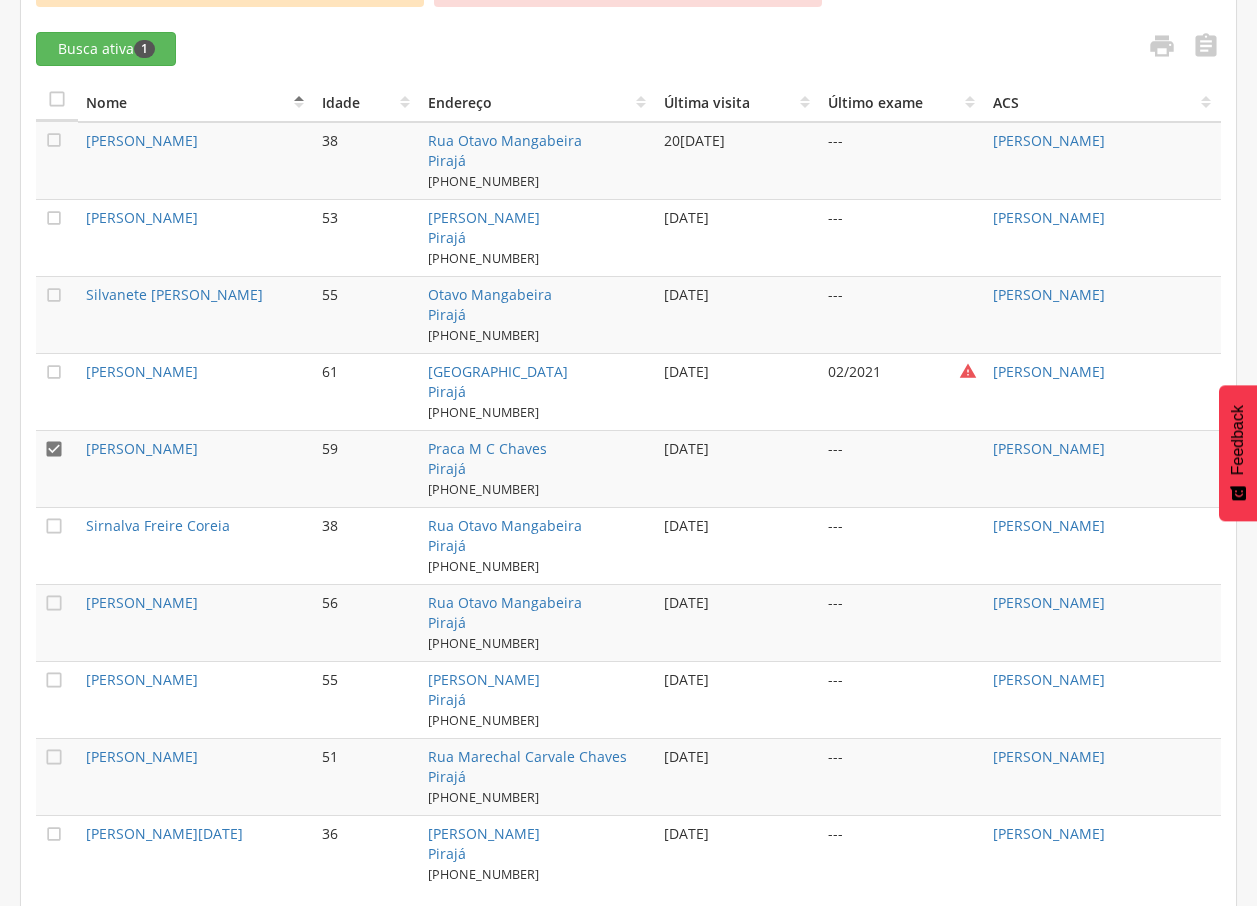 scroll, scrollTop: 798, scrollLeft: 0, axis: vertical 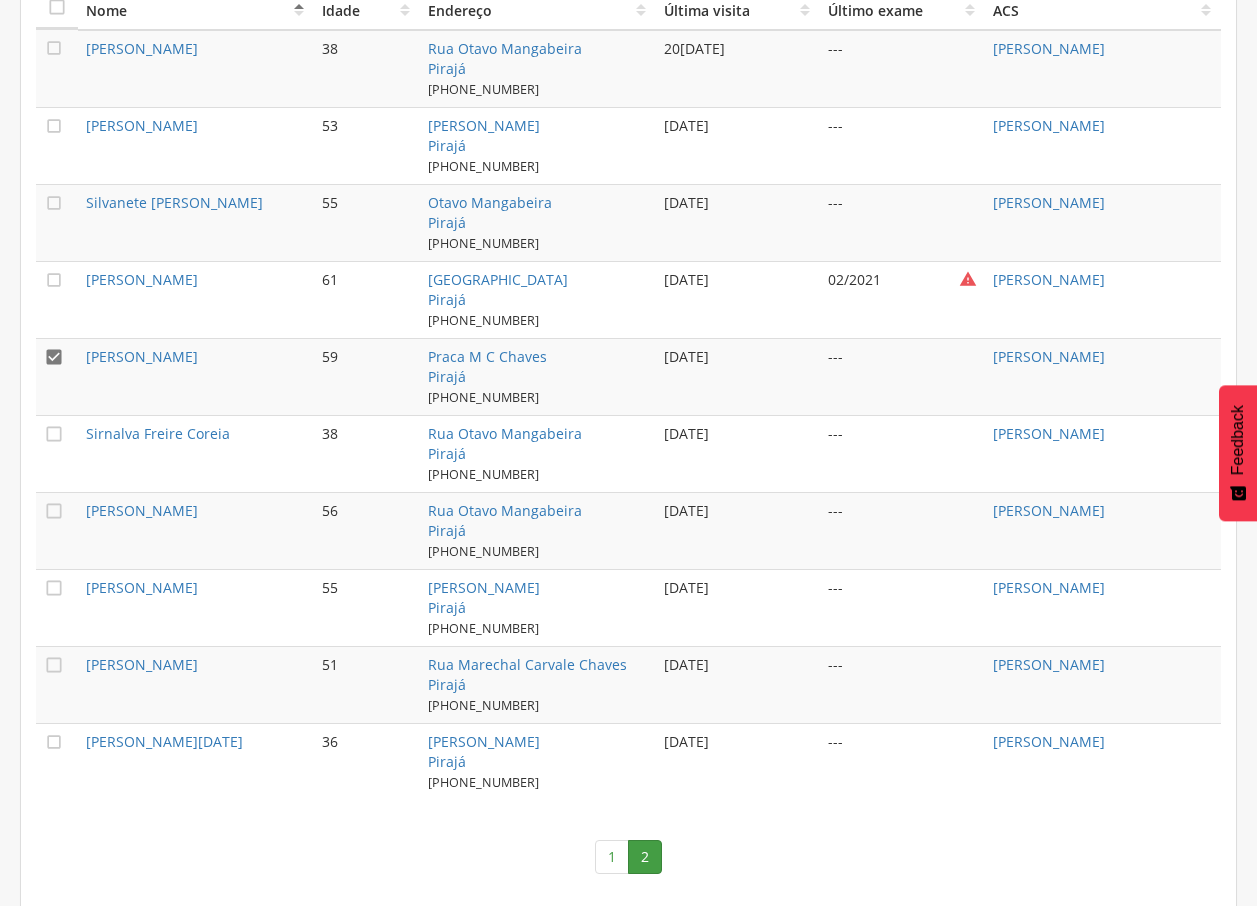 click on "" at bounding box center [54, 357] 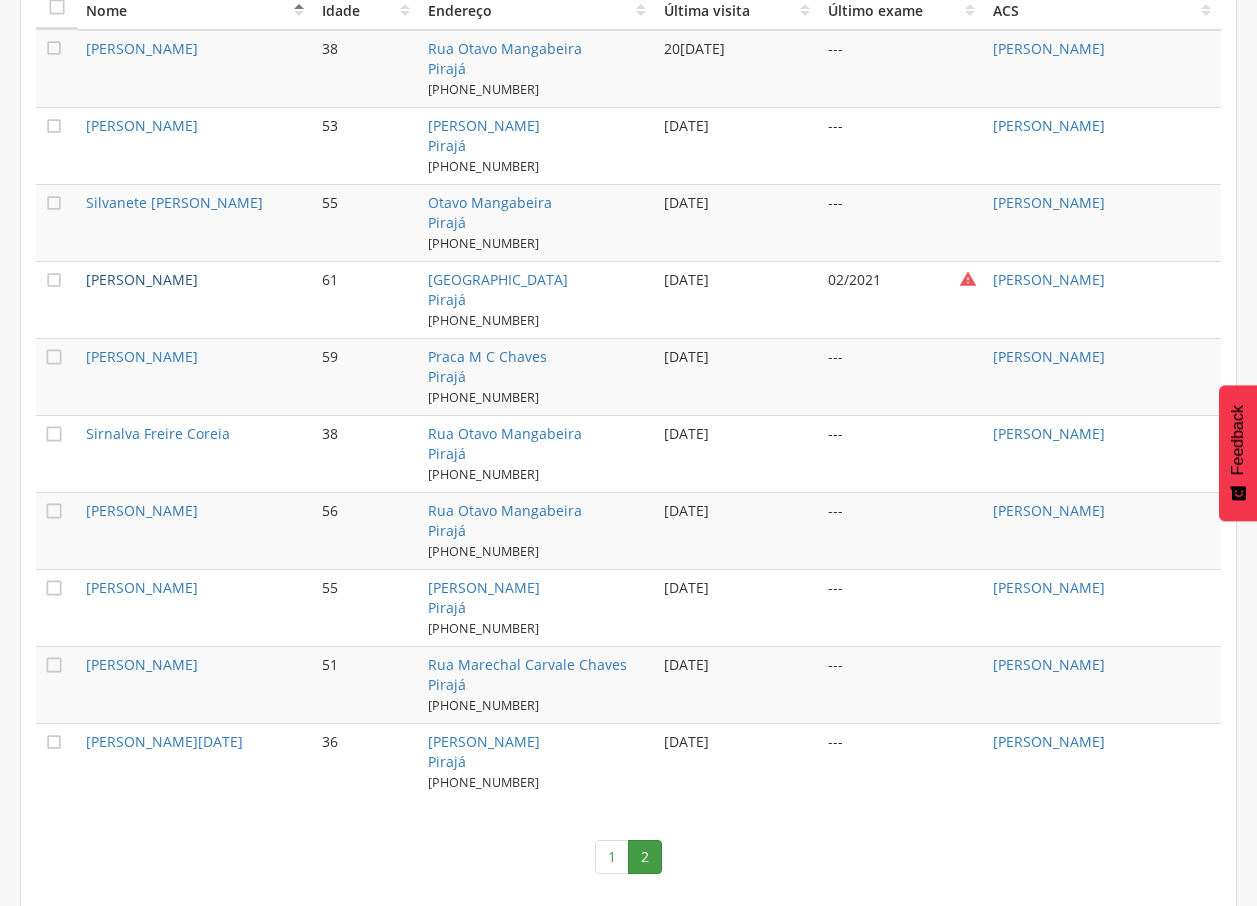 click on "[PERSON_NAME]" at bounding box center [142, 279] 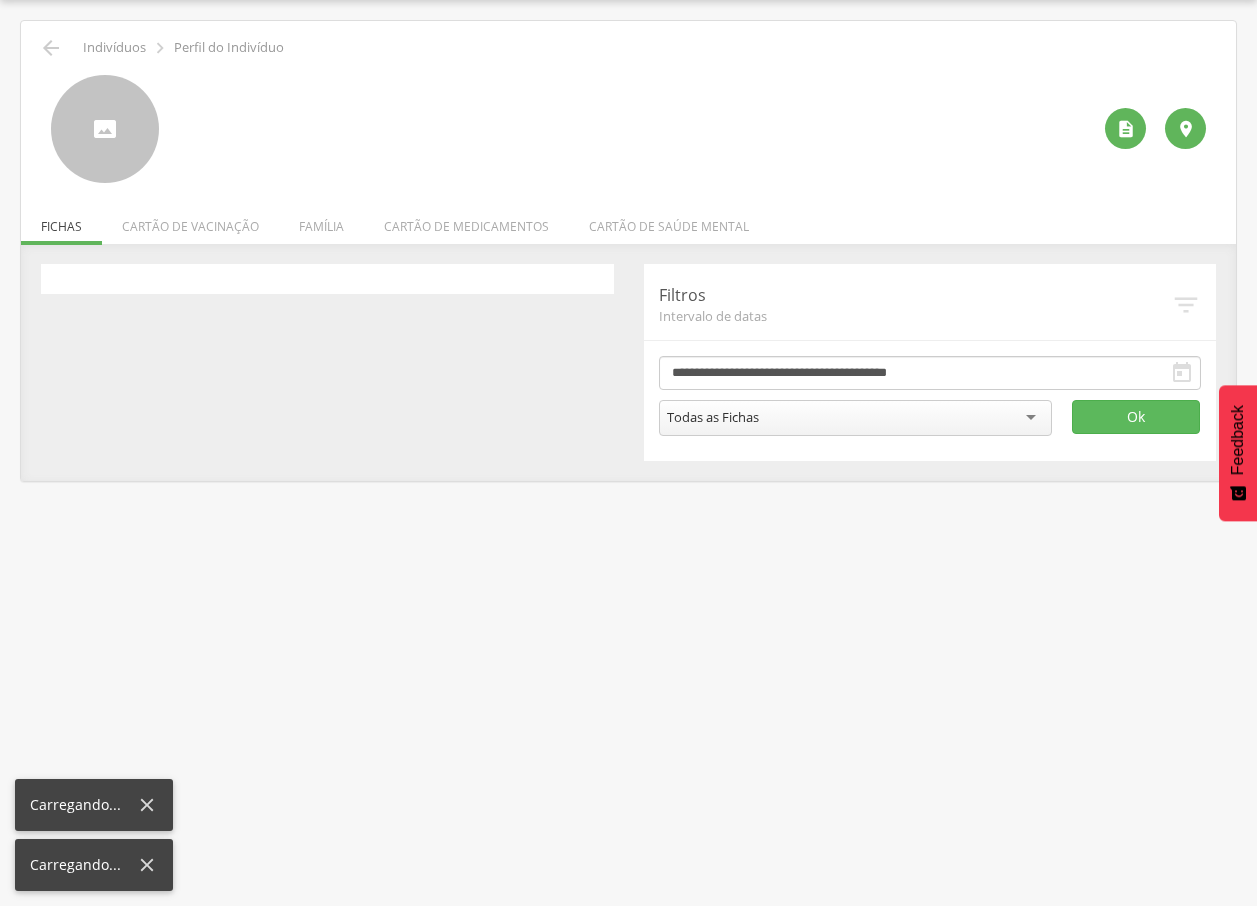 scroll, scrollTop: 60, scrollLeft: 0, axis: vertical 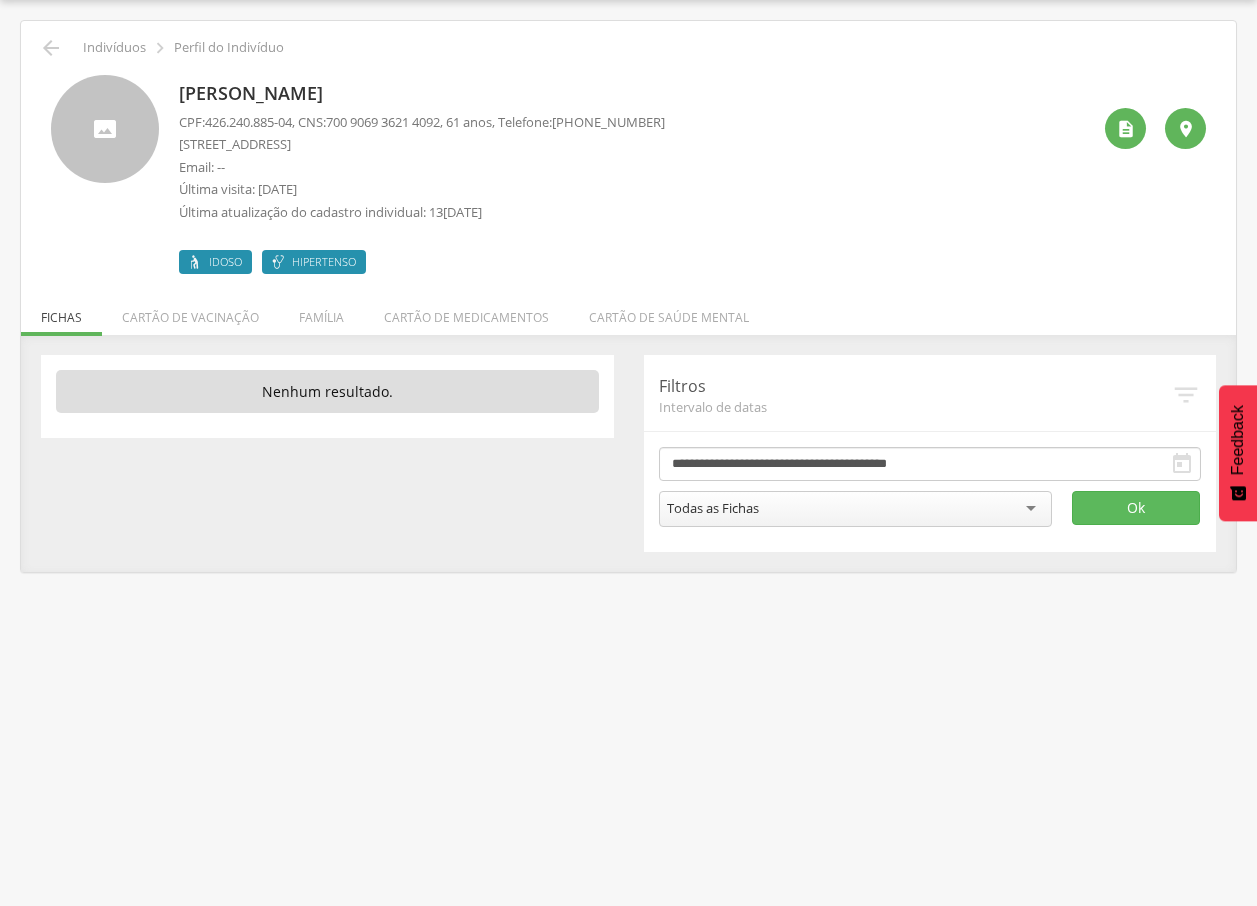 drag, startPoint x: 180, startPoint y: 98, endPoint x: 499, endPoint y: 87, distance: 319.1896 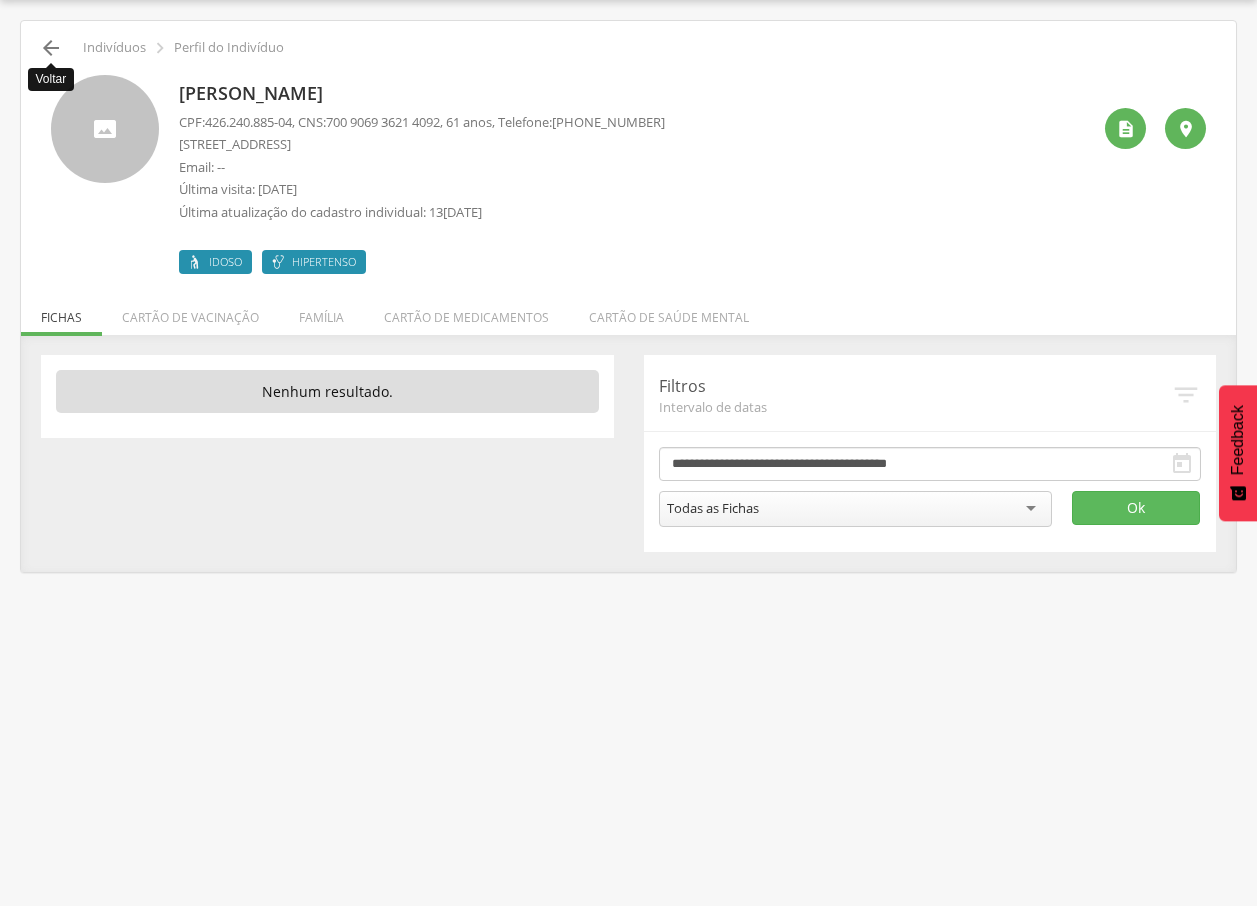 click on "" at bounding box center (51, 48) 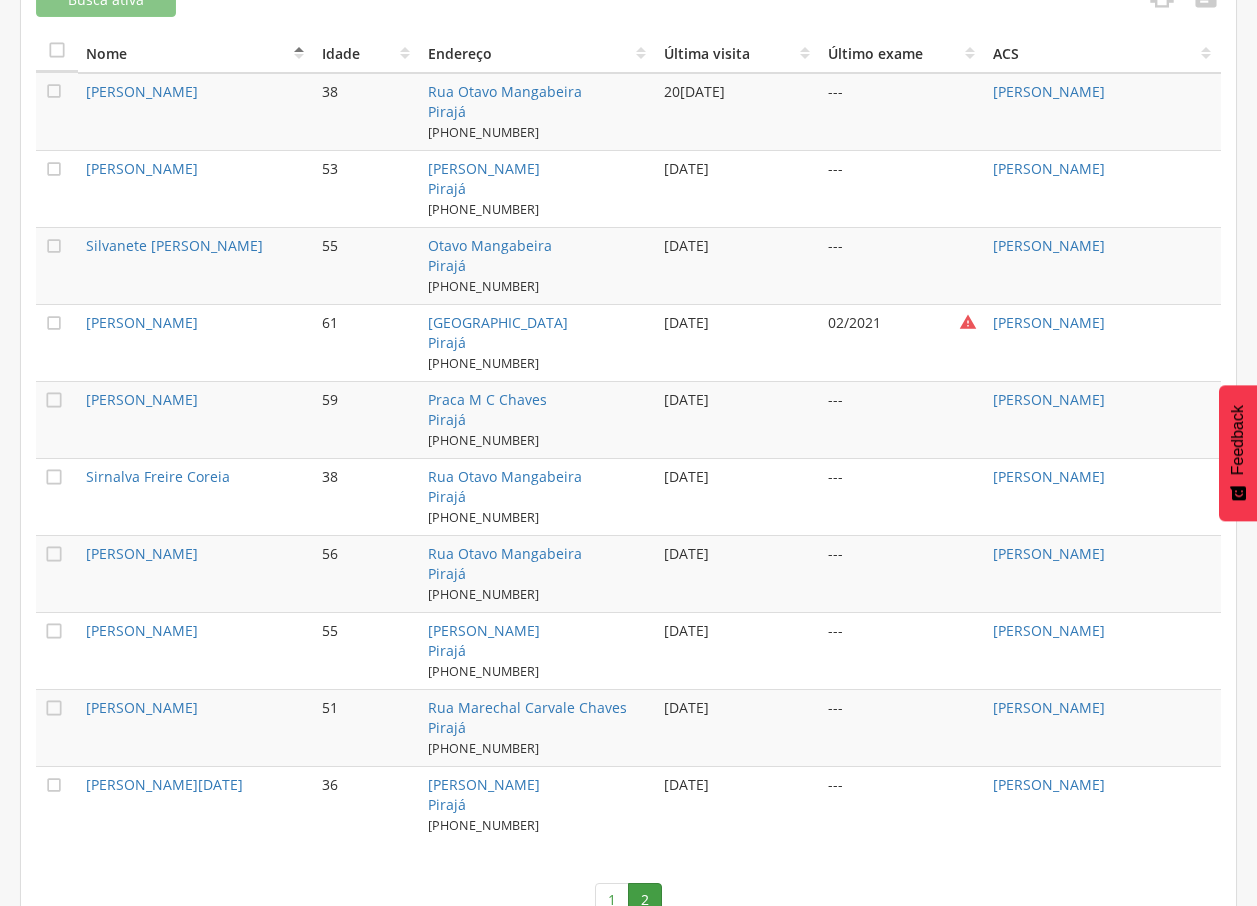 scroll, scrollTop: 769, scrollLeft: 0, axis: vertical 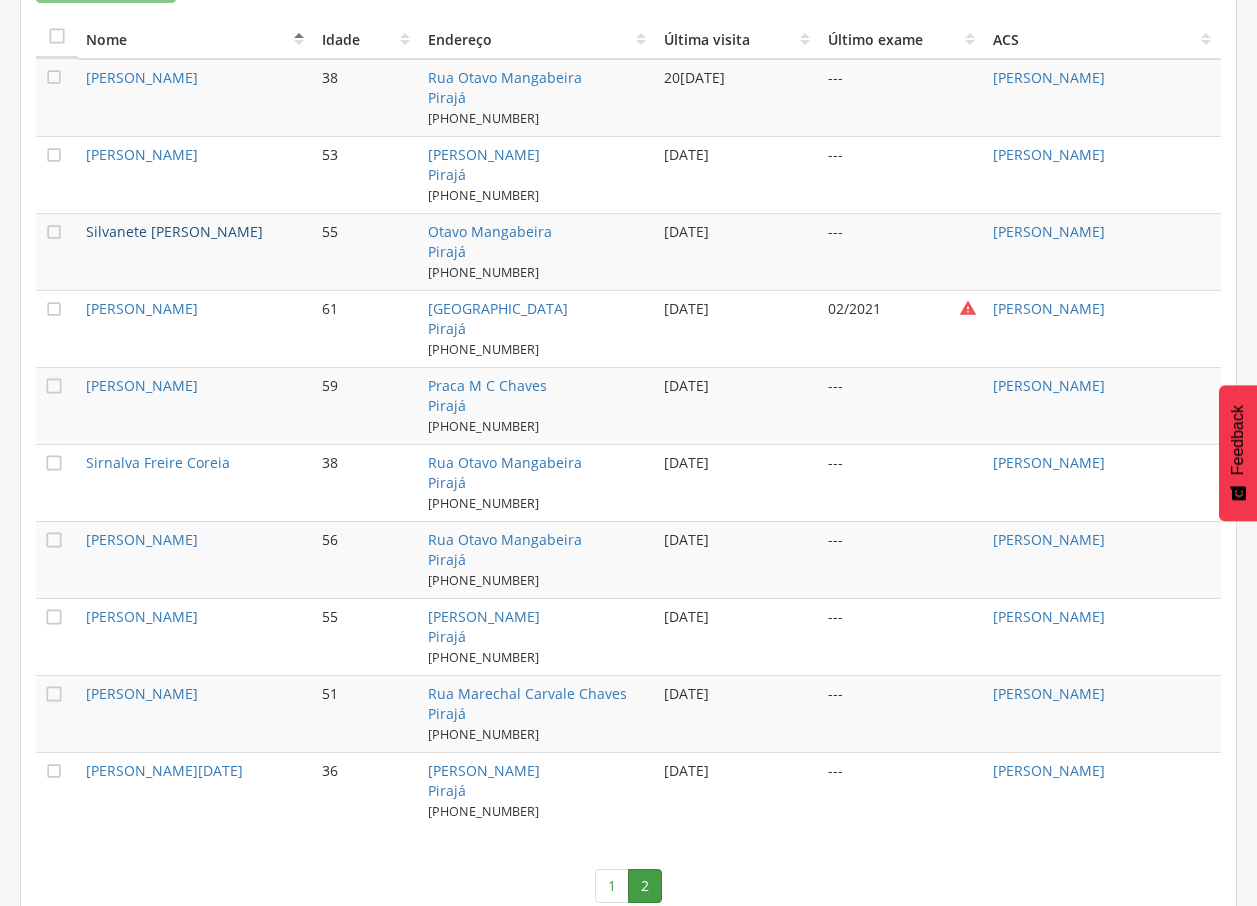 click on "Silvanete [PERSON_NAME]" at bounding box center (174, 231) 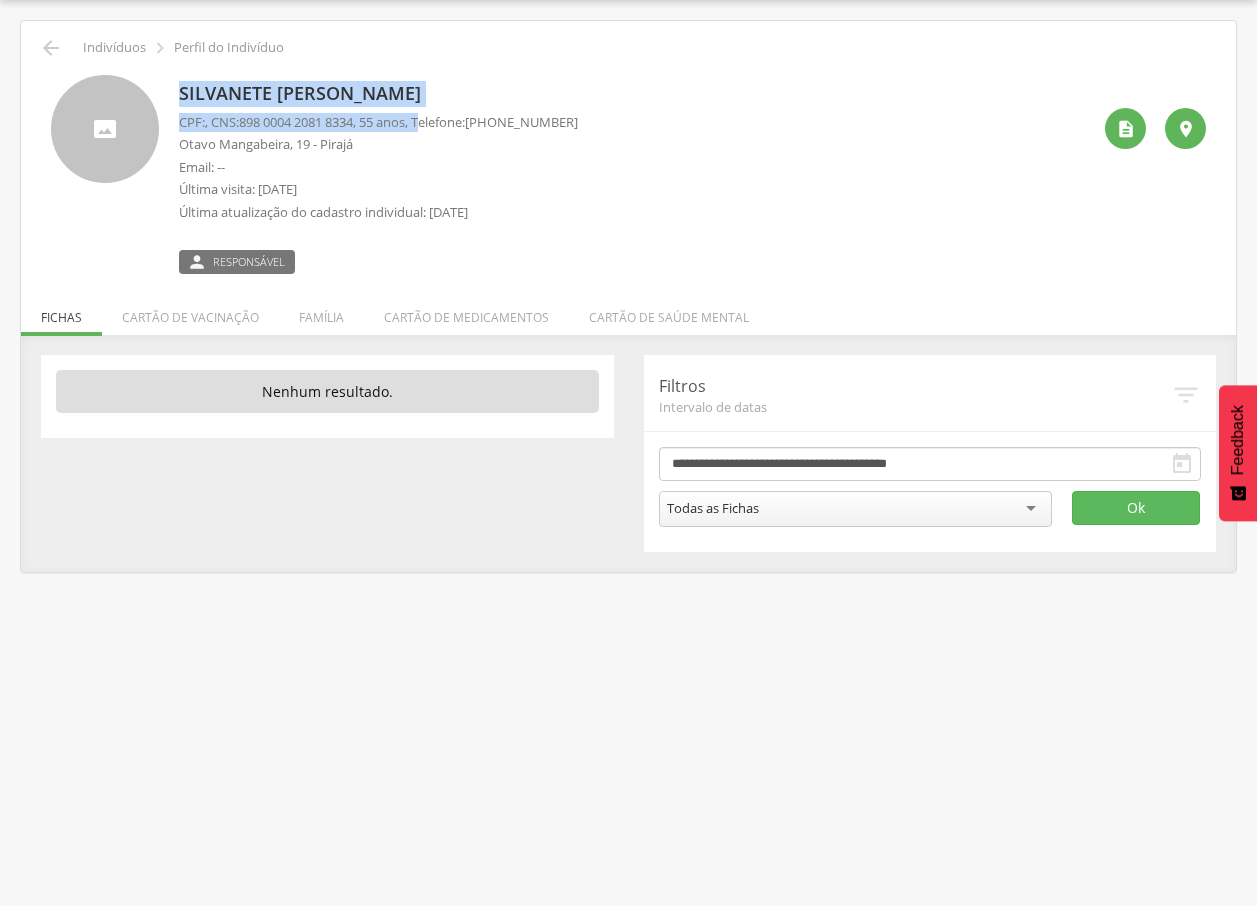 drag, startPoint x: 175, startPoint y: 97, endPoint x: 434, endPoint y: 112, distance: 259.434 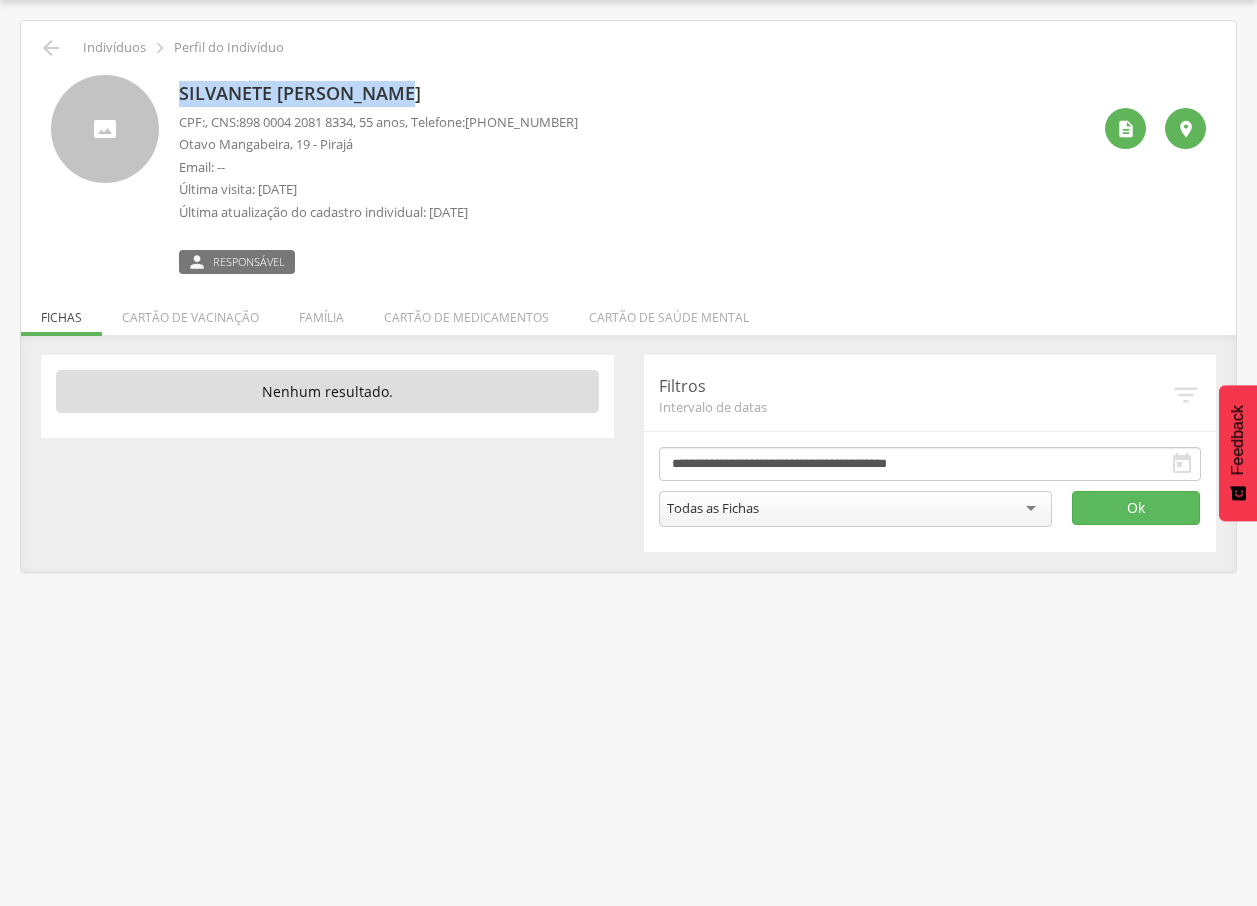 drag, startPoint x: 179, startPoint y: 81, endPoint x: 406, endPoint y: 104, distance: 228.16222 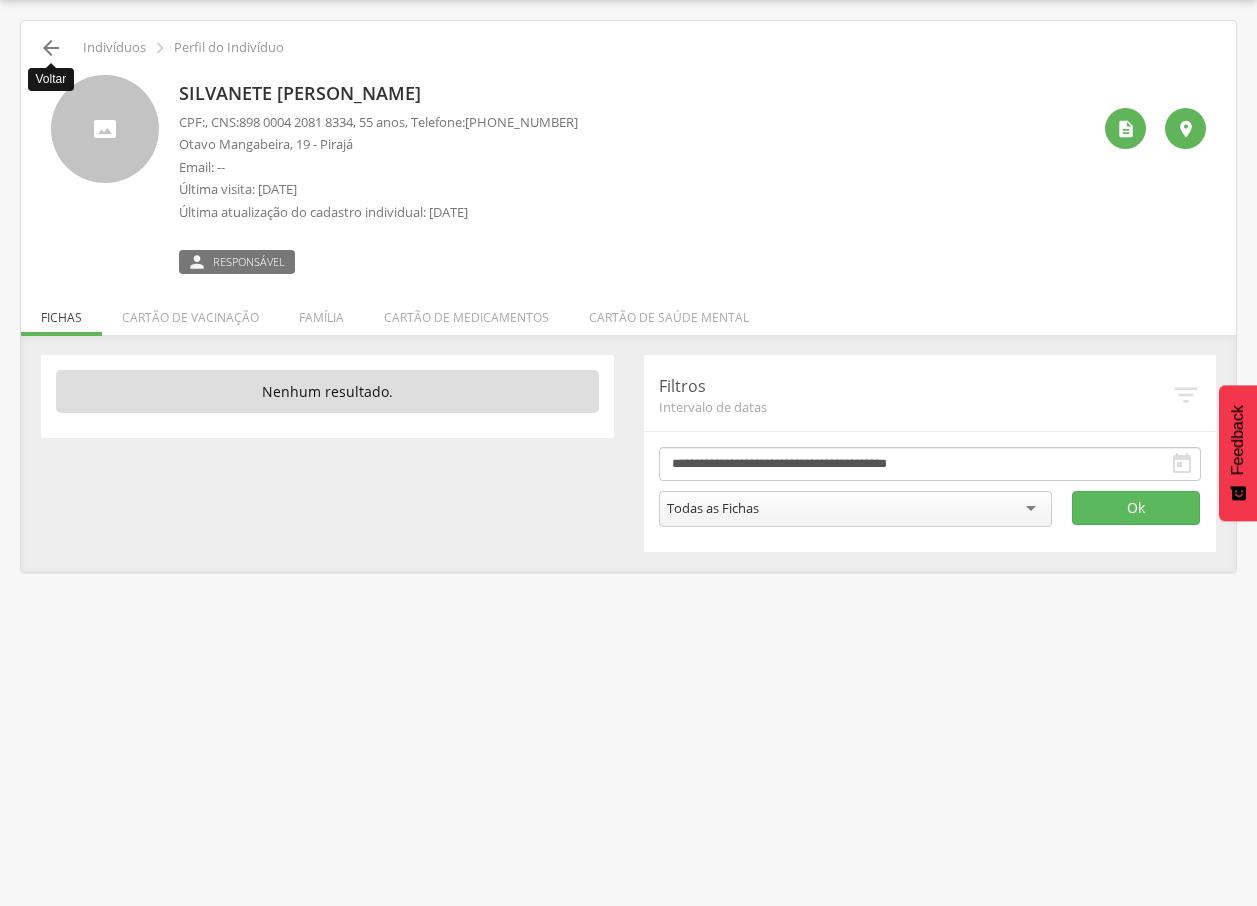 click on "" at bounding box center (51, 48) 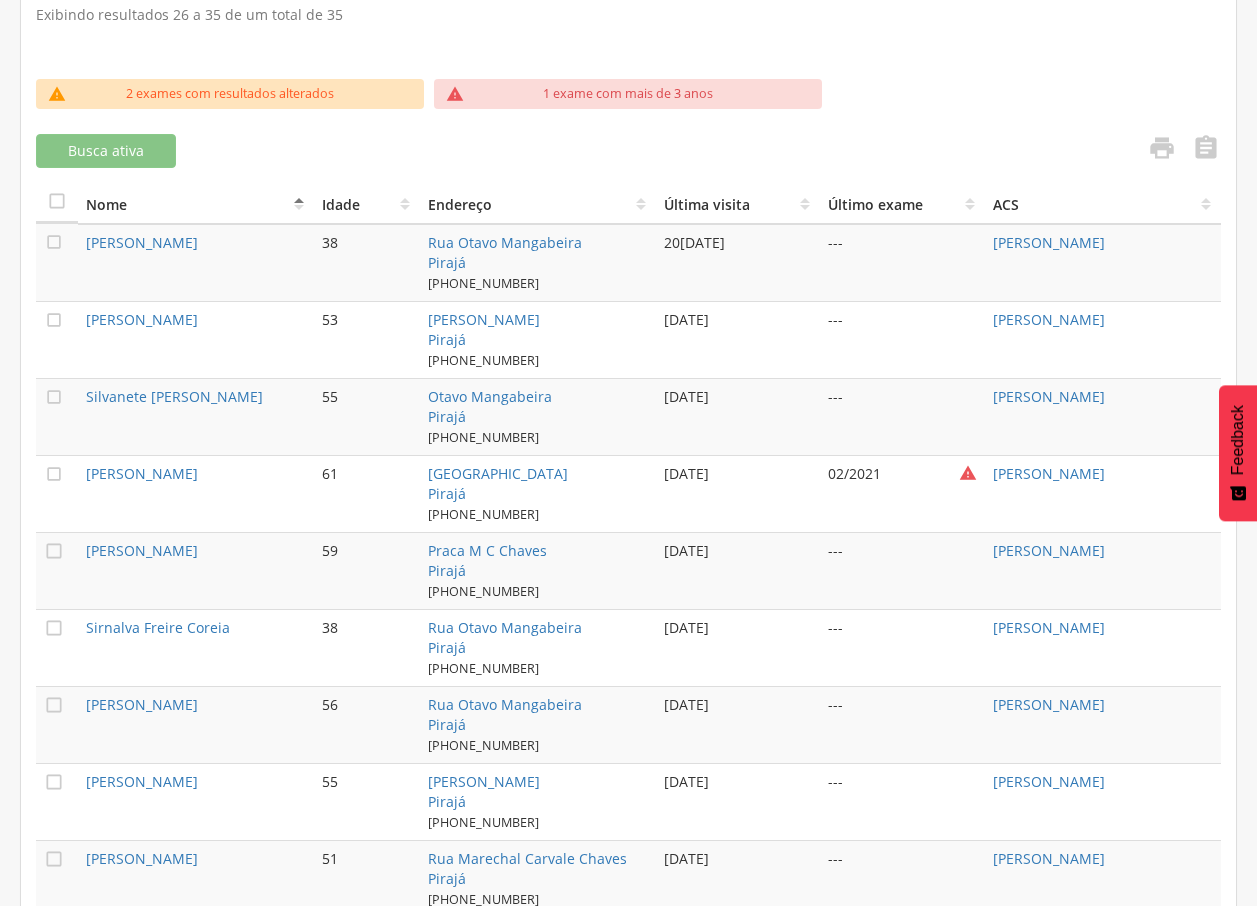 scroll, scrollTop: 678, scrollLeft: 0, axis: vertical 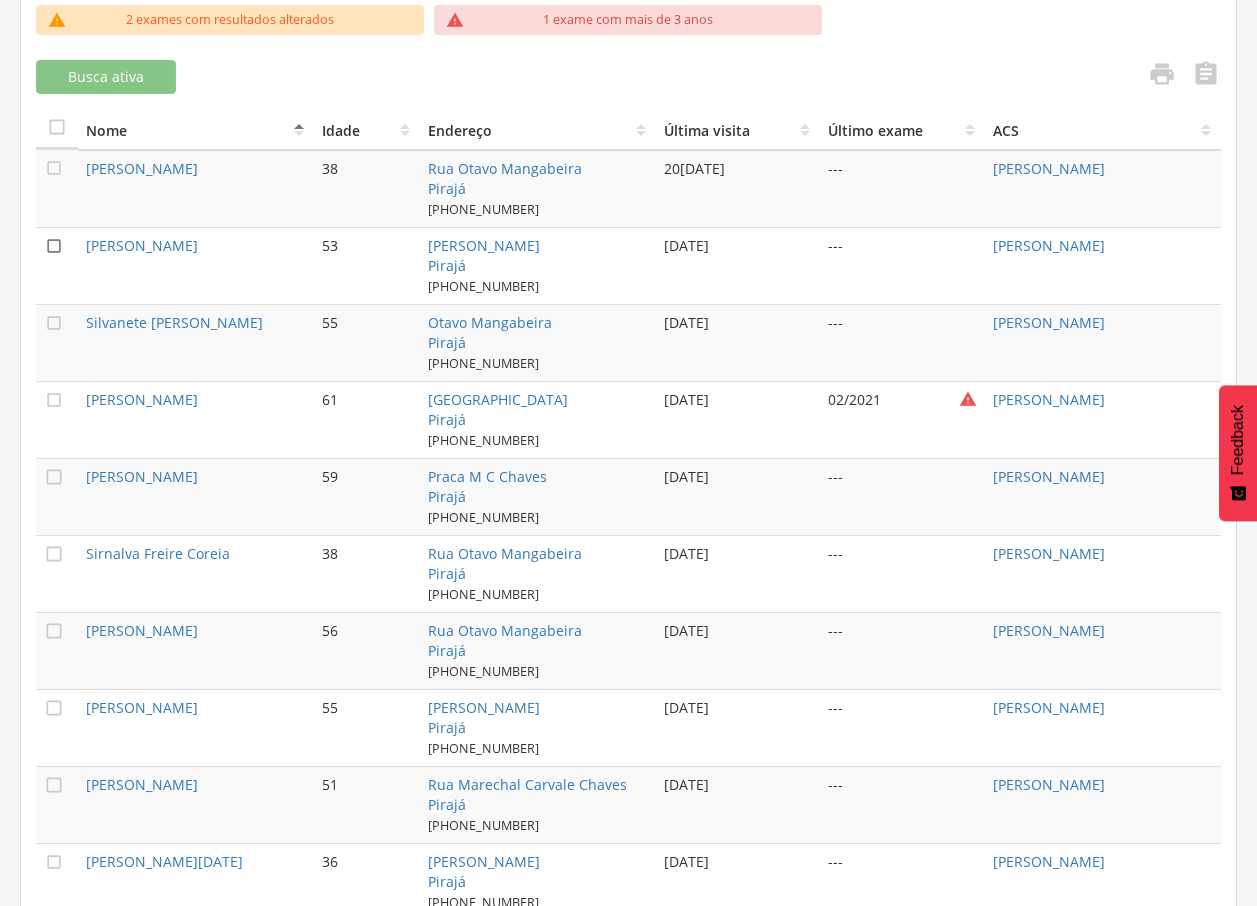 click on "" at bounding box center (54, 246) 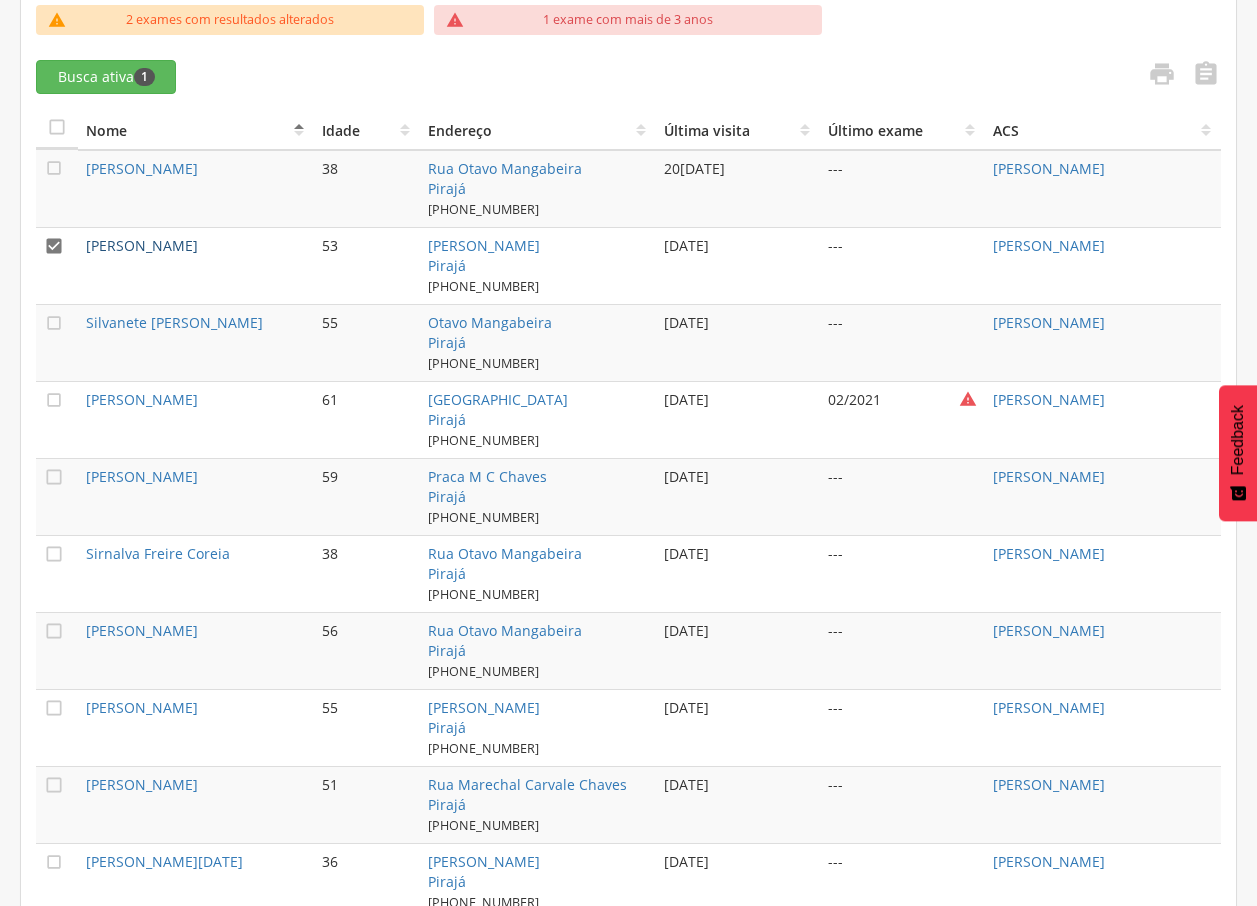 click on "[PERSON_NAME]" at bounding box center [142, 245] 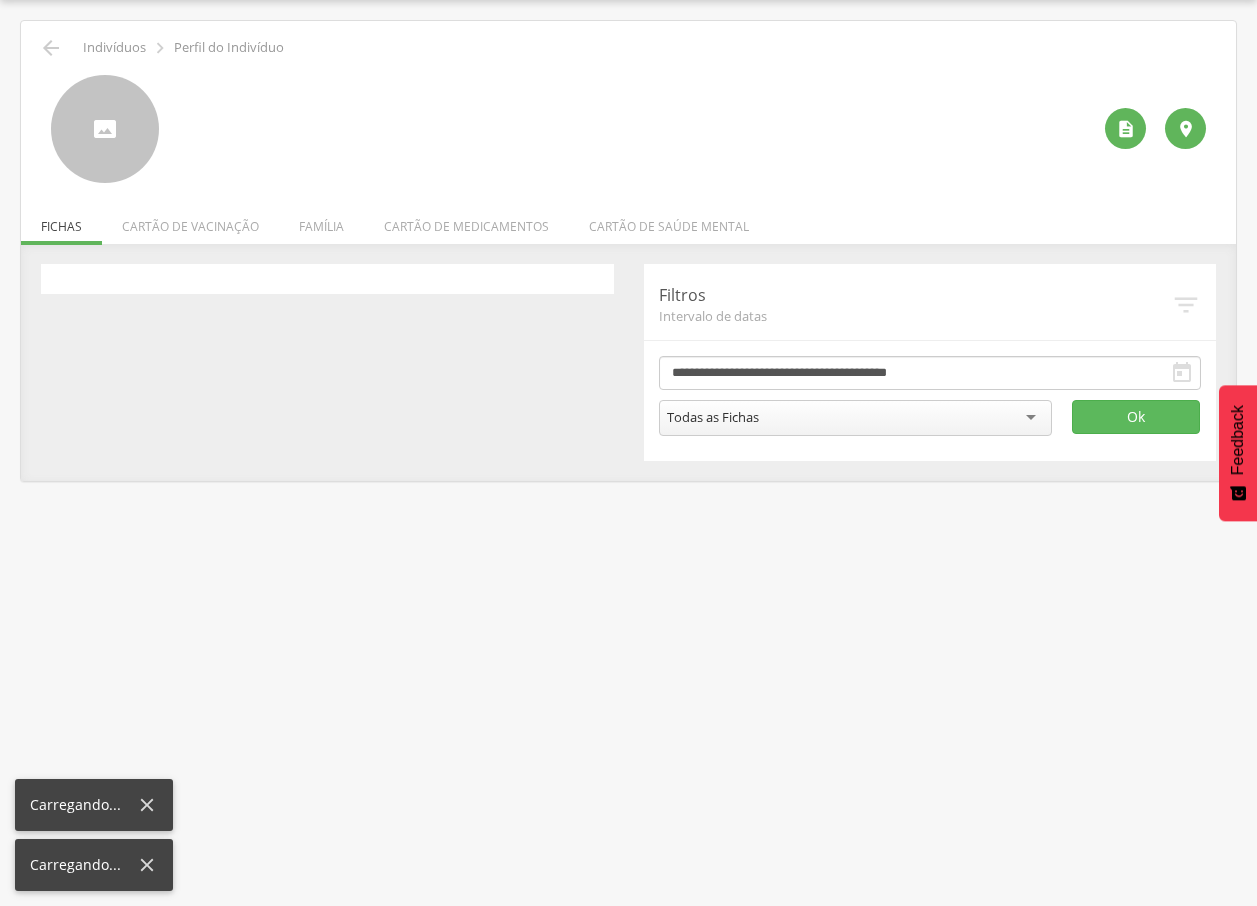 scroll, scrollTop: 60, scrollLeft: 0, axis: vertical 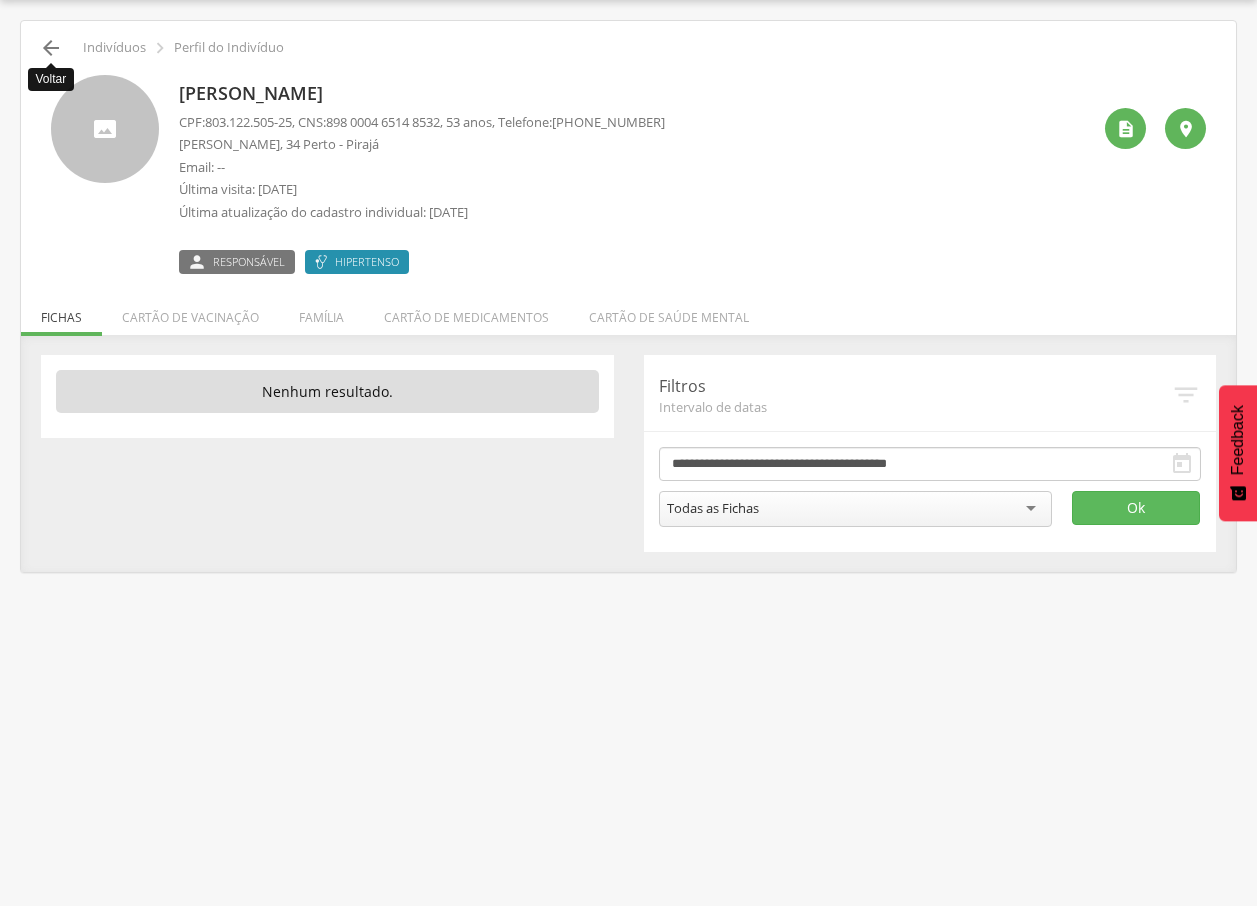 click on "" at bounding box center [51, 48] 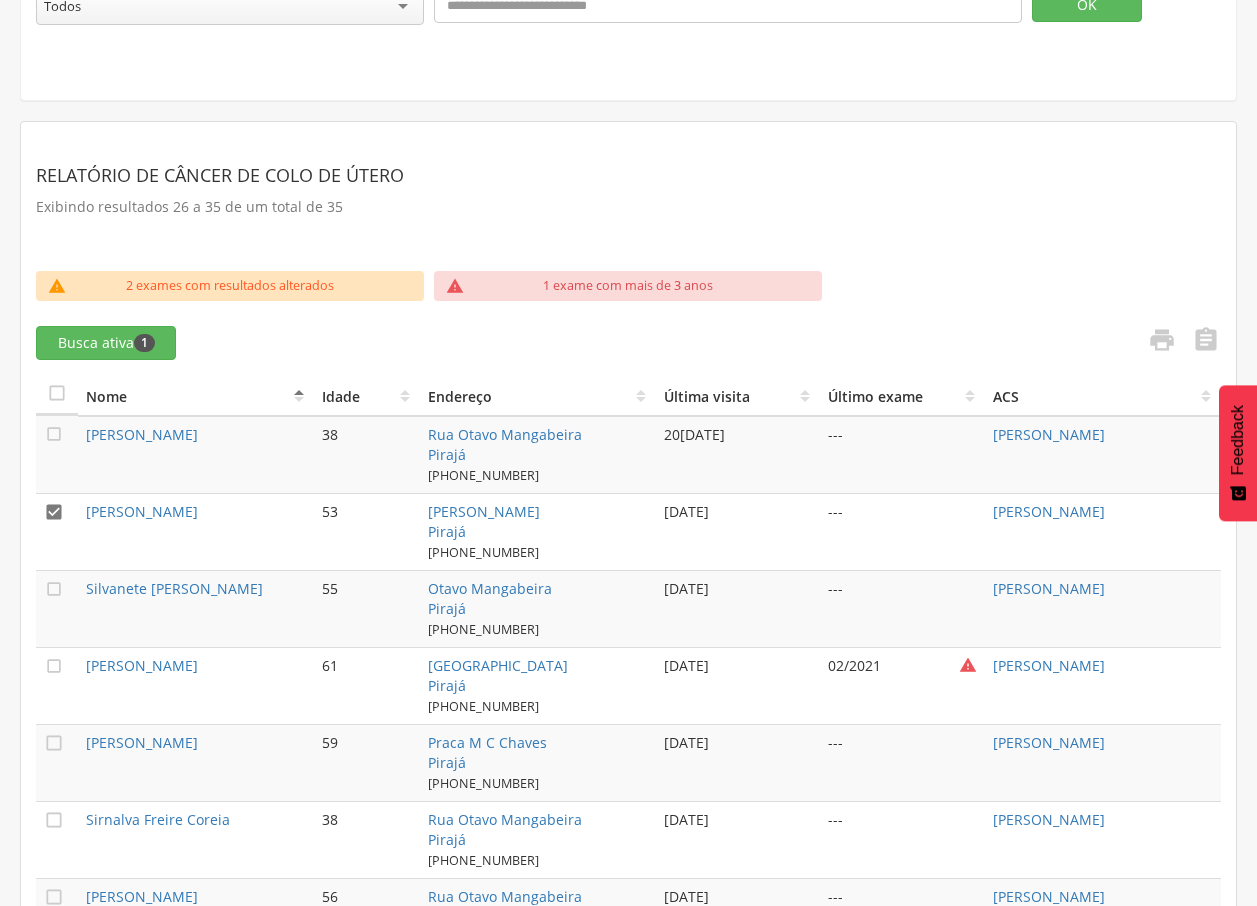 scroll, scrollTop: 430, scrollLeft: 0, axis: vertical 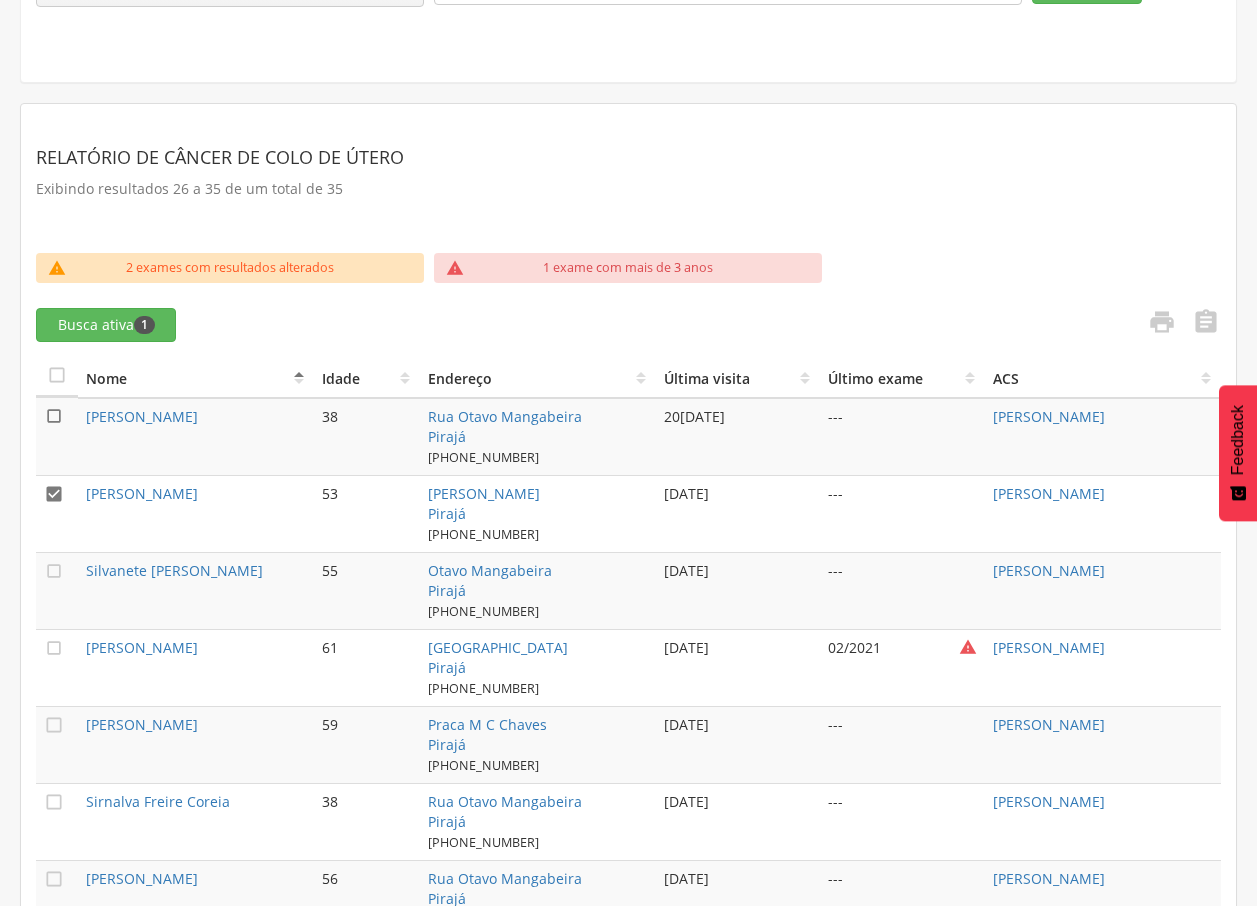 click on "" at bounding box center (54, 416) 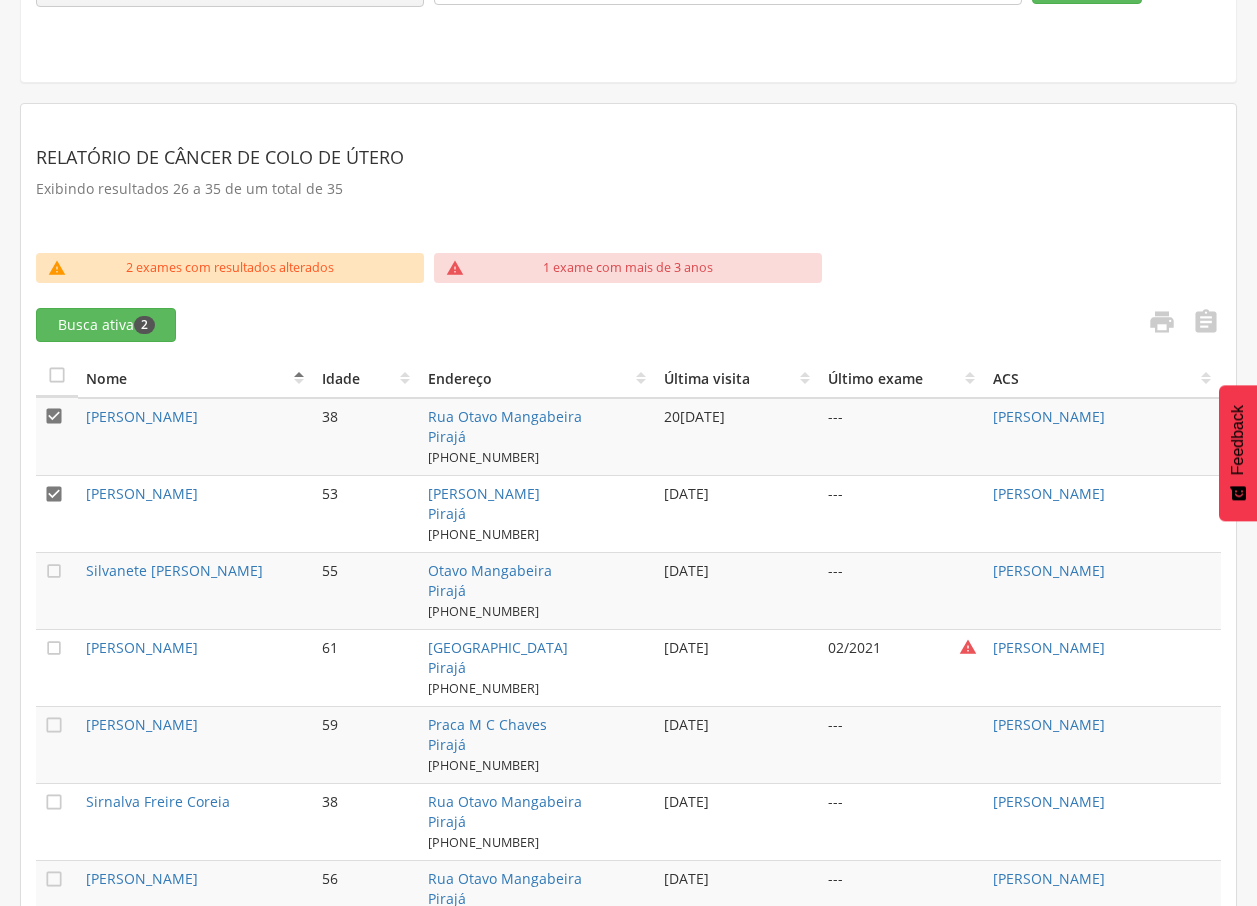 click on "" at bounding box center (54, 494) 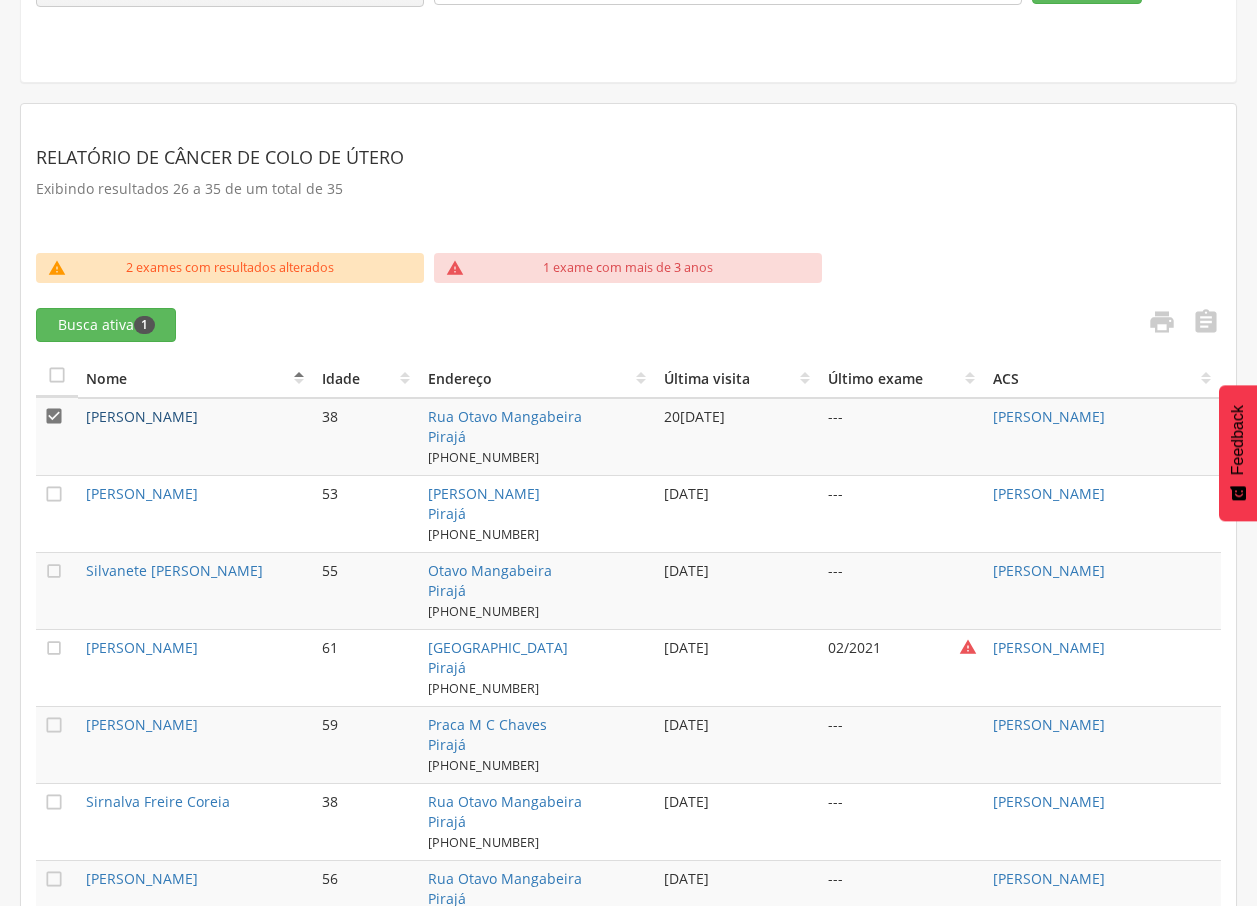 click on "[PERSON_NAME]" at bounding box center [142, 416] 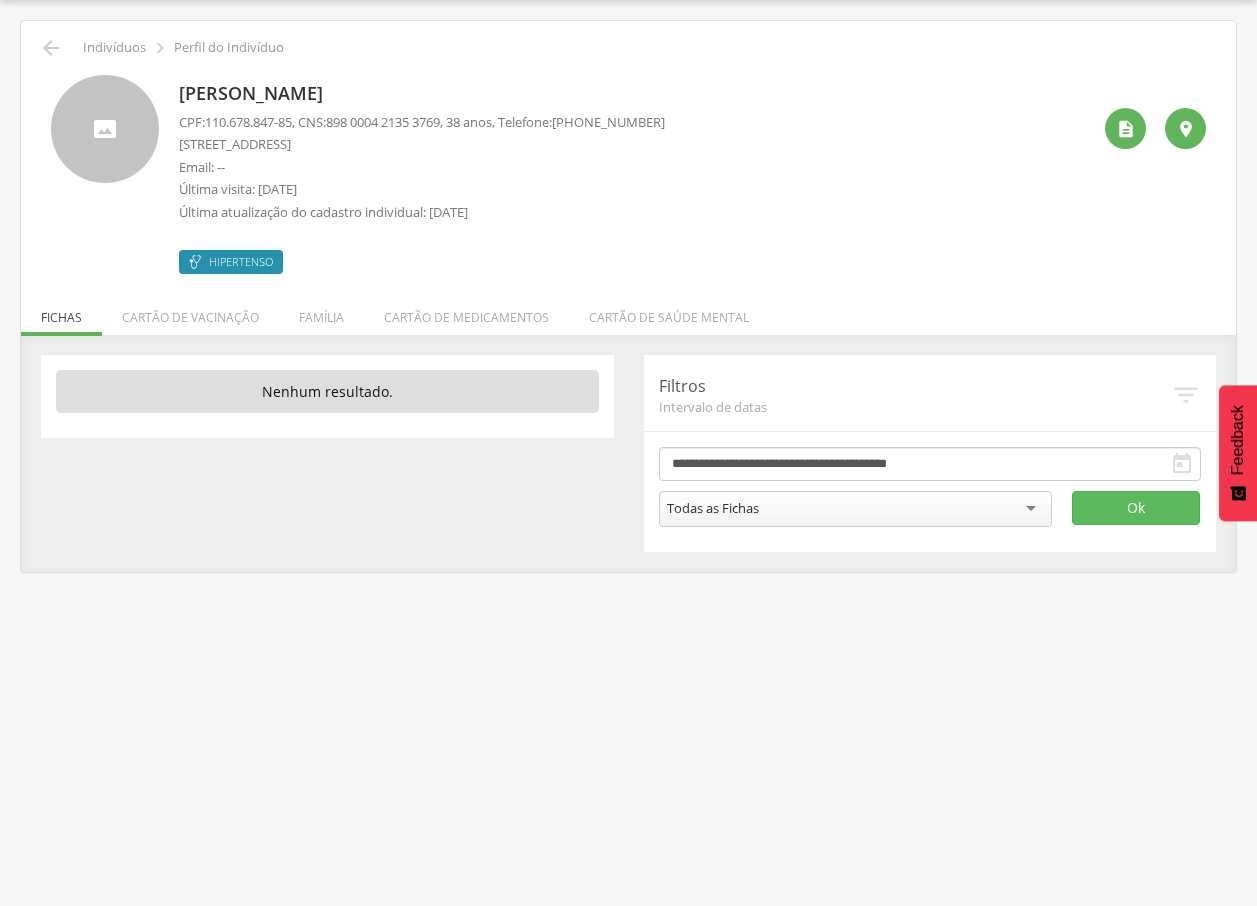 drag, startPoint x: 178, startPoint y: 98, endPoint x: 382, endPoint y: 105, distance: 204.12006 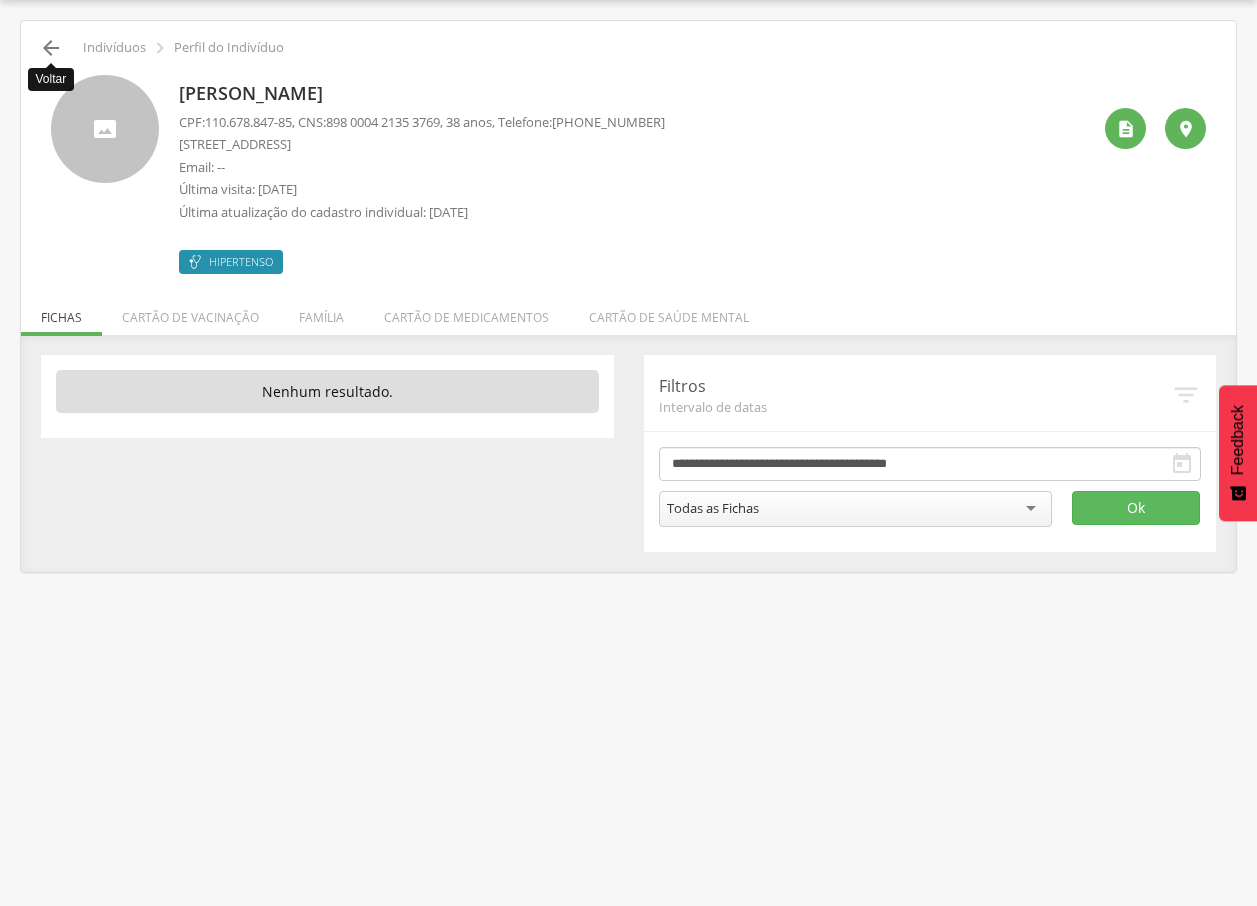 click on "" at bounding box center [51, 48] 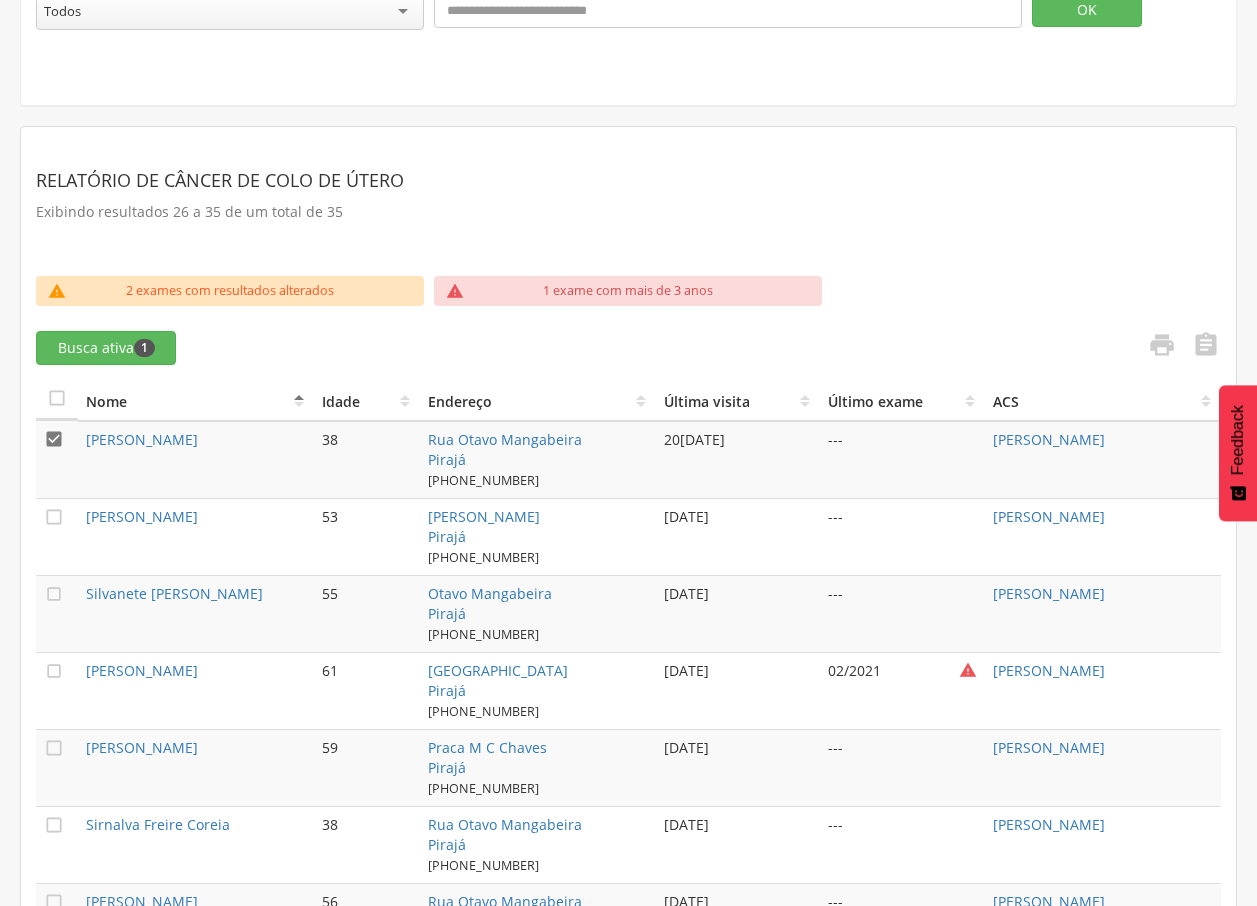 scroll, scrollTop: 798, scrollLeft: 0, axis: vertical 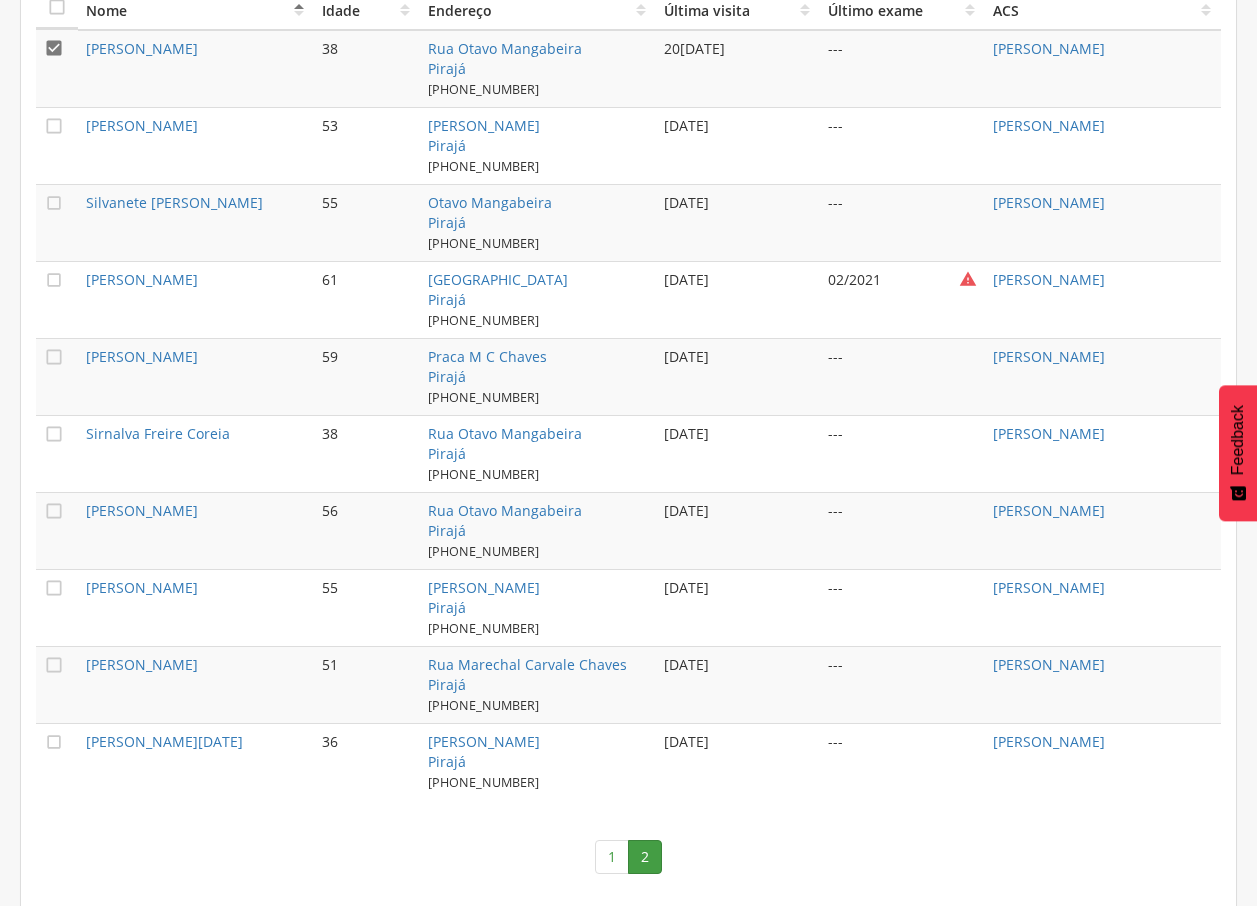 click on "" at bounding box center [54, 48] 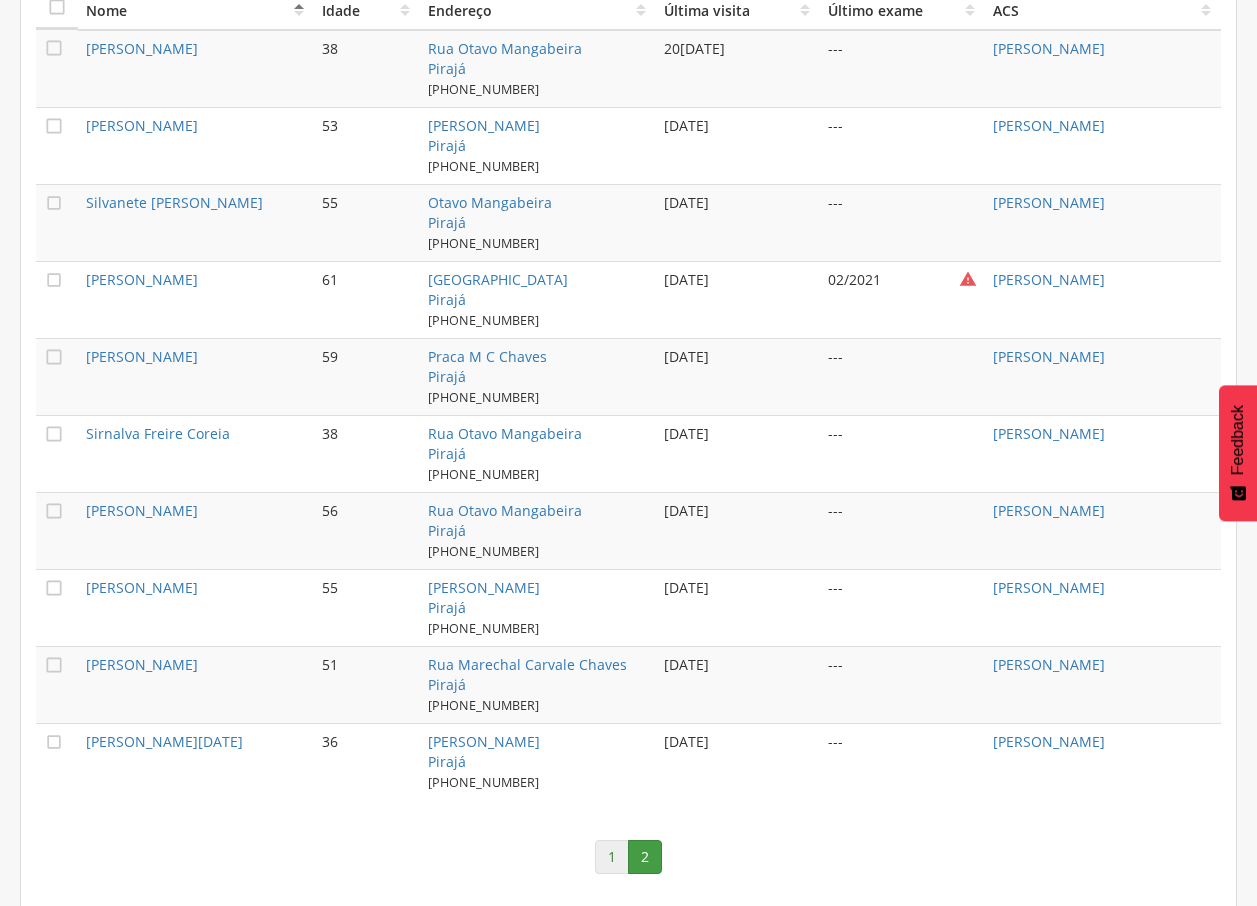 click on "1" at bounding box center [612, 857] 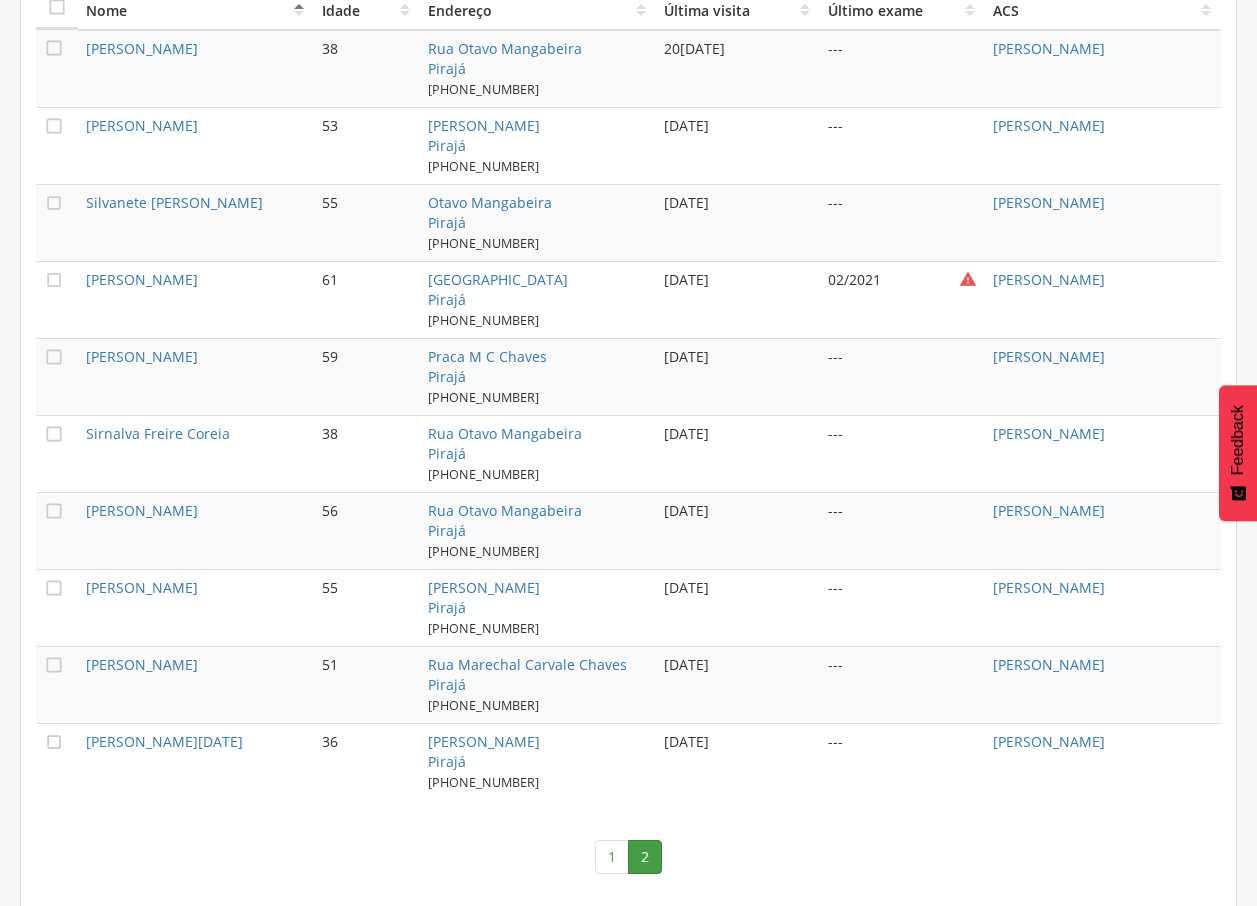 scroll, scrollTop: 0, scrollLeft: 0, axis: both 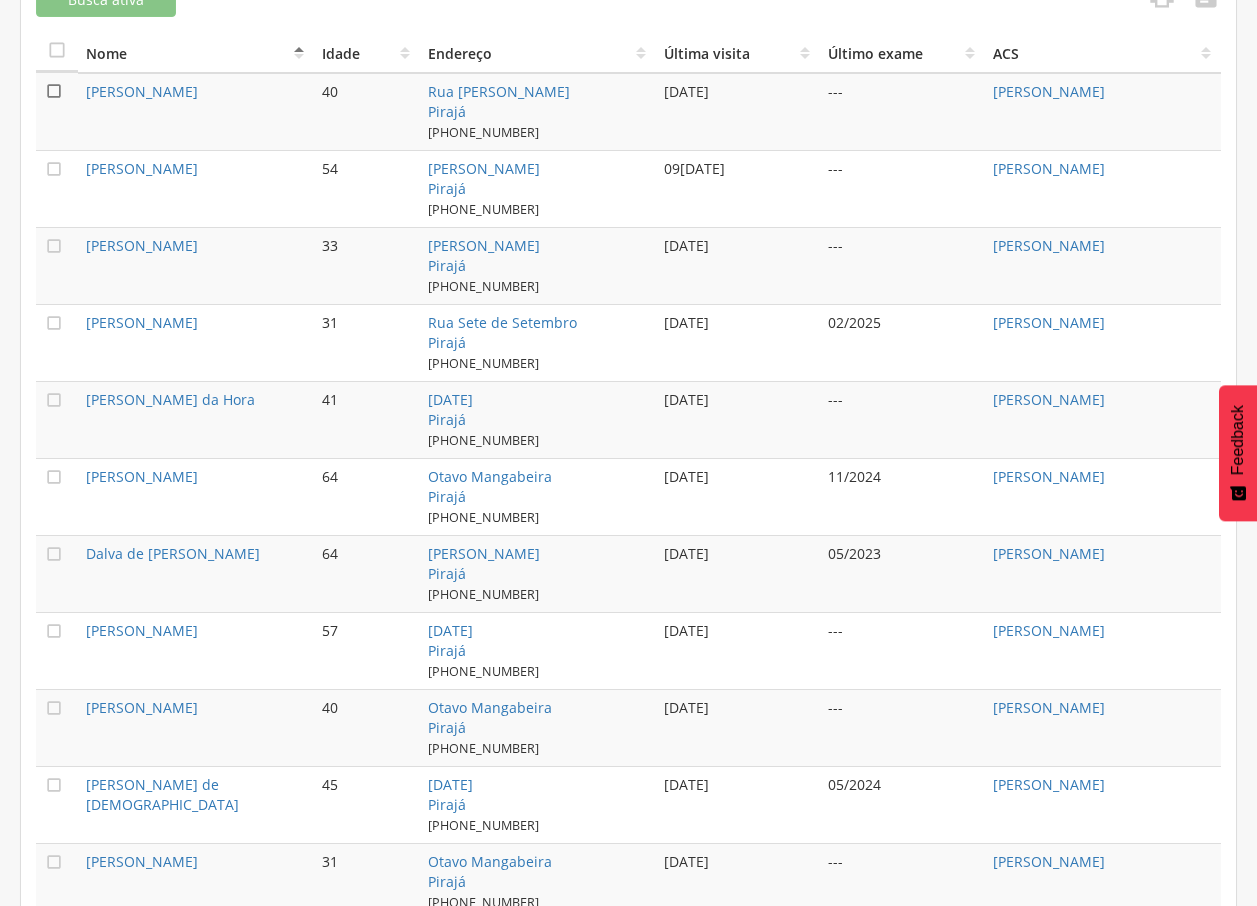 click on "" at bounding box center [54, 91] 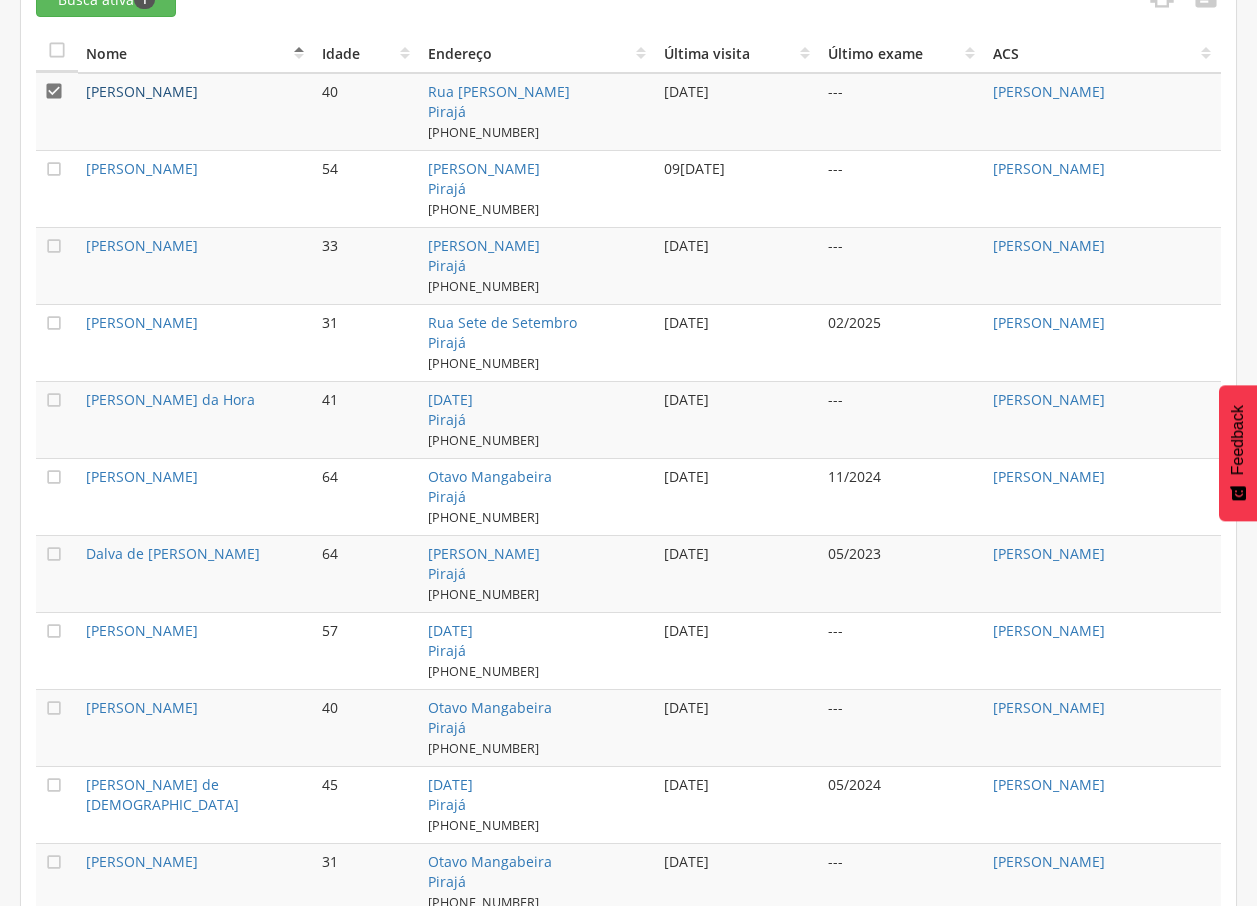 click on "[PERSON_NAME]" at bounding box center [142, 91] 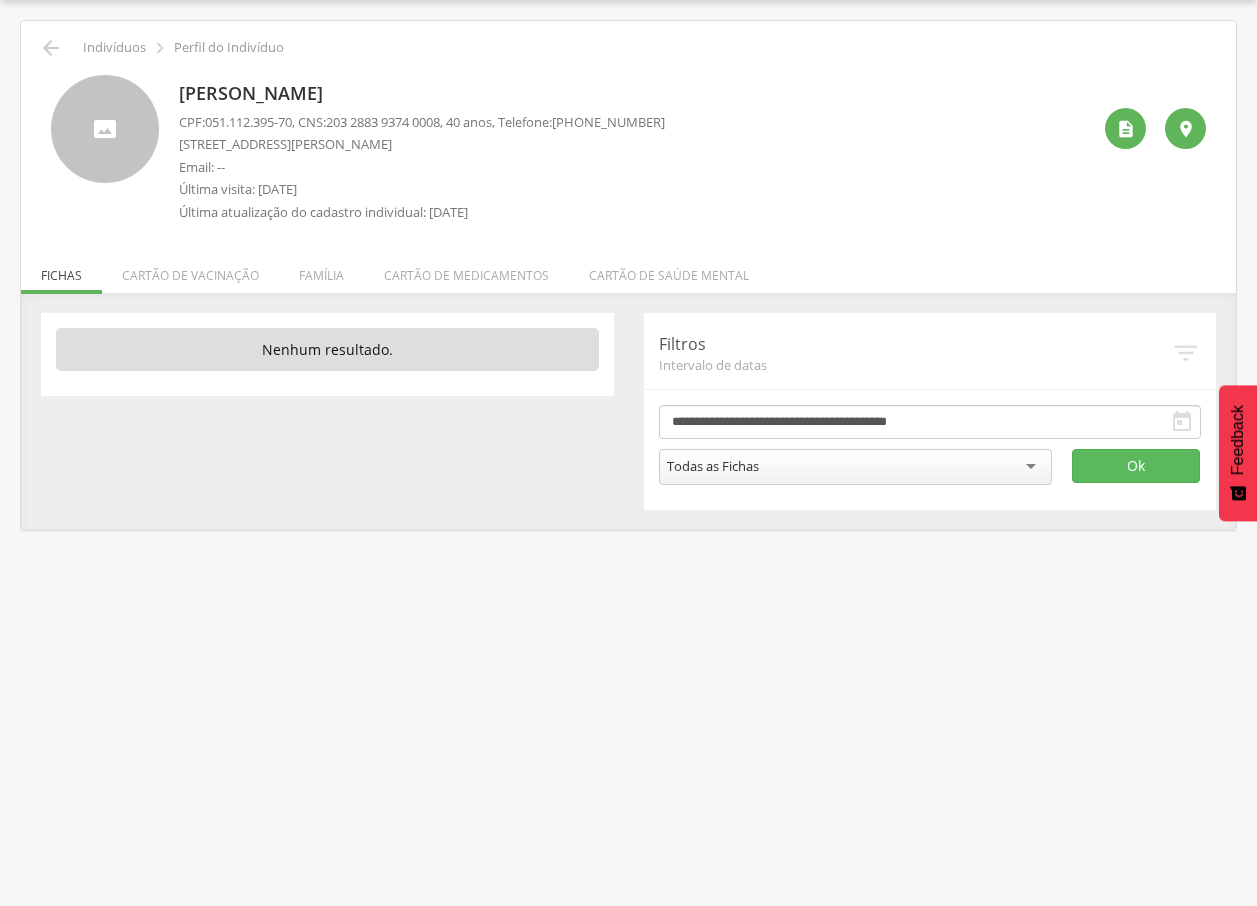 drag, startPoint x: 172, startPoint y: 90, endPoint x: 403, endPoint y: 90, distance: 231 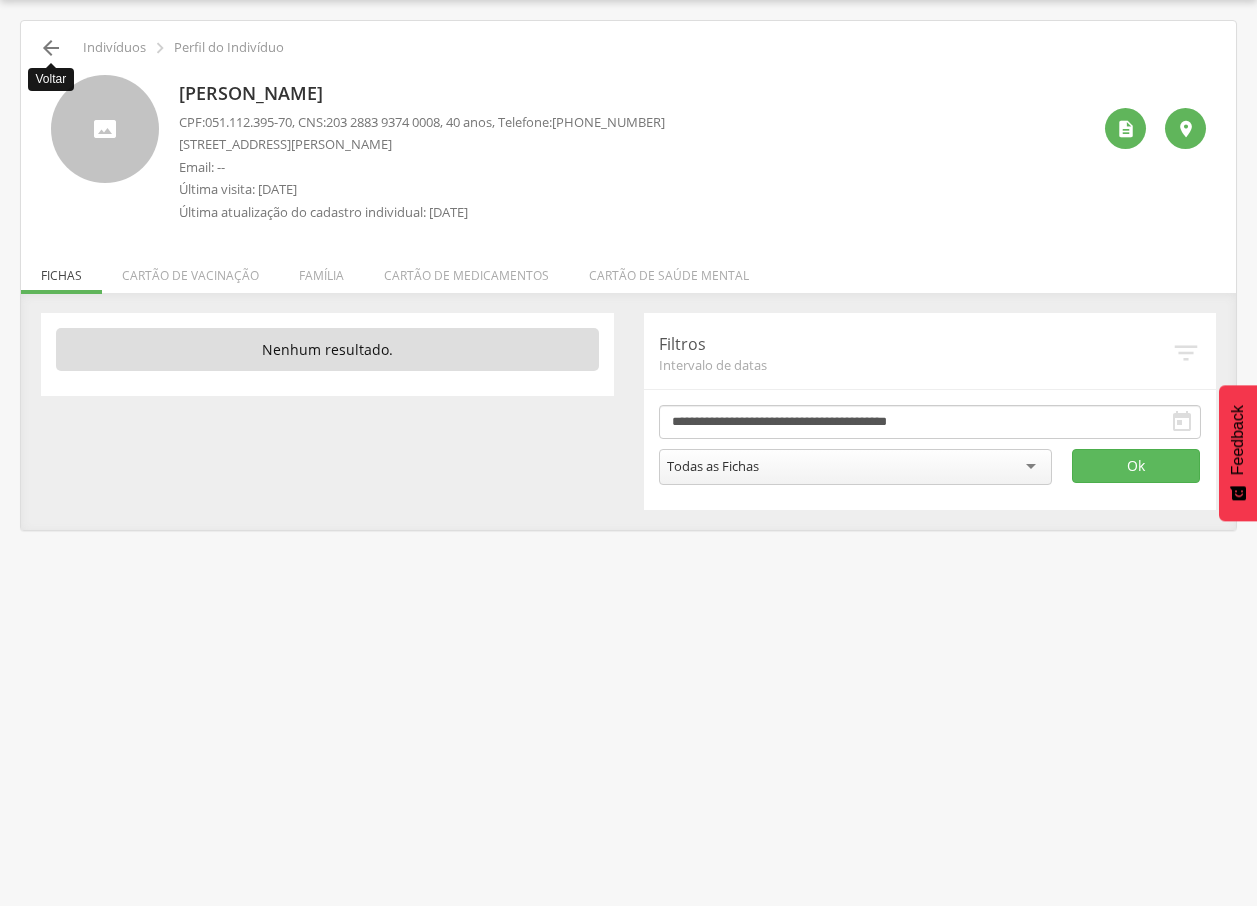 click on "" at bounding box center (51, 48) 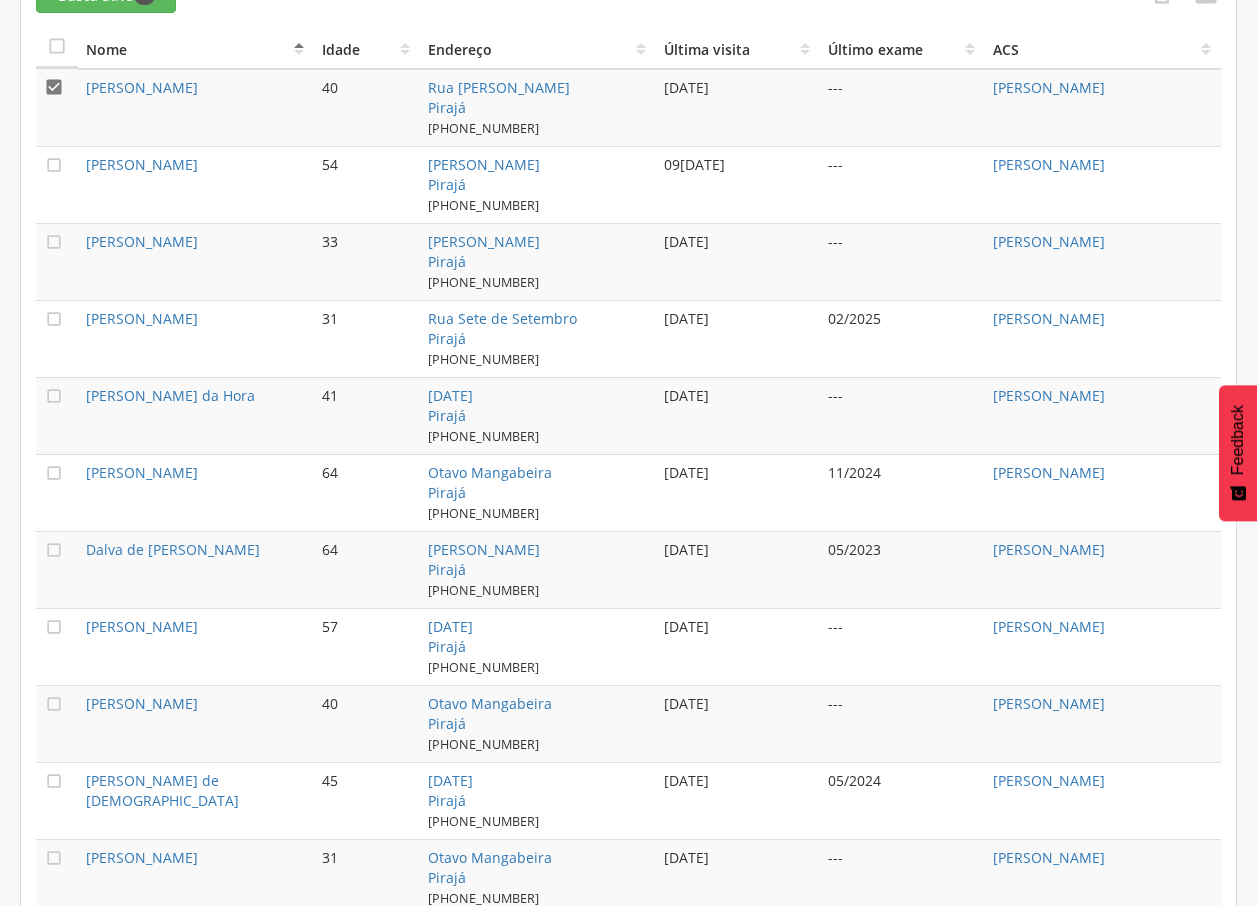 scroll, scrollTop: 765, scrollLeft: 0, axis: vertical 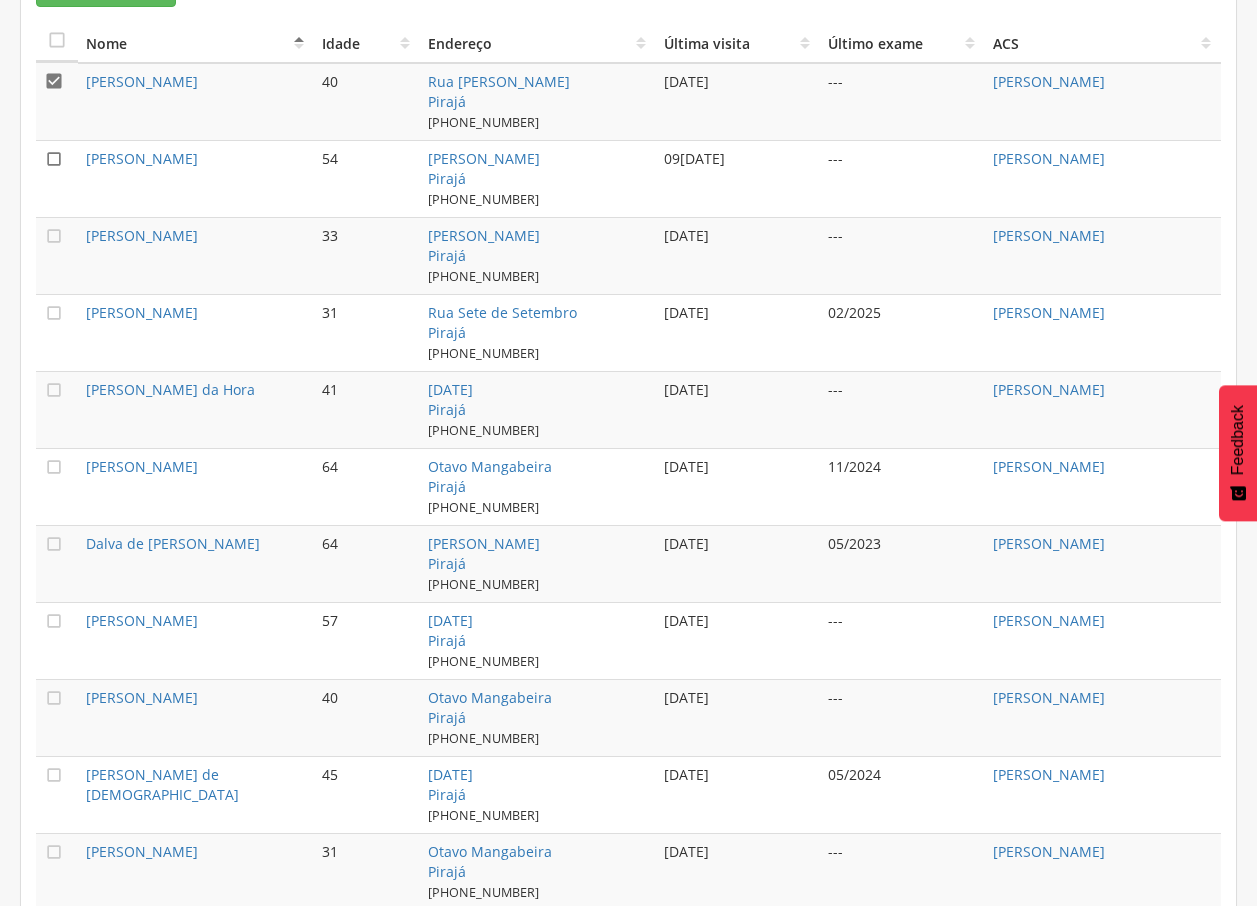 click on "" at bounding box center [54, 159] 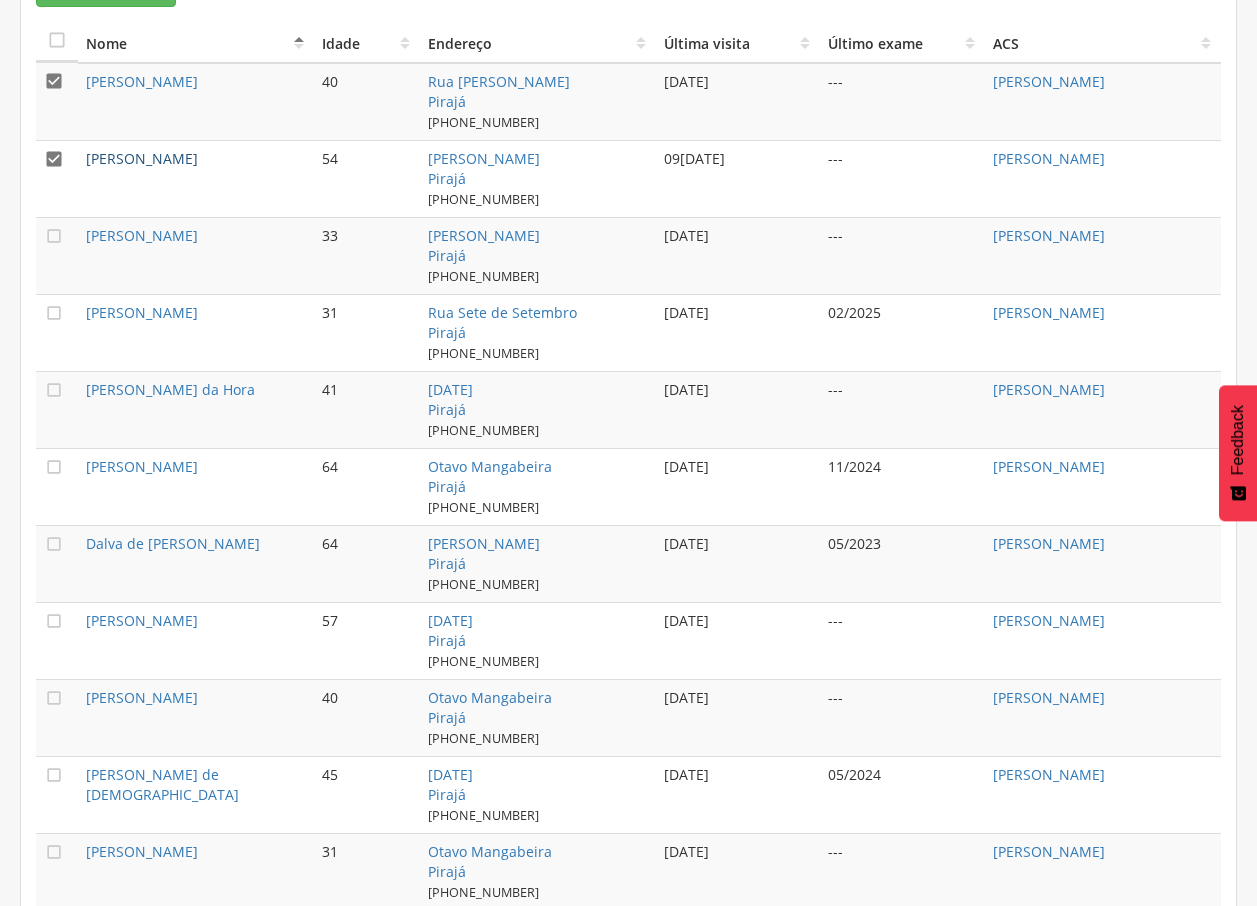 click on "[PERSON_NAME]" at bounding box center [142, 158] 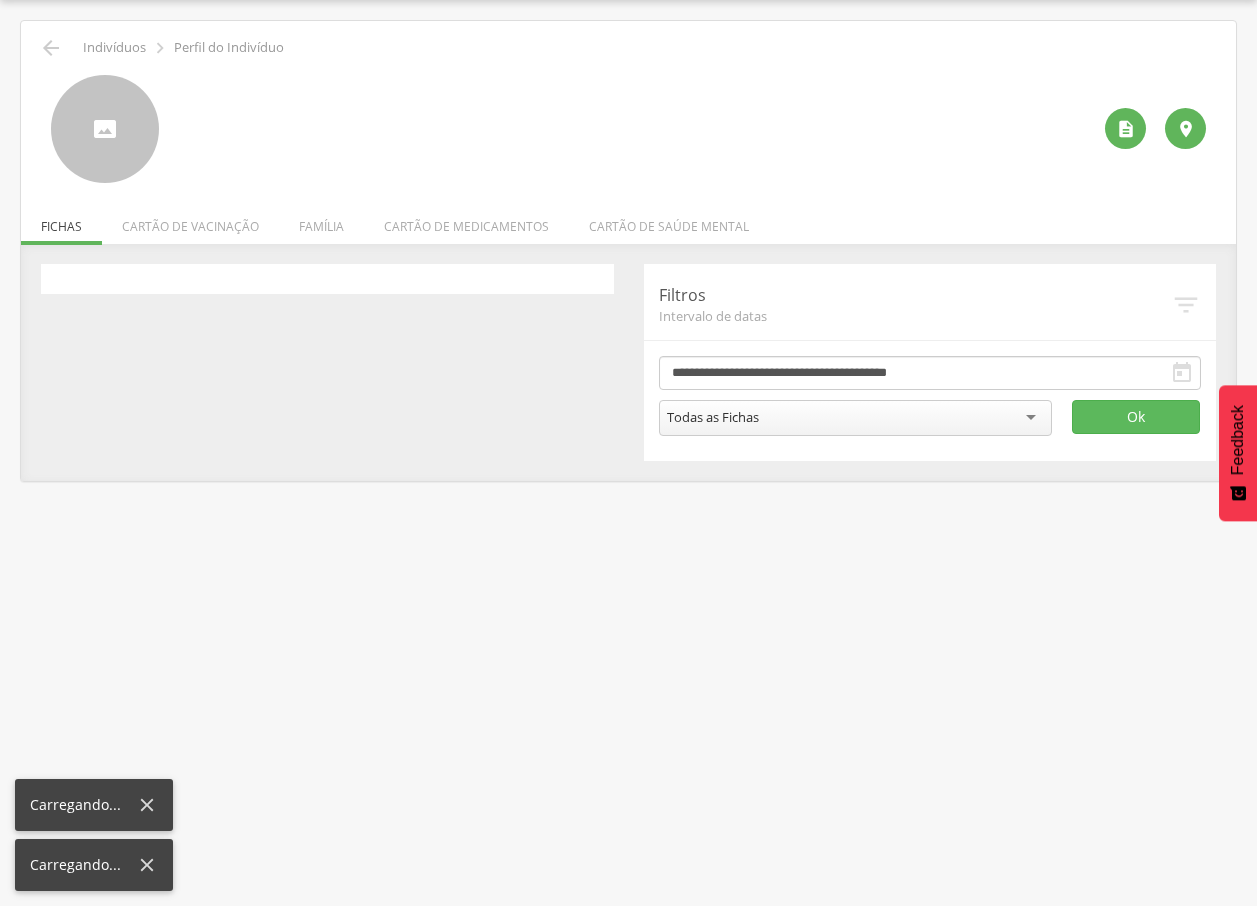 scroll, scrollTop: 60, scrollLeft: 0, axis: vertical 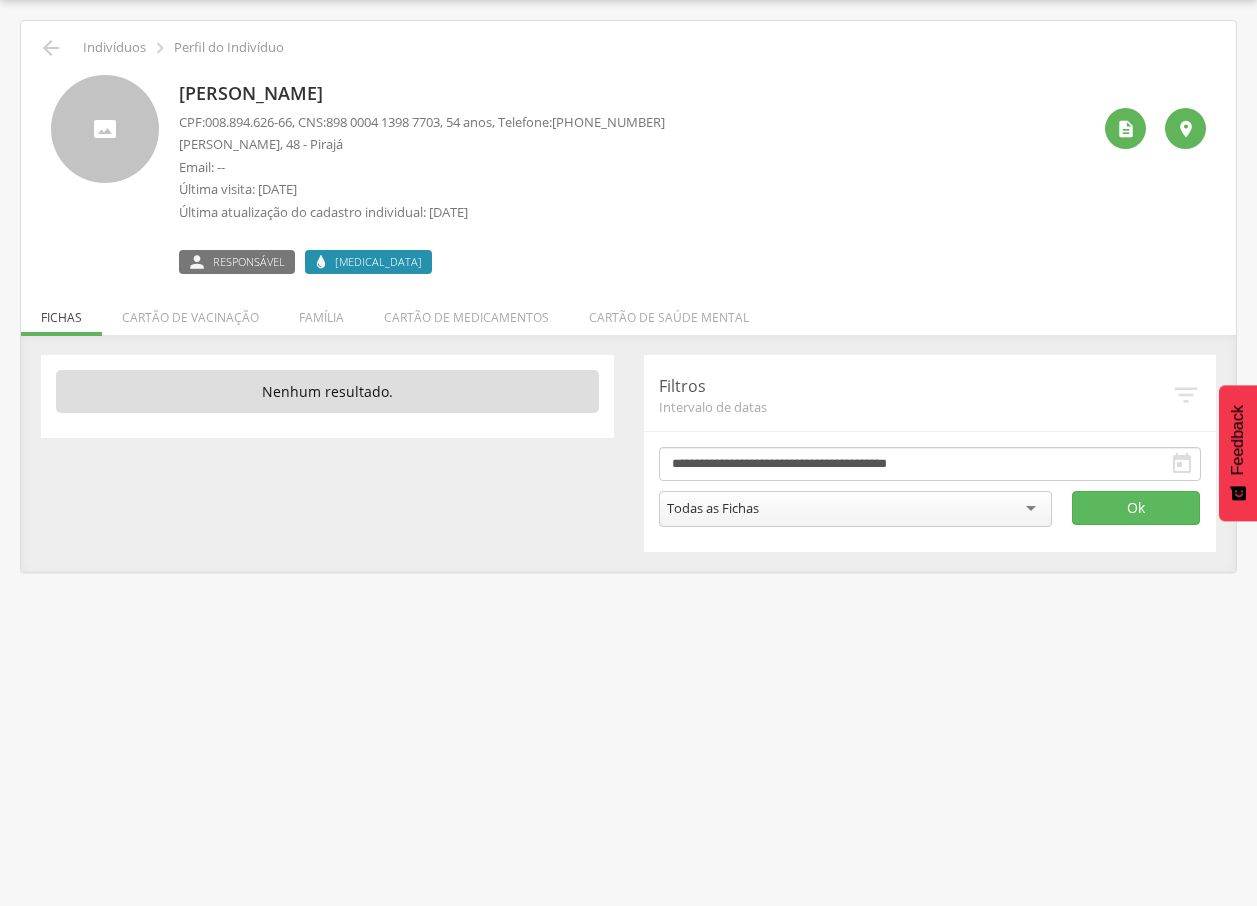 drag, startPoint x: 176, startPoint y: 90, endPoint x: 450, endPoint y: 105, distance: 274.41028 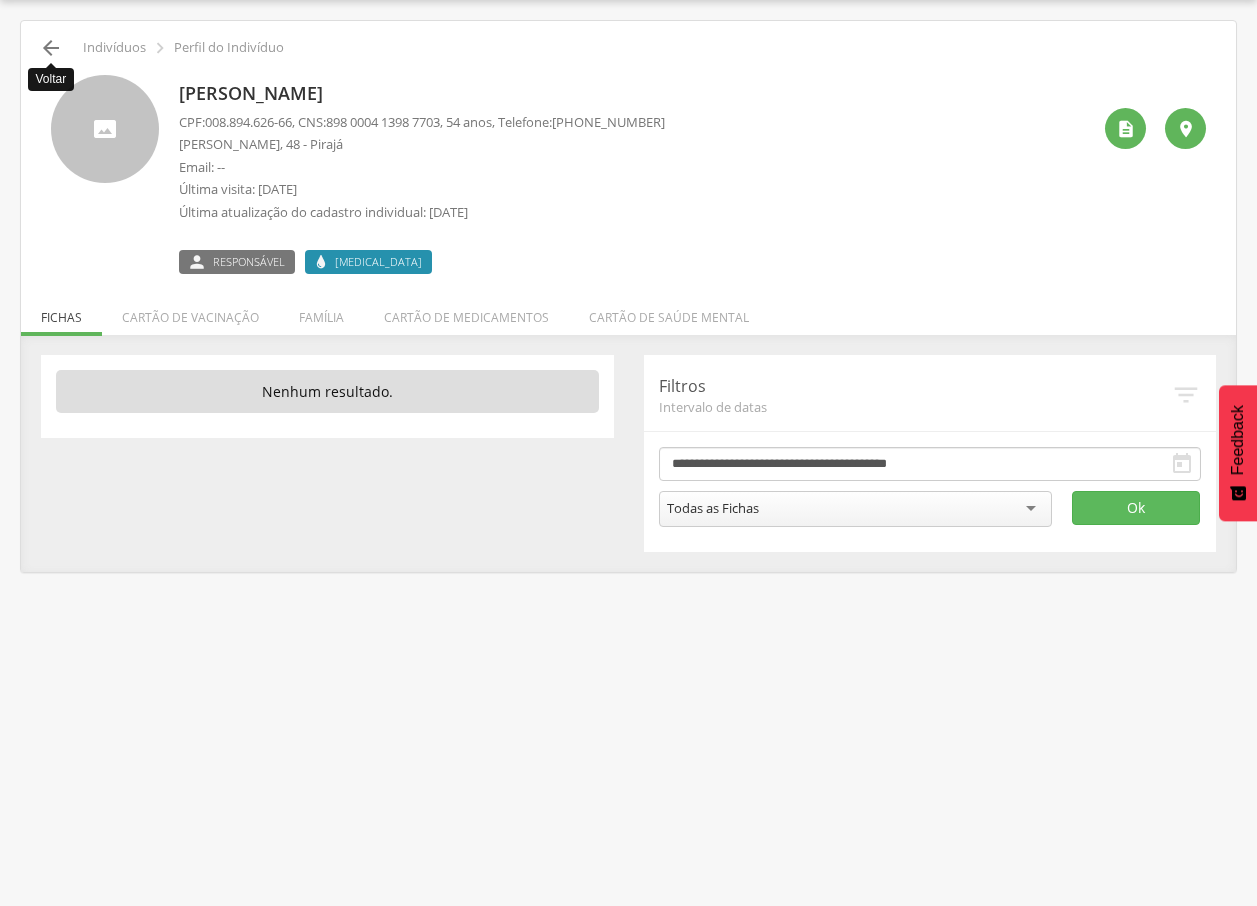click on "" at bounding box center (51, 48) 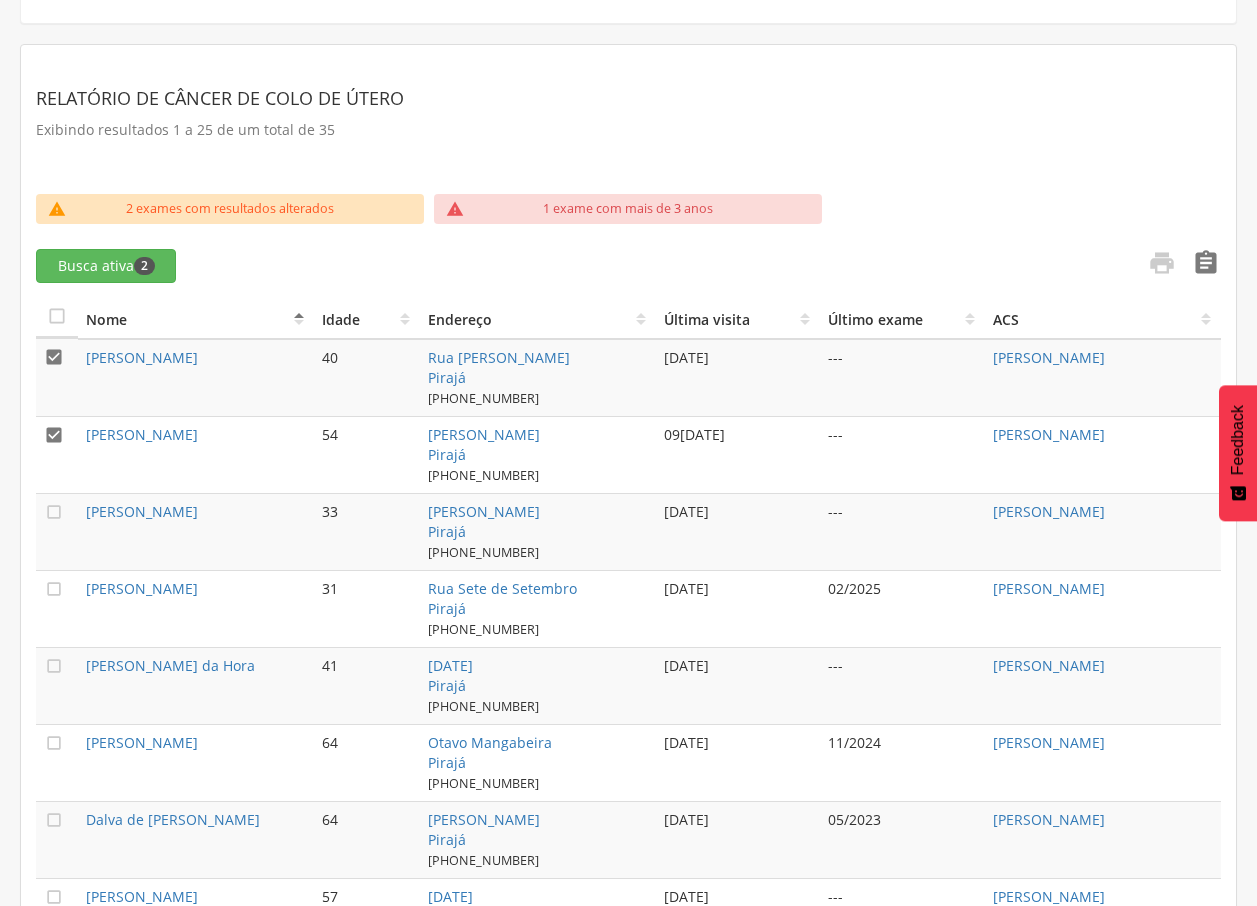 scroll, scrollTop: 496, scrollLeft: 0, axis: vertical 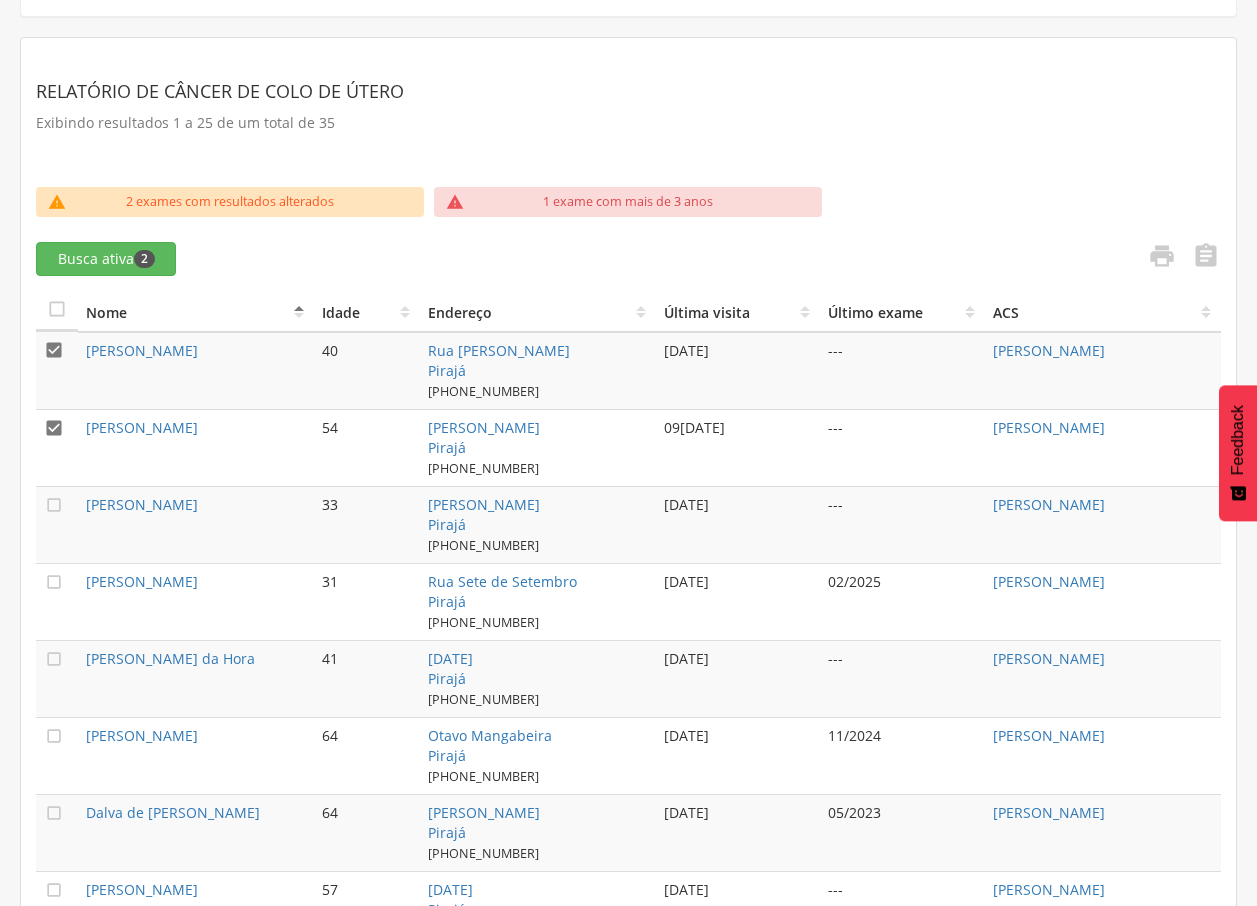 click on "" at bounding box center [57, 371] 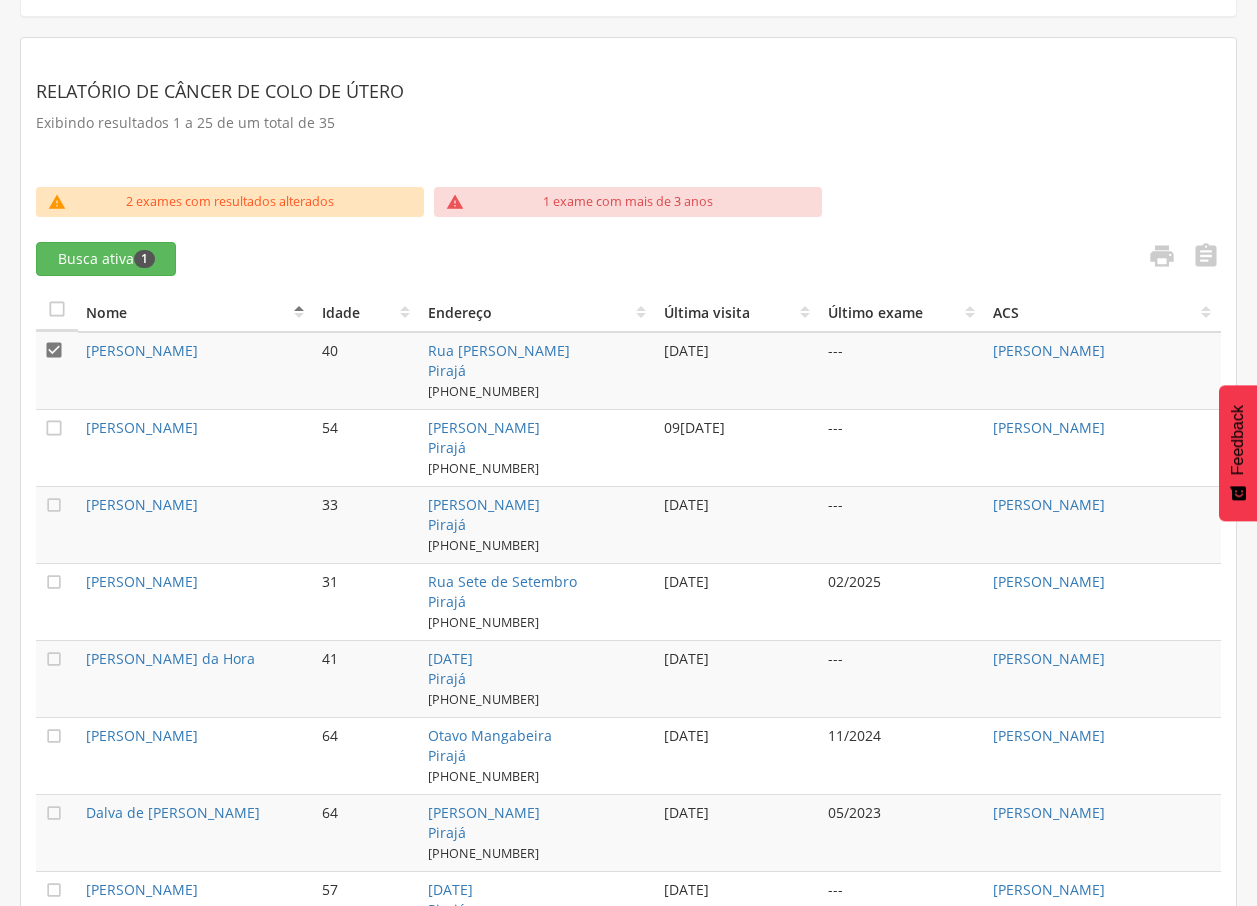 click on "" at bounding box center [54, 350] 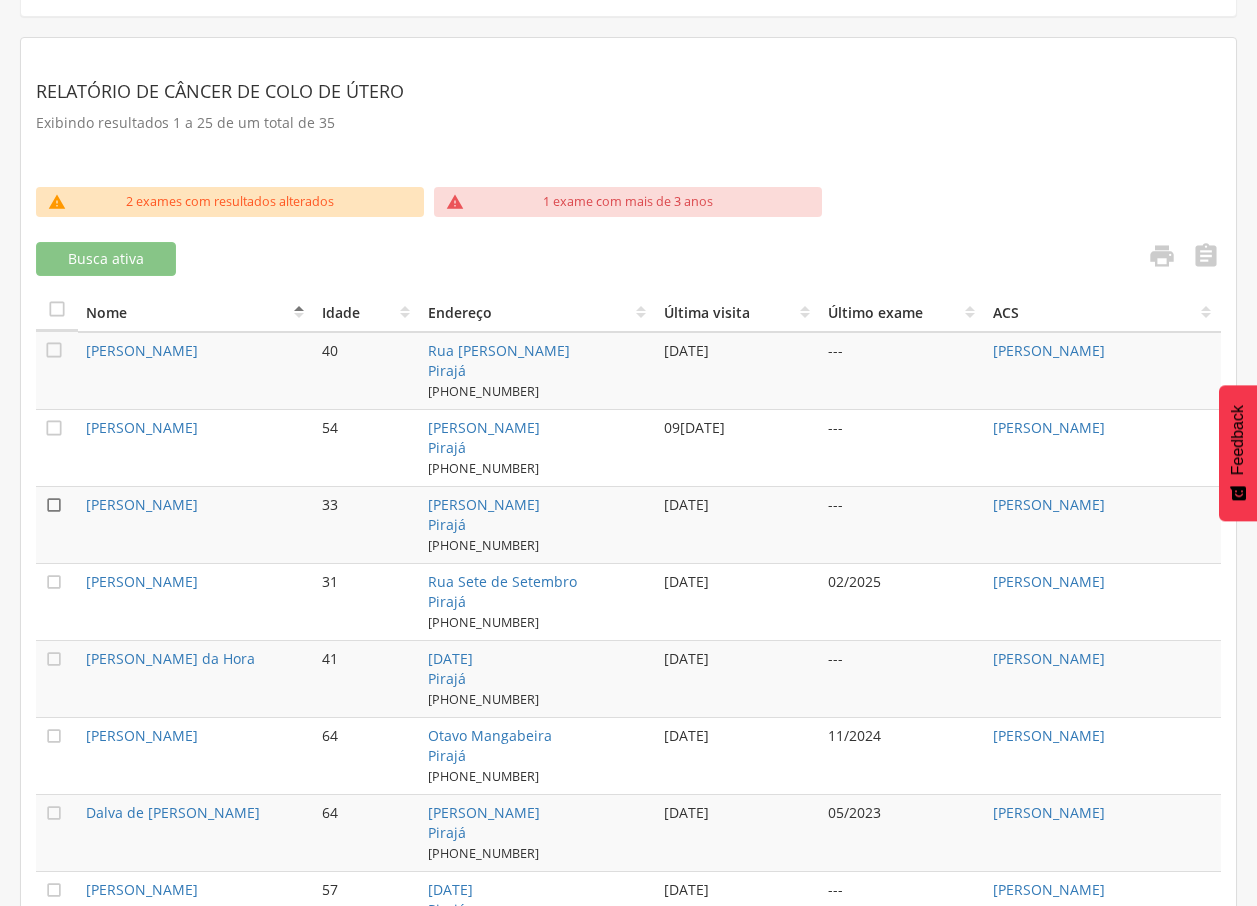 click on "" at bounding box center (54, 505) 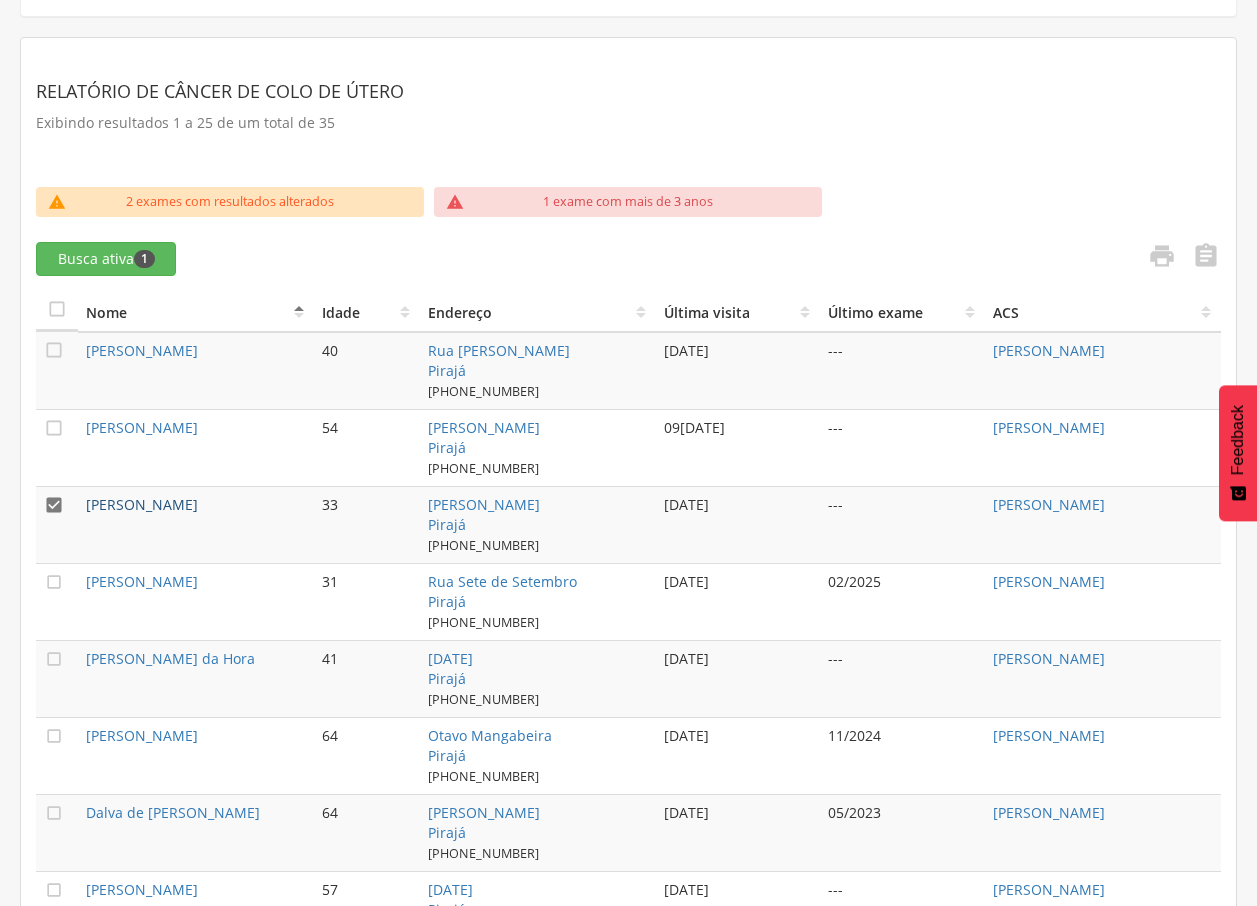 click on "[PERSON_NAME]" at bounding box center [142, 504] 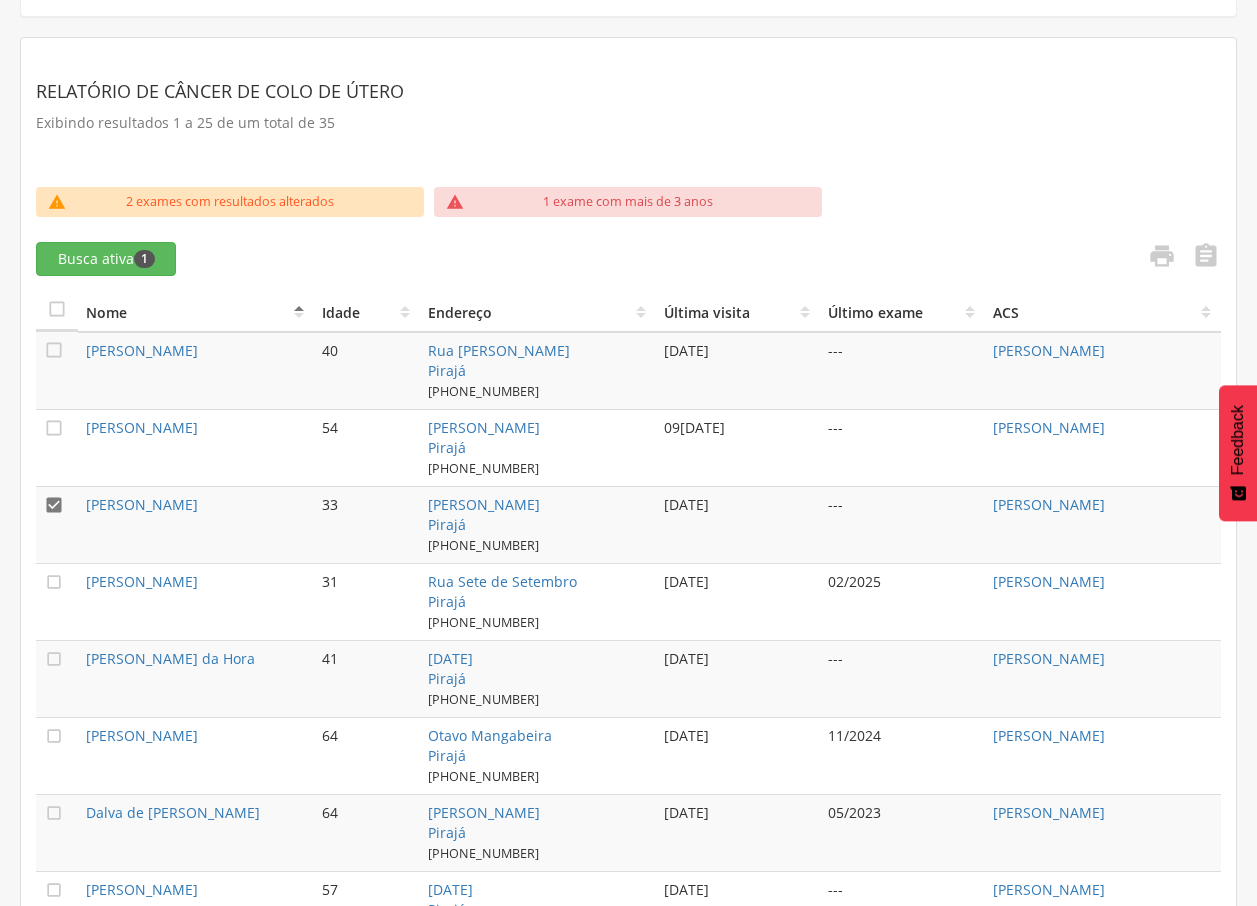 scroll, scrollTop: 60, scrollLeft: 0, axis: vertical 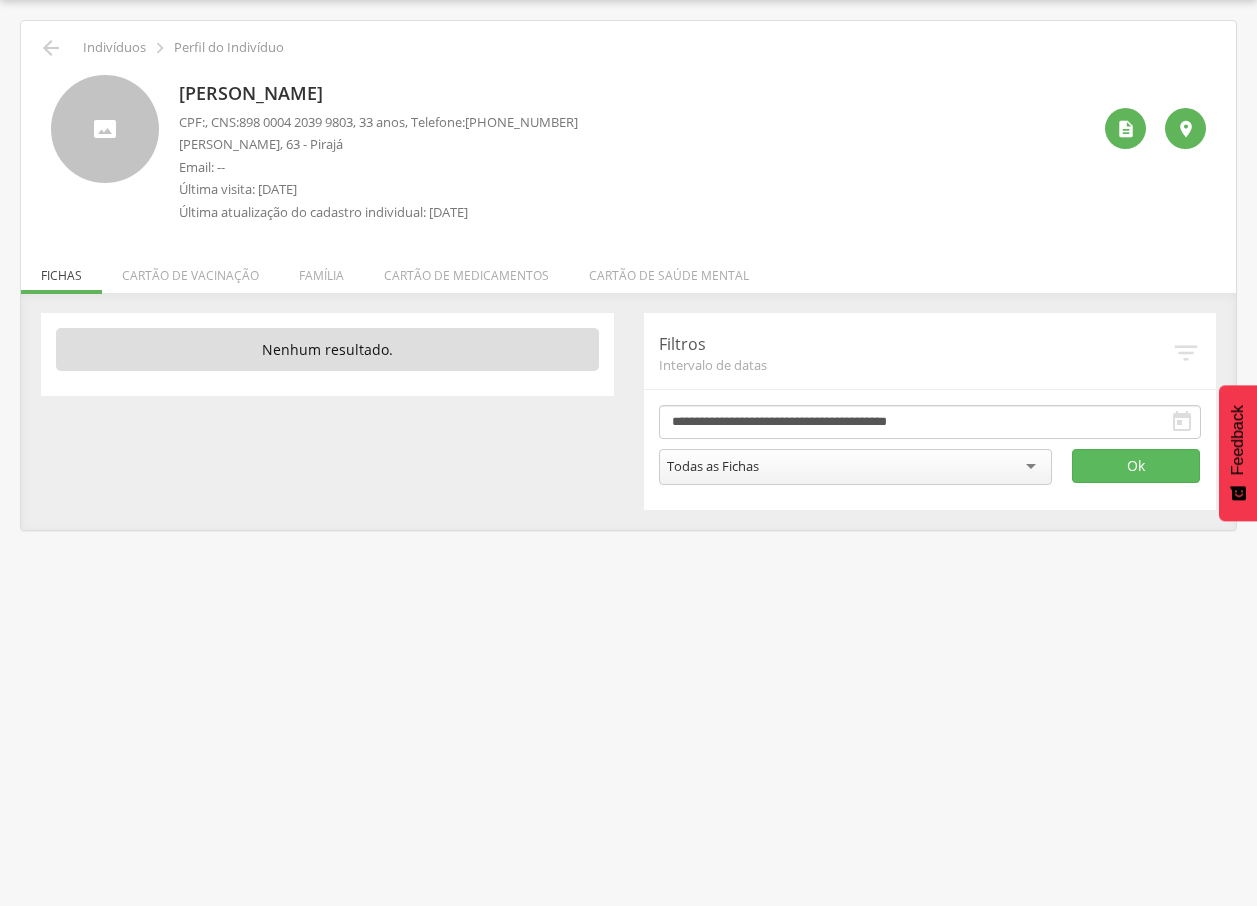 drag, startPoint x: 177, startPoint y: 98, endPoint x: 406, endPoint y: 98, distance: 229 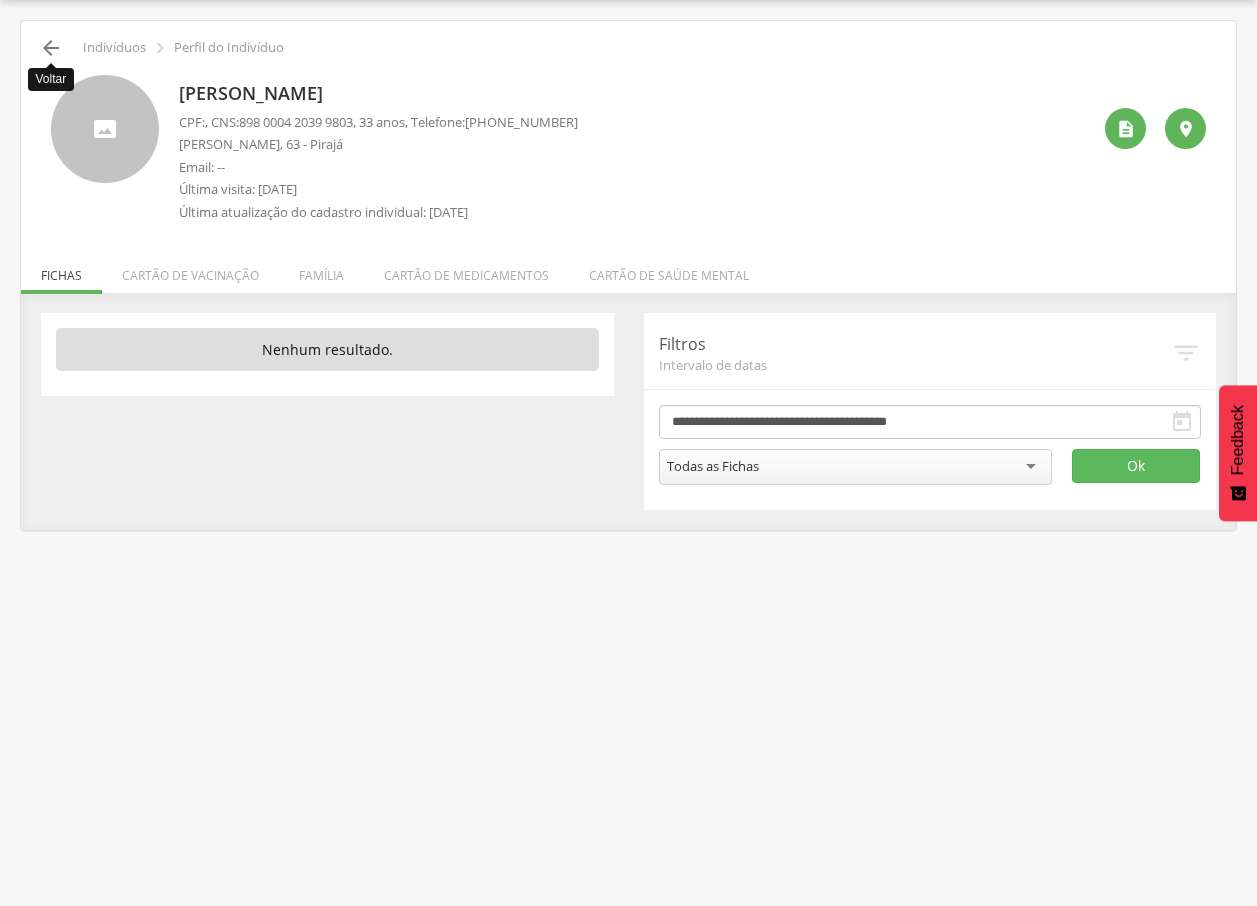 click on "" at bounding box center [51, 48] 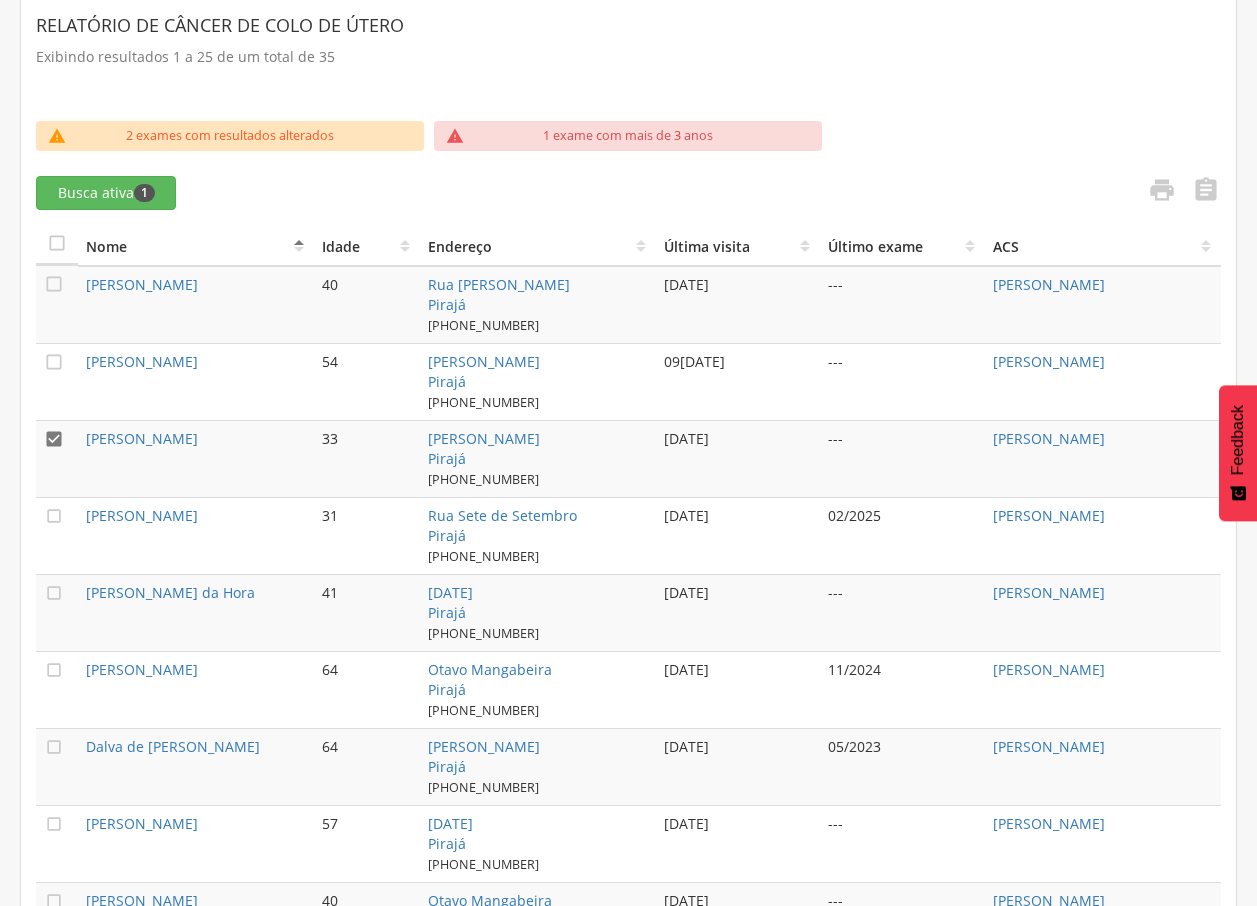 scroll, scrollTop: 702, scrollLeft: 0, axis: vertical 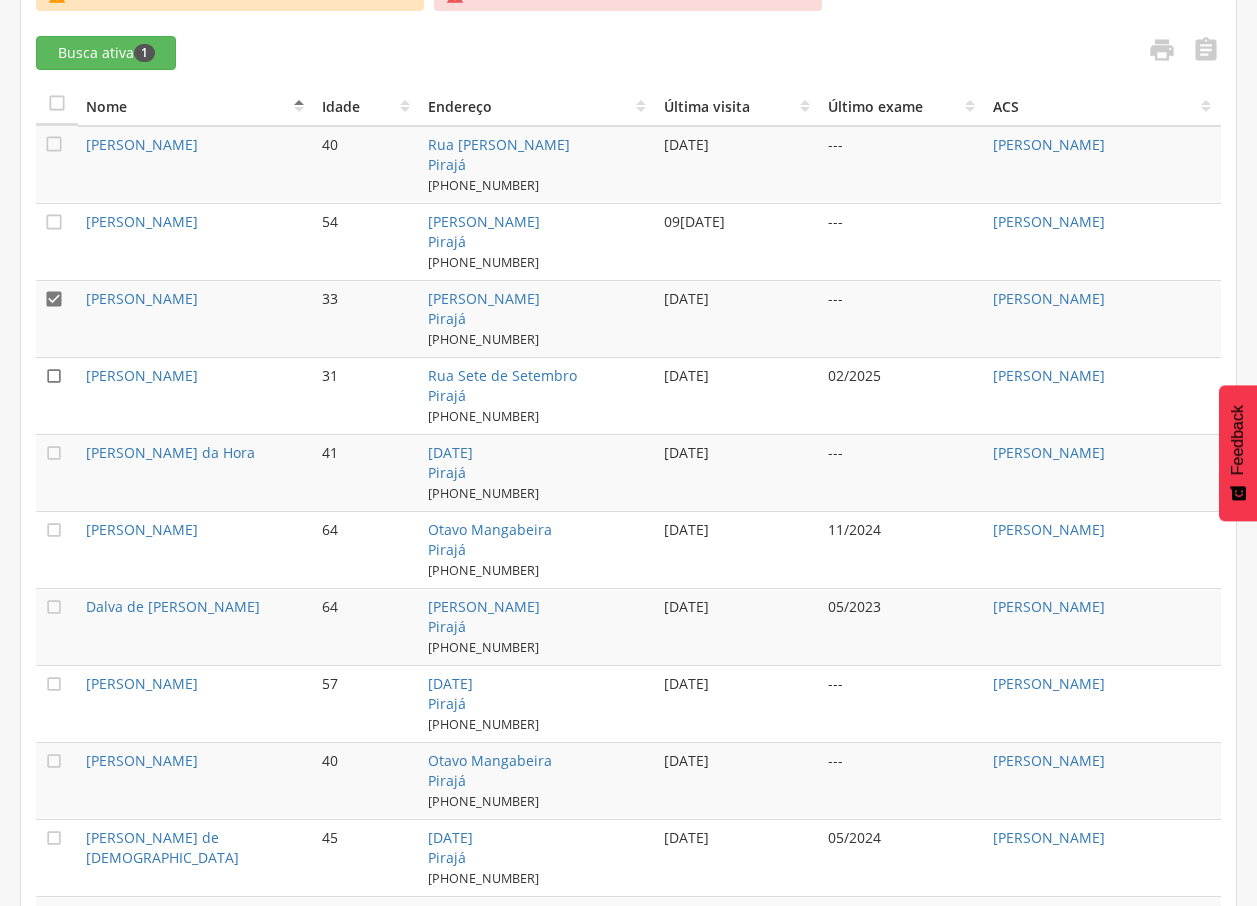 click on "" at bounding box center (54, 376) 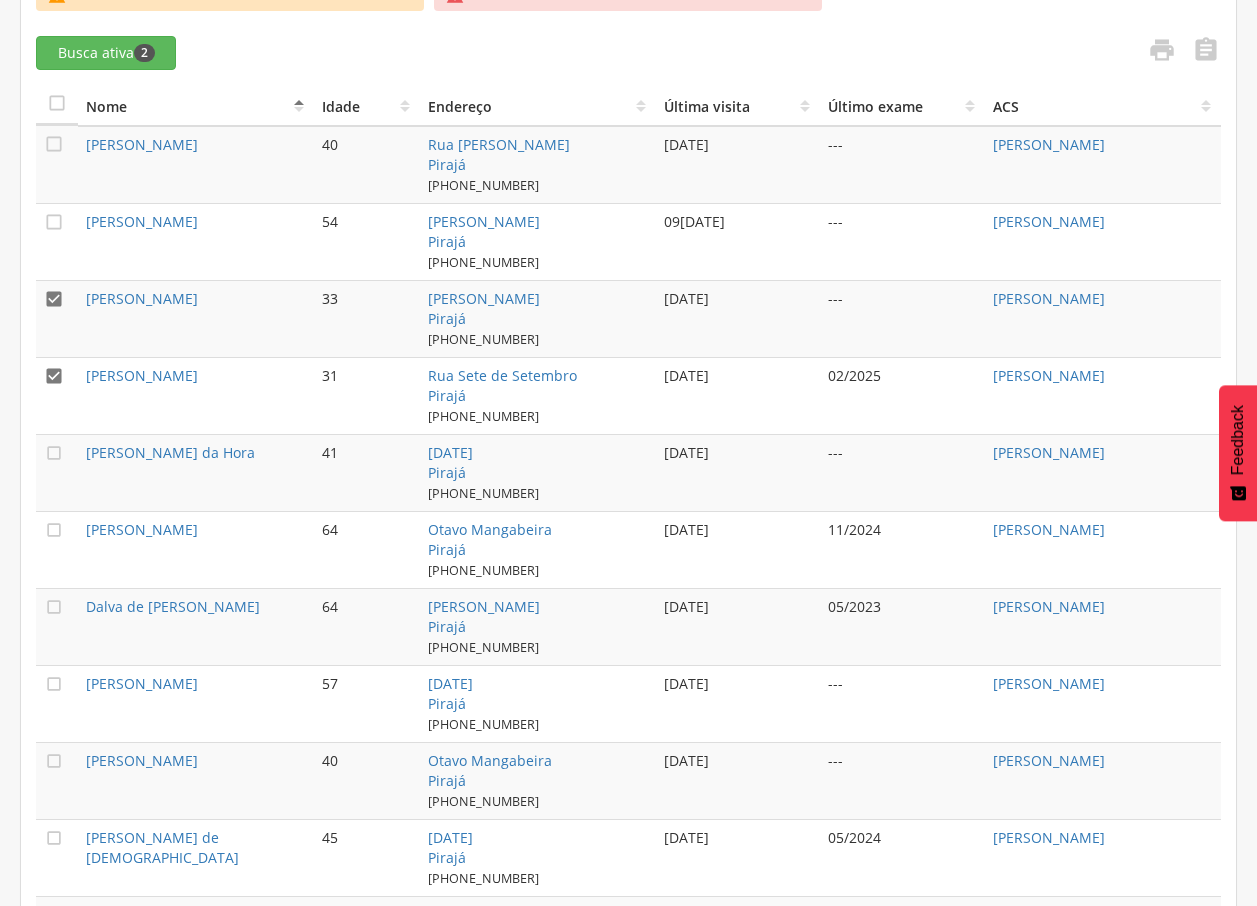 click on "" at bounding box center [54, 299] 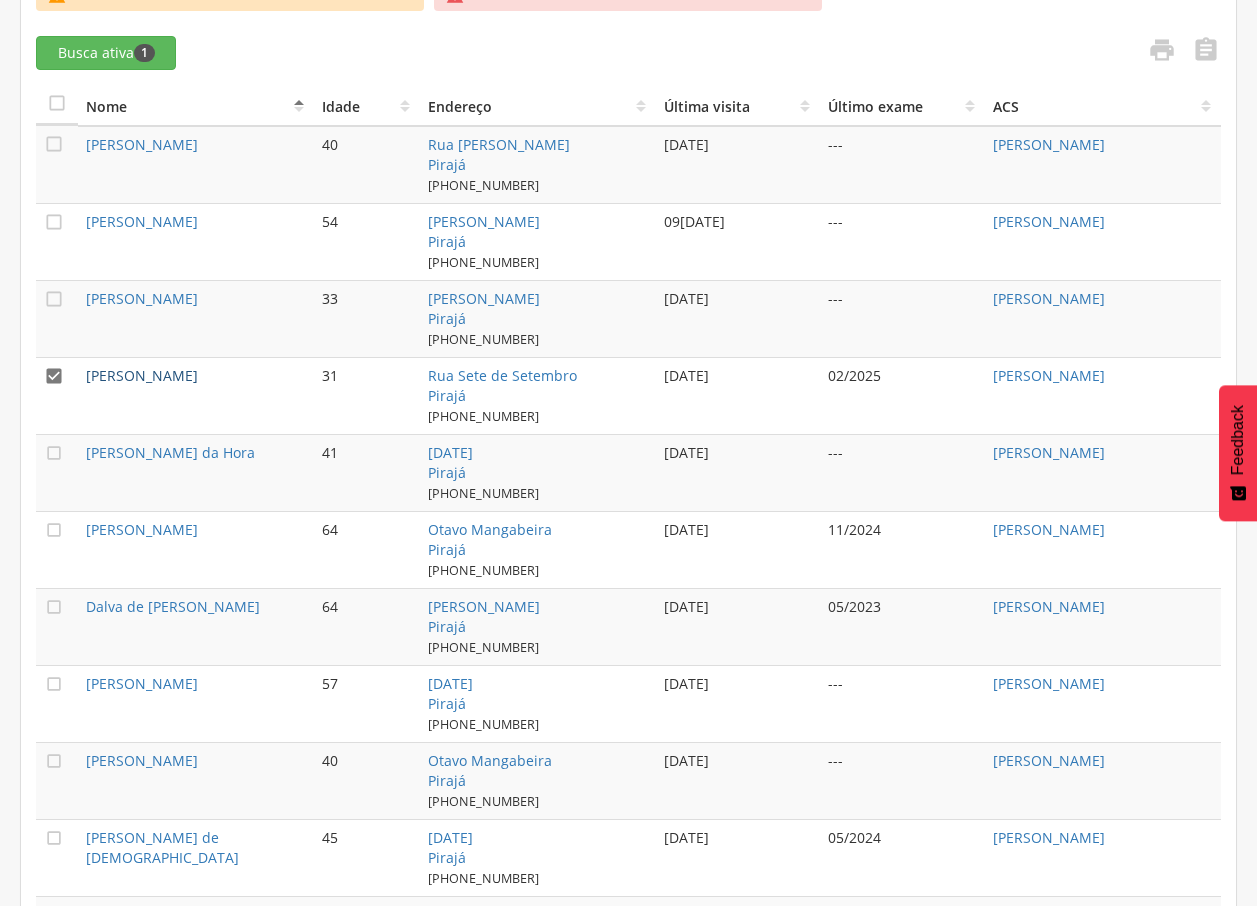 click on "[PERSON_NAME]" at bounding box center (142, 375) 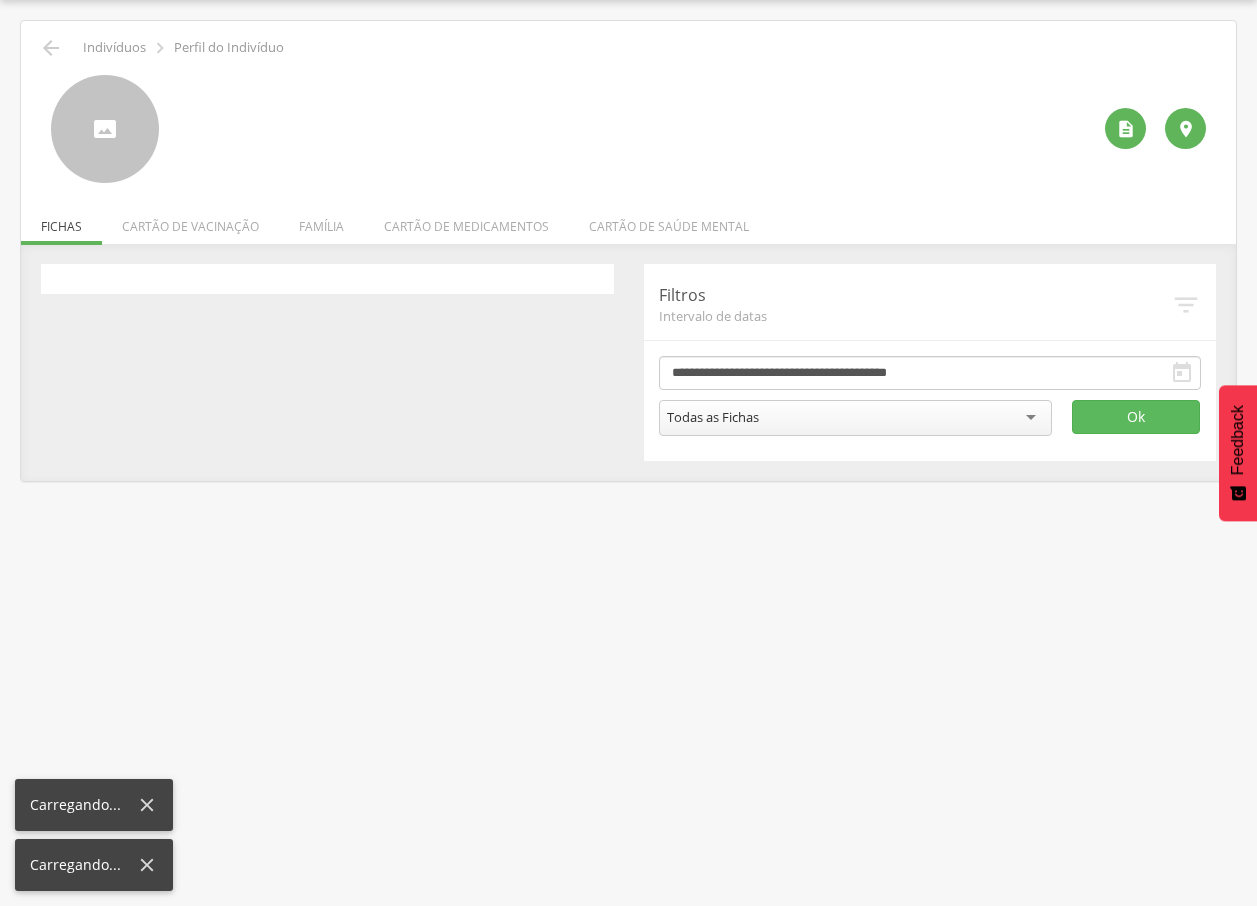 scroll, scrollTop: 60, scrollLeft: 0, axis: vertical 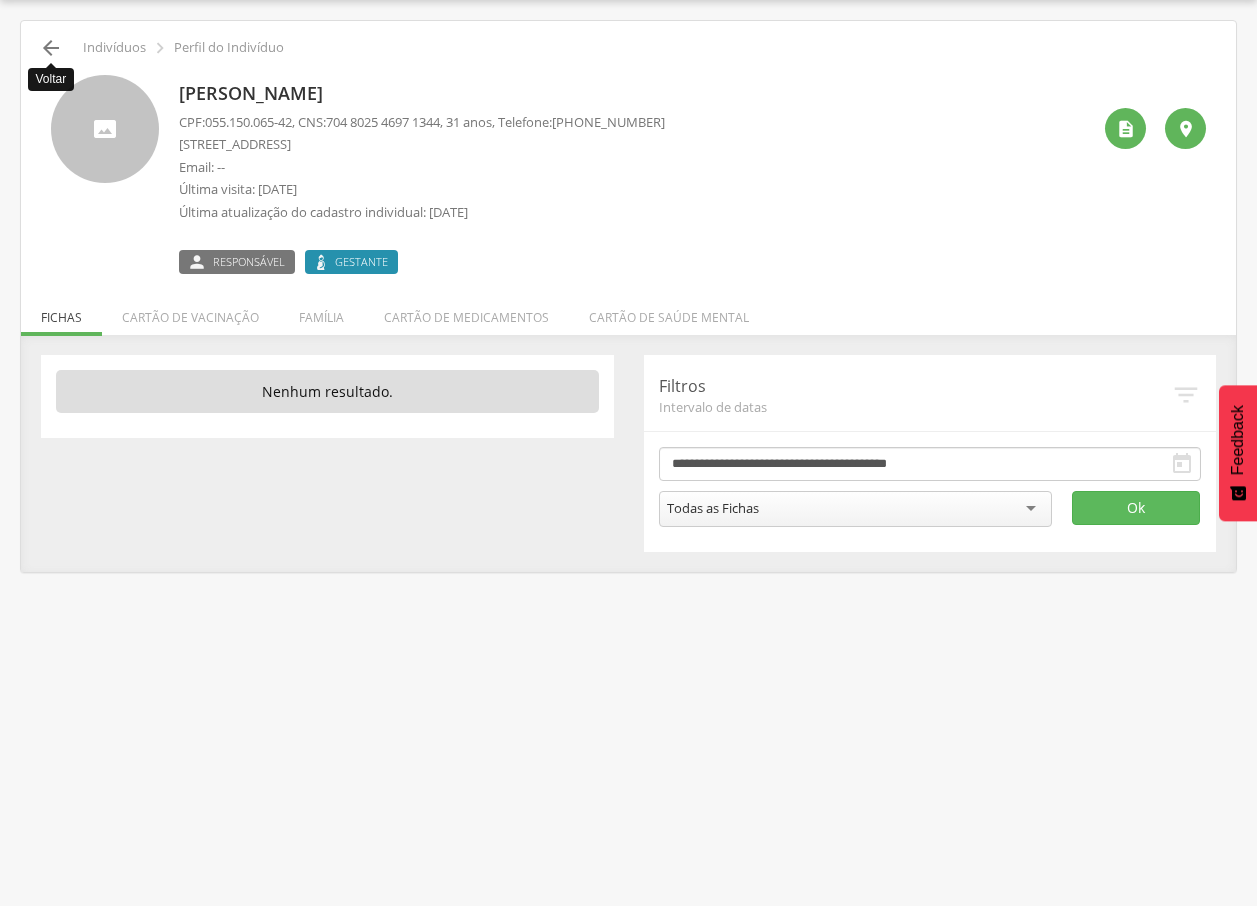 click on "" at bounding box center [51, 48] 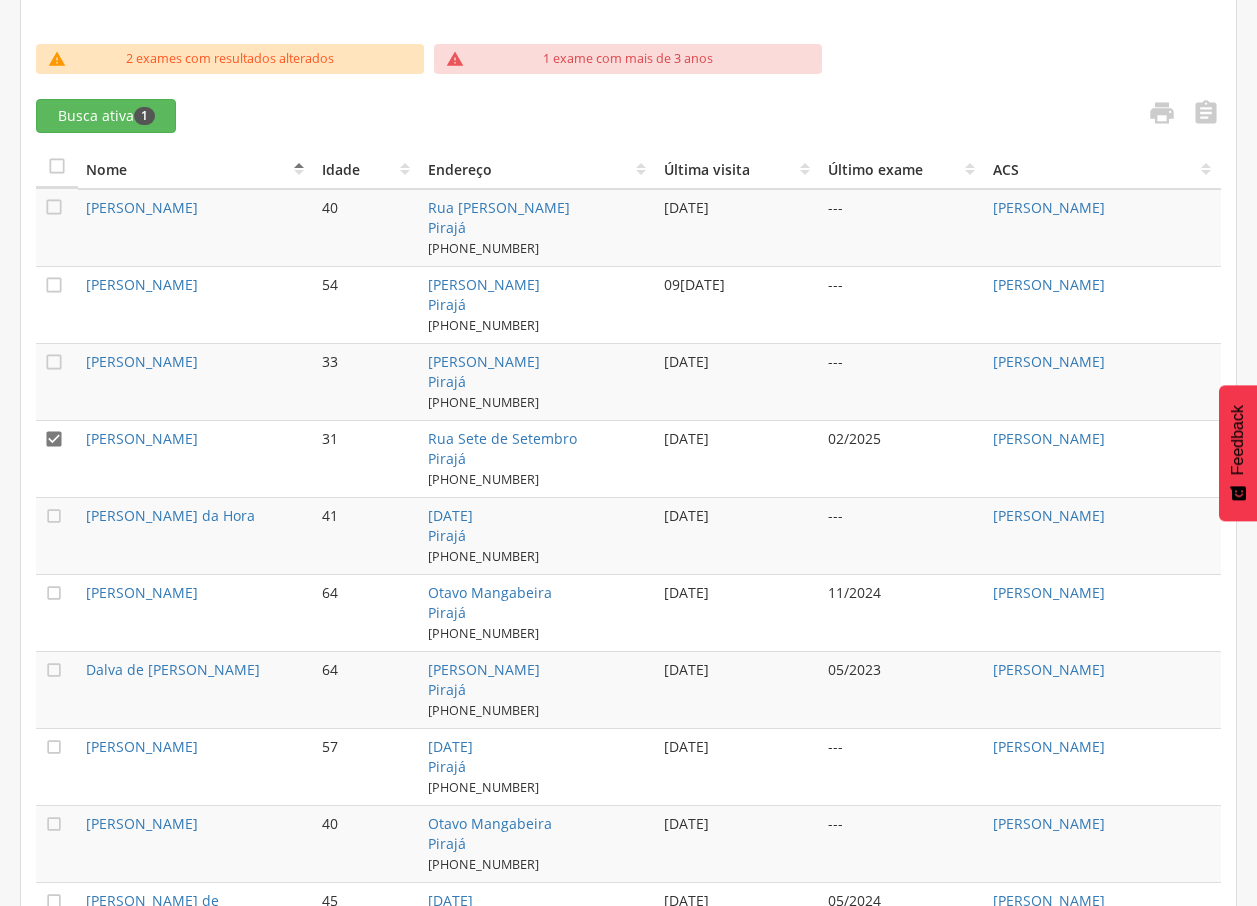 scroll, scrollTop: 662, scrollLeft: 0, axis: vertical 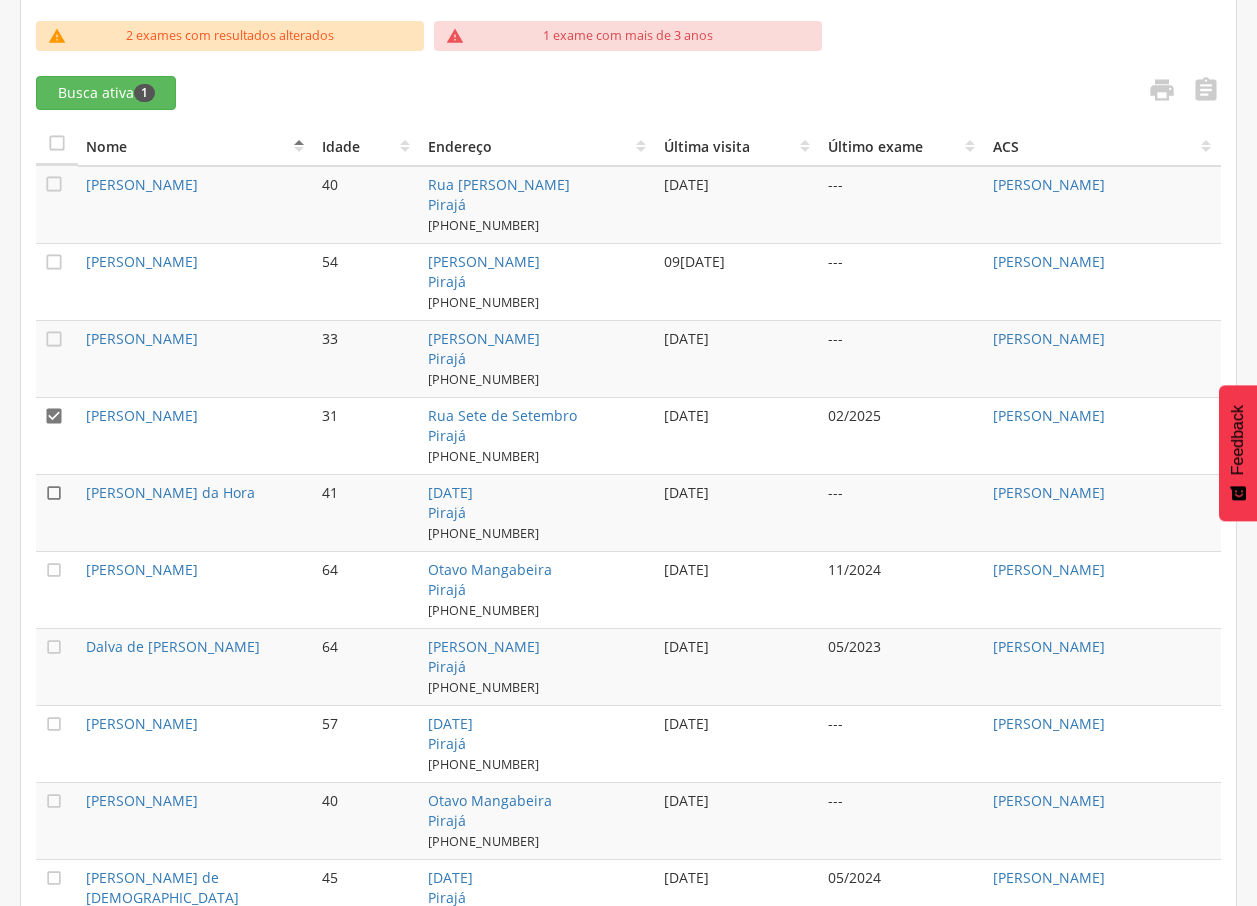 click on "" at bounding box center (54, 493) 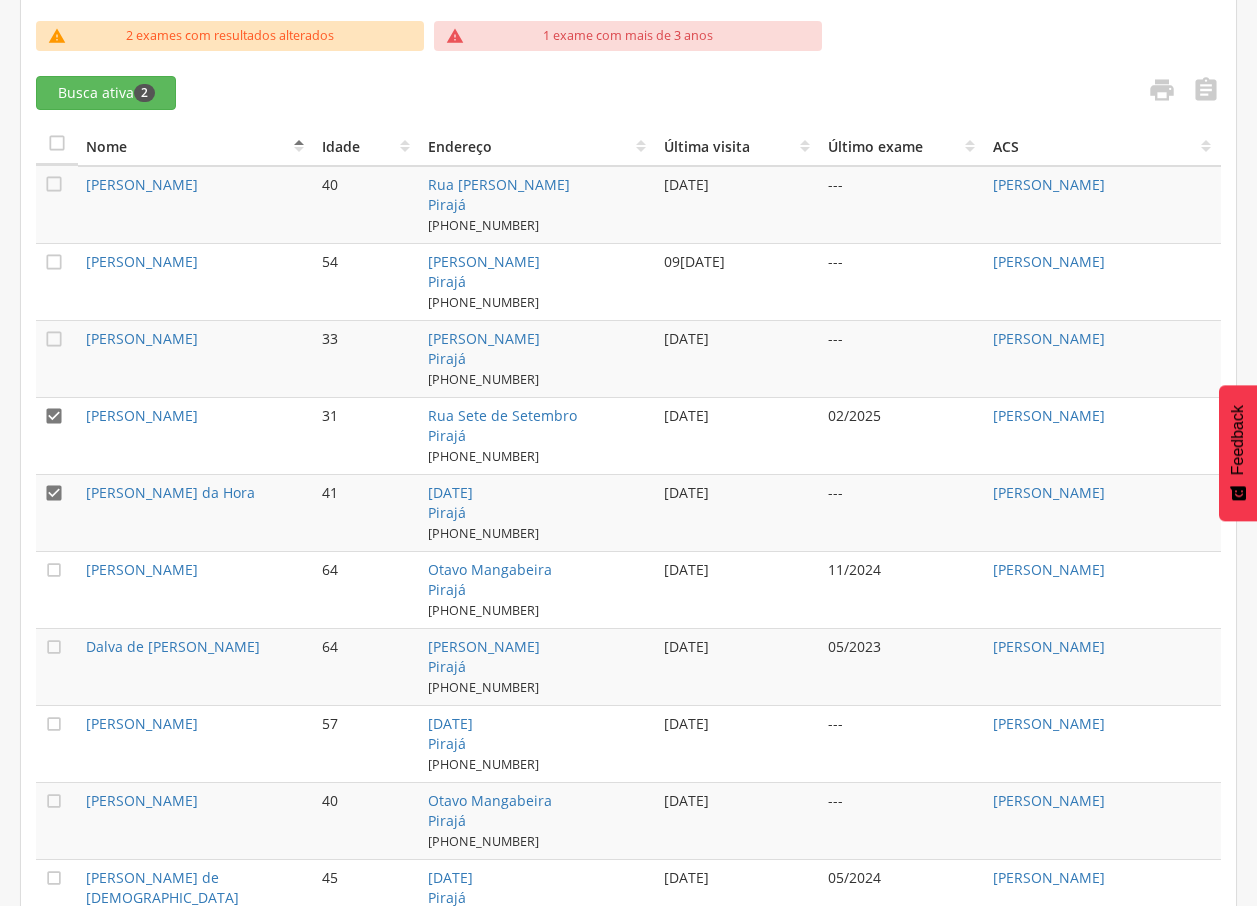 click on "" at bounding box center (54, 416) 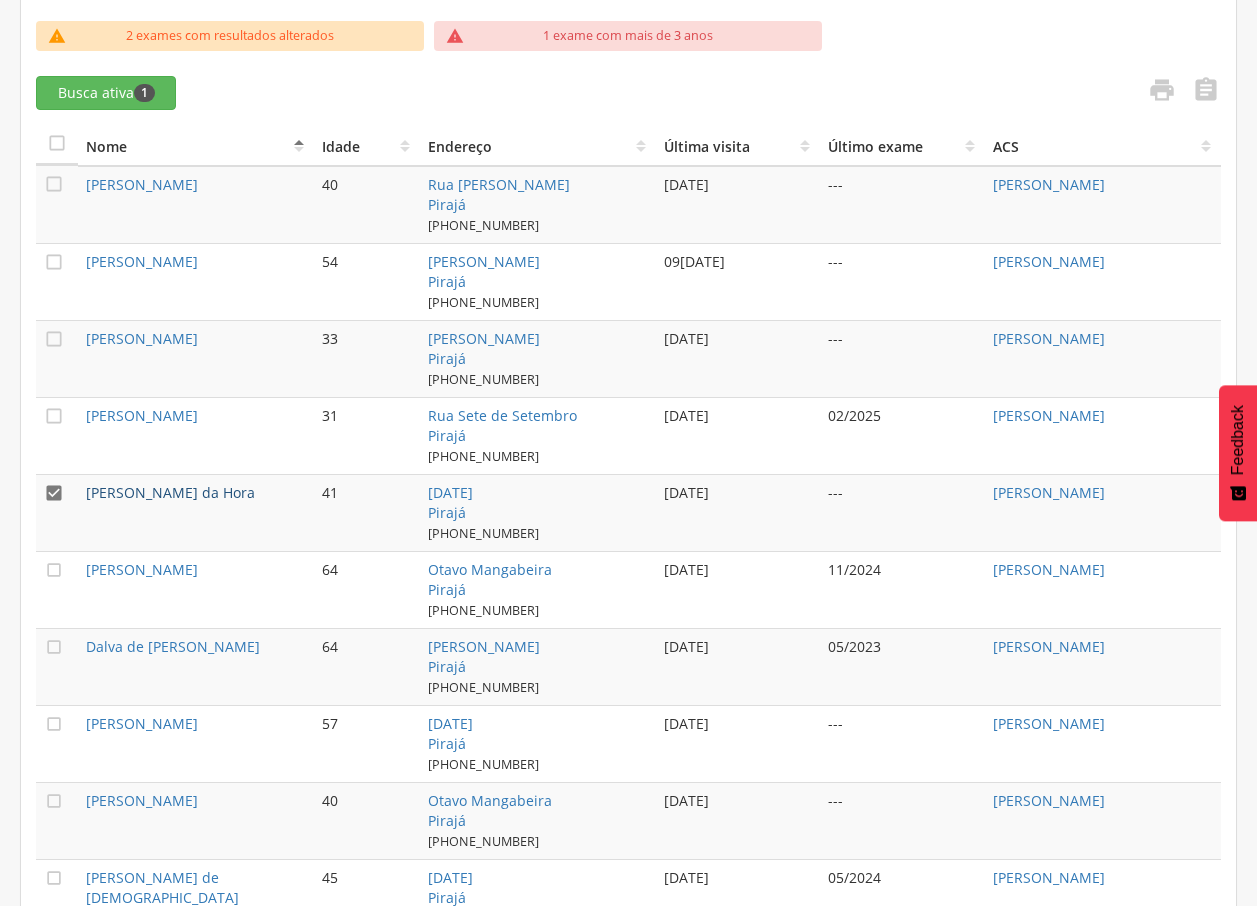 click on "[PERSON_NAME] da Hora" at bounding box center (170, 492) 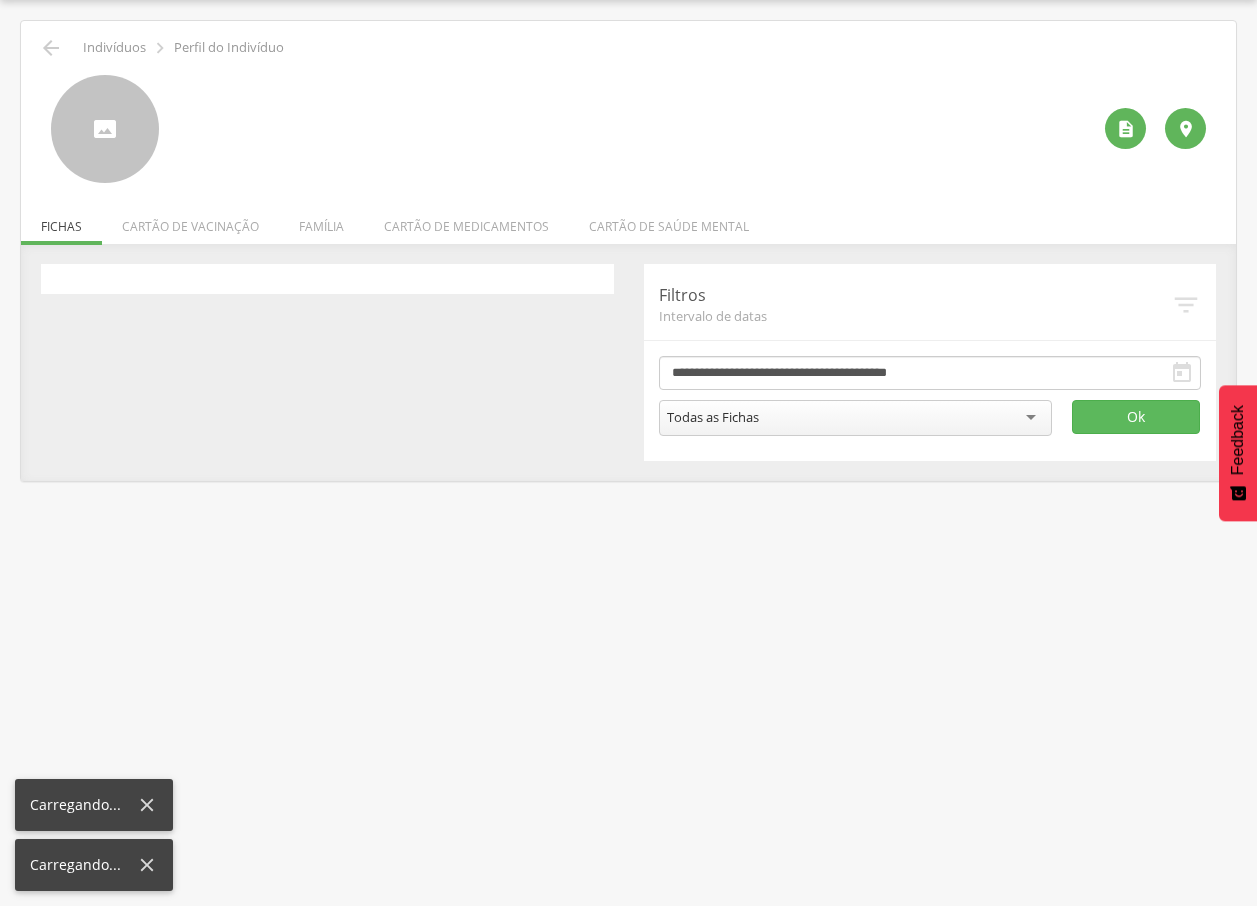 scroll, scrollTop: 60, scrollLeft: 0, axis: vertical 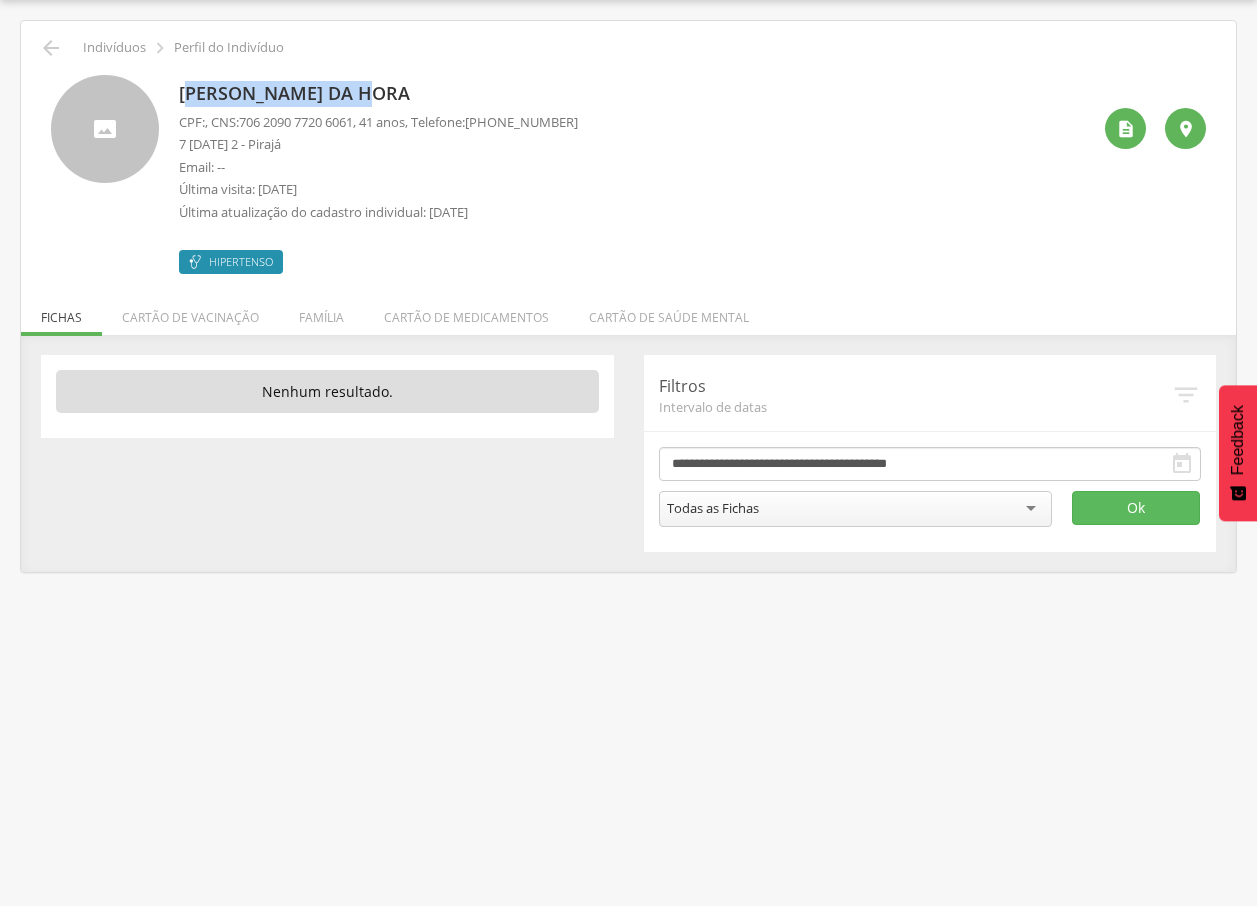 drag, startPoint x: 185, startPoint y: 89, endPoint x: 347, endPoint y: 102, distance: 162.52077 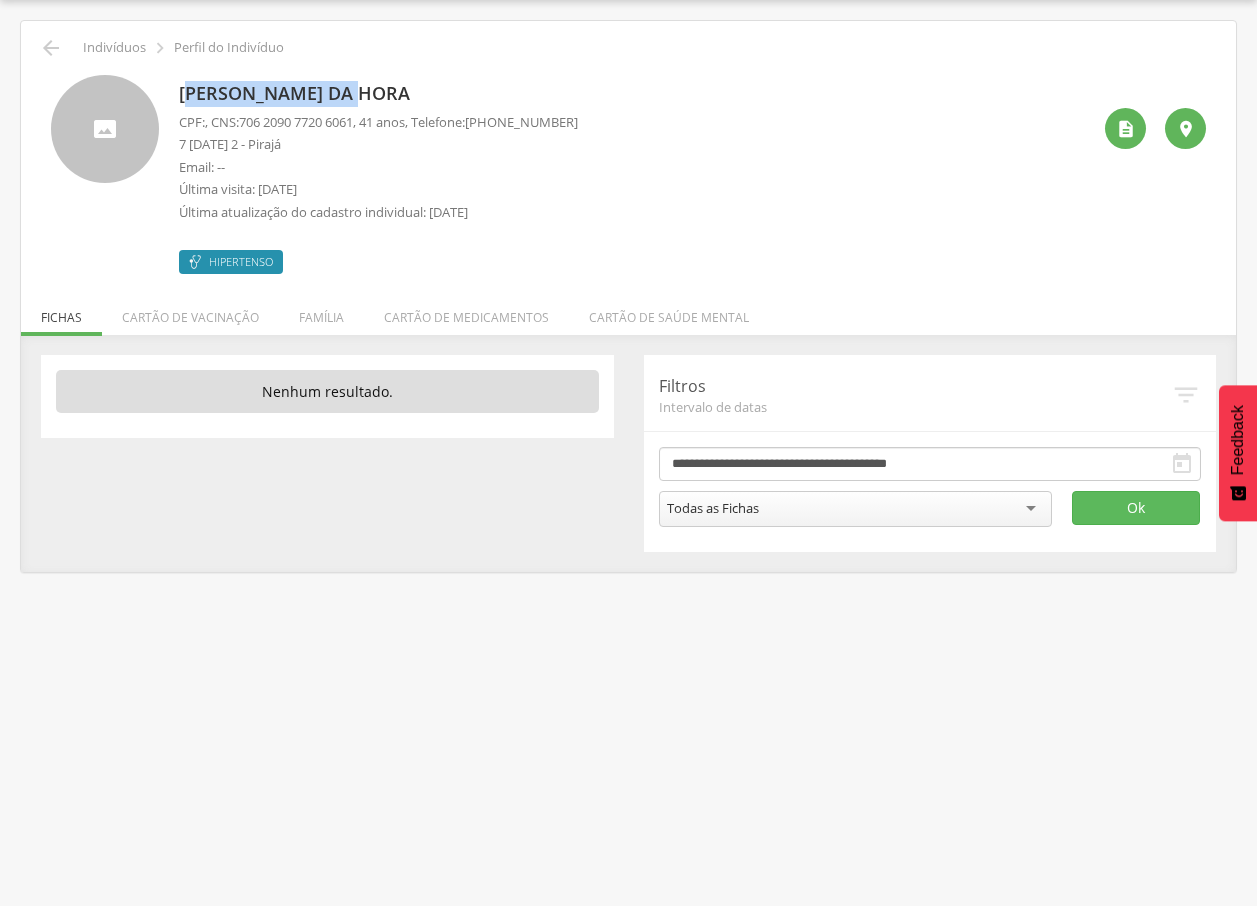drag, startPoint x: 175, startPoint y: 78, endPoint x: 417, endPoint y: 77, distance: 242.00206 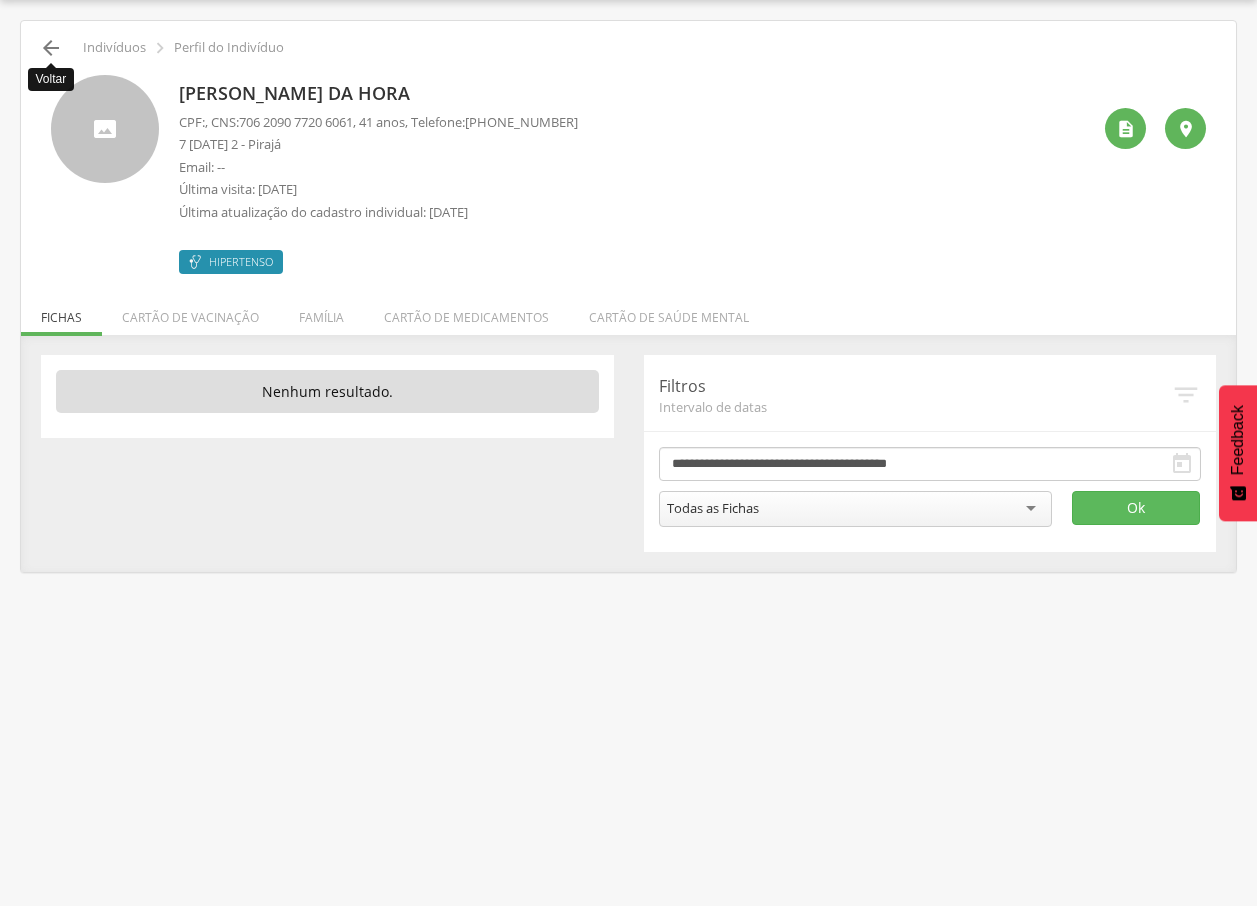 click on "" at bounding box center (51, 48) 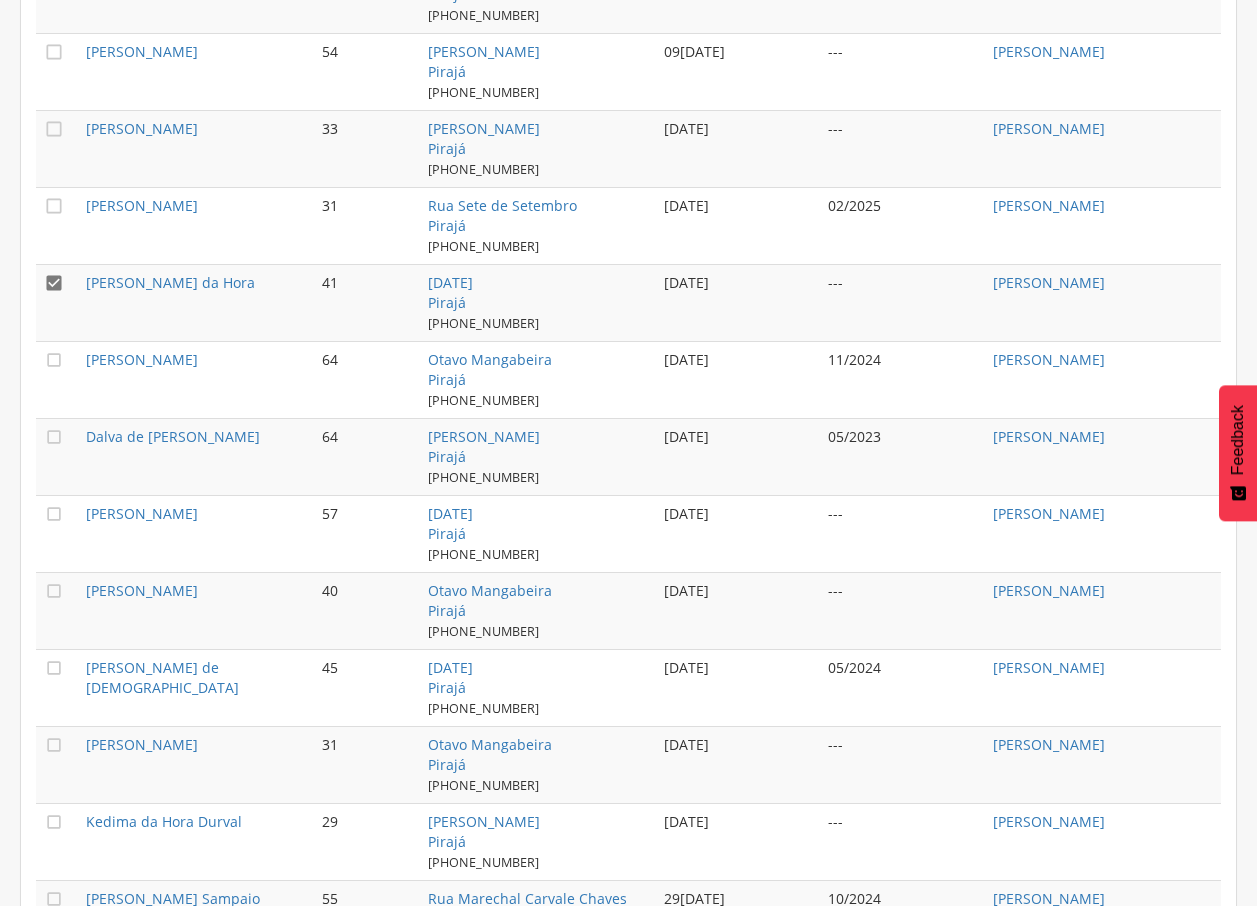 scroll, scrollTop: 888, scrollLeft: 0, axis: vertical 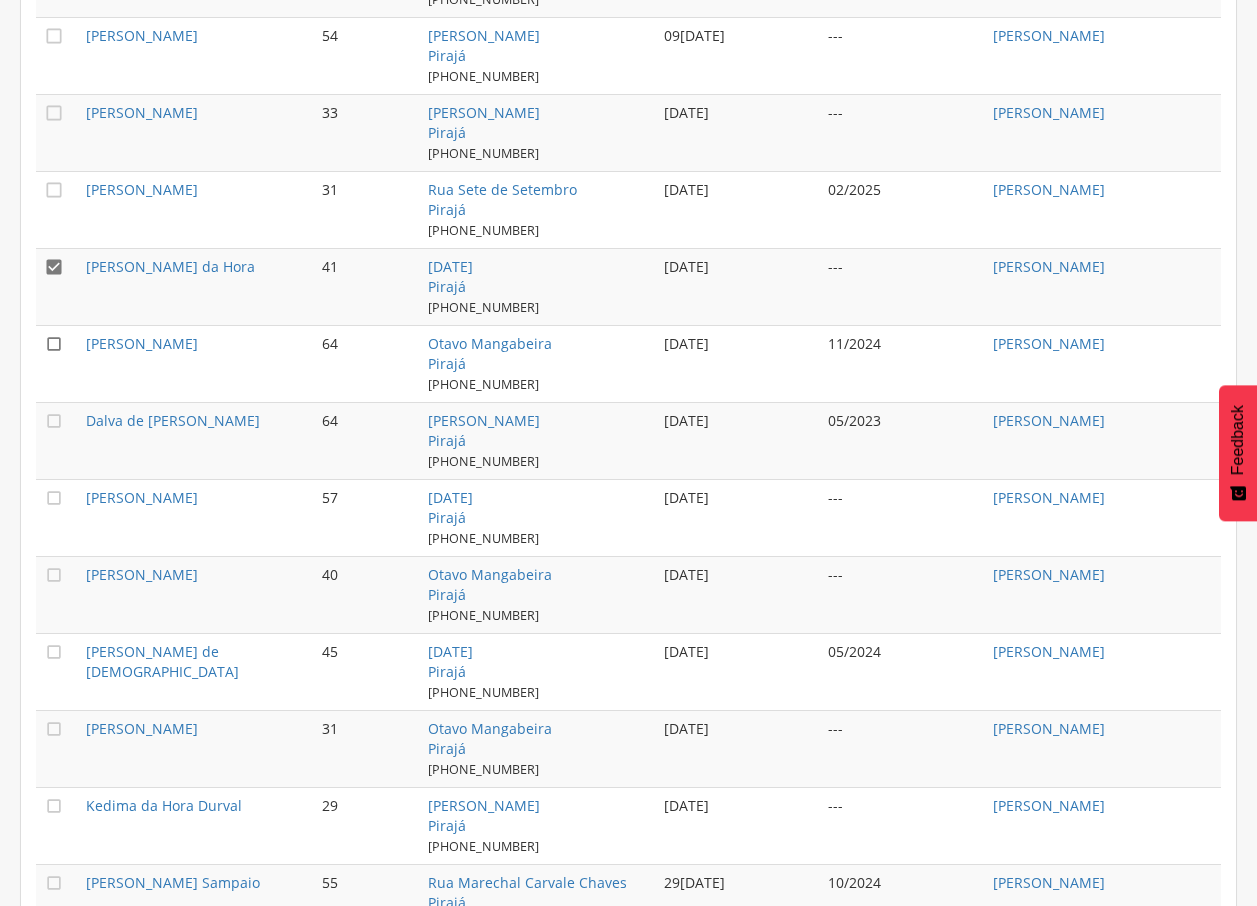 click on "" at bounding box center [54, 344] 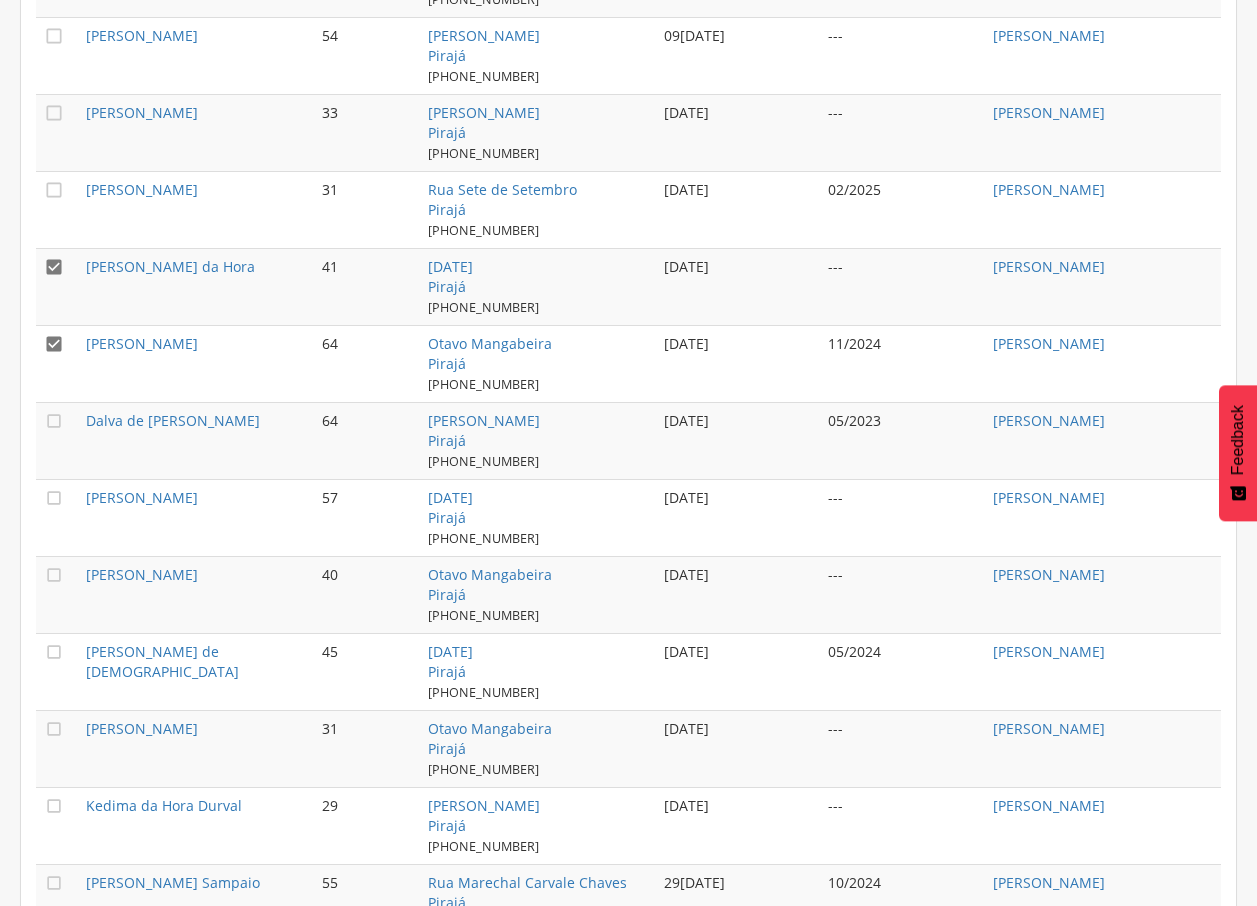 click on "" at bounding box center (54, 267) 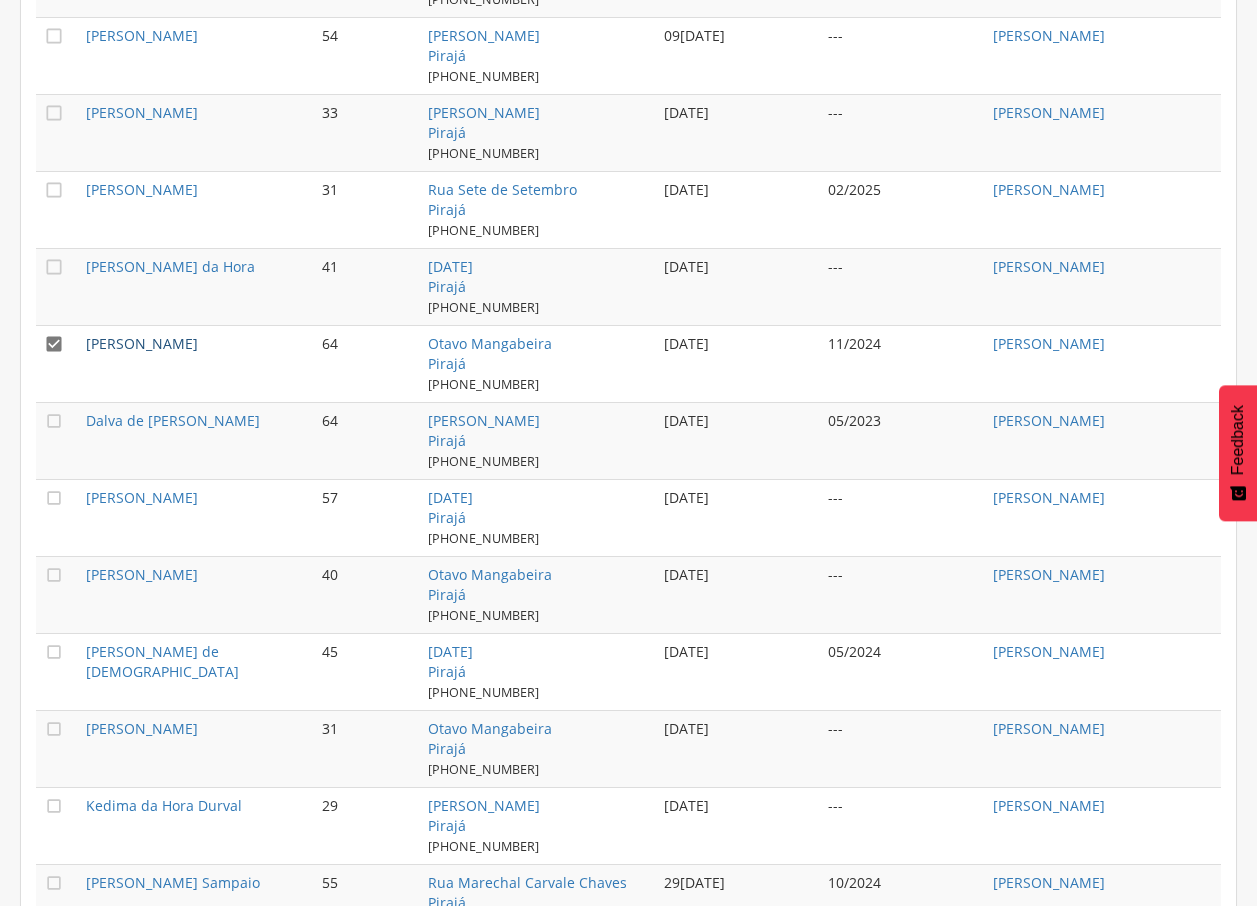 click on "[PERSON_NAME]" at bounding box center [142, 343] 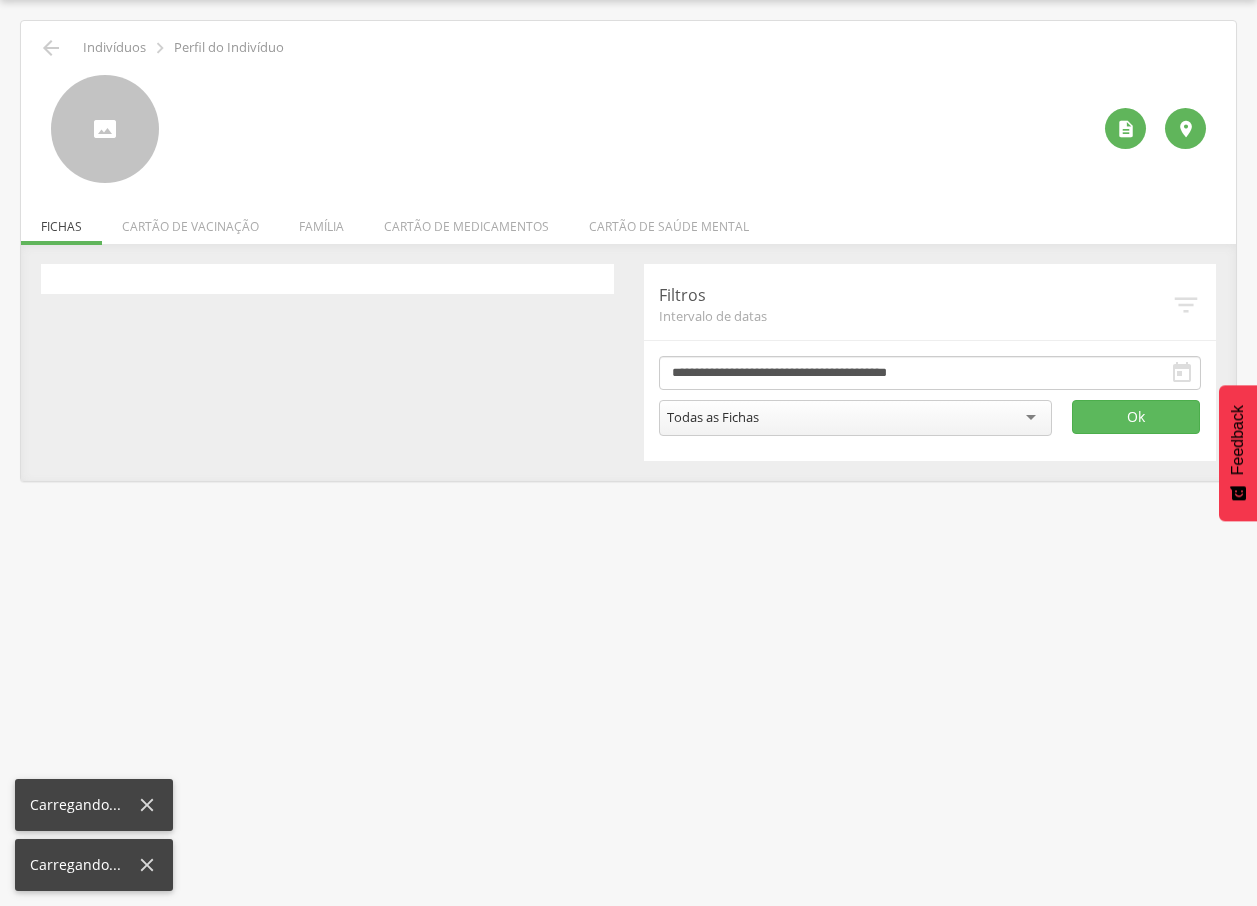 scroll, scrollTop: 60, scrollLeft: 0, axis: vertical 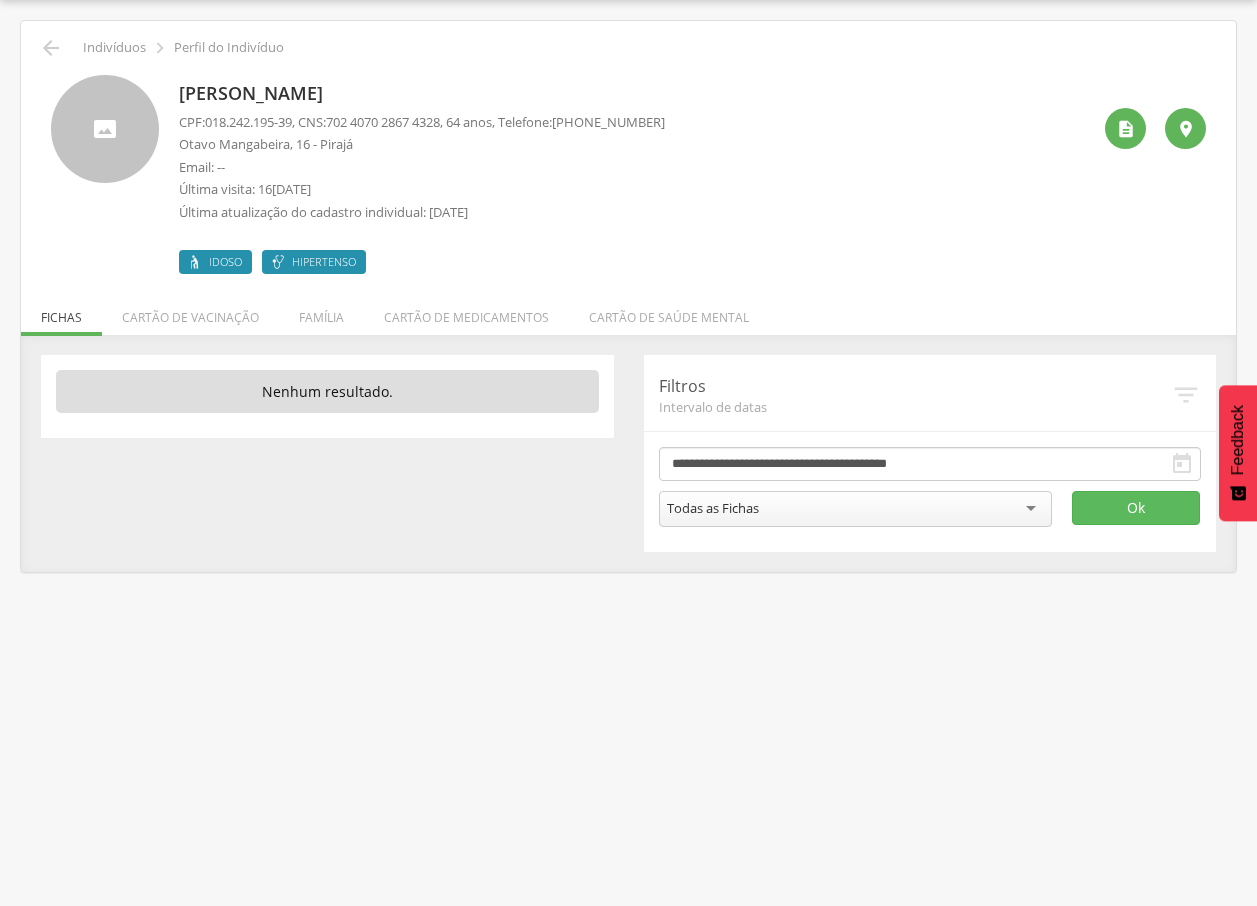 drag, startPoint x: 184, startPoint y: 85, endPoint x: 553, endPoint y: 81, distance: 369.02167 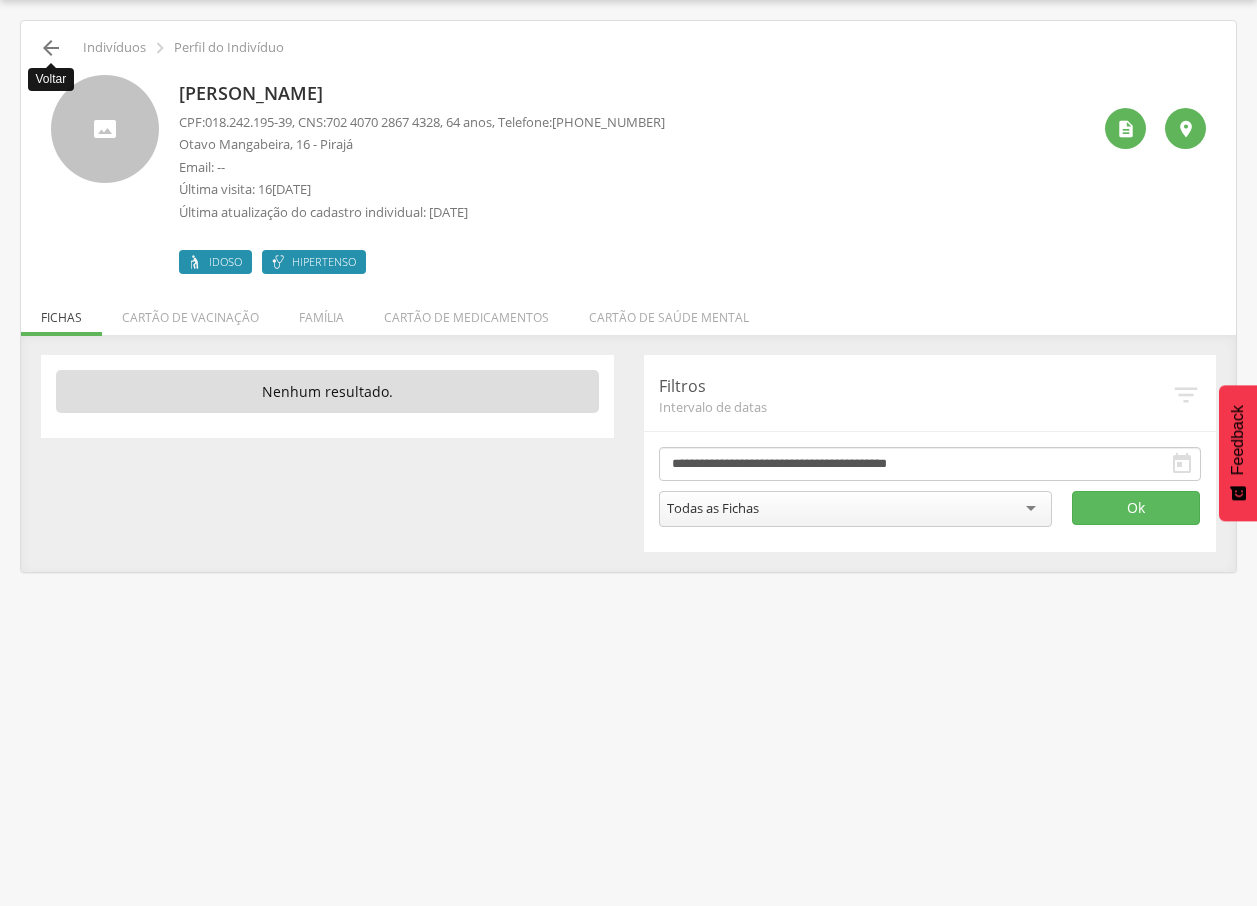 click on "" at bounding box center (51, 48) 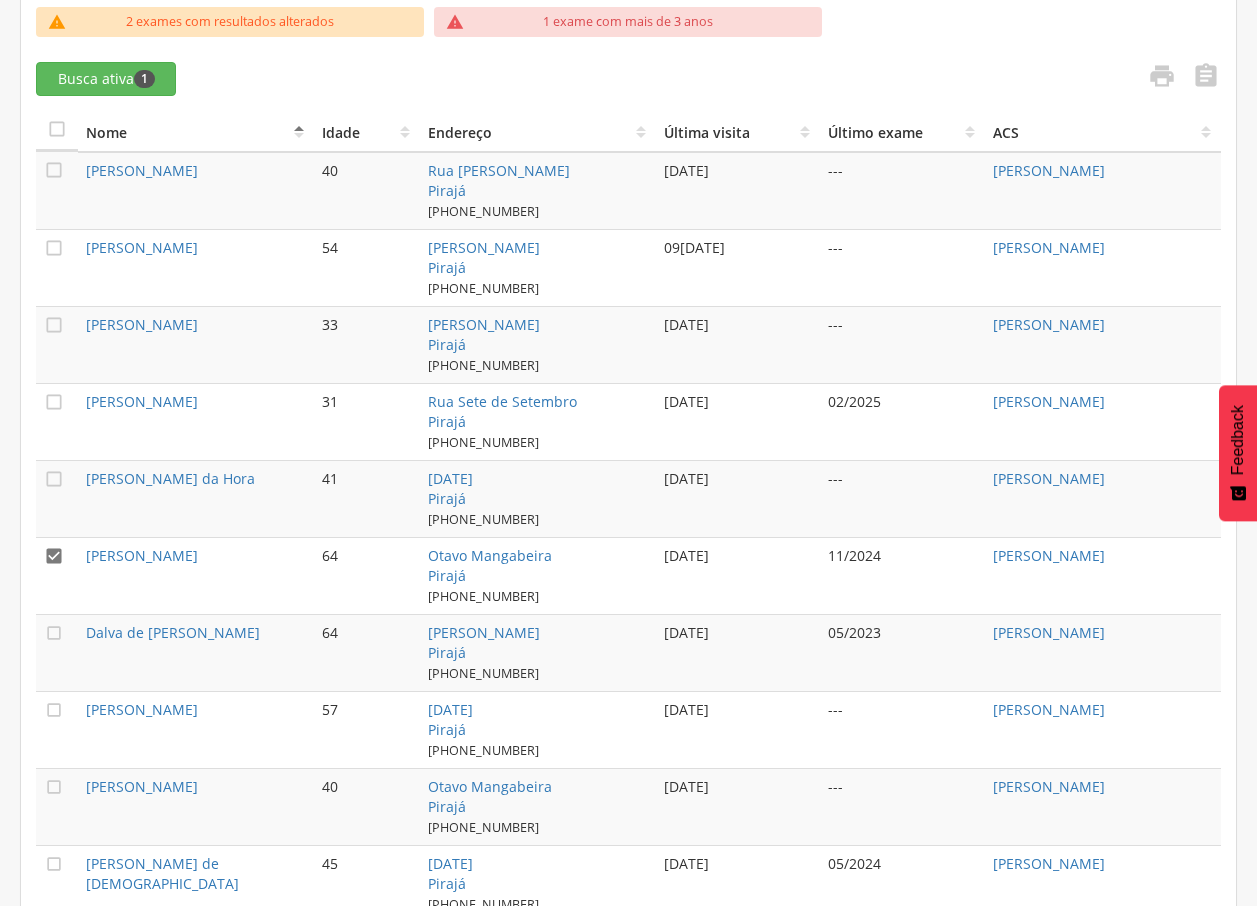 scroll, scrollTop: 705, scrollLeft: 0, axis: vertical 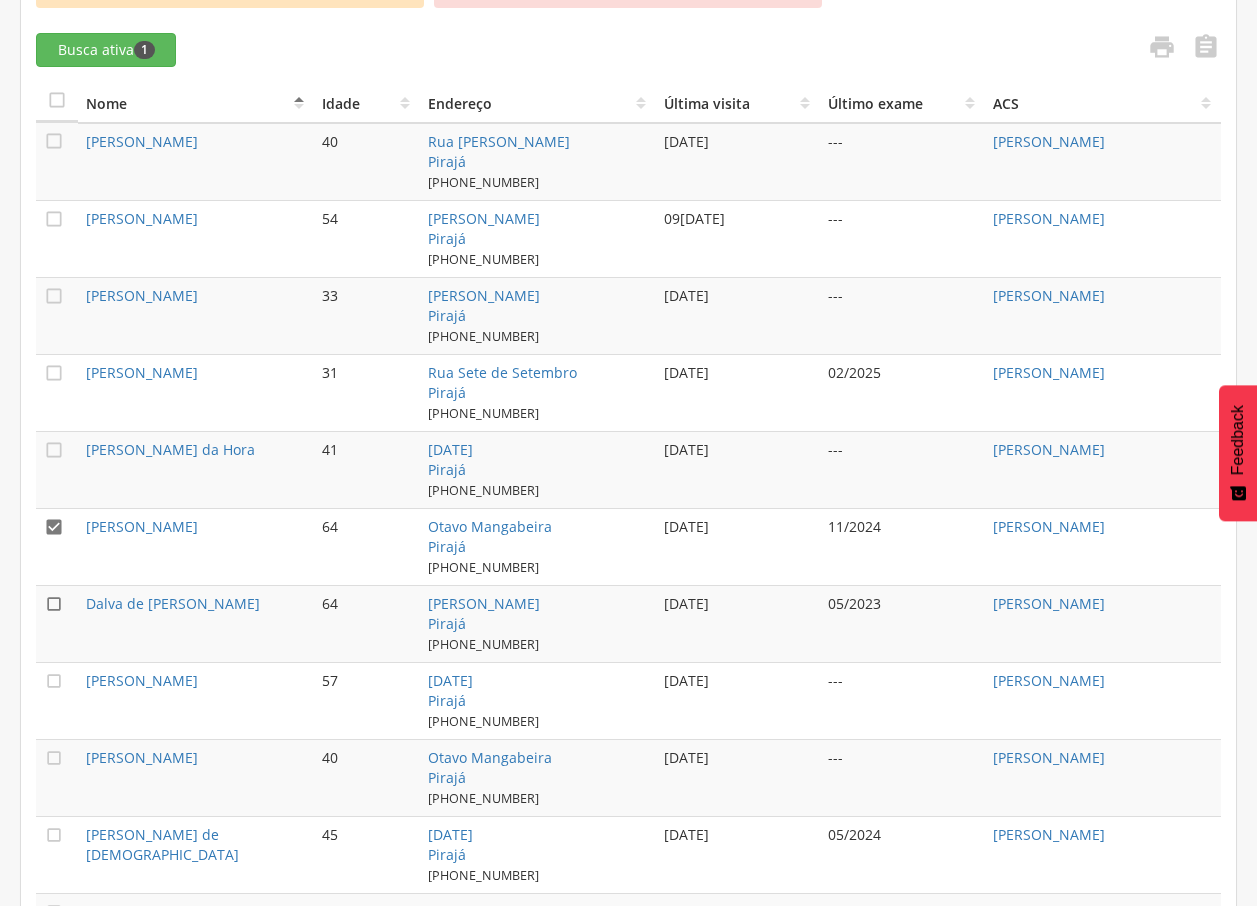click on "" at bounding box center [54, 604] 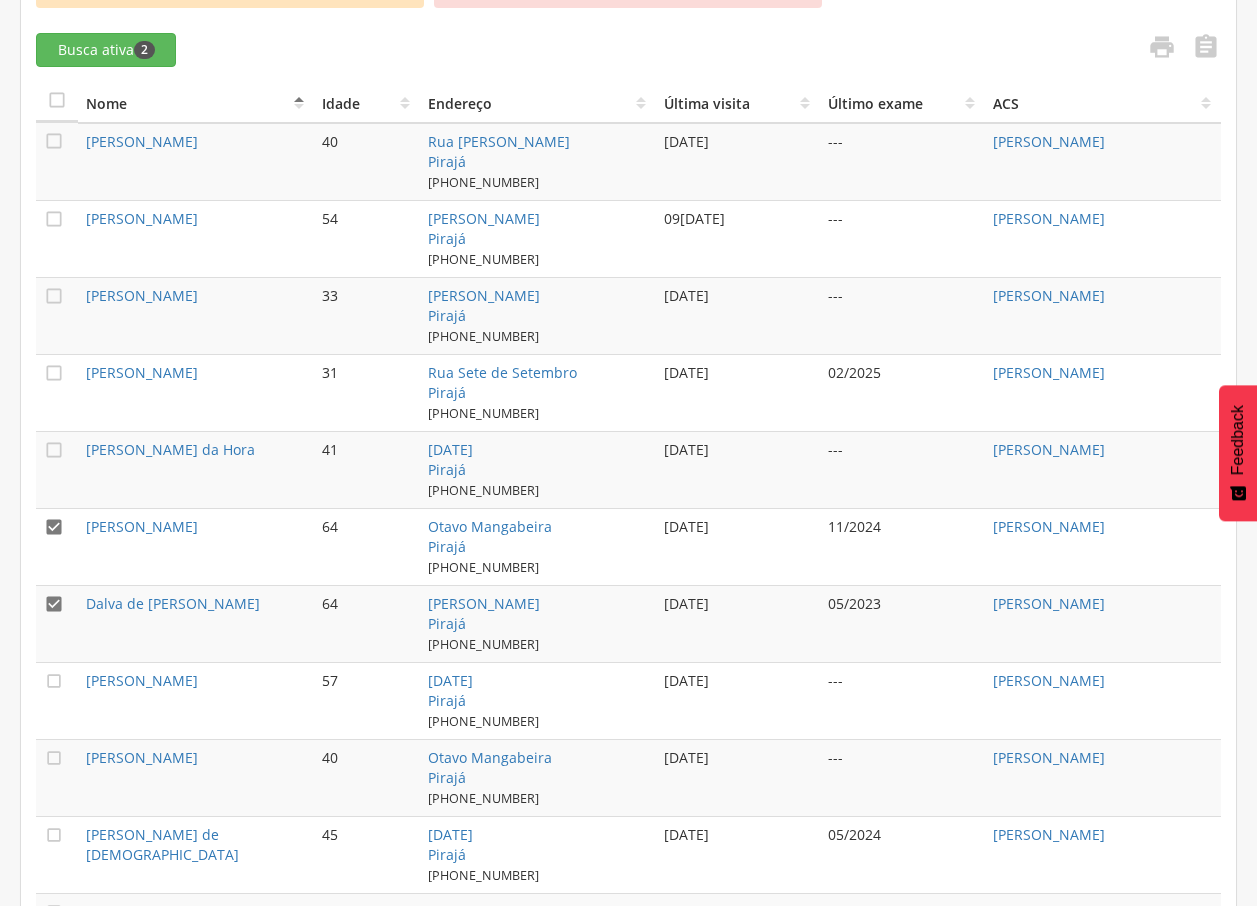 click on "" at bounding box center [54, 527] 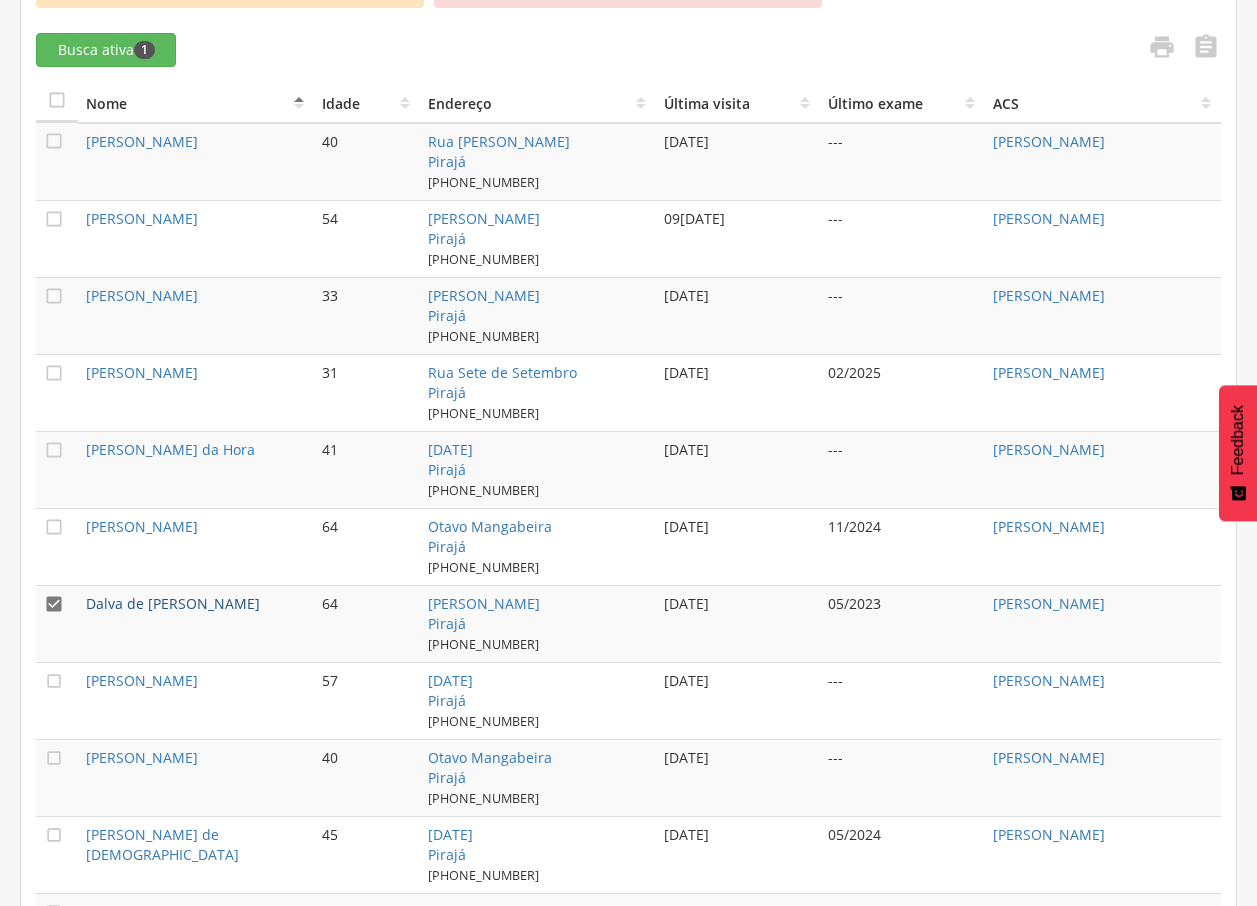 click on "Dalva de [PERSON_NAME]" at bounding box center [173, 603] 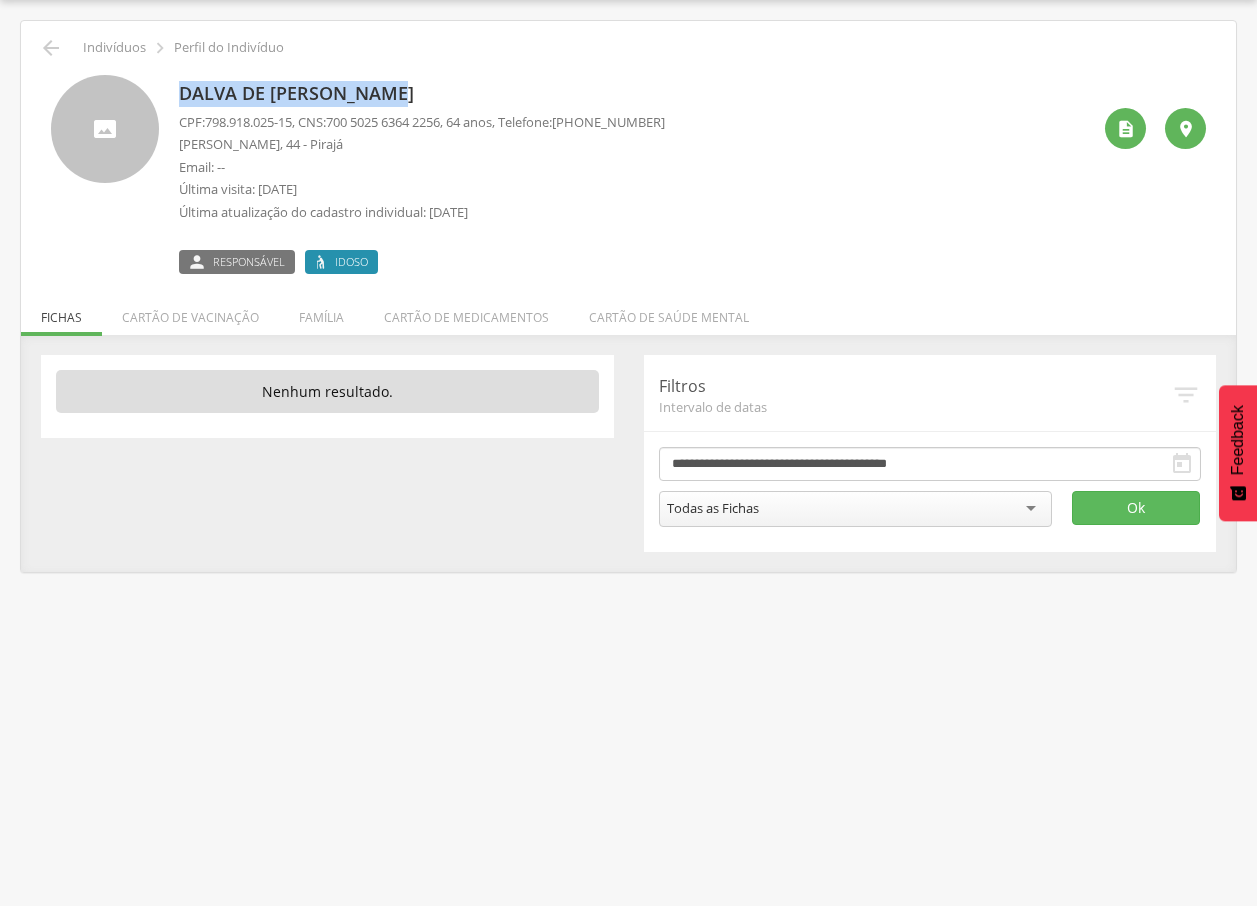 drag, startPoint x: 180, startPoint y: 90, endPoint x: 426, endPoint y: 88, distance: 246.00813 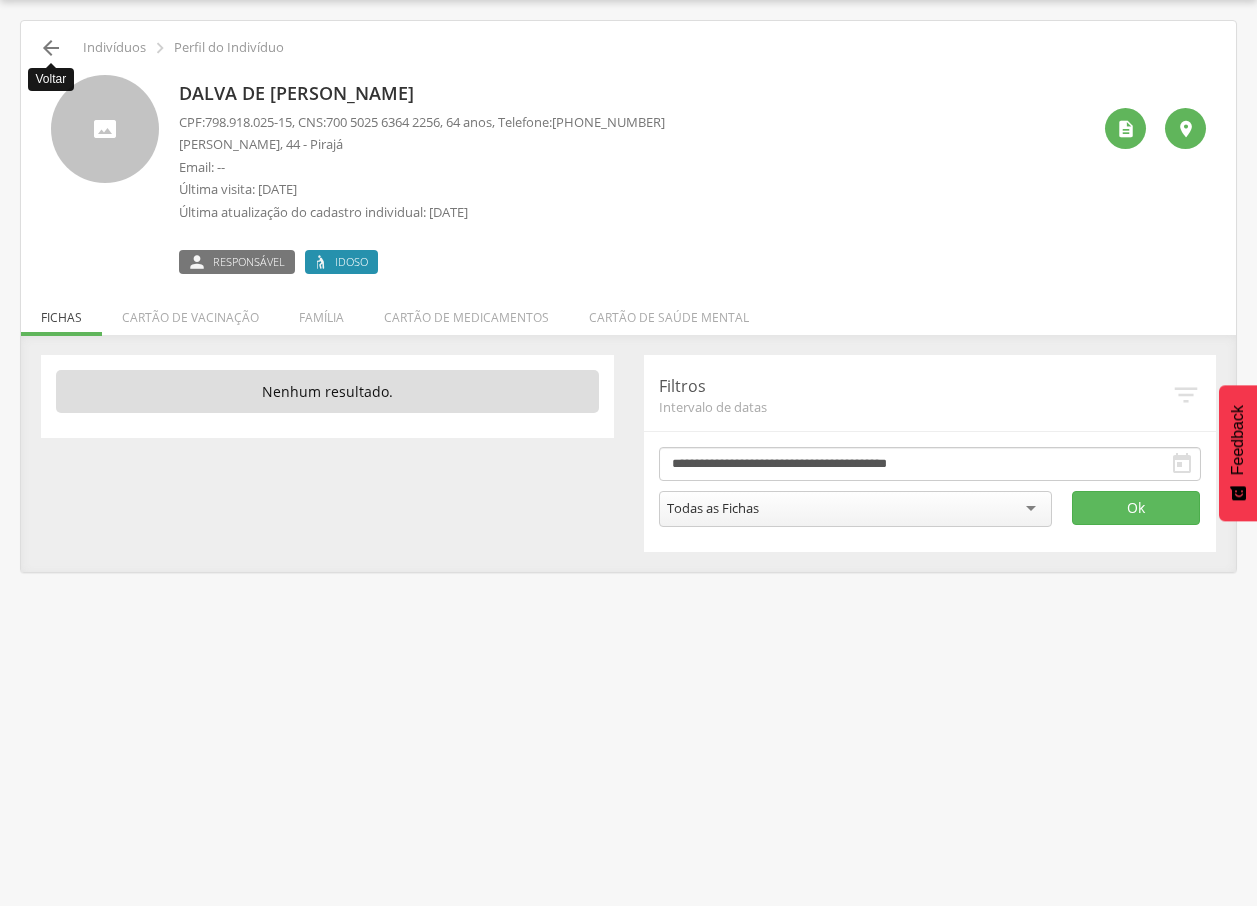 click on "" at bounding box center (51, 48) 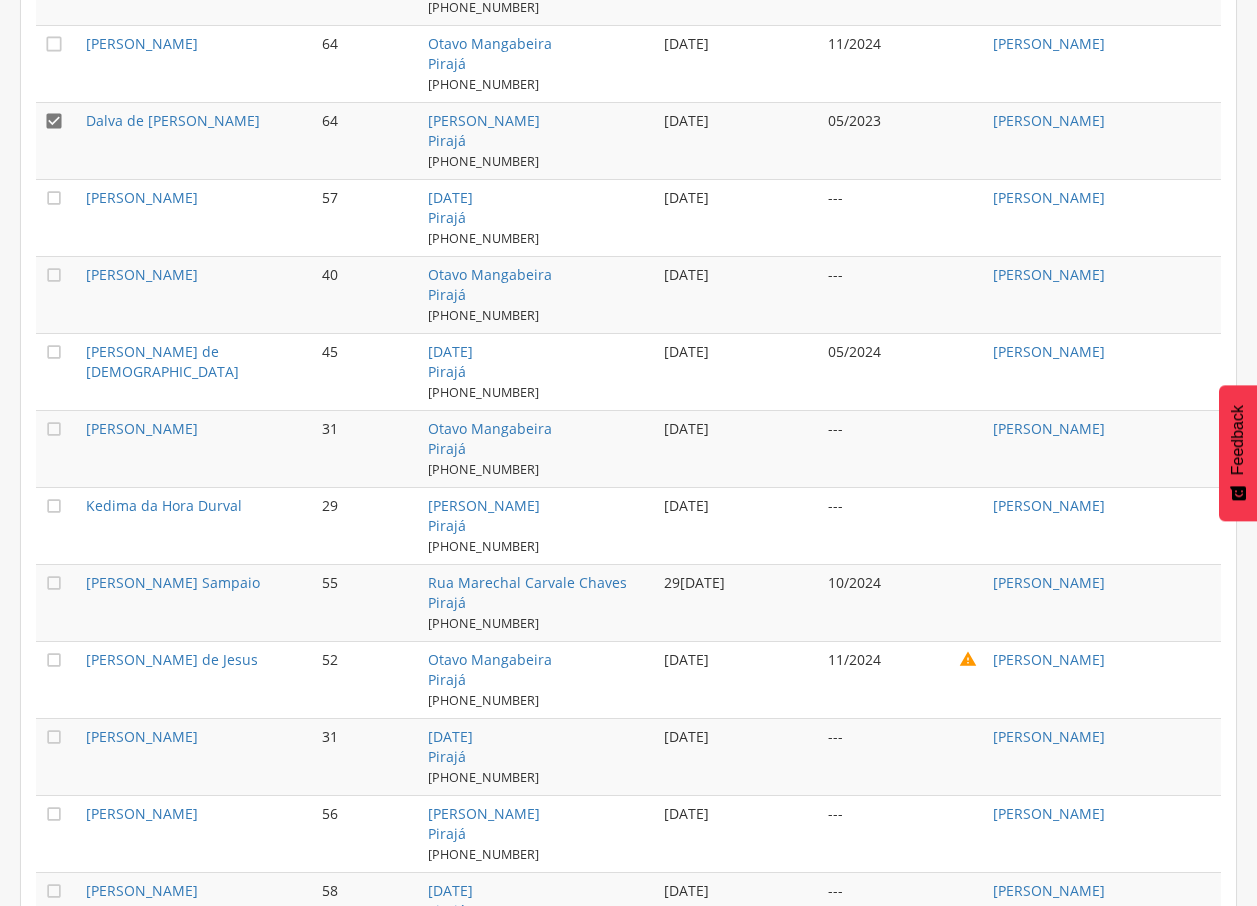 scroll, scrollTop: 1175, scrollLeft: 0, axis: vertical 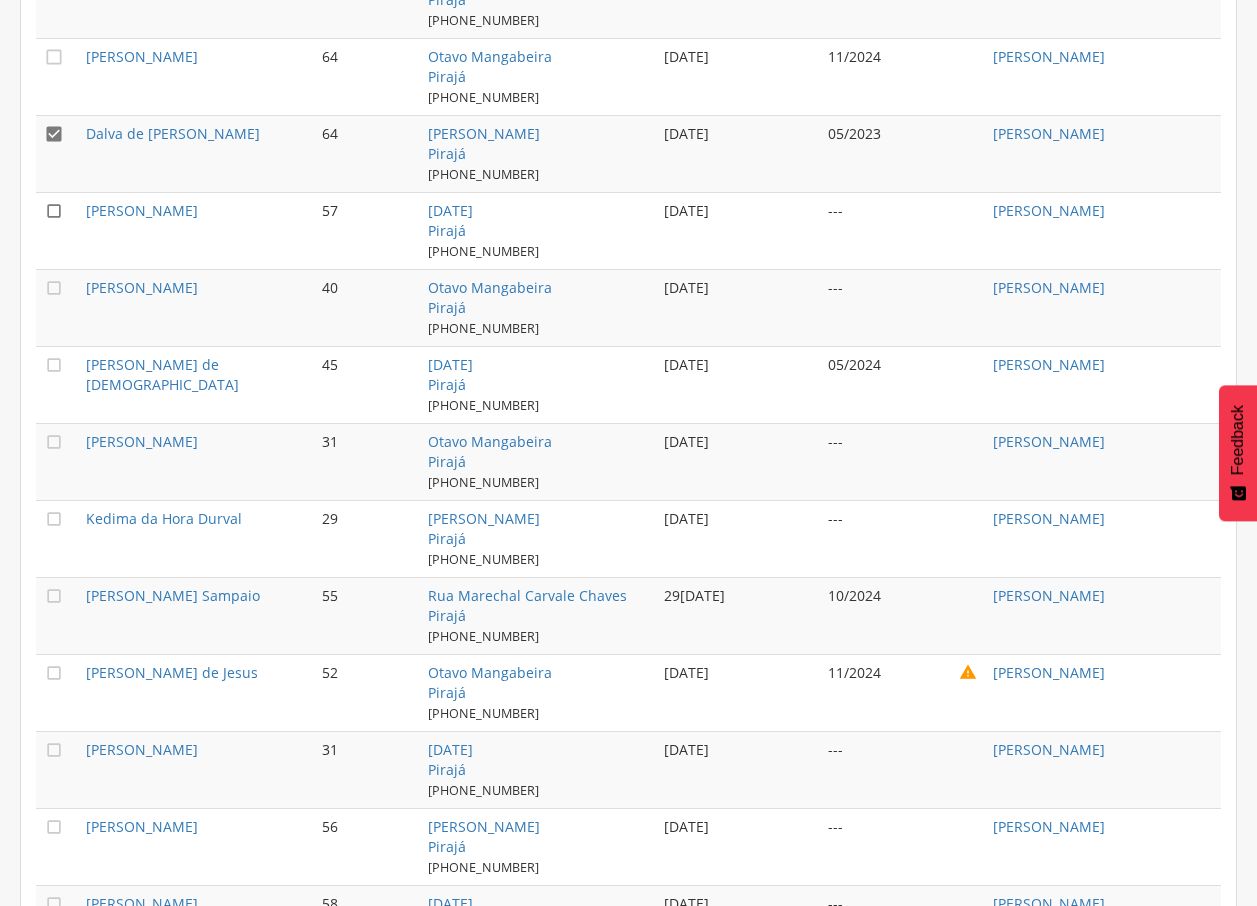 click on "" at bounding box center [54, 211] 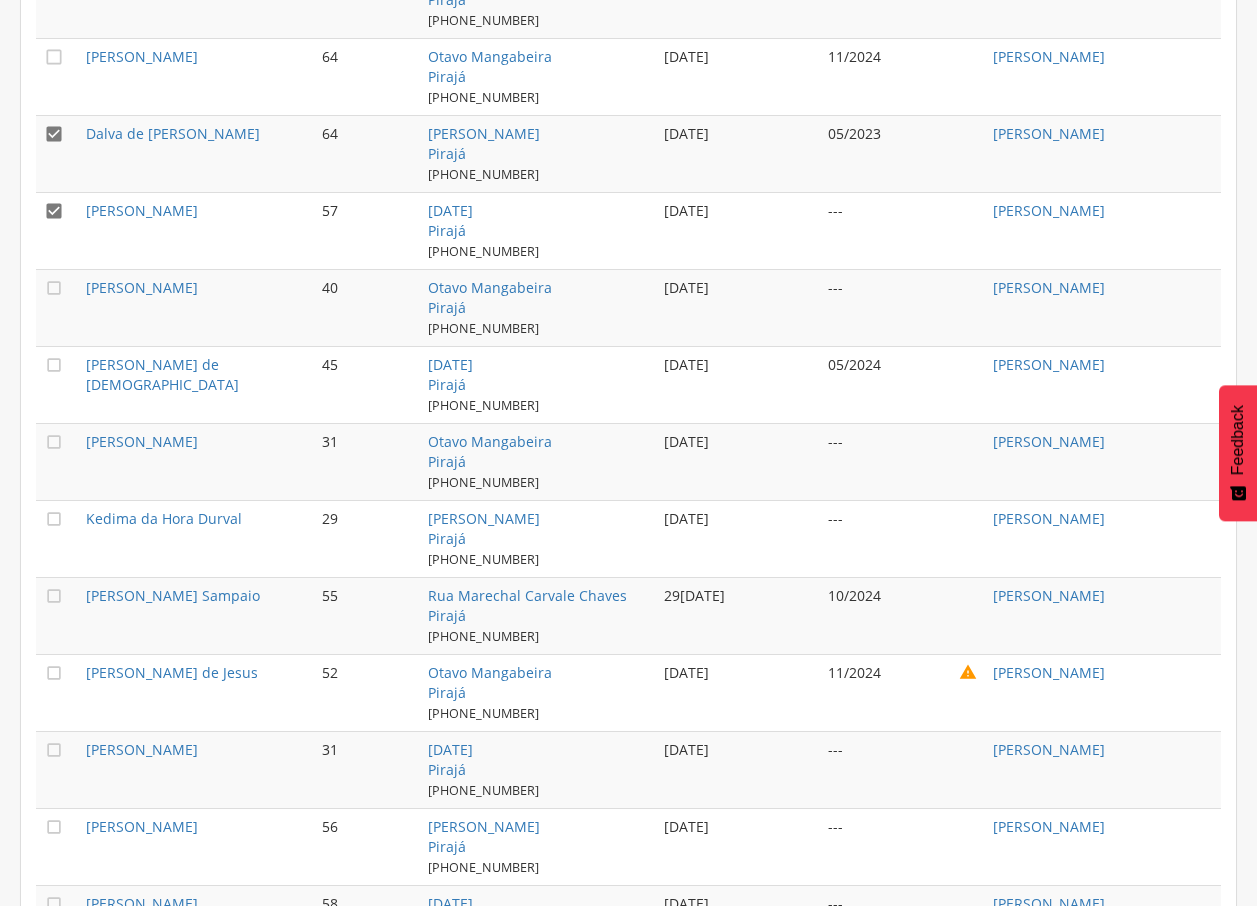 click on "" at bounding box center (54, 134) 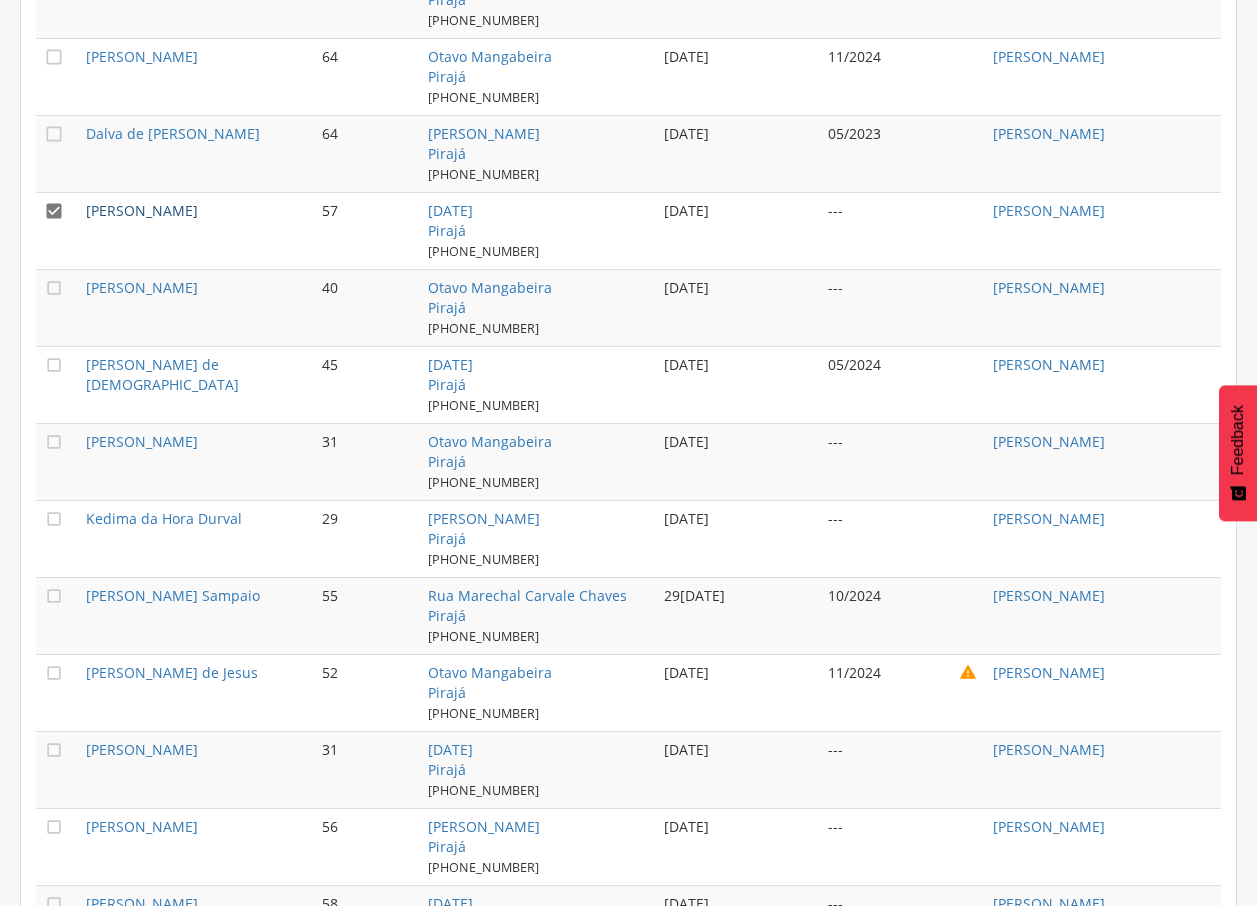 click on "[PERSON_NAME]" at bounding box center [142, 210] 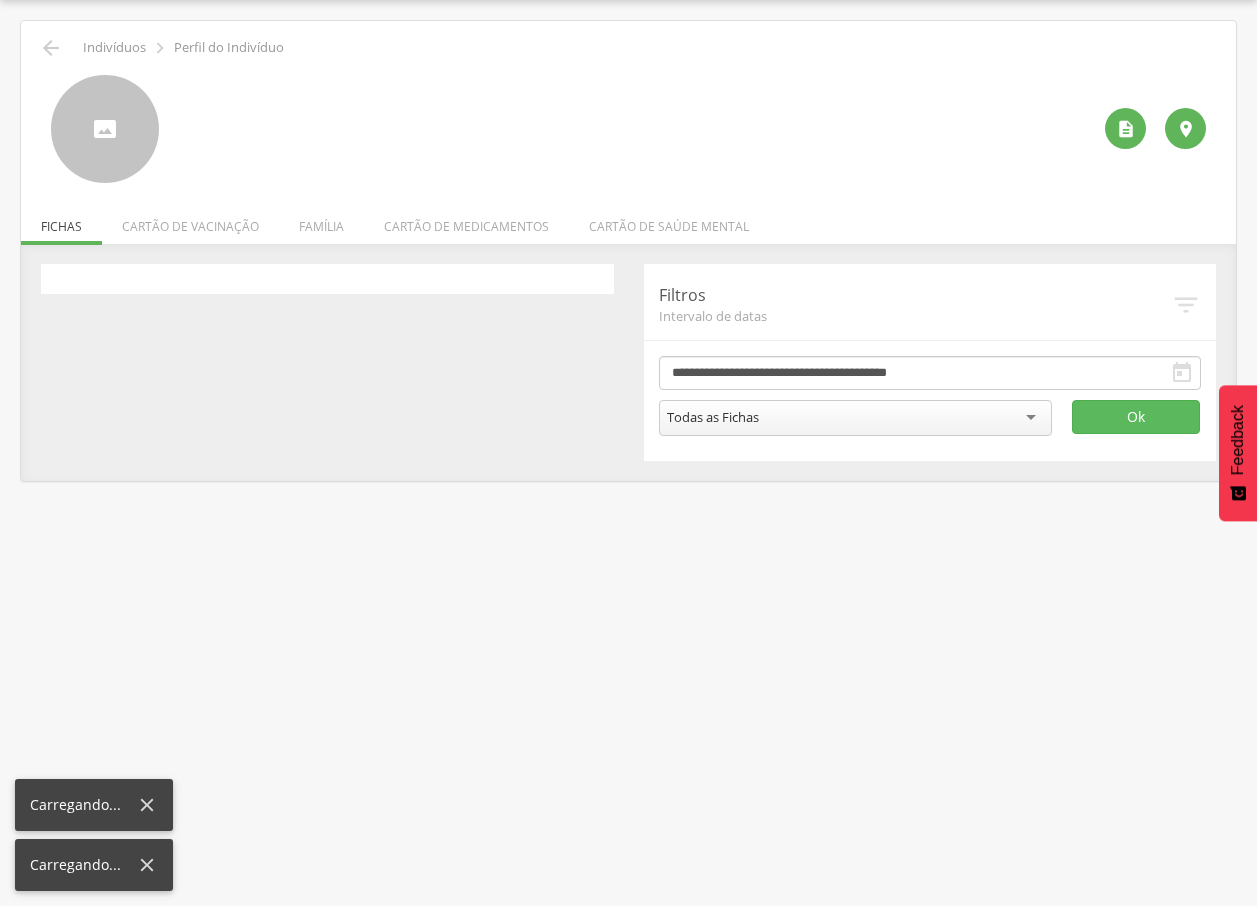 scroll, scrollTop: 60, scrollLeft: 0, axis: vertical 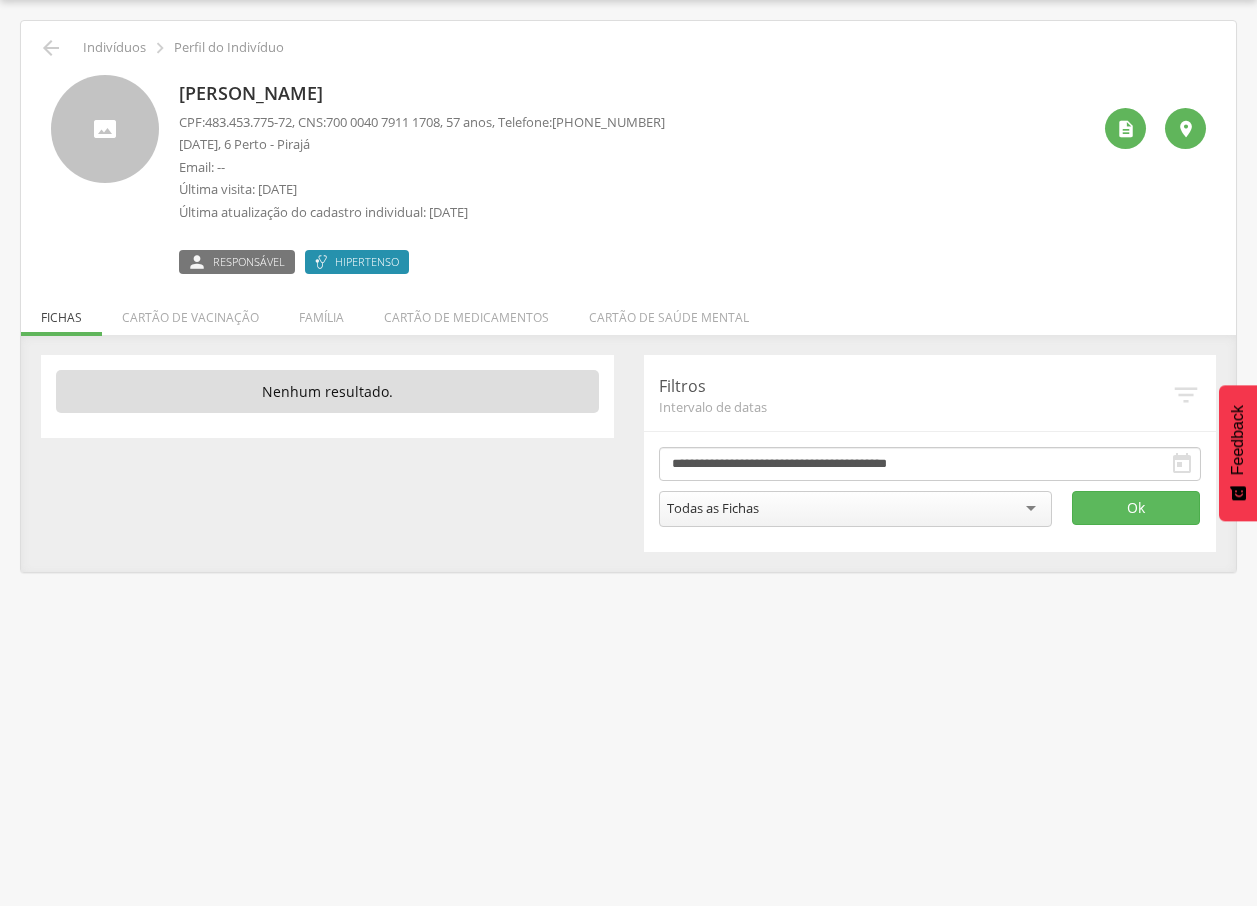 click on "[PERSON_NAME]" at bounding box center (422, 94) 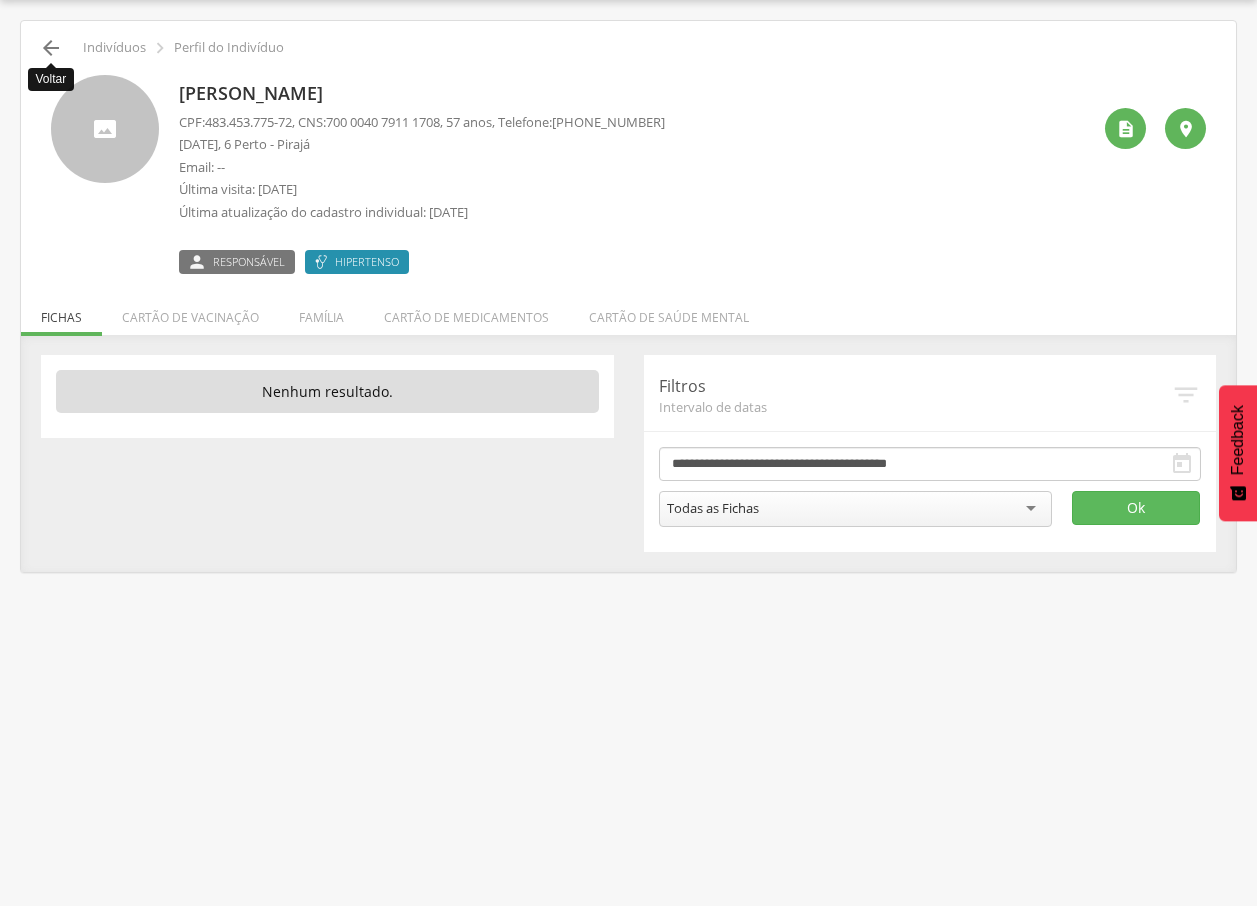 click on "" at bounding box center [51, 48] 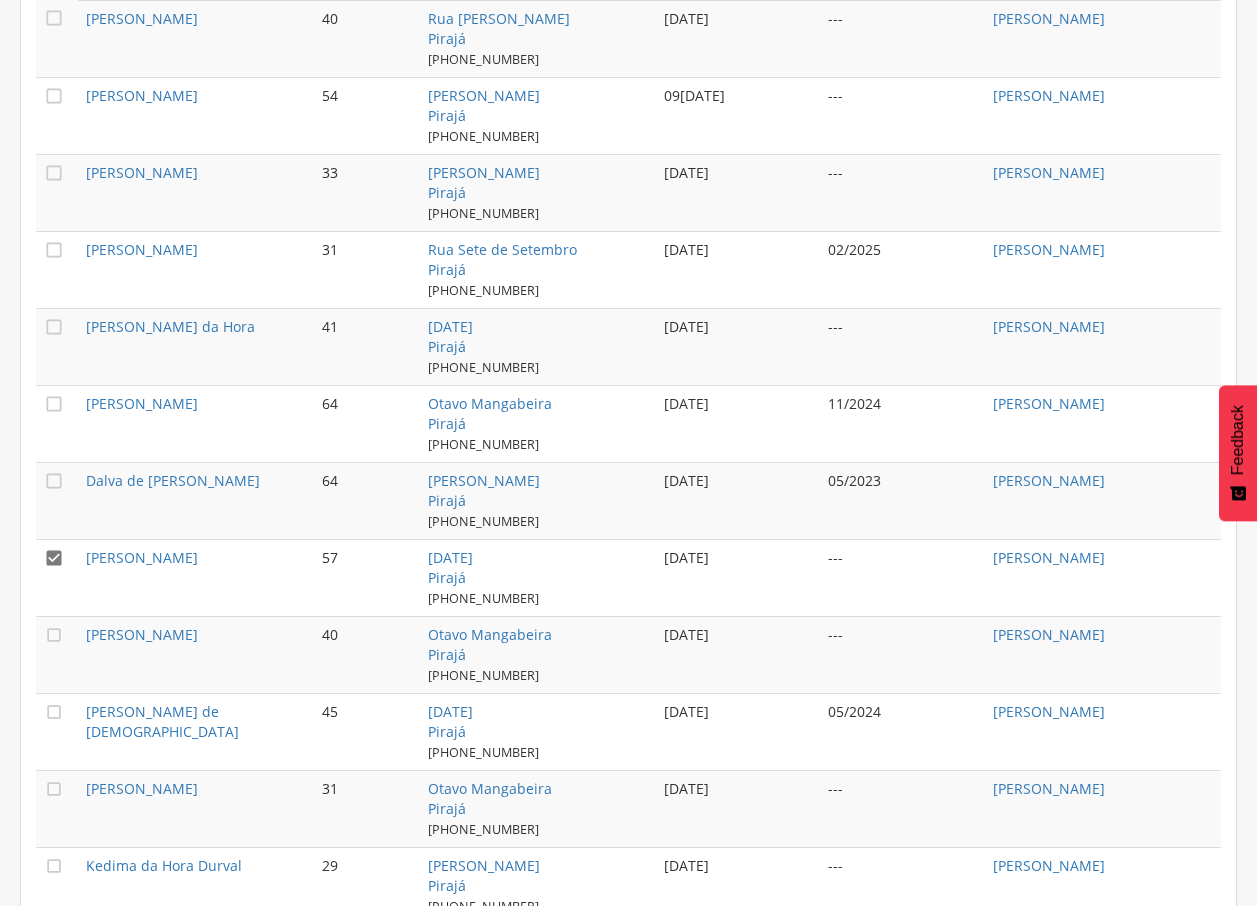 scroll, scrollTop: 835, scrollLeft: 0, axis: vertical 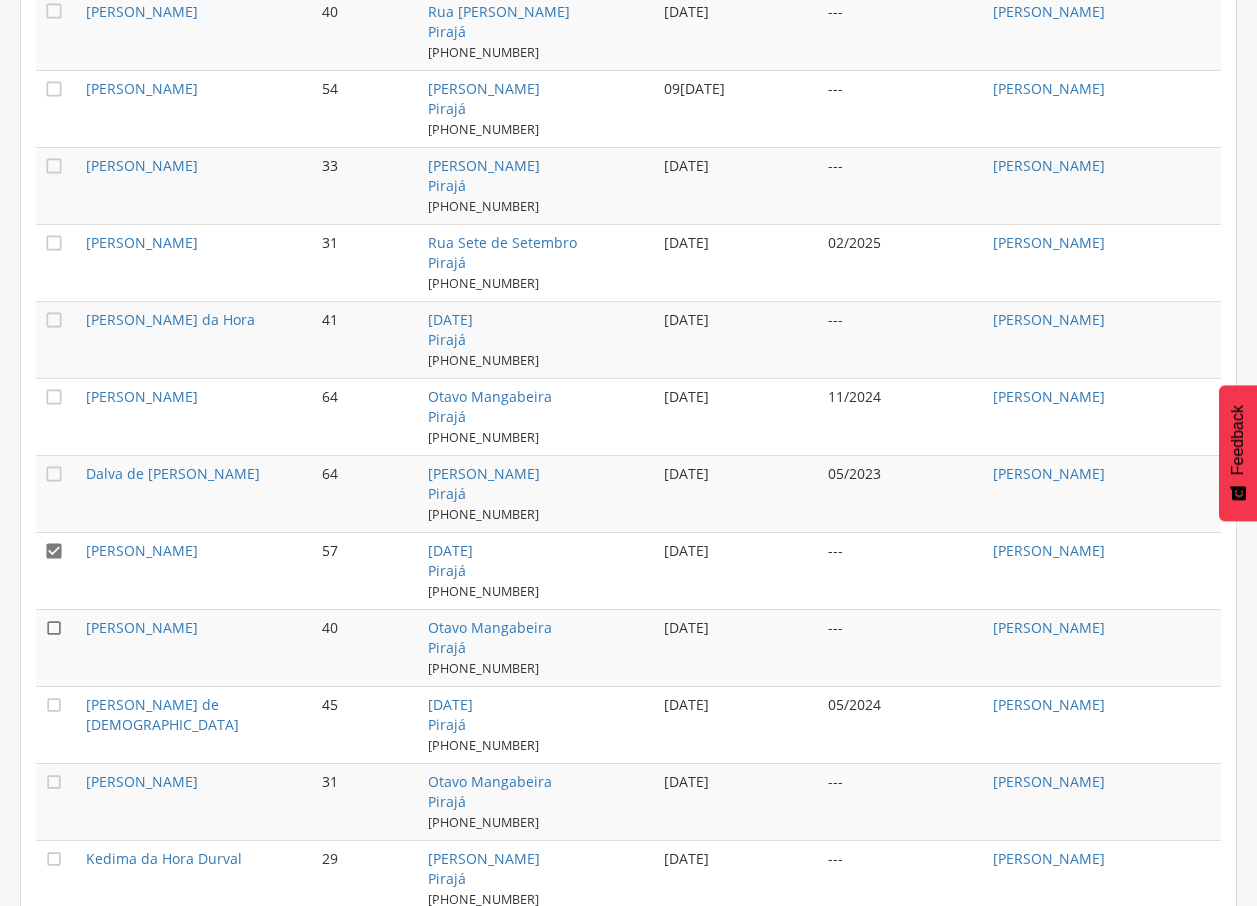 click on "" at bounding box center [54, 628] 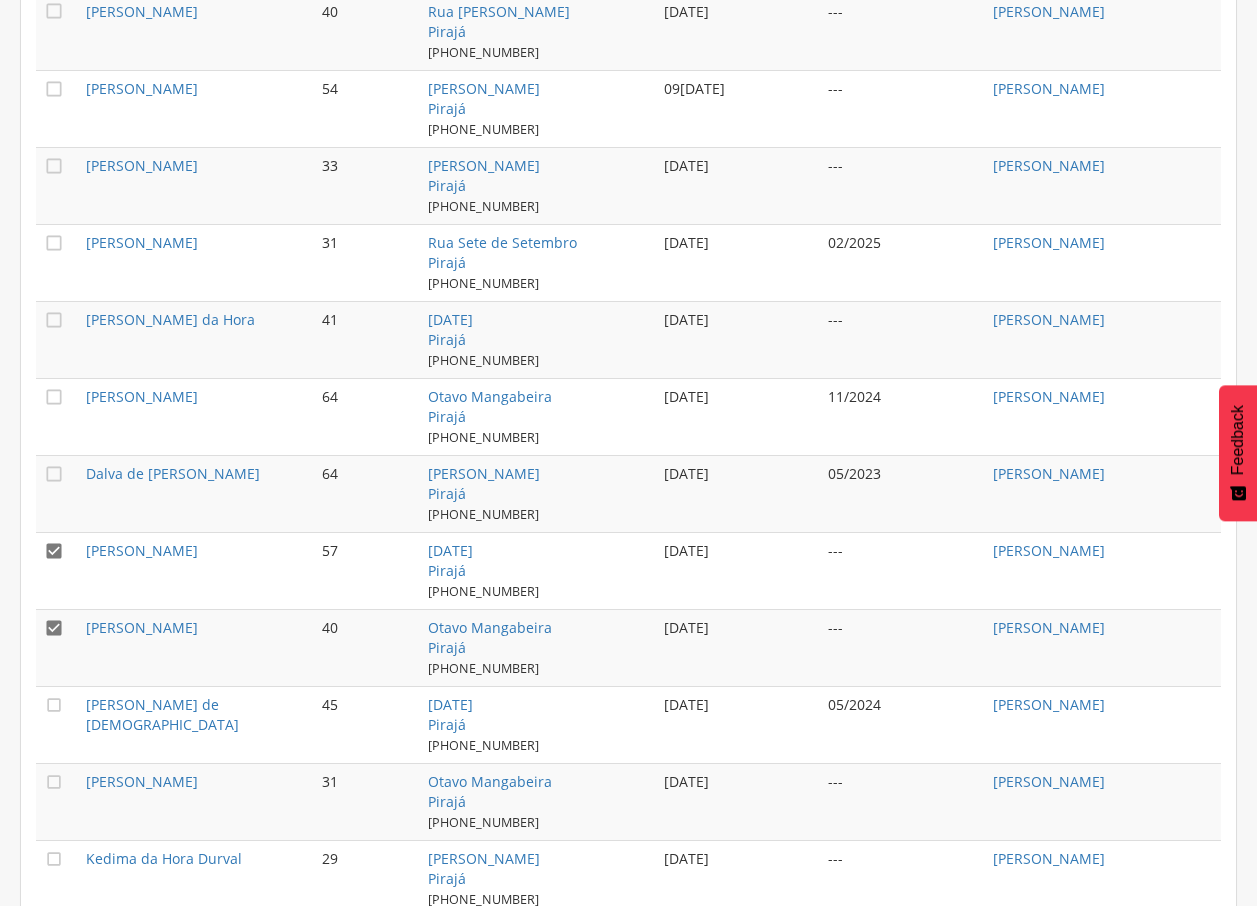 drag, startPoint x: 47, startPoint y: 543, endPoint x: 58, endPoint y: 547, distance: 11.7046995 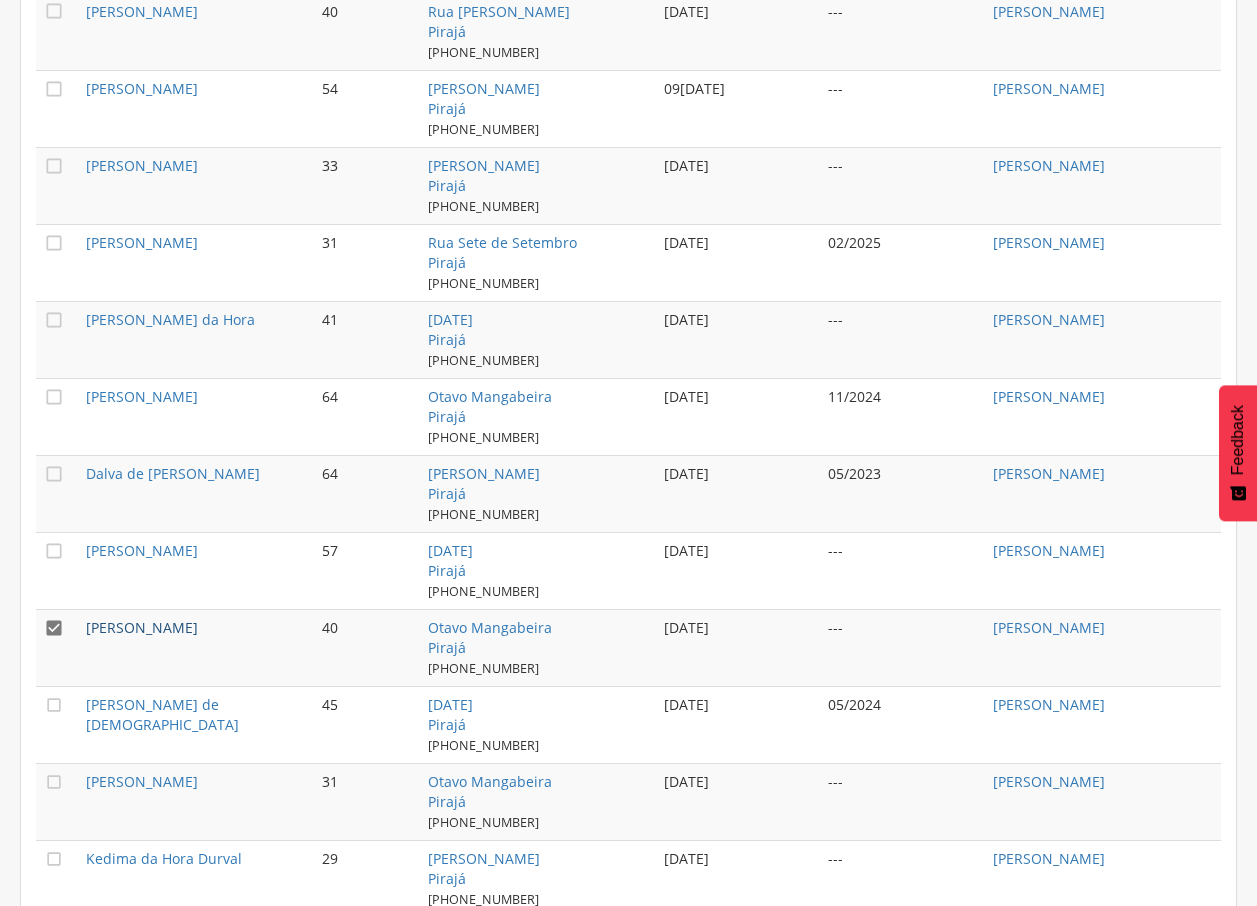 click on "[PERSON_NAME]" at bounding box center (142, 627) 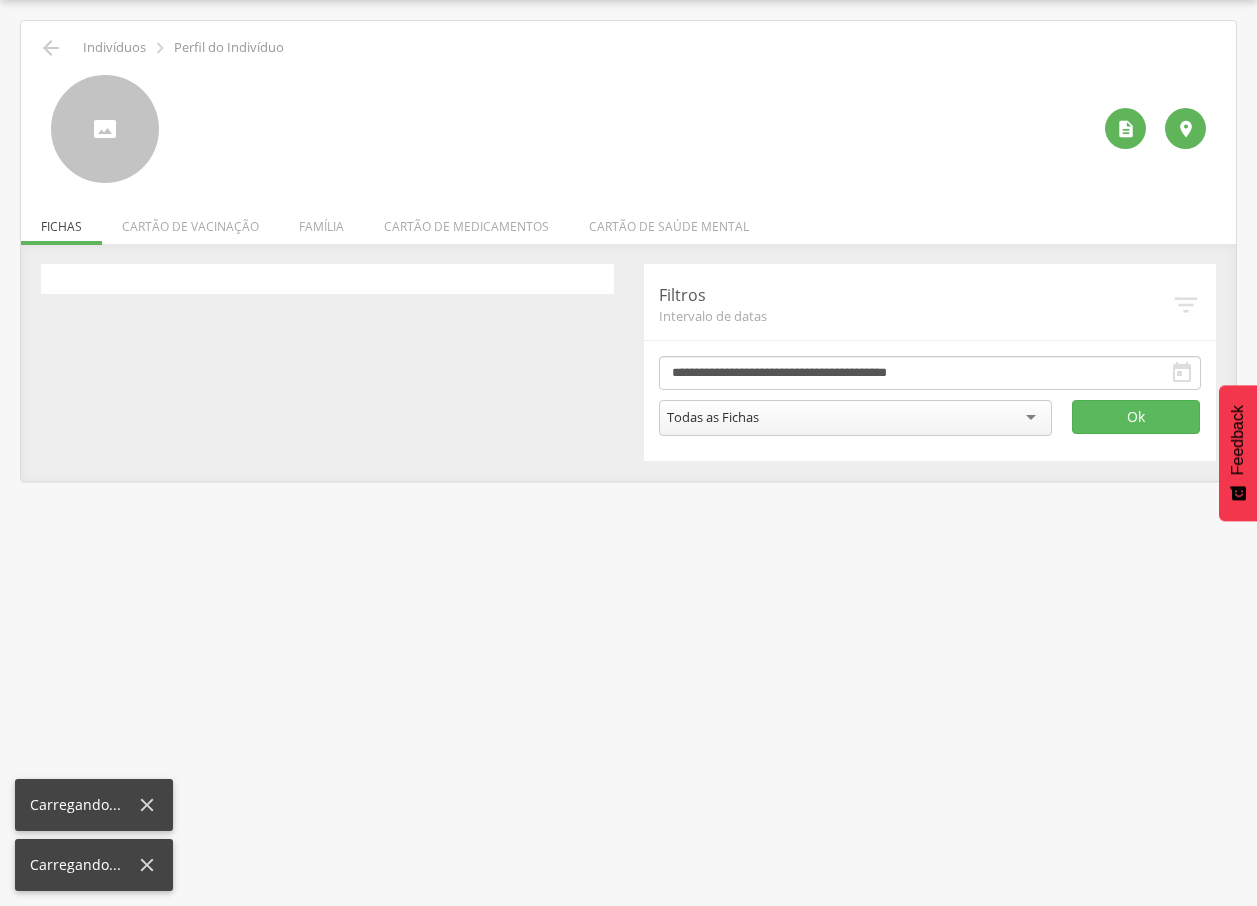 scroll, scrollTop: 60, scrollLeft: 0, axis: vertical 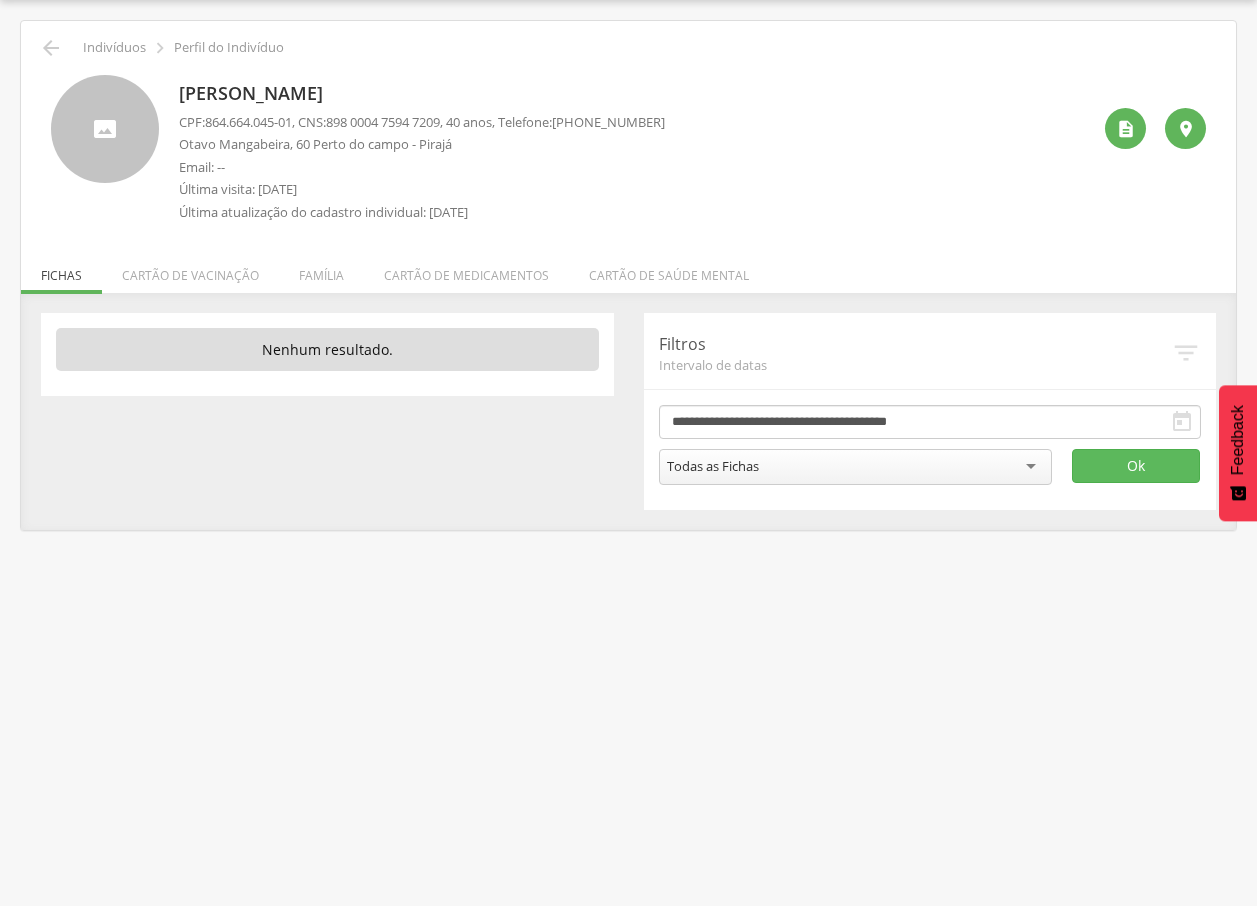drag, startPoint x: 179, startPoint y: 90, endPoint x: 454, endPoint y: 90, distance: 275 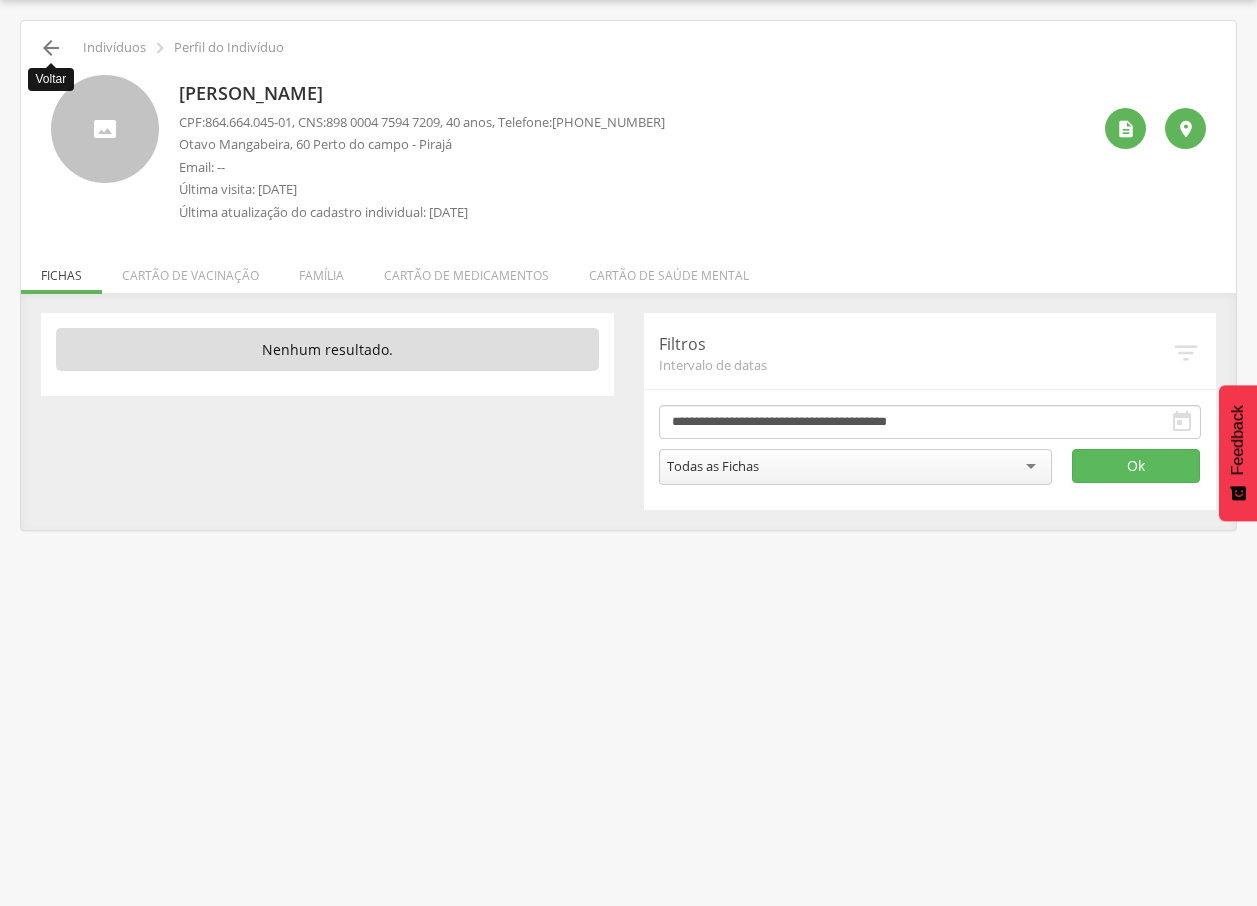 click on "" at bounding box center [51, 48] 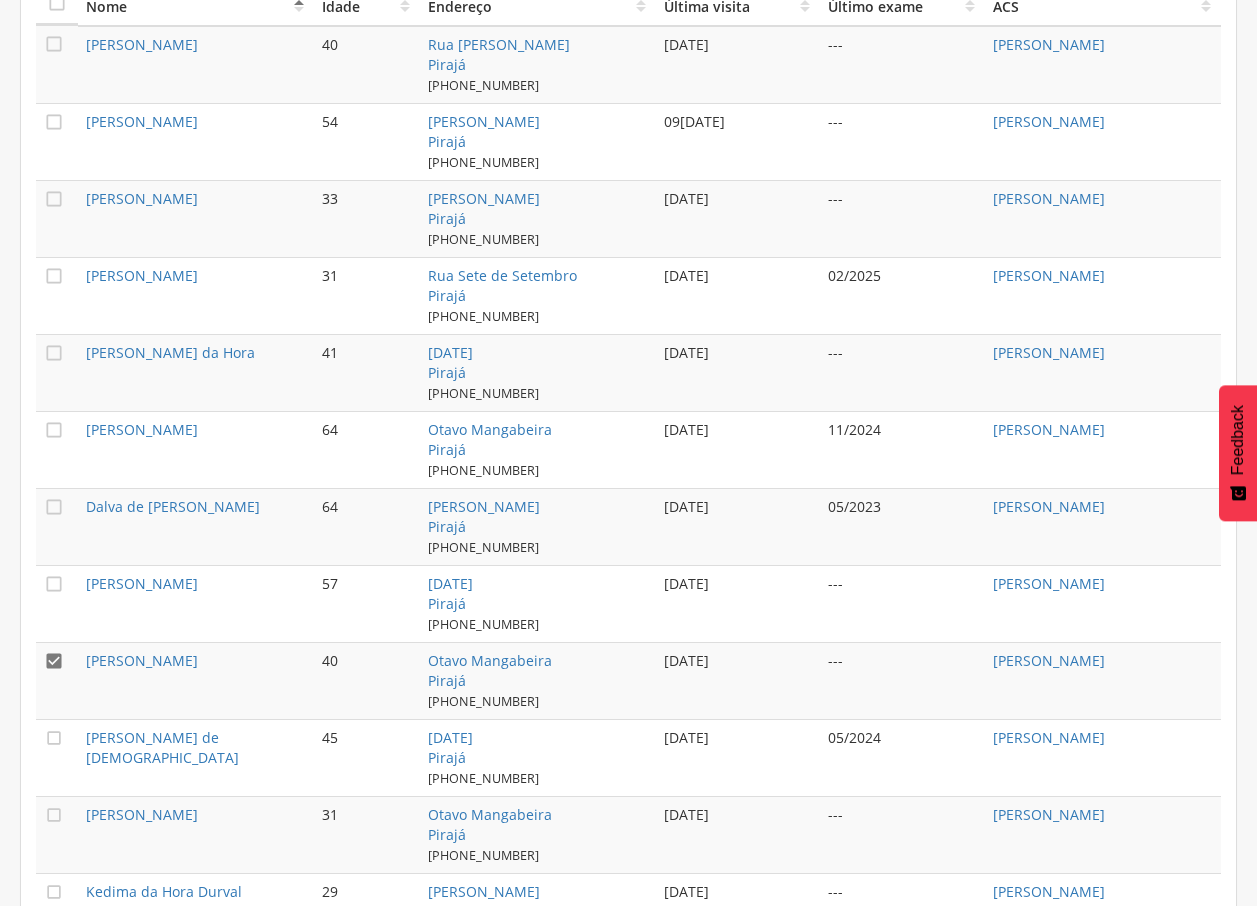 scroll, scrollTop: 808, scrollLeft: 0, axis: vertical 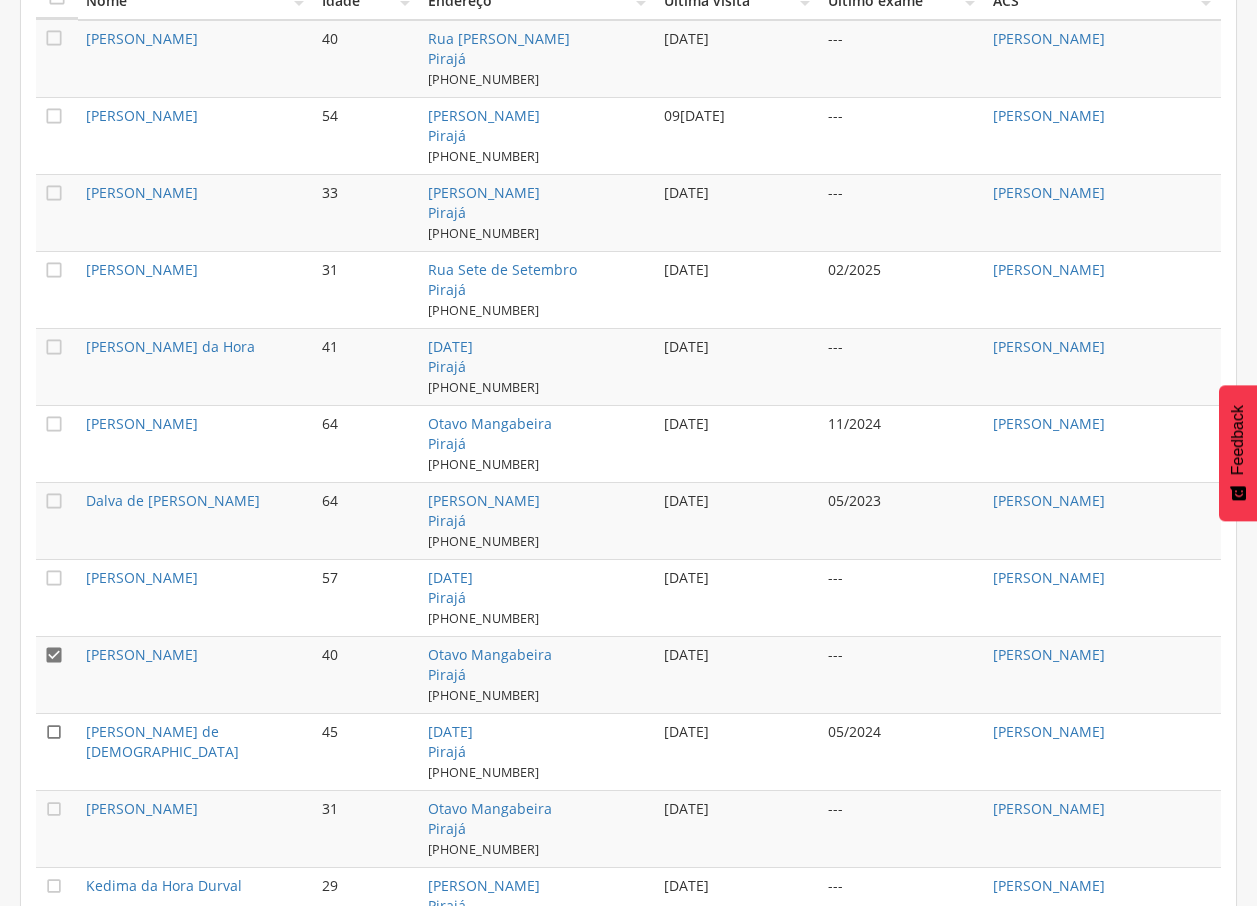 click on "" at bounding box center (54, 732) 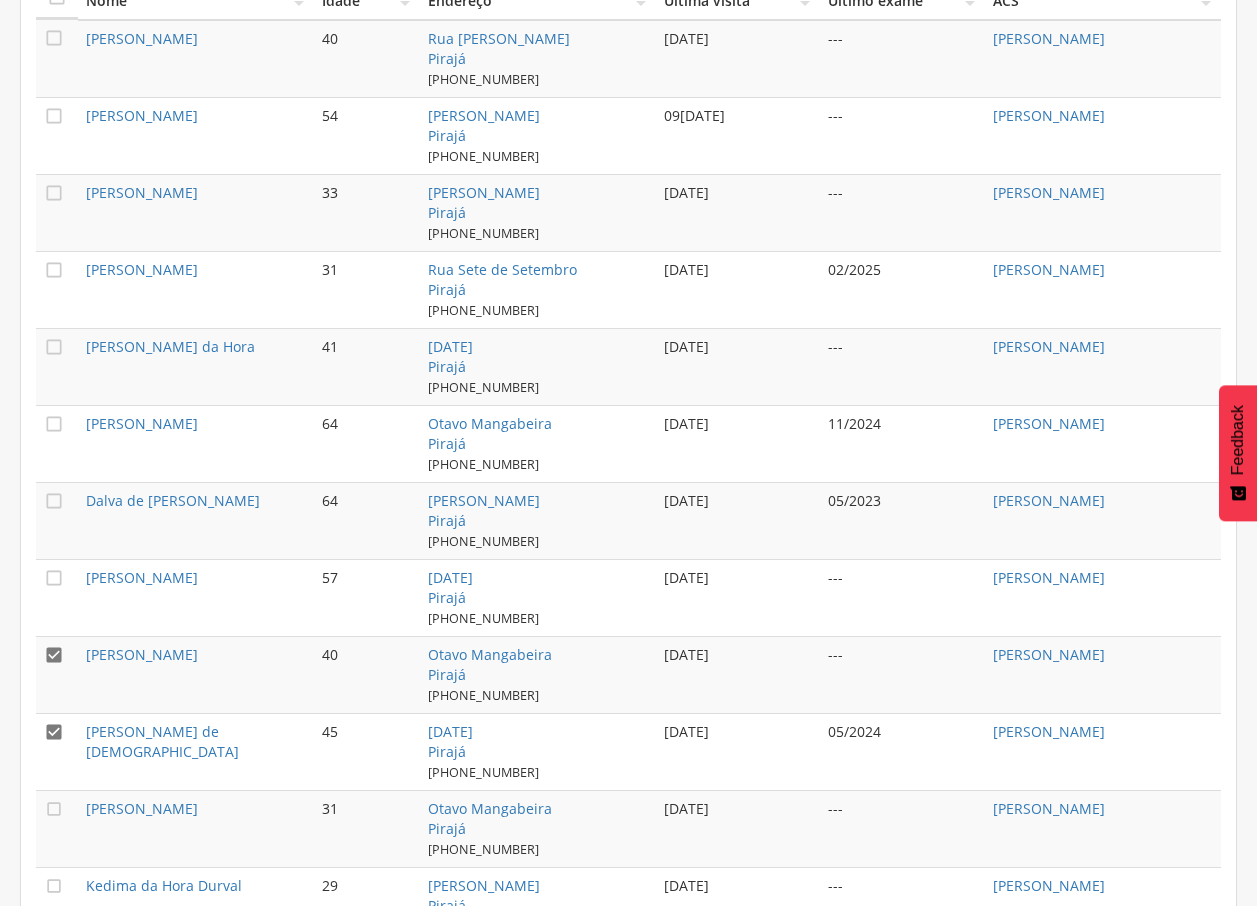 click on "" at bounding box center [54, 655] 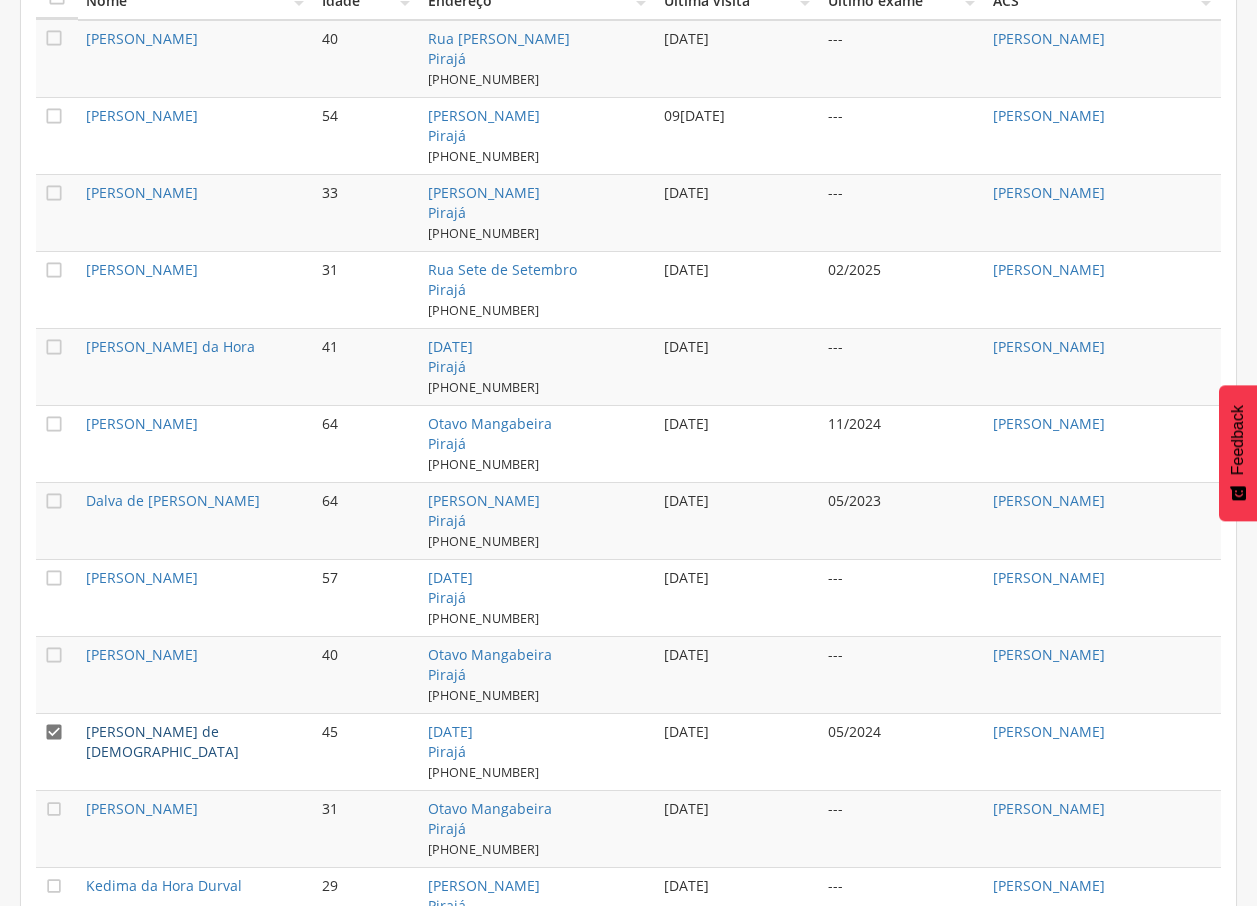 click on "[PERSON_NAME] de [DEMOGRAPHIC_DATA]" at bounding box center [162, 741] 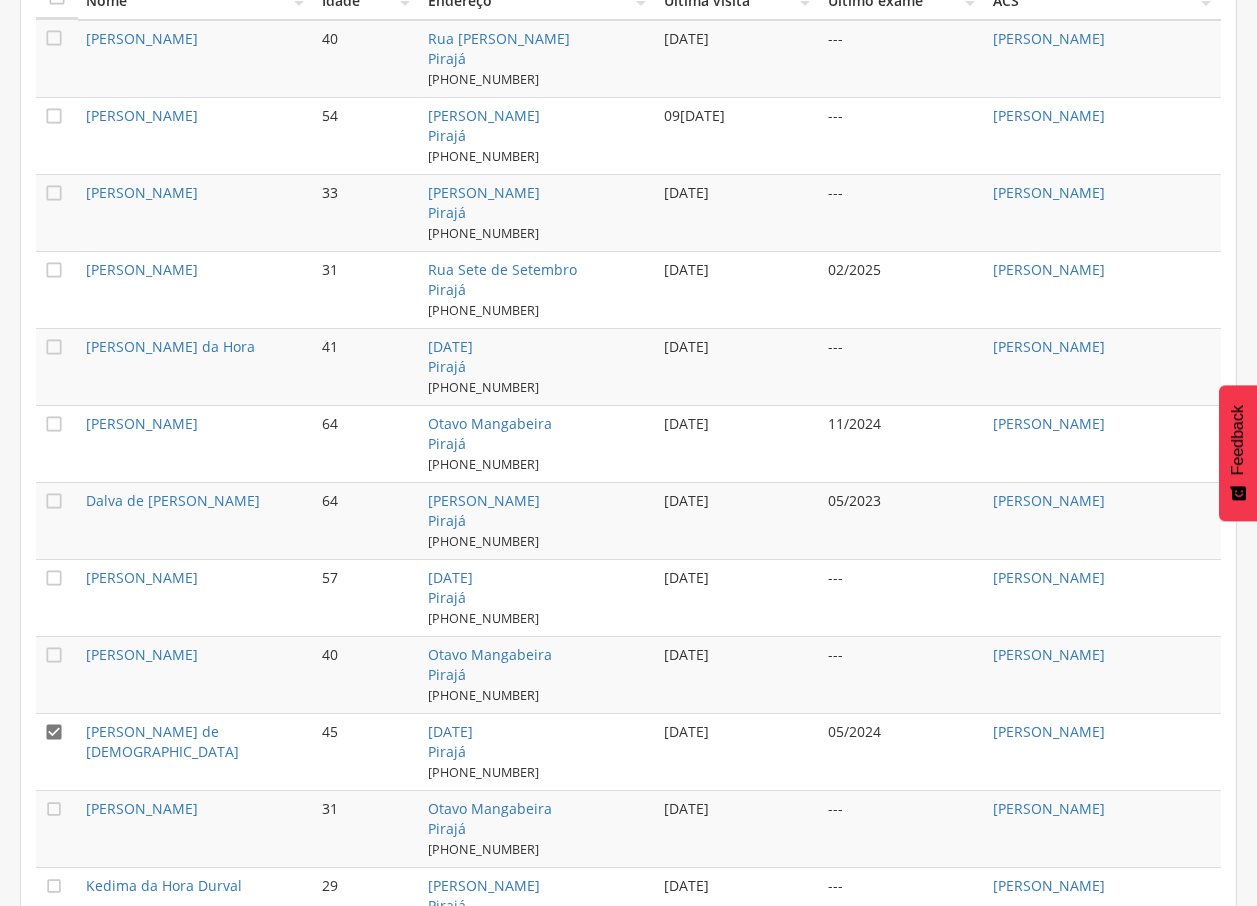 scroll, scrollTop: 60, scrollLeft: 0, axis: vertical 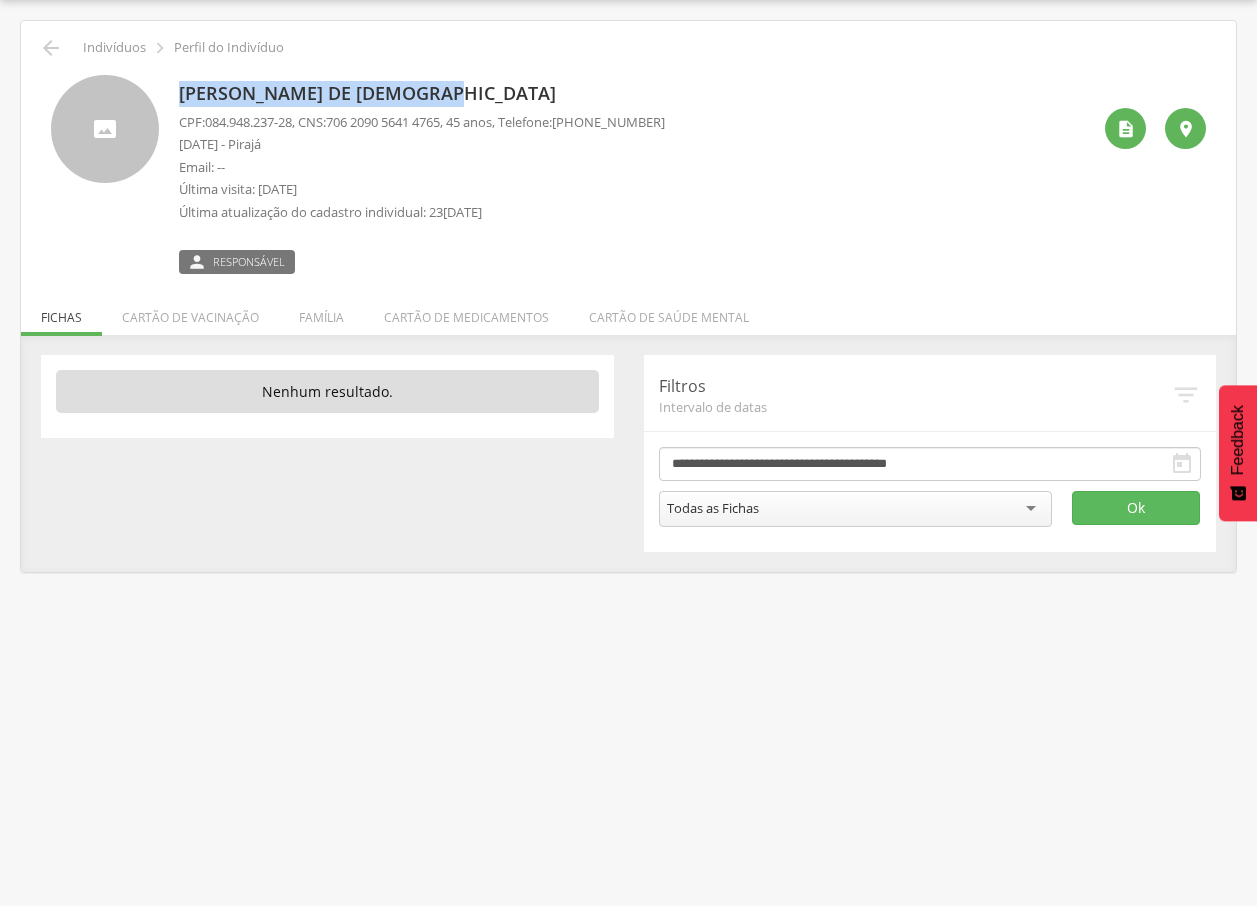 drag, startPoint x: 184, startPoint y: 90, endPoint x: 455, endPoint y: 87, distance: 271.0166 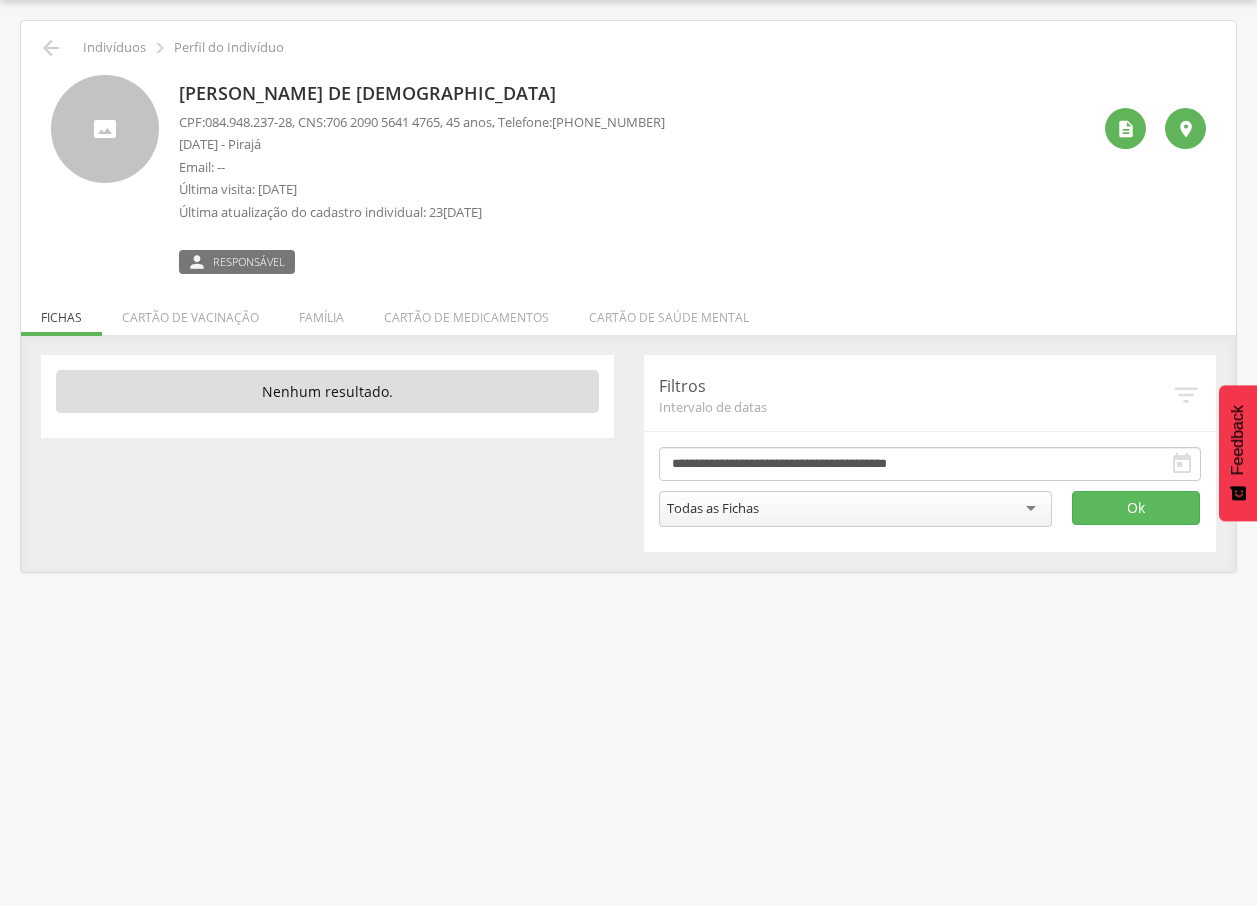 click on "
Indivíduos

Perfil do Indivíduo" at bounding box center (628, 48) 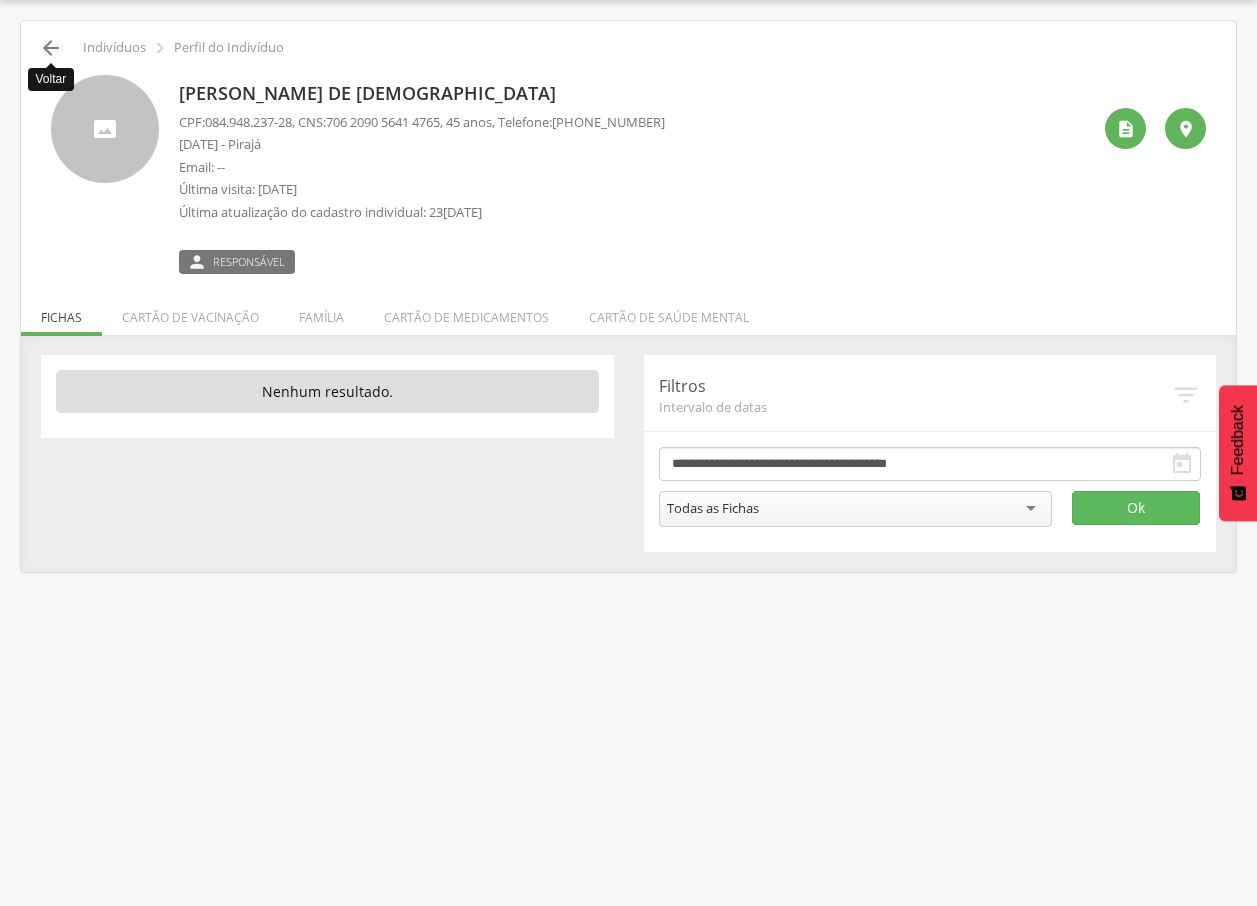click on "" at bounding box center [51, 48] 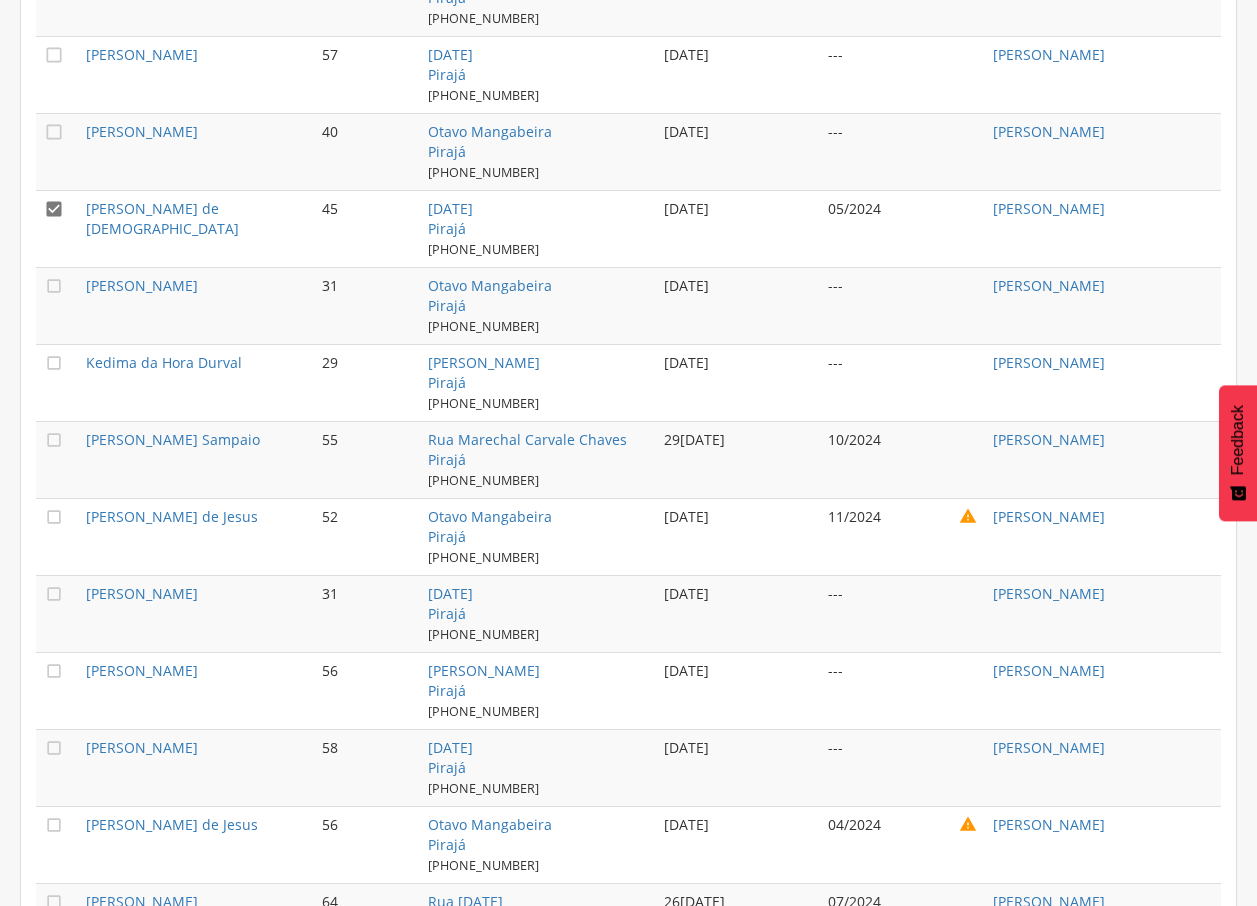 scroll, scrollTop: 1341, scrollLeft: 0, axis: vertical 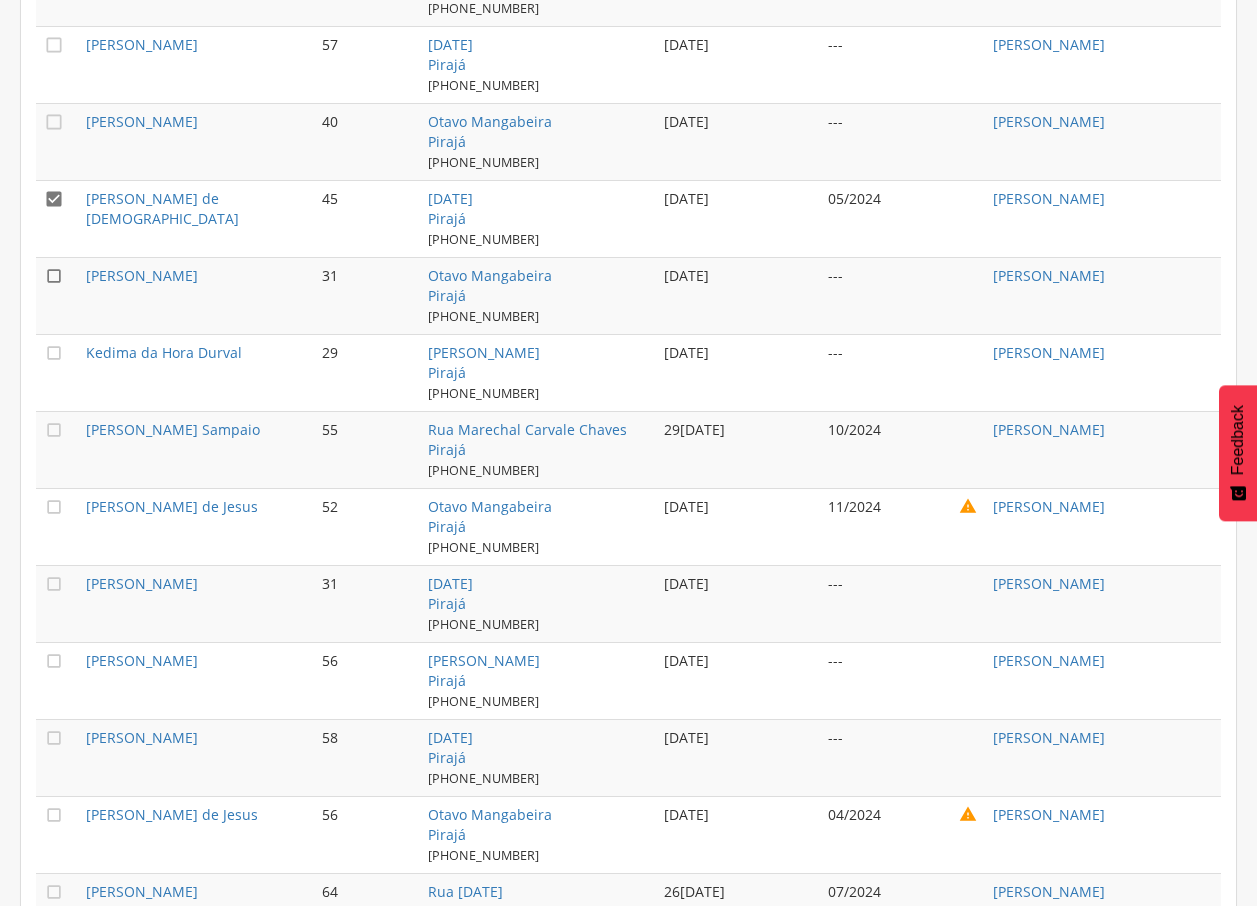 click on "" at bounding box center [54, 276] 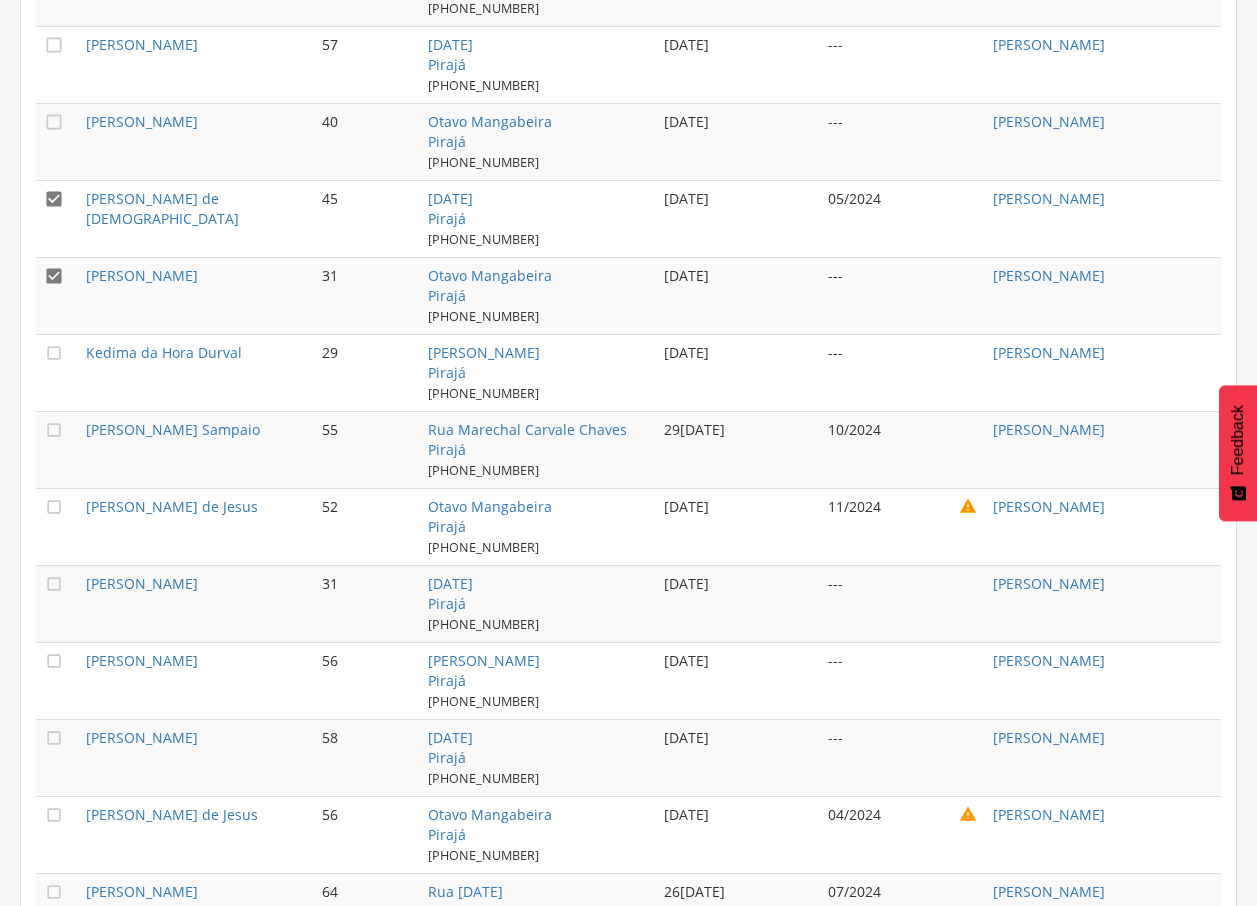 click on "" at bounding box center [57, 218] 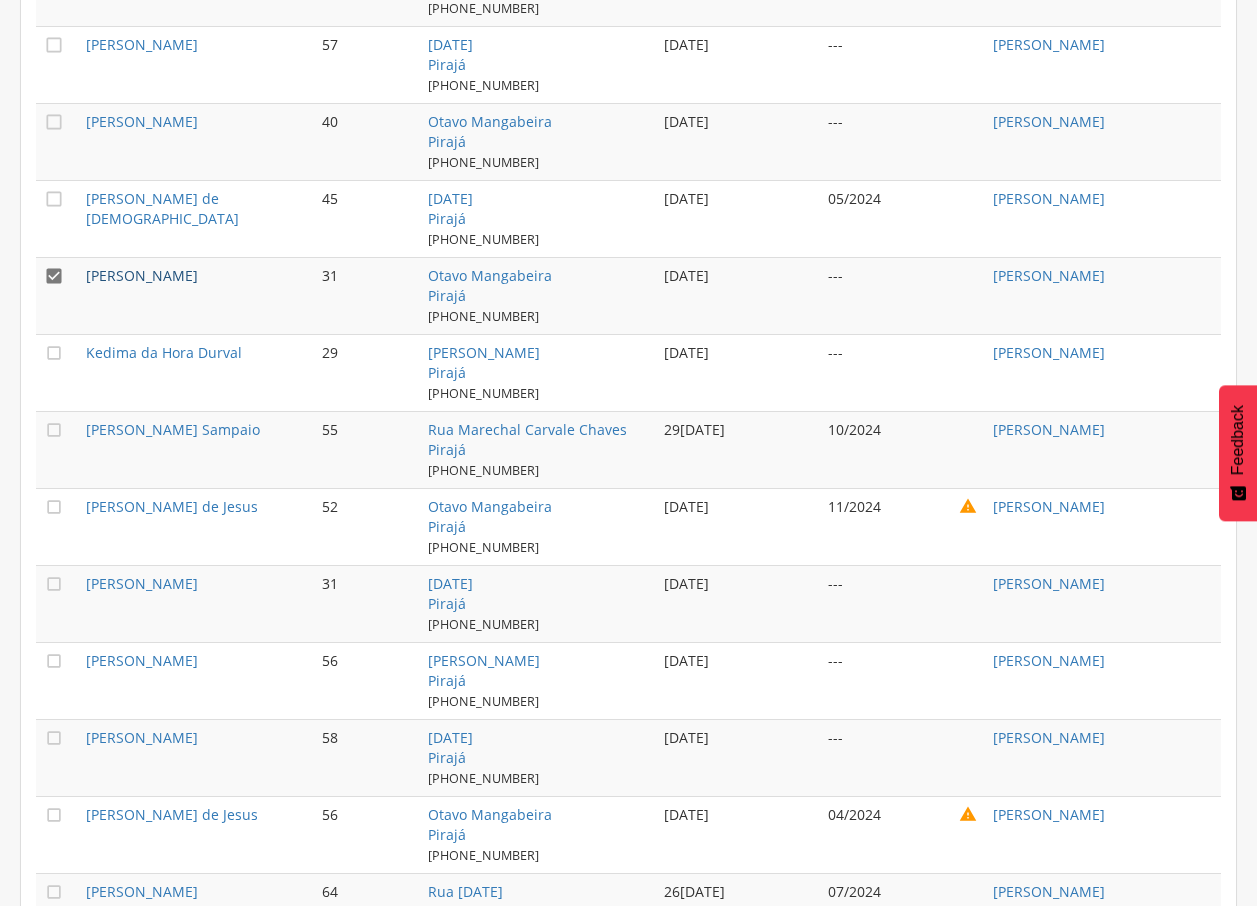 click on "[PERSON_NAME]" at bounding box center (142, 275) 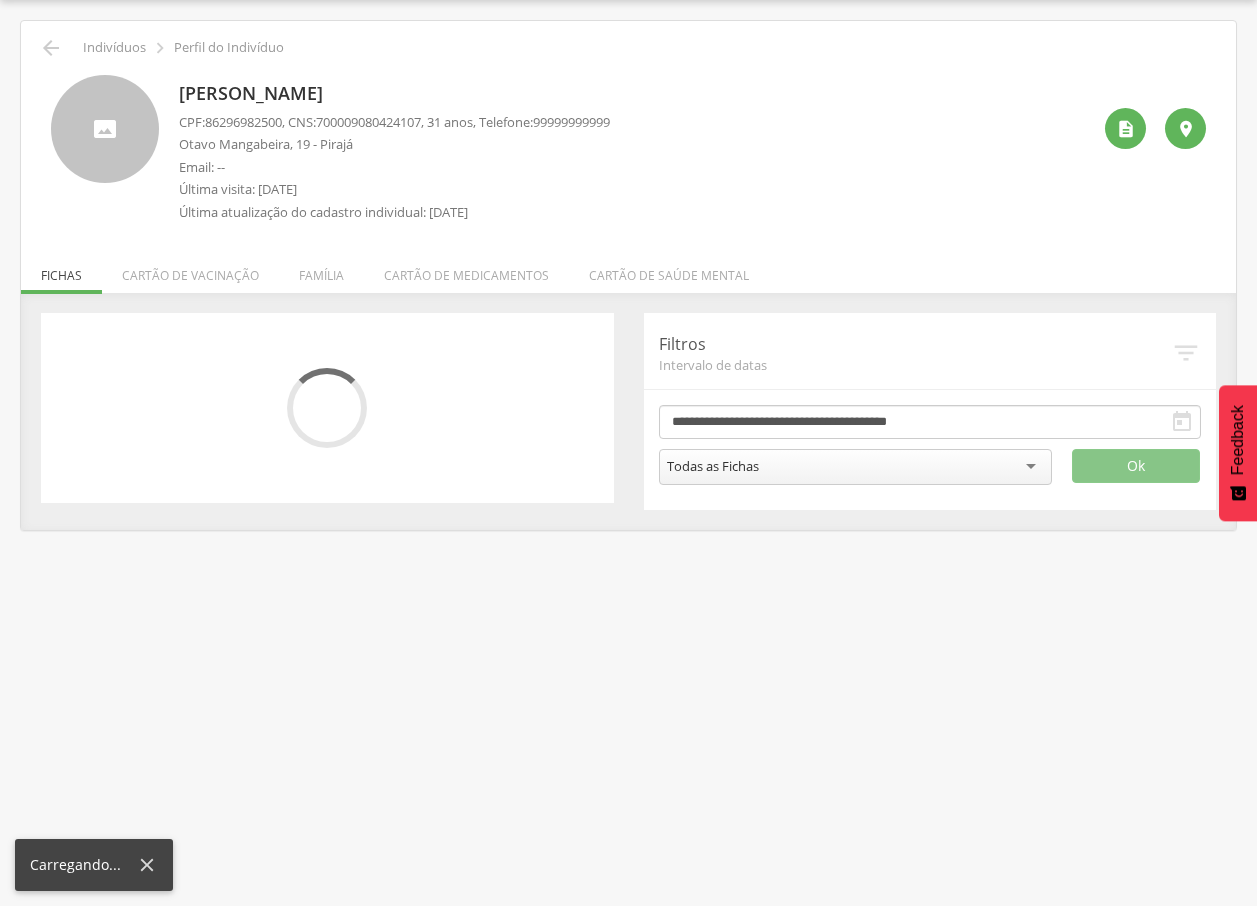 click 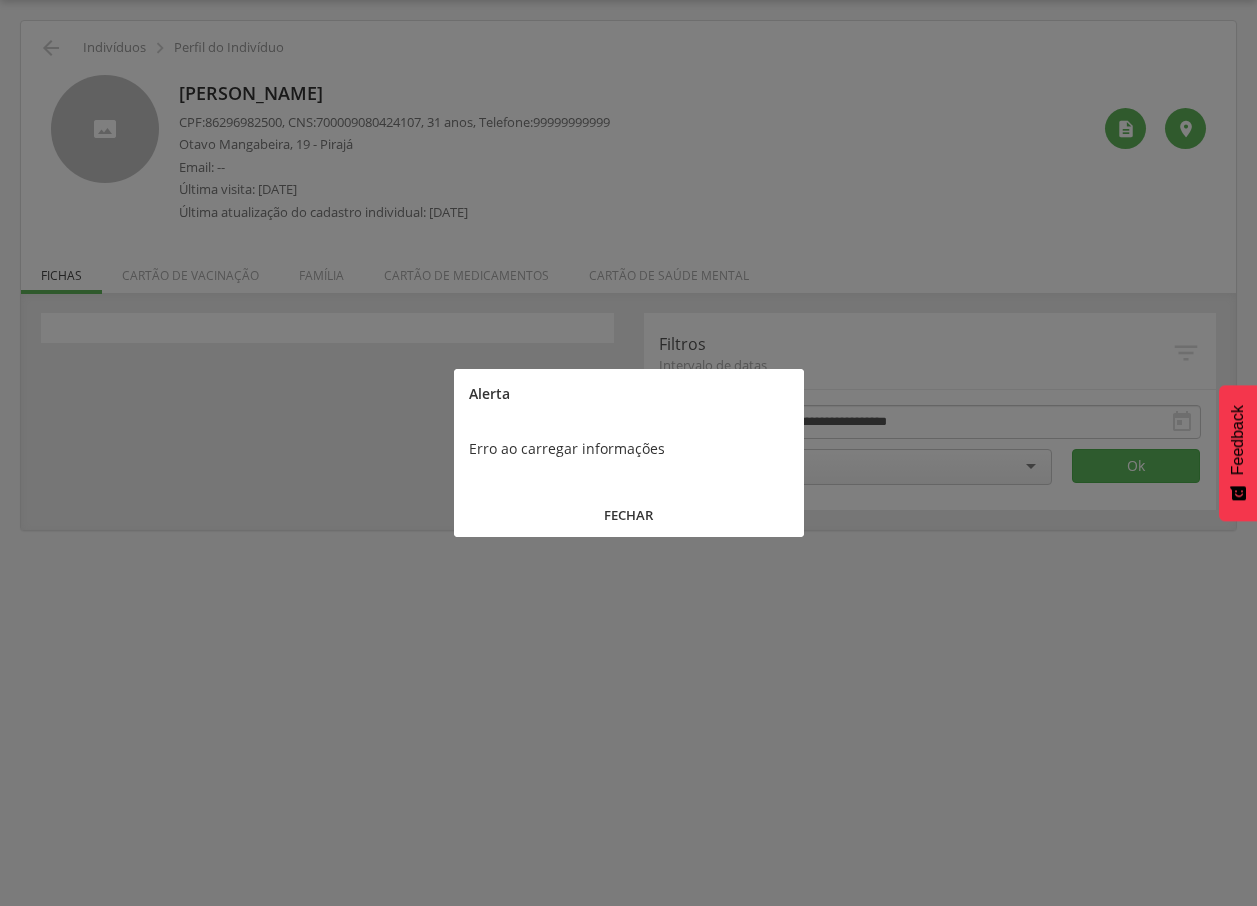 click on "FECHAR" at bounding box center (629, 515) 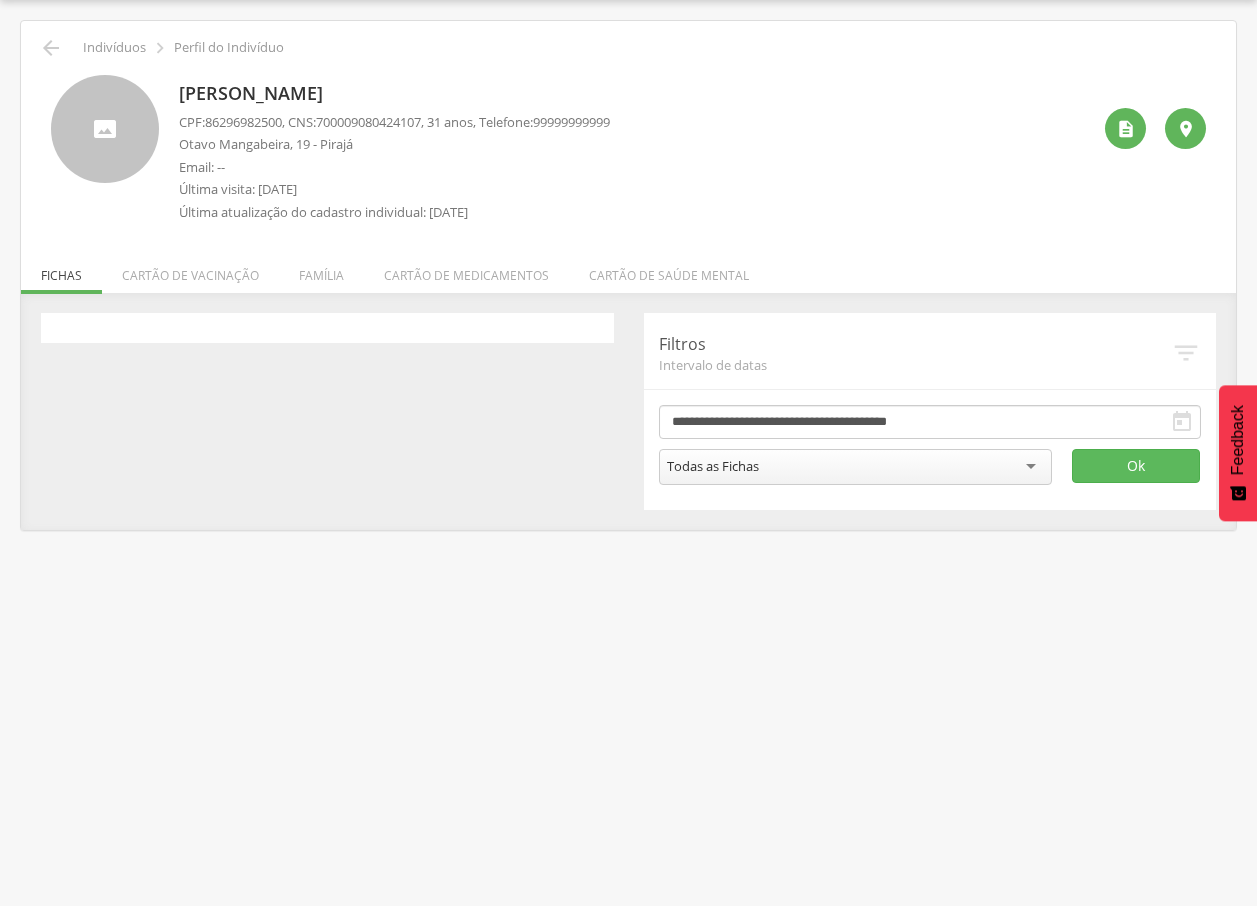 drag, startPoint x: 174, startPoint y: 85, endPoint x: 383, endPoint y: 76, distance: 209.1937 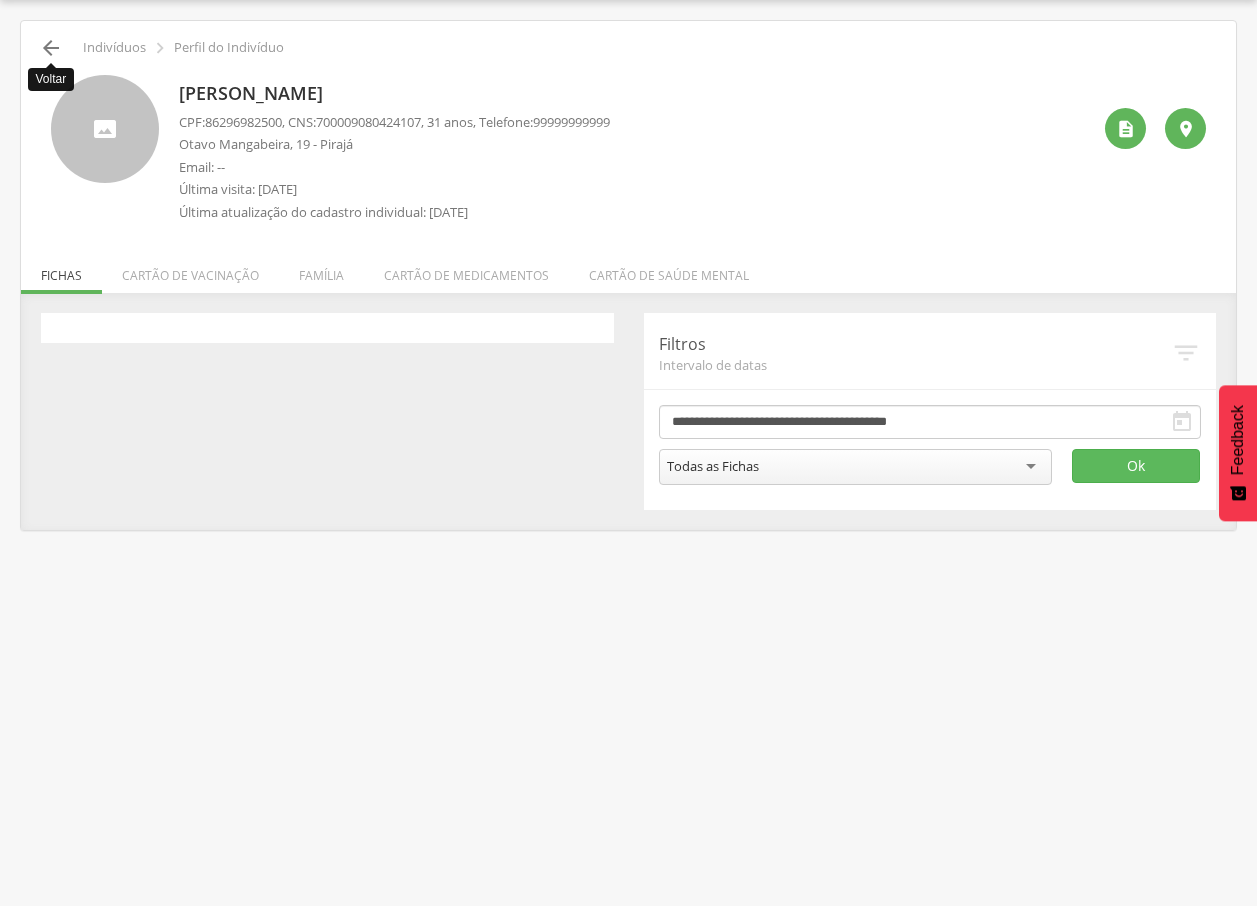 click on "" at bounding box center (51, 48) 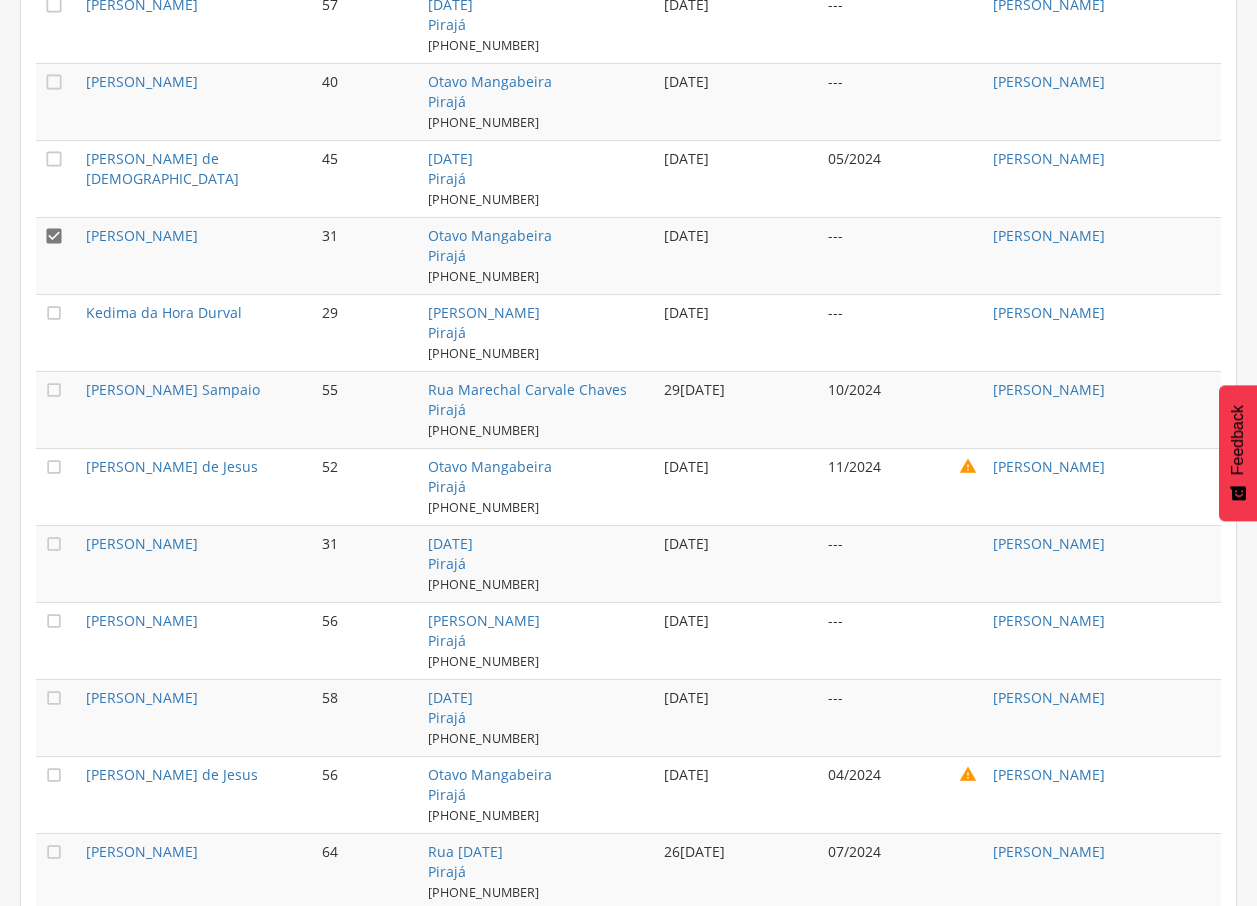 scroll, scrollTop: 1404, scrollLeft: 0, axis: vertical 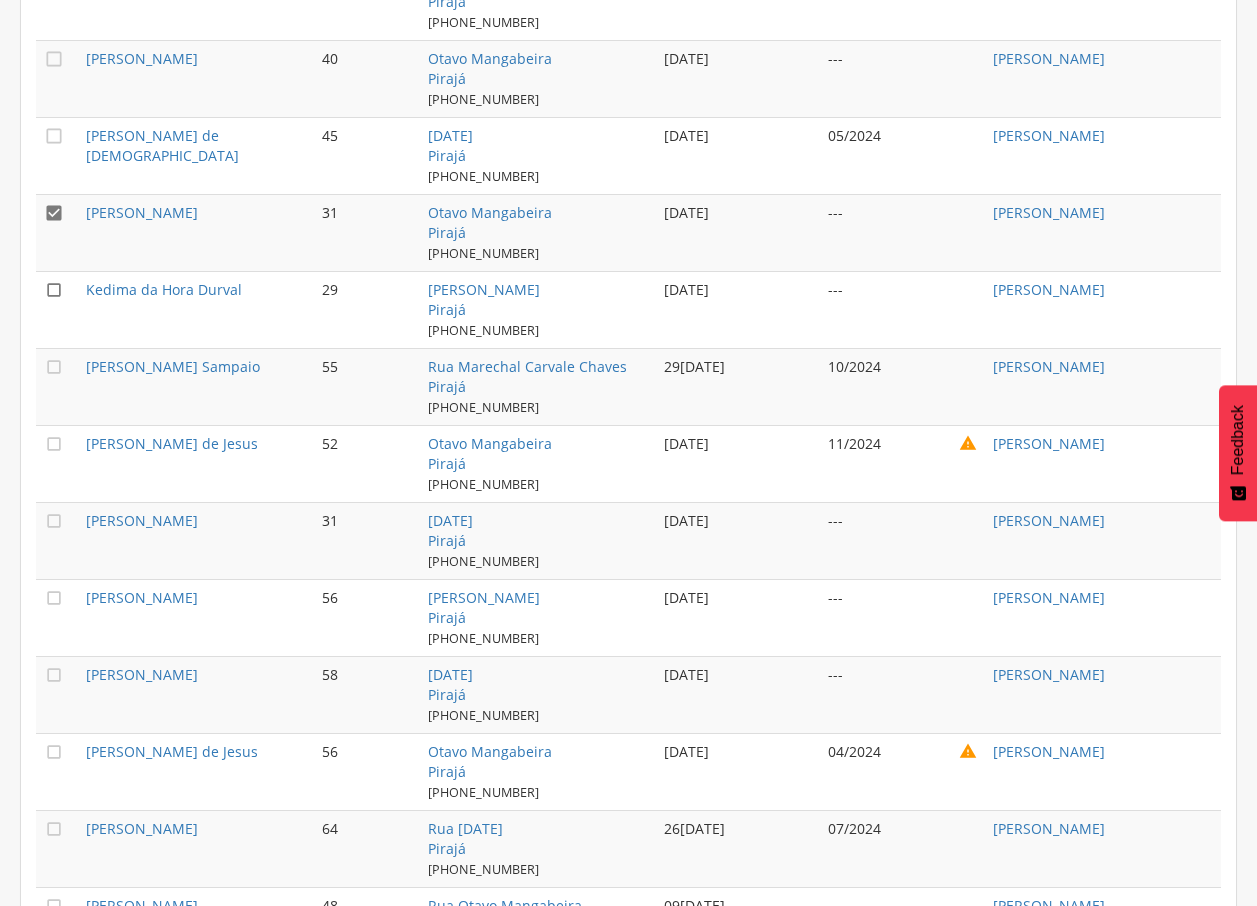 click on "" at bounding box center [54, 290] 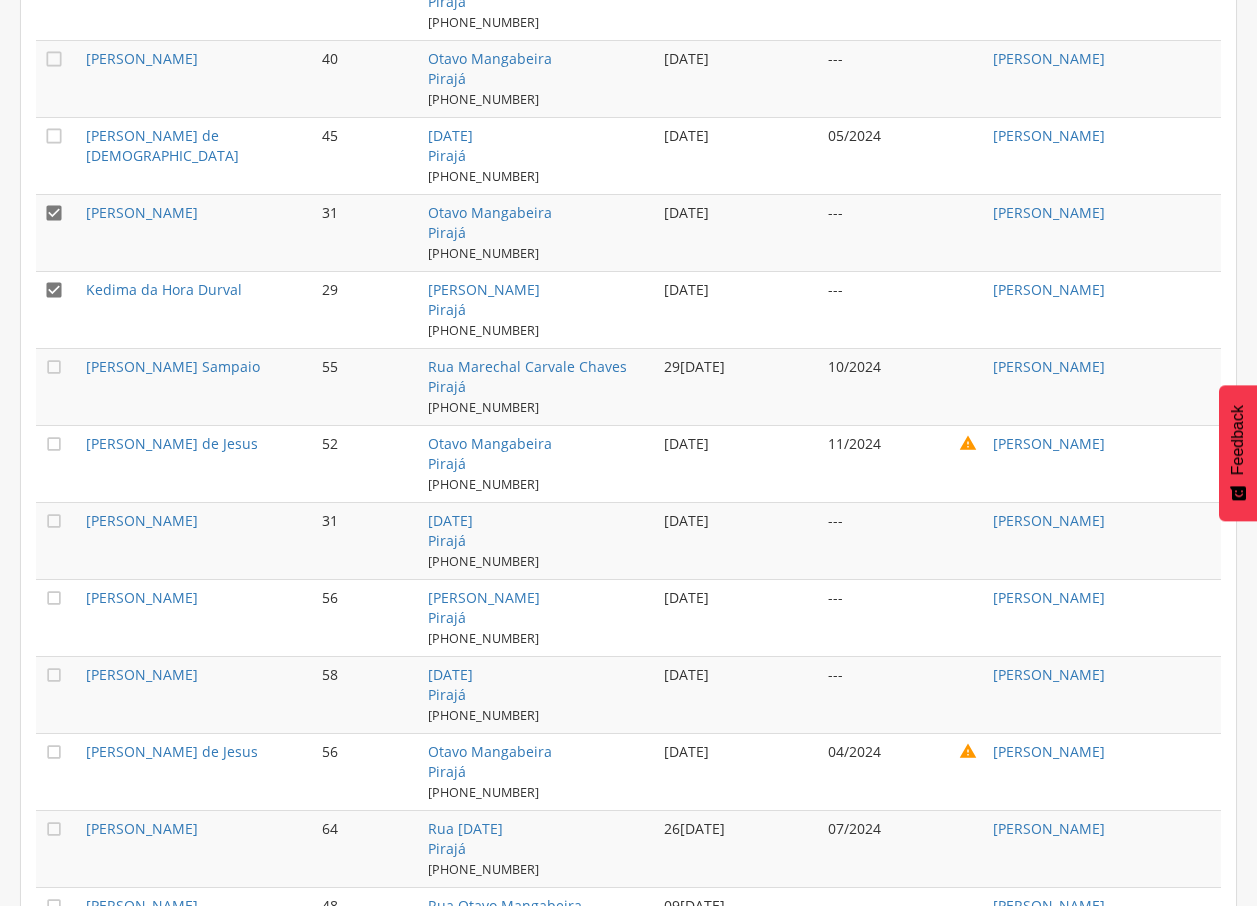 click on "" at bounding box center (54, 213) 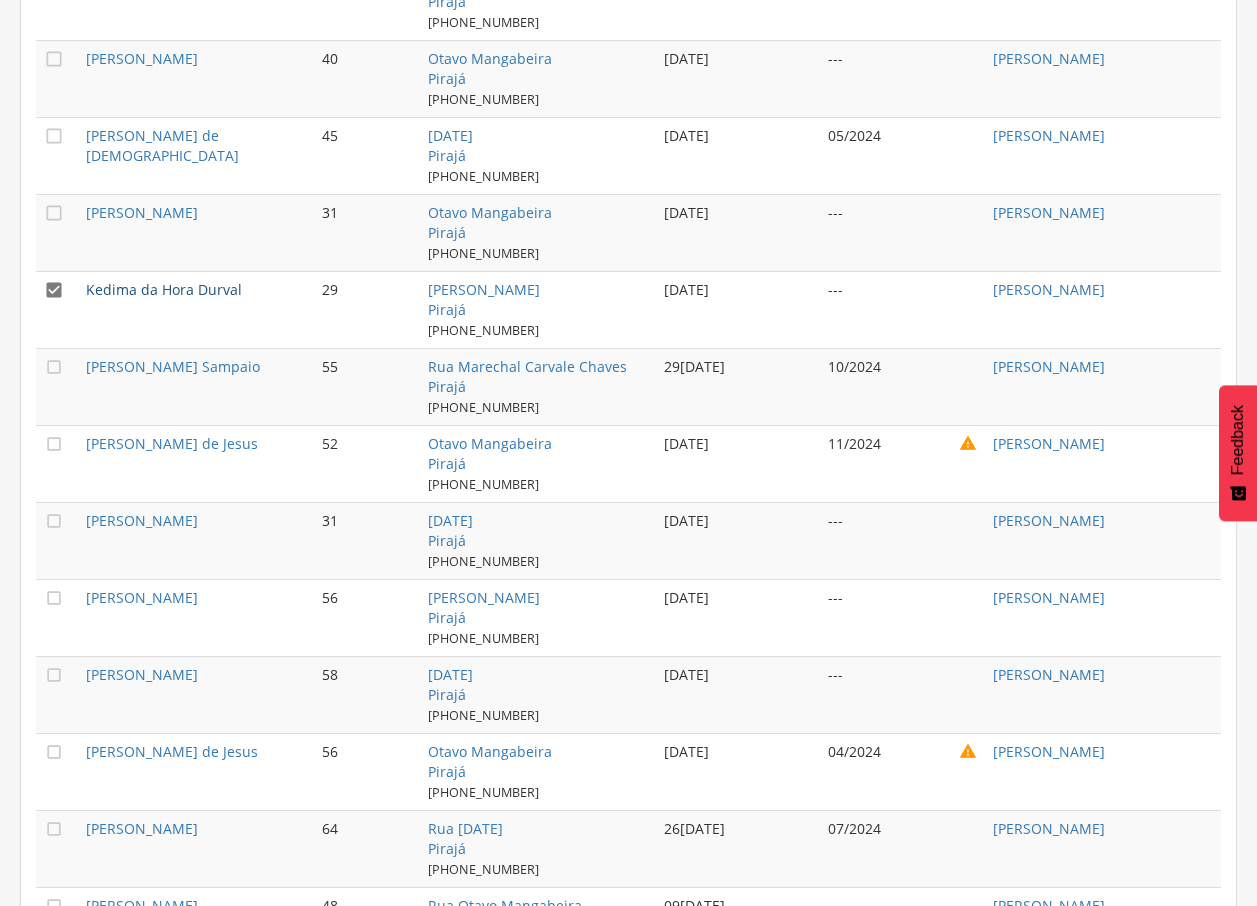 click on "Kedima da Hora Durval" at bounding box center (164, 289) 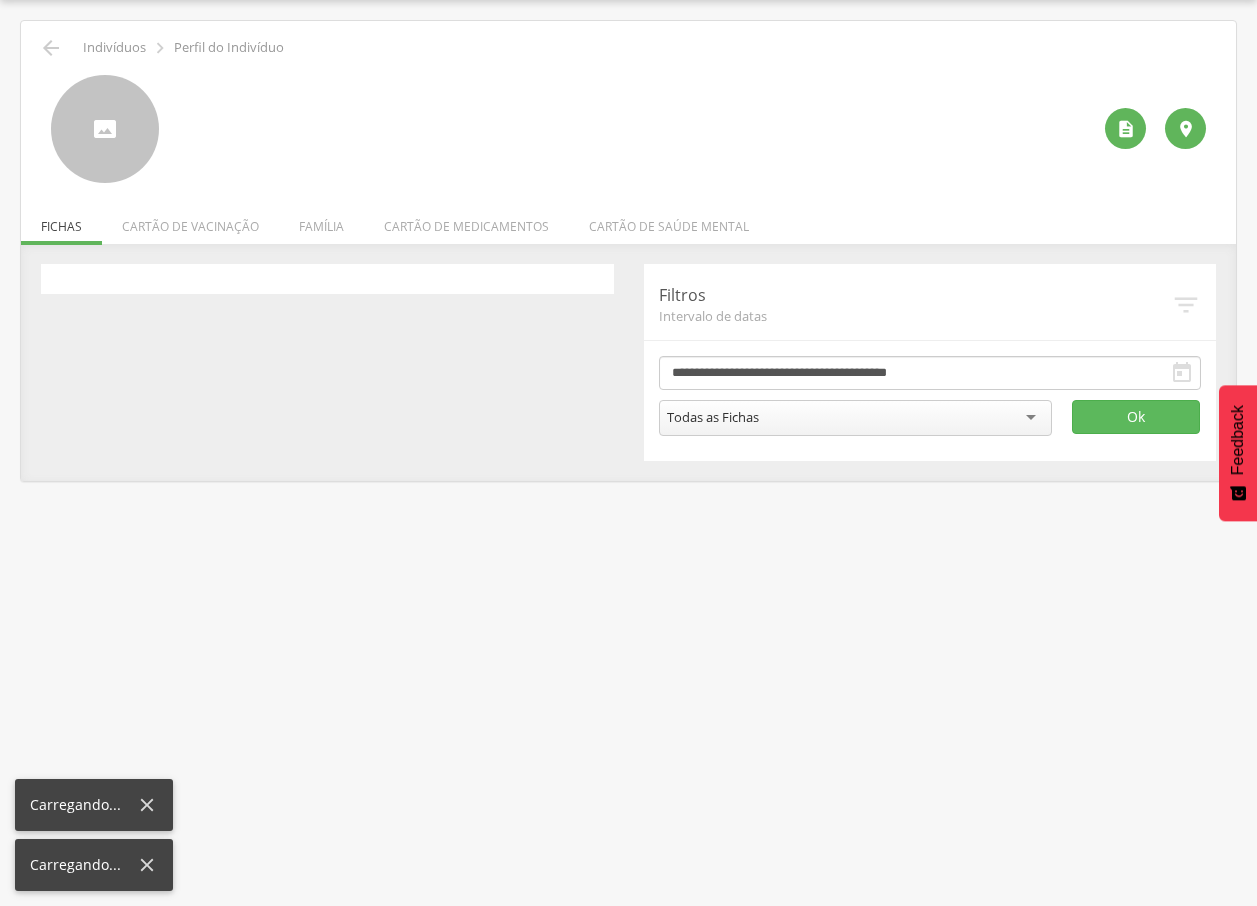 scroll, scrollTop: 60, scrollLeft: 0, axis: vertical 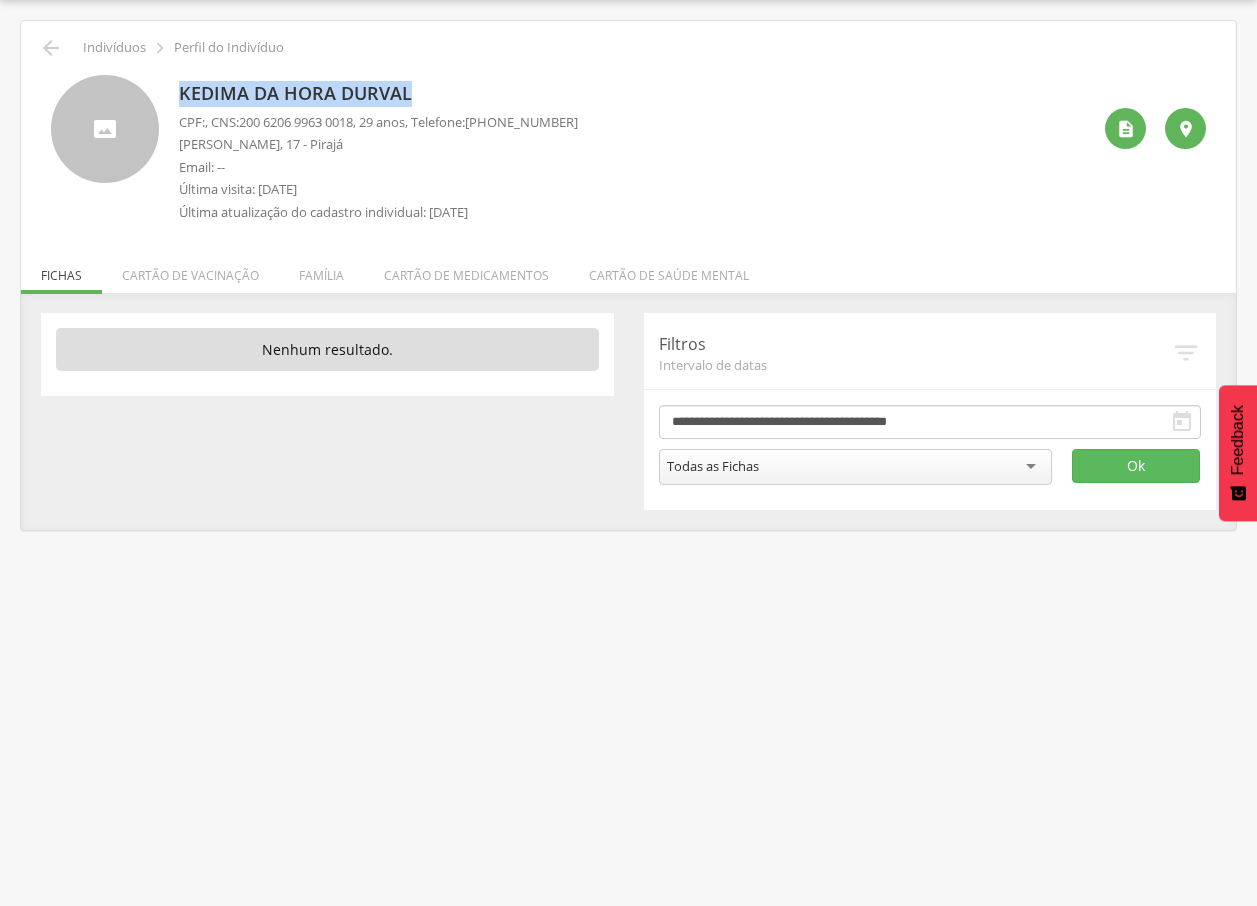 drag, startPoint x: 166, startPoint y: 91, endPoint x: 454, endPoint y: 91, distance: 288 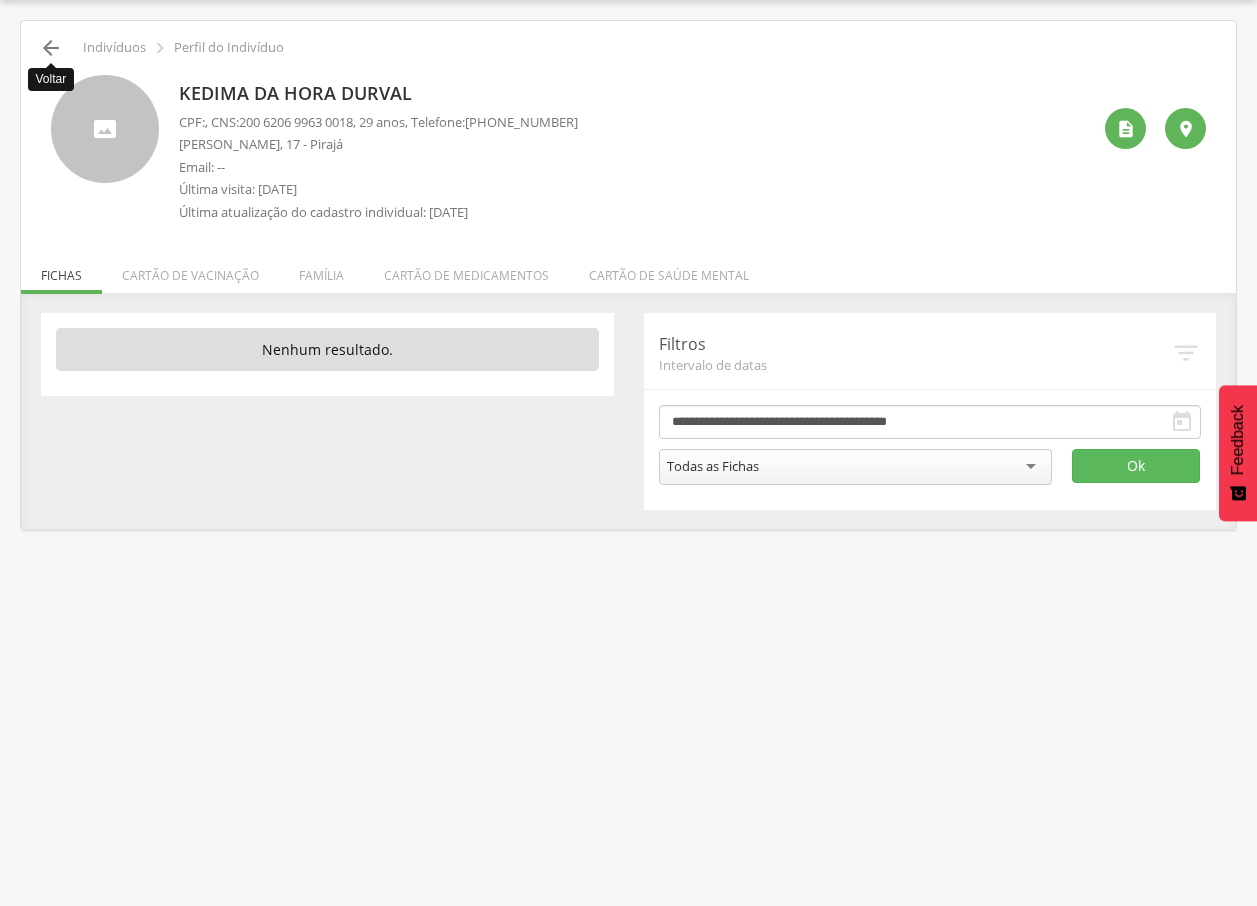 click on "" at bounding box center (51, 48) 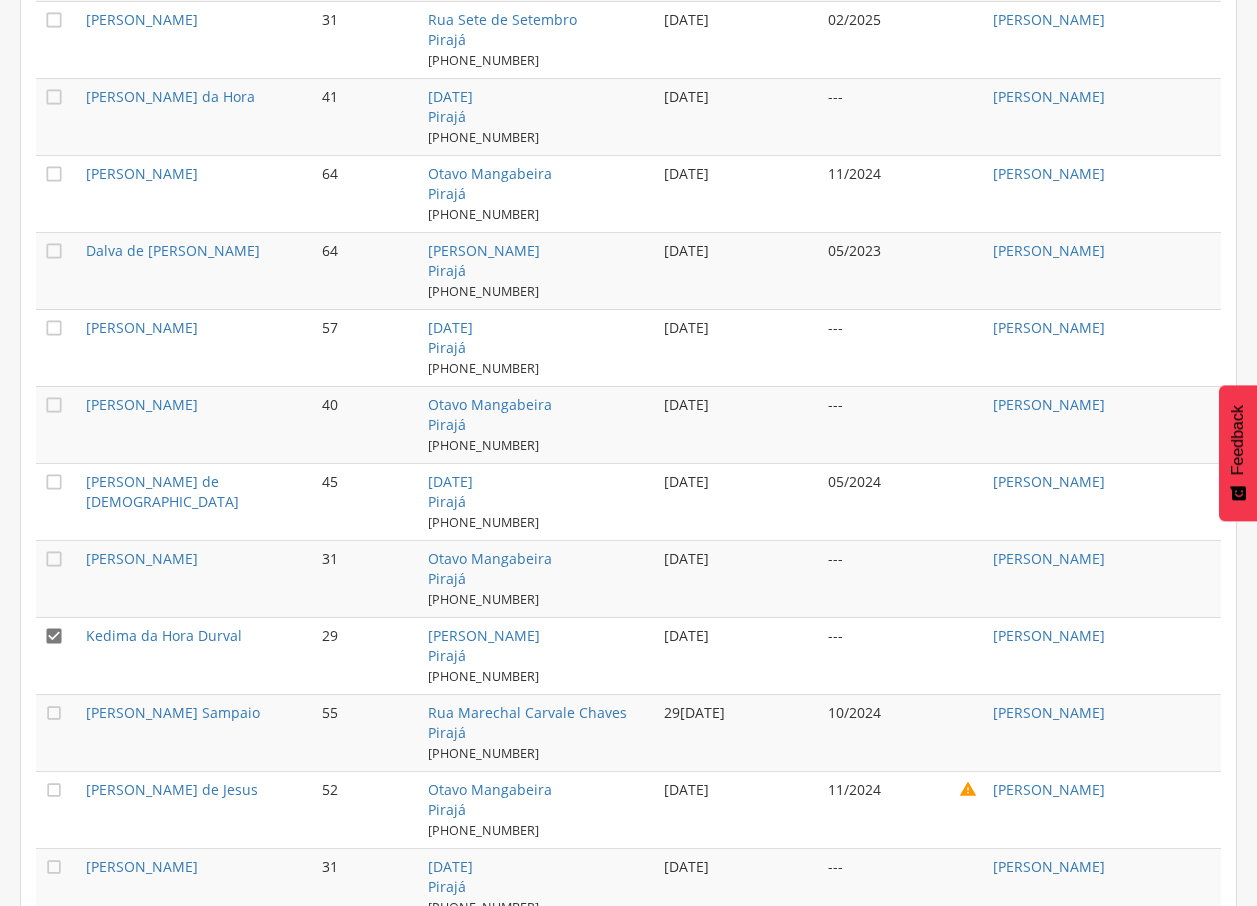 scroll, scrollTop: 1061, scrollLeft: 0, axis: vertical 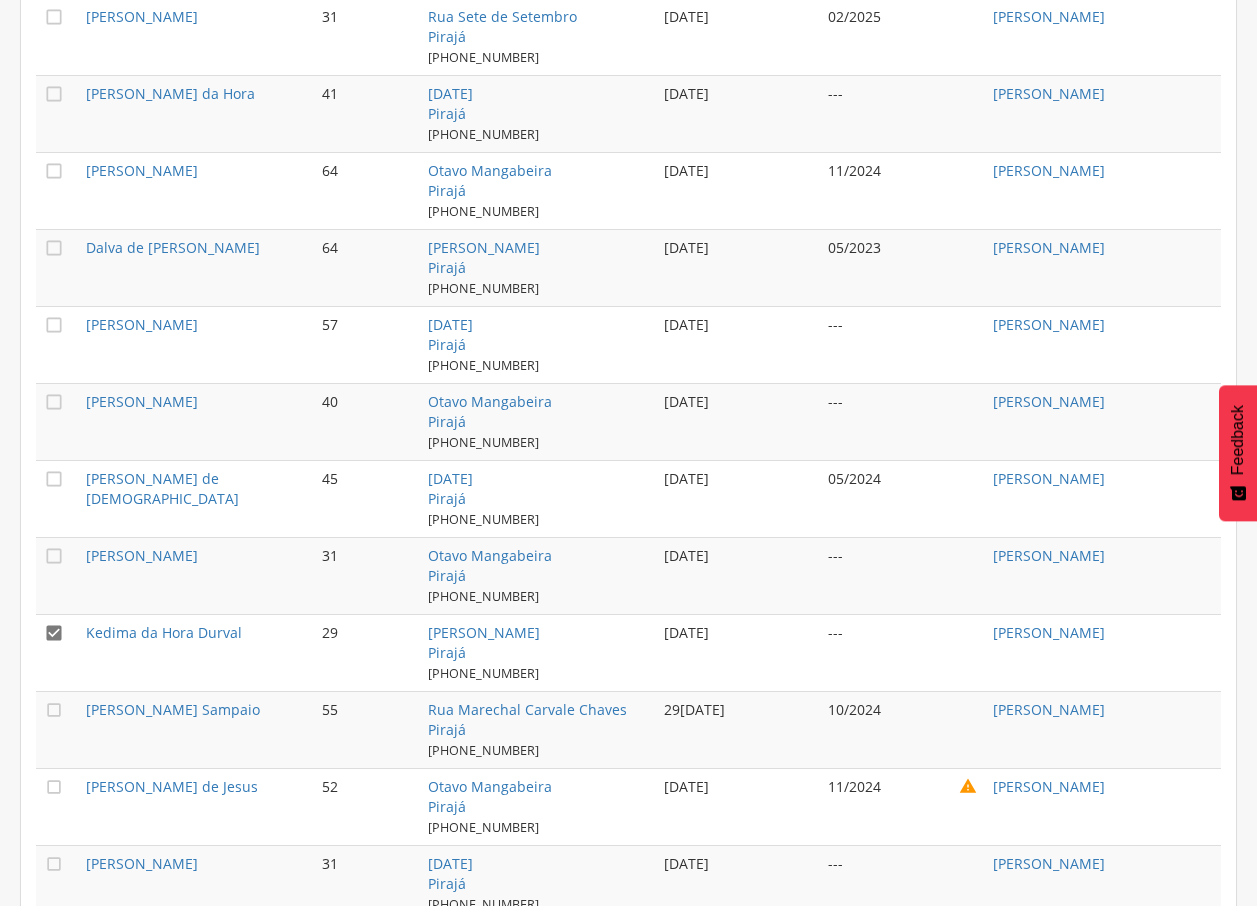 click on "" at bounding box center (57, 729) 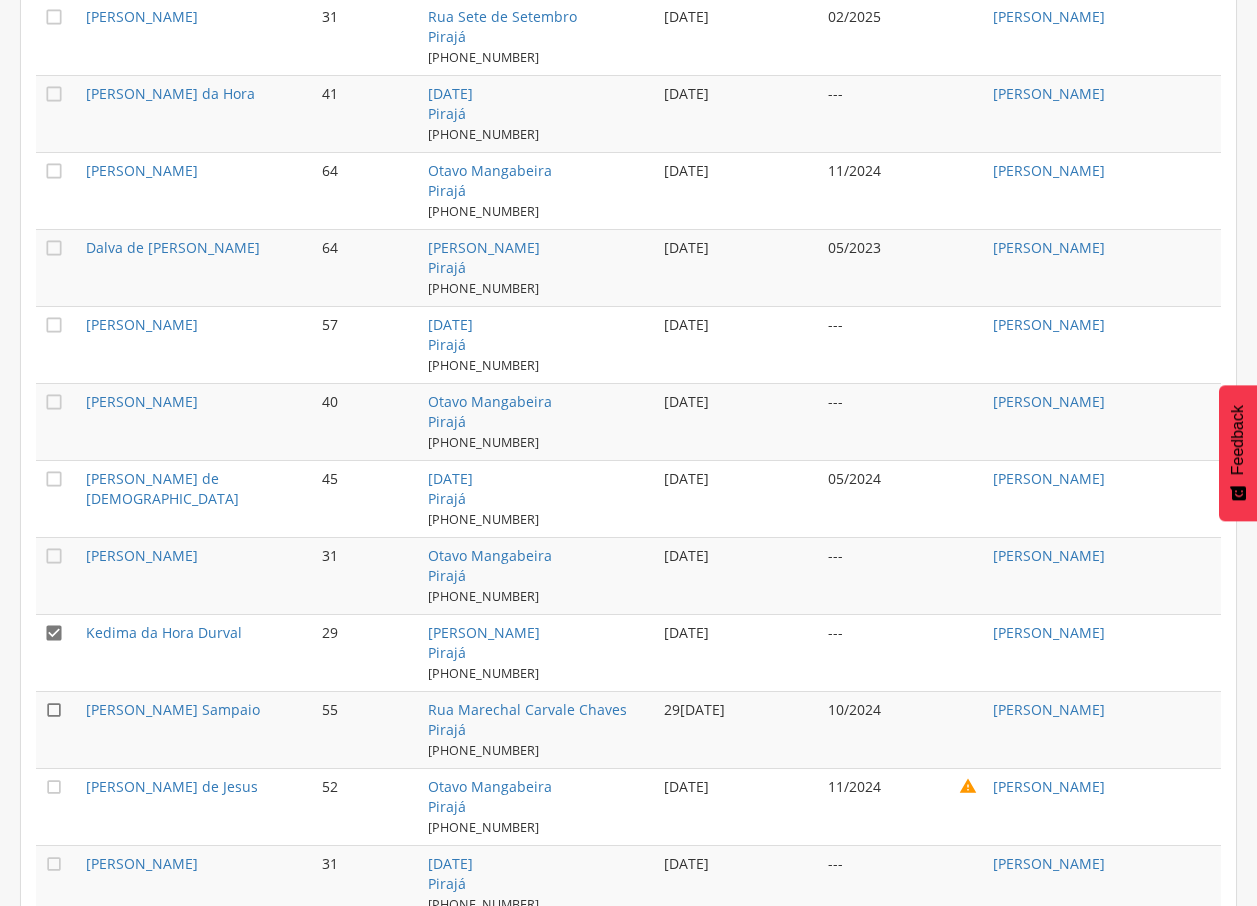 click on "" at bounding box center (57, 729) 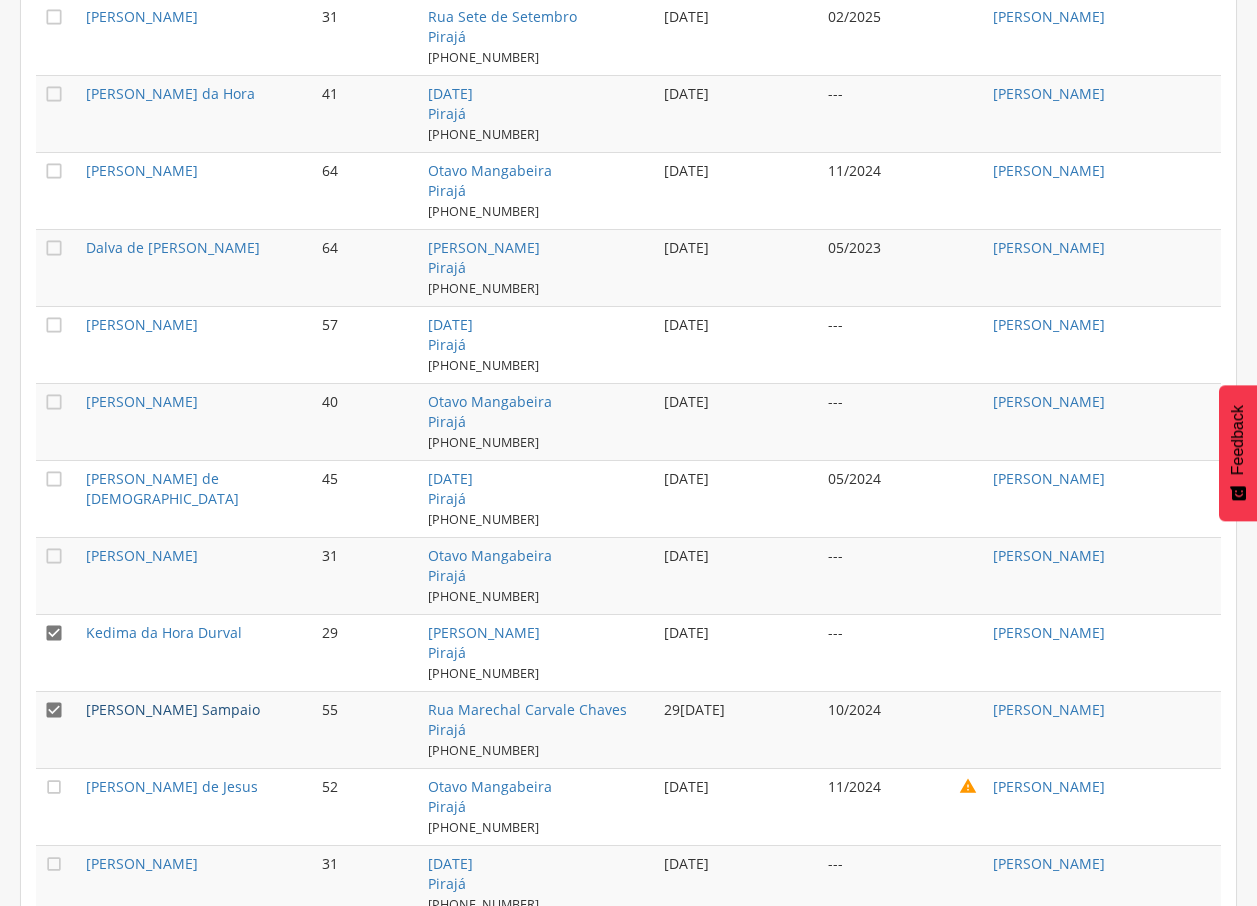 click on "[PERSON_NAME] Sampaio" at bounding box center [173, 709] 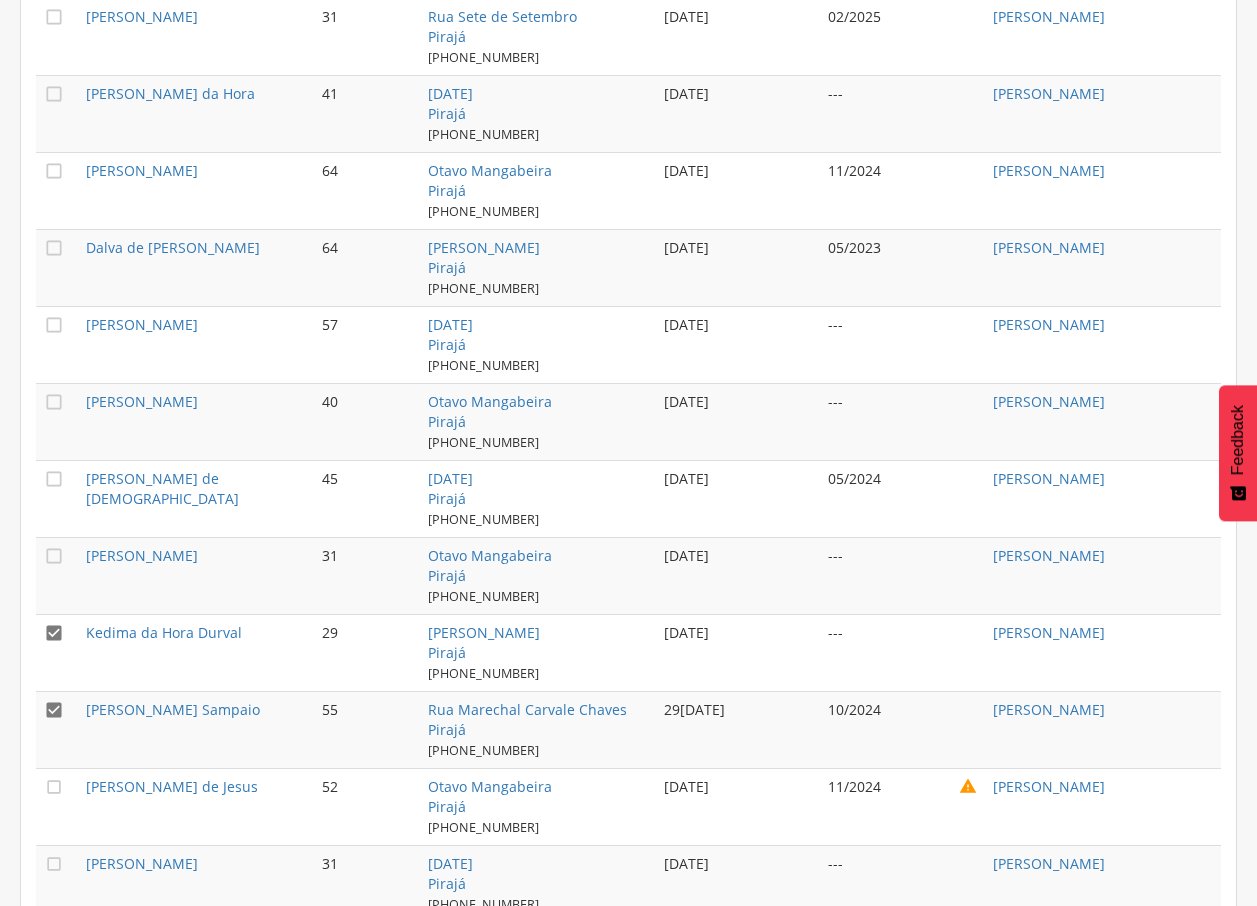 scroll, scrollTop: 60, scrollLeft: 0, axis: vertical 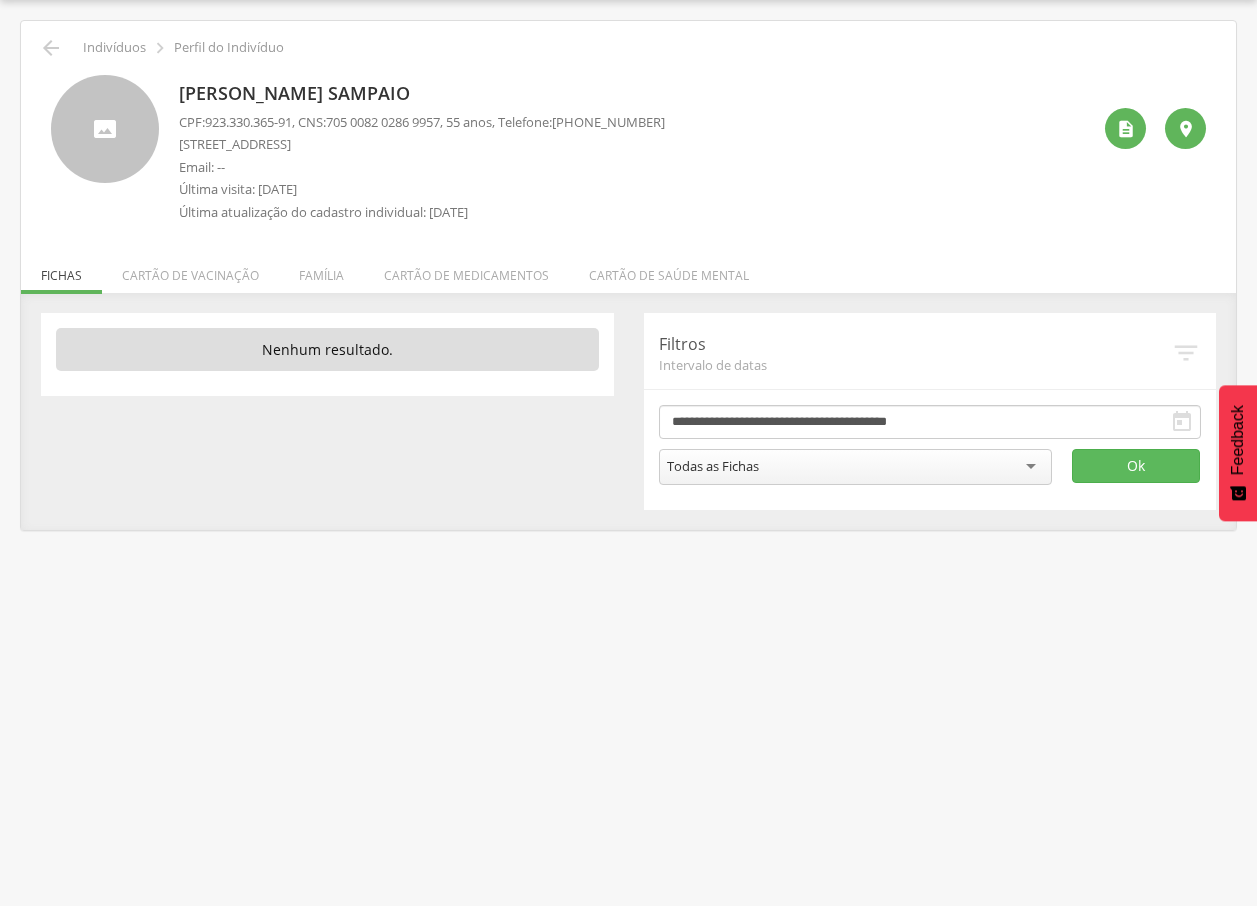 drag, startPoint x: 174, startPoint y: 94, endPoint x: 448, endPoint y: 91, distance: 274.01642 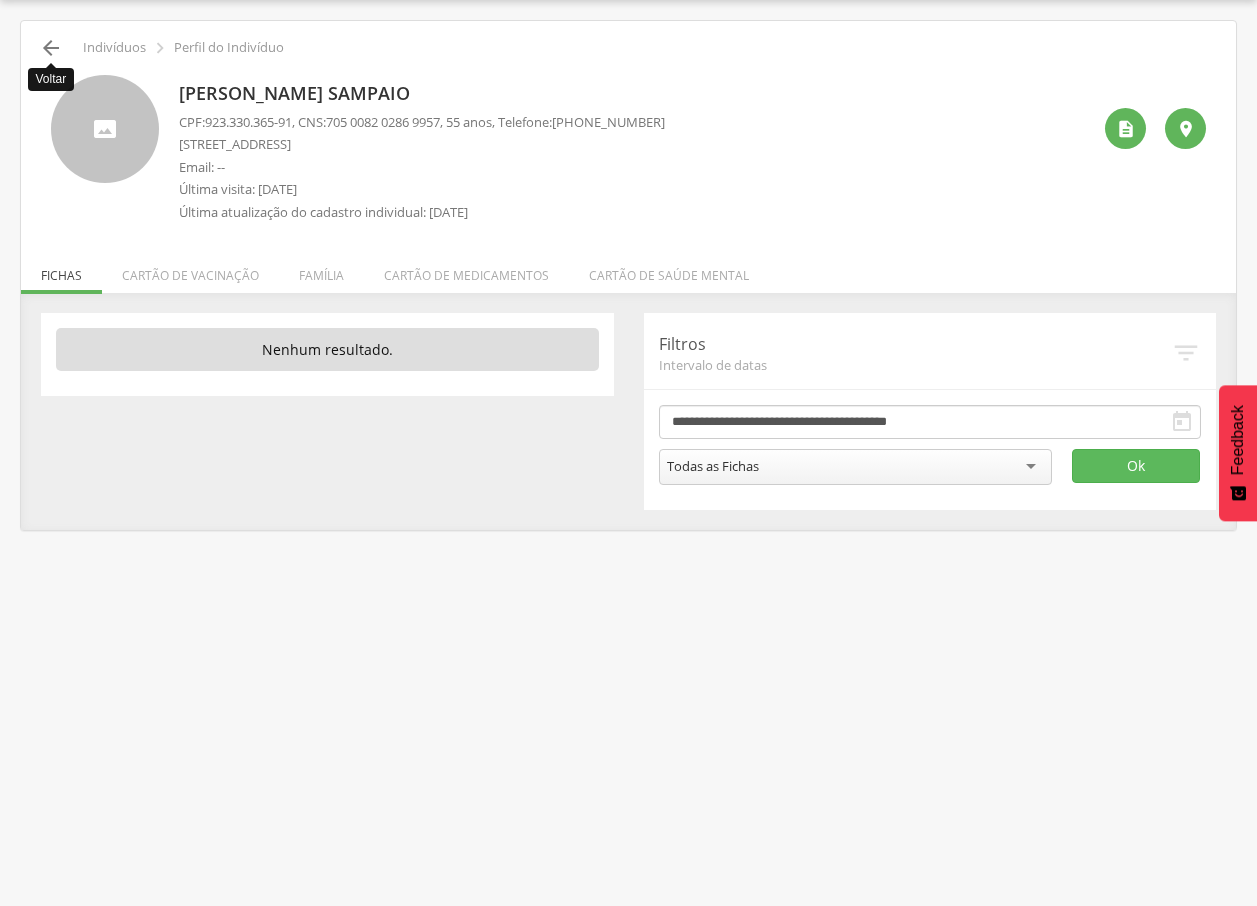 click on "" at bounding box center (51, 48) 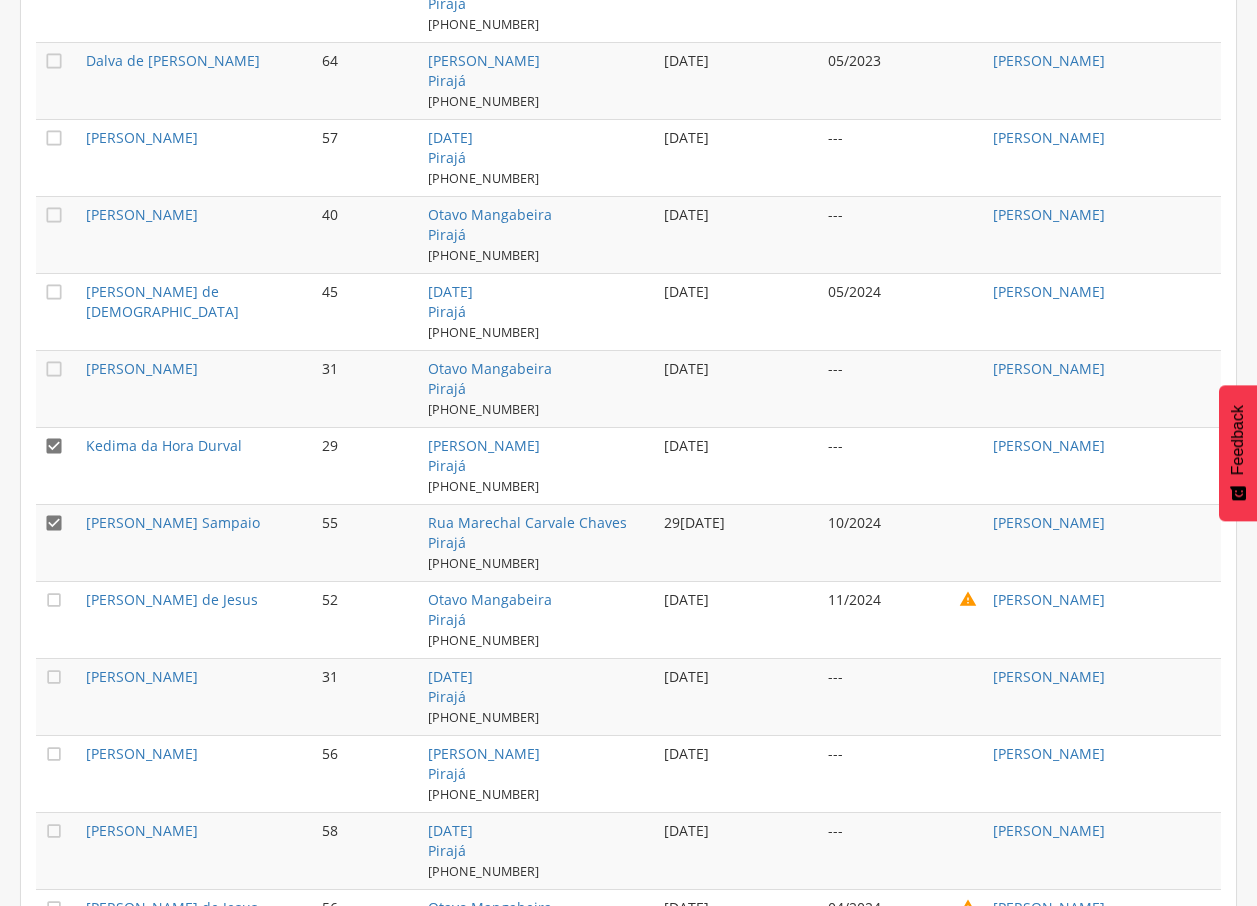 scroll, scrollTop: 60, scrollLeft: 0, axis: vertical 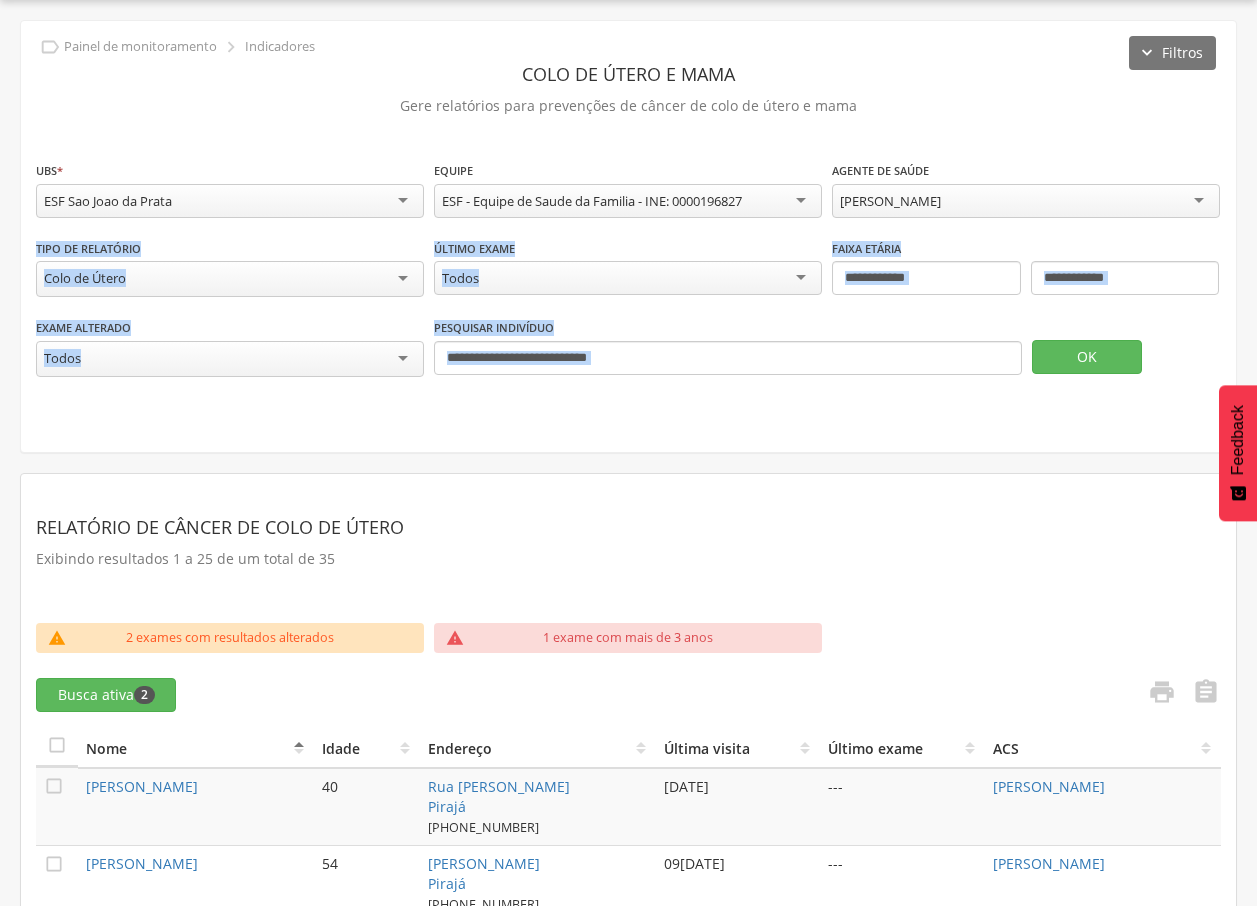drag, startPoint x: 1259, startPoint y: 217, endPoint x: 1275, endPoint y: 323, distance: 107.200745 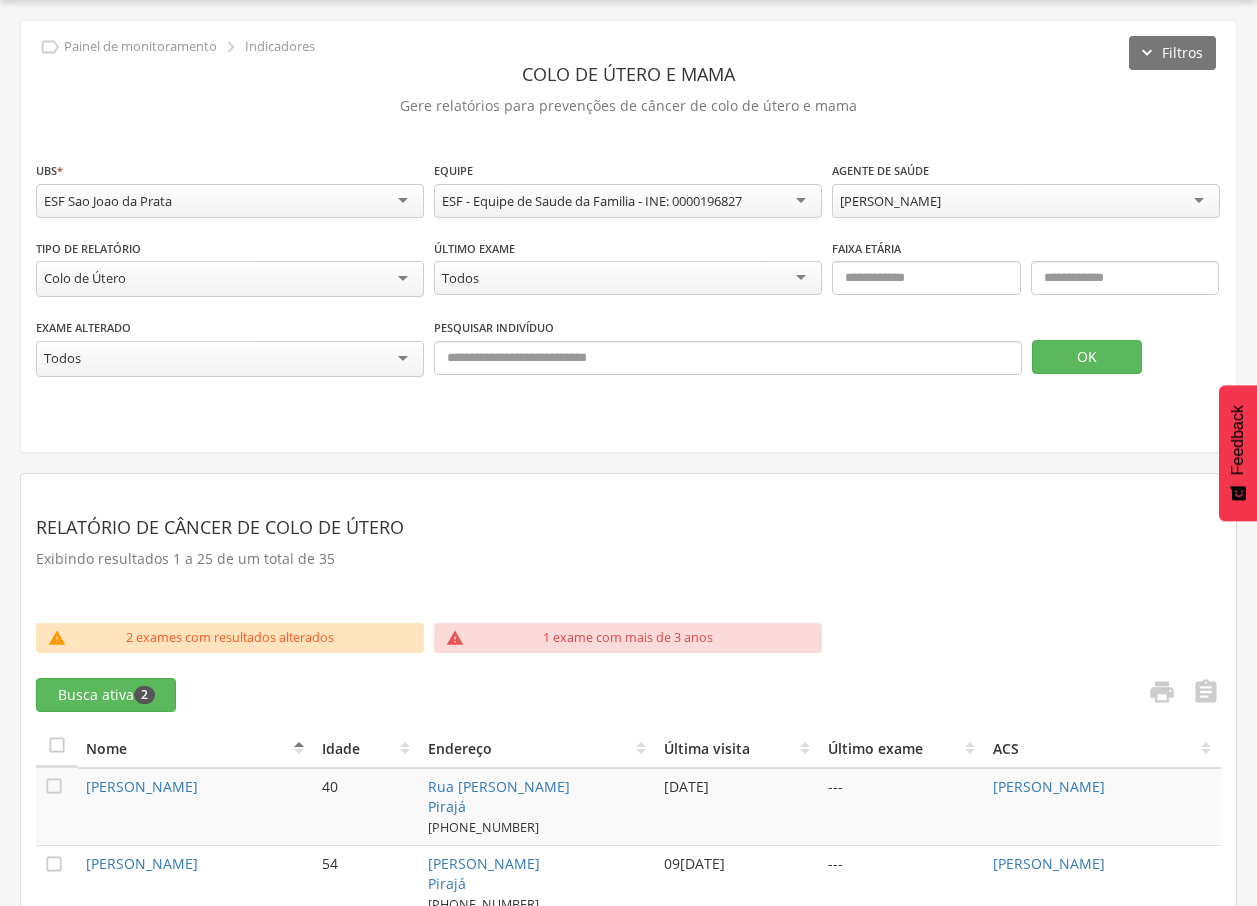 drag, startPoint x: 1275, startPoint y: 323, endPoint x: 1209, endPoint y: 119, distance: 214.41083 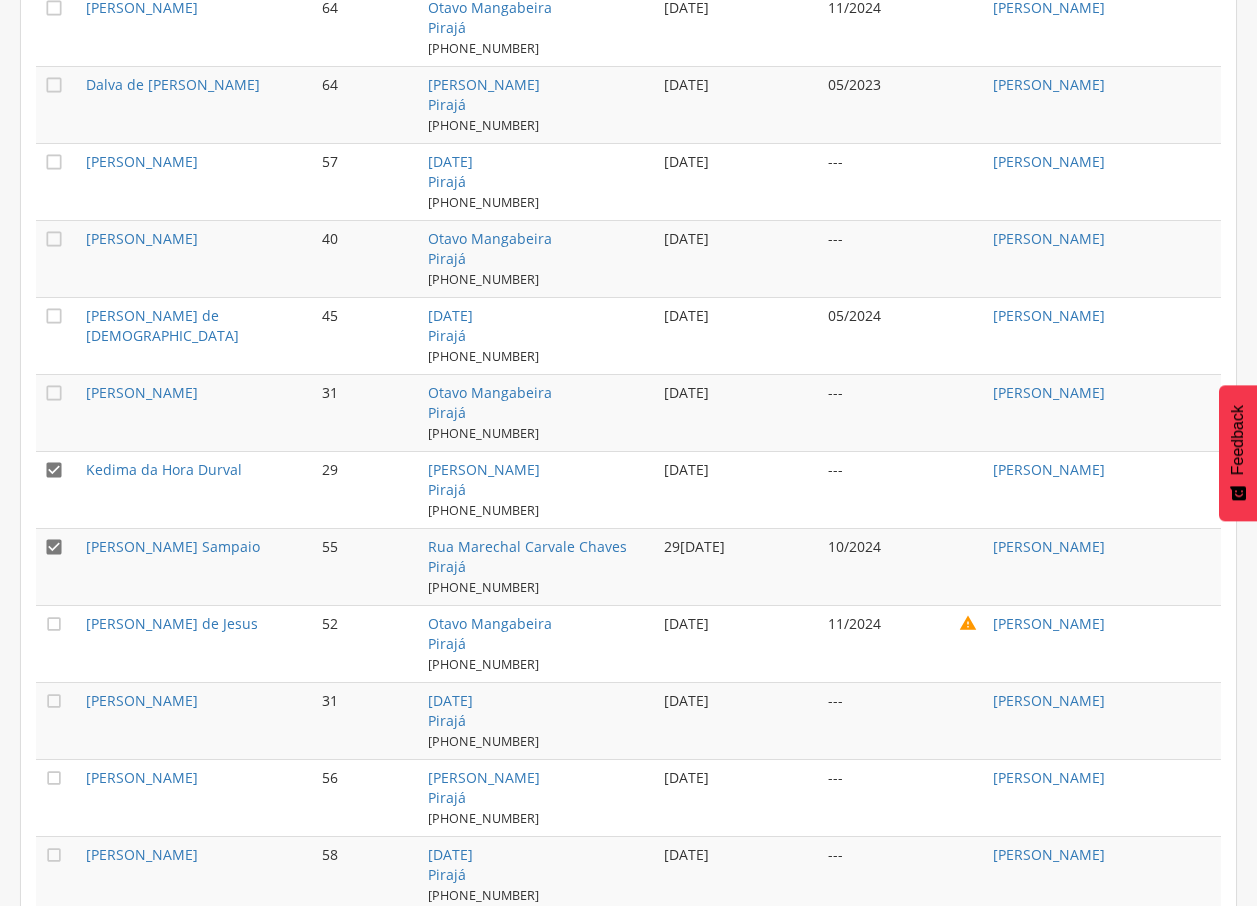 scroll, scrollTop: 1221, scrollLeft: 0, axis: vertical 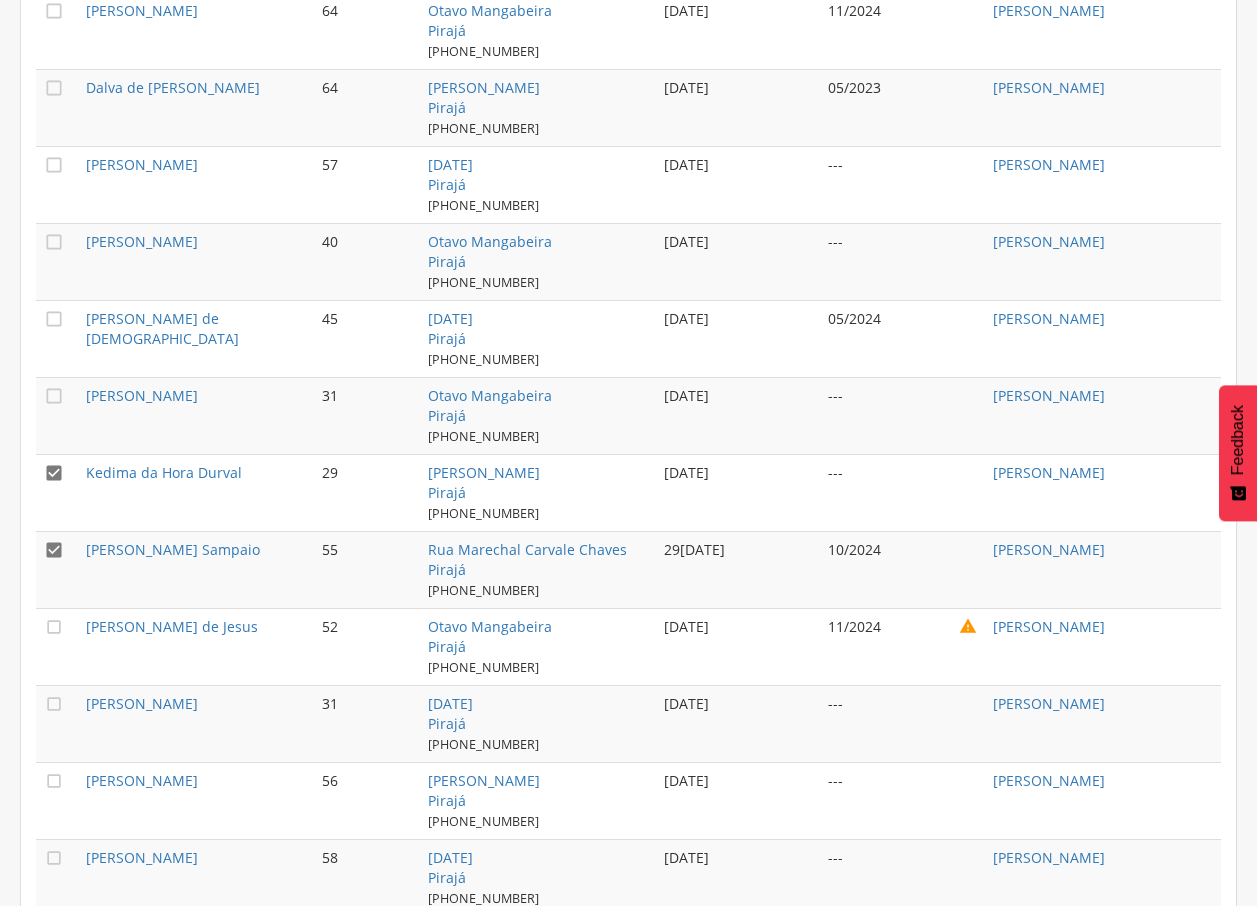 click on "Relatório de Câncer de Colo de Útero
Exibindo resultados 1 a 25 de um total de 35

2 exames com resultados alterados

1 exame com mais de 3 anos
Busca ativa  2



Nome
Idade
Endereço
Última visita
Último exame
ACS
 [PERSON_NAME] [STREET_ADDRESS][PERSON_NAME] [PHONE_NUMBER] [DATE] --- [PERSON_NAME] " at bounding box center [628, 477] 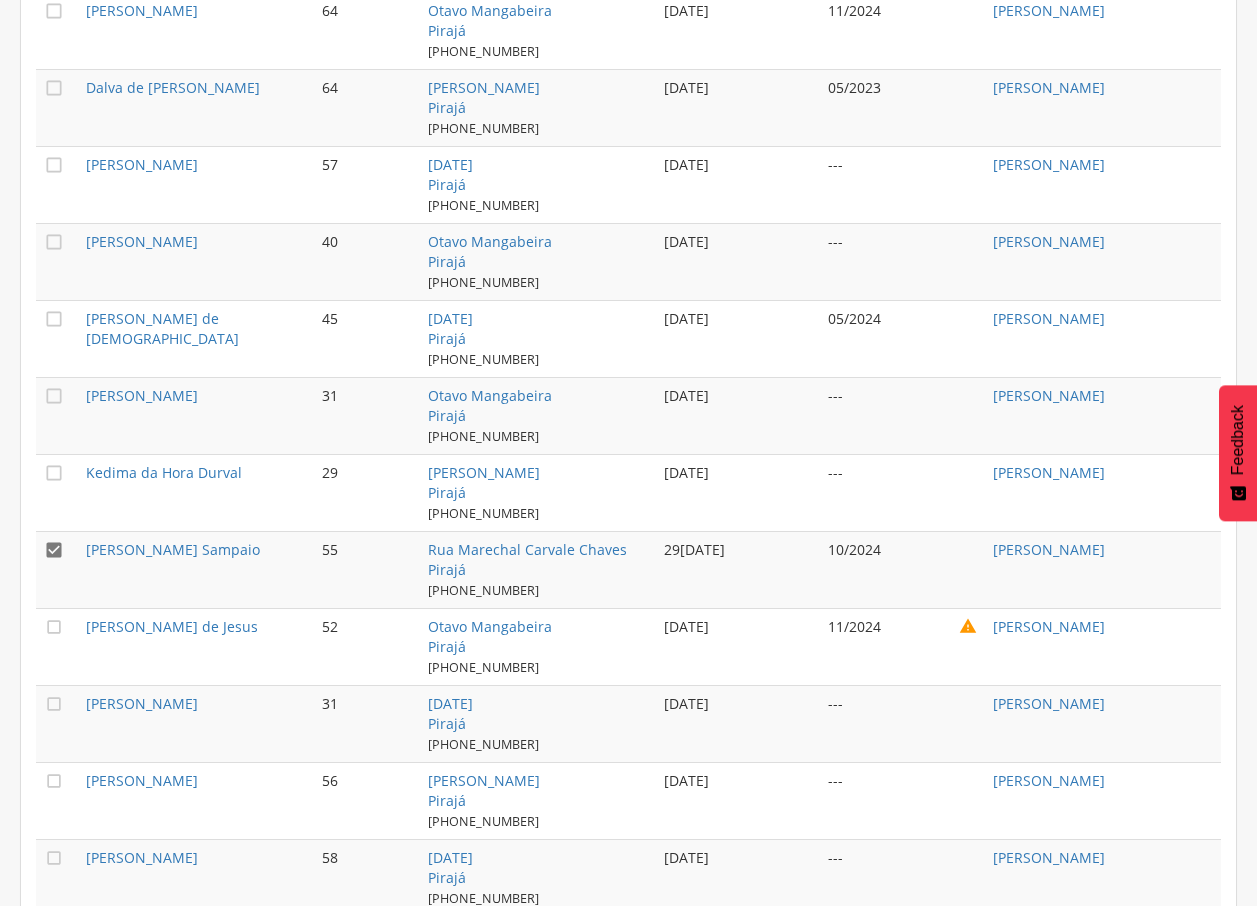 click on "[PERSON_NAME] Sampaio" at bounding box center (196, 569) 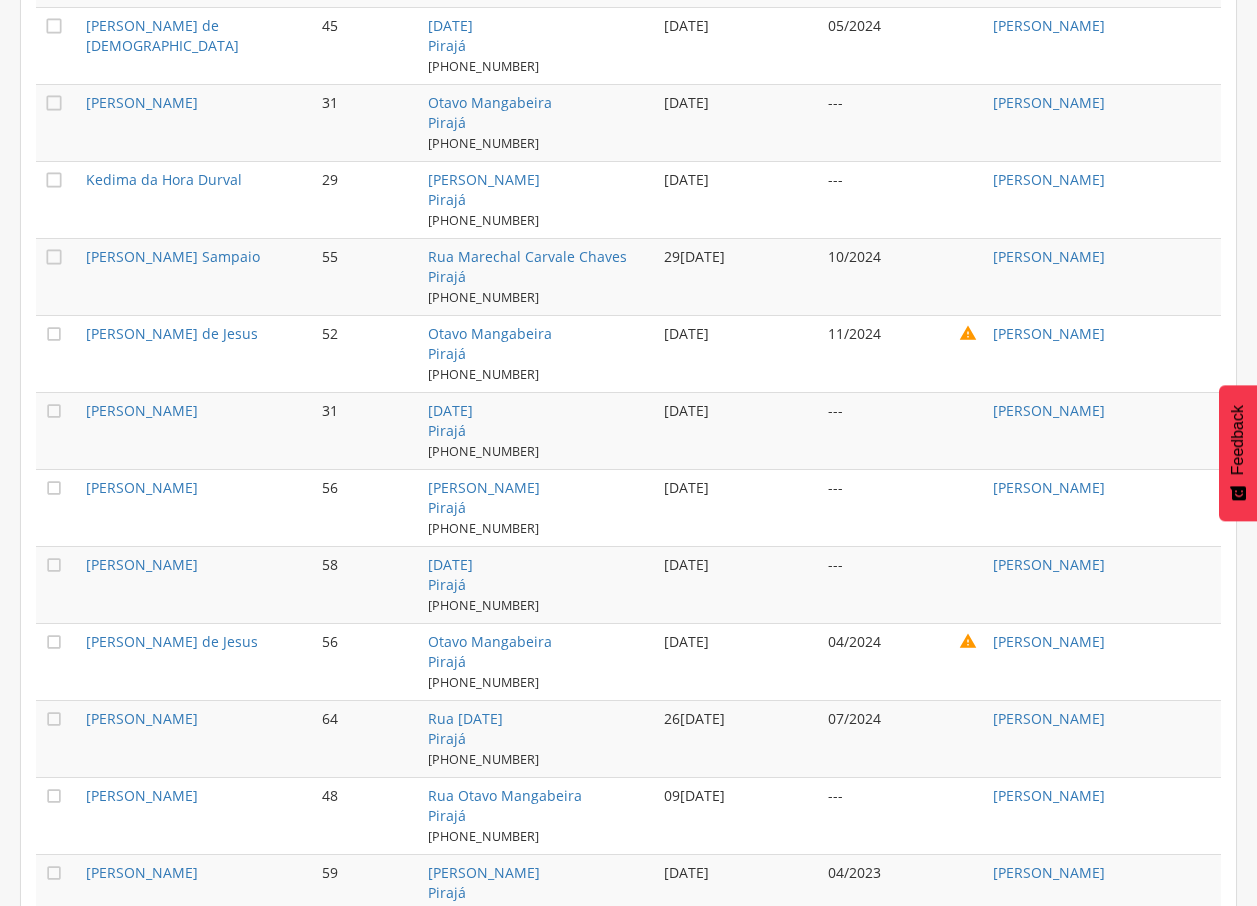 scroll, scrollTop: 1511, scrollLeft: 0, axis: vertical 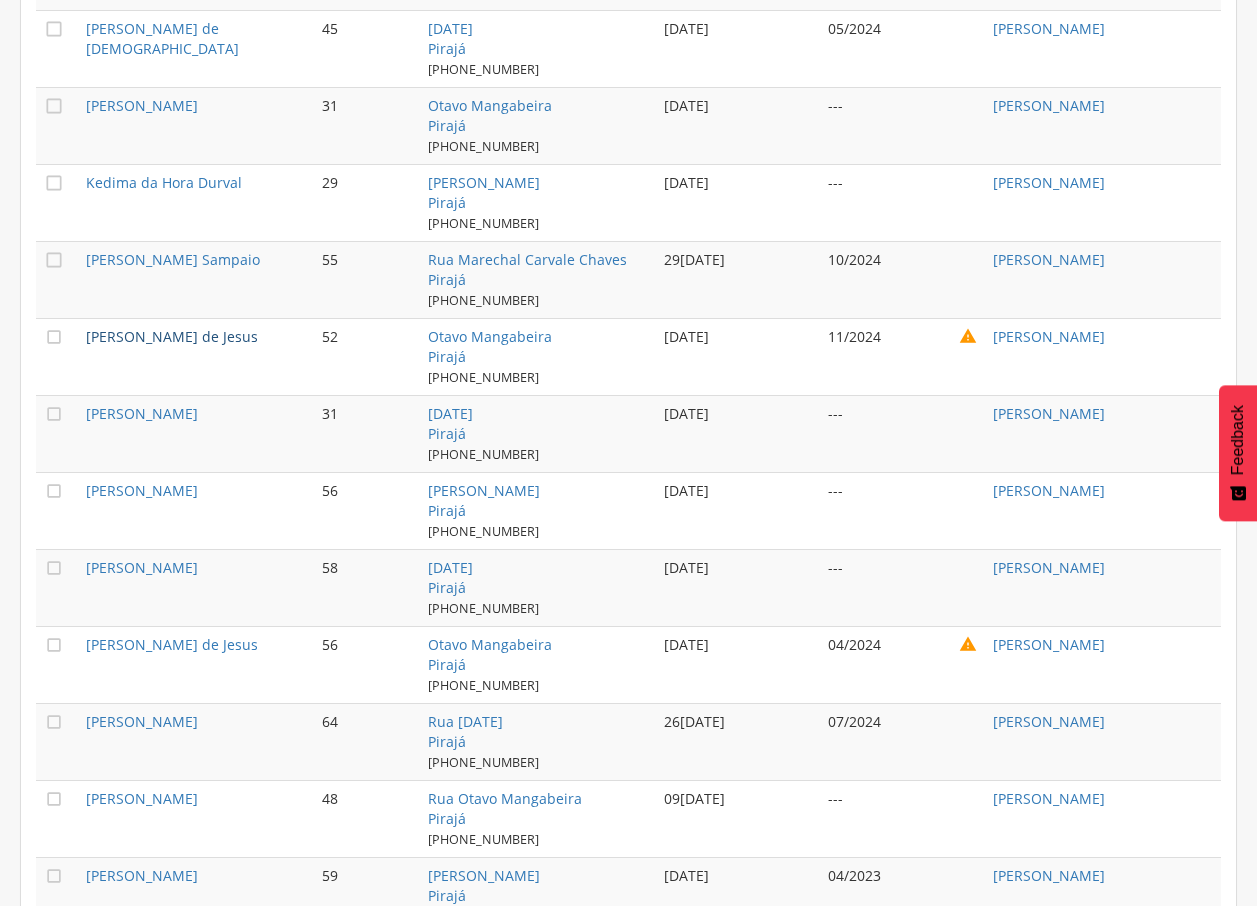 click on "[PERSON_NAME] de Jesus" at bounding box center [172, 336] 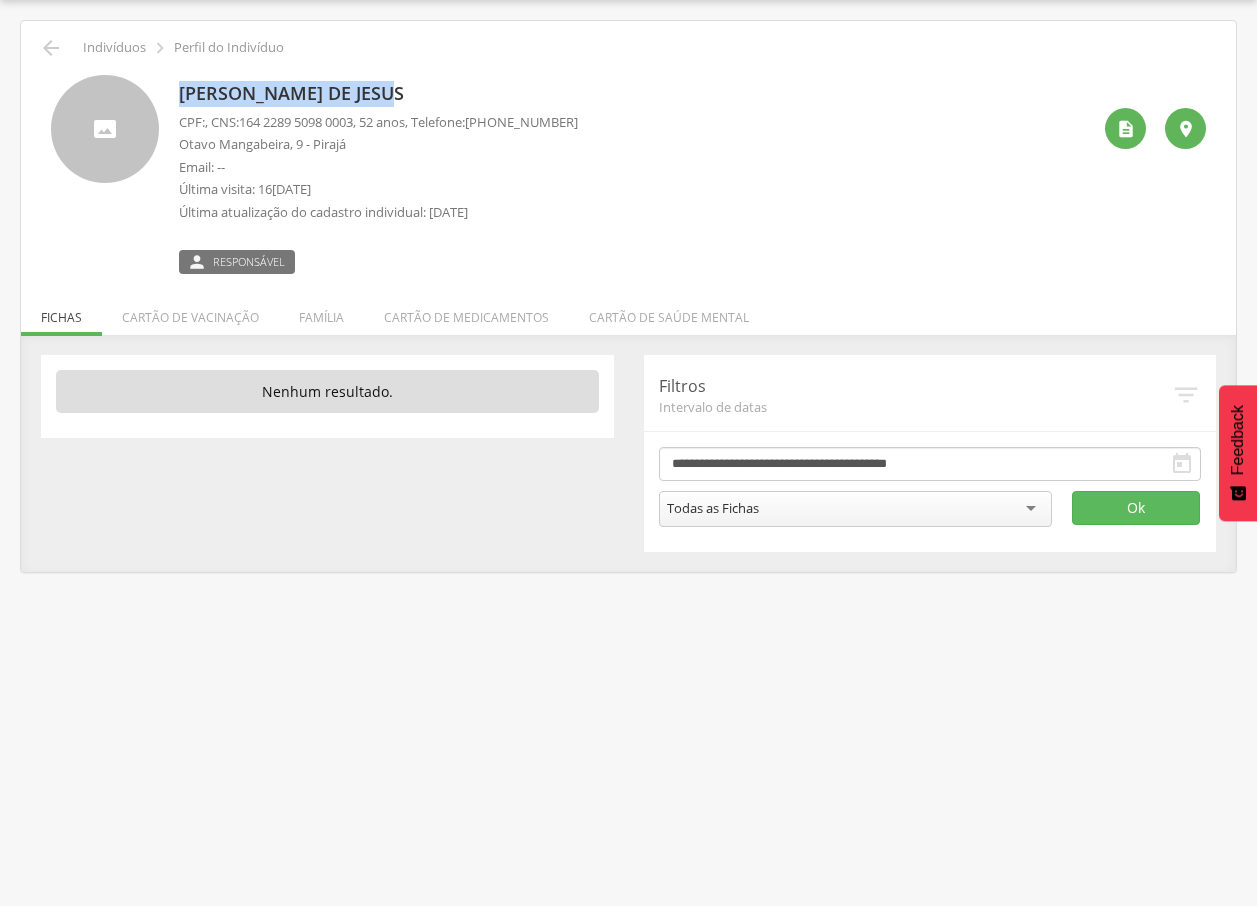 drag, startPoint x: 176, startPoint y: 92, endPoint x: 407, endPoint y: 89, distance: 231.01949 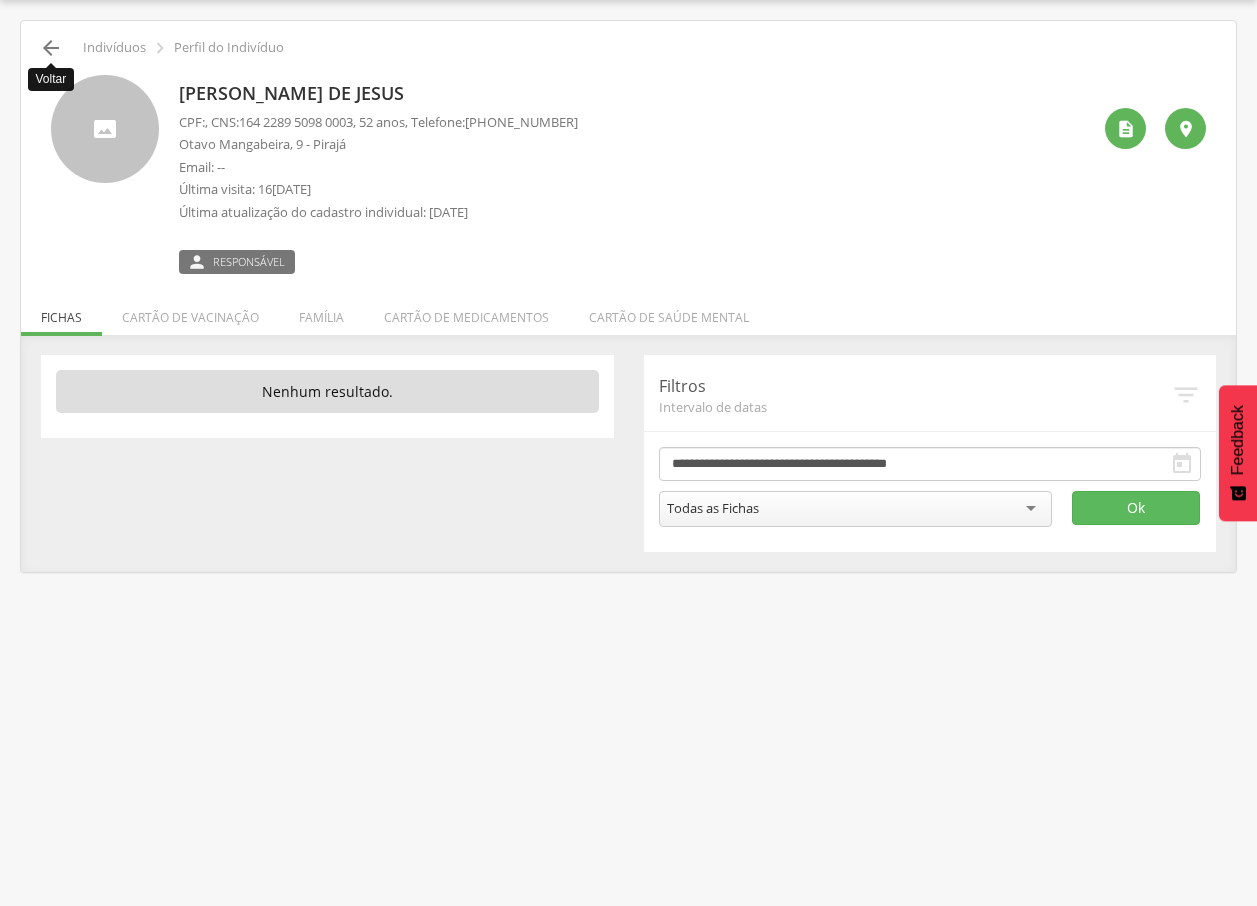 click on "" at bounding box center [51, 48] 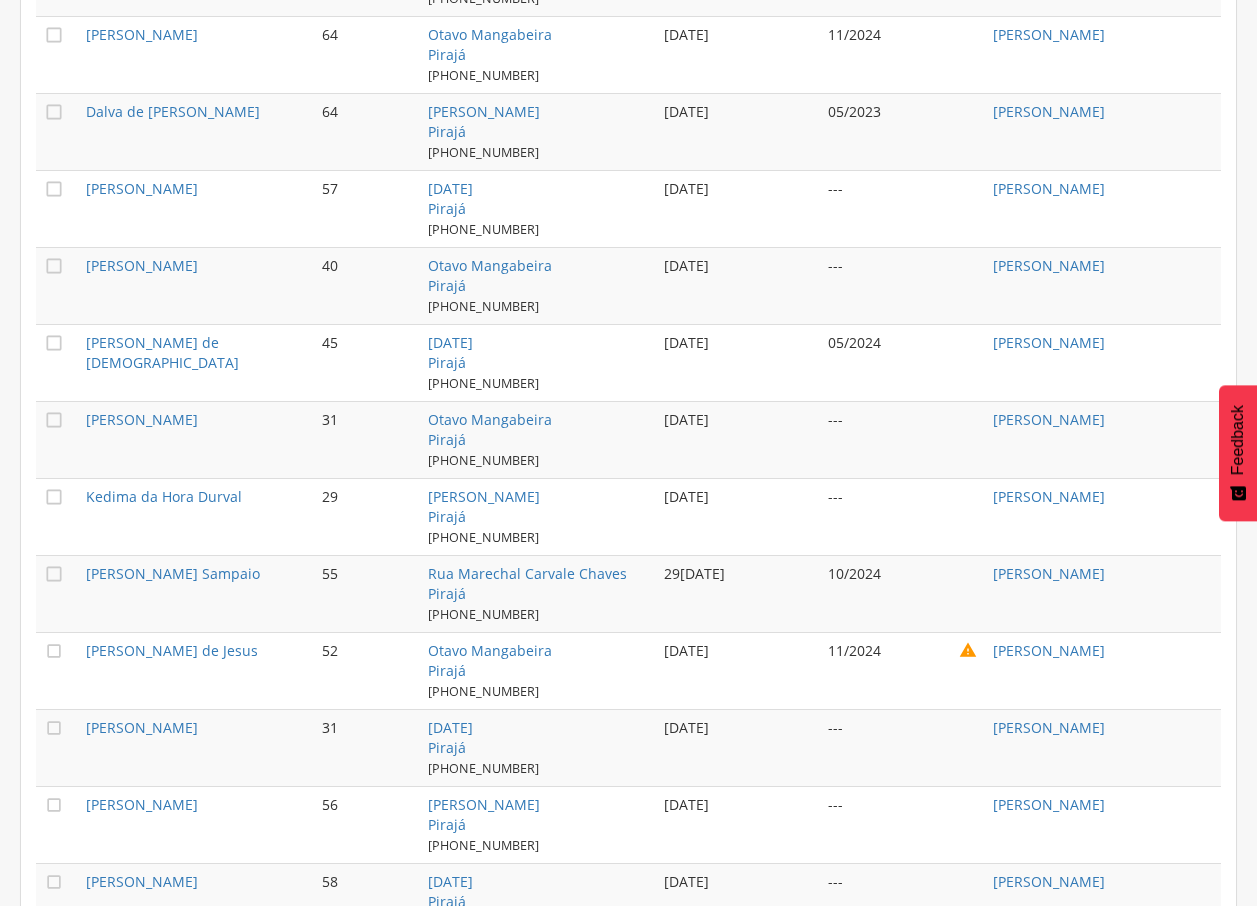 scroll, scrollTop: 60, scrollLeft: 0, axis: vertical 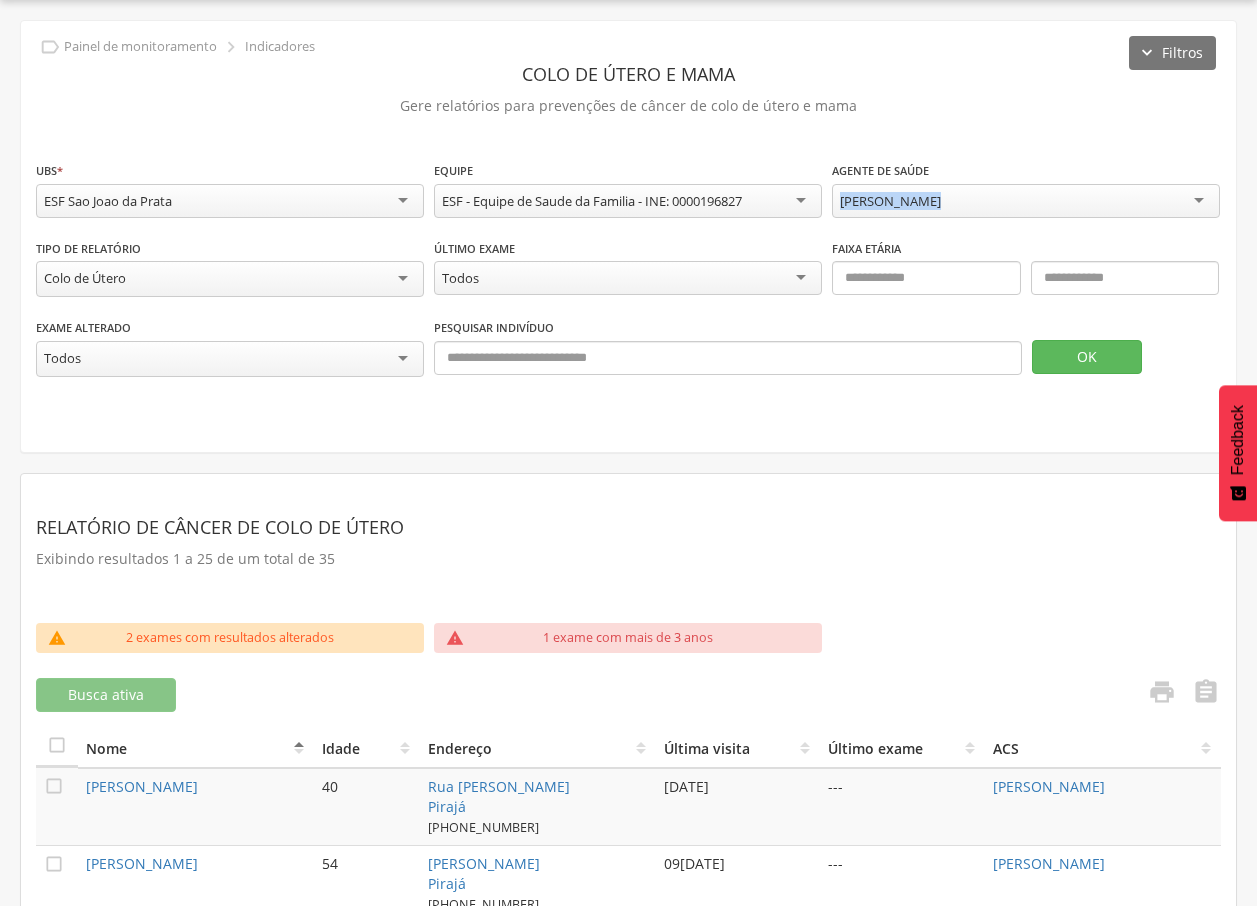 drag, startPoint x: 1256, startPoint y: 158, endPoint x: 1268, endPoint y: 202, distance: 45.607018 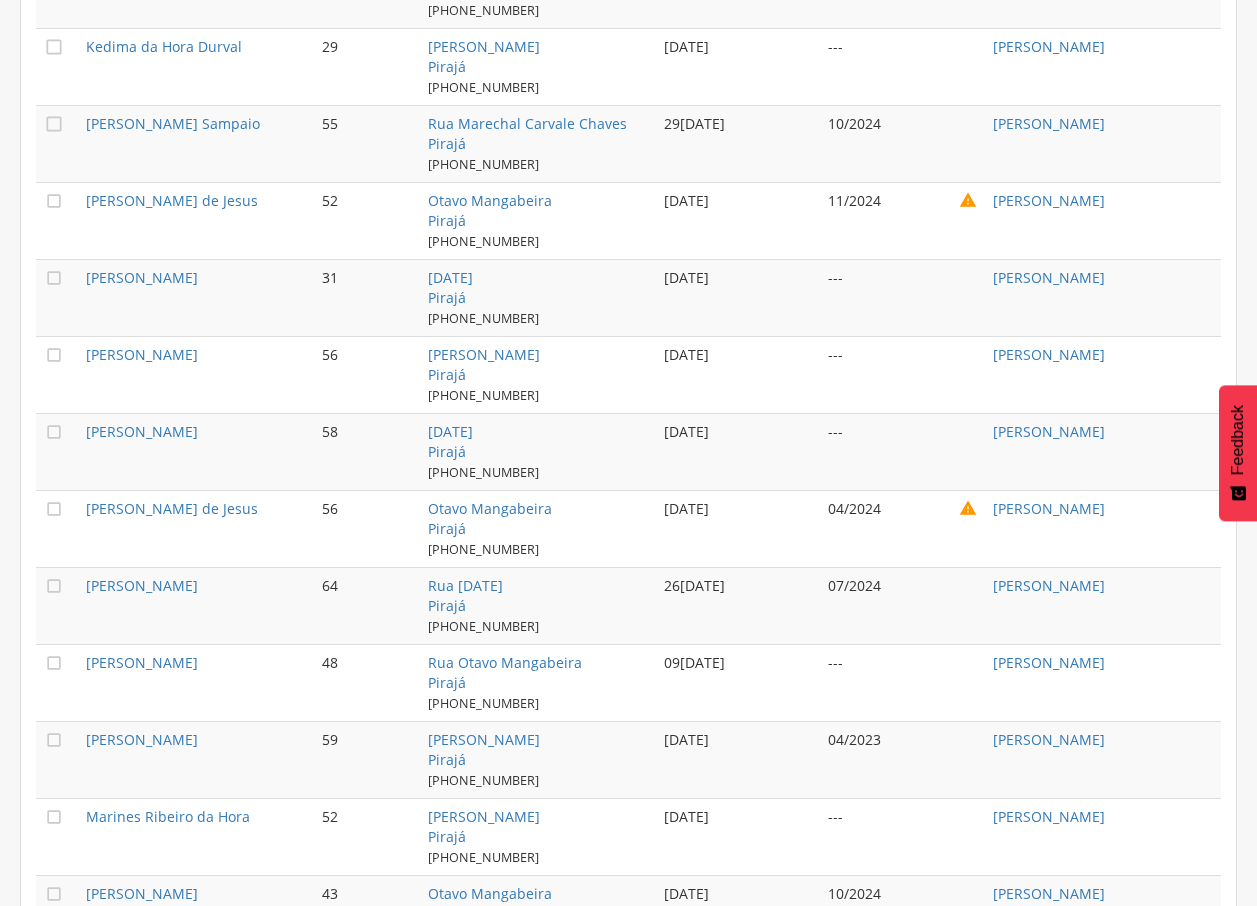 scroll, scrollTop: 1643, scrollLeft: 0, axis: vertical 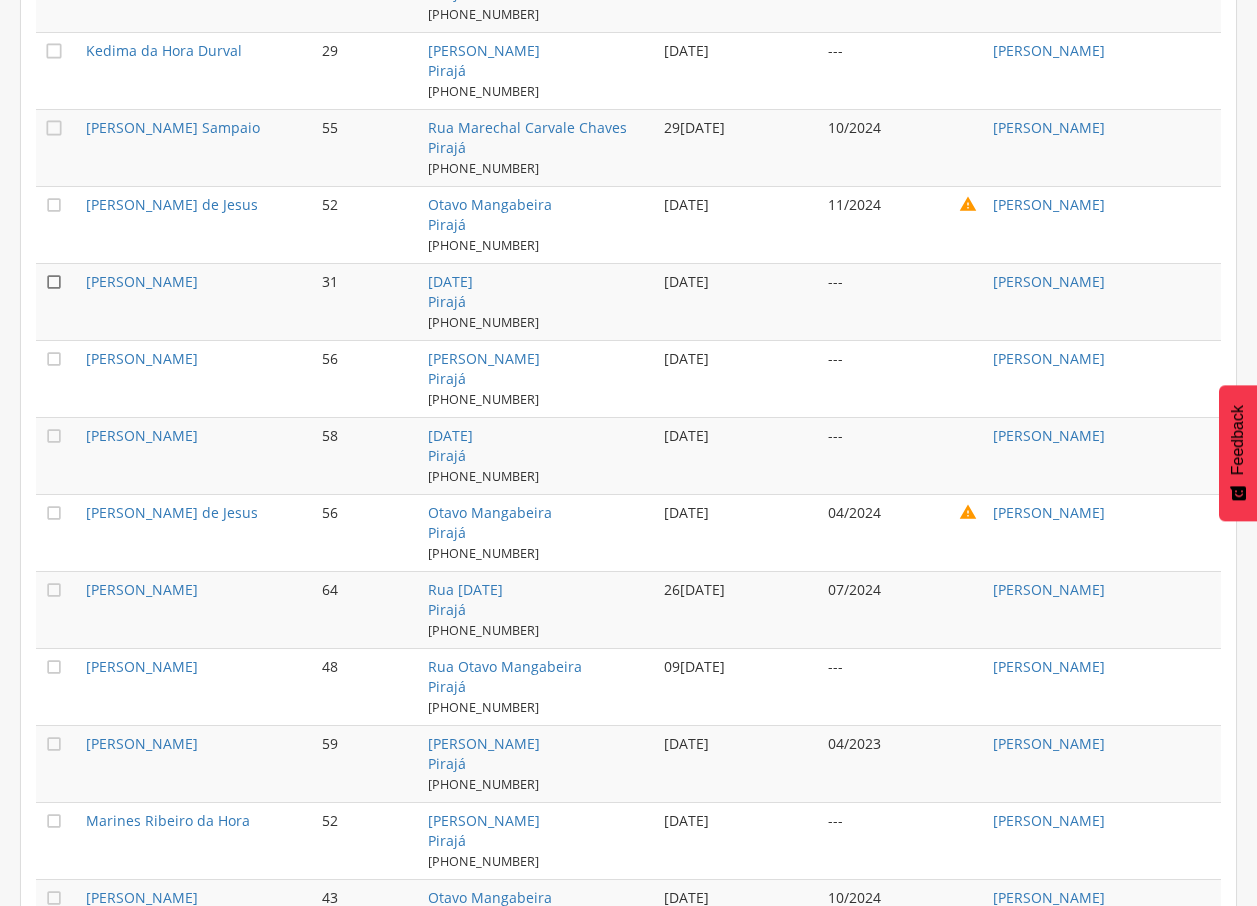 click on "" at bounding box center (54, 282) 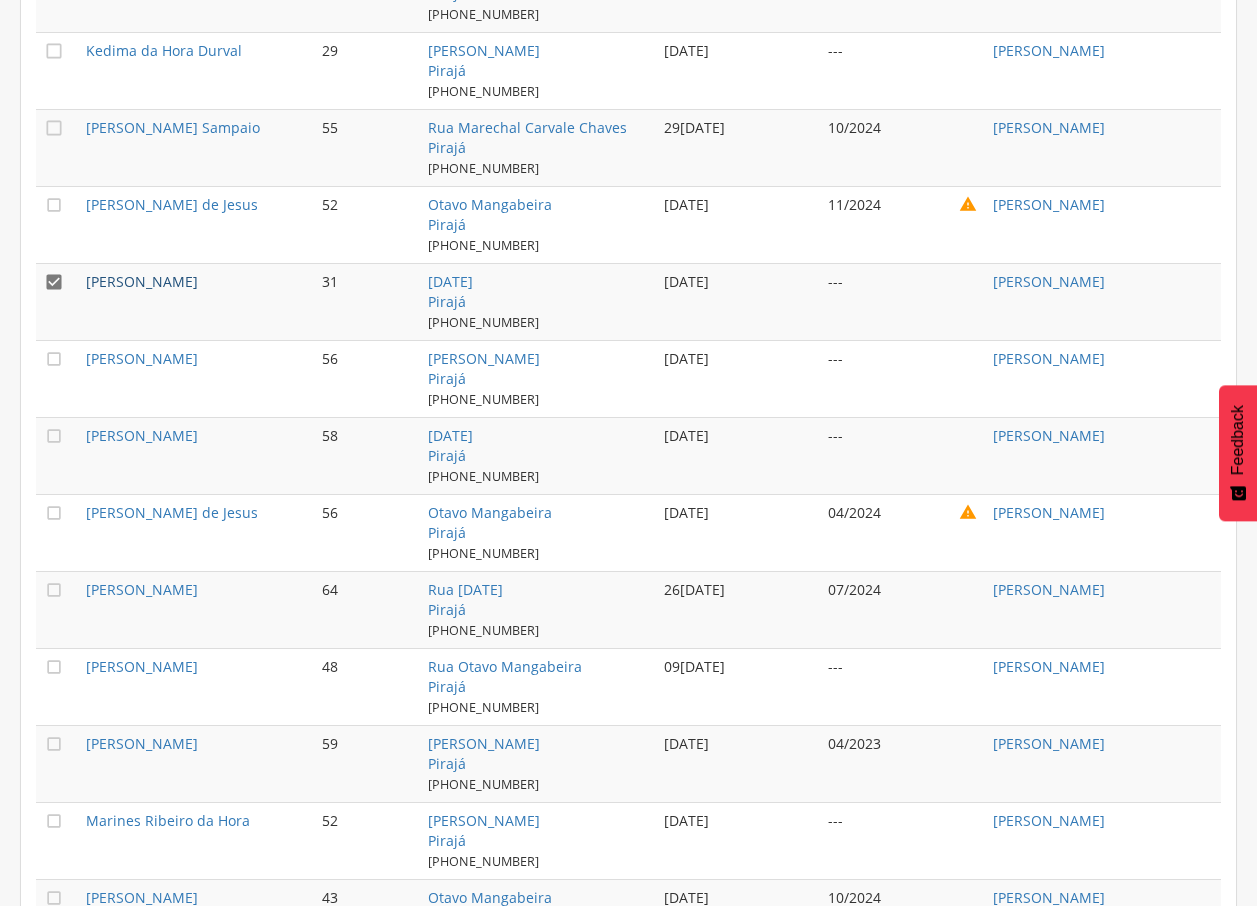 click on "[PERSON_NAME]" at bounding box center [142, 281] 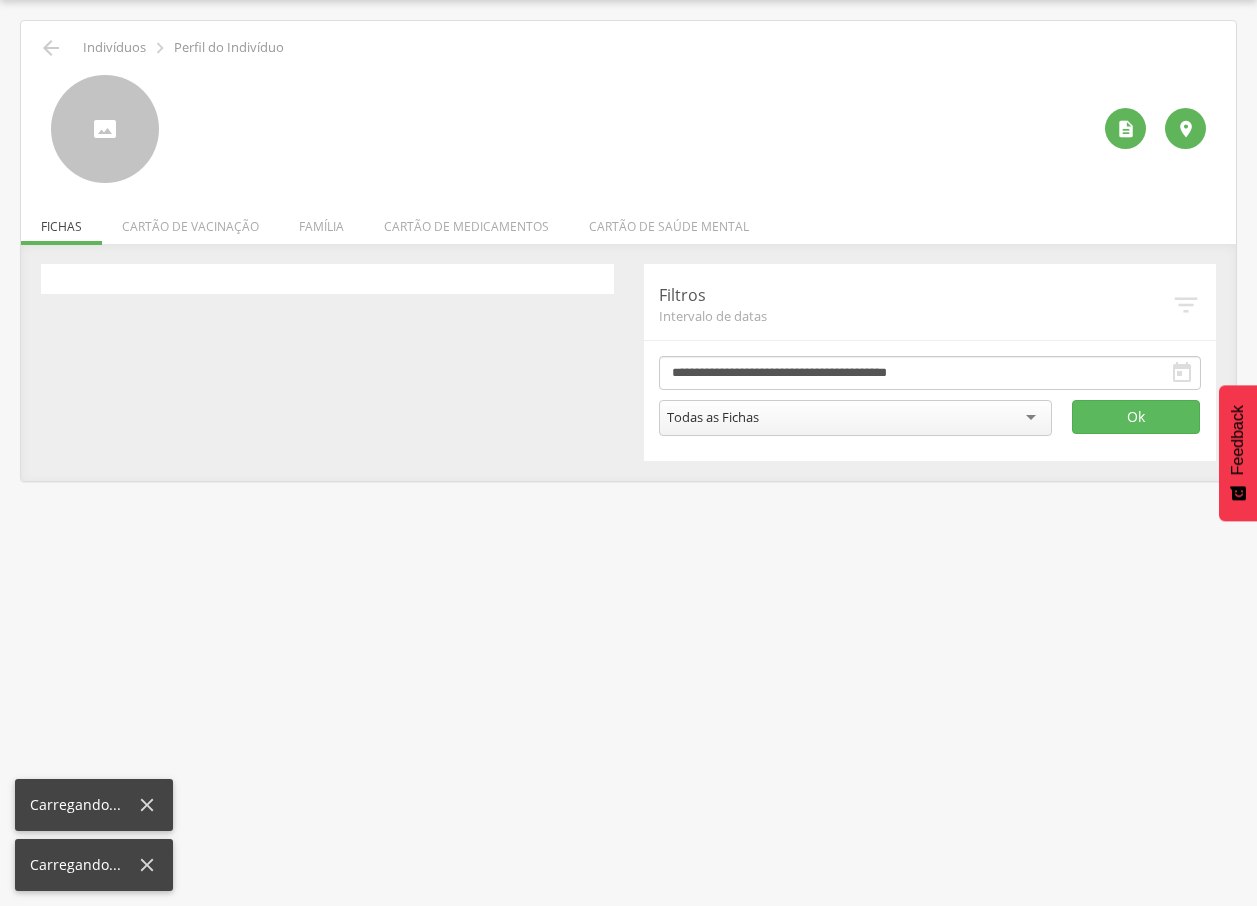 scroll, scrollTop: 60, scrollLeft: 0, axis: vertical 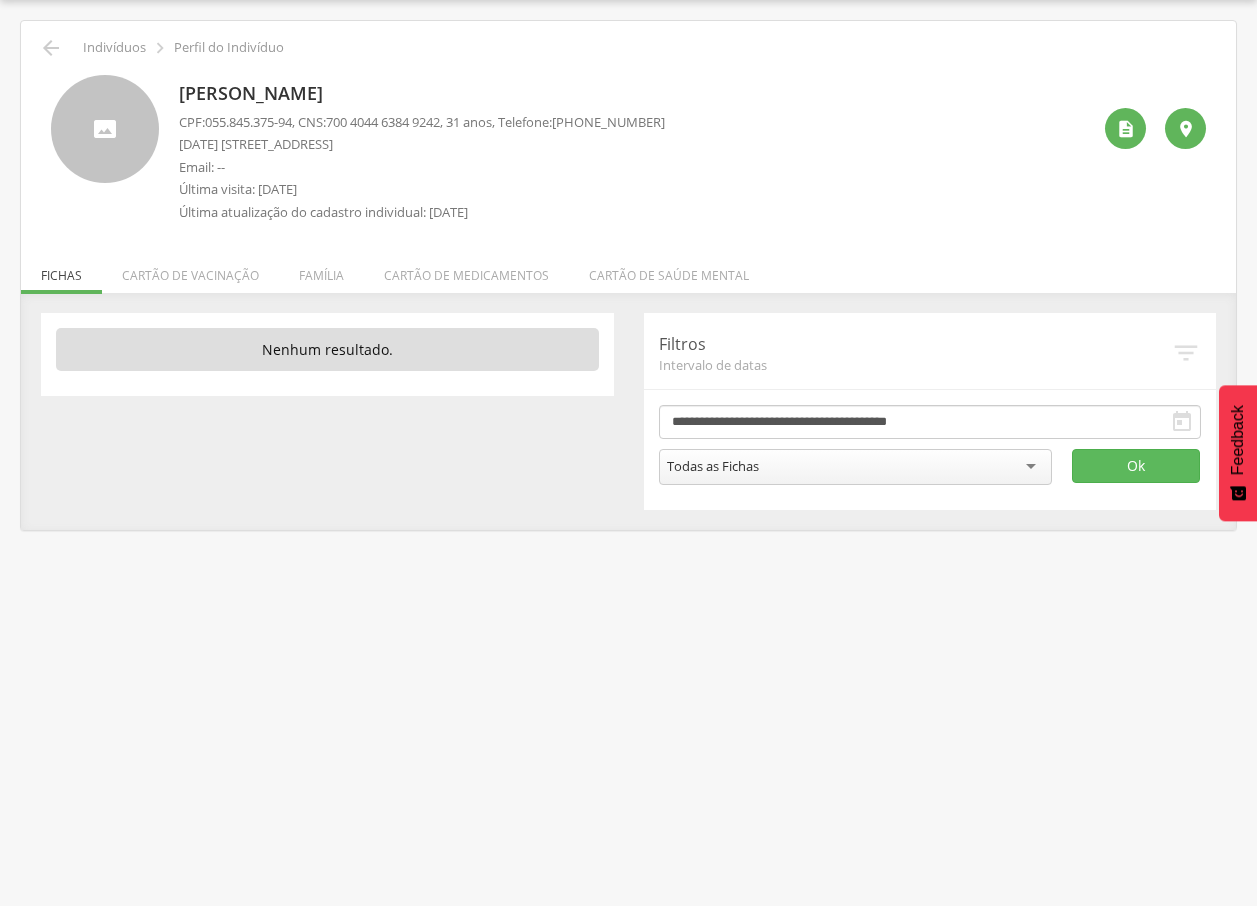 drag, startPoint x: 178, startPoint y: 92, endPoint x: 476, endPoint y: 89, distance: 298.0151 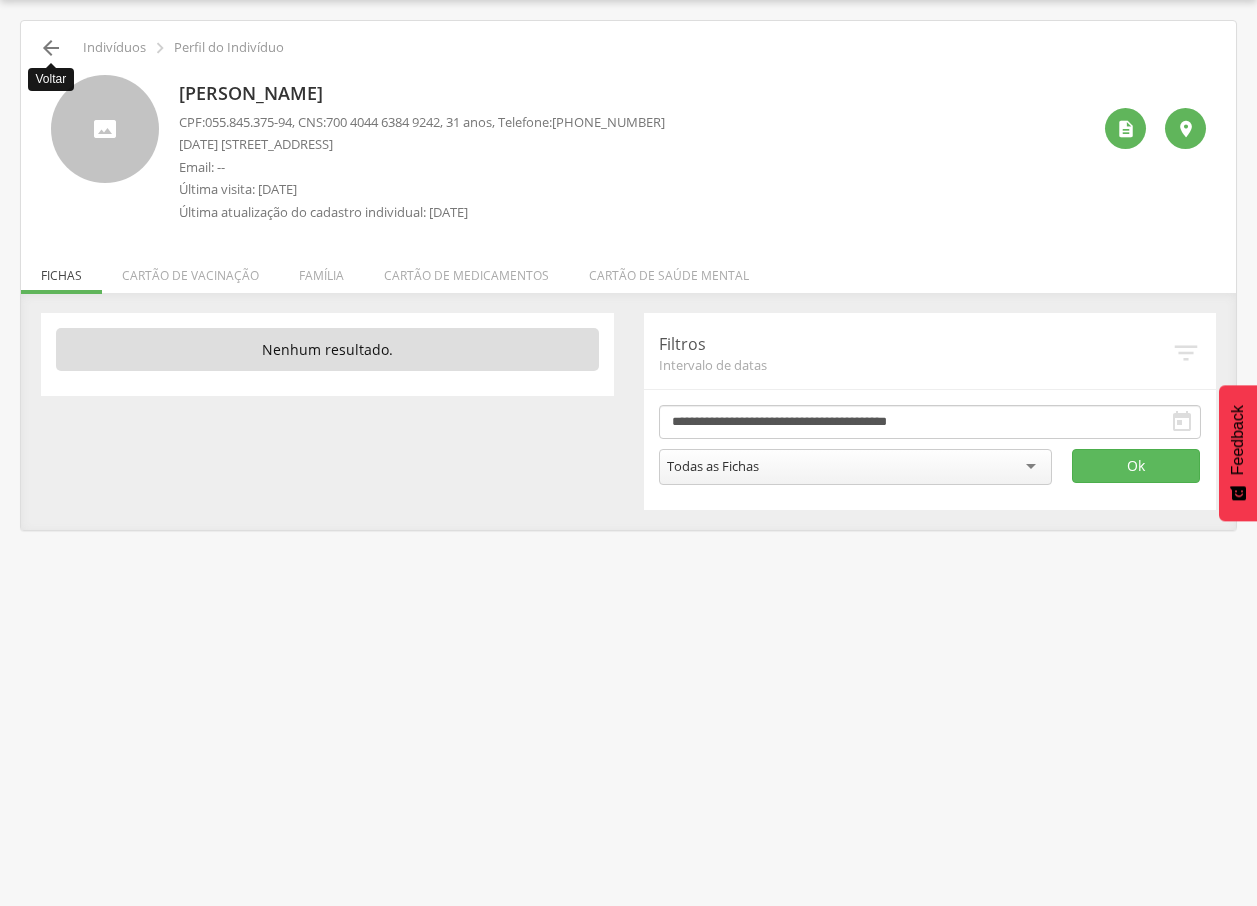 click on "" at bounding box center (51, 48) 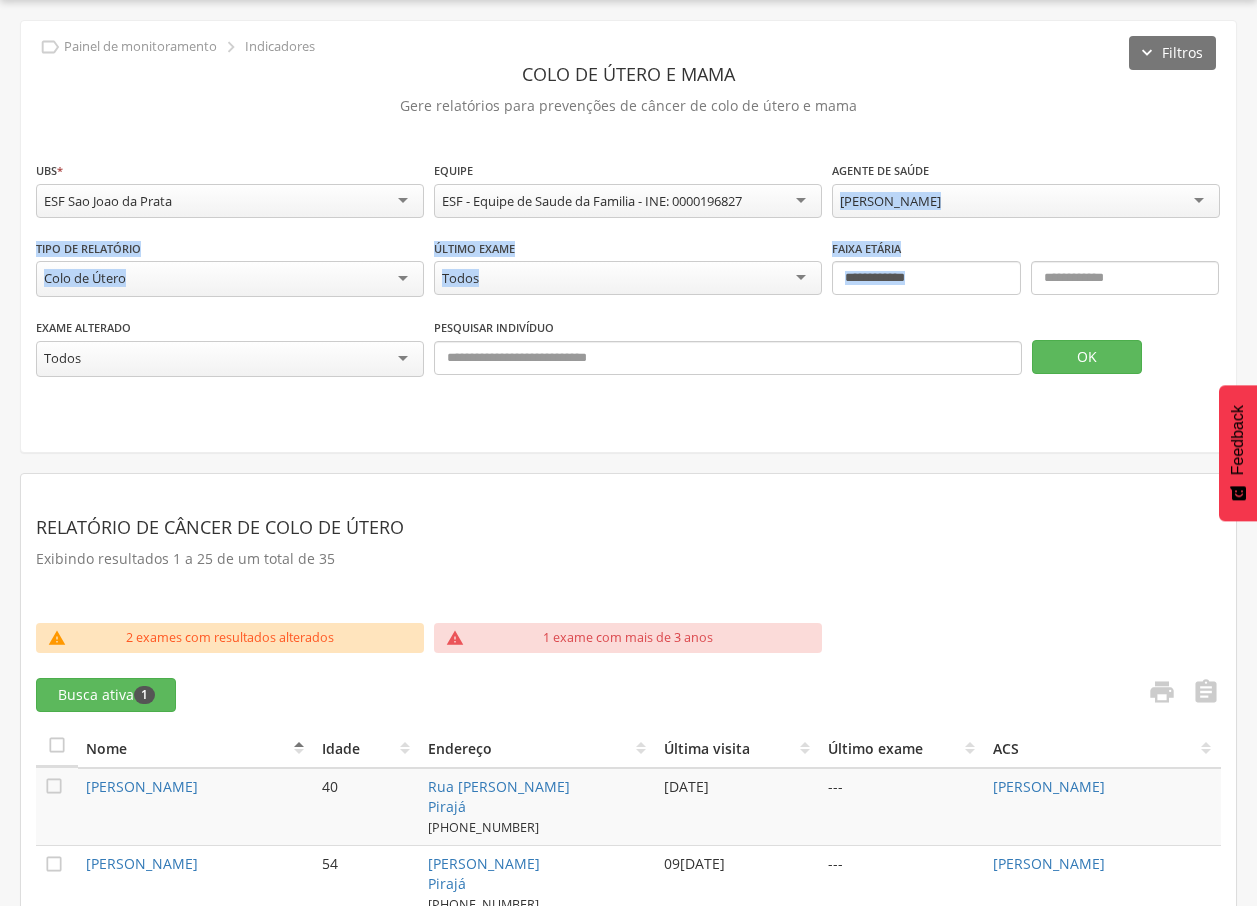 drag, startPoint x: 1256, startPoint y: 154, endPoint x: 1249, endPoint y: 270, distance: 116.21101 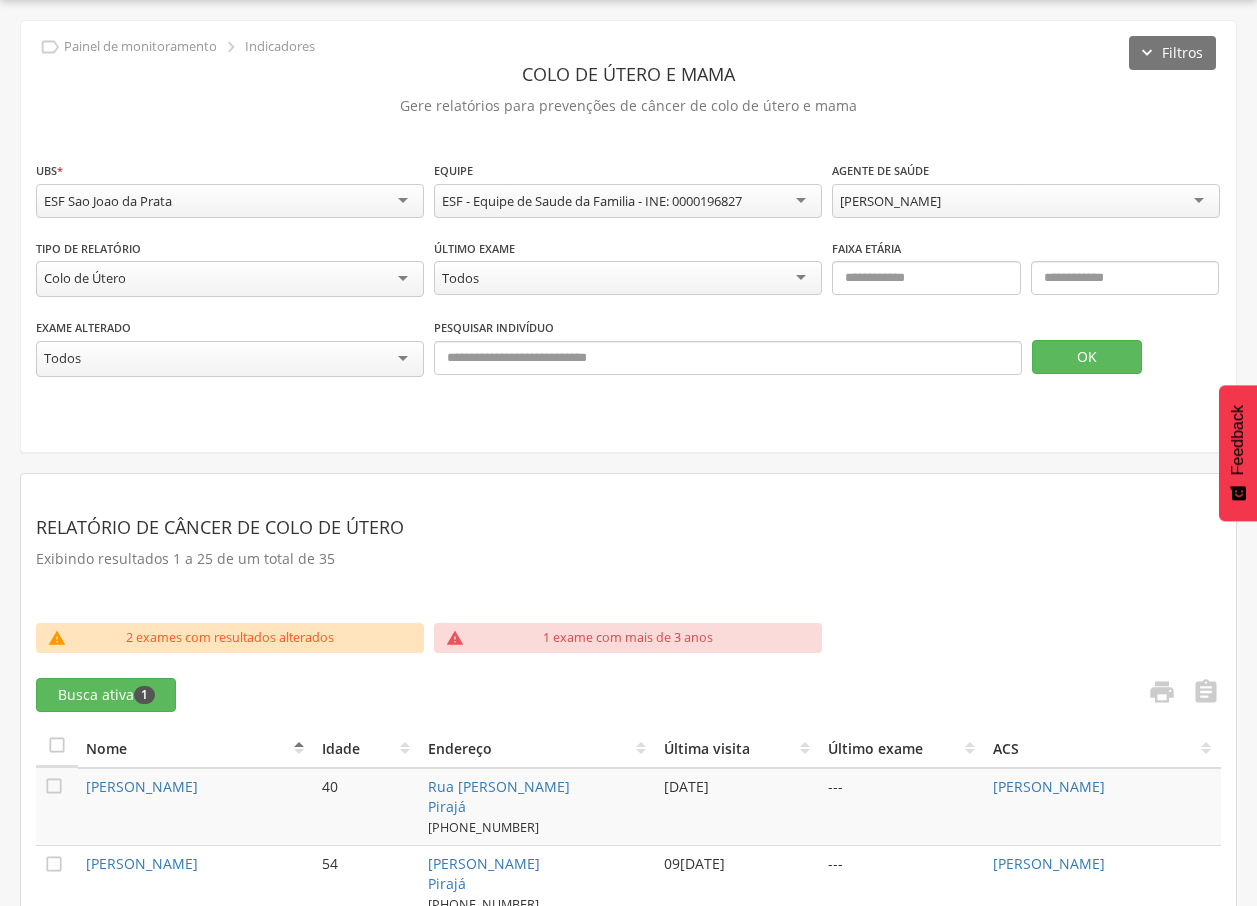click on "Gere relatórios para prevenções de câncer de colo de útero e mama" at bounding box center [628, 106] 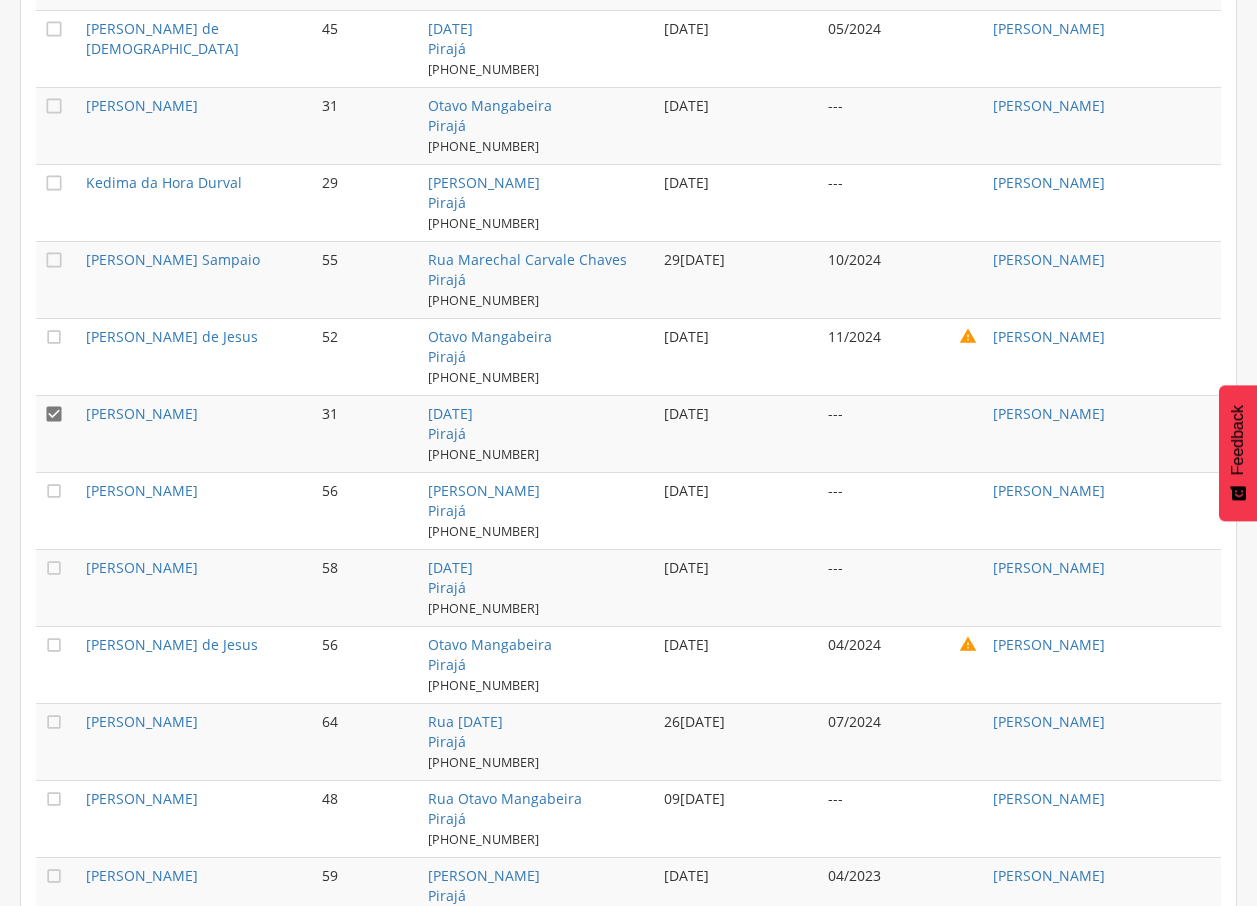 scroll, scrollTop: 1487, scrollLeft: 0, axis: vertical 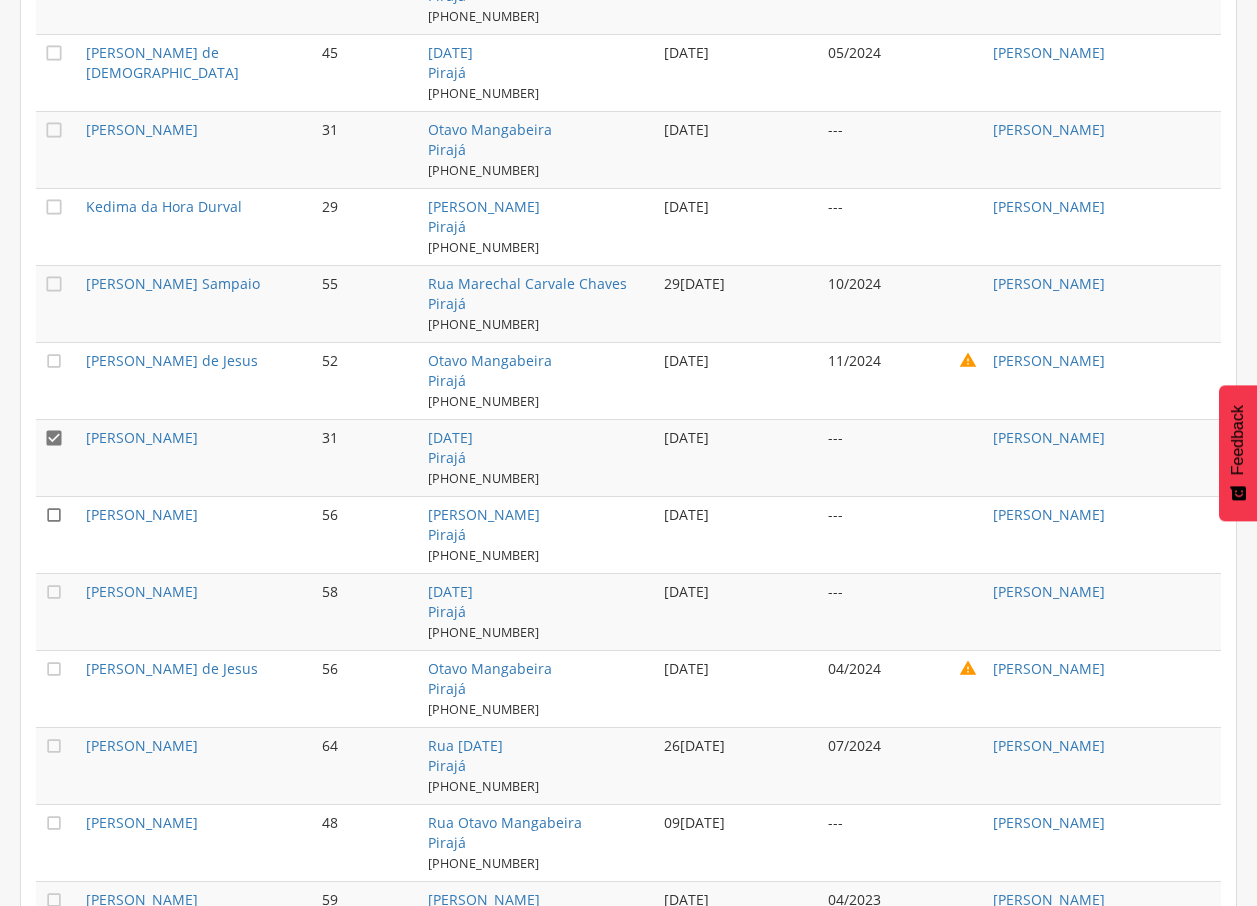 click on "" at bounding box center [54, 515] 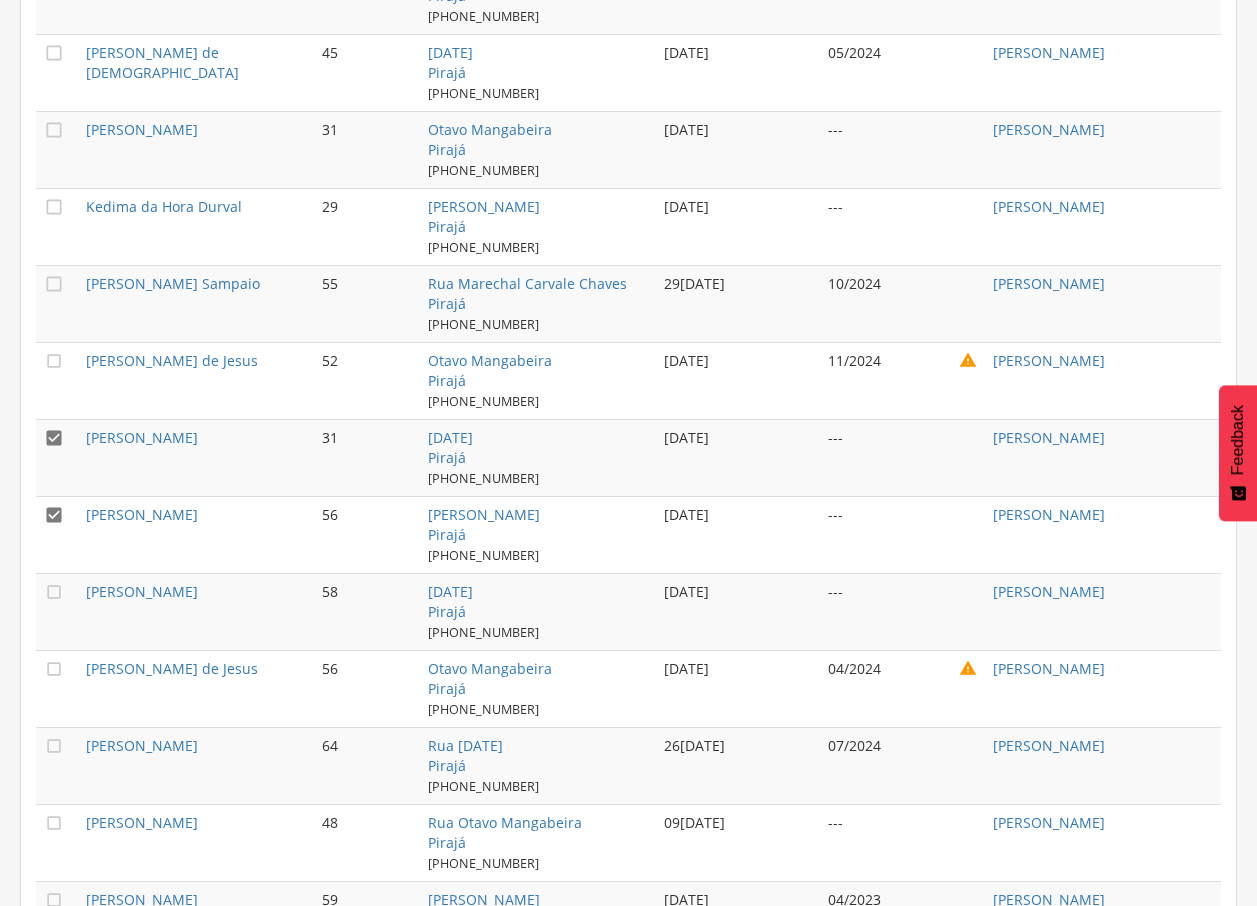 click on "" at bounding box center (54, 438) 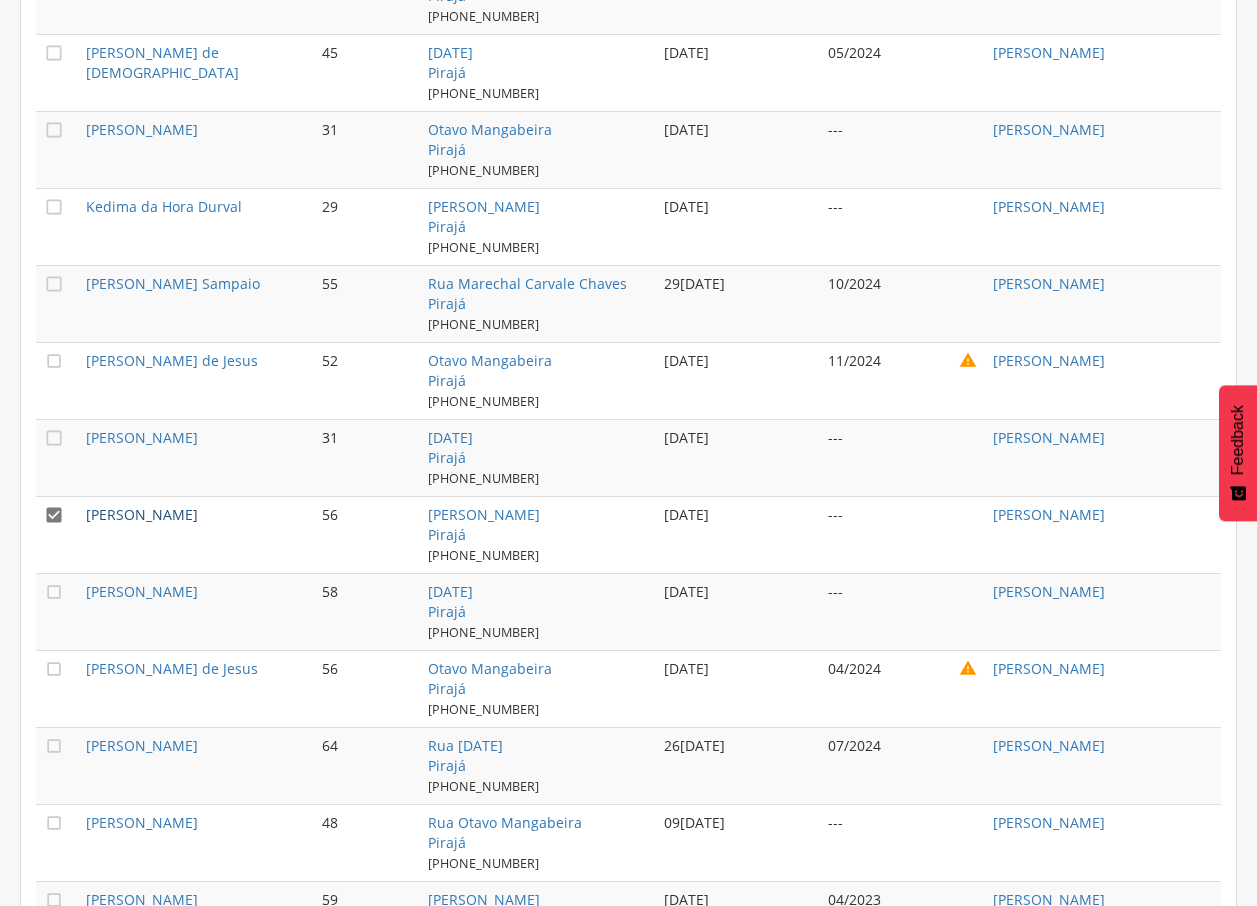 click on "[PERSON_NAME]" at bounding box center (142, 514) 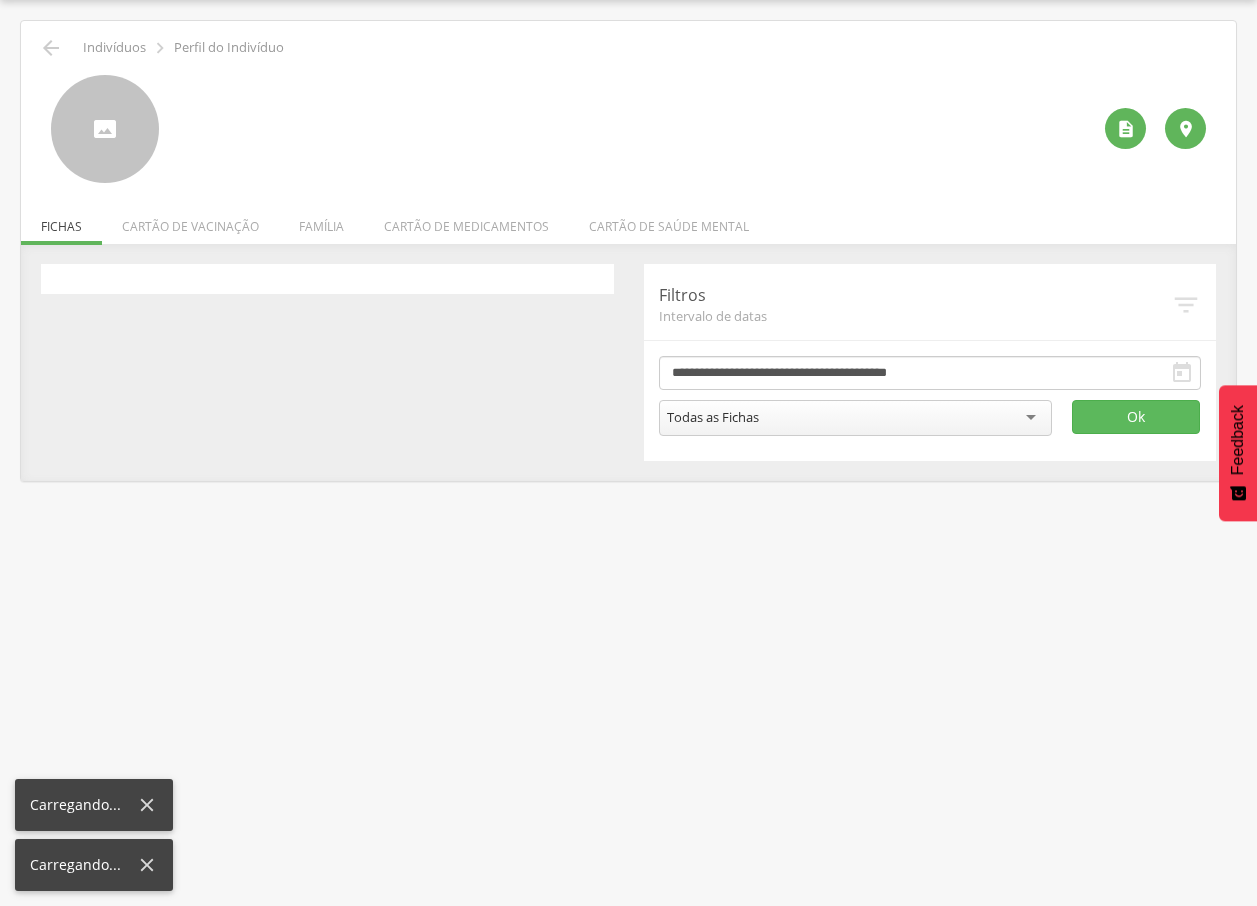 scroll, scrollTop: 60, scrollLeft: 0, axis: vertical 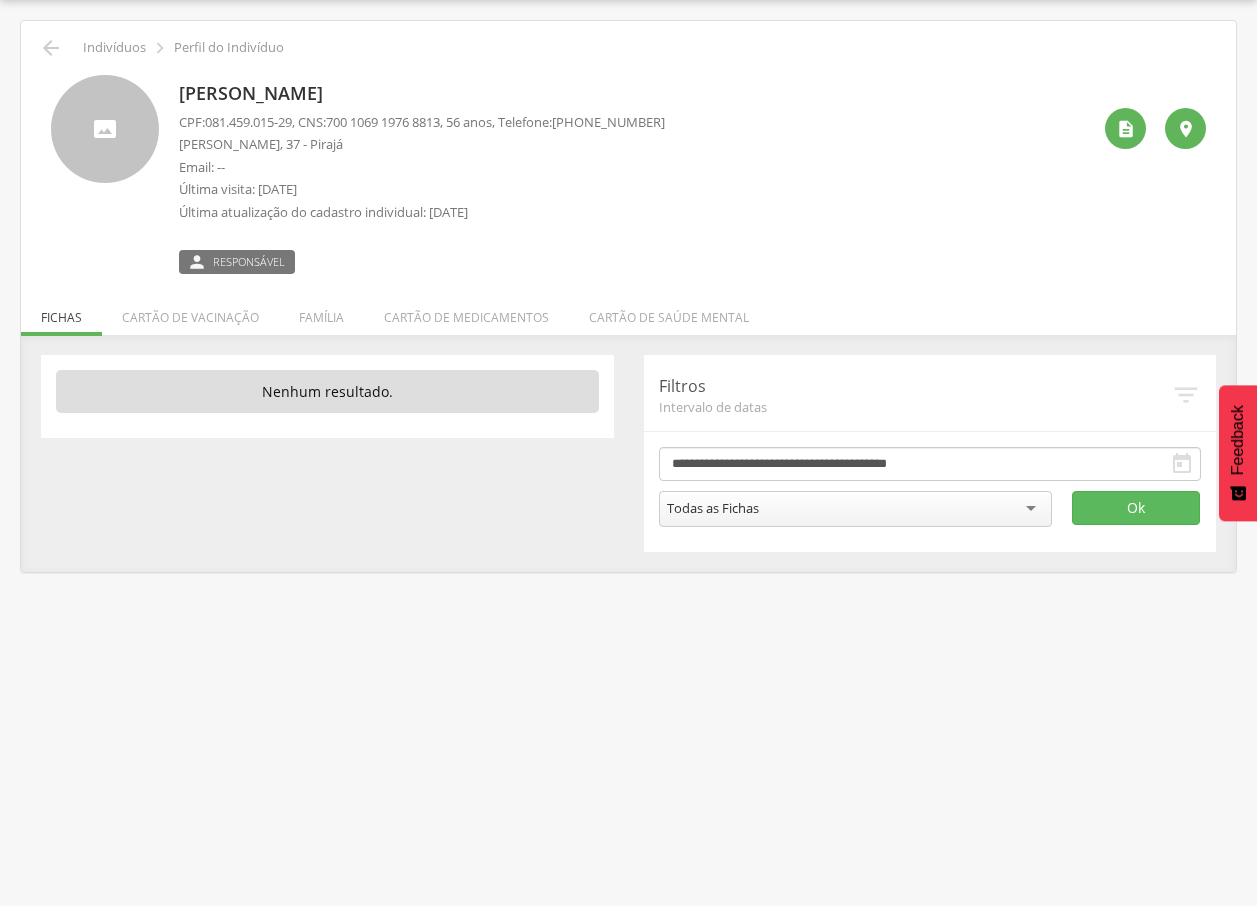 drag, startPoint x: 176, startPoint y: 95, endPoint x: 502, endPoint y: 94, distance: 326.00153 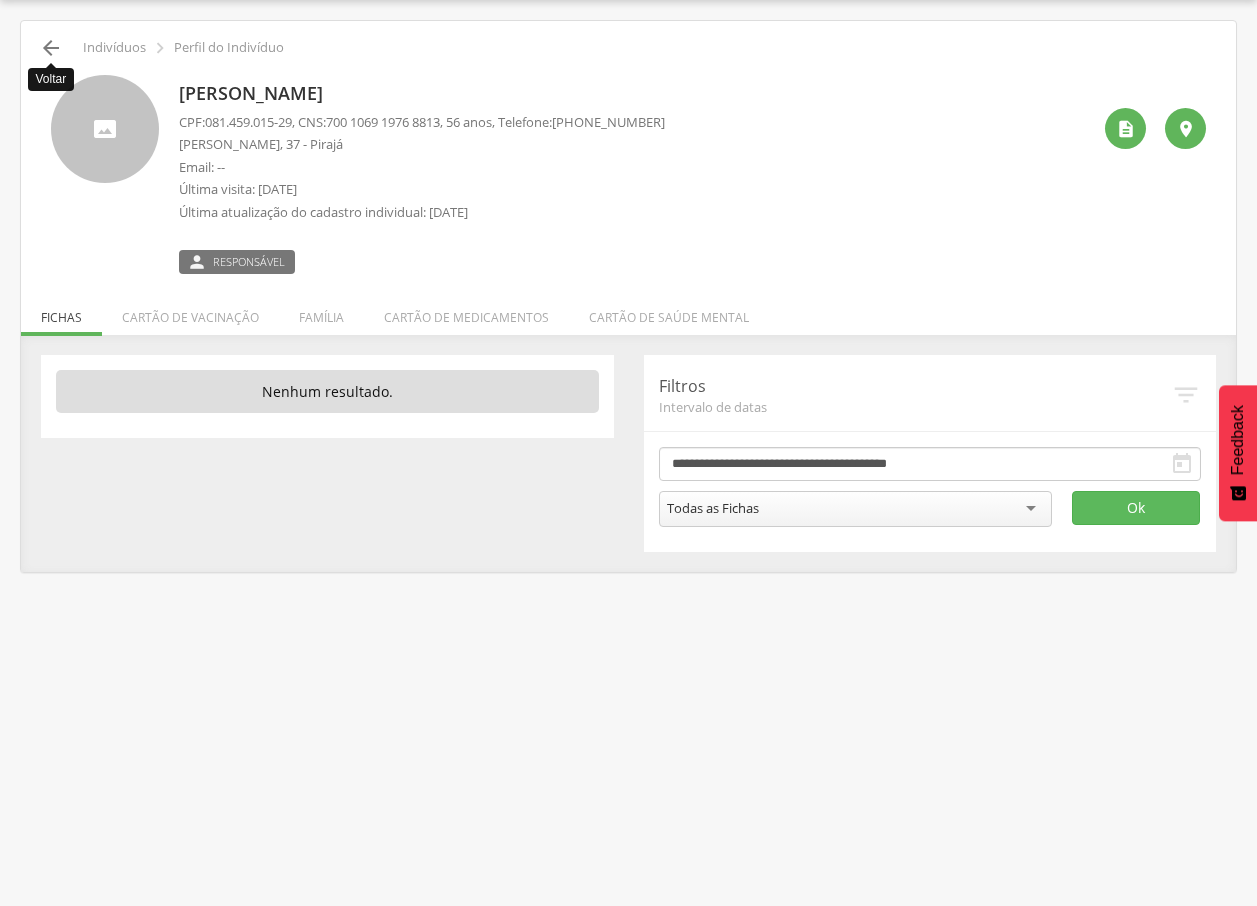 click on "" at bounding box center (51, 48) 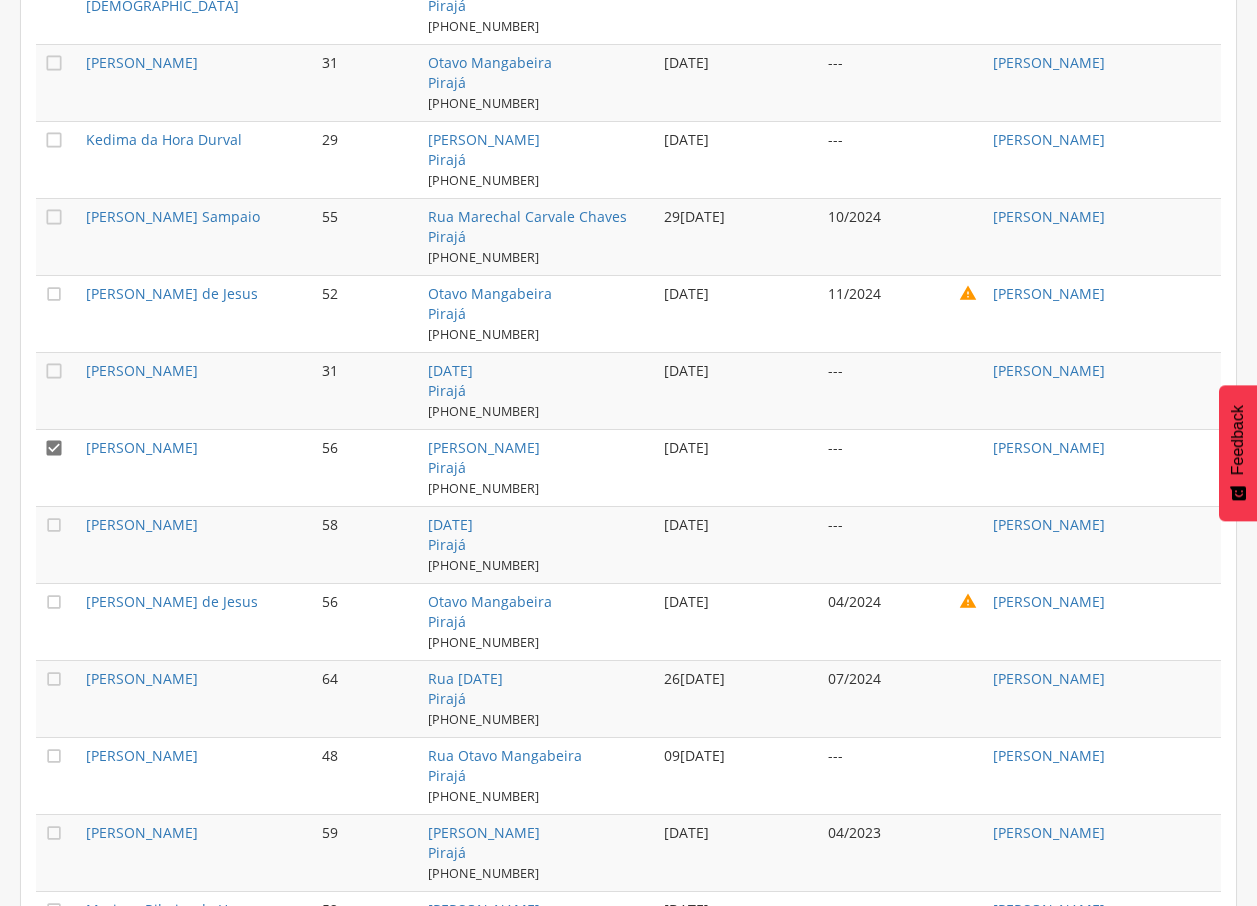 scroll, scrollTop: 1567, scrollLeft: 0, axis: vertical 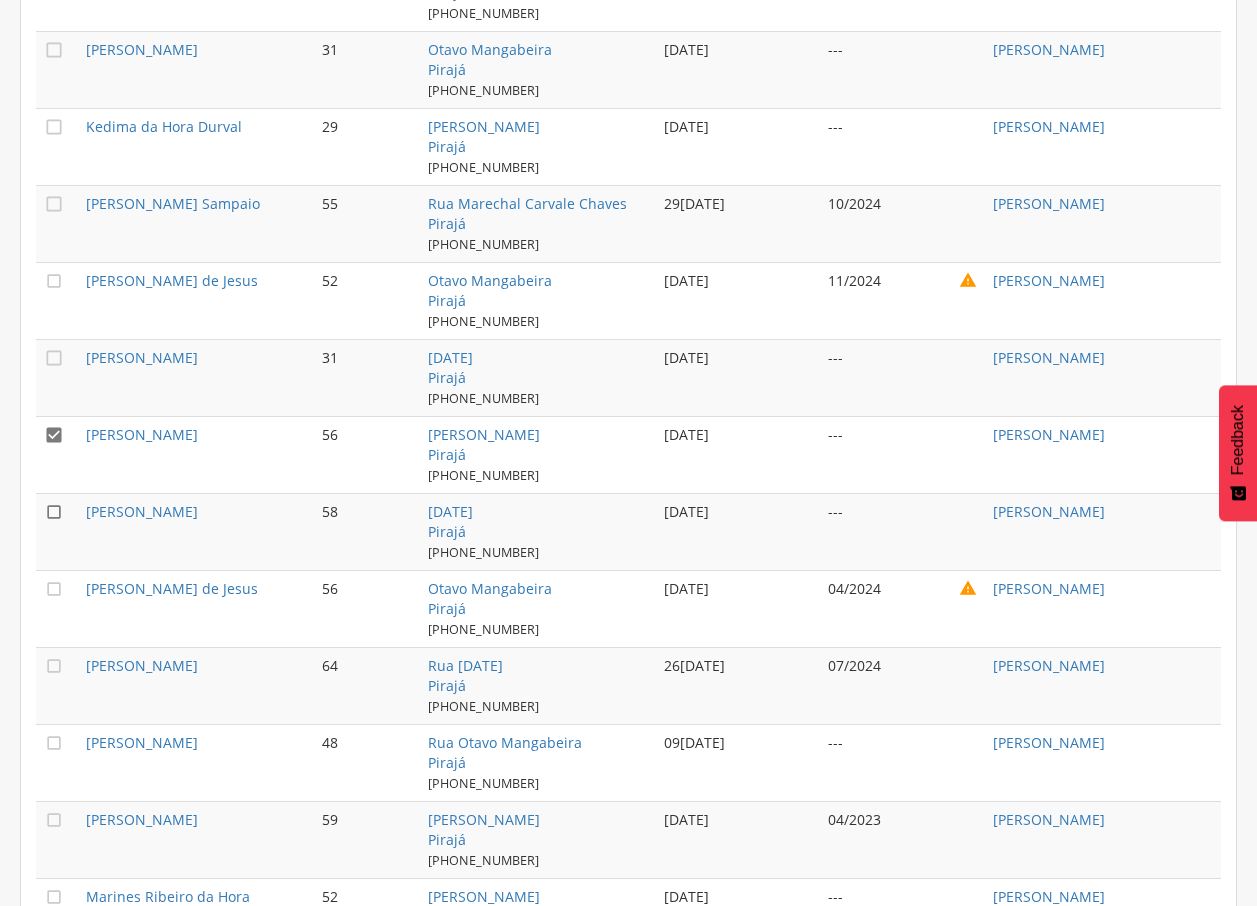 click on "" at bounding box center [54, 512] 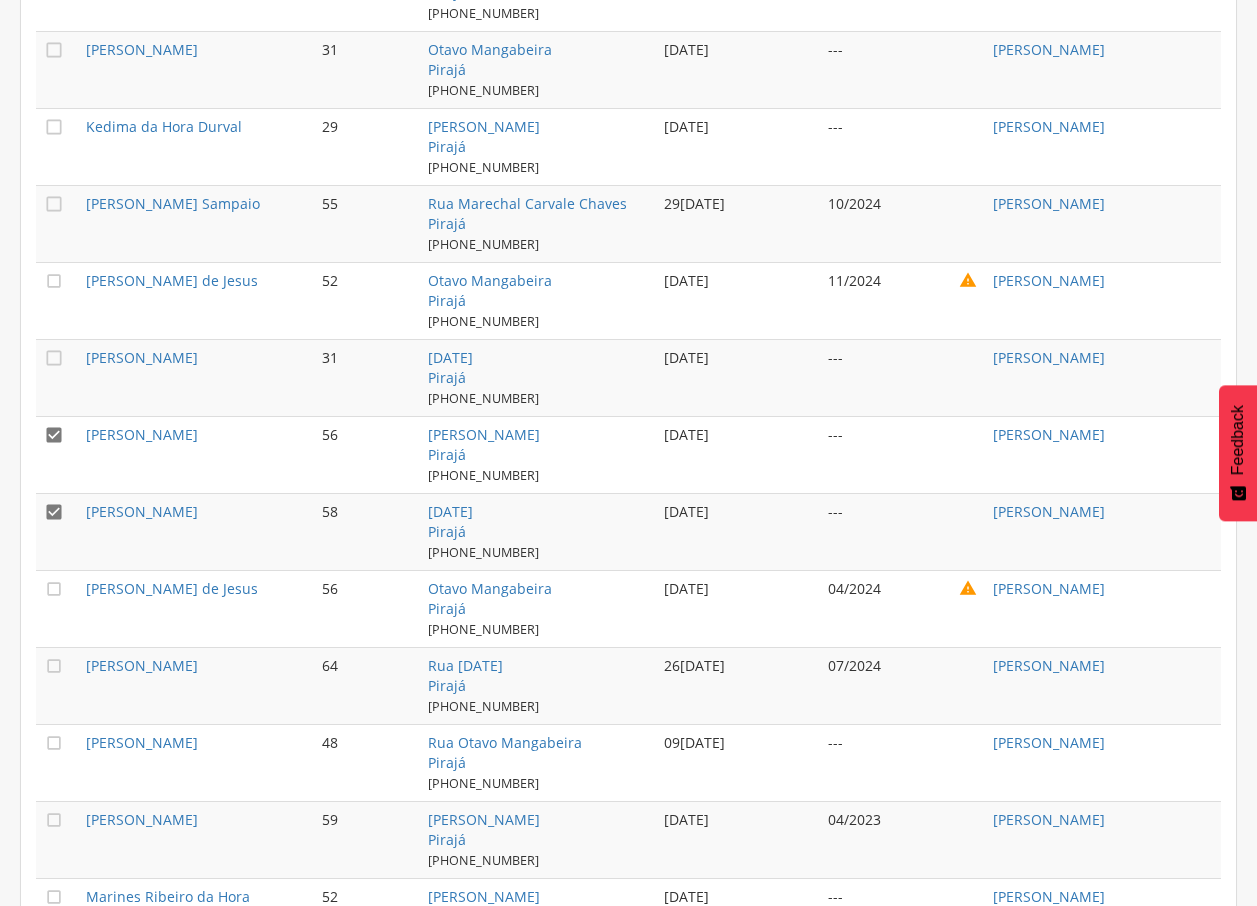 click on "" at bounding box center (54, 435) 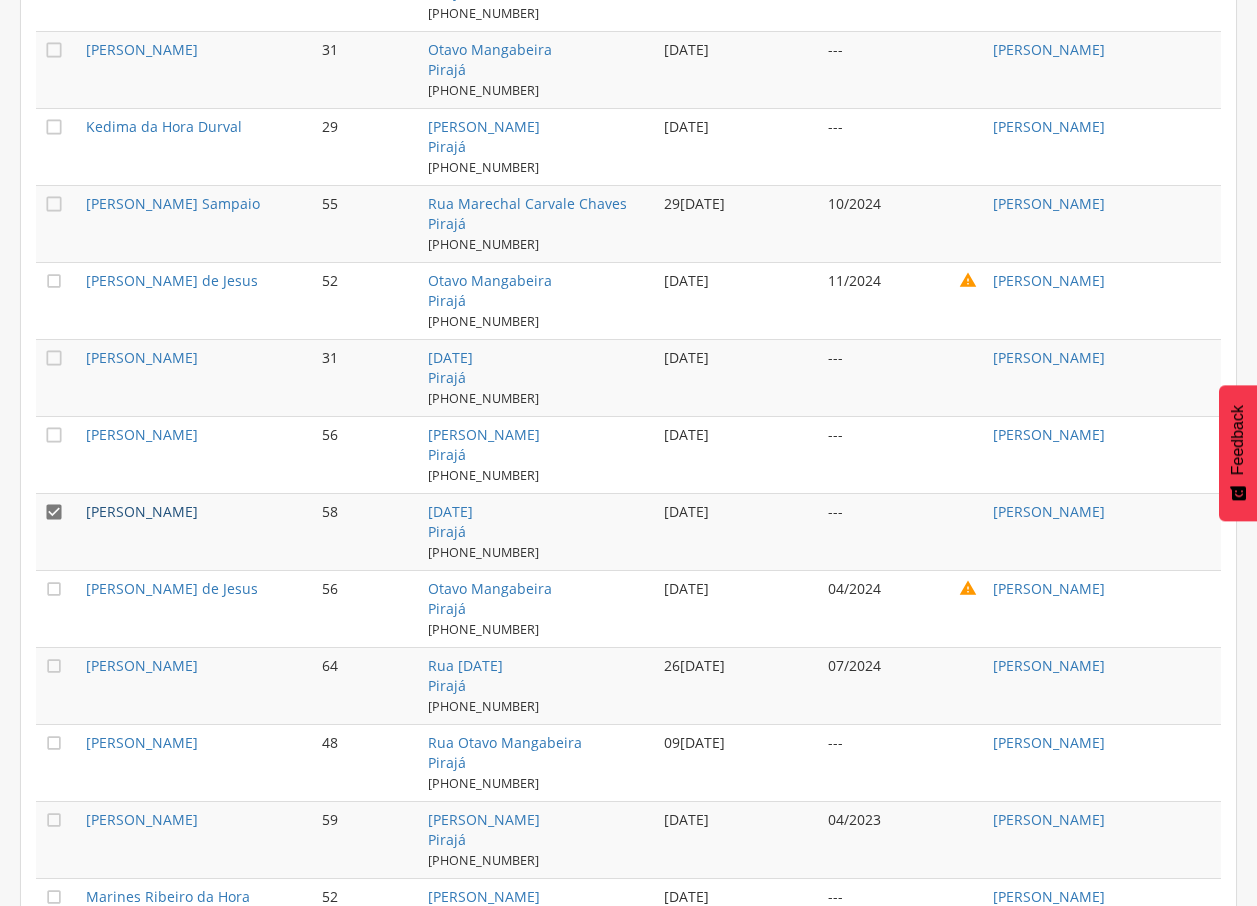 click on "[PERSON_NAME]" at bounding box center (142, 511) 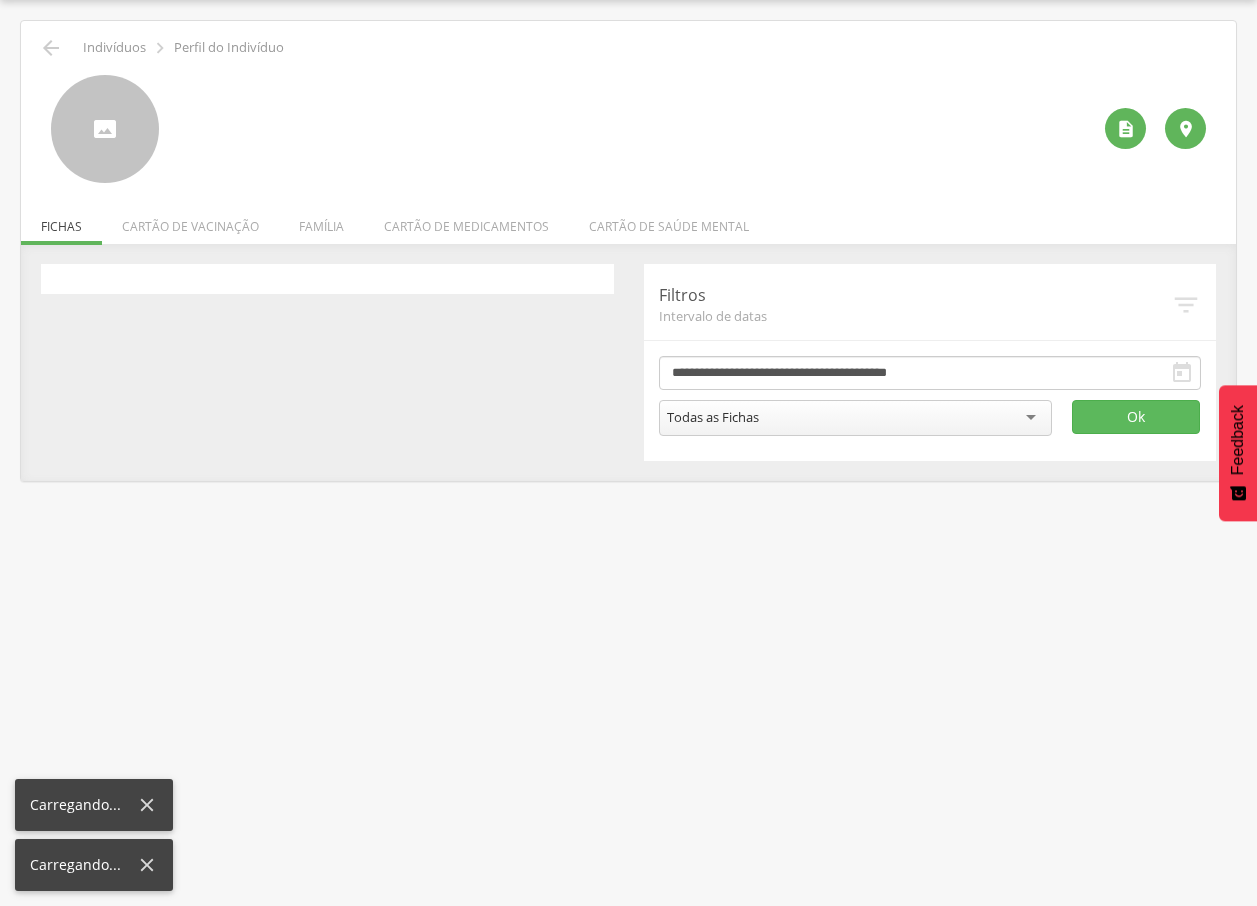 scroll, scrollTop: 60, scrollLeft: 0, axis: vertical 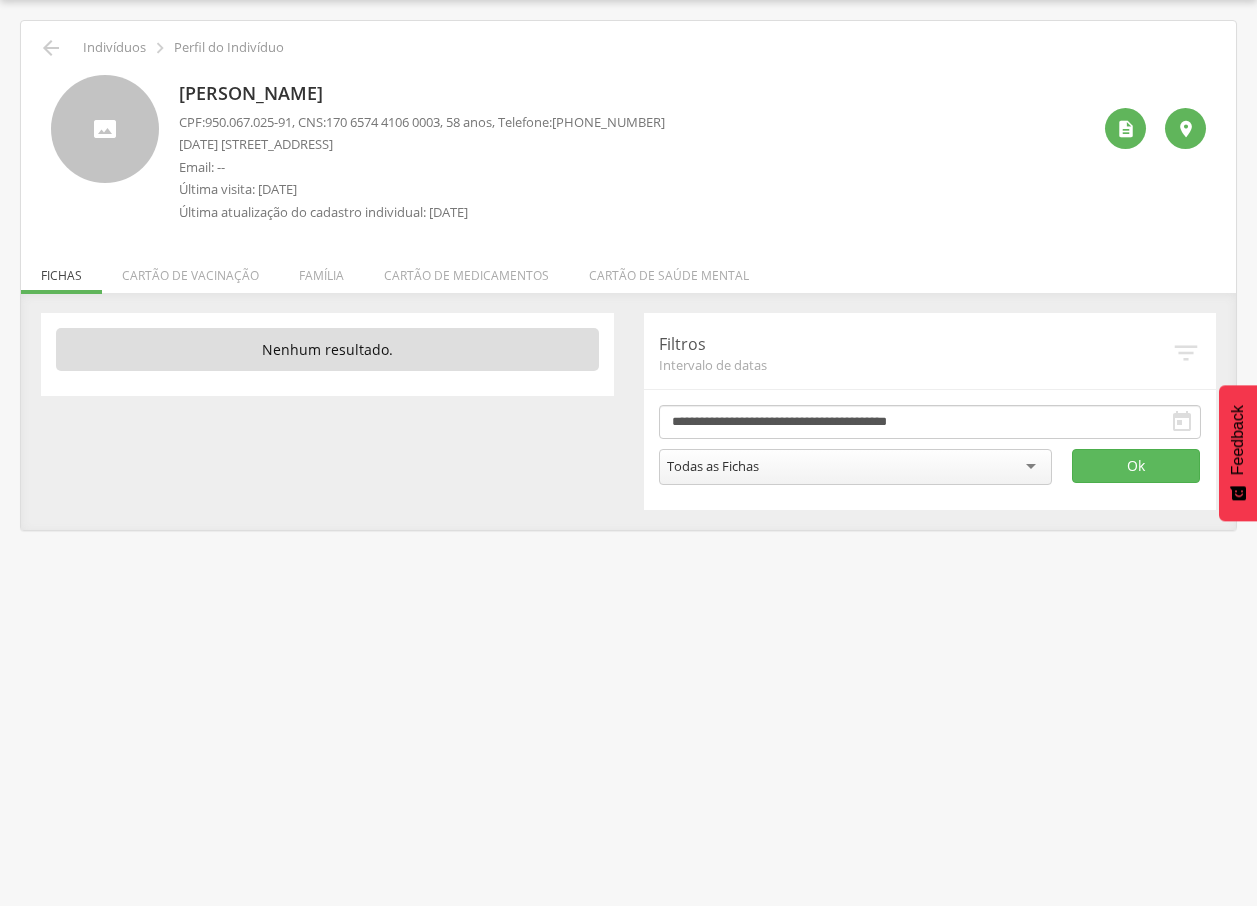 drag, startPoint x: 183, startPoint y: 94, endPoint x: 495, endPoint y: 88, distance: 312.05768 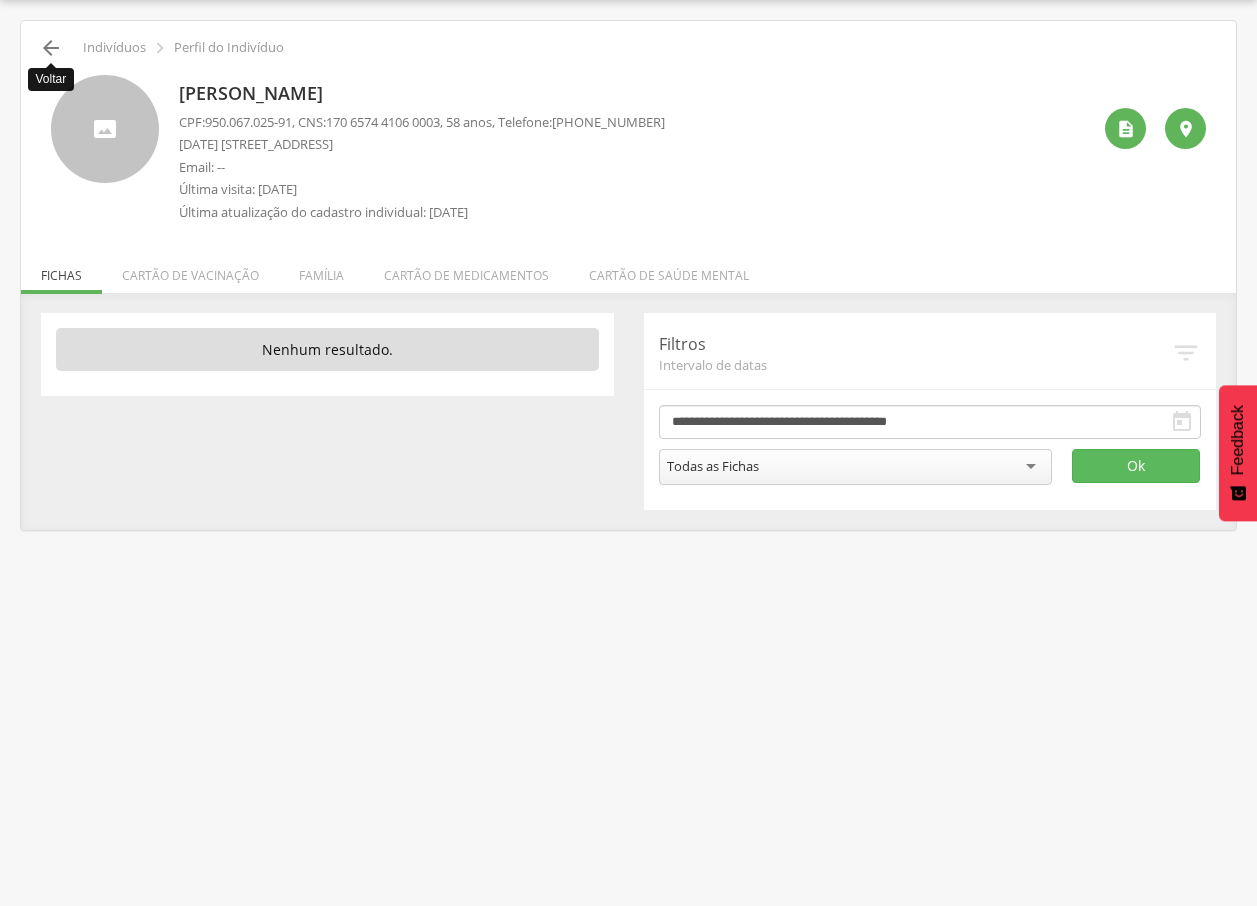 click on "" at bounding box center (51, 48) 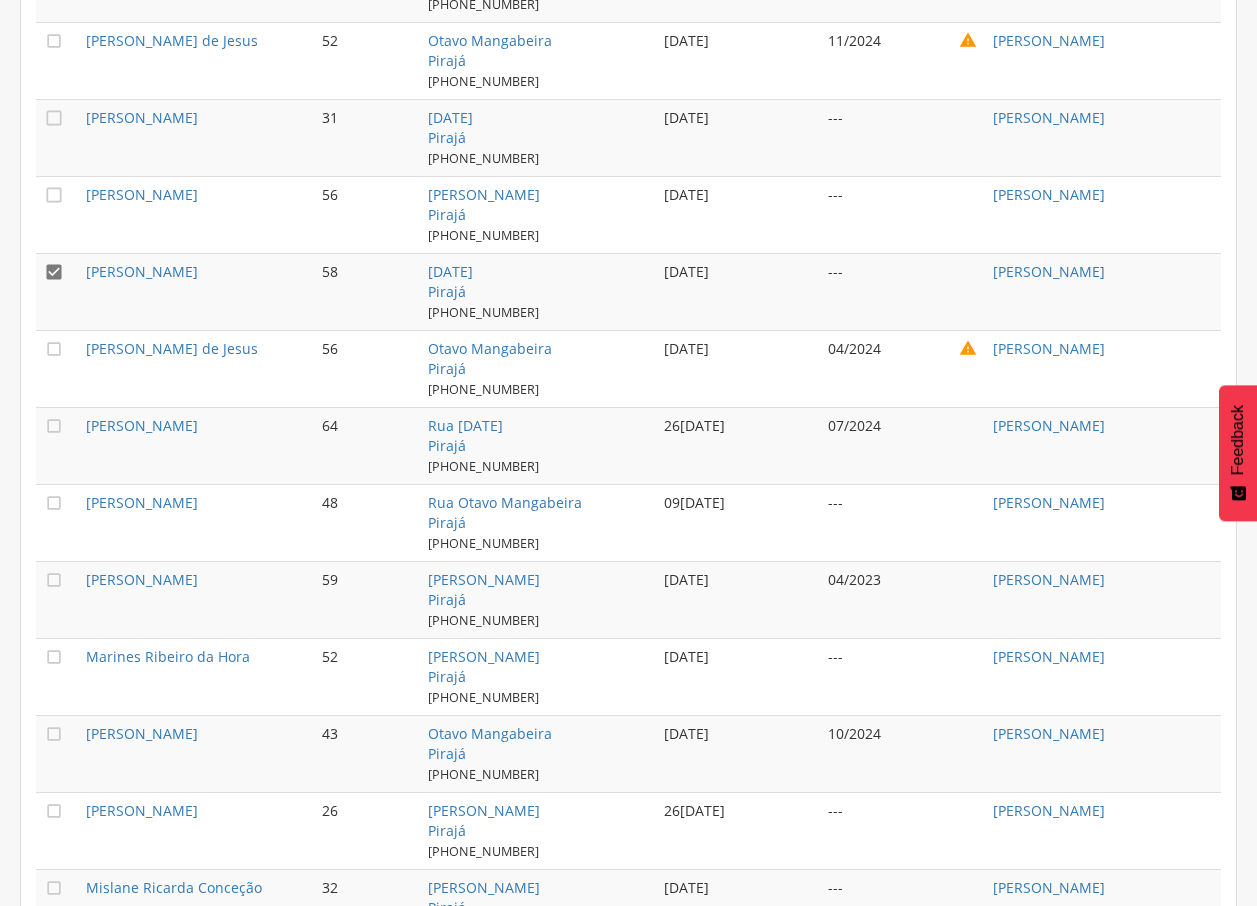 scroll, scrollTop: 1847, scrollLeft: 0, axis: vertical 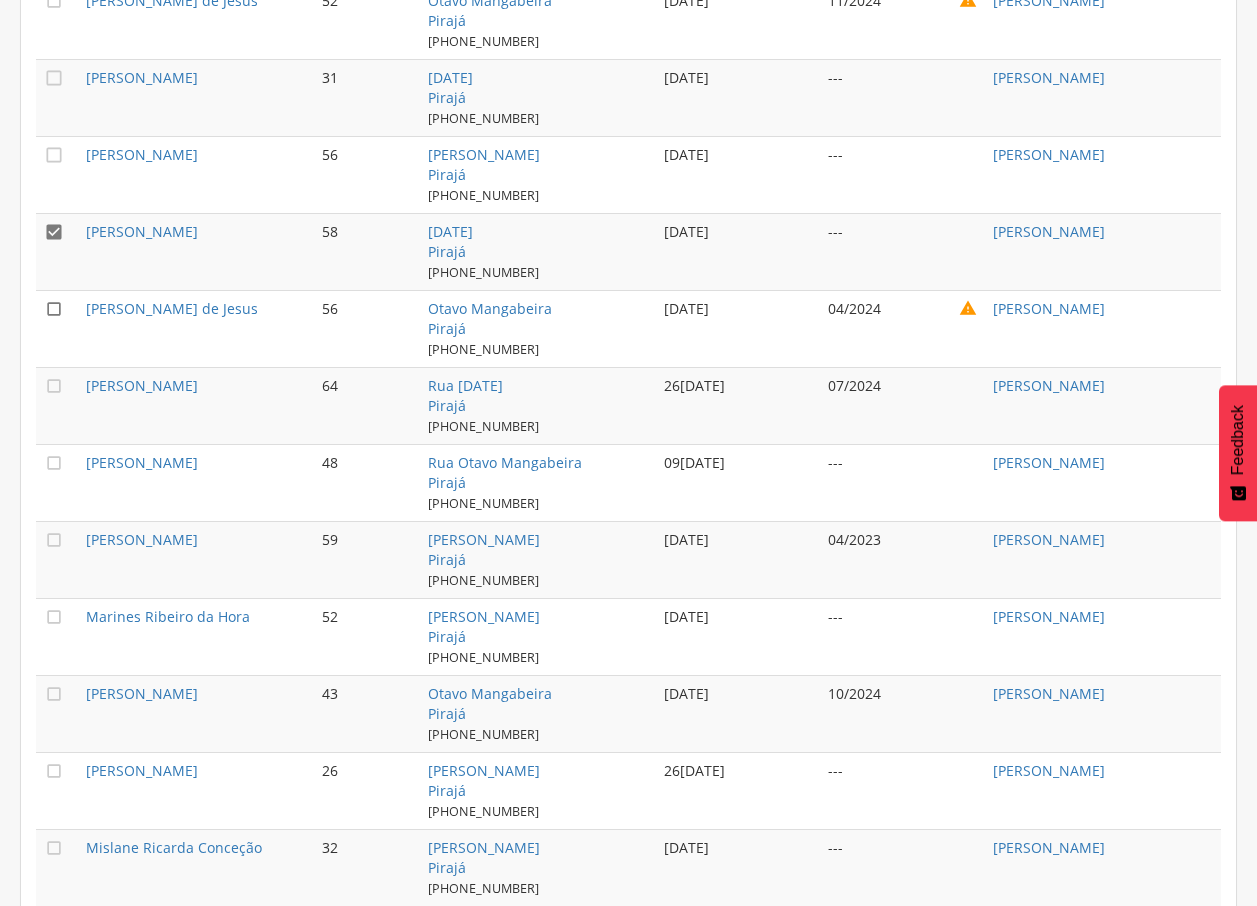click on "" at bounding box center [54, 309] 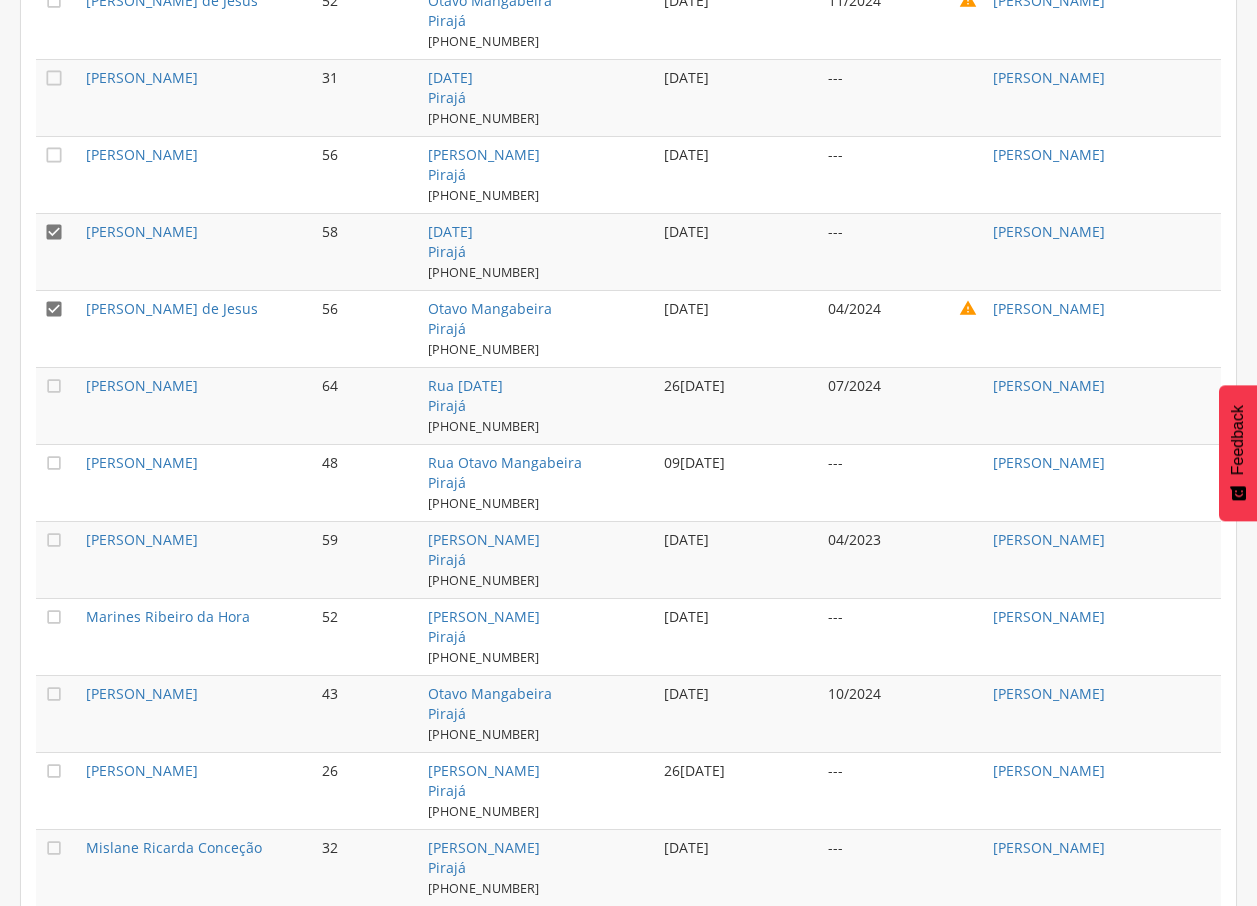 click on "" at bounding box center (54, 232) 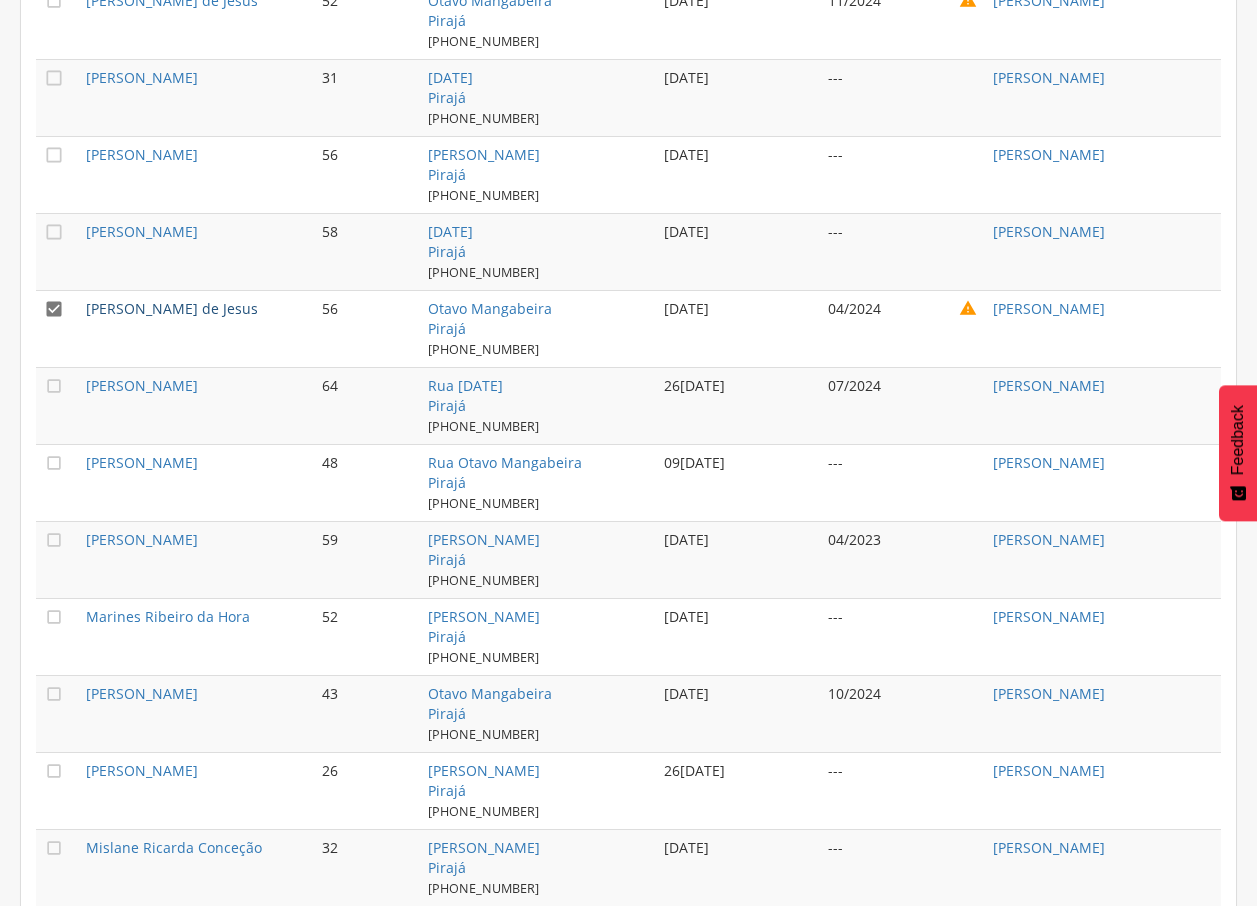 click on "[PERSON_NAME] de Jesus" at bounding box center (172, 308) 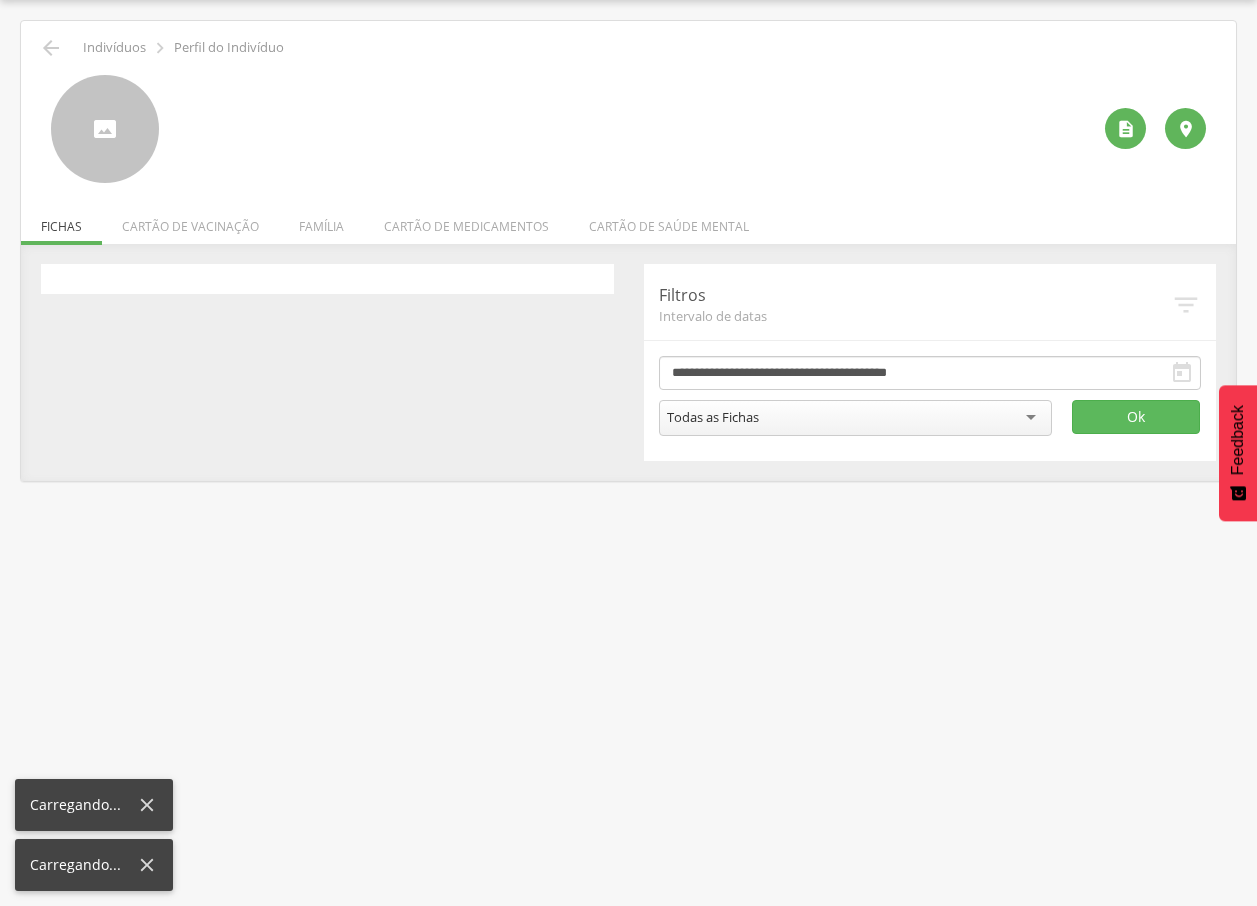 scroll, scrollTop: 60, scrollLeft: 0, axis: vertical 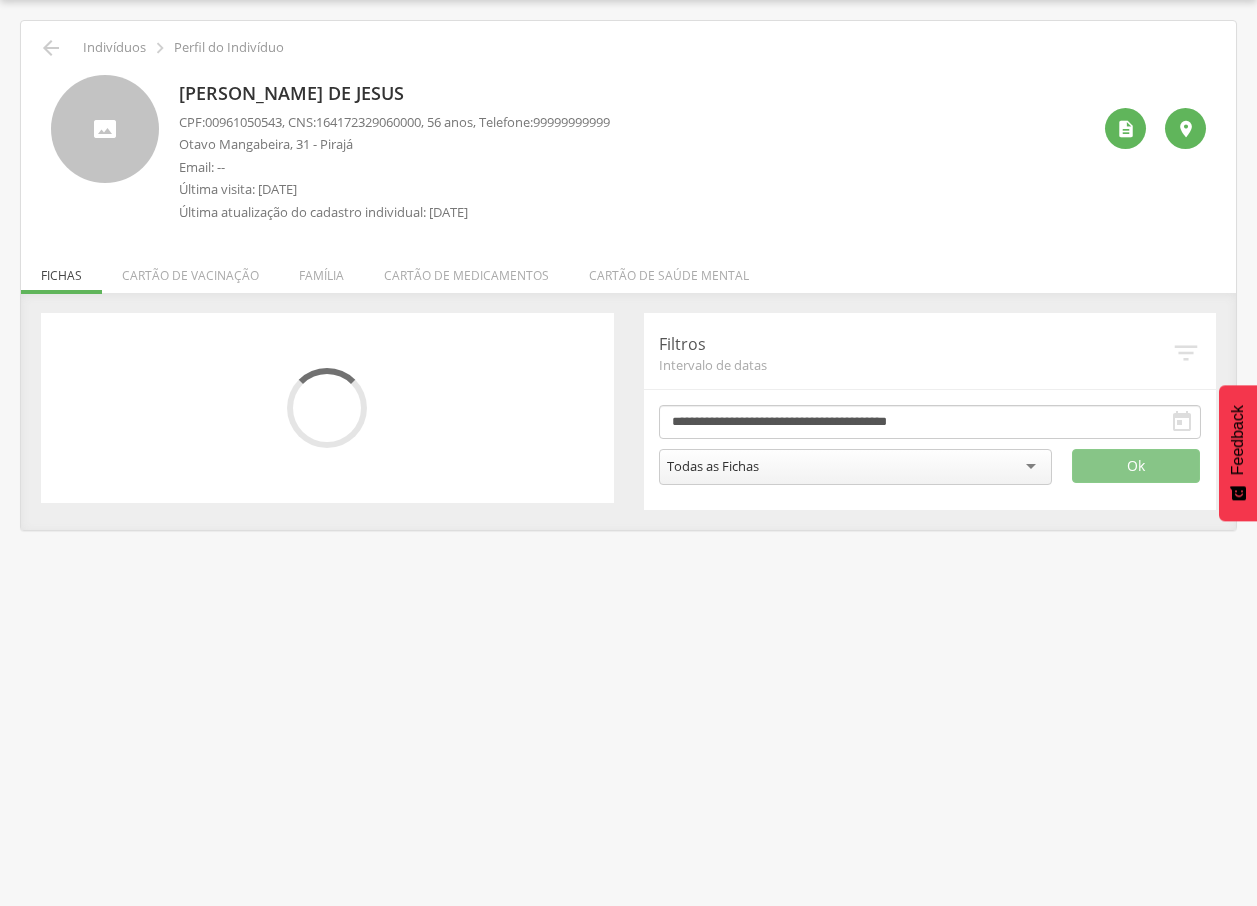 drag, startPoint x: 174, startPoint y: 85, endPoint x: 458, endPoint y: 86, distance: 284.00177 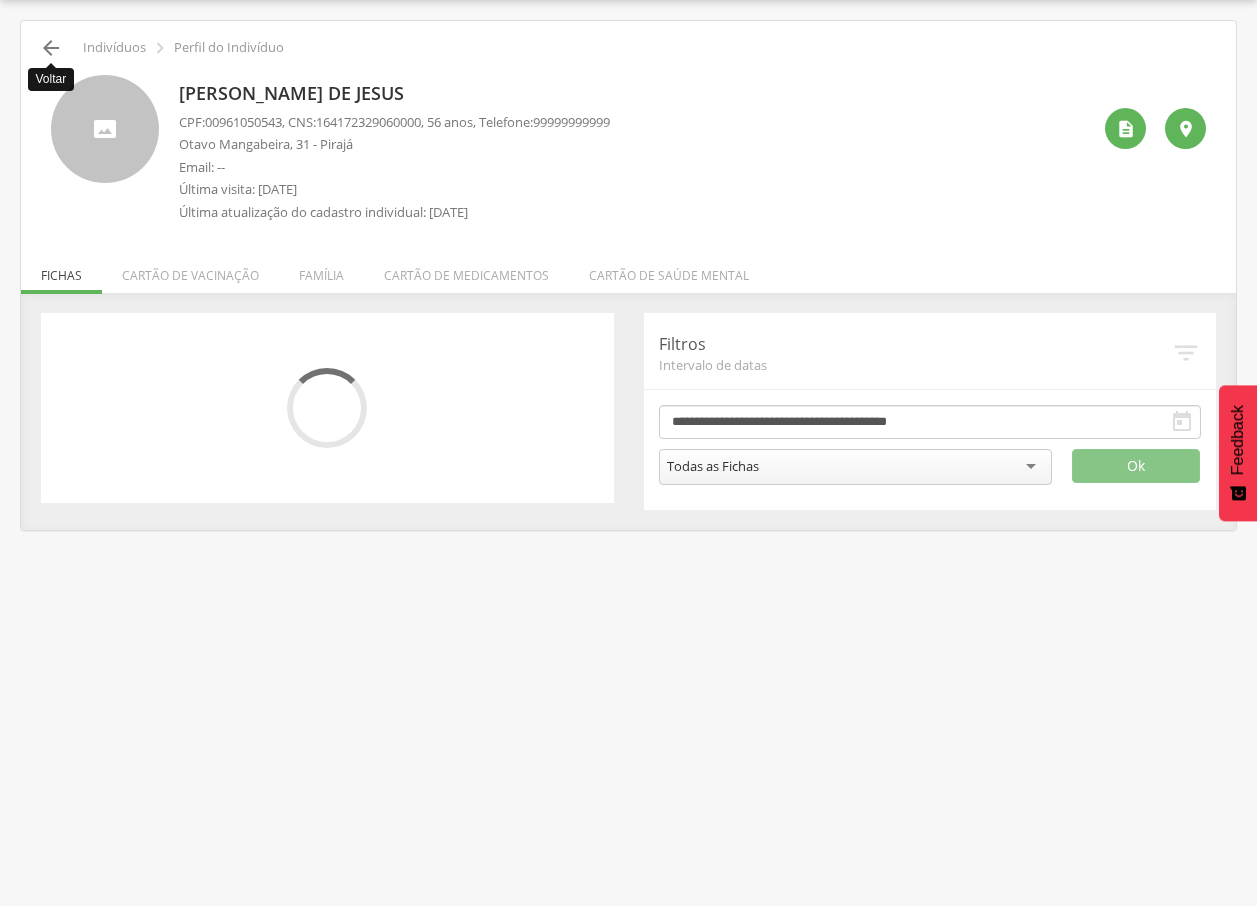 click on "" at bounding box center [51, 48] 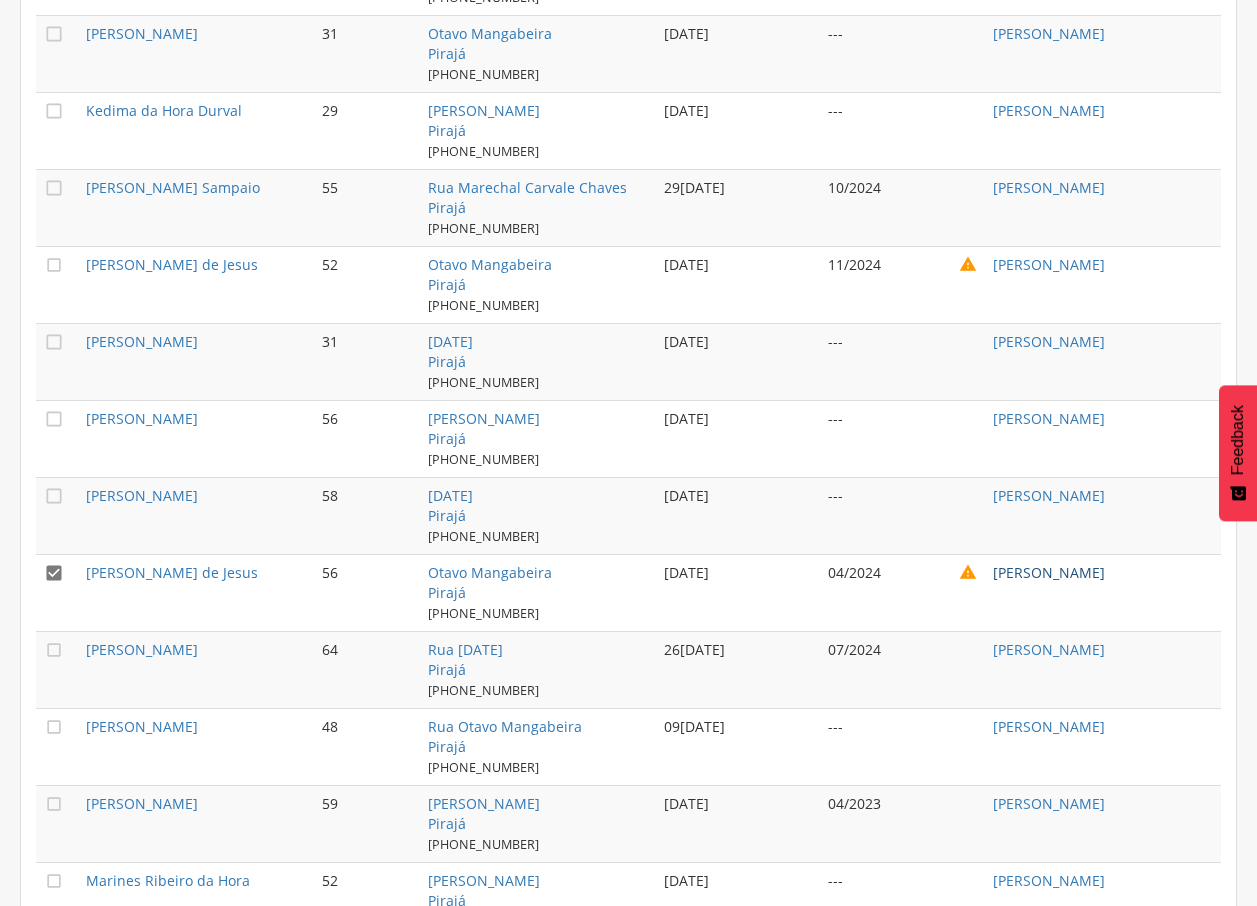 scroll, scrollTop: 1580, scrollLeft: 0, axis: vertical 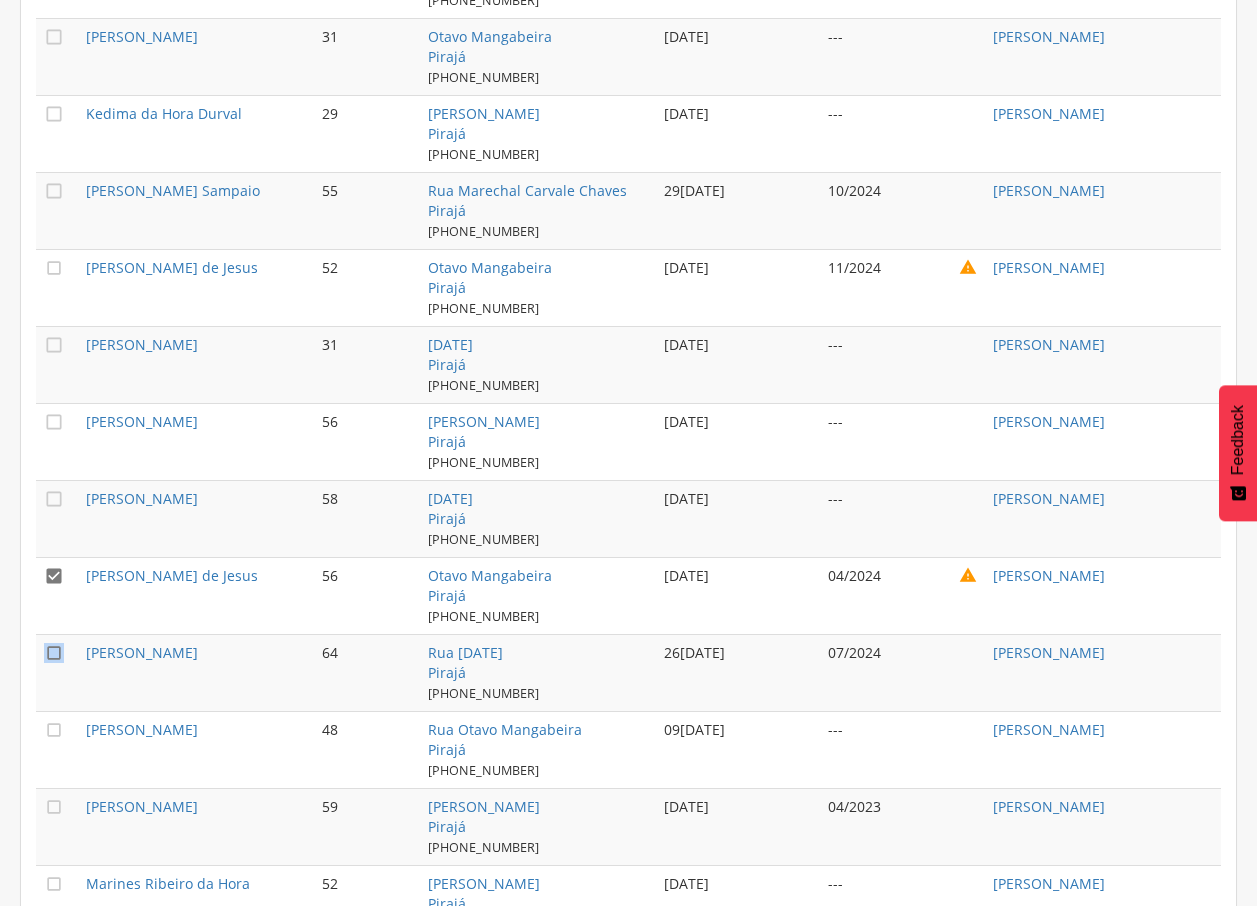 click on "" at bounding box center (54, 653) 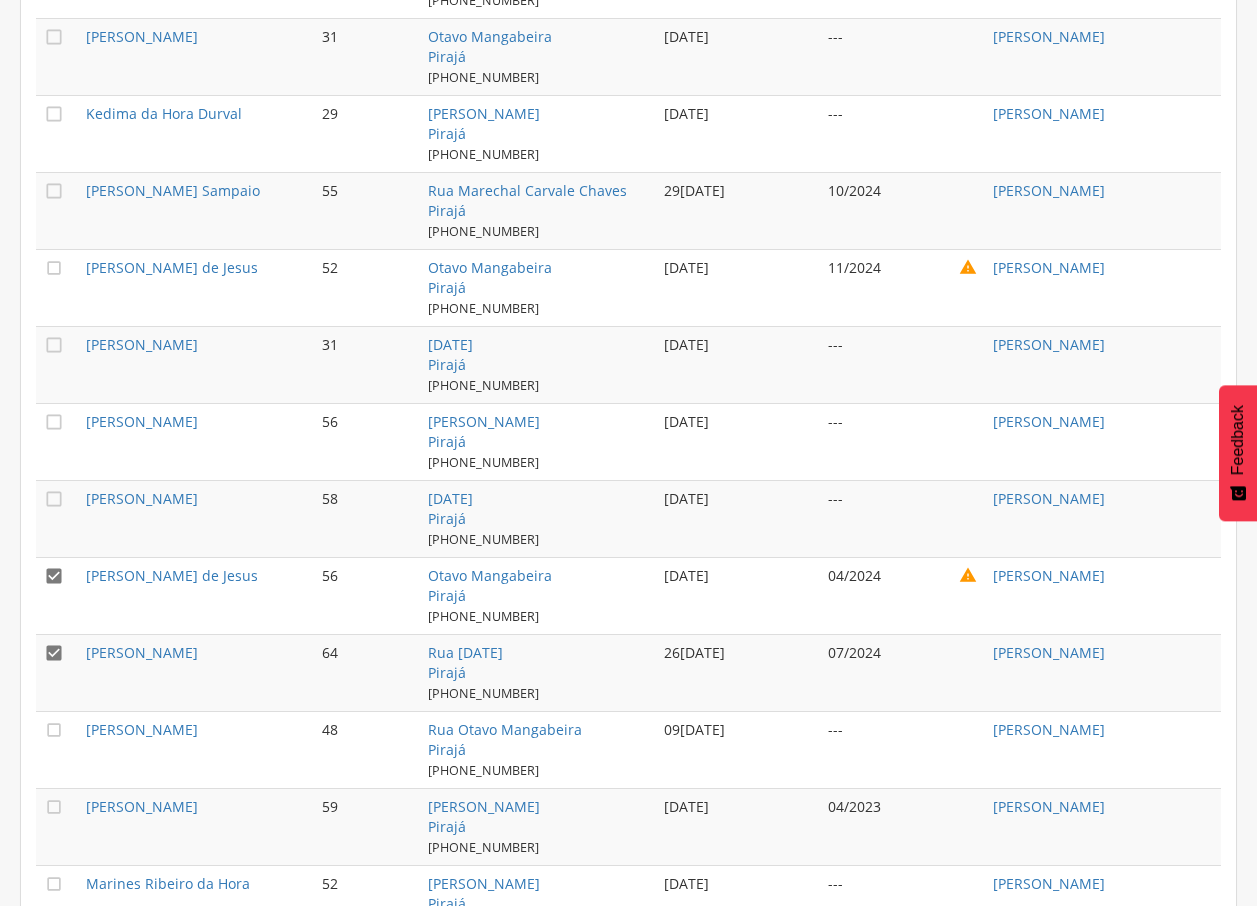 click on "" at bounding box center (54, 576) 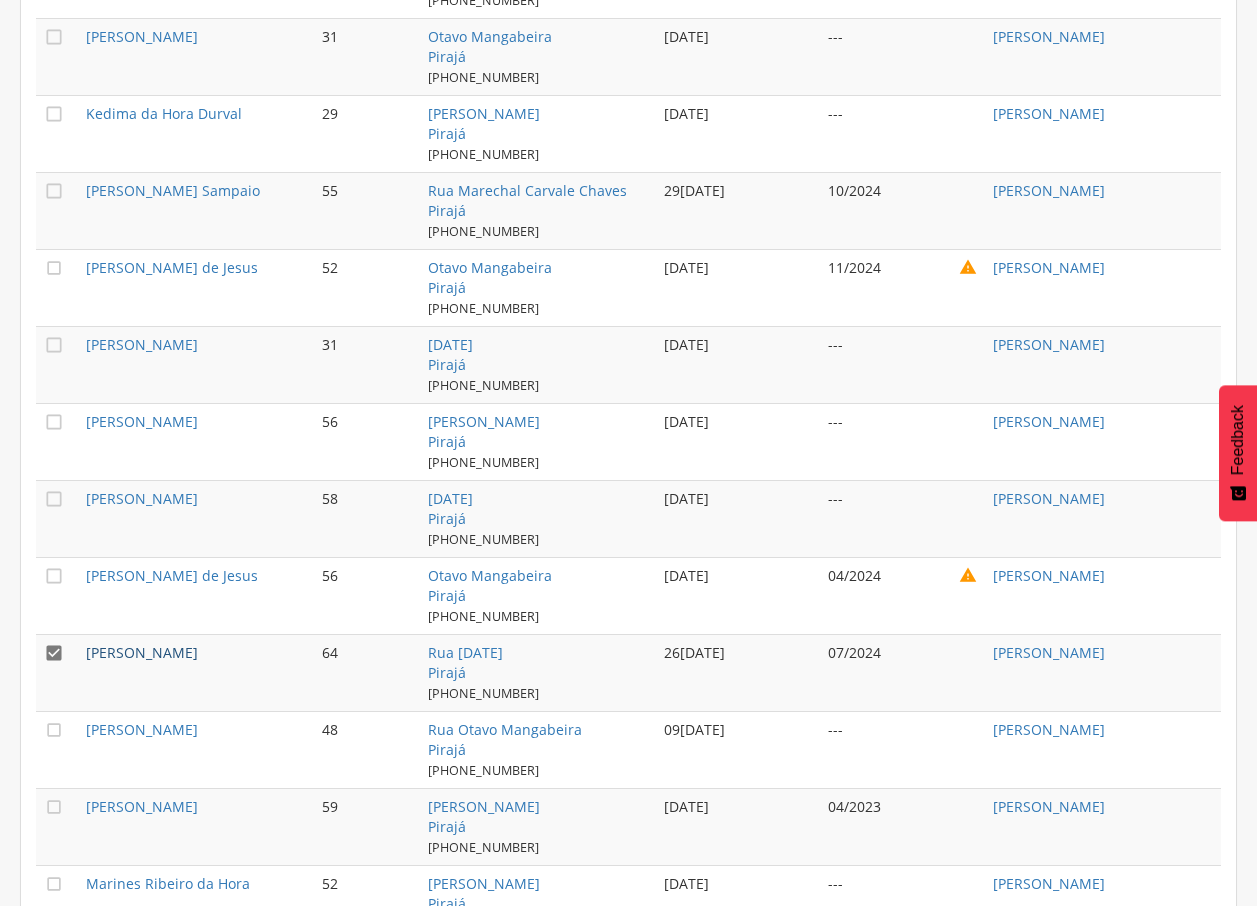 drag, startPoint x: 81, startPoint y: 649, endPoint x: 94, endPoint y: 646, distance: 13.341664 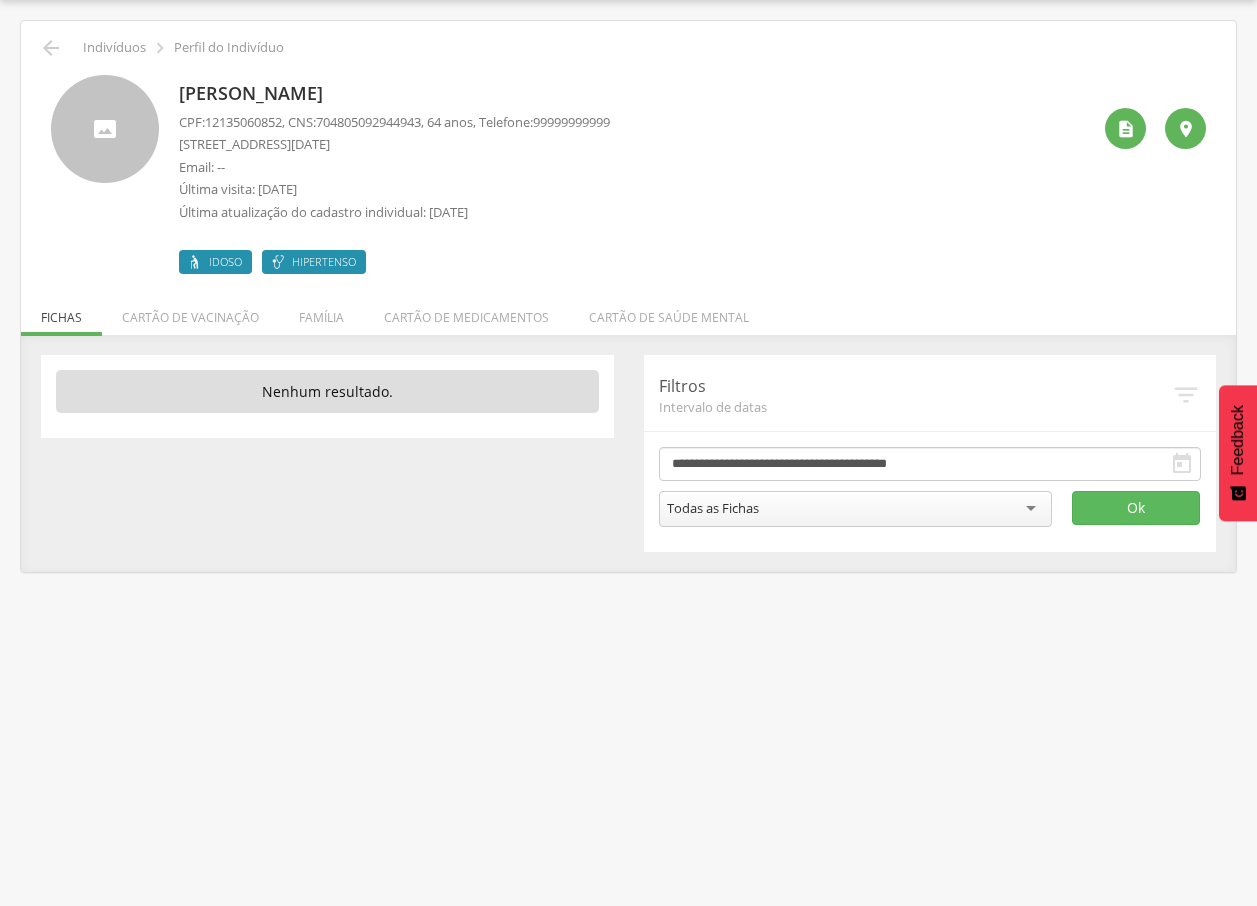 drag, startPoint x: 173, startPoint y: 94, endPoint x: 430, endPoint y: 100, distance: 257.07004 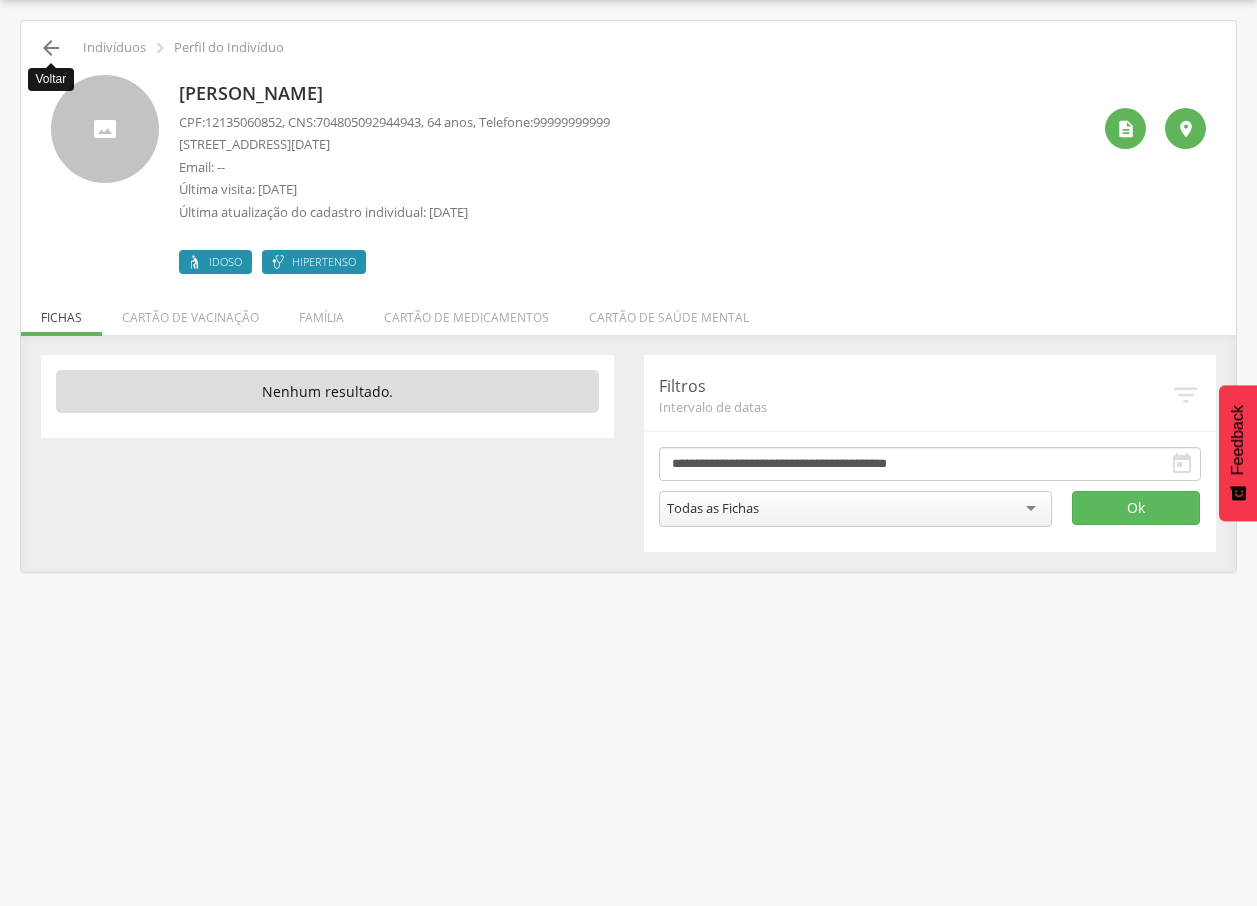 click on " Voltar
Indivíduos

Perfil do Indivíduo
[PERSON_NAME]
CPF:  12135060852 , CNS:  [PHONE_NUMBER] , 64 anos, Telefone:  [PHONE_NUMBER] [STREET_ADDRESS][DATE] Email: -- Última visita: [DATE] Última atualização do cadastro individual: [DATE]
Idoso   Hipertenso


Fichas
Cartão de vacinação
Família
Cartão de medicamentos
Cartão de saúde mental
1
Nenhum outro membro da família cadastrado.
[PERSON_NAME] CNS:  204061693860002 , 56 anos 
Cartão de vacina
Vacinas atualizadas em 00/00/0000
" at bounding box center (628, 296) 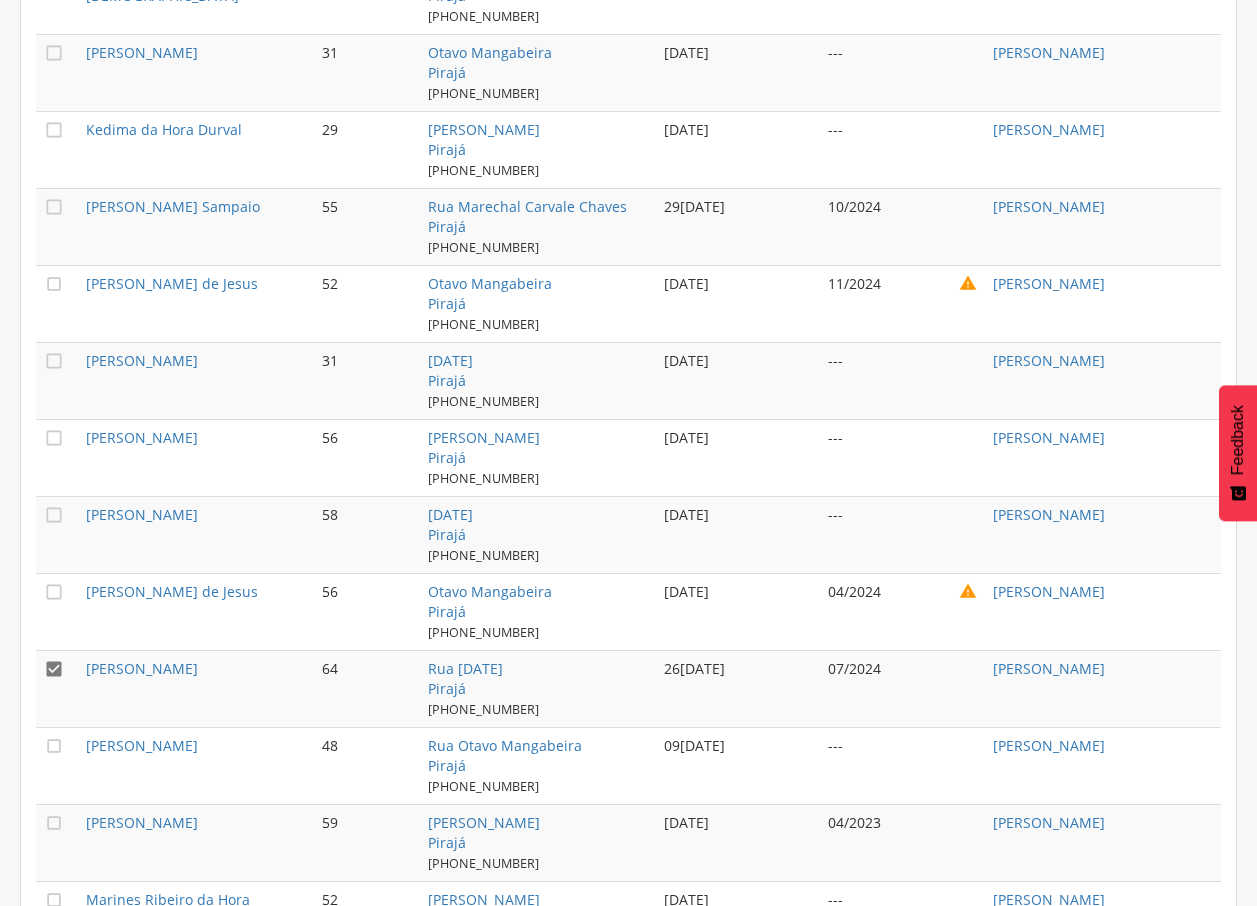 scroll, scrollTop: 60, scrollLeft: 0, axis: vertical 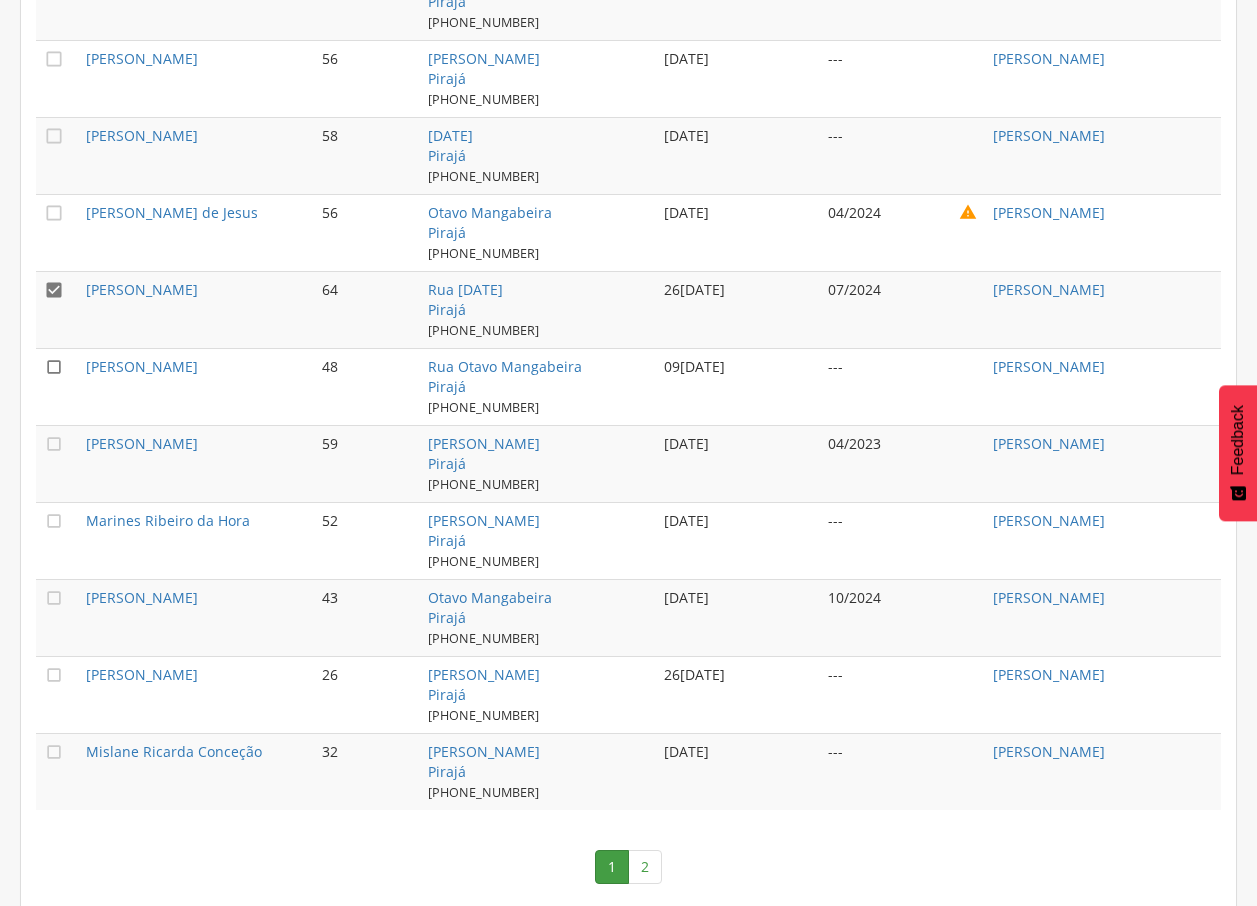 click on "" at bounding box center (54, 367) 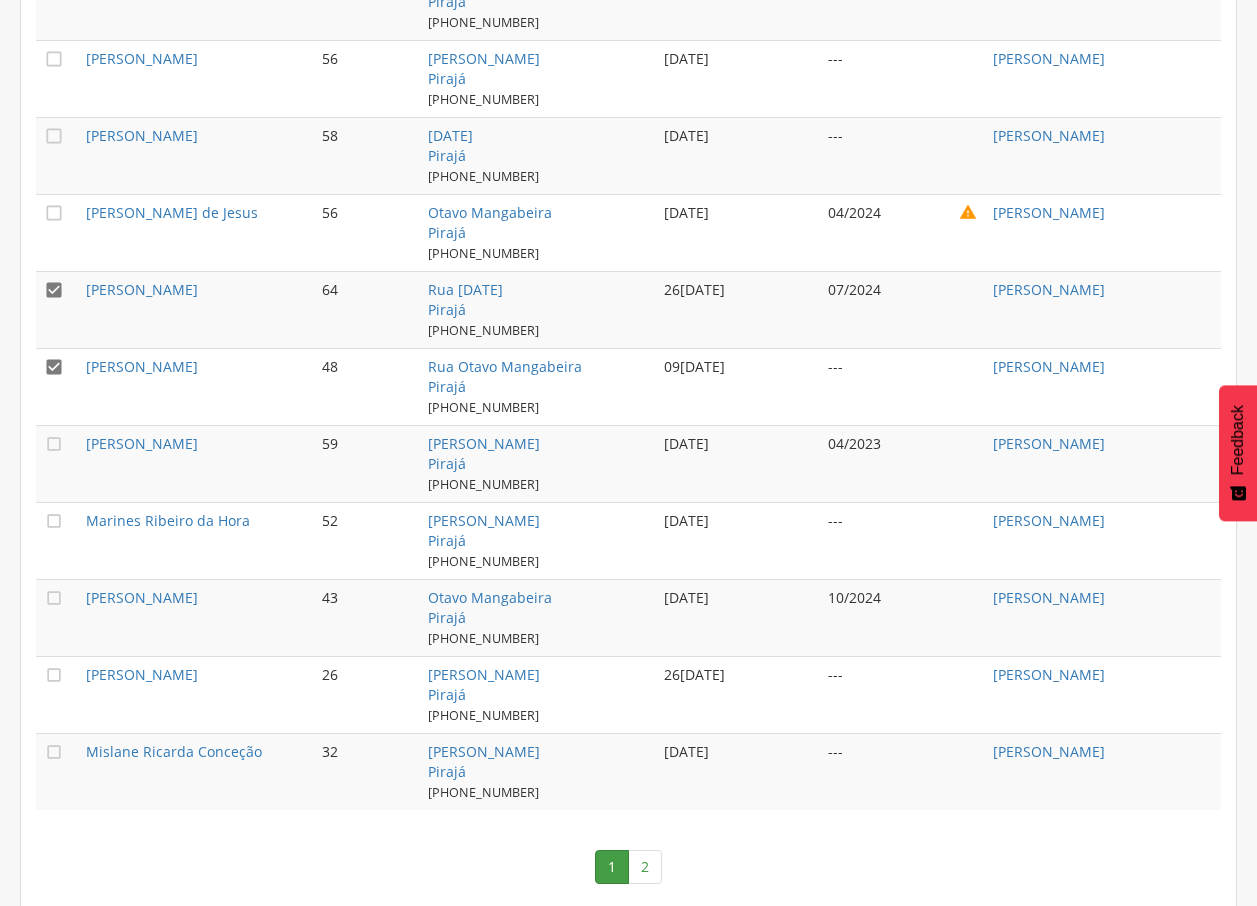 click on "" at bounding box center (54, 290) 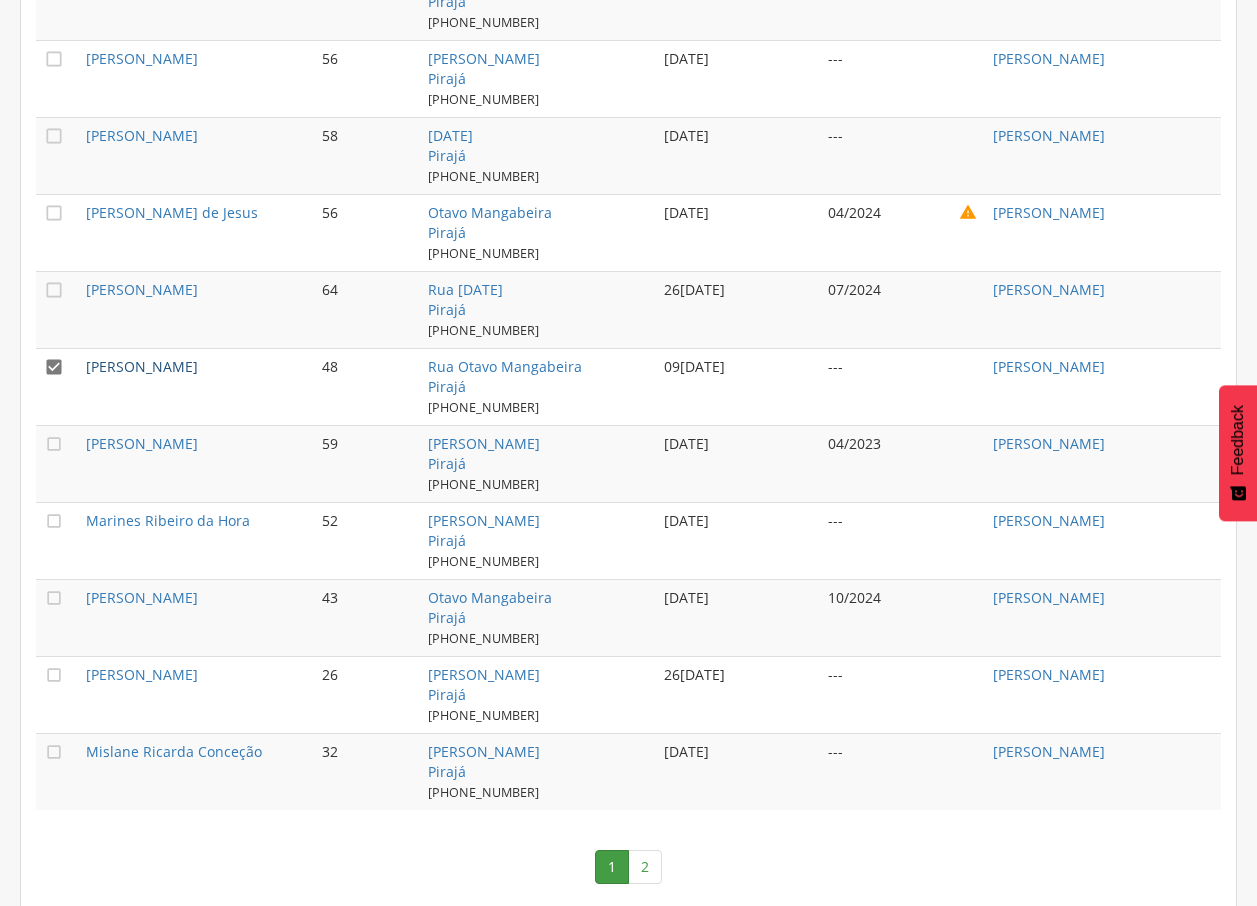 click on "[PERSON_NAME]" at bounding box center (142, 366) 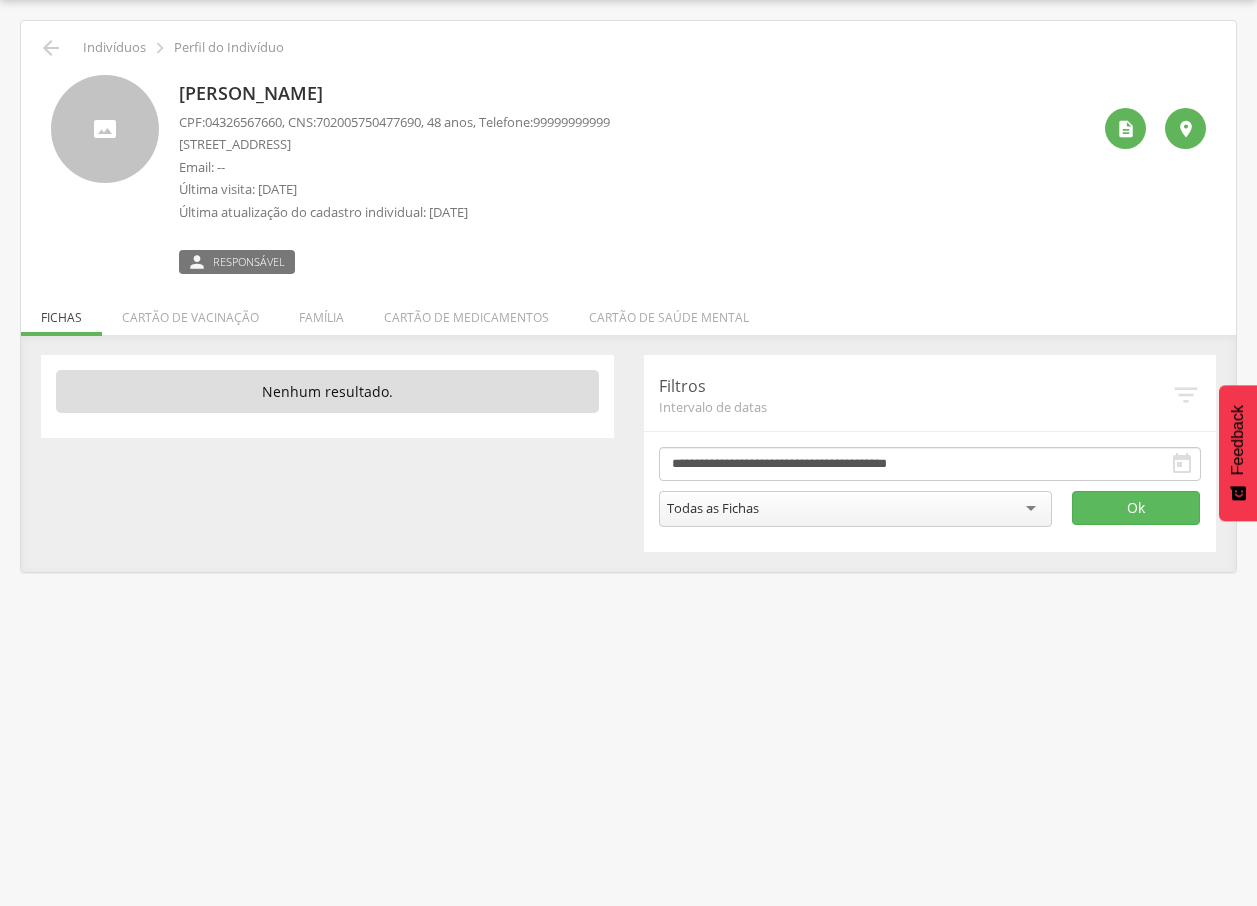 drag, startPoint x: 182, startPoint y: 90, endPoint x: 428, endPoint y: 103, distance: 246.34326 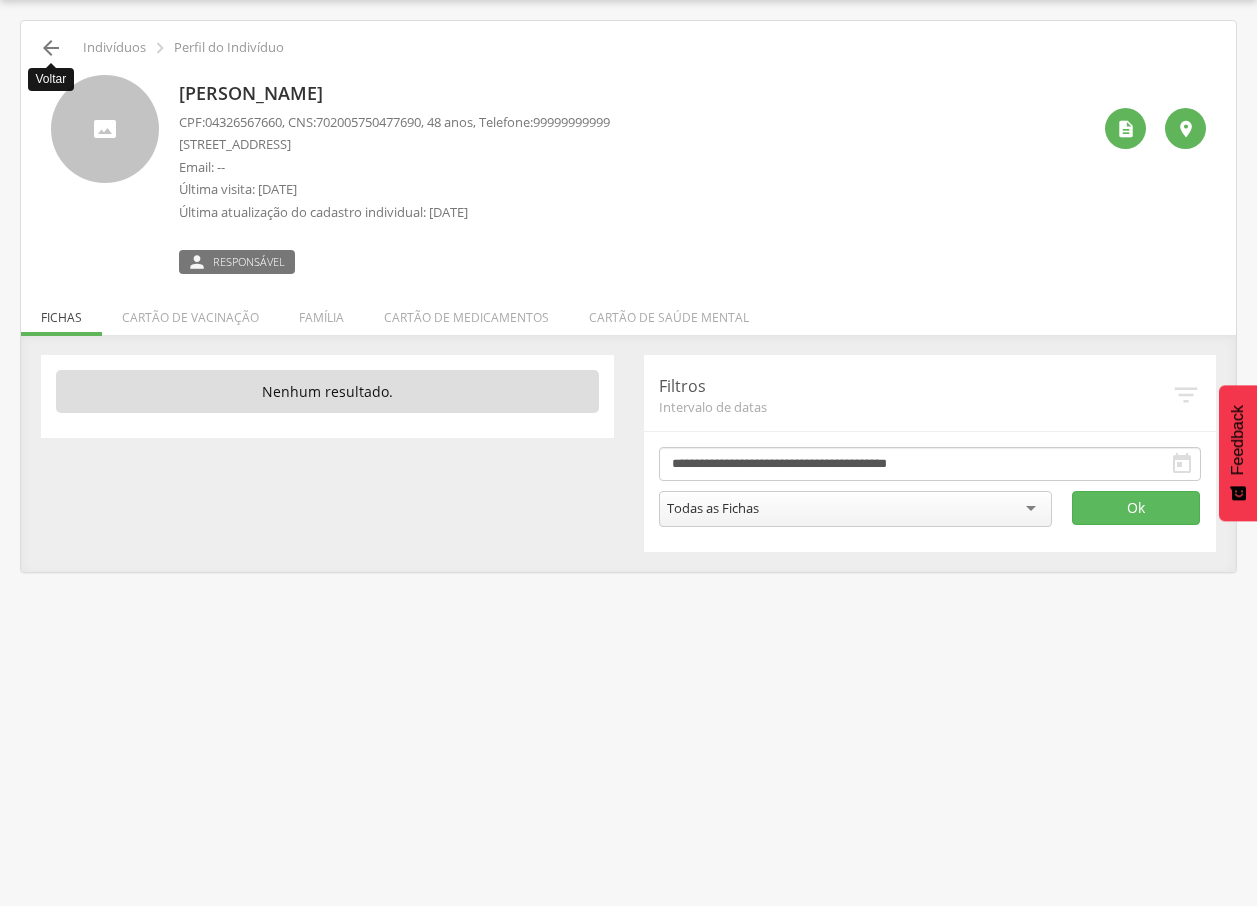 click on "" at bounding box center (51, 48) 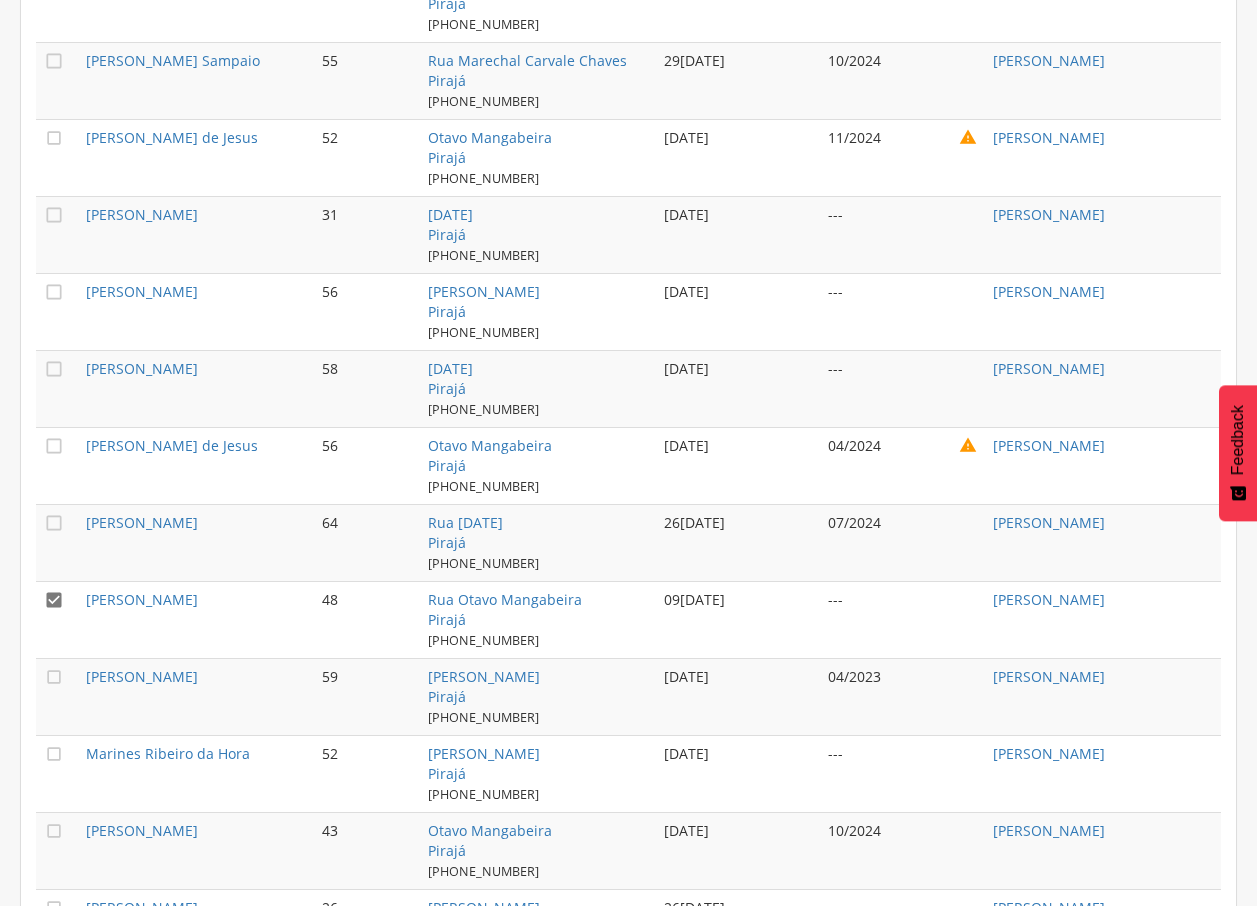 scroll, scrollTop: 1720, scrollLeft: 0, axis: vertical 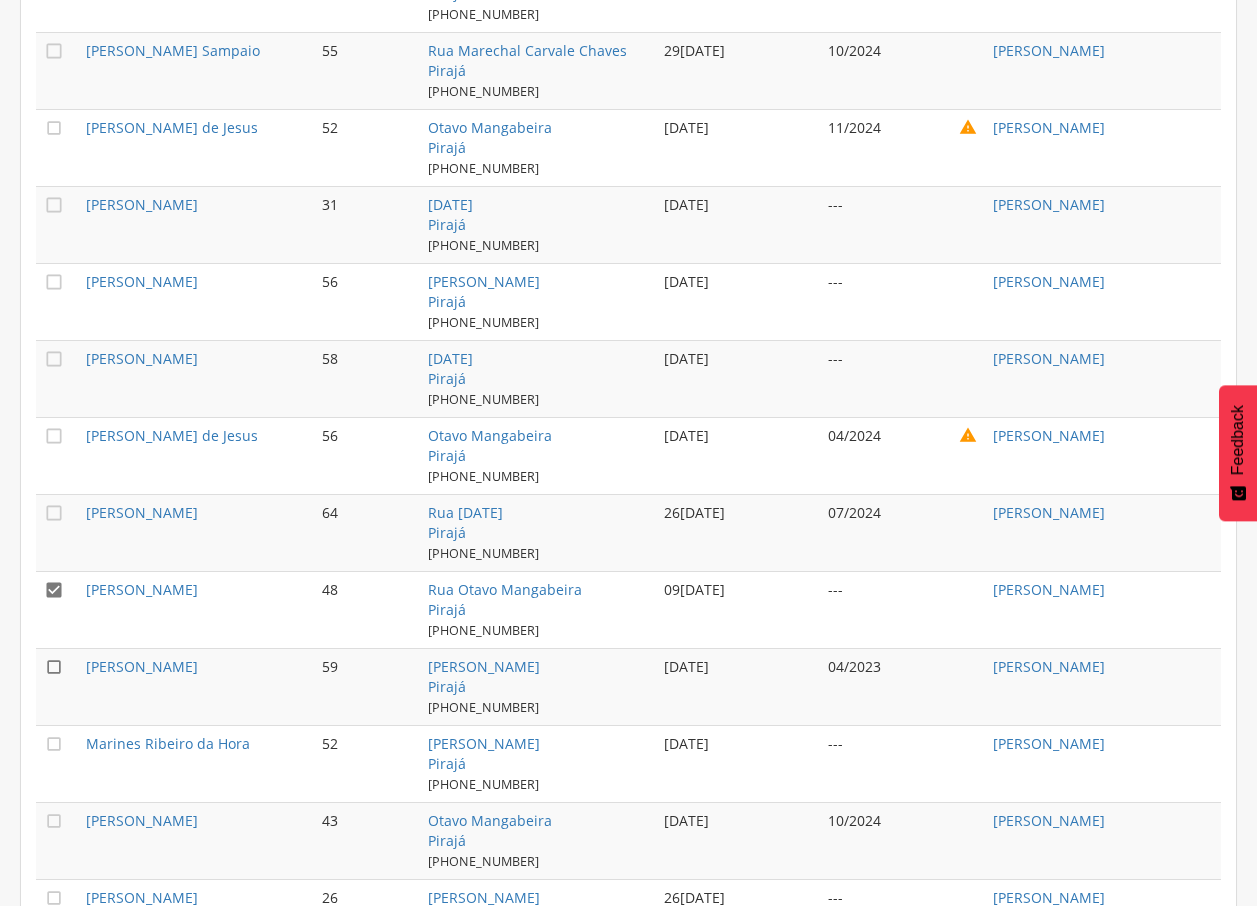 click on "" at bounding box center [54, 667] 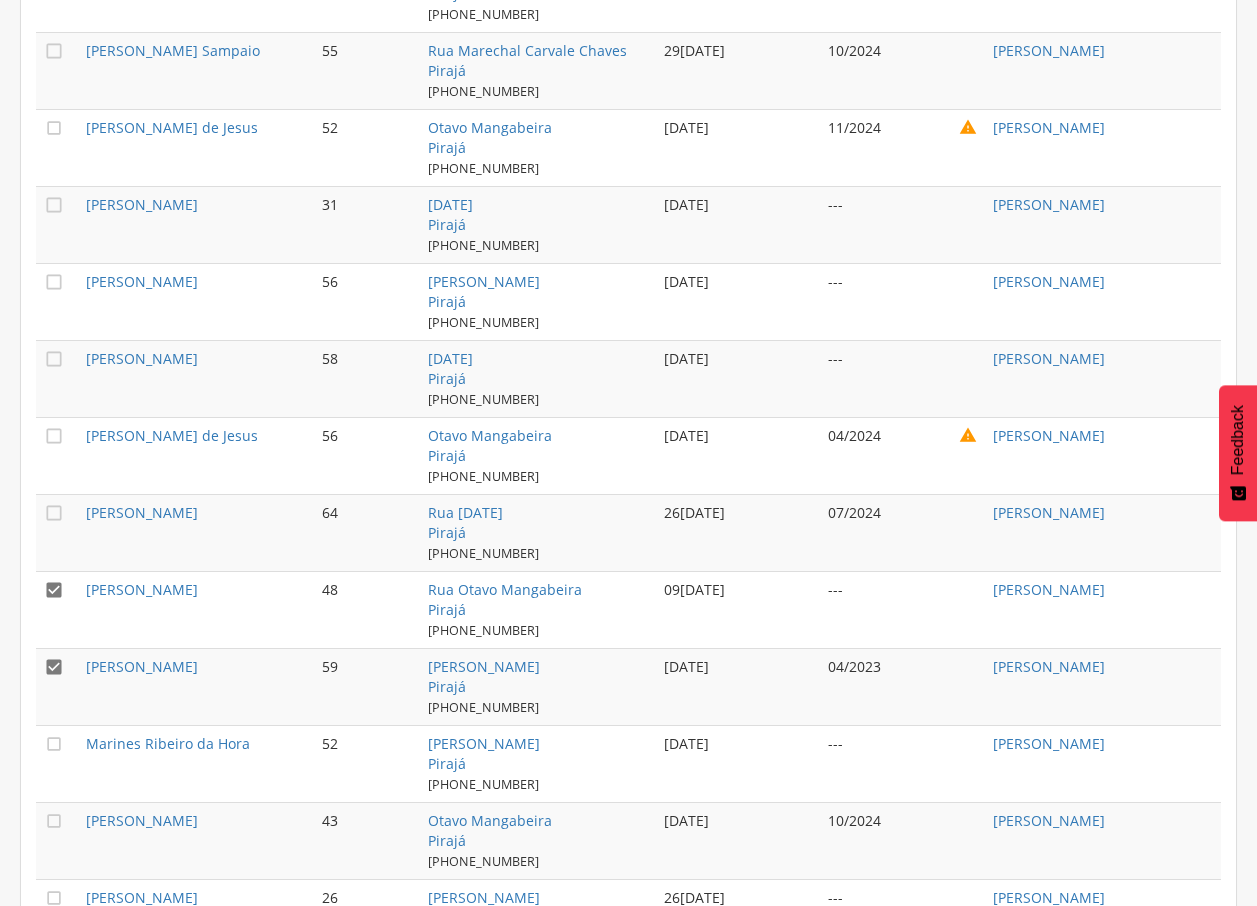 drag, startPoint x: 47, startPoint y: 585, endPoint x: 62, endPoint y: 605, distance: 25 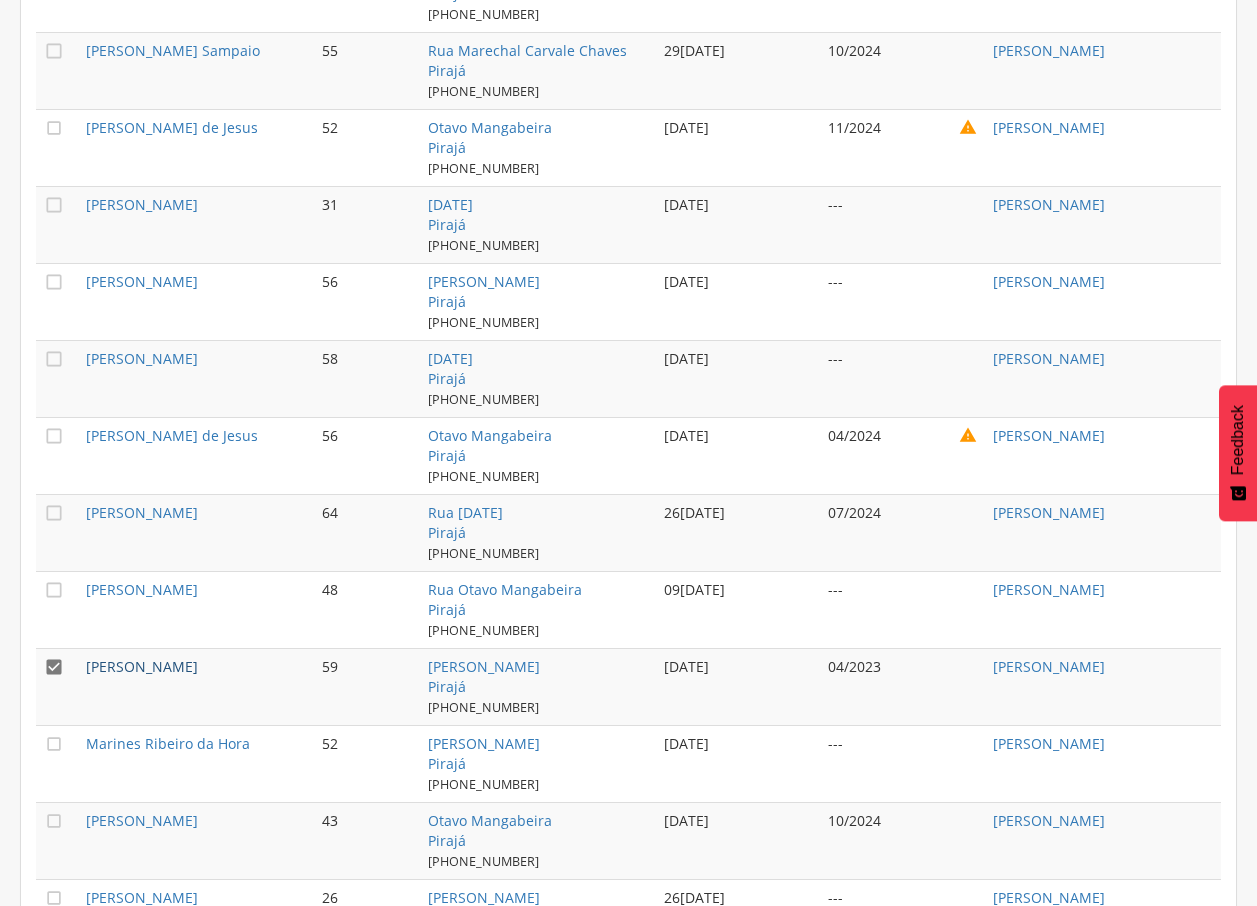 click on "[PERSON_NAME]" at bounding box center (142, 666) 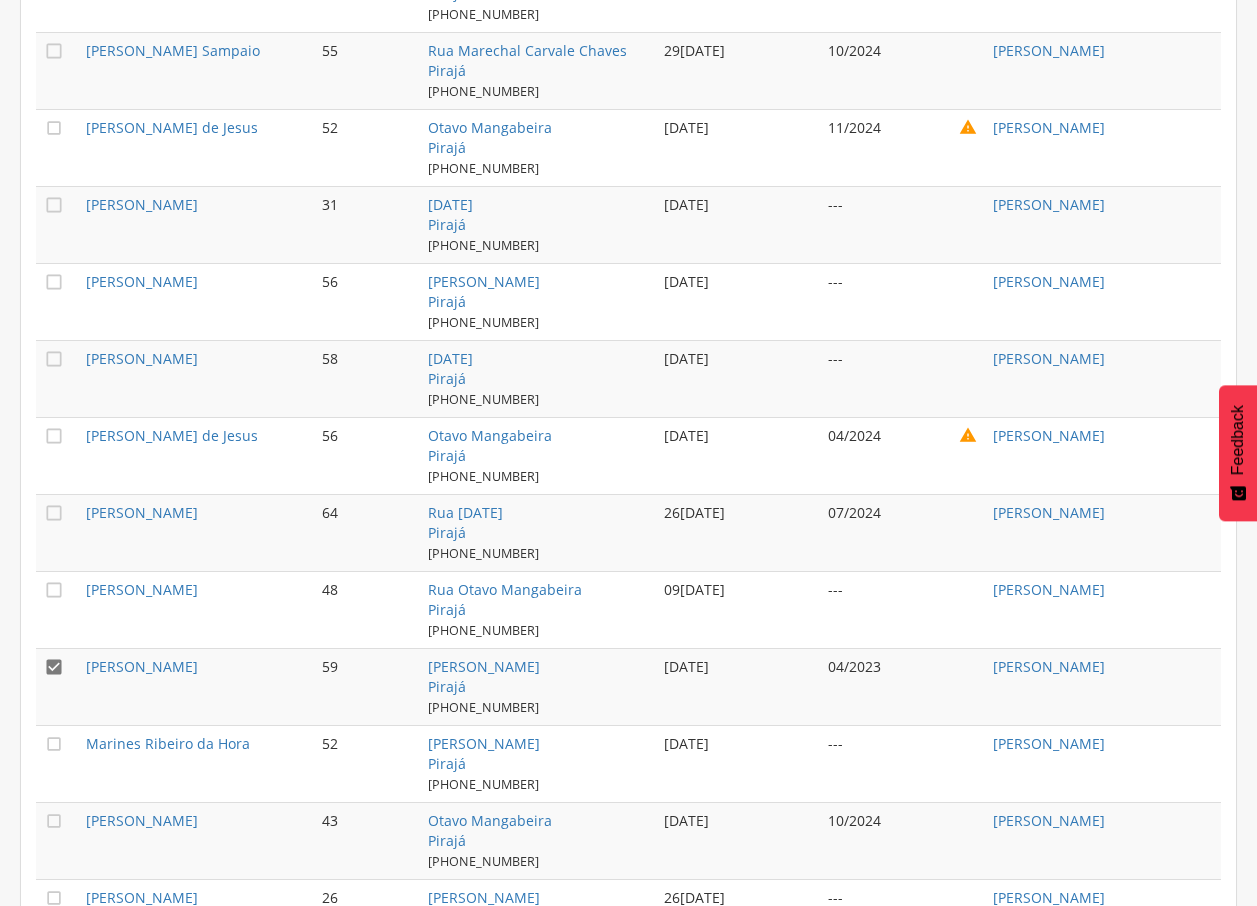 scroll, scrollTop: 60, scrollLeft: 0, axis: vertical 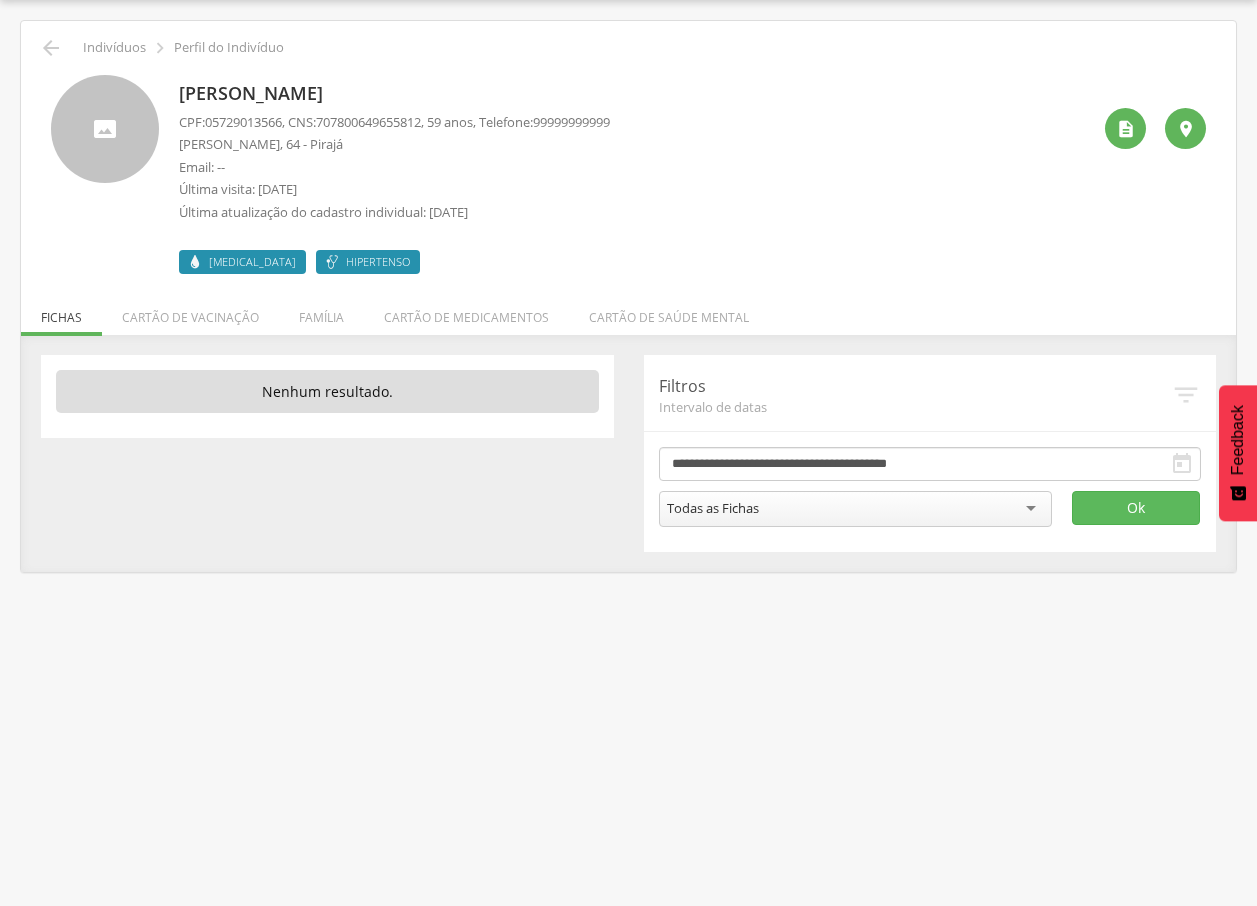 drag, startPoint x: 185, startPoint y: 94, endPoint x: 455, endPoint y: 92, distance: 270.00742 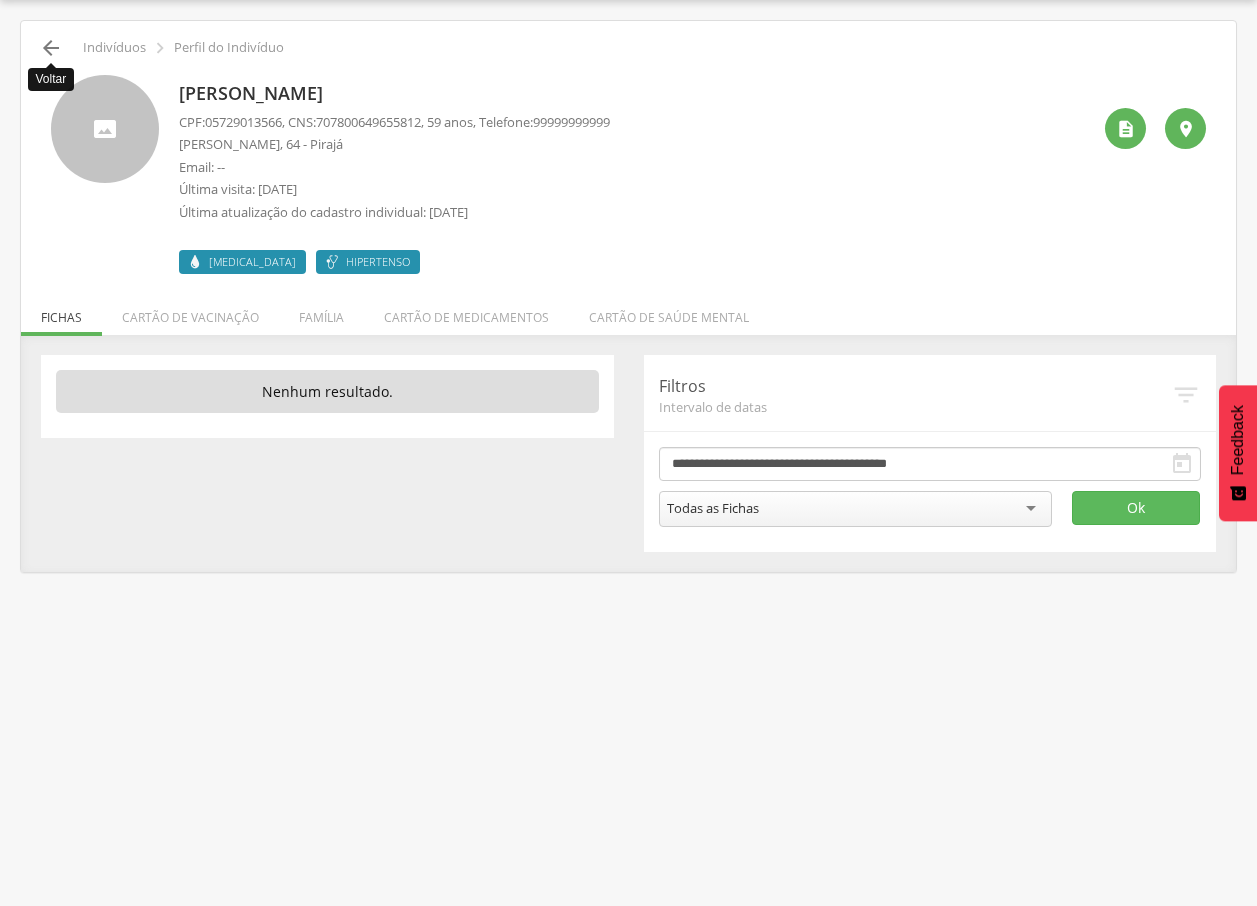 click on "" at bounding box center [51, 48] 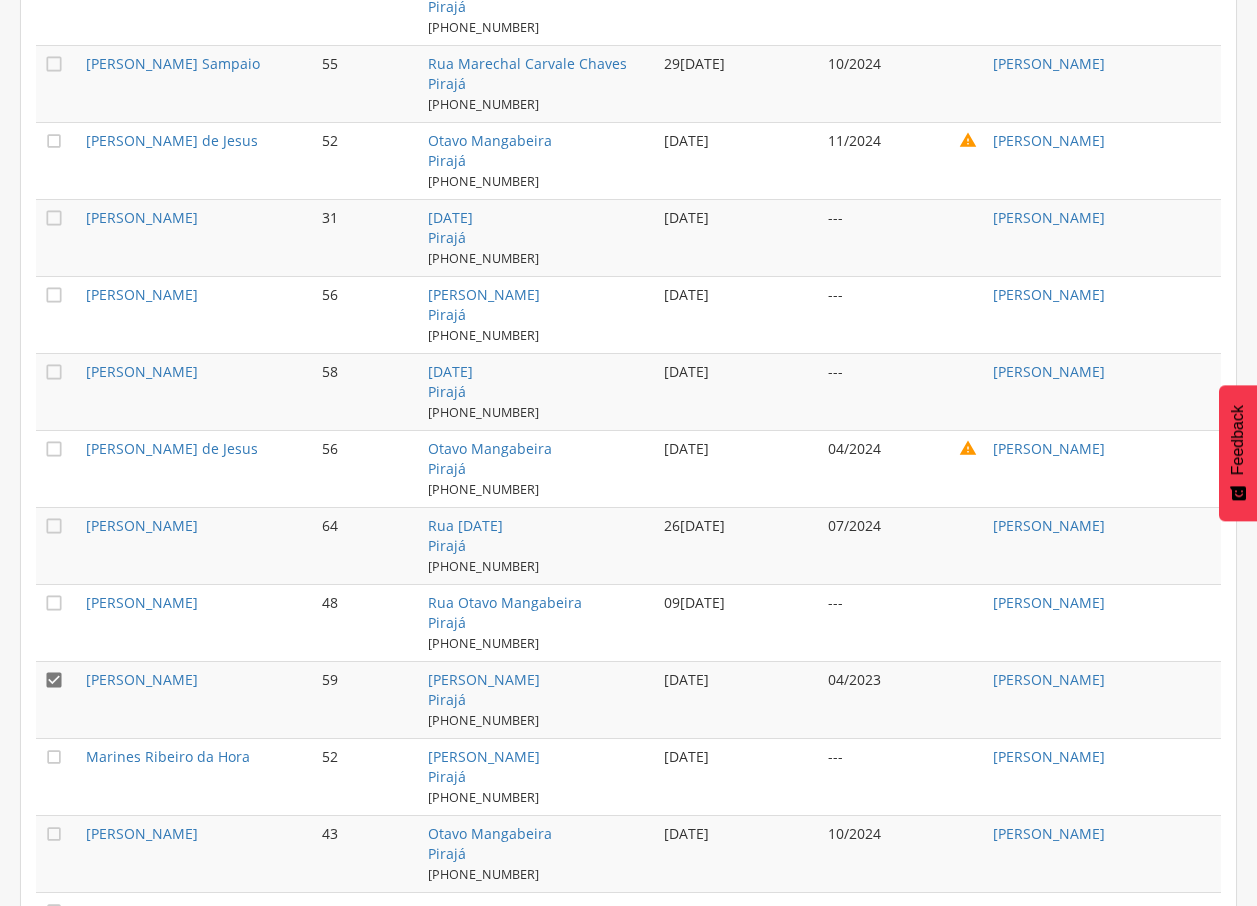 scroll, scrollTop: 1727, scrollLeft: 0, axis: vertical 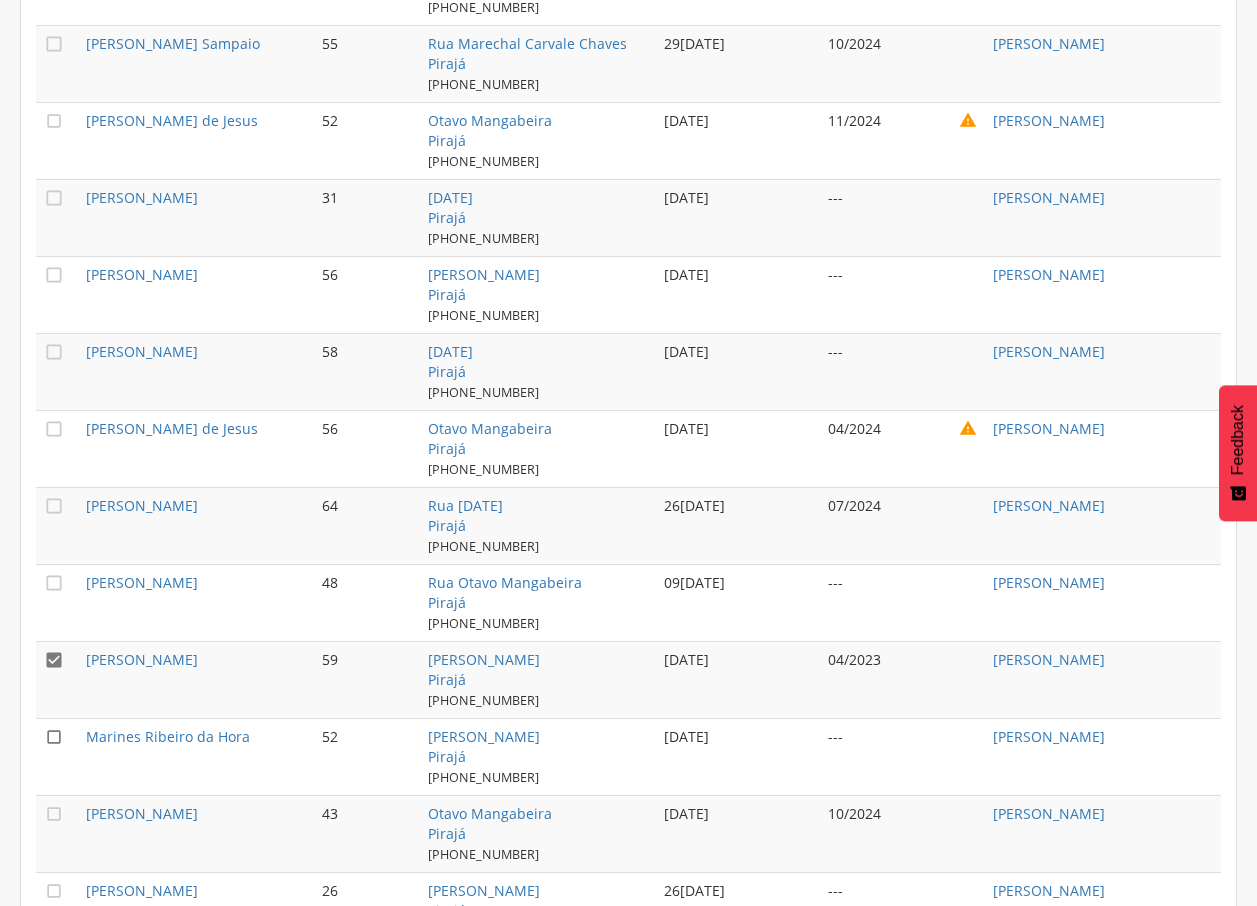 click on "" at bounding box center (54, 737) 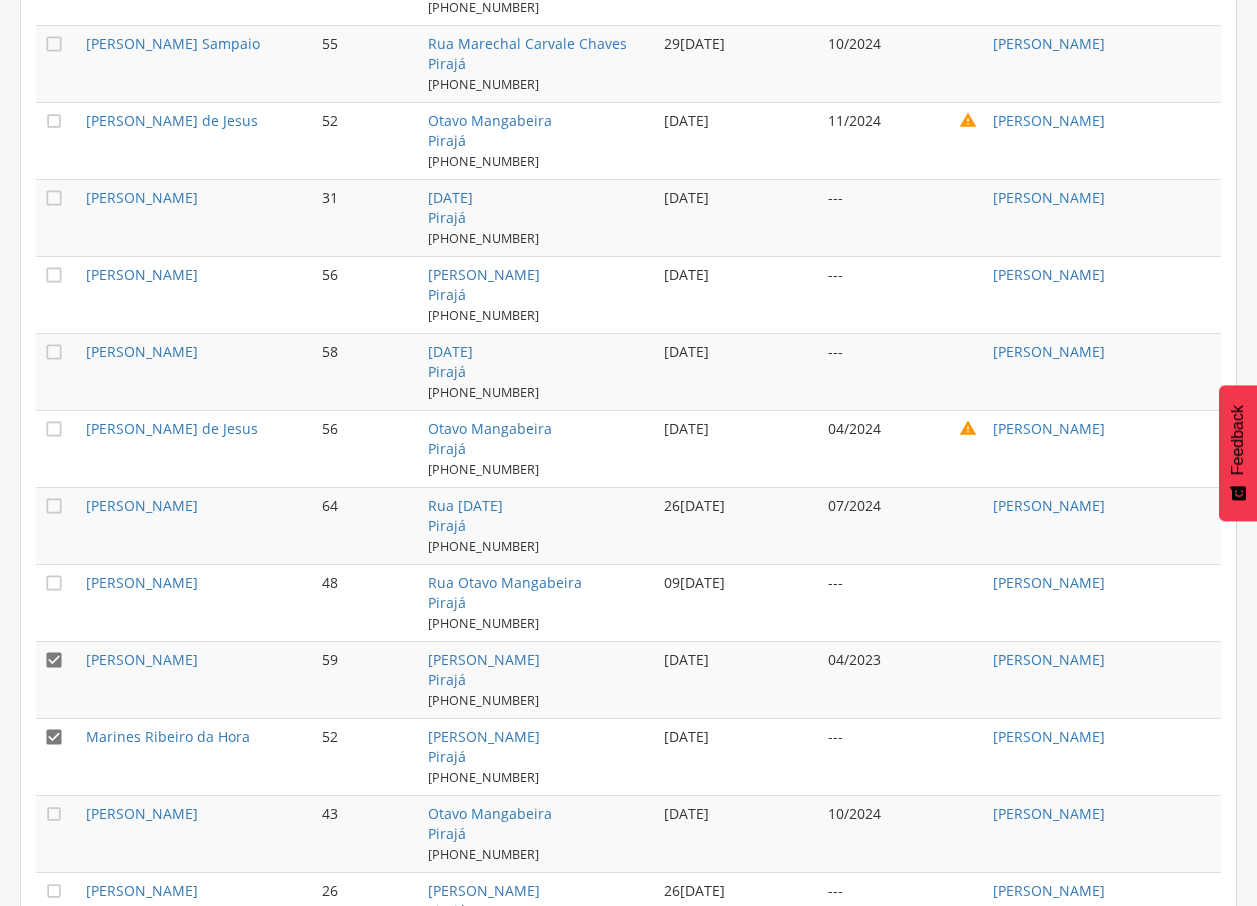 click on "" at bounding box center [54, 660] 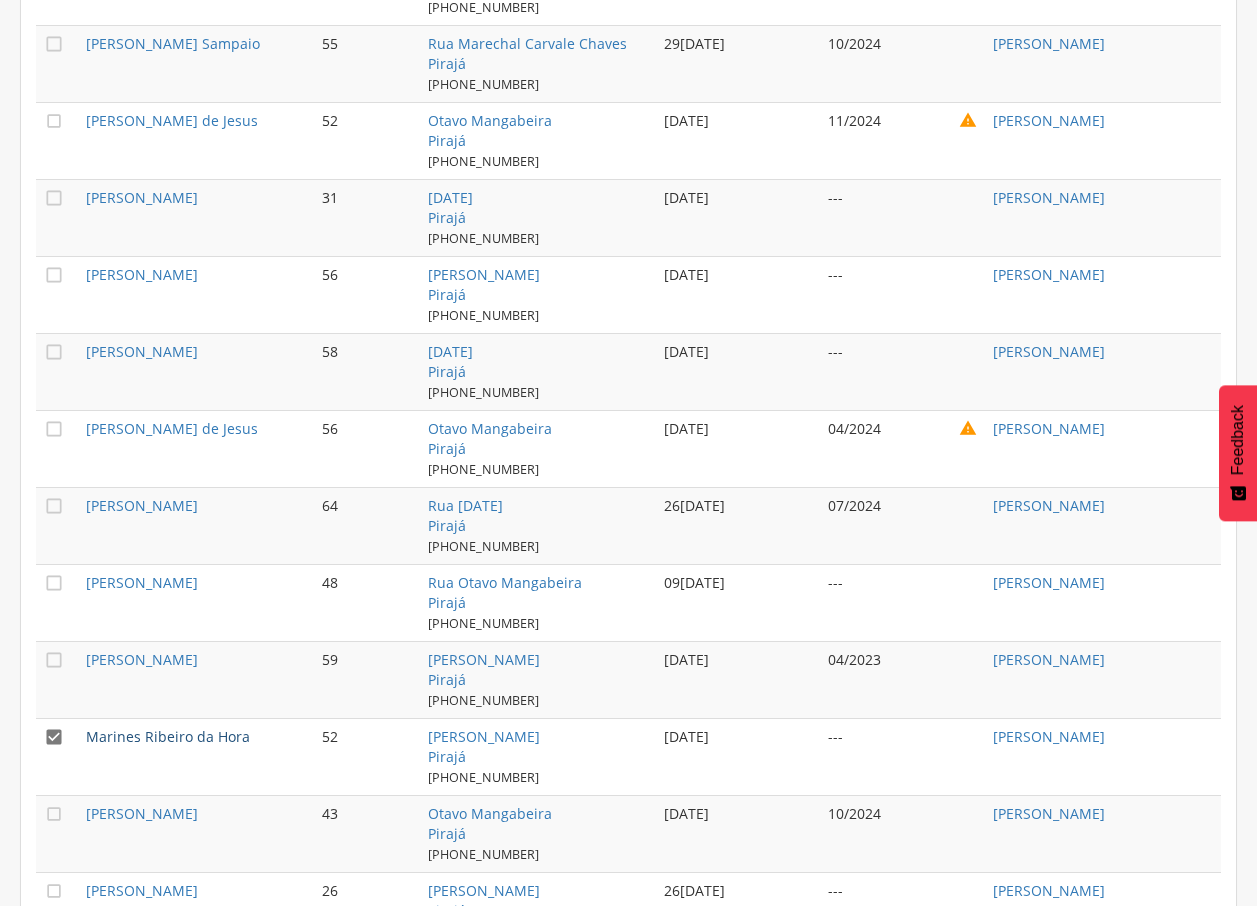 click on "Marines Ribeiro da Hora" at bounding box center (168, 736) 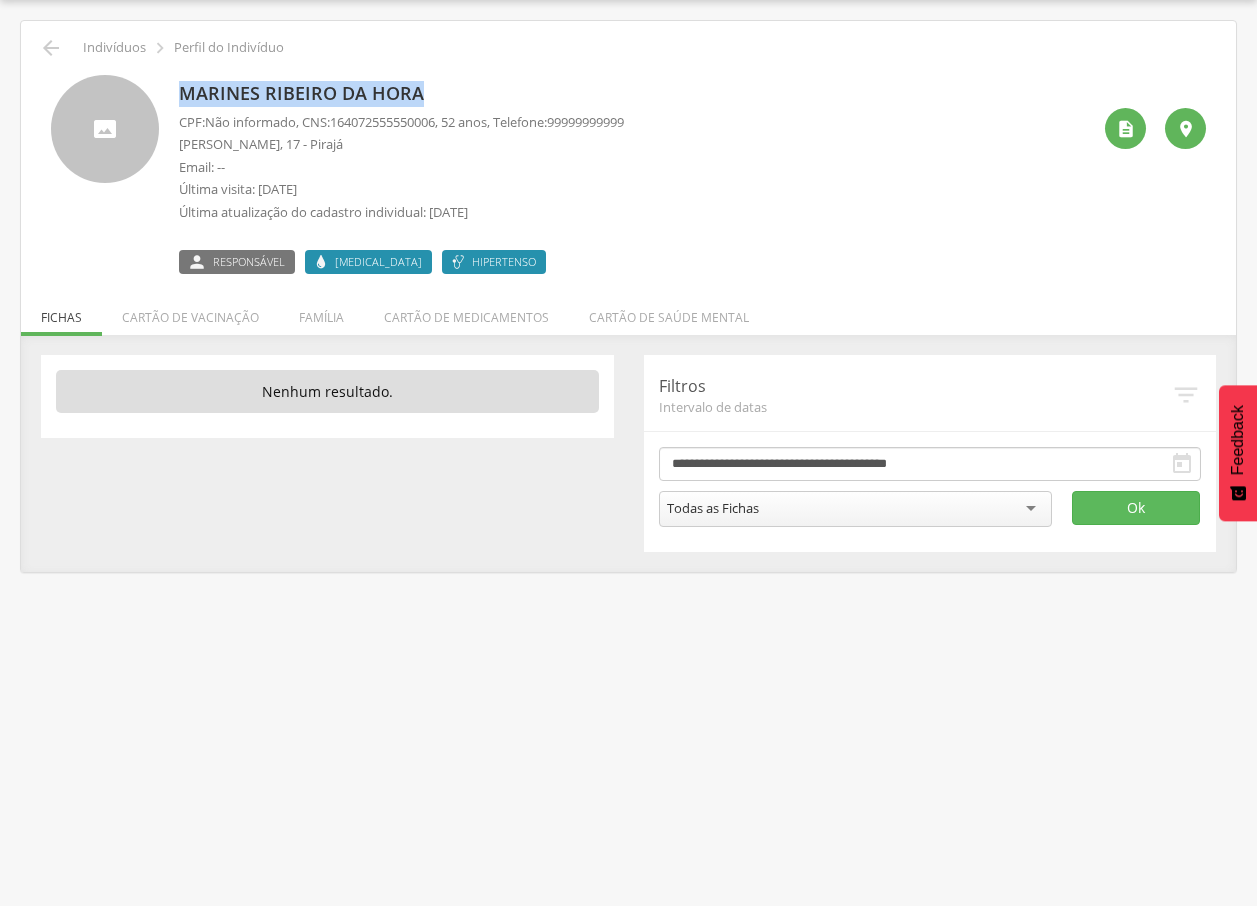 drag, startPoint x: 176, startPoint y: 91, endPoint x: 426, endPoint y: 82, distance: 250.16194 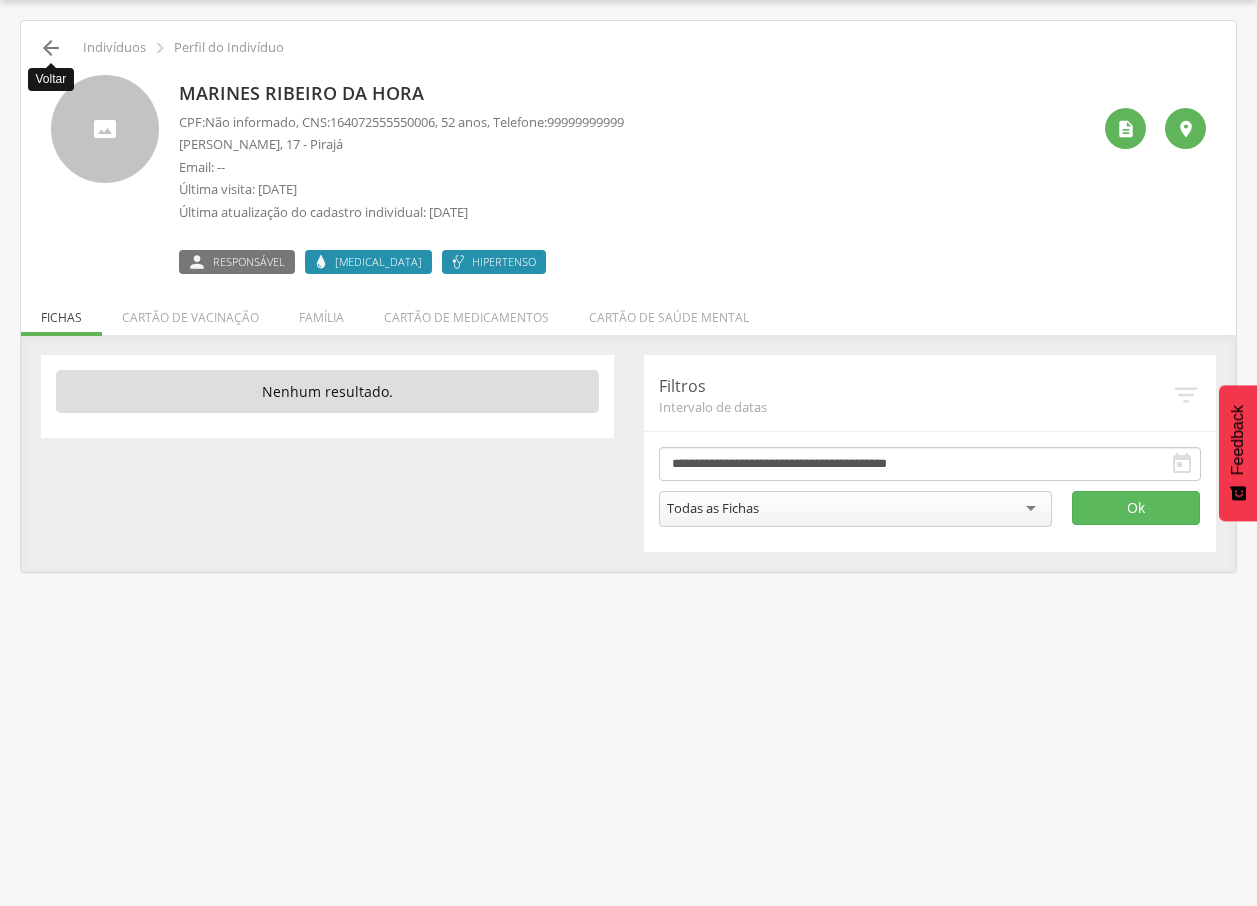 click on "" at bounding box center (51, 48) 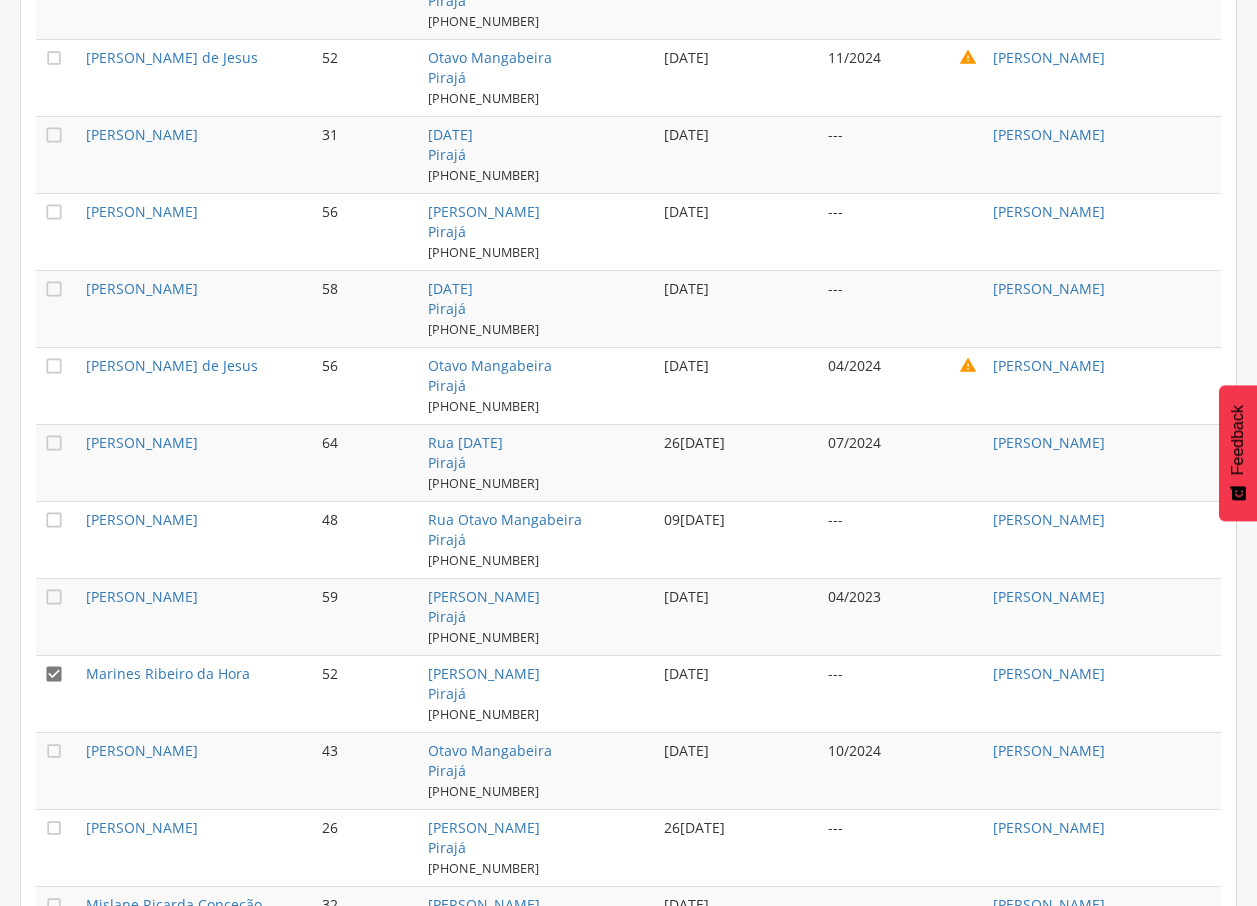 scroll, scrollTop: 1953, scrollLeft: 0, axis: vertical 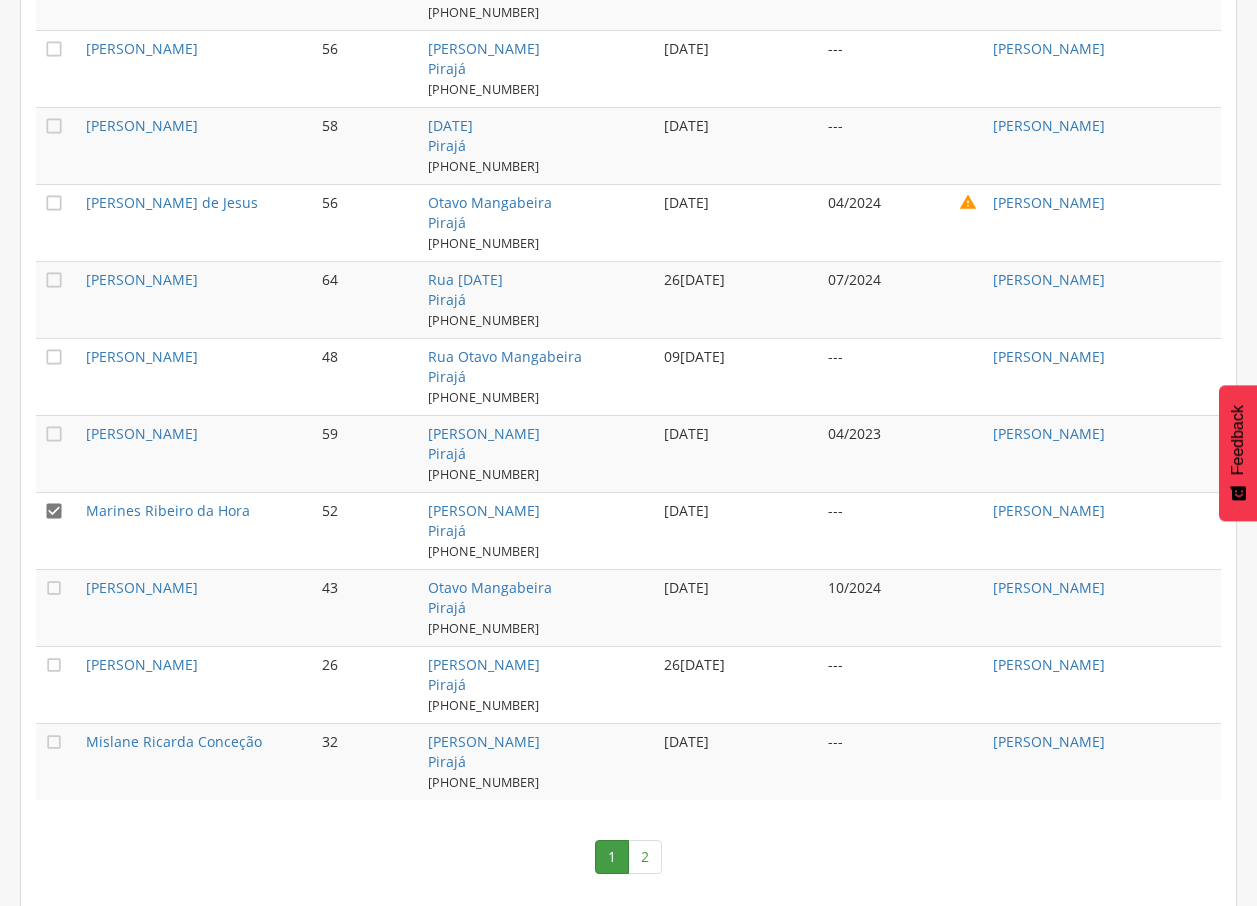 click on "" at bounding box center (57, 607) 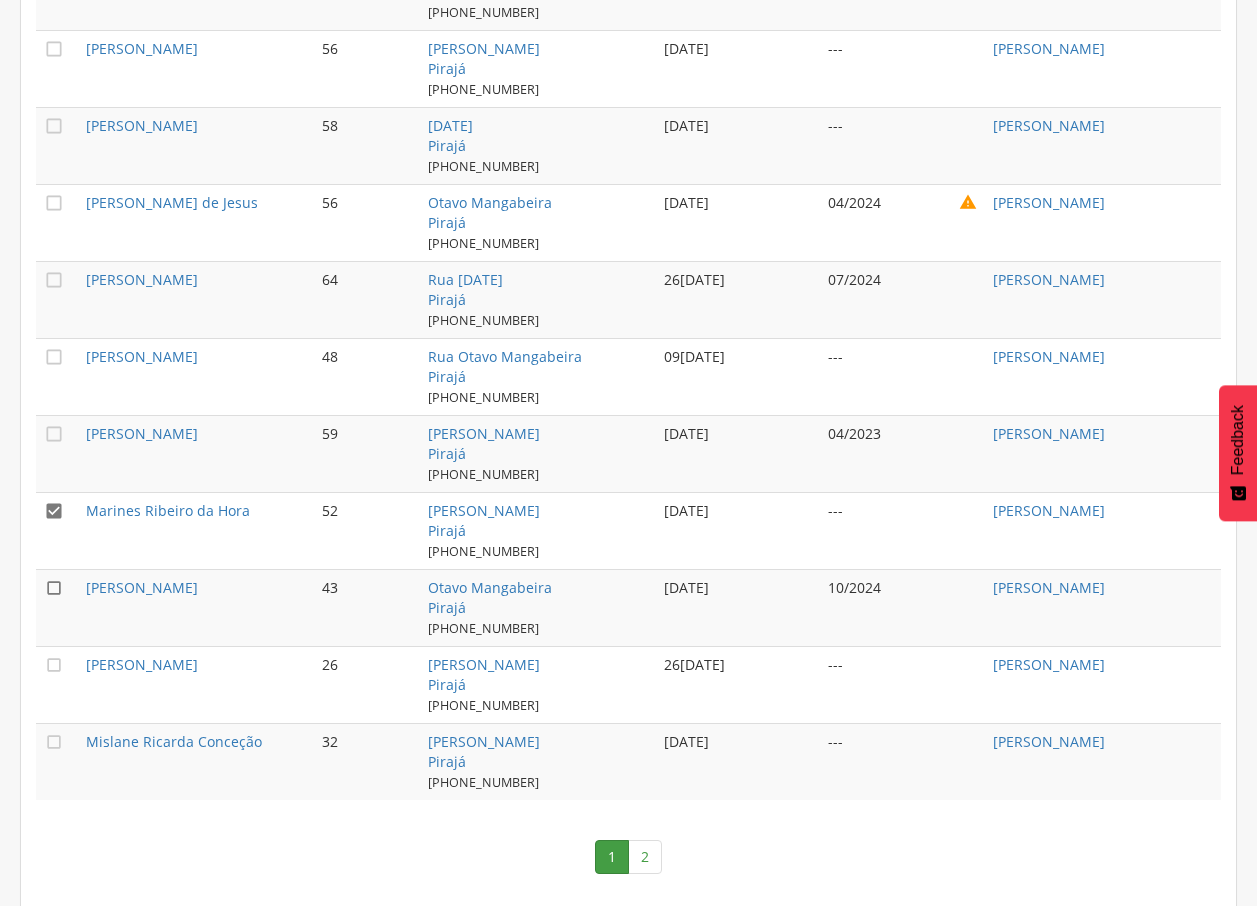 click on "" at bounding box center (54, 588) 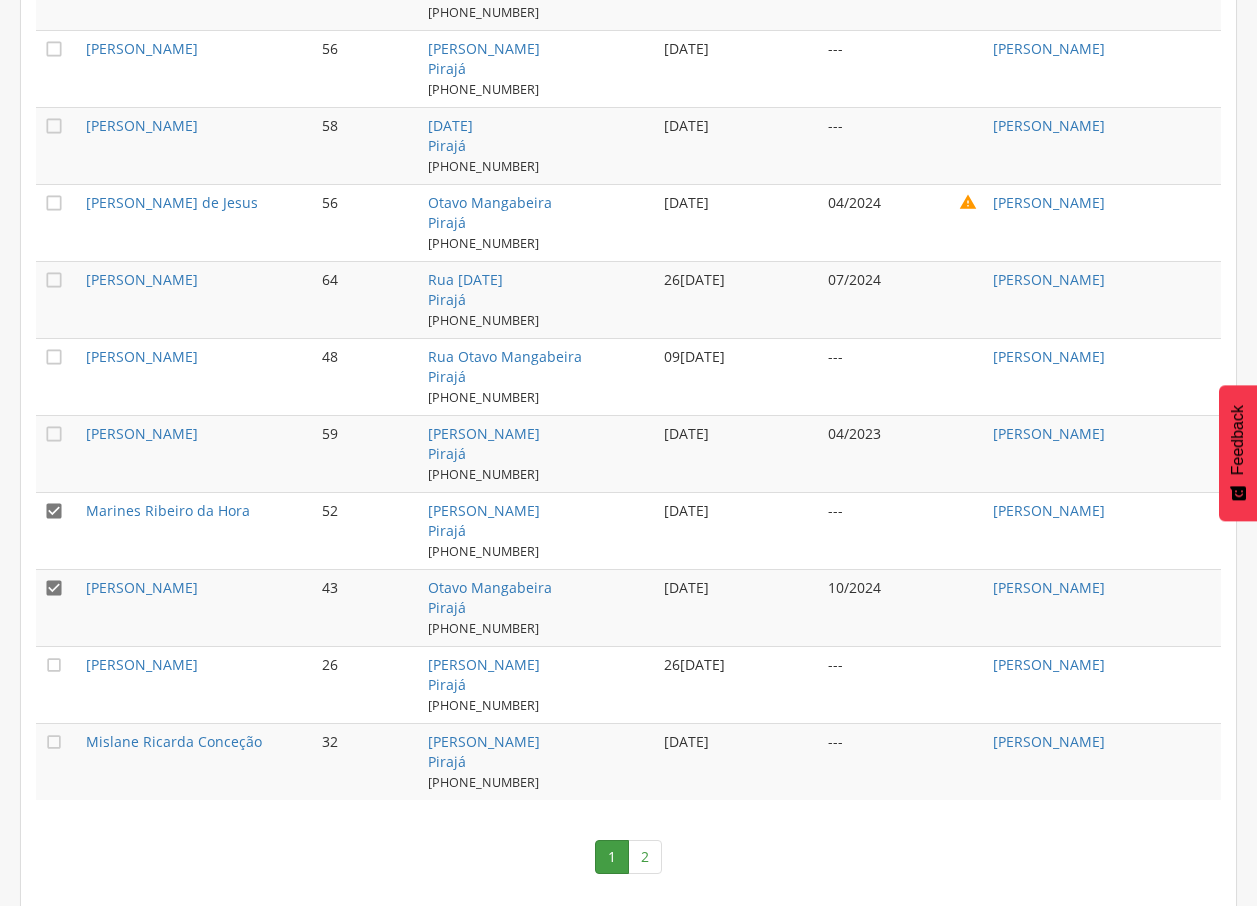 click on "" at bounding box center (54, 511) 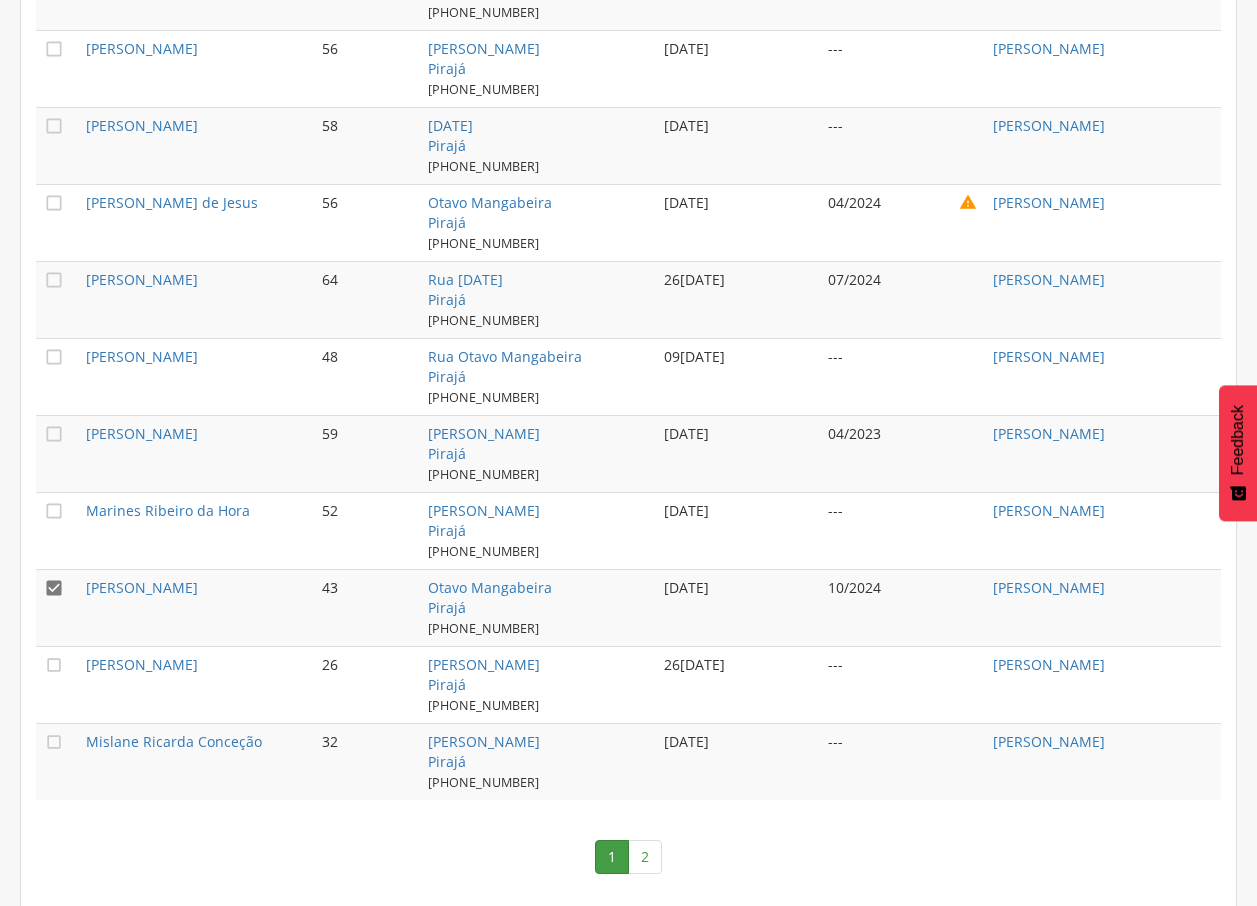 drag, startPoint x: 1256, startPoint y: 618, endPoint x: 1270, endPoint y: 612, distance: 15.231546 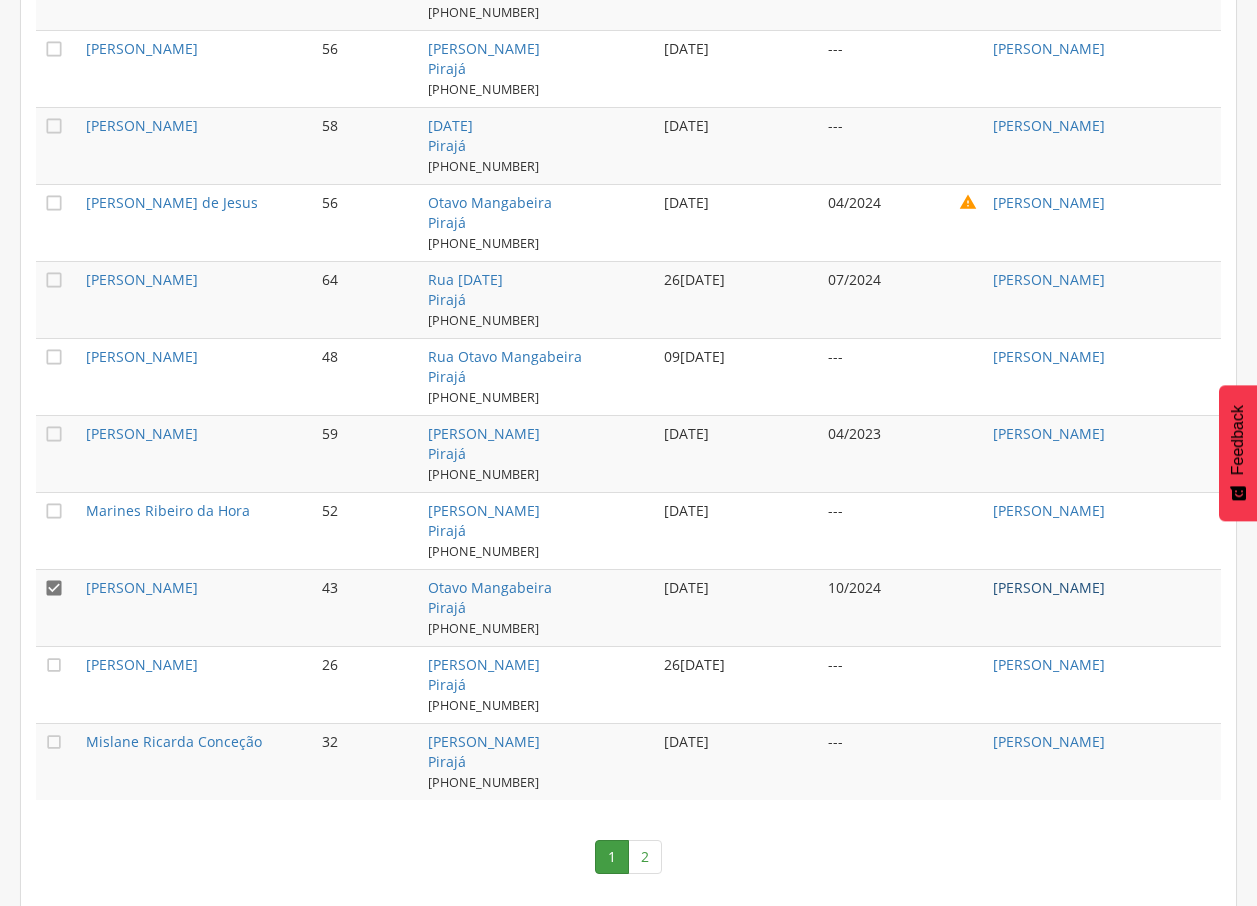 click on "[PERSON_NAME]" at bounding box center [1049, 587] 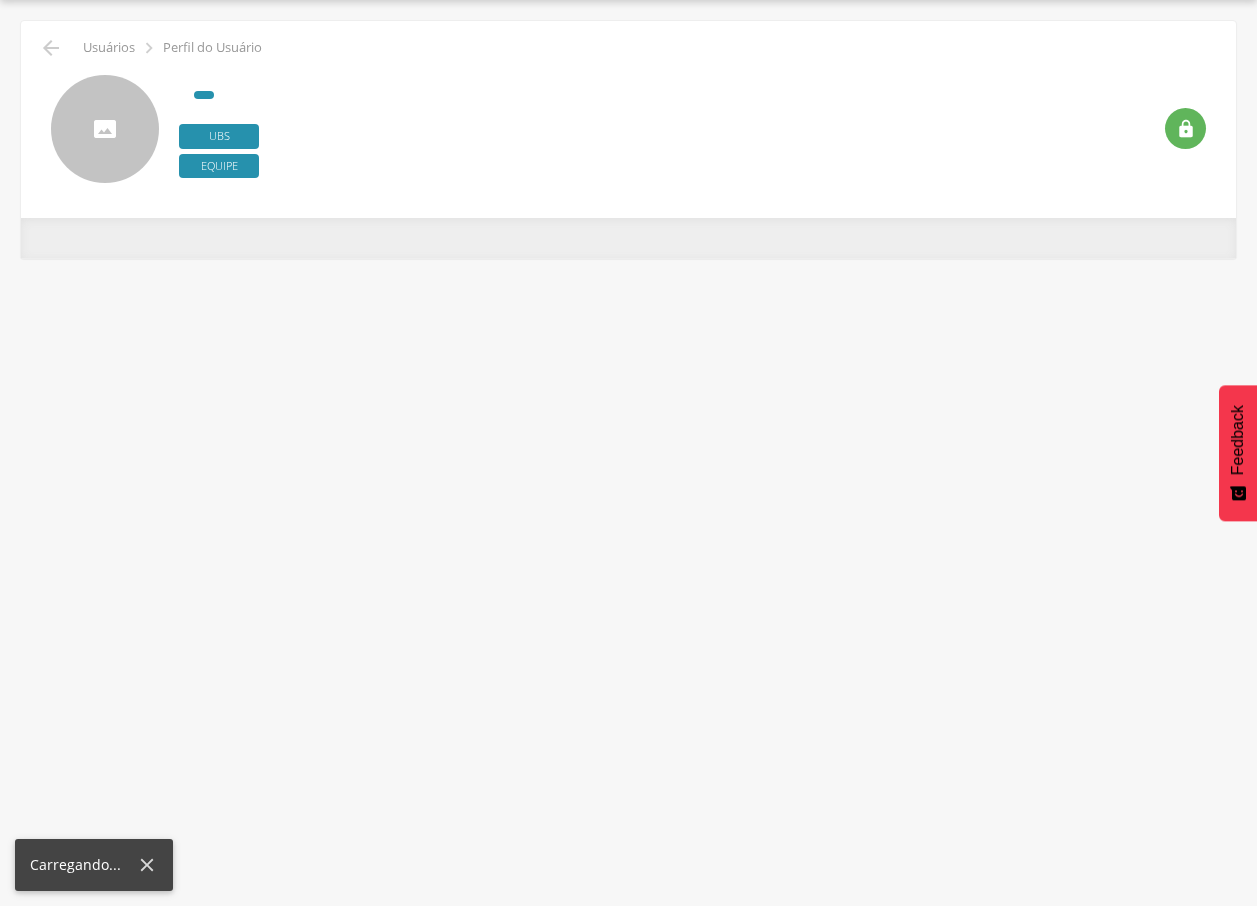 scroll, scrollTop: 60, scrollLeft: 0, axis: vertical 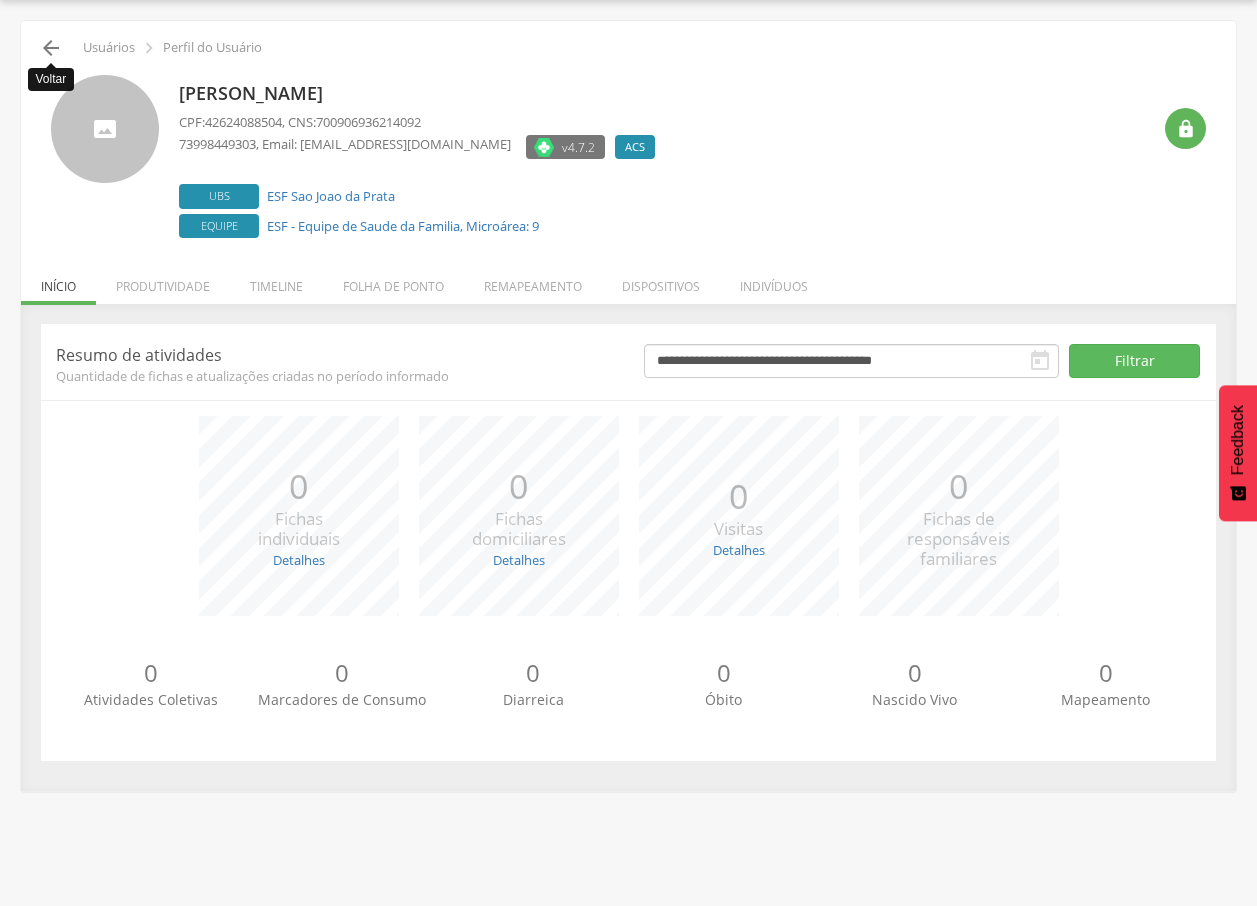 click on "" at bounding box center [51, 48] 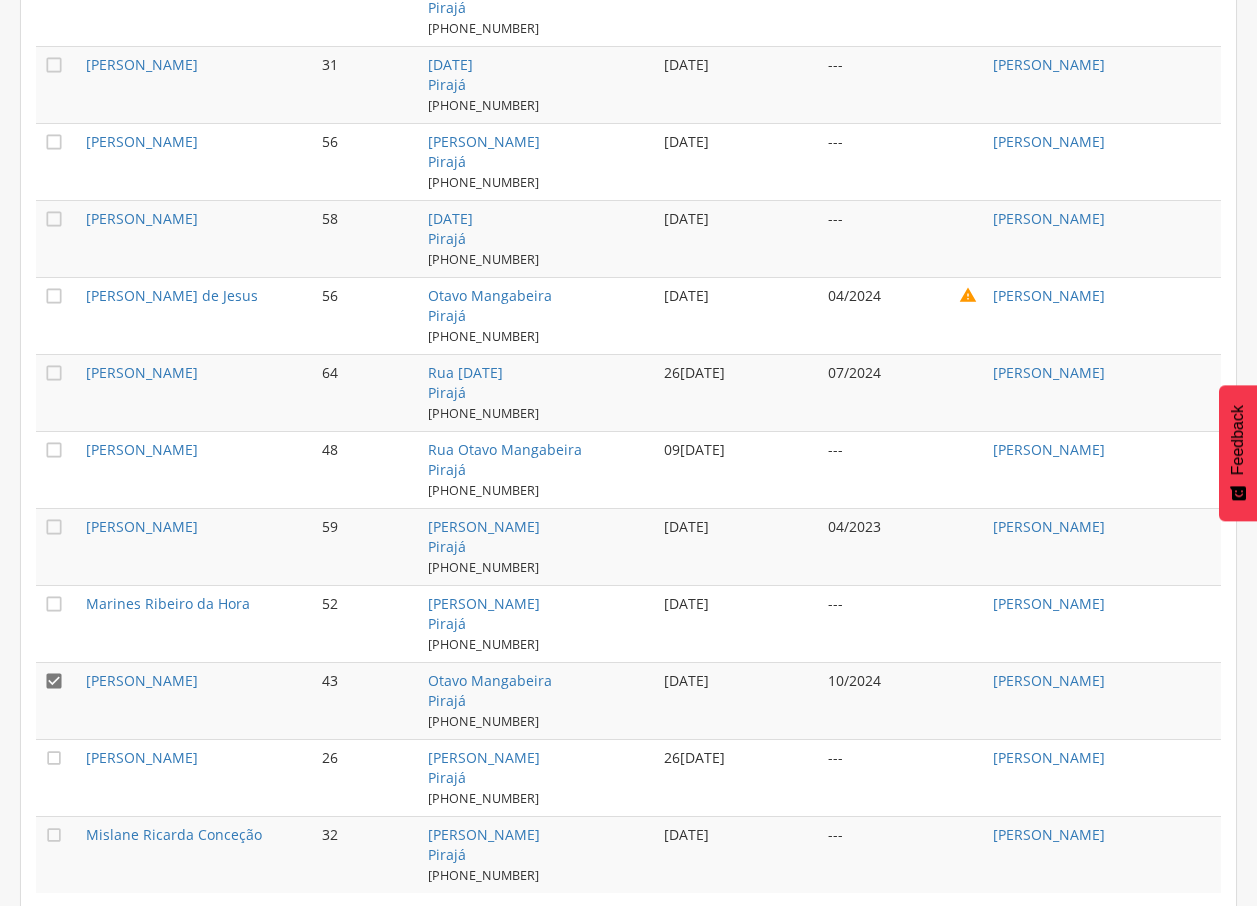 scroll, scrollTop: 1953, scrollLeft: 0, axis: vertical 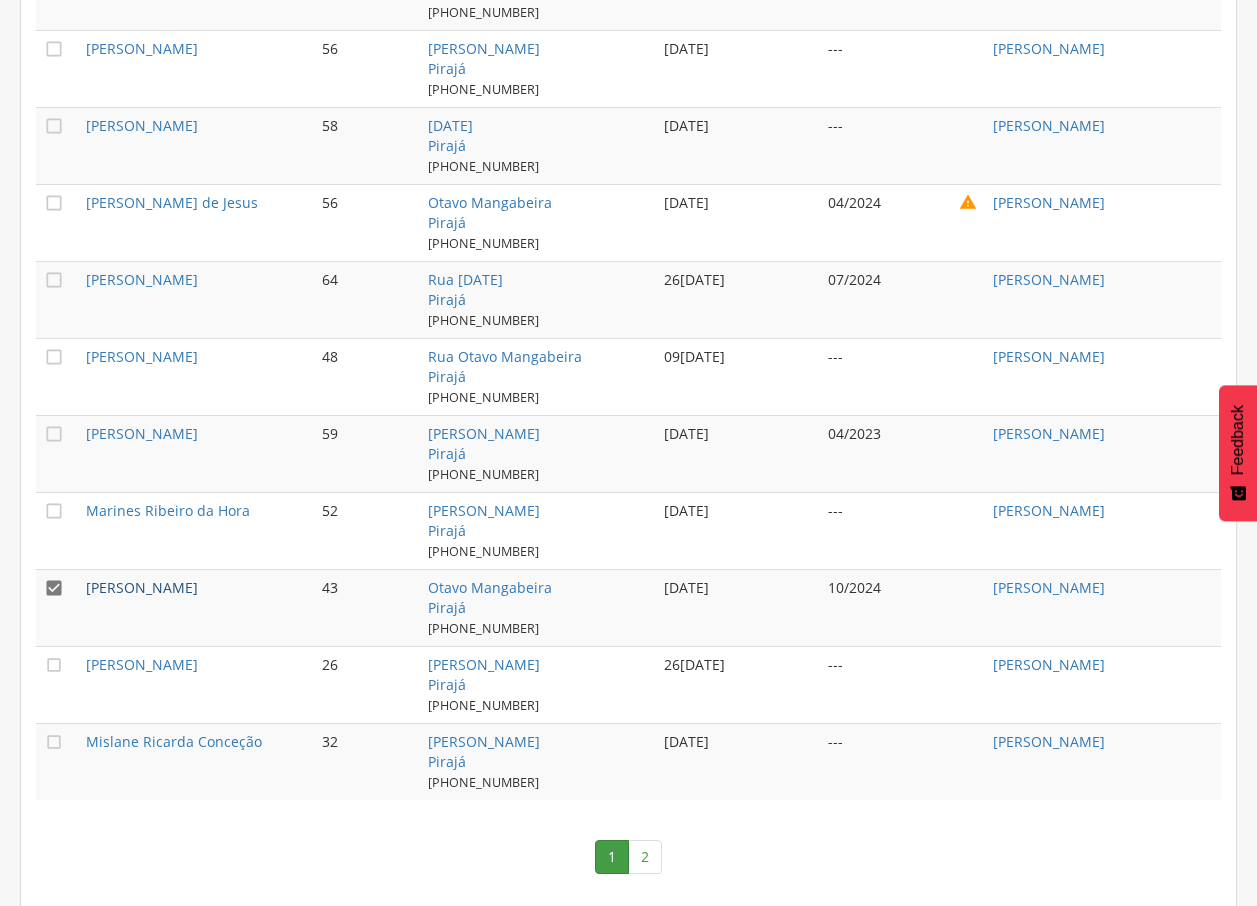 click on "[PERSON_NAME]" at bounding box center (142, 587) 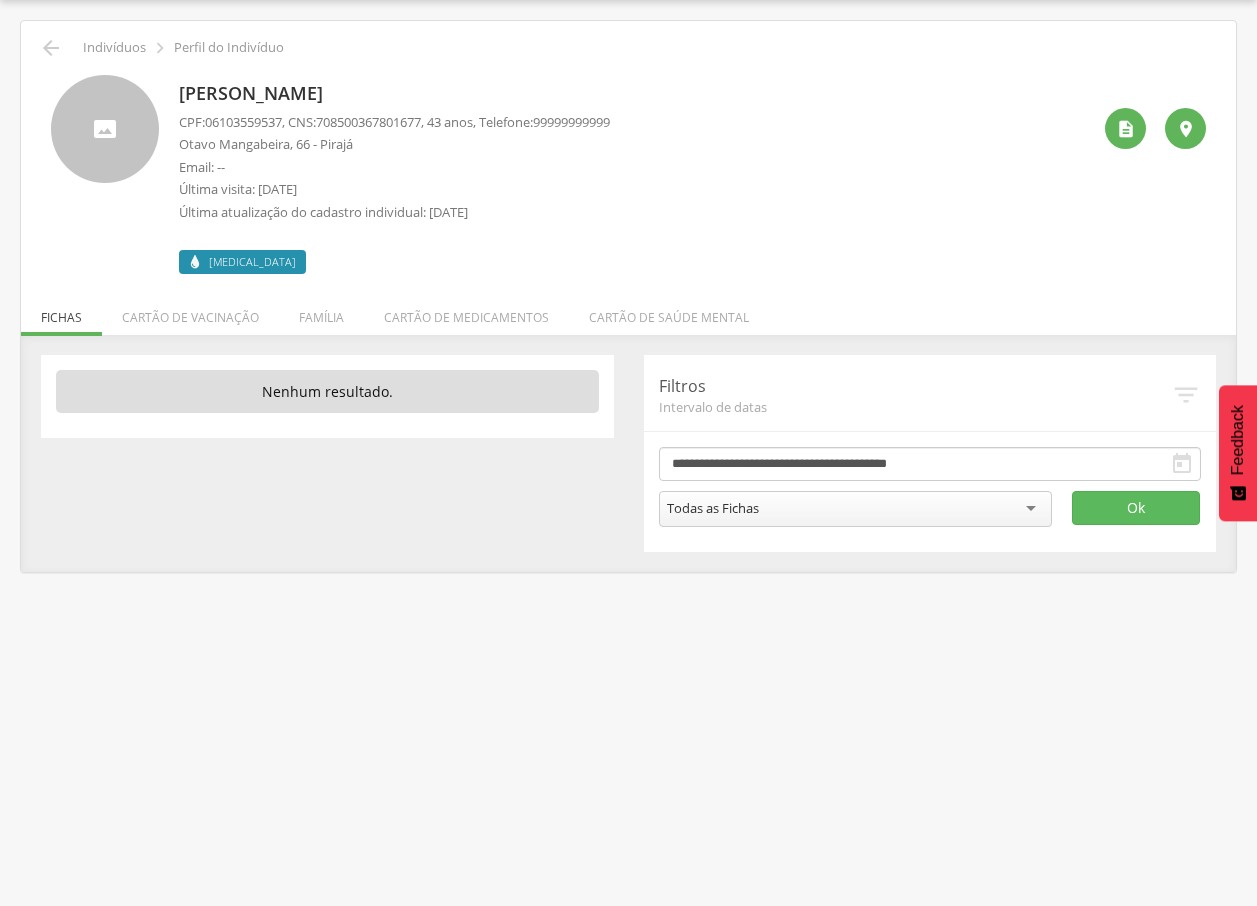 drag, startPoint x: 177, startPoint y: 88, endPoint x: 480, endPoint y: 86, distance: 303.0066 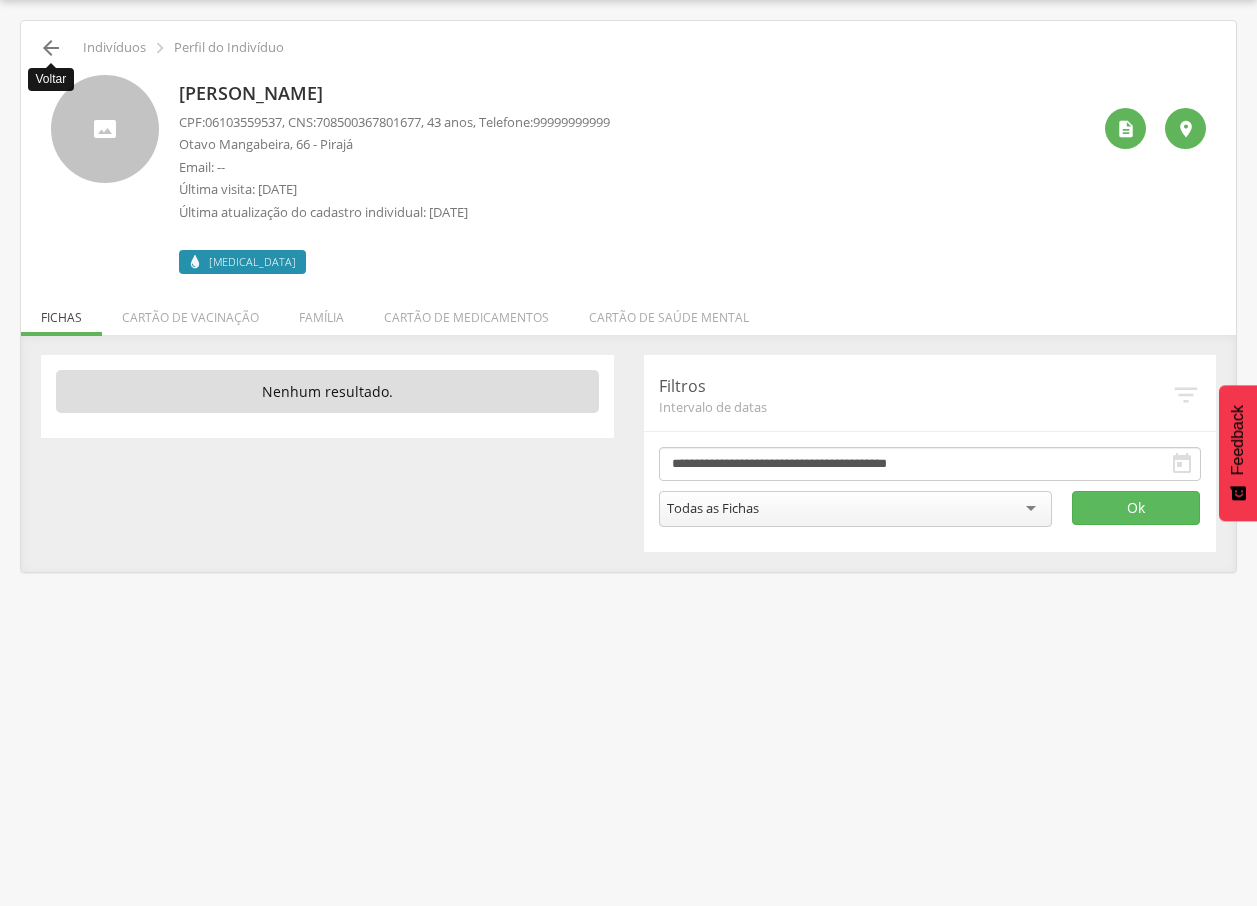 click on "" at bounding box center (51, 48) 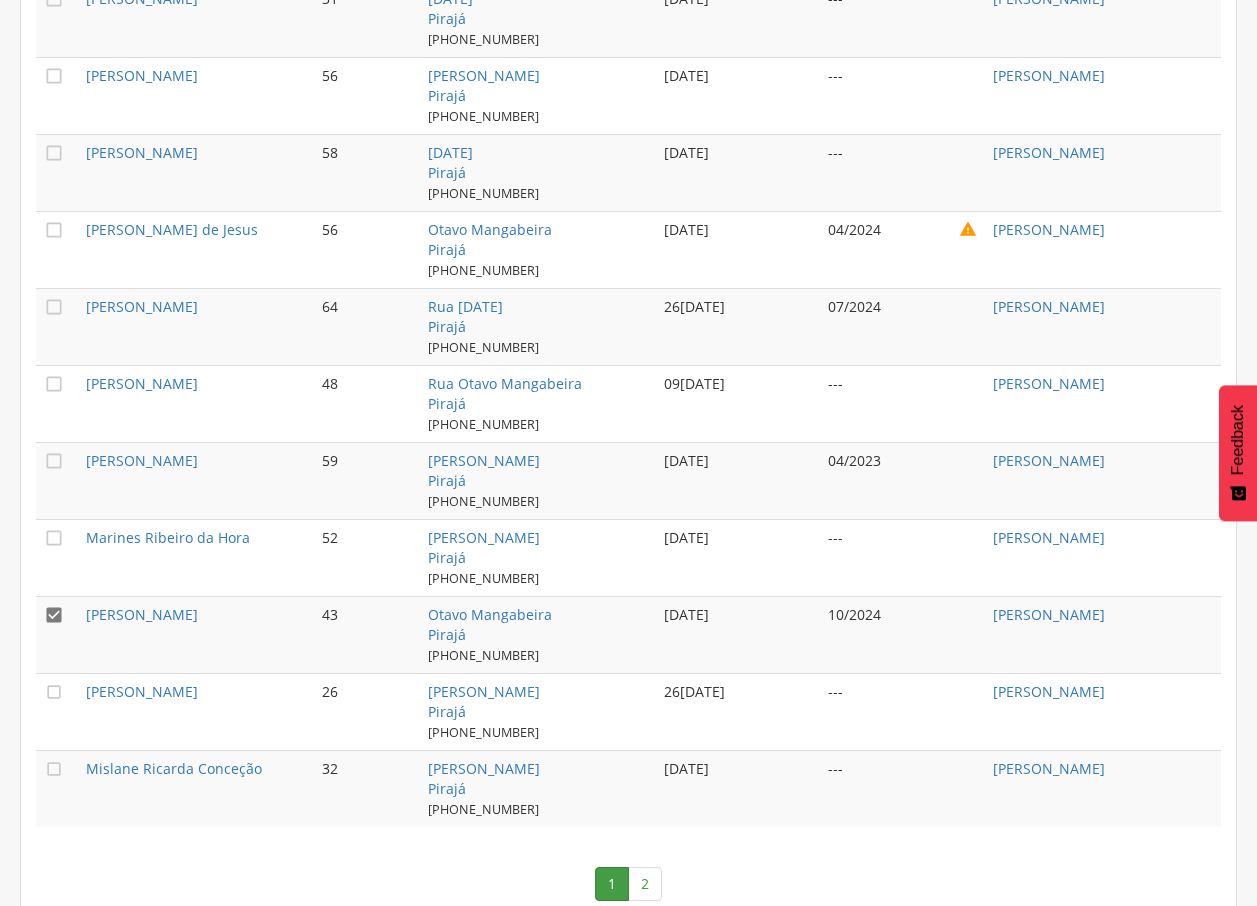 scroll, scrollTop: 1920, scrollLeft: 0, axis: vertical 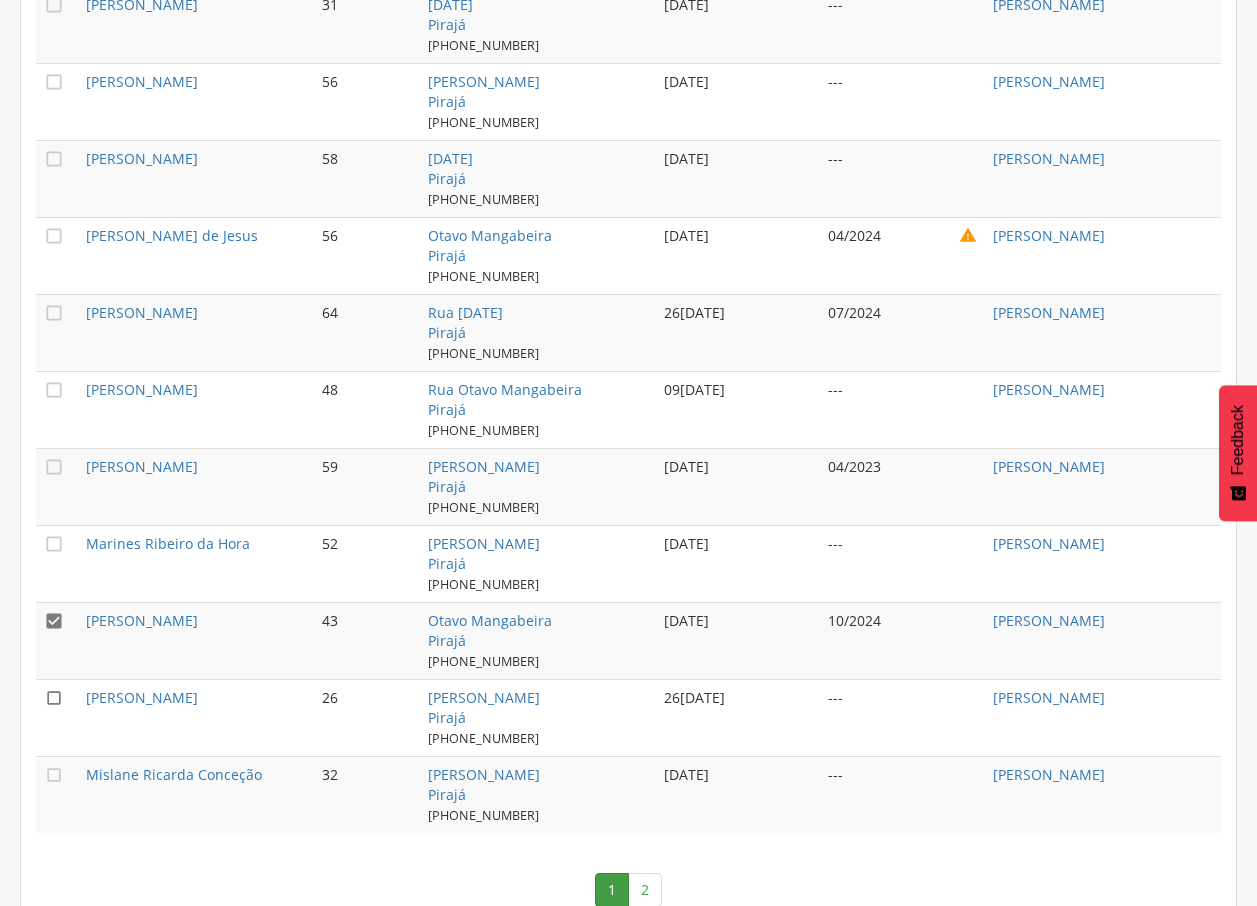 click on "" at bounding box center (54, 698) 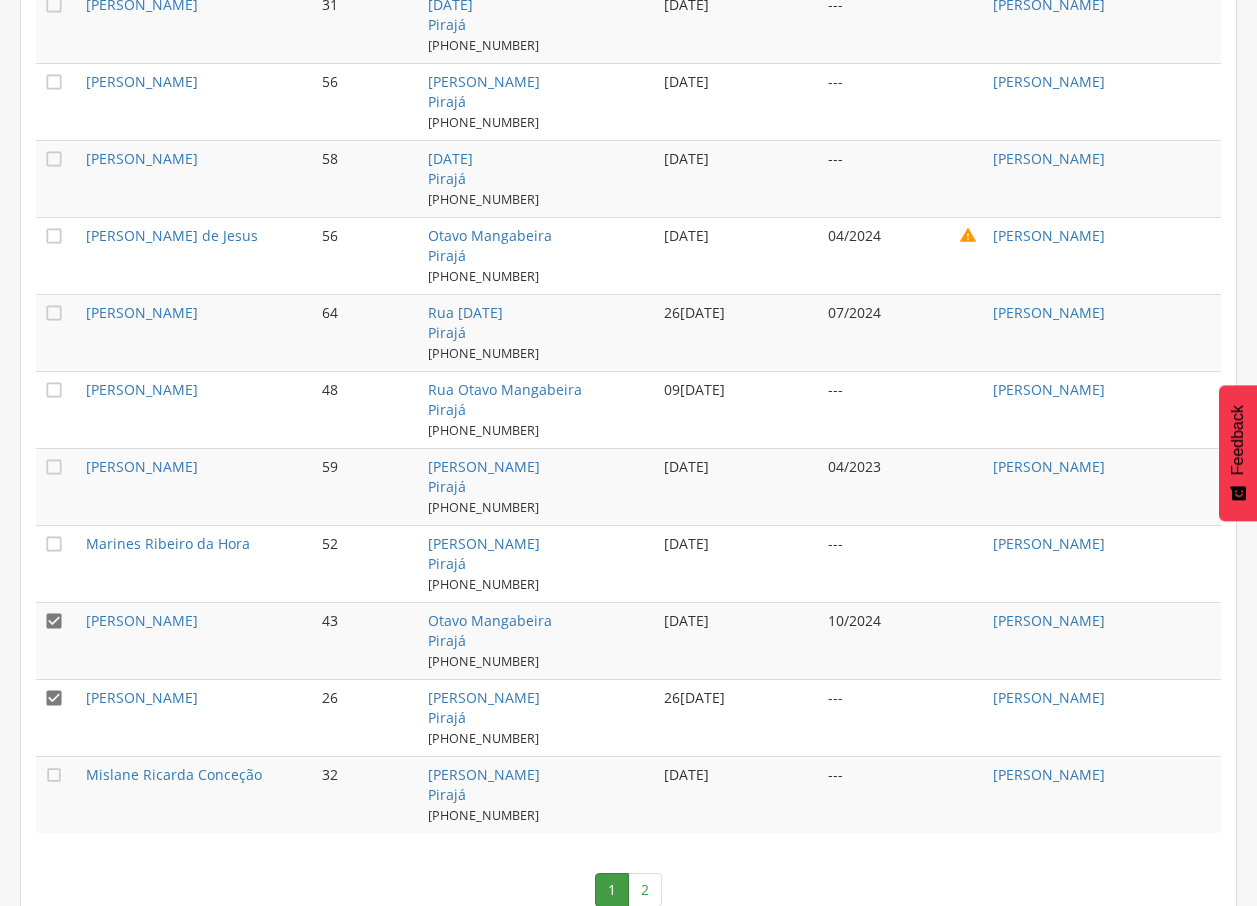 click on "" at bounding box center (54, 621) 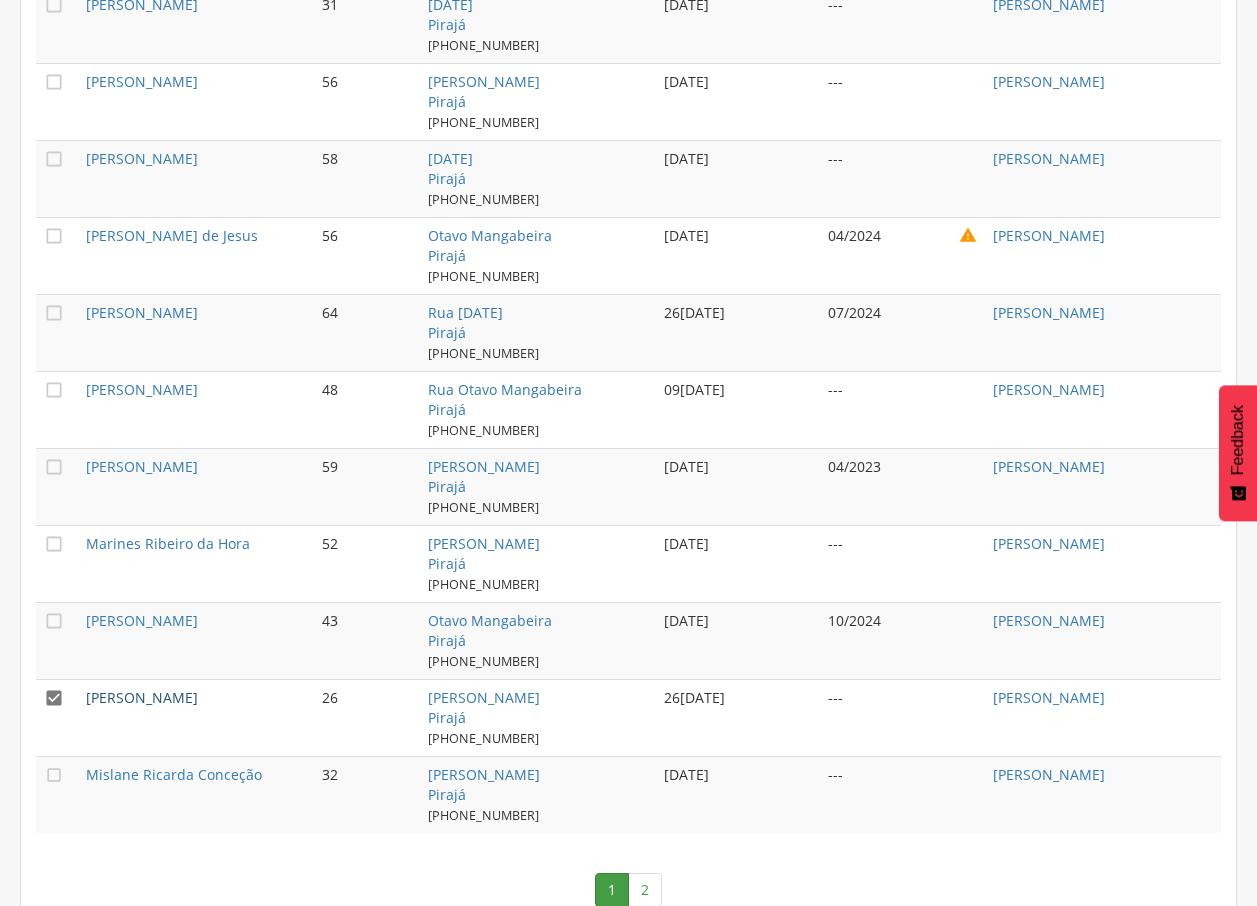 click on "[PERSON_NAME]" at bounding box center (142, 697) 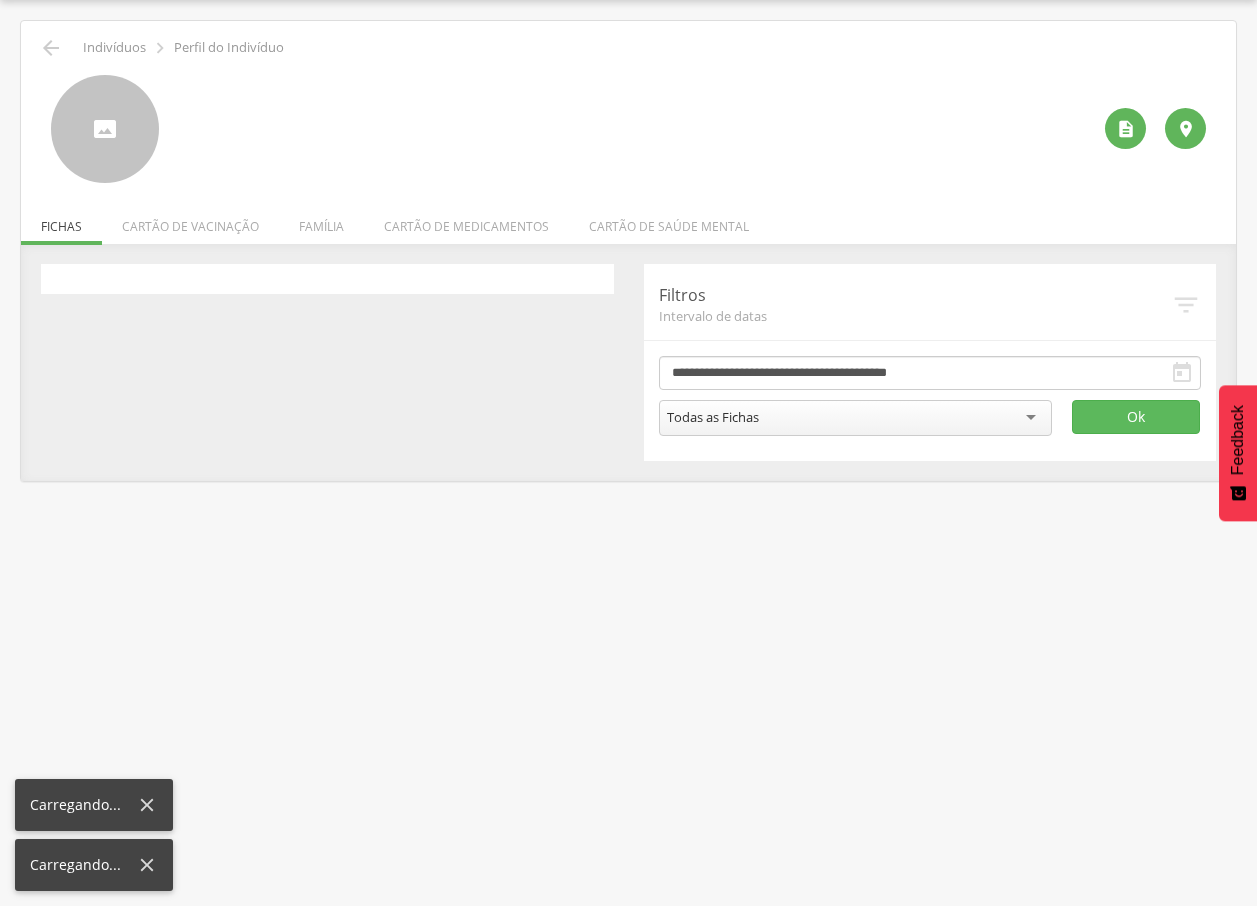 scroll, scrollTop: 60, scrollLeft: 0, axis: vertical 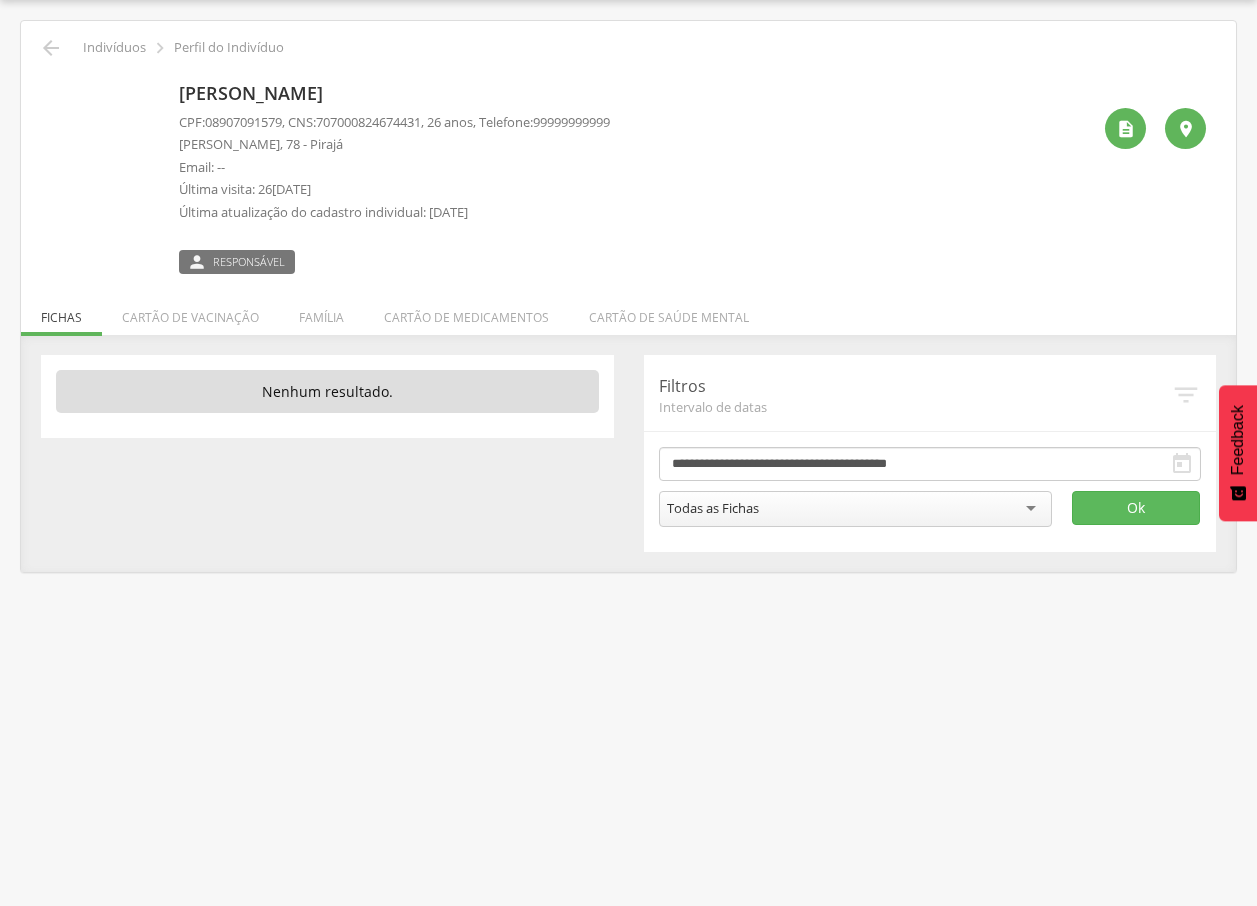 drag, startPoint x: 176, startPoint y: 92, endPoint x: 468, endPoint y: 92, distance: 292 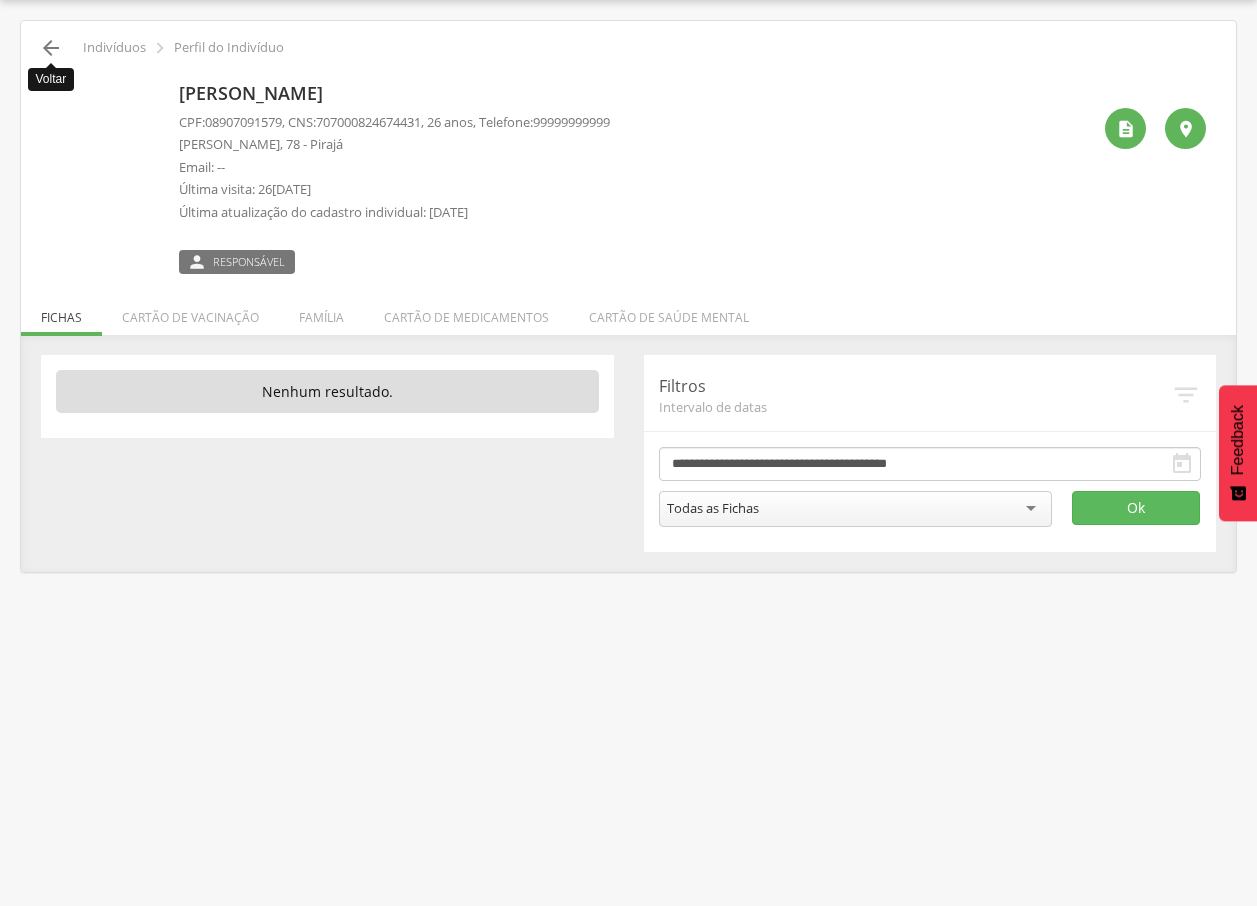 click on "" at bounding box center [51, 48] 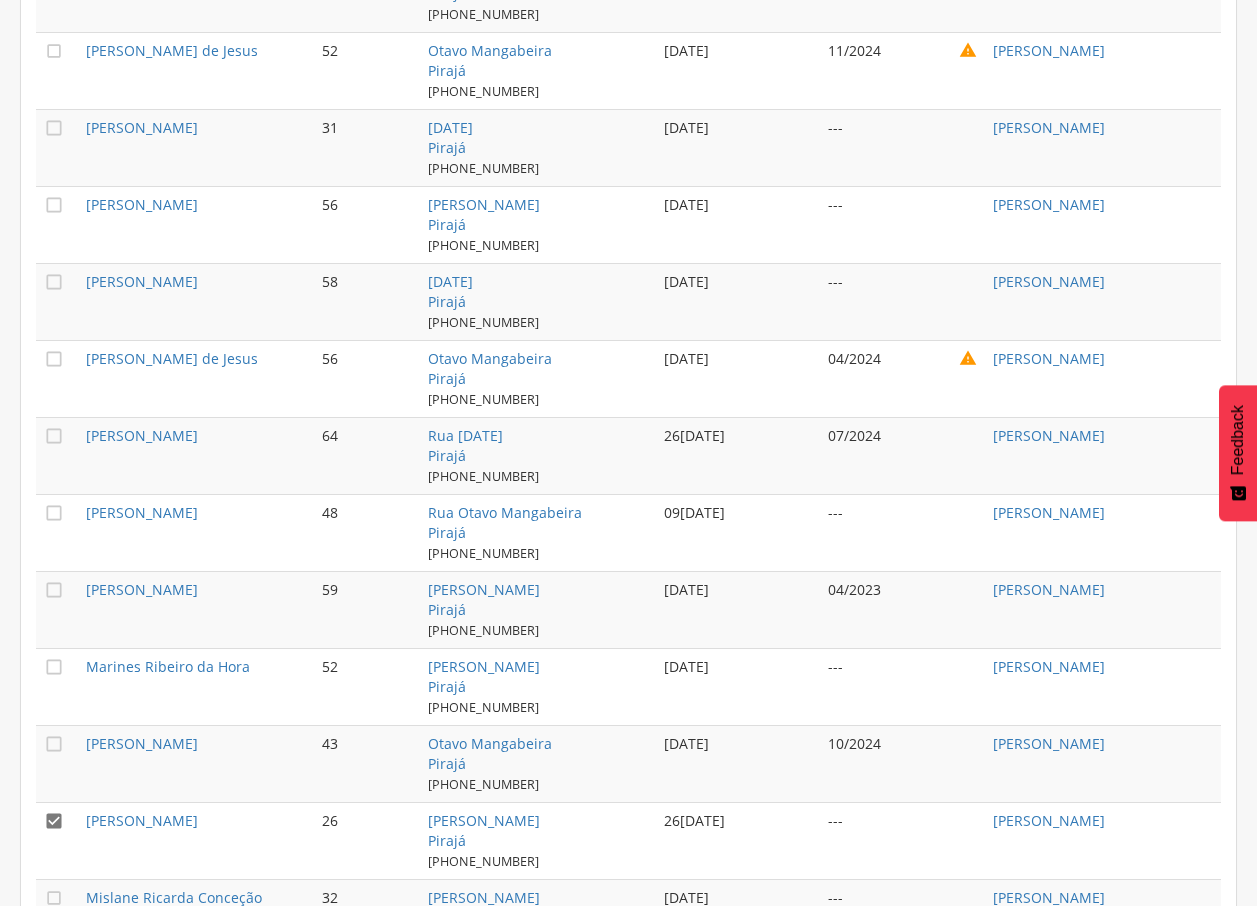 scroll, scrollTop: 1953, scrollLeft: 0, axis: vertical 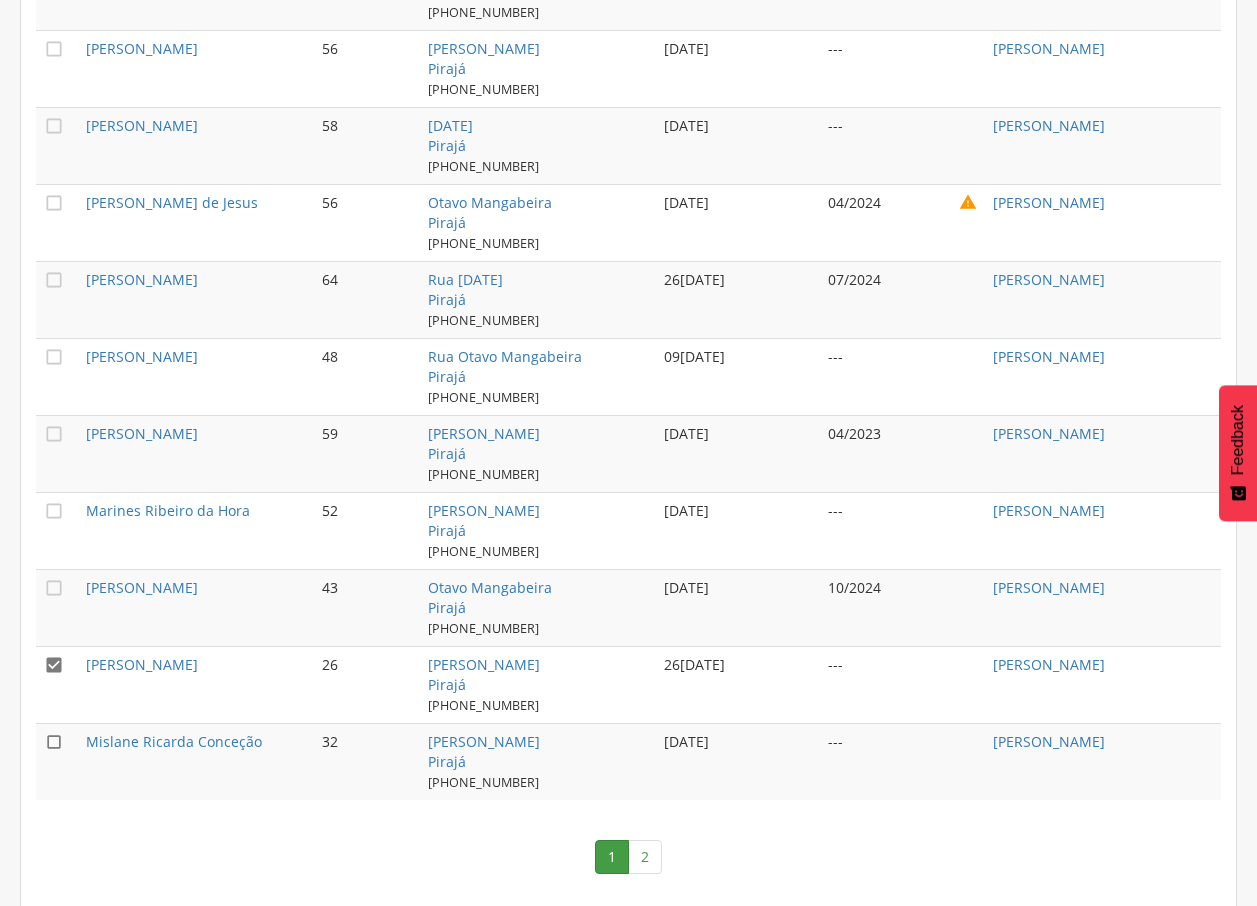 click on "" at bounding box center (54, 742) 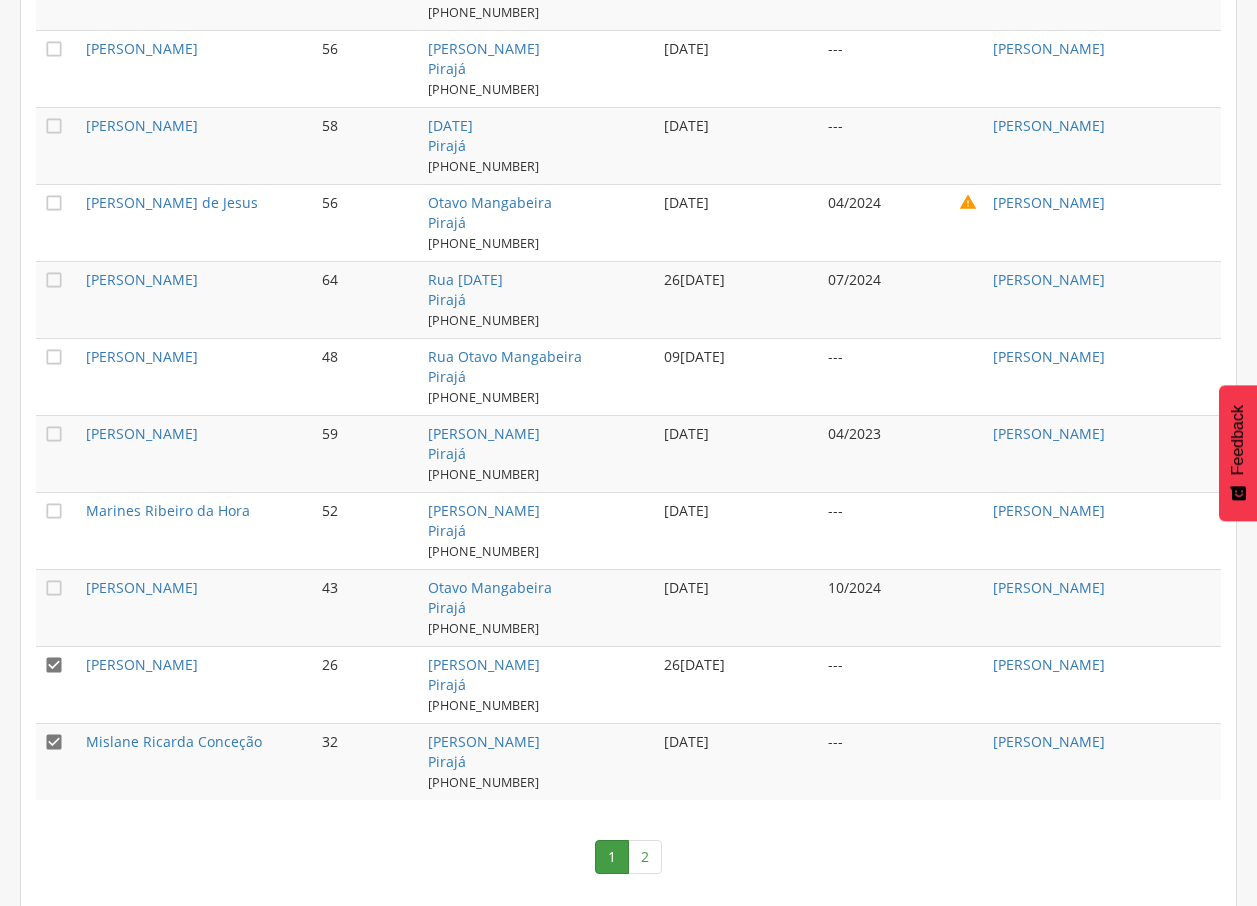 click on "" at bounding box center (57, 684) 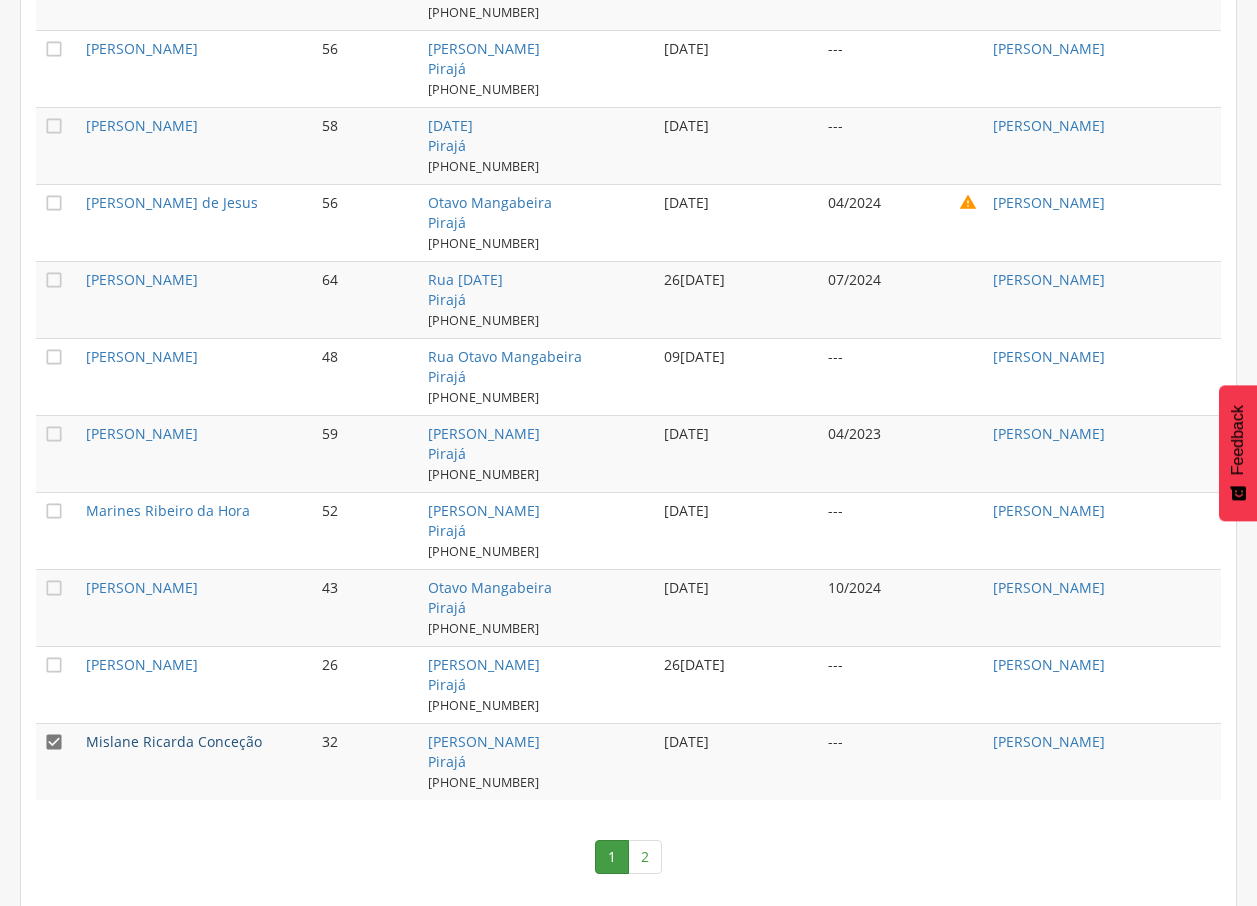 click on "Mislane Ricarda Conceção" at bounding box center [174, 741] 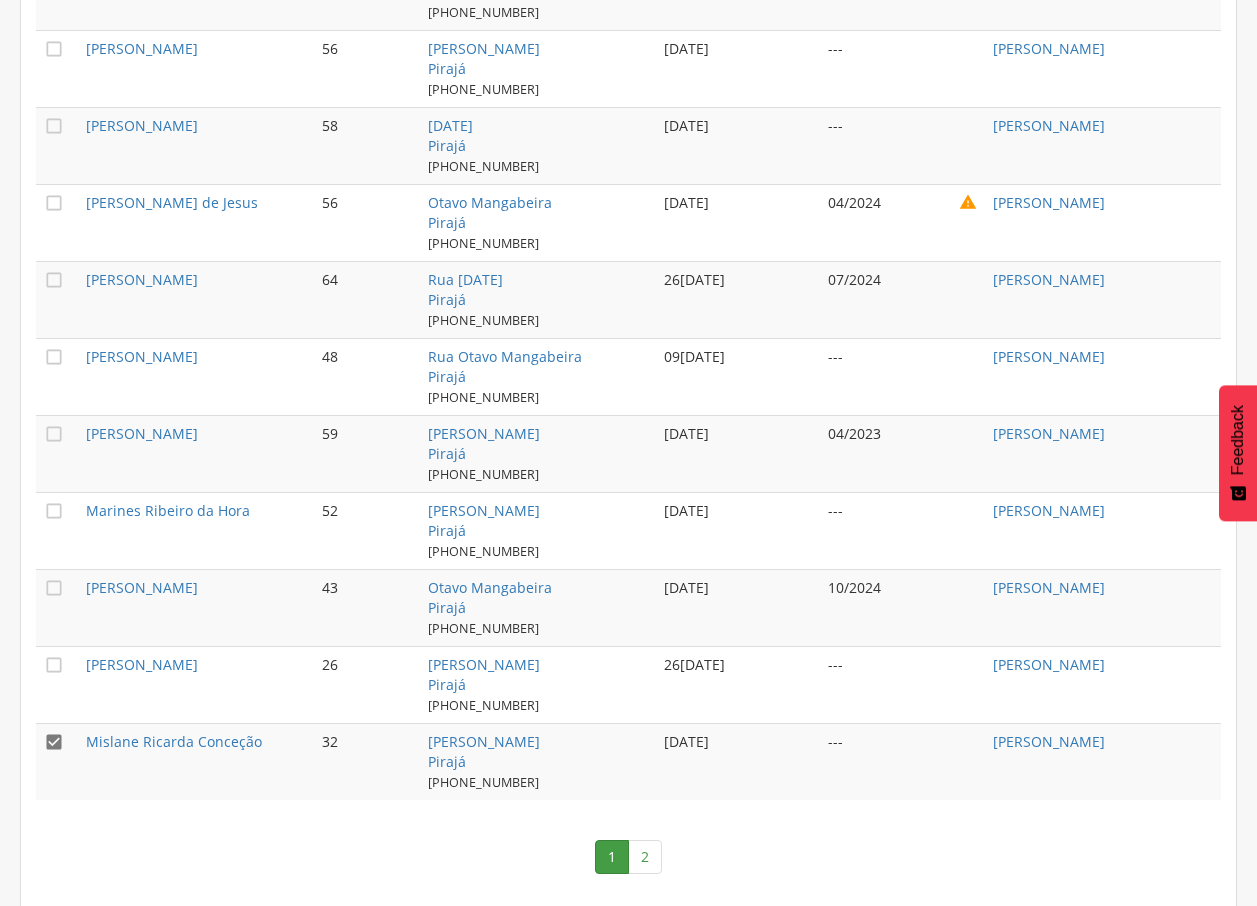 scroll, scrollTop: 60, scrollLeft: 0, axis: vertical 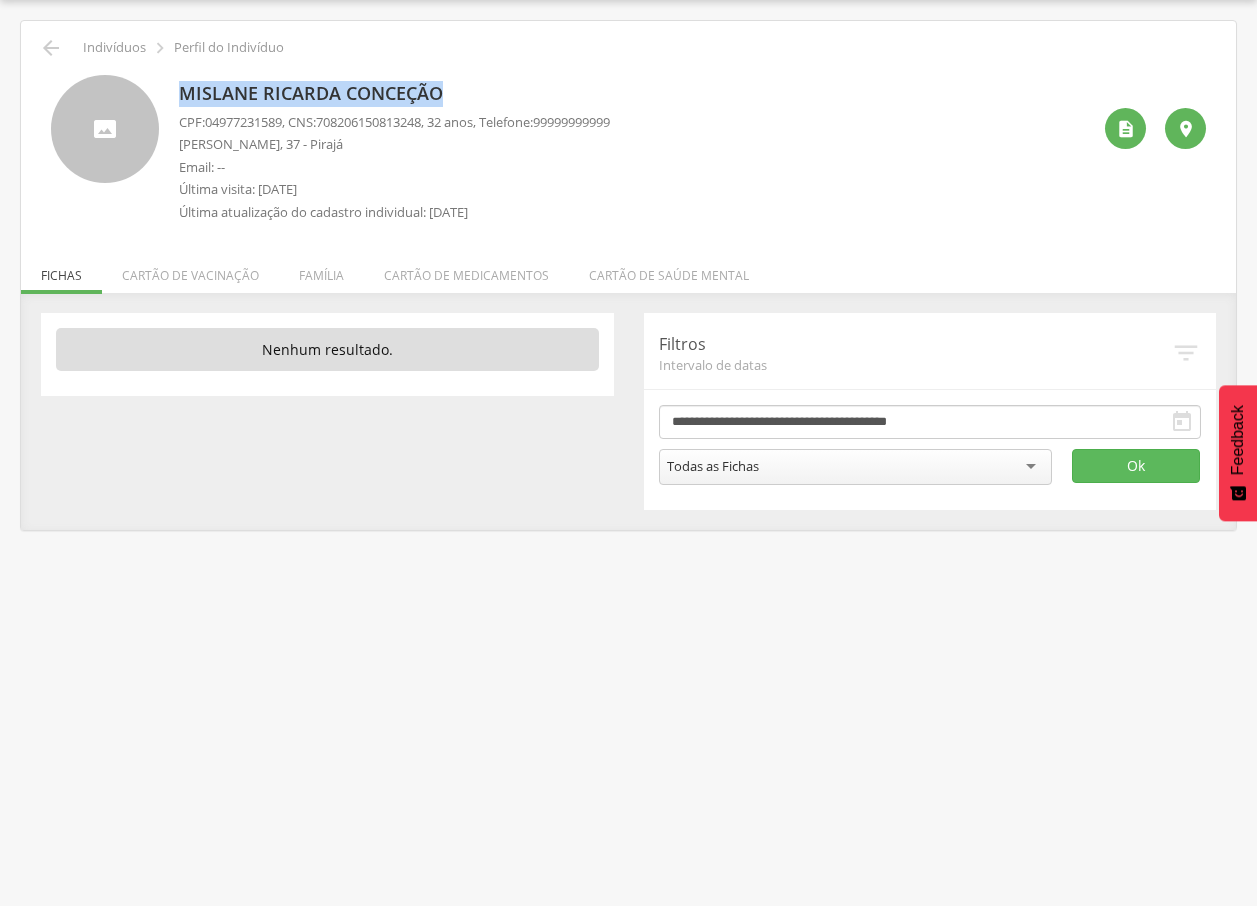 drag, startPoint x: 185, startPoint y: 81, endPoint x: 470, endPoint y: 77, distance: 285.02808 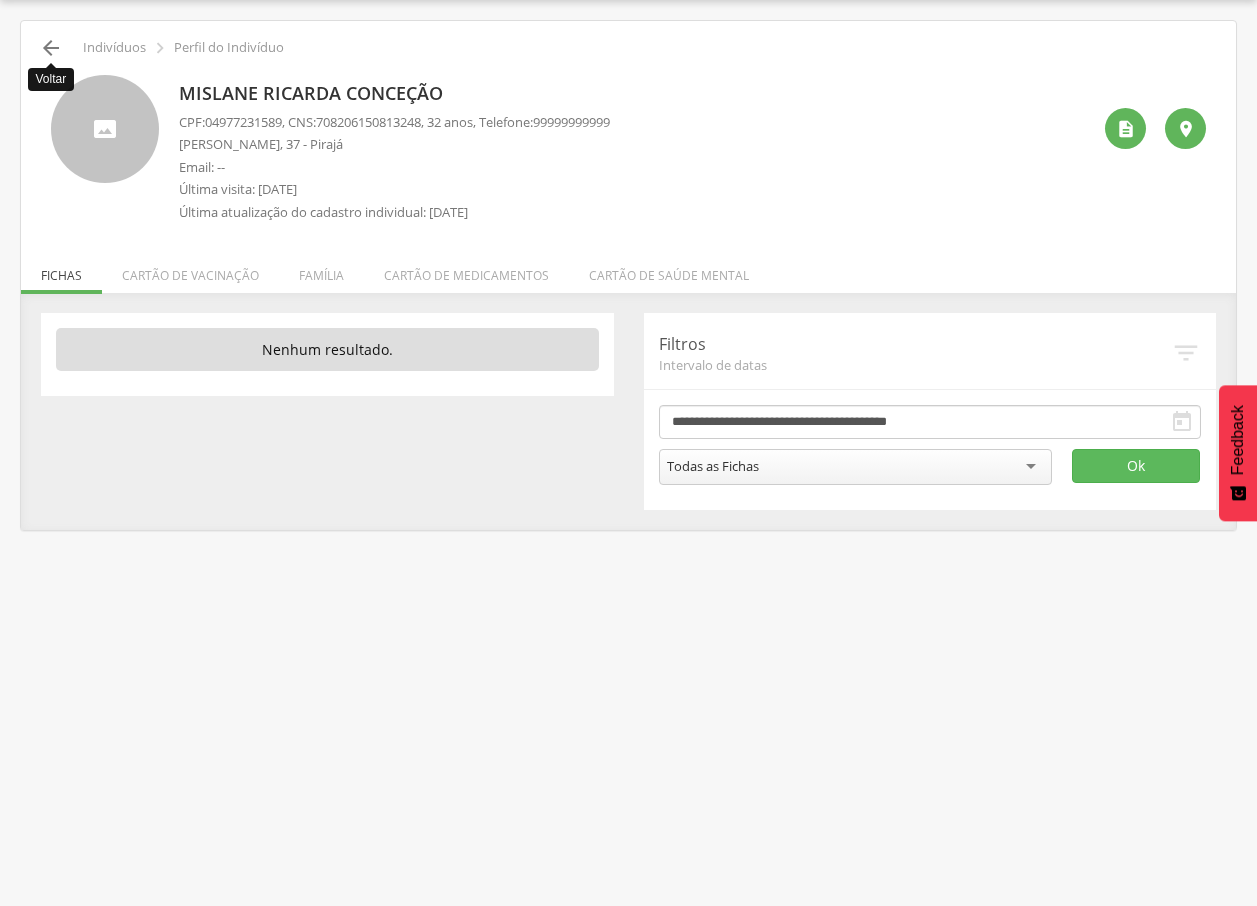 click on "" at bounding box center [51, 48] 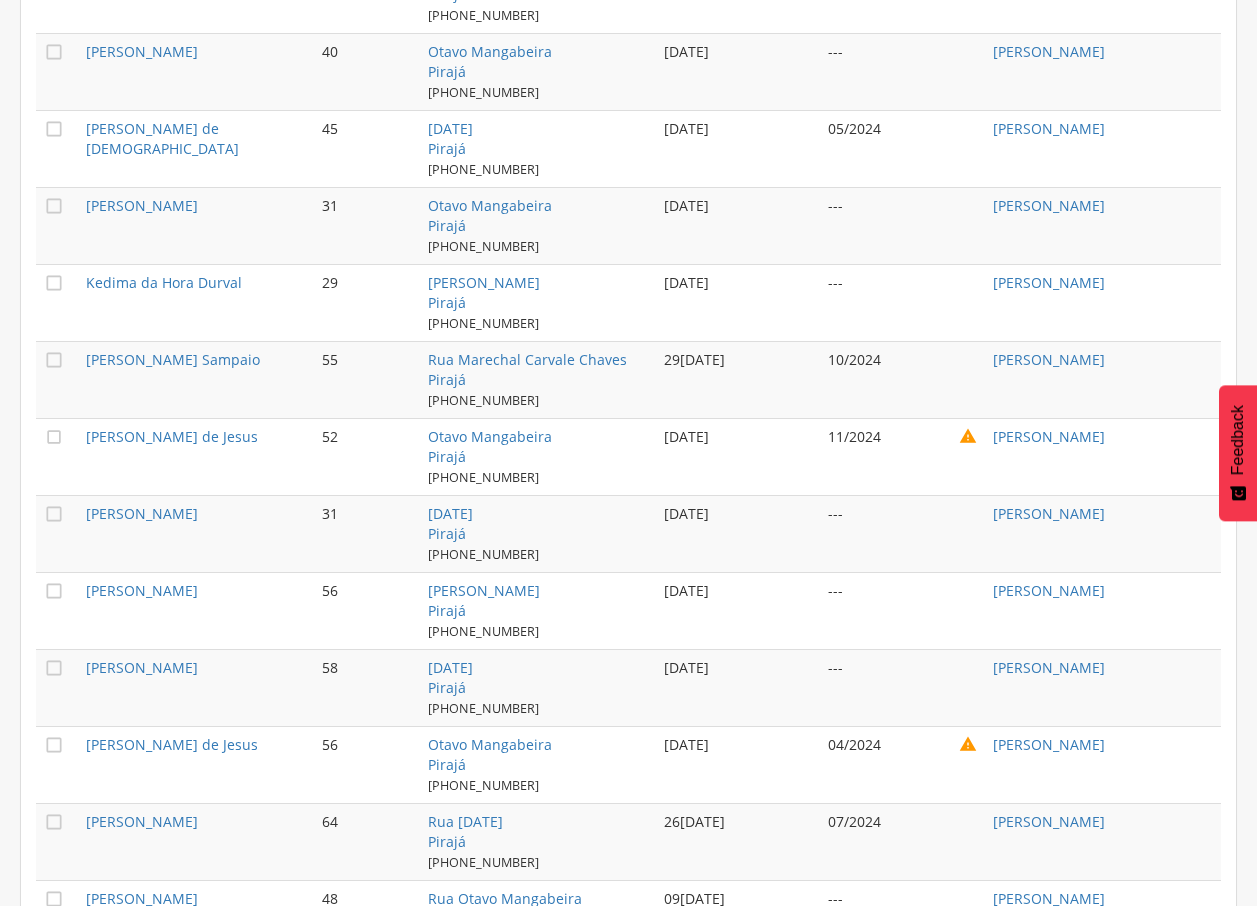 scroll, scrollTop: 1953, scrollLeft: 0, axis: vertical 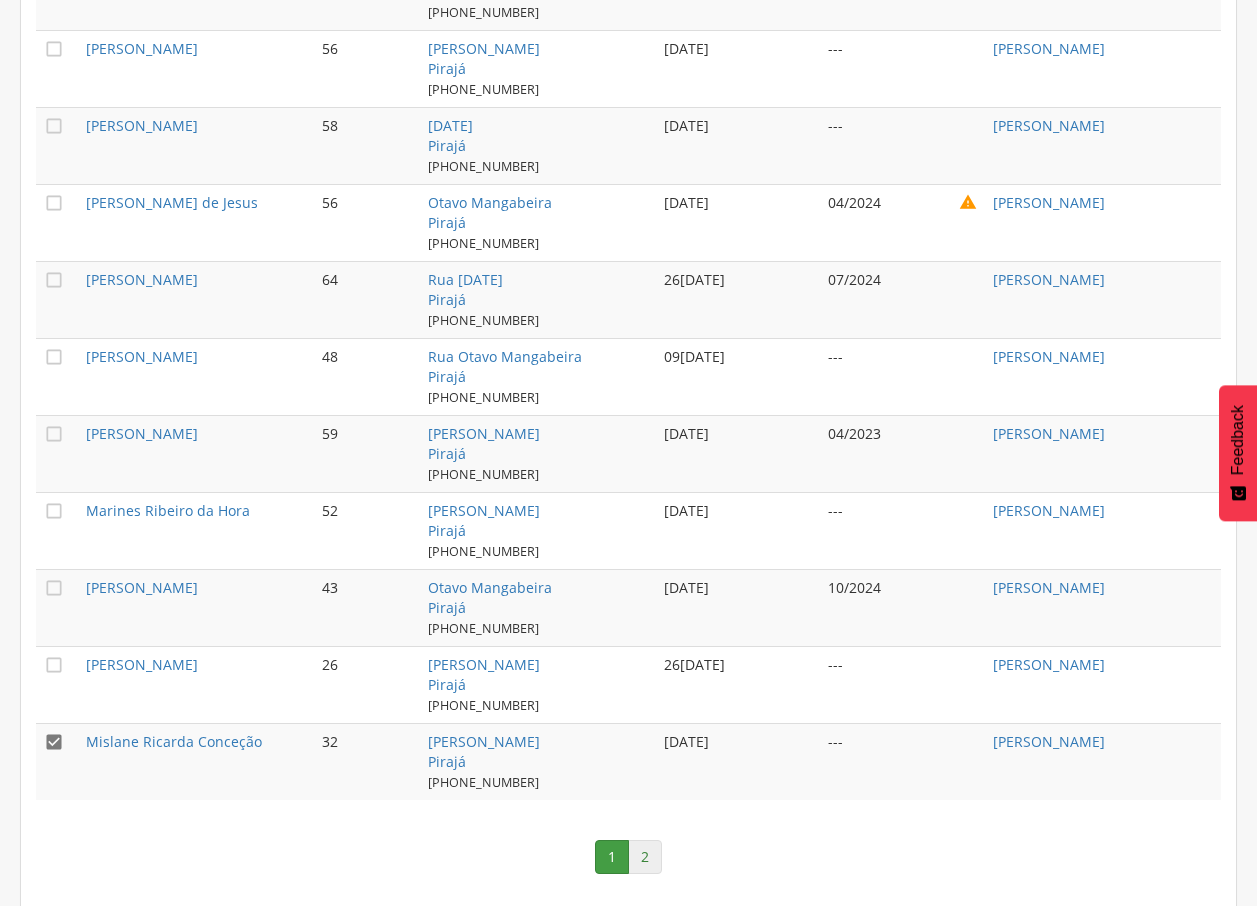 click on "2" at bounding box center [645, 857] 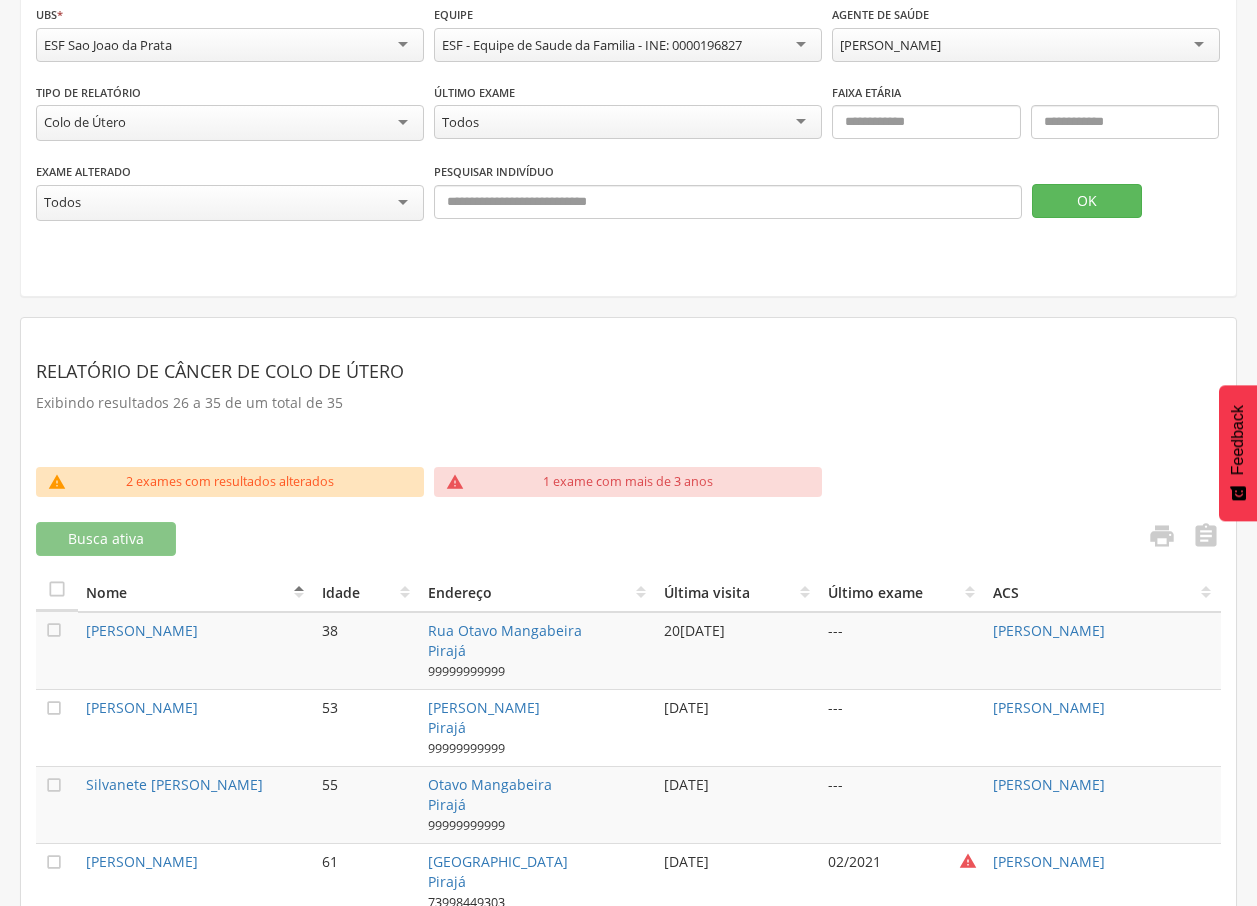 scroll, scrollTop: 0, scrollLeft: 0, axis: both 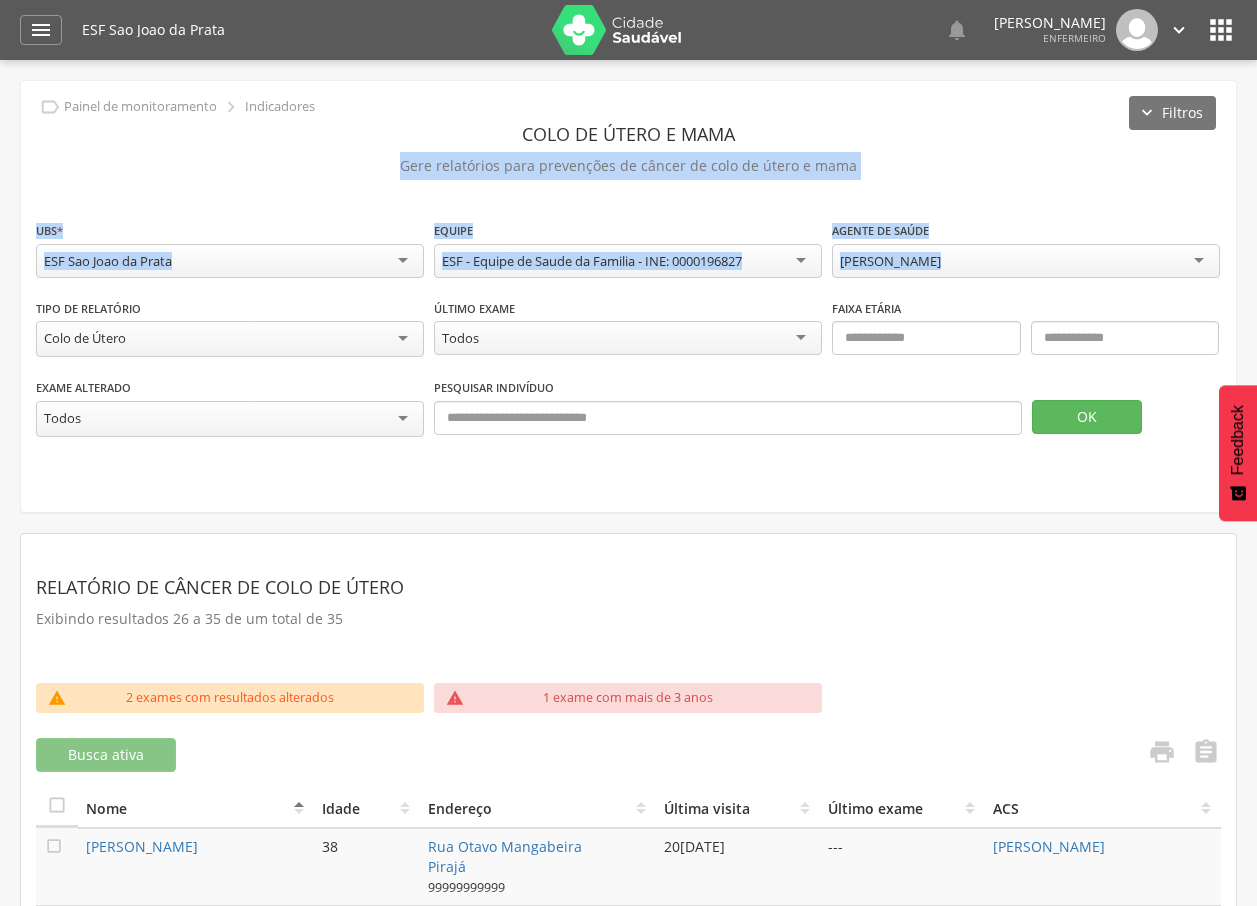 drag, startPoint x: 1254, startPoint y: 85, endPoint x: 1240, endPoint y: 246, distance: 161.60754 